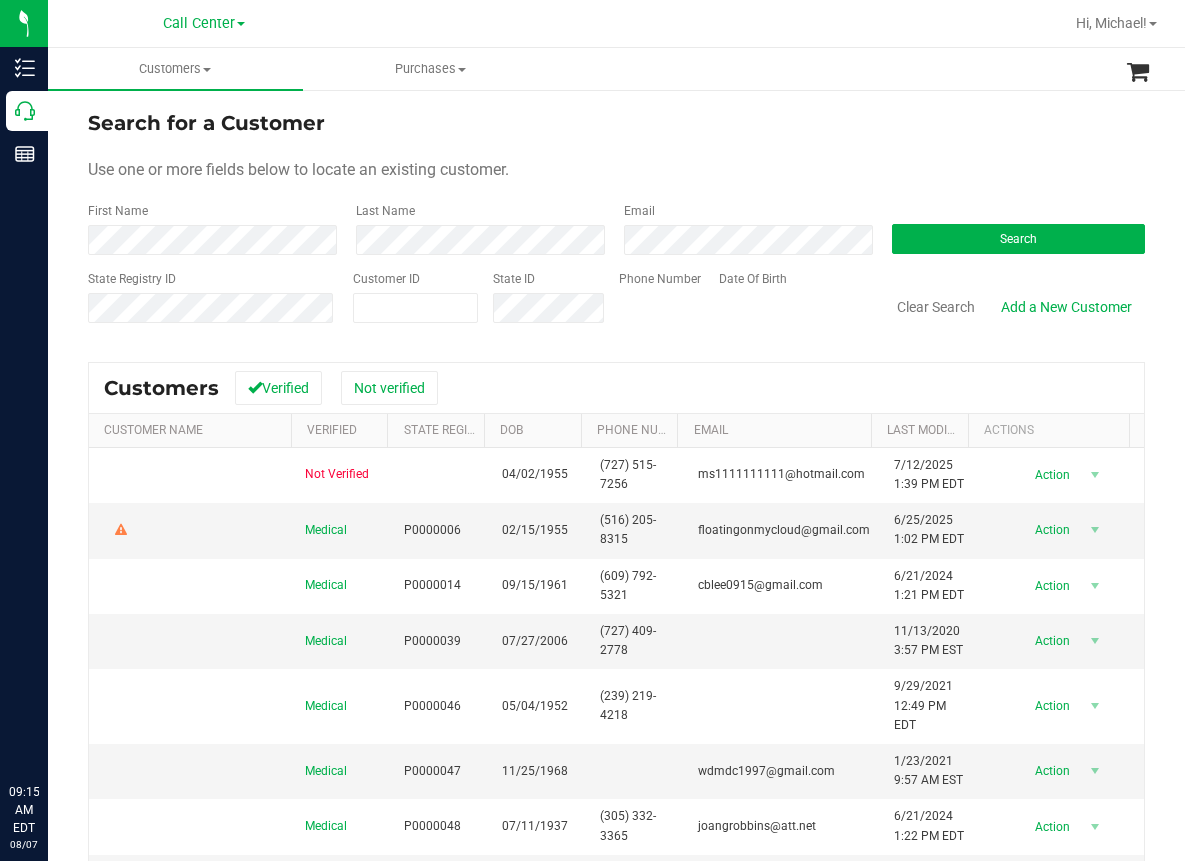 scroll, scrollTop: 0, scrollLeft: 0, axis: both 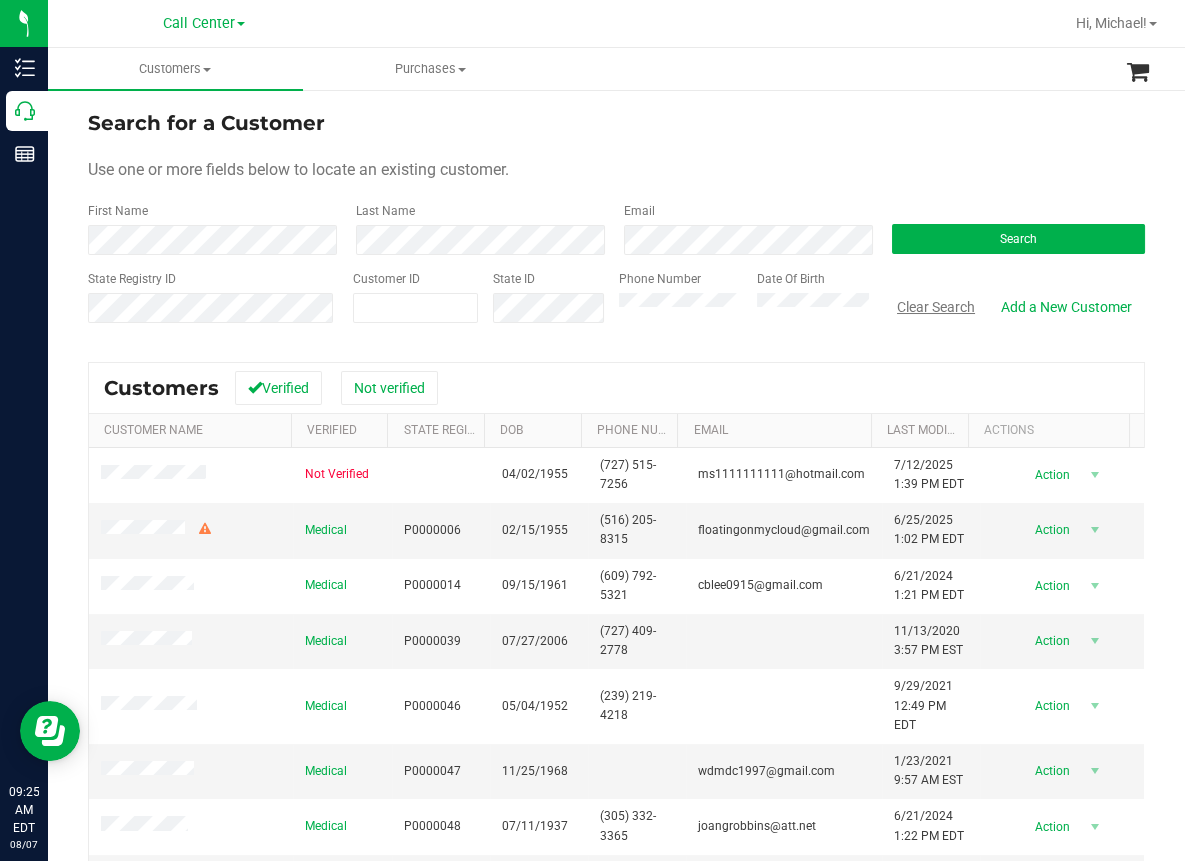 click on "Clear Search" at bounding box center (936, 307) 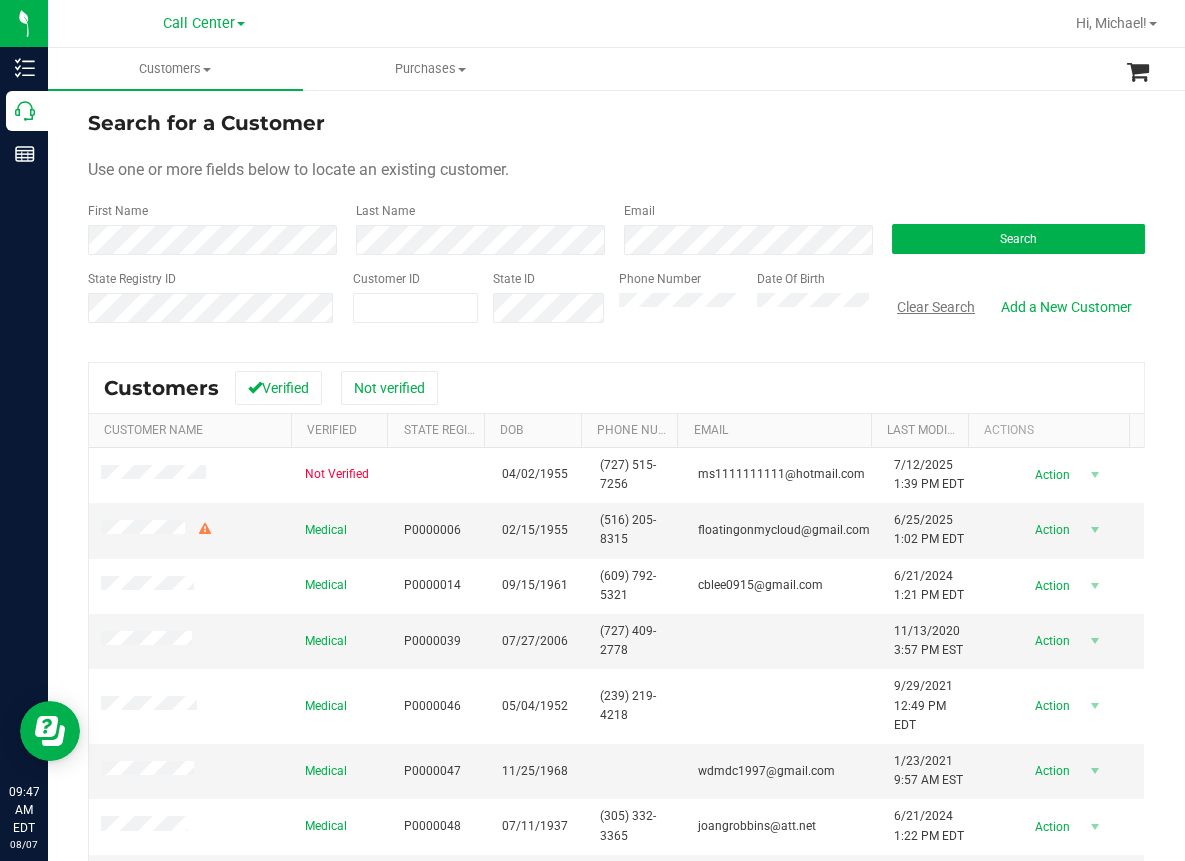 click on "Clear Search" at bounding box center (936, 307) 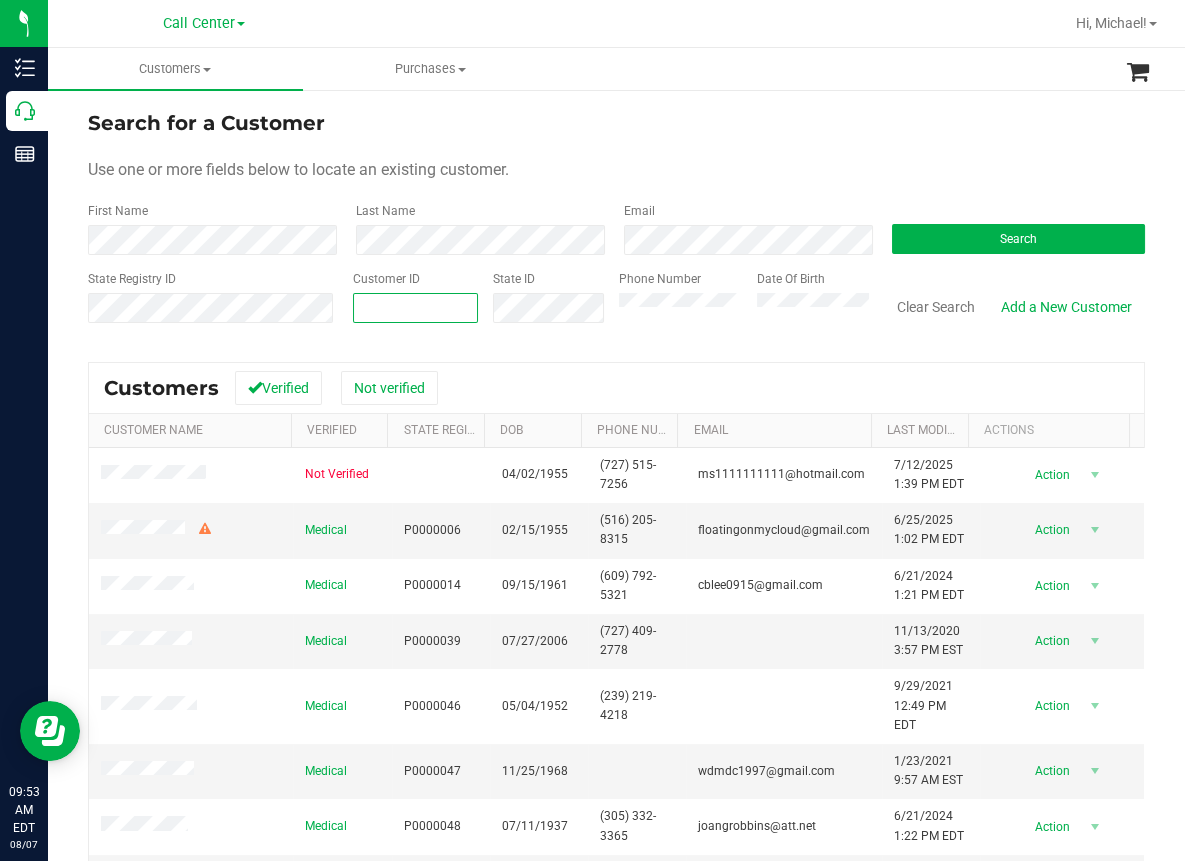 paste on "[NUMBER]" 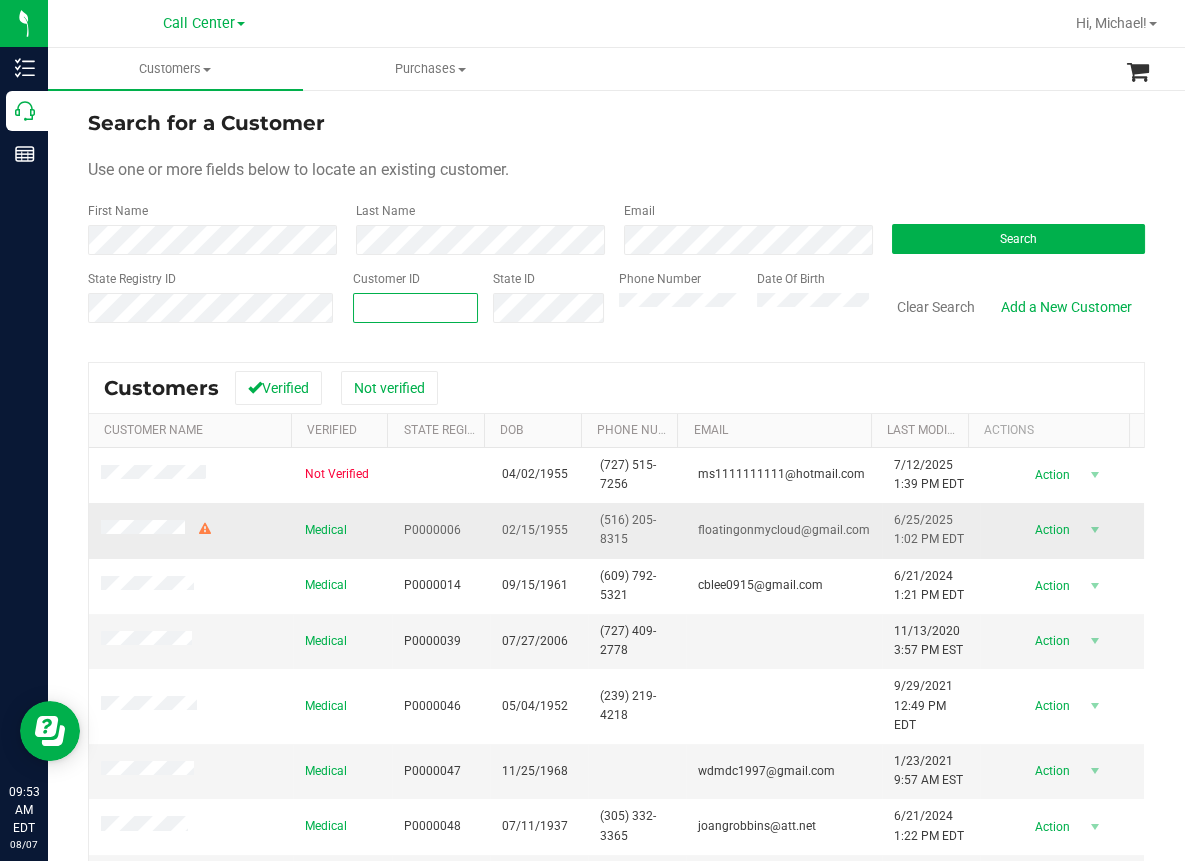 type on "[NUMBER]" 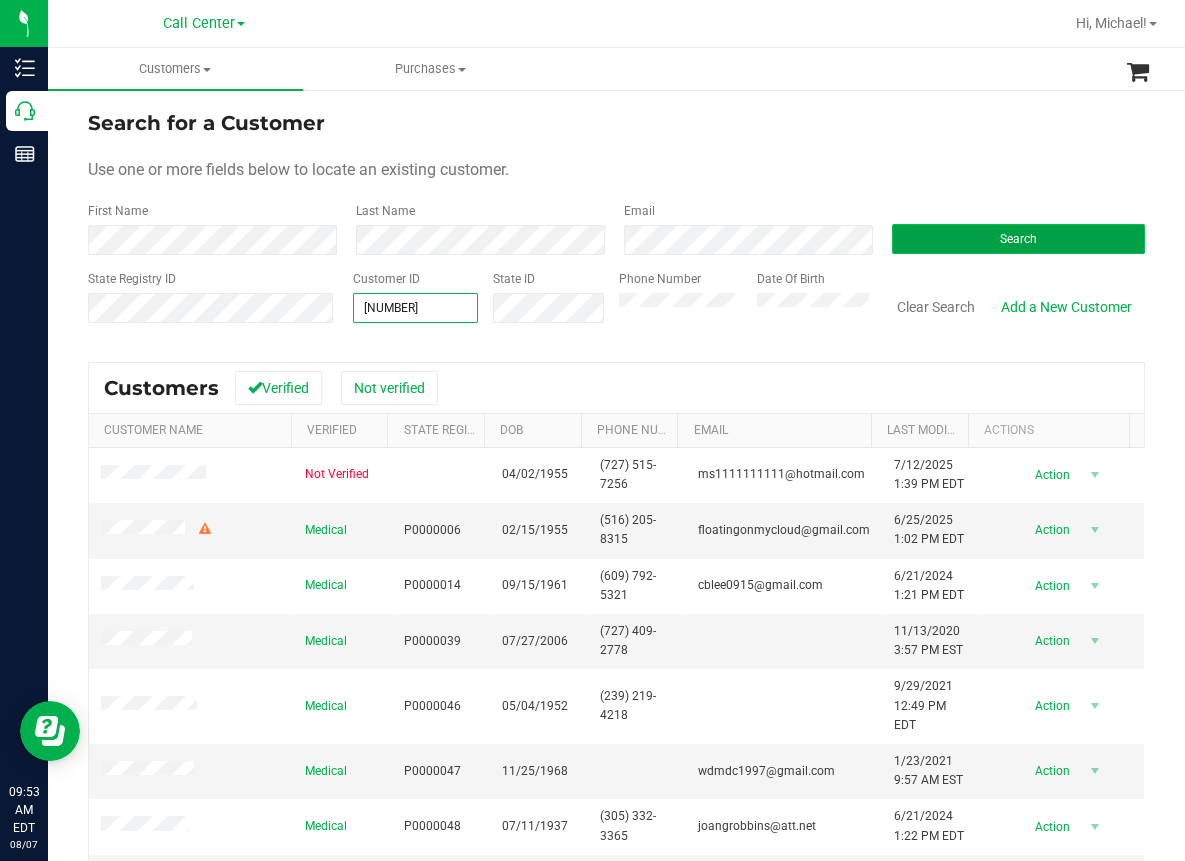 type on "[NUMBER]" 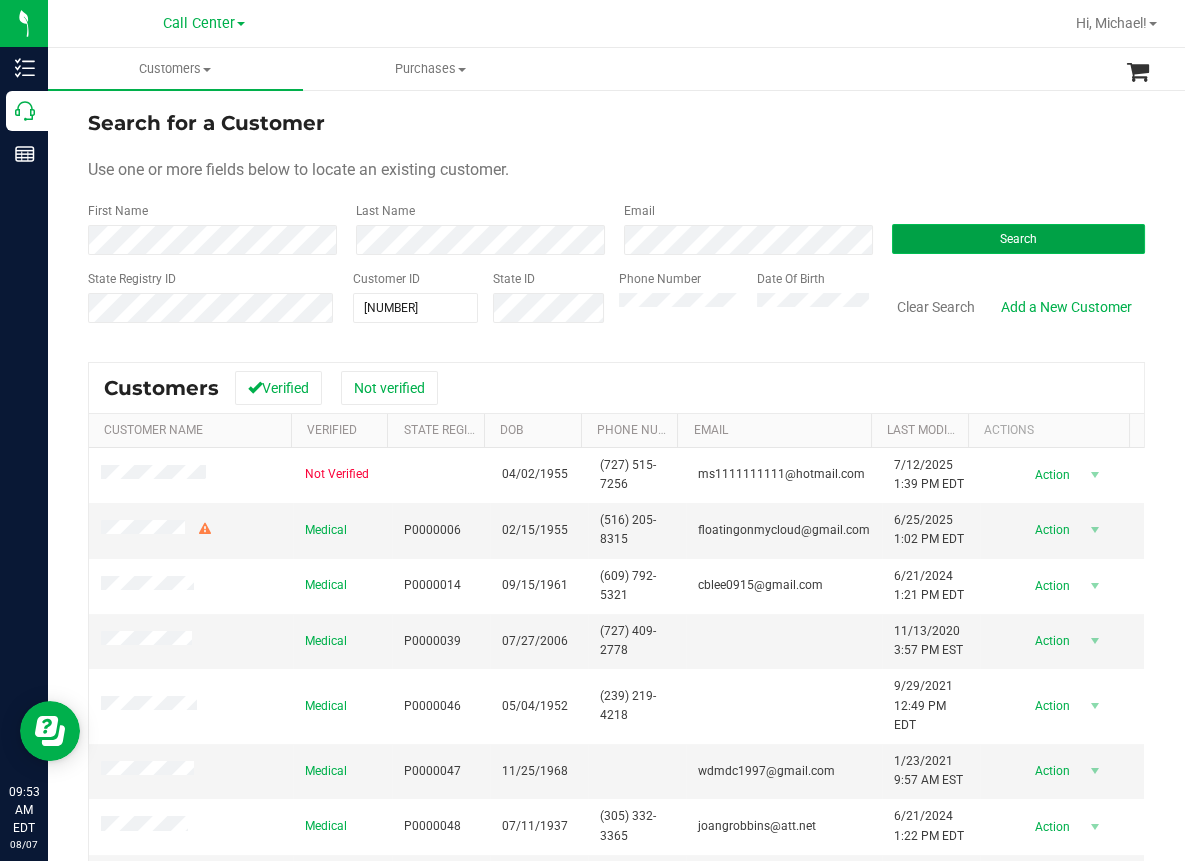 click on "Search" at bounding box center [1018, 239] 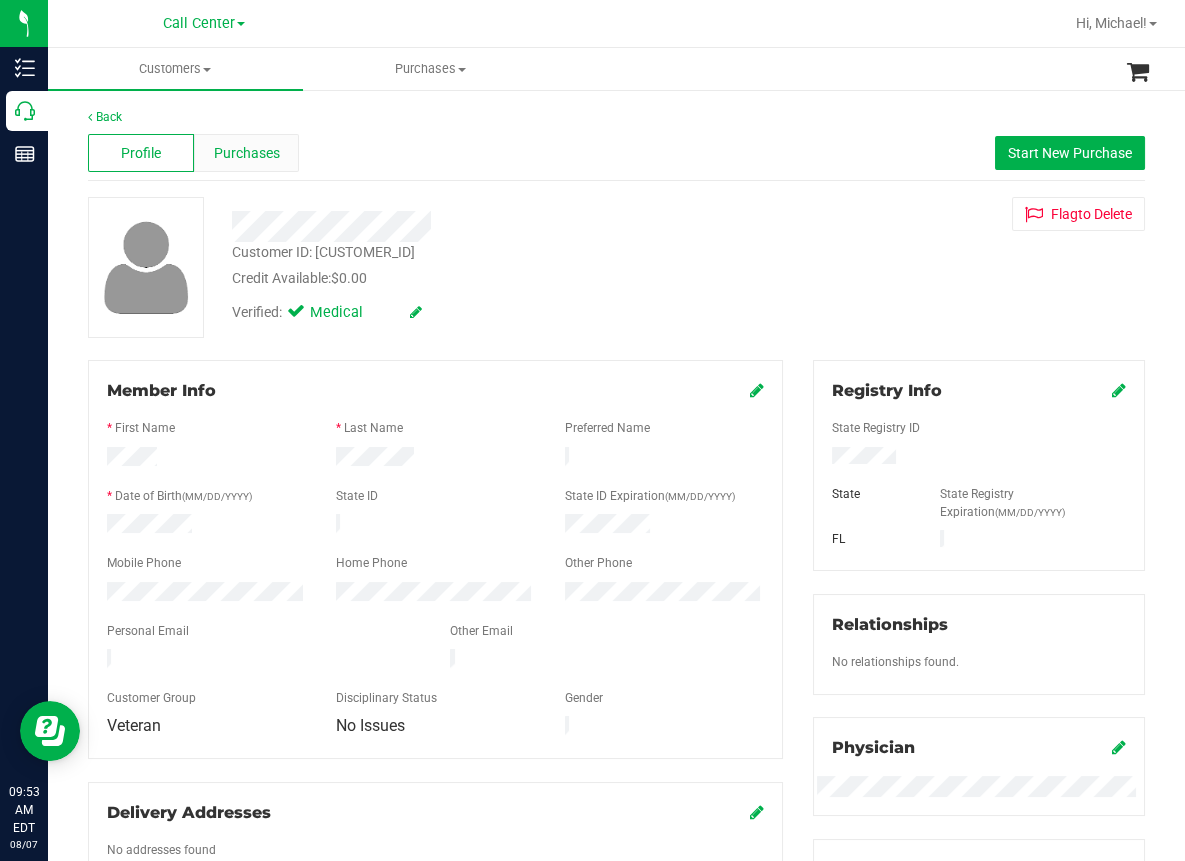 click on "Purchases" at bounding box center [247, 153] 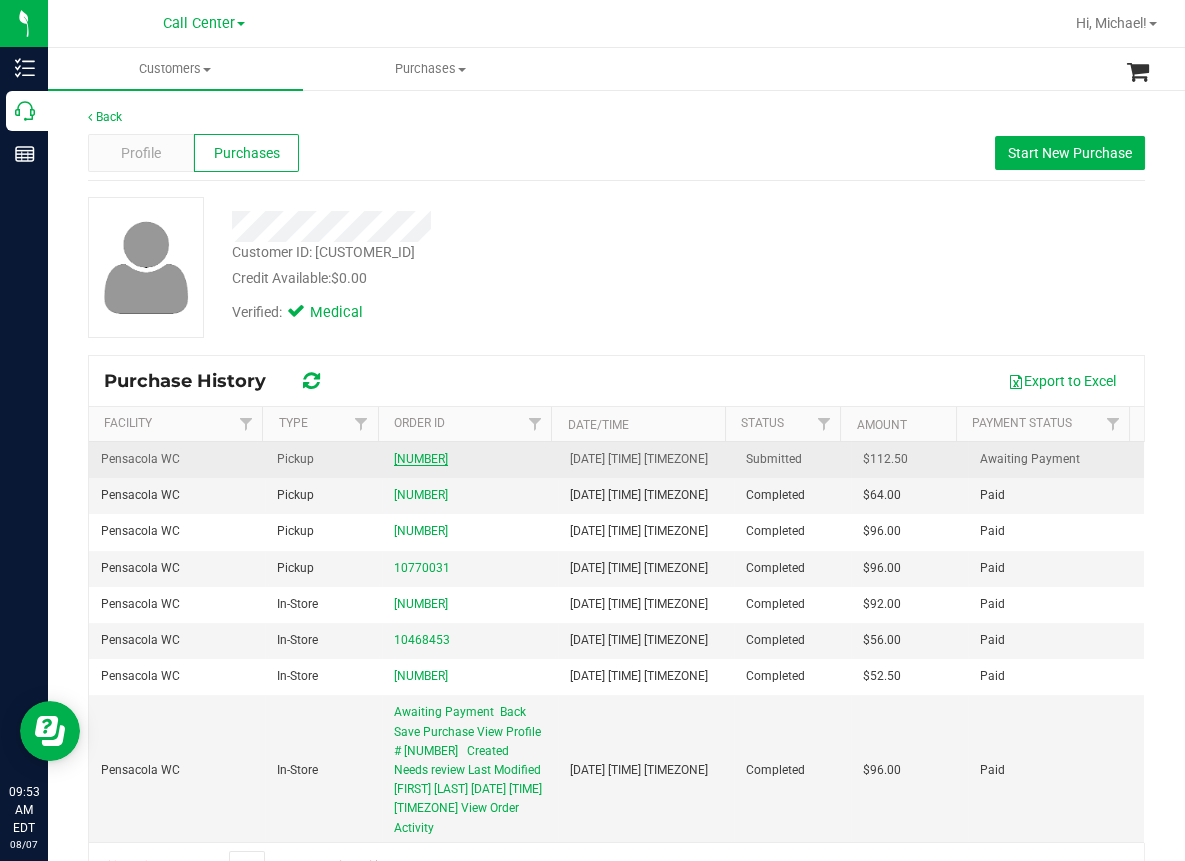 click on "[NUMBER]" at bounding box center (421, 459) 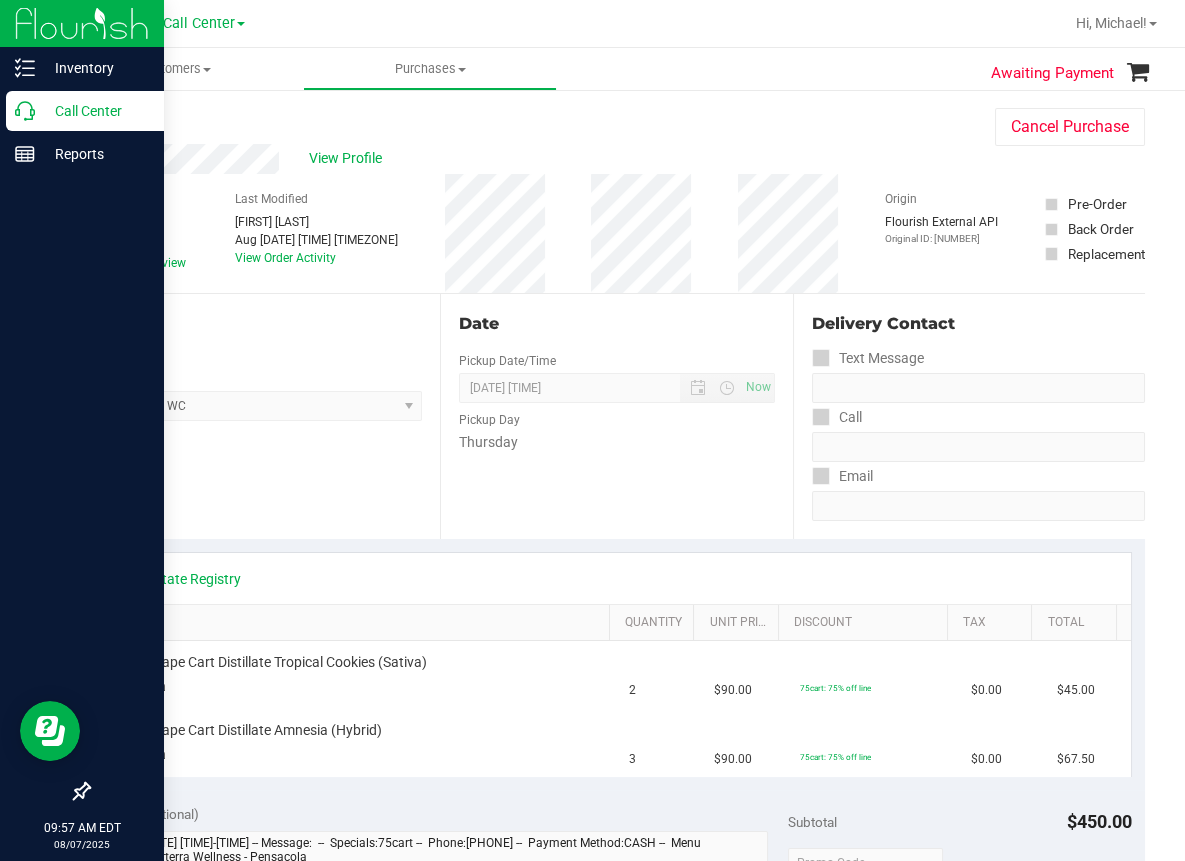 click 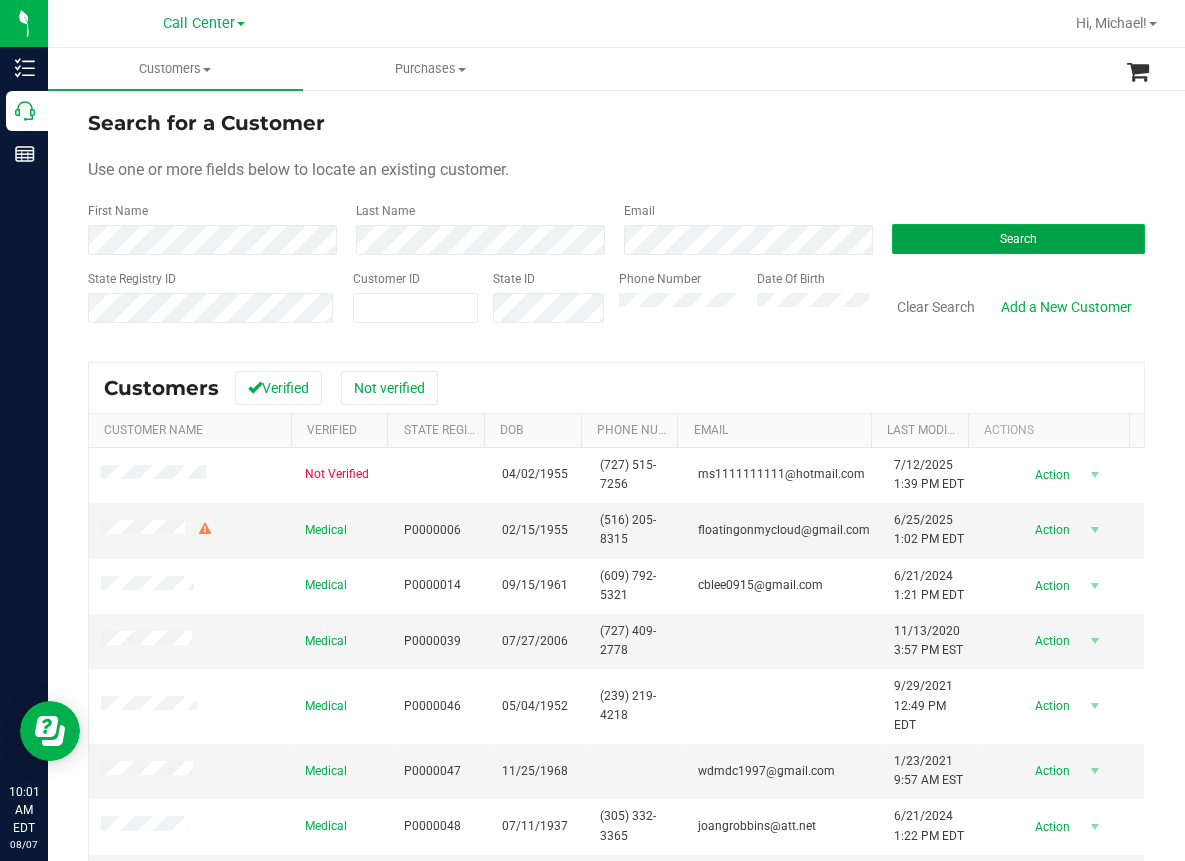 type 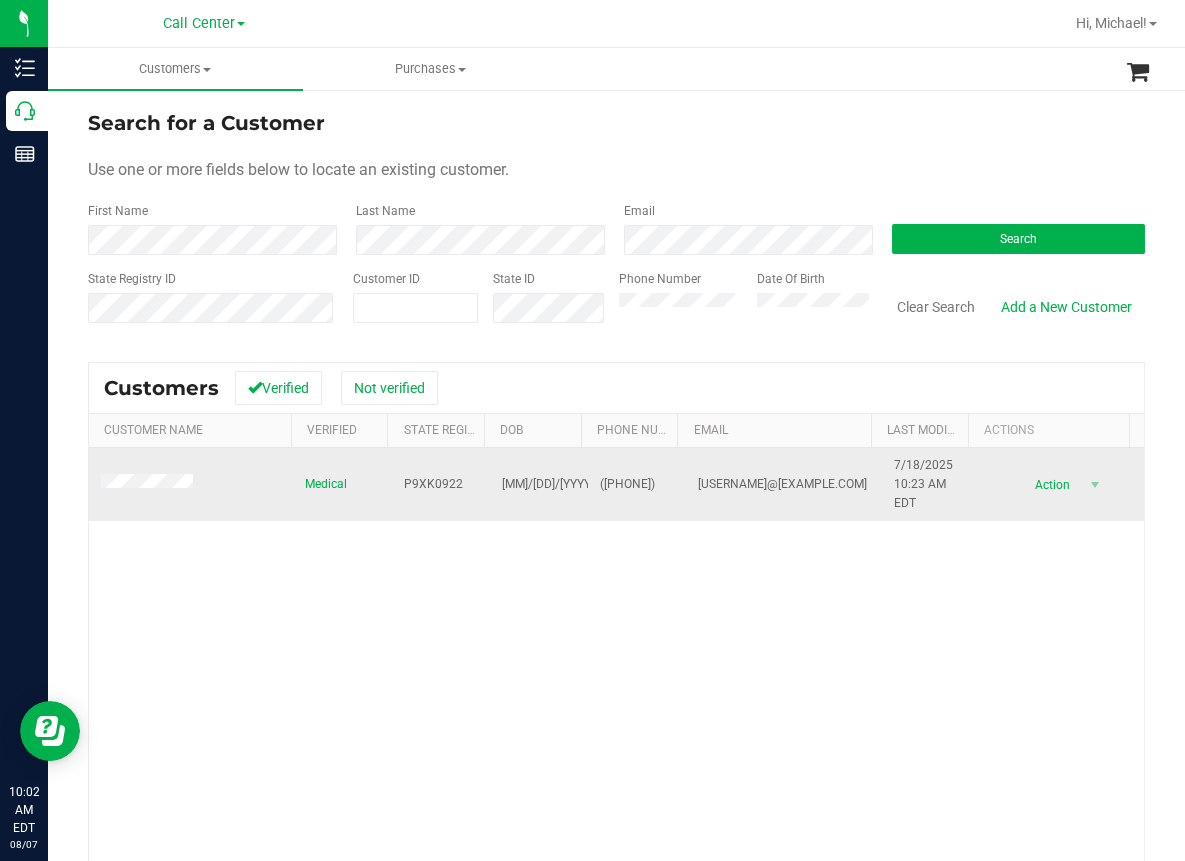 click on "P9XK0922" at bounding box center (433, 484) 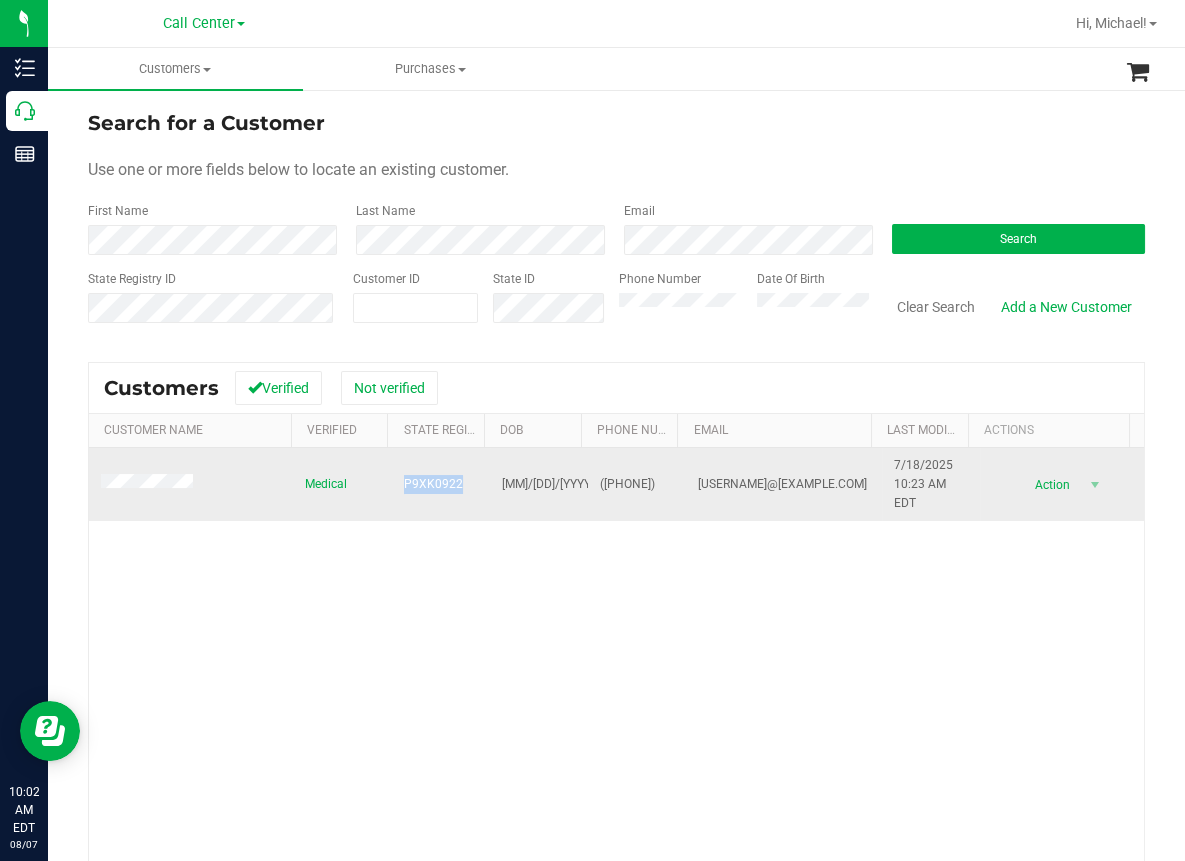 click on "P9XK0922" at bounding box center [433, 484] 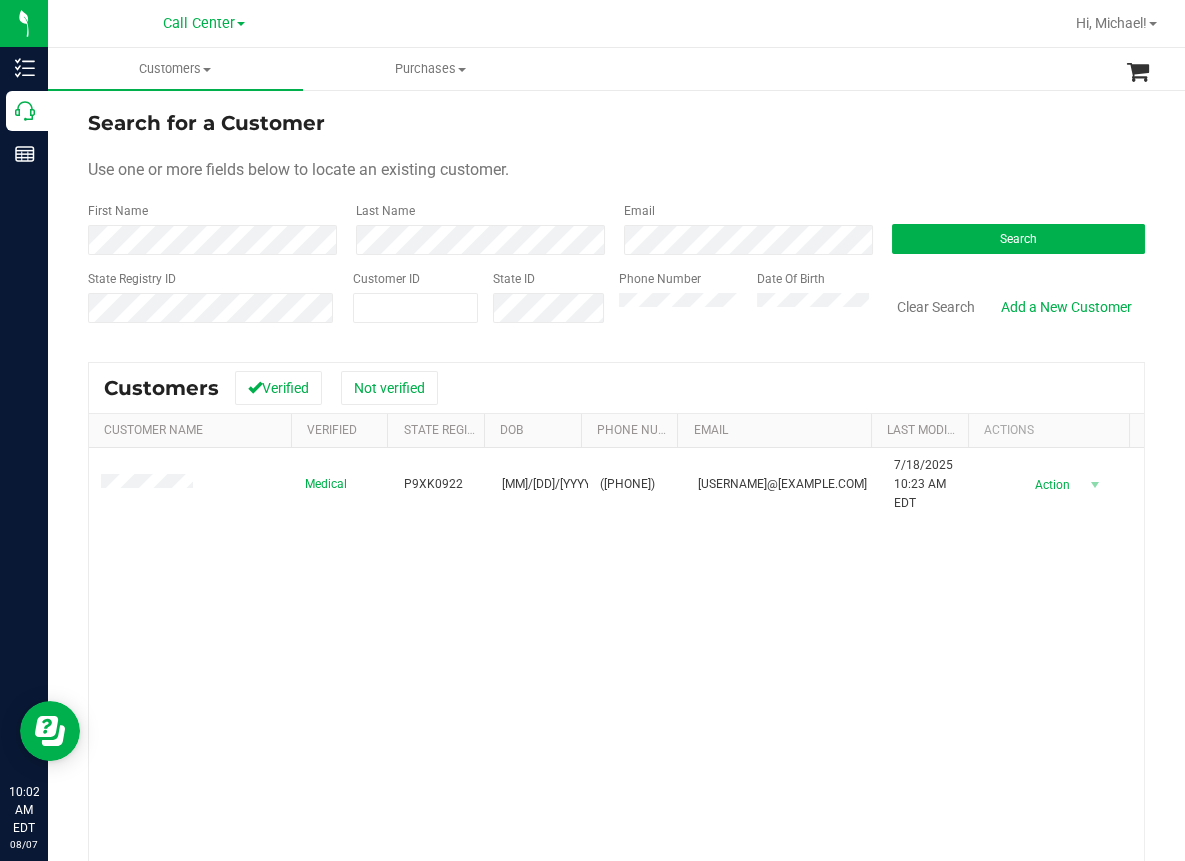 click on "Medical [PRODUCT_CODE] [DATE] ([PHONE]) [EMAIL] [DATE] [TIME] [TIMEZONE]
Delete Profile
Action Action Create new purchase View profile View purchases" at bounding box center (616, 719) 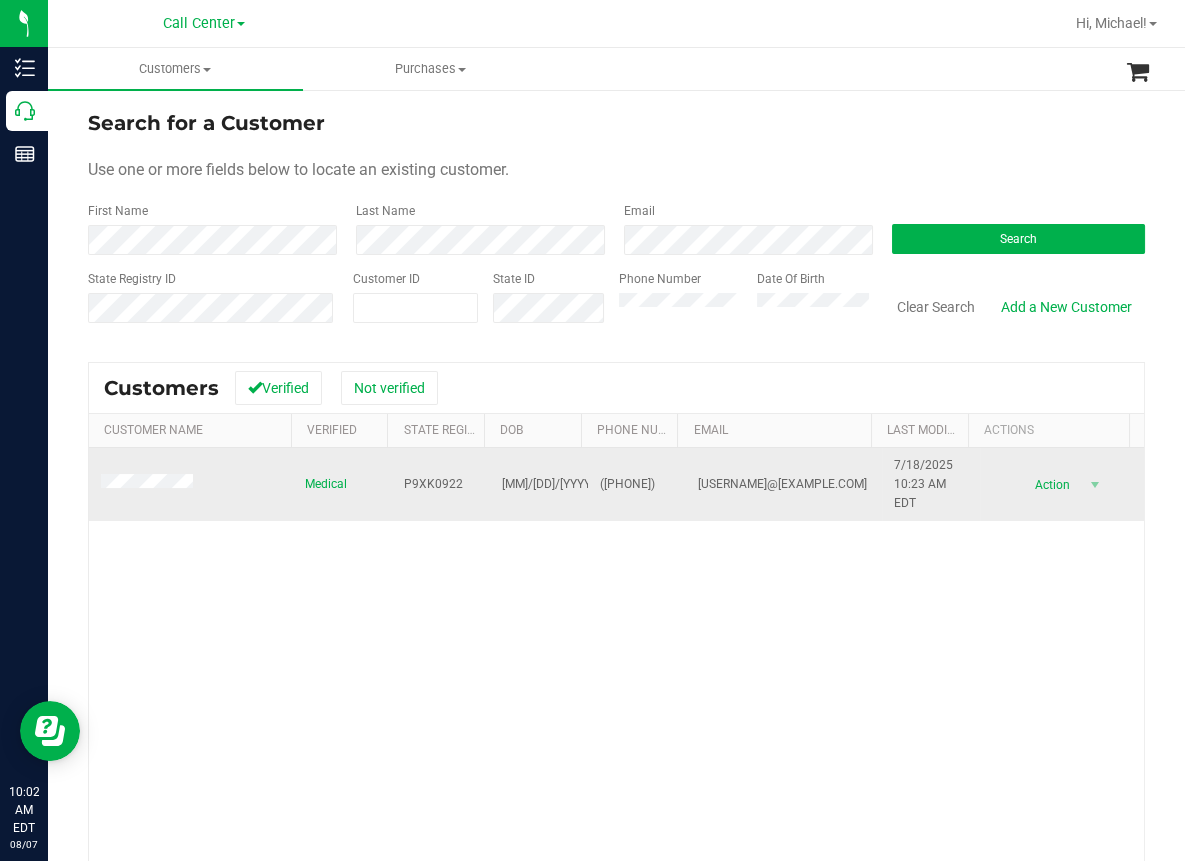 click on "[MM]/[DD]/[YYYY]" at bounding box center (548, 484) 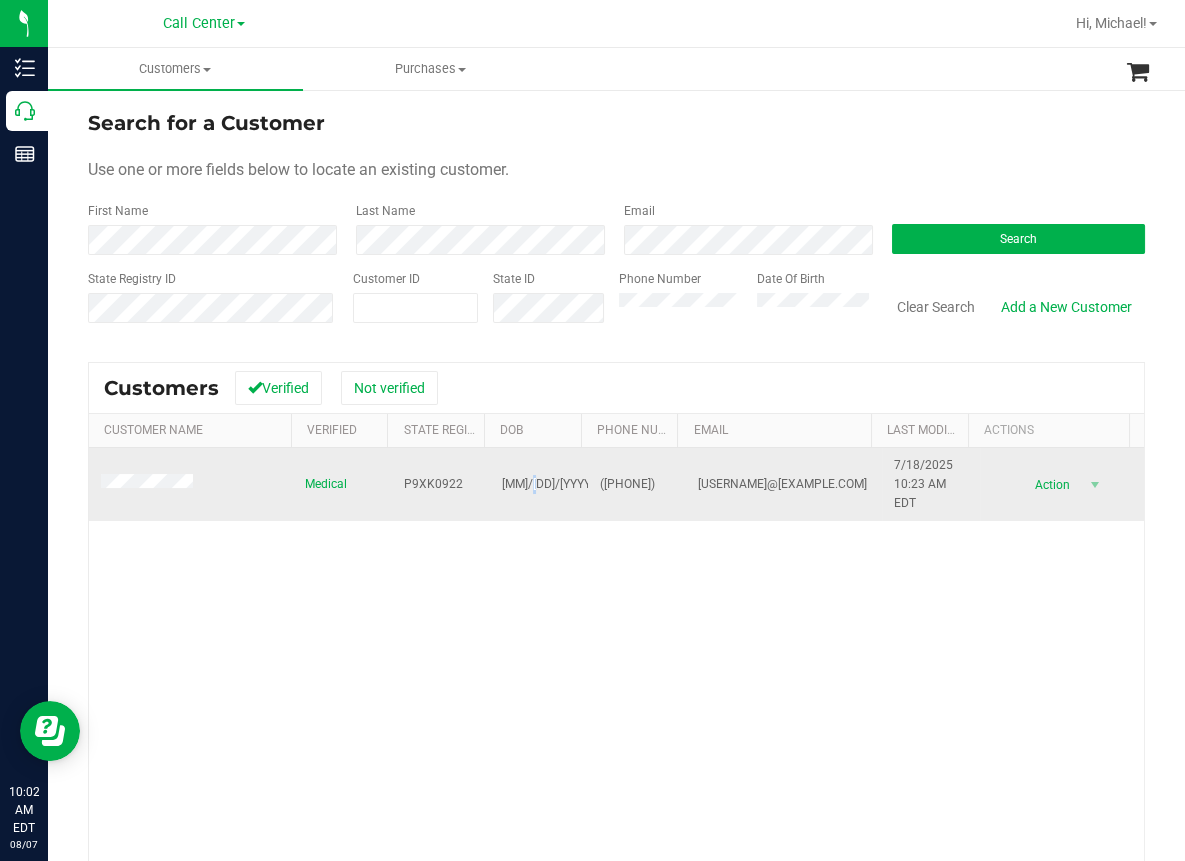 click on "[MM]/[DD]/[YYYY]" at bounding box center [548, 484] 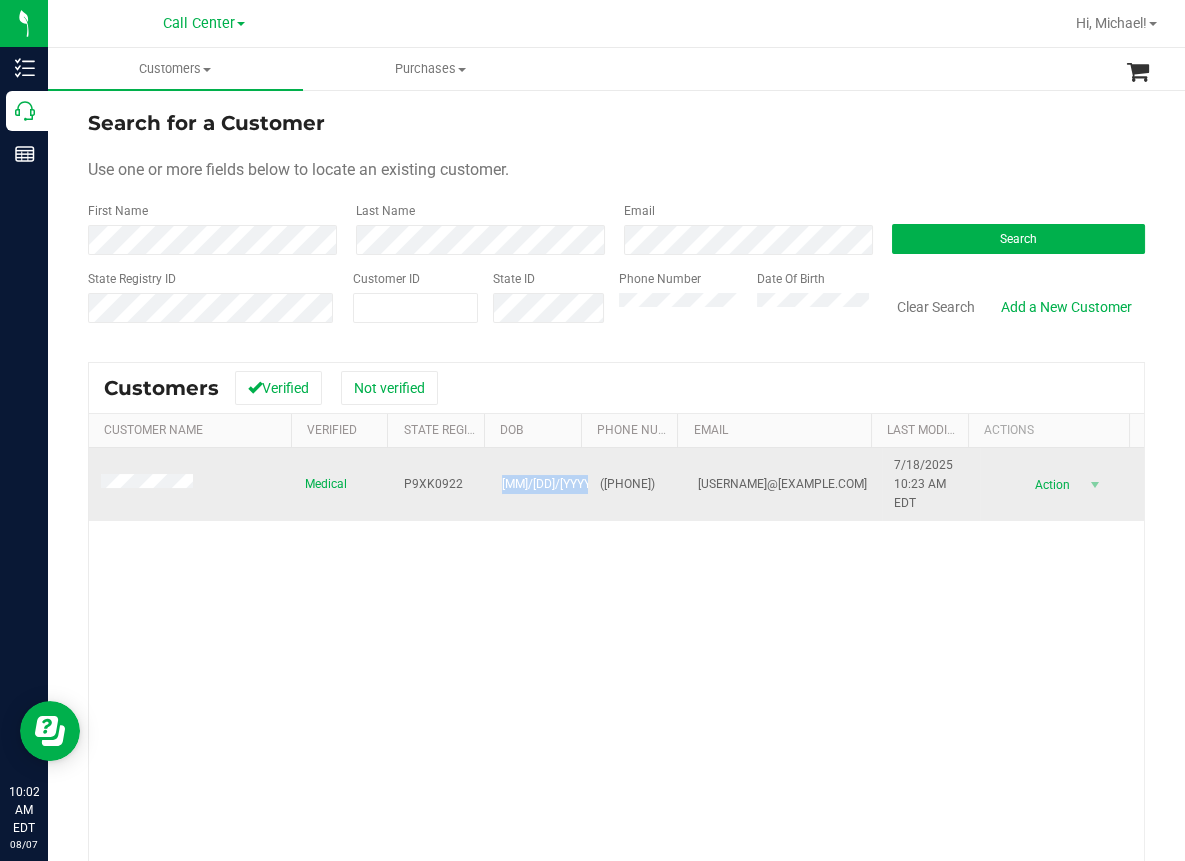 click on "[MM]/[DD]/[YYYY]" at bounding box center [548, 484] 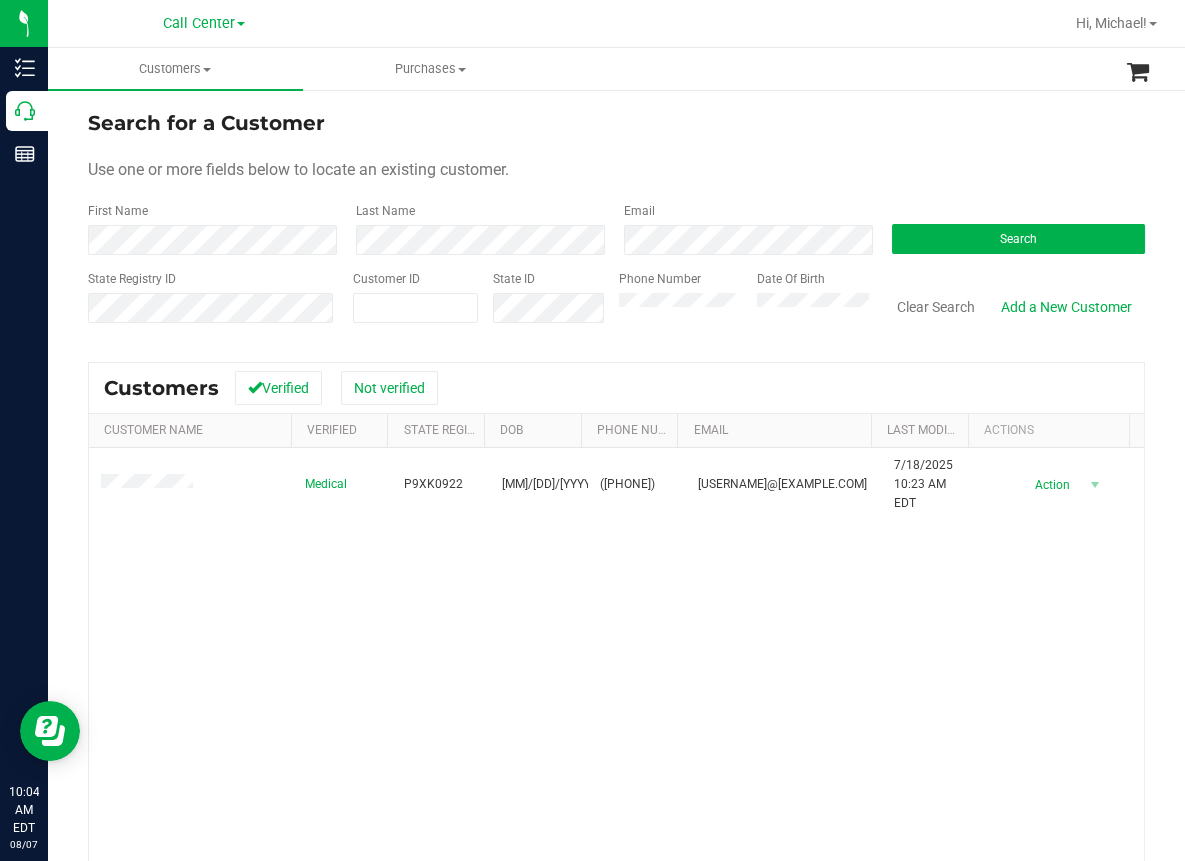 click on "Medical [PRODUCT_CODE] [DATE] ([PHONE]) [EMAIL] [DATE] [TIME] [TIMEZONE]
Delete Profile
Action Action Create new purchase View profile View purchases" at bounding box center [616, 719] 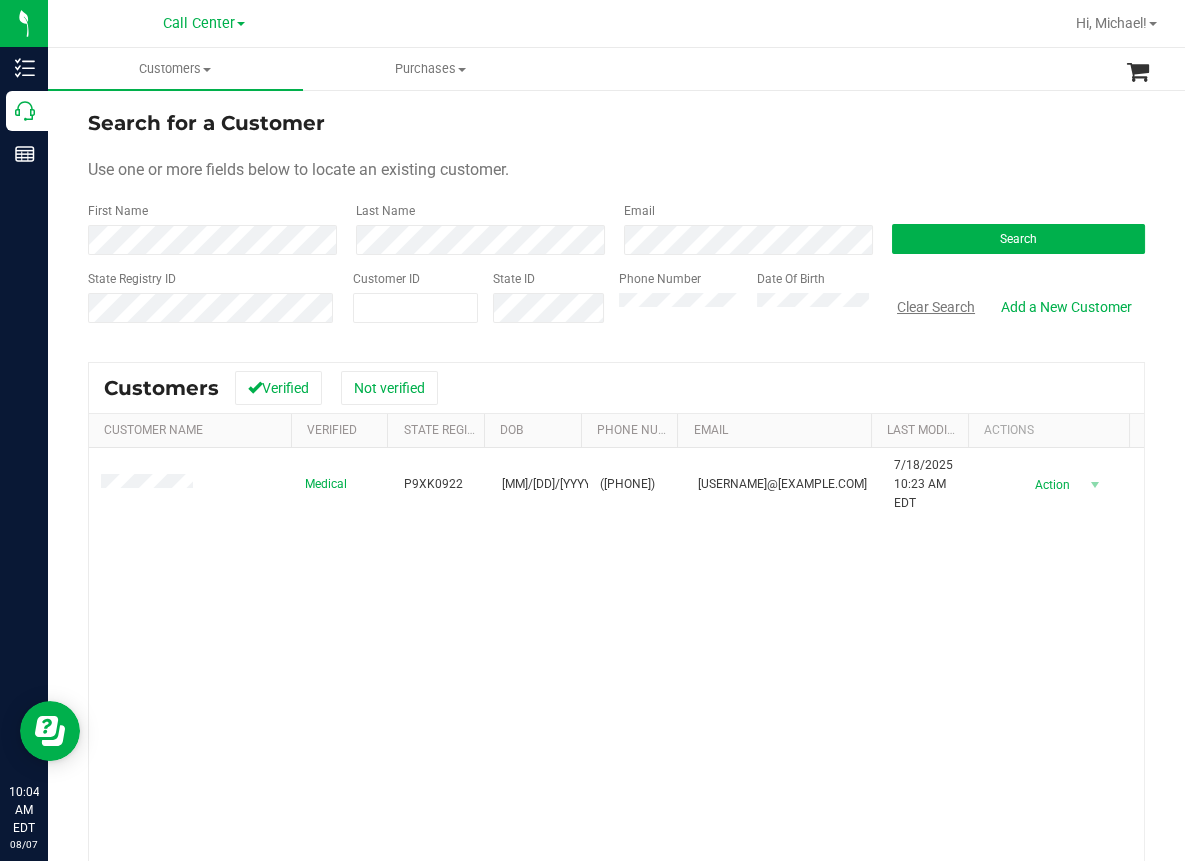click on "Clear Search" at bounding box center (936, 307) 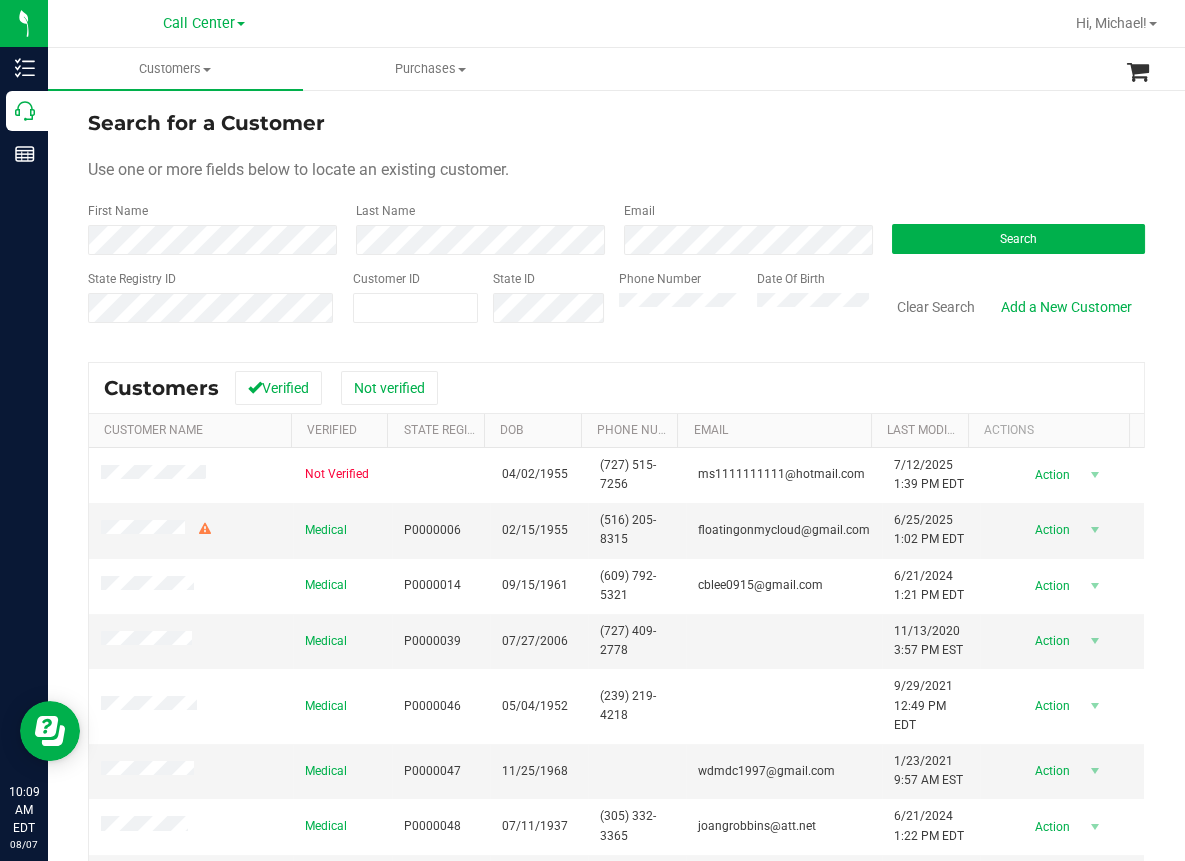 click at bounding box center [710, 23] 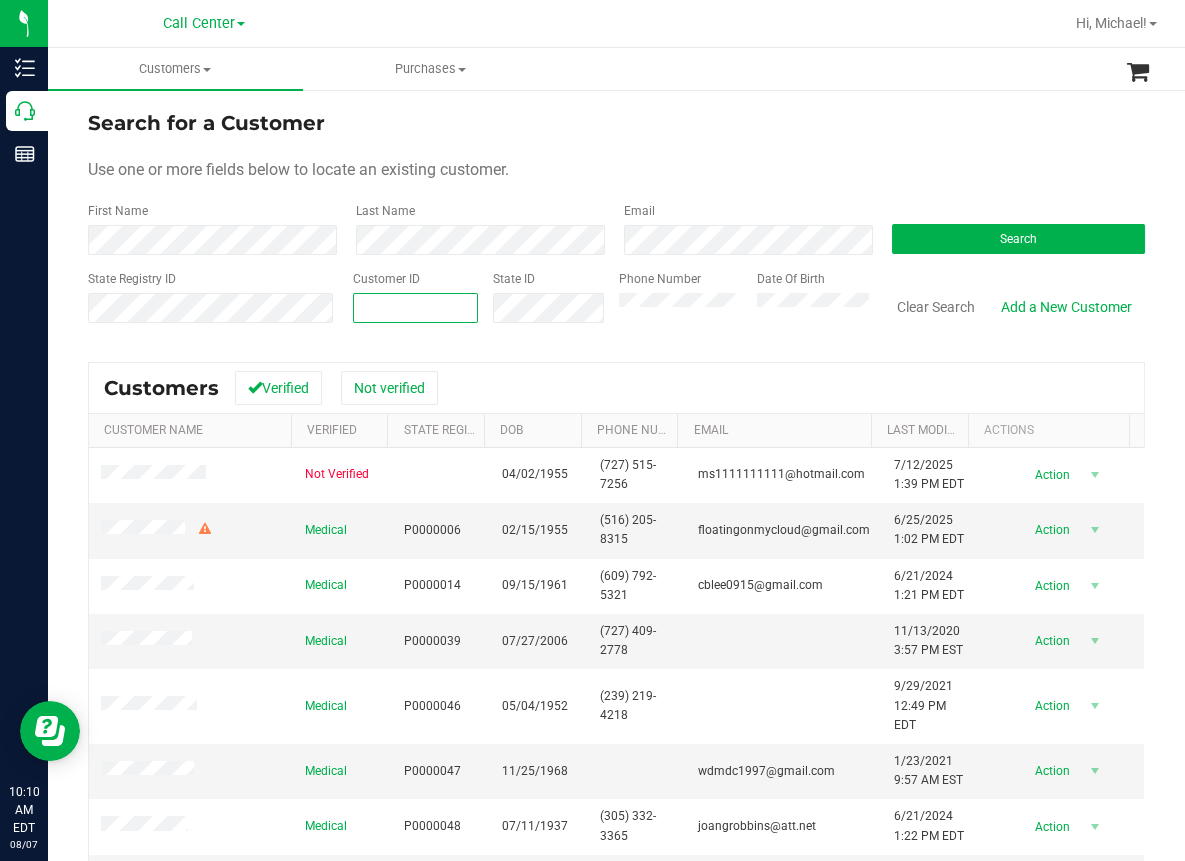 paste on "[NUMBER]" 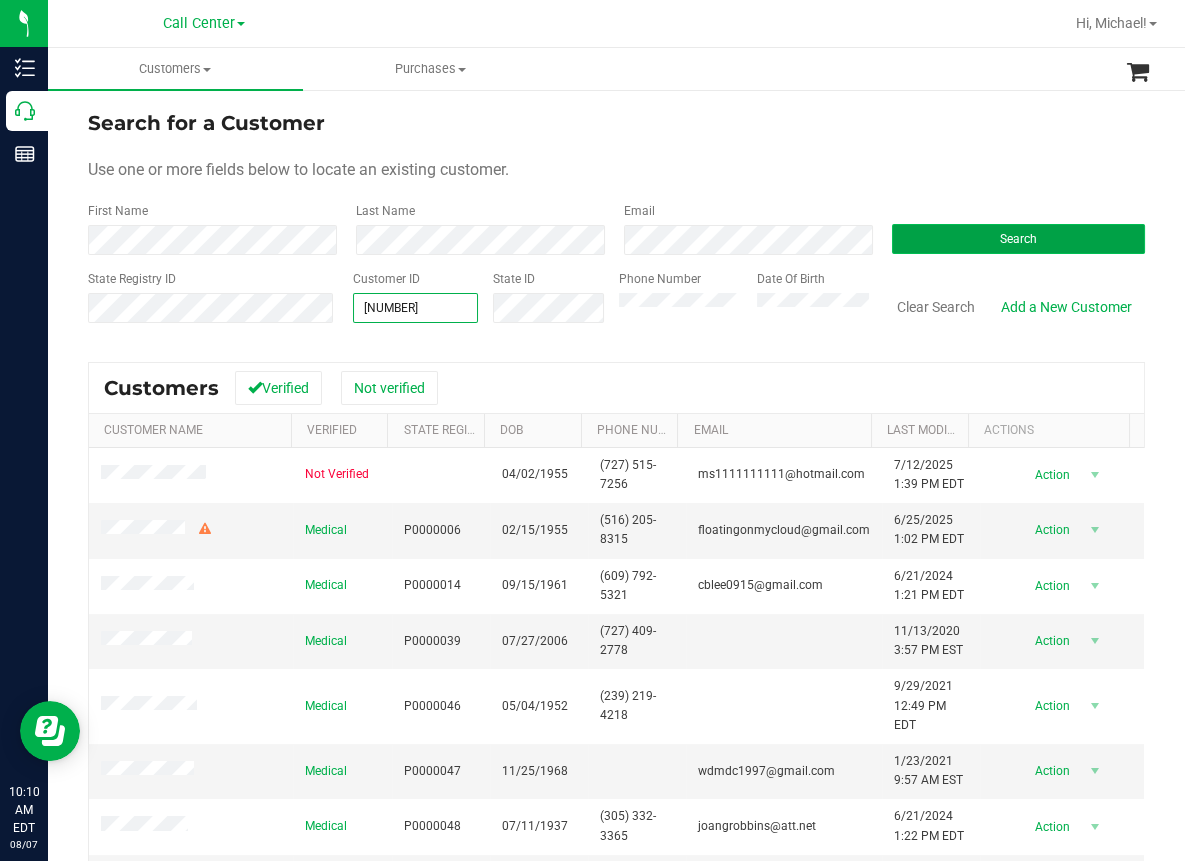 type on "[NUMBER]" 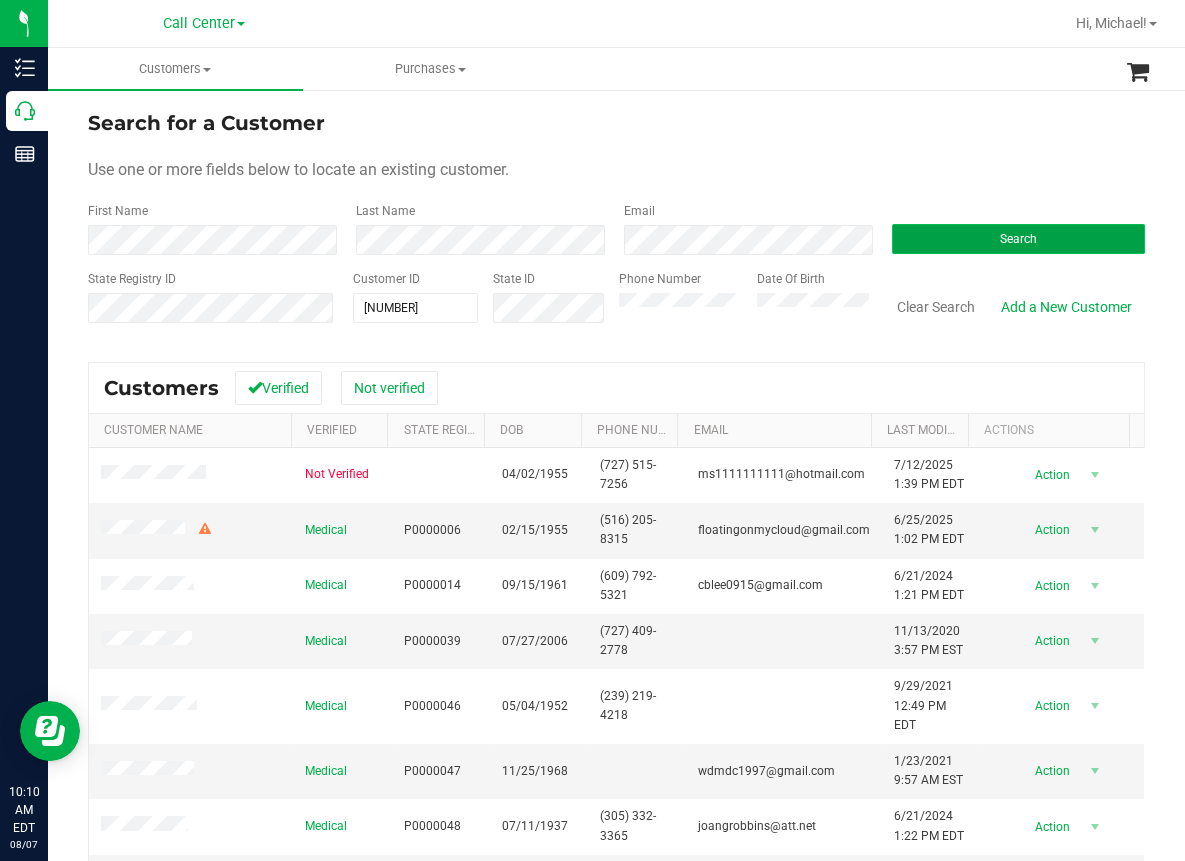 click on "Search" at bounding box center (1018, 239) 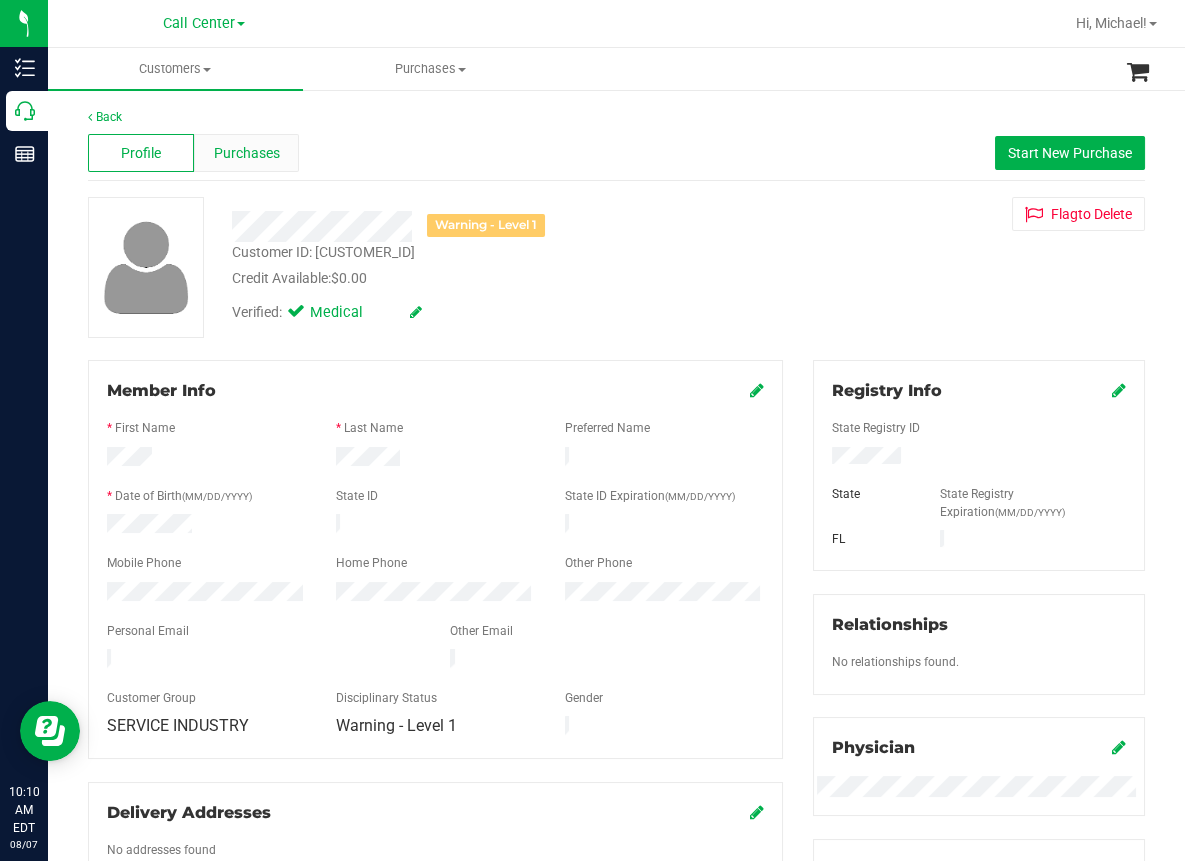 click on "Purchases" at bounding box center [247, 153] 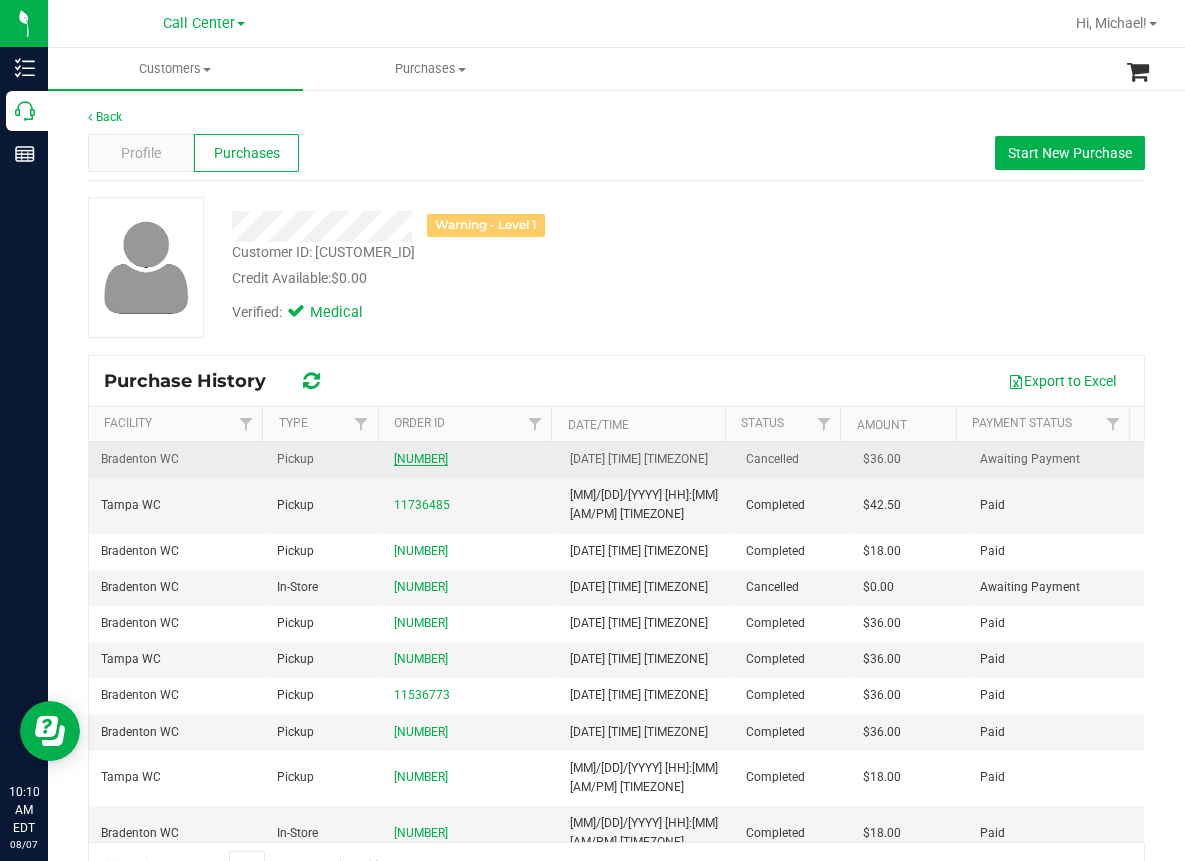 click on "[NUMBER]" at bounding box center [421, 459] 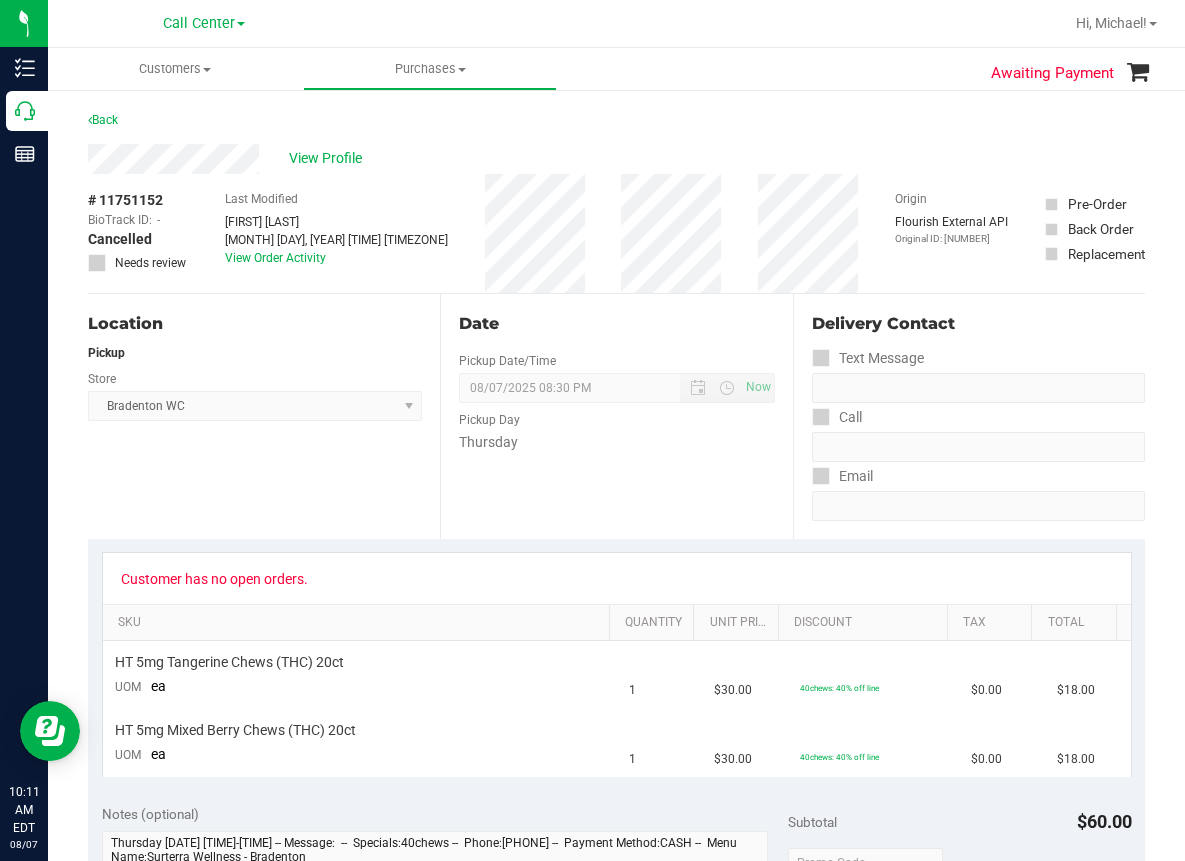 click on "Location
Pickup
Store
Bradenton WC Select Store Bonita Springs WC Boynton Beach WC Bradenton WC Brandon WC Brooksville WC Call Center Clermont WC Crestview WC Deerfield Beach WC Delray Beach WC Deltona WC Ft Walton Beach WC Ft. Lauderdale WC Ft. Myers WC Gainesville WC Jax Atlantic WC JAX DC REP Jax WC Key West WC Lakeland WC Largo WC Lehigh Acres DC REP Merritt Island WC Miami 72nd WC Miami Beach WC Miami Dadeland WC Miramar DC REP New Port Richey WC North Palm Beach WC North Port WC Ocala WC Orange Park WC Orlando Colonial WC Orlando DC REP Orlando WC Oviedo WC Palm Bay WC Palm Coast WC Panama City WC Pensacola WC Port Orange WC Port St. Lucie WC Sebring WC South Tampa WC St. Pete WC Summerfield WC Tallahassee DC REP Tallahassee WC Tampa DC Testing Tampa Warehouse Tampa WC TX Austin DC TX Plano Retail WPB DC WPB WC" at bounding box center [264, 416] 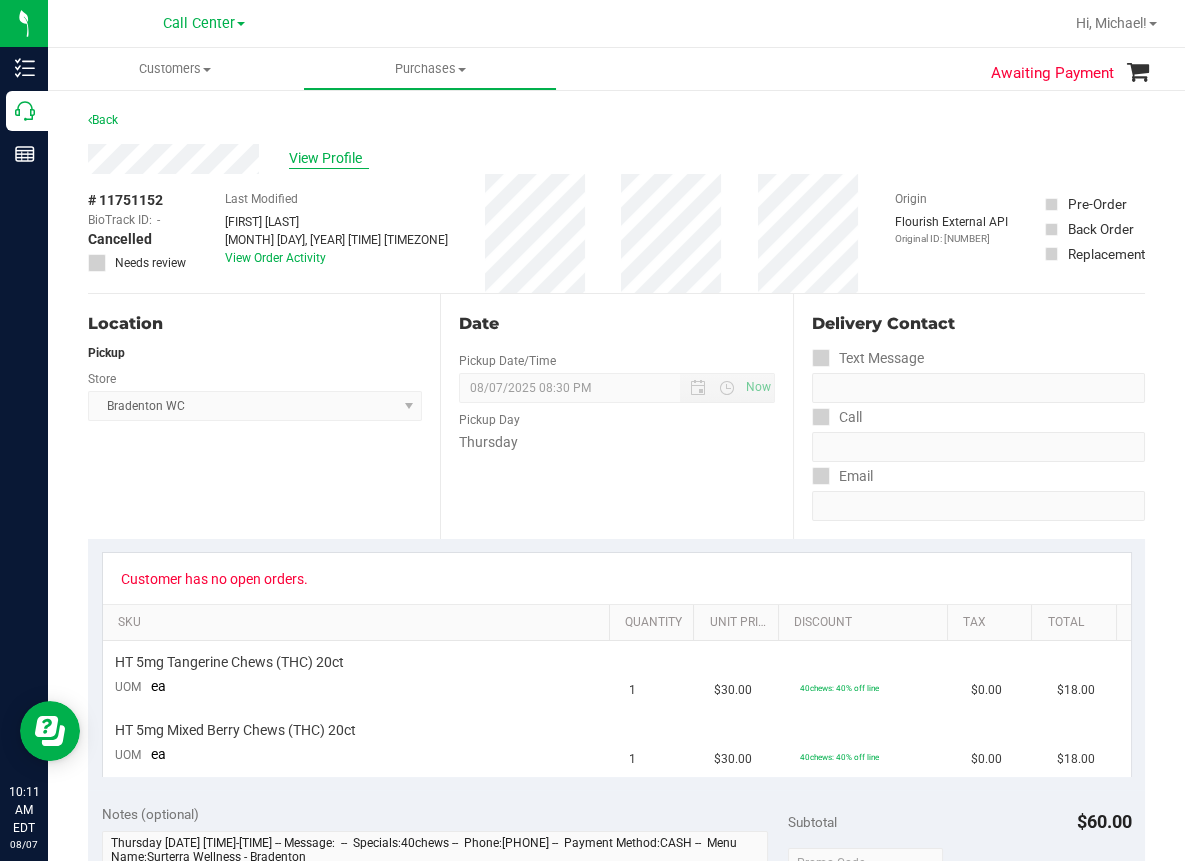 click on "View Profile" at bounding box center [329, 158] 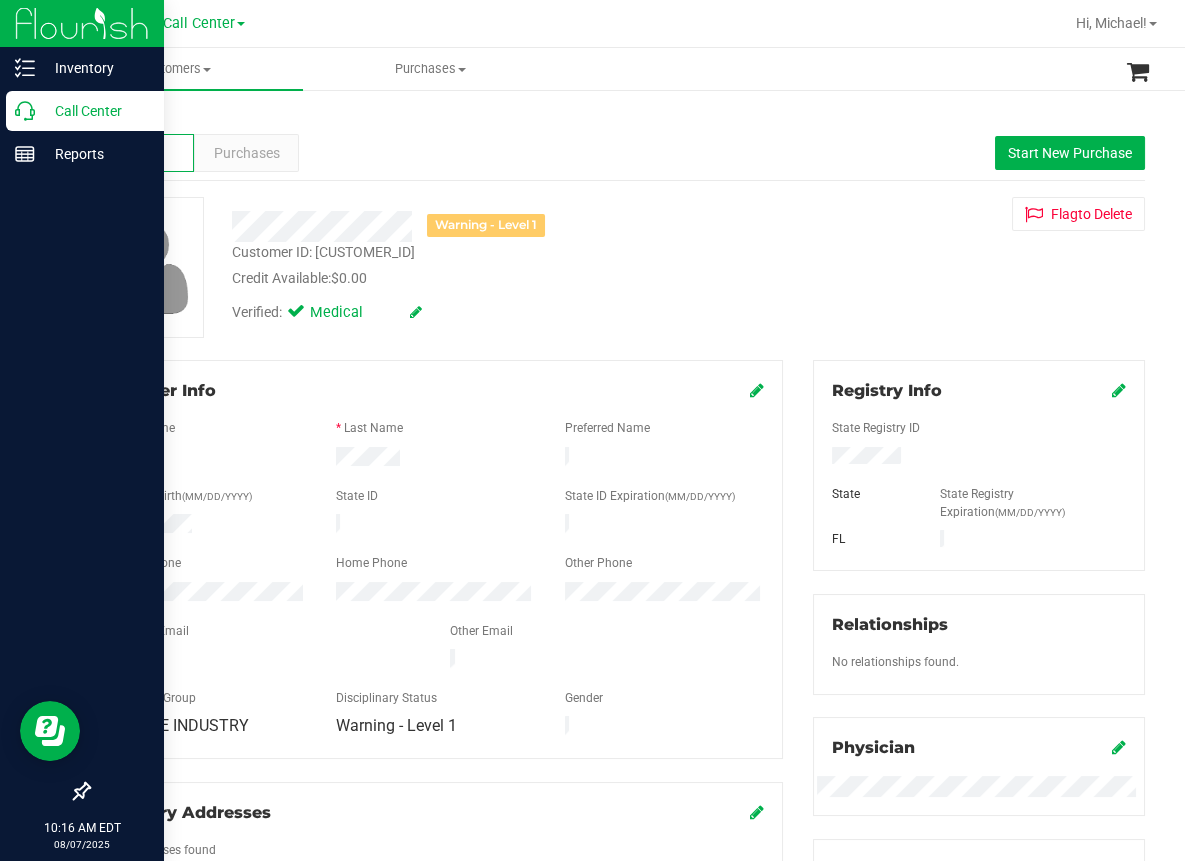 click 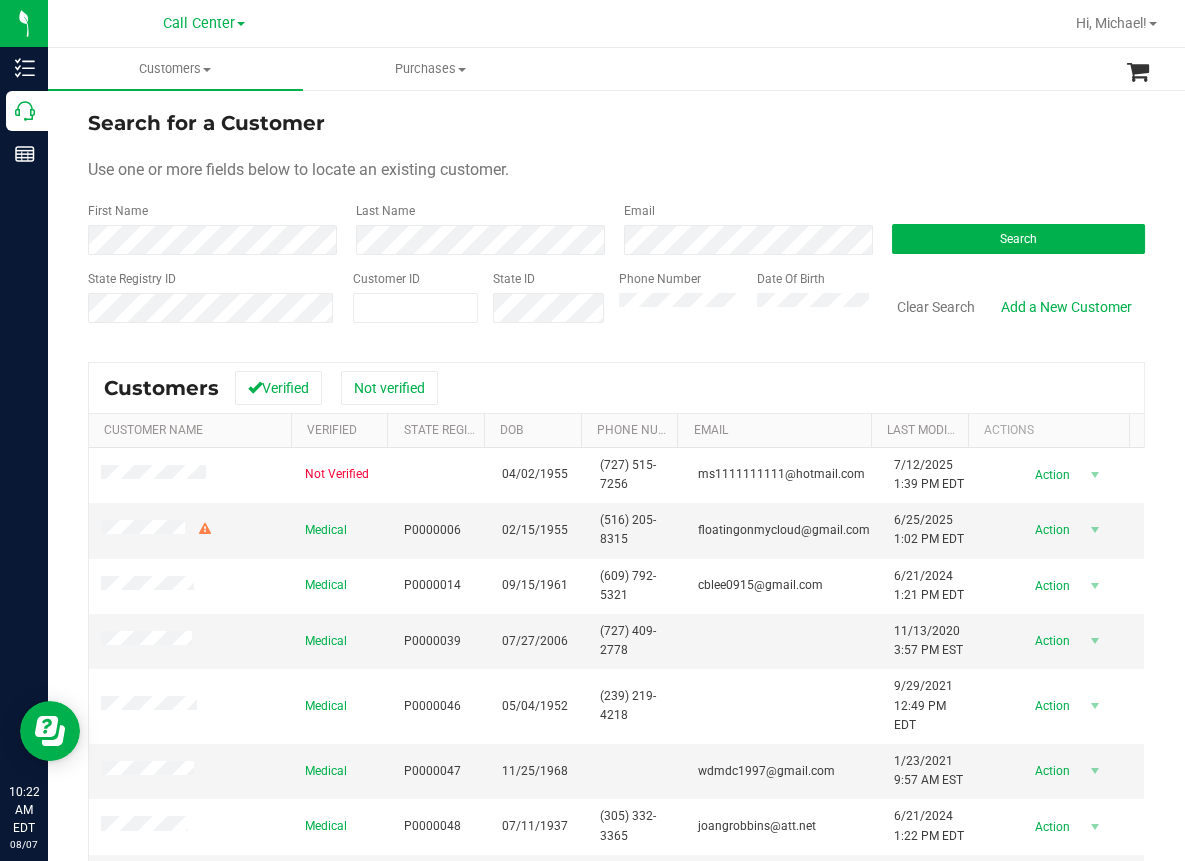 click at bounding box center [710, 23] 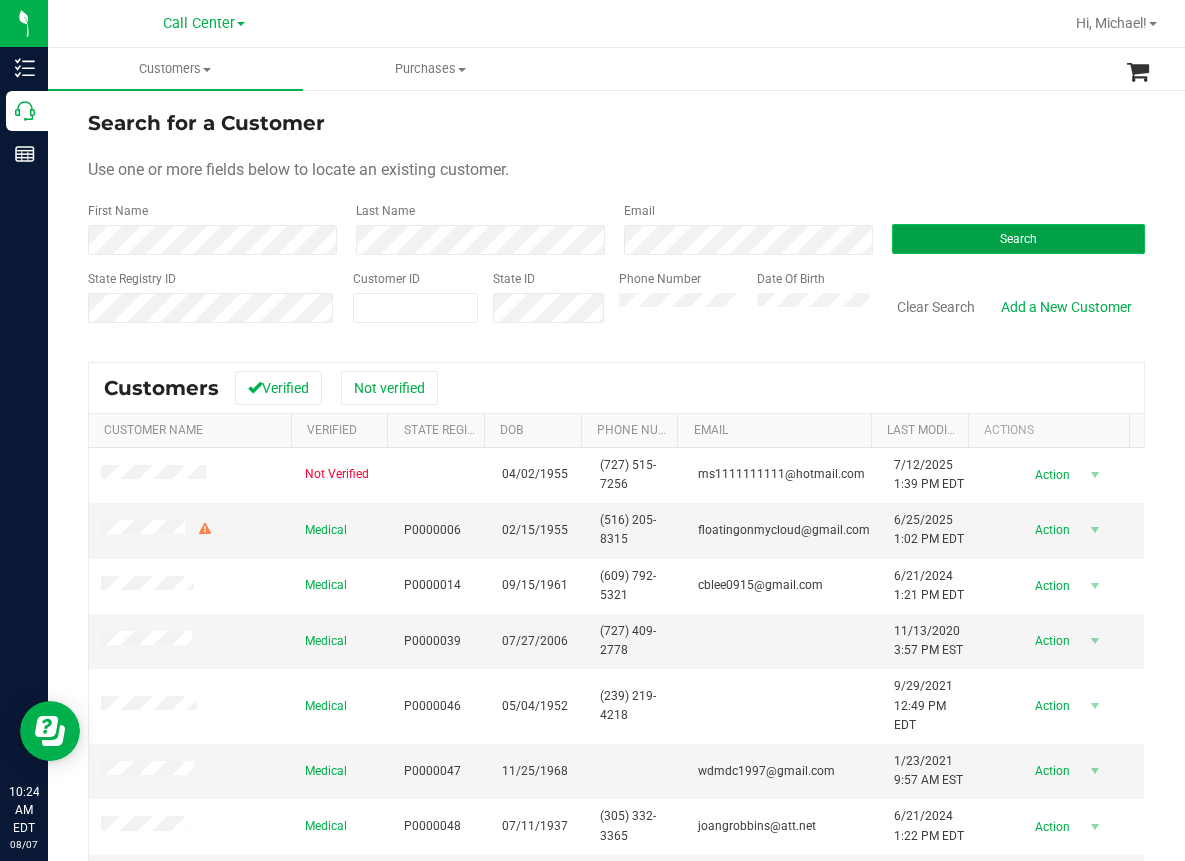 click on "Search" at bounding box center [1018, 239] 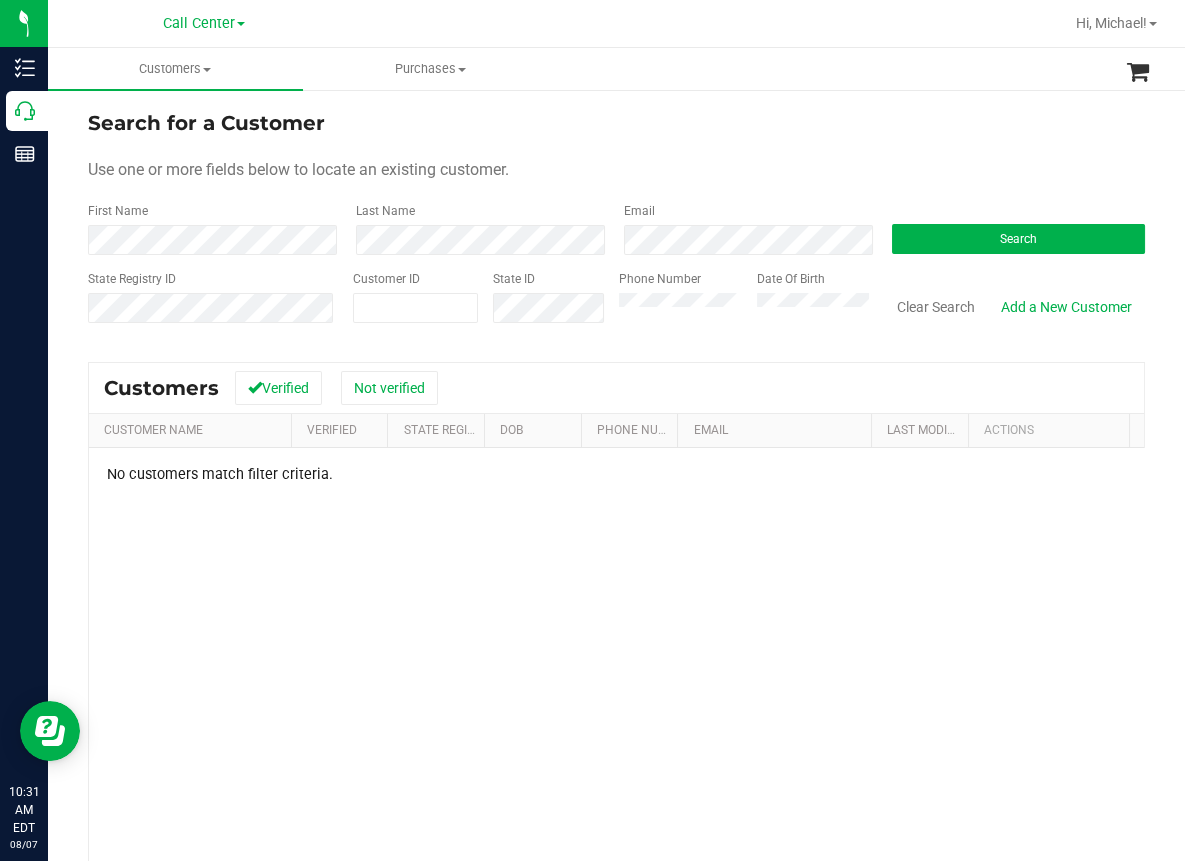 click on "Search for a Customer
Use one or more fields below to locate an existing customer.
First Name
Last Name
Email
Search
State Registry ID
Customer ID
State ID
Phone Number" at bounding box center (616, 573) 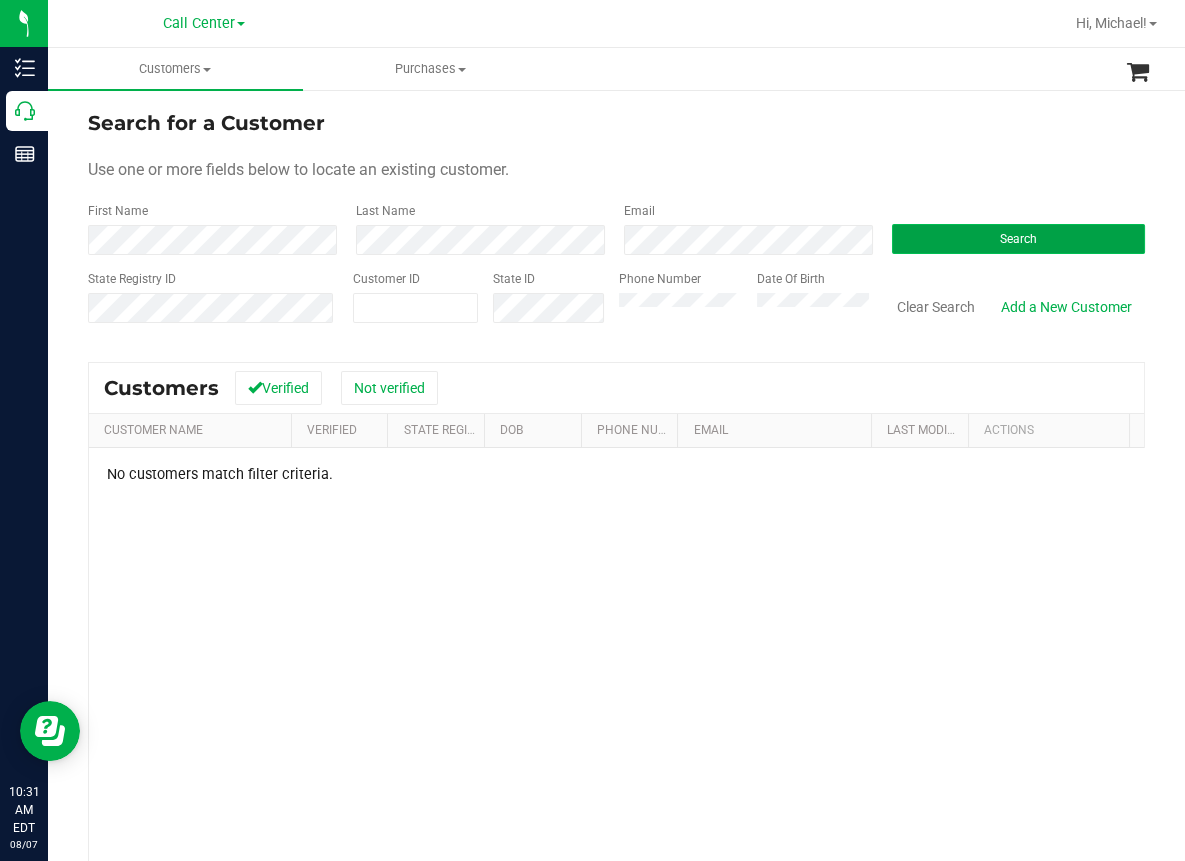 click on "Search" at bounding box center (1018, 239) 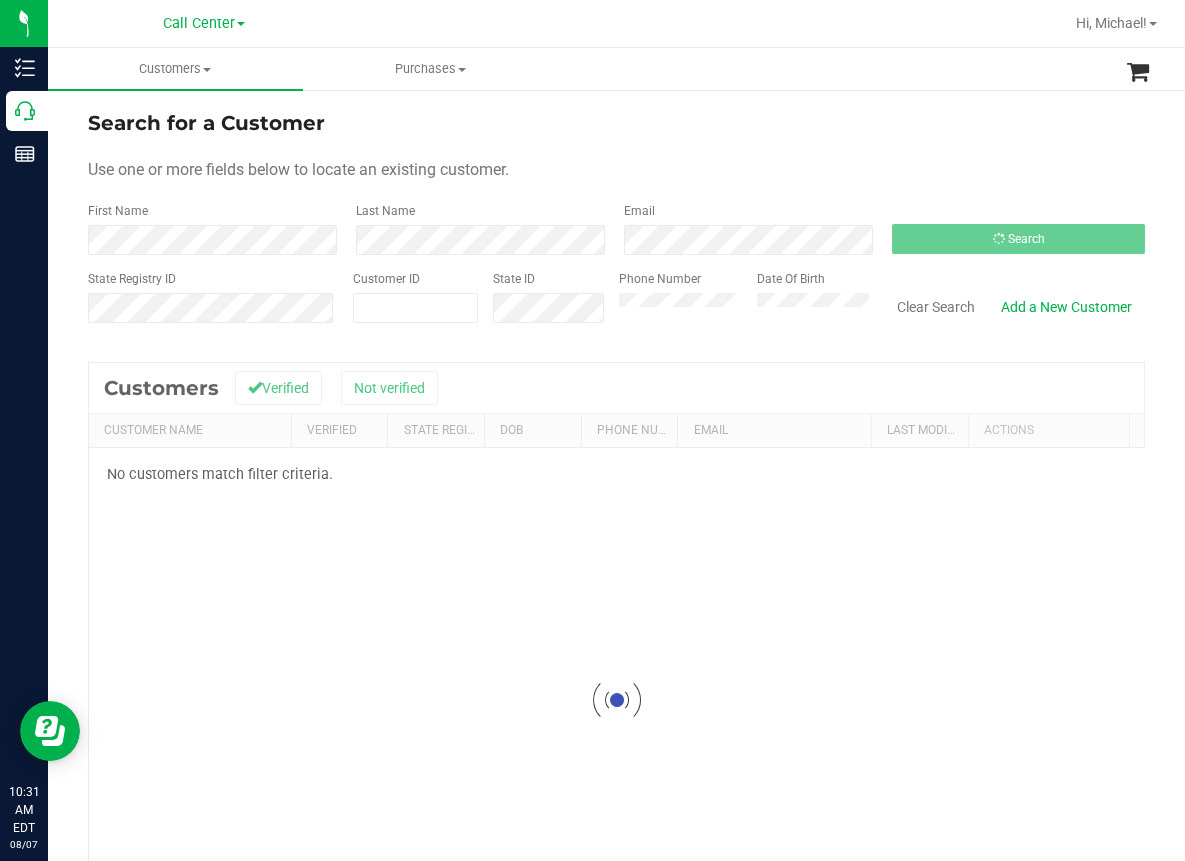 click on "Date Of Birth" at bounding box center (805, 305) 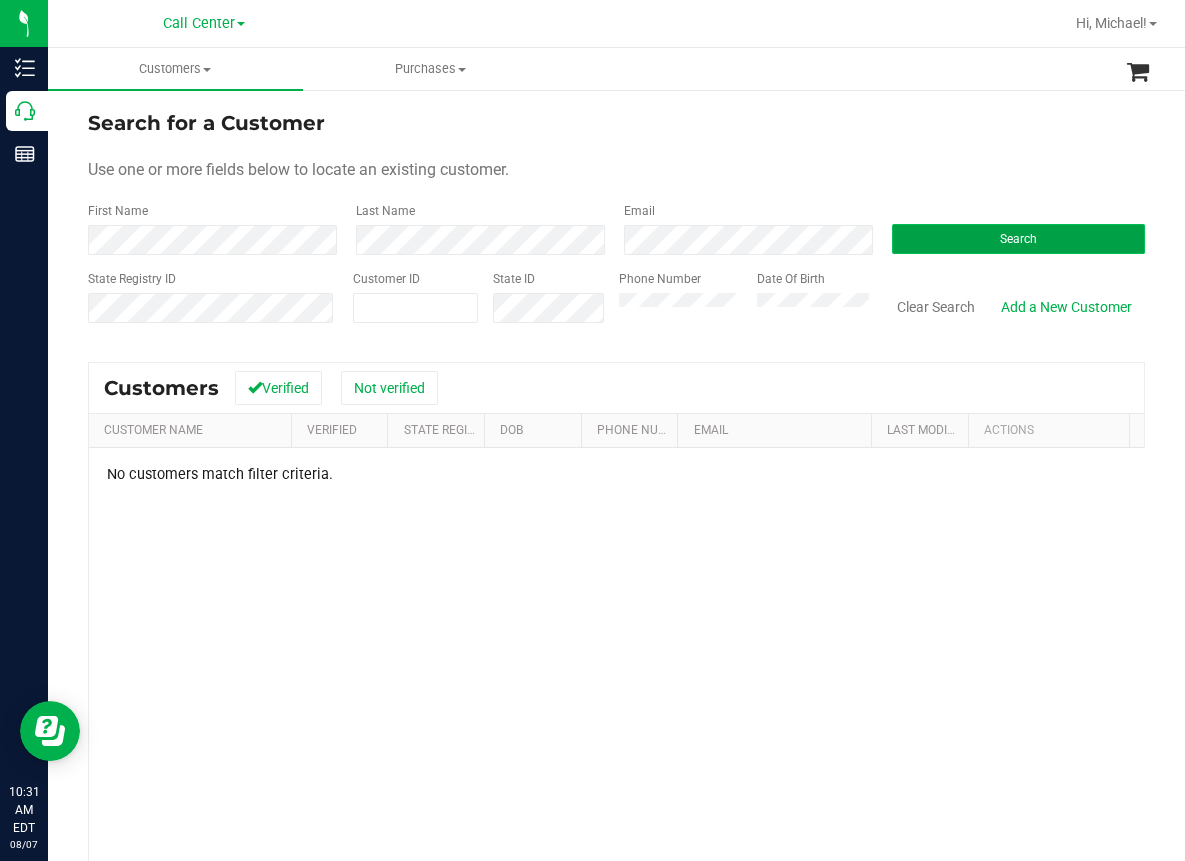 click on "Search" at bounding box center [1018, 239] 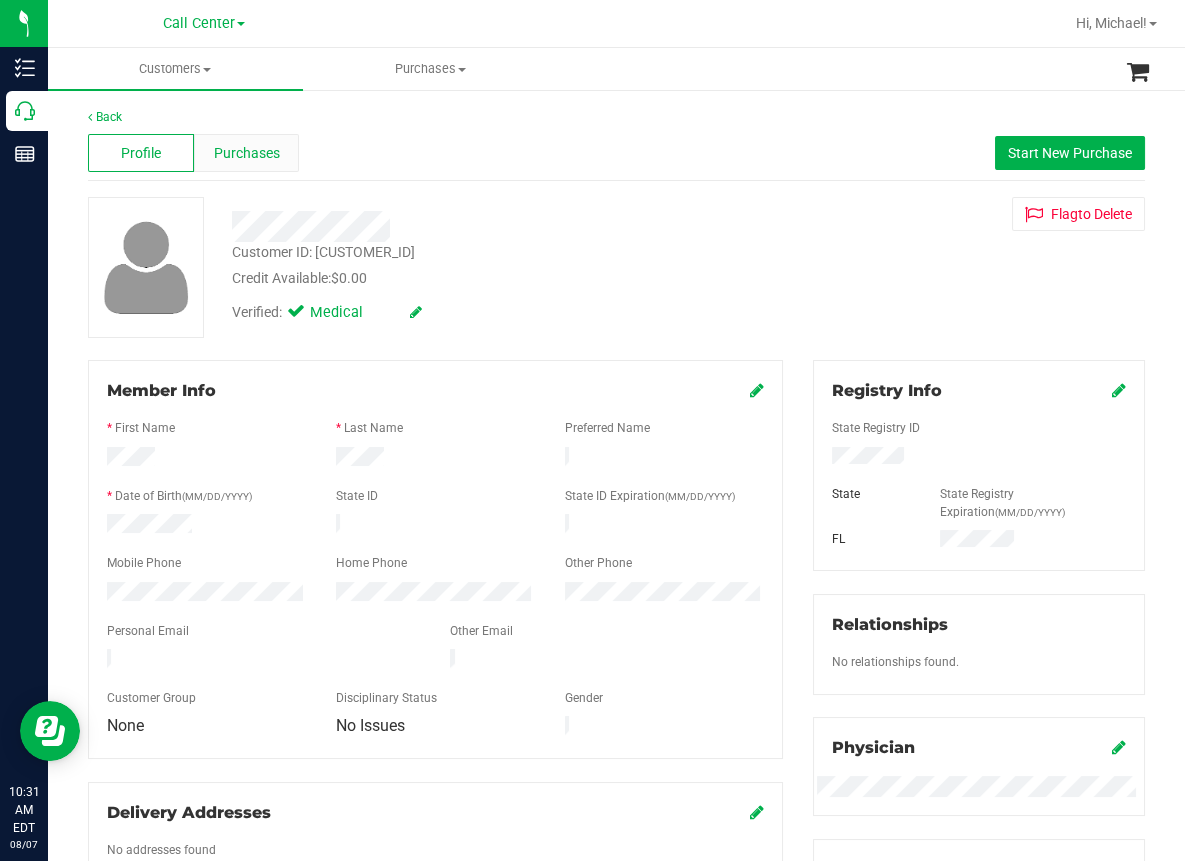click on "Purchases" at bounding box center (247, 153) 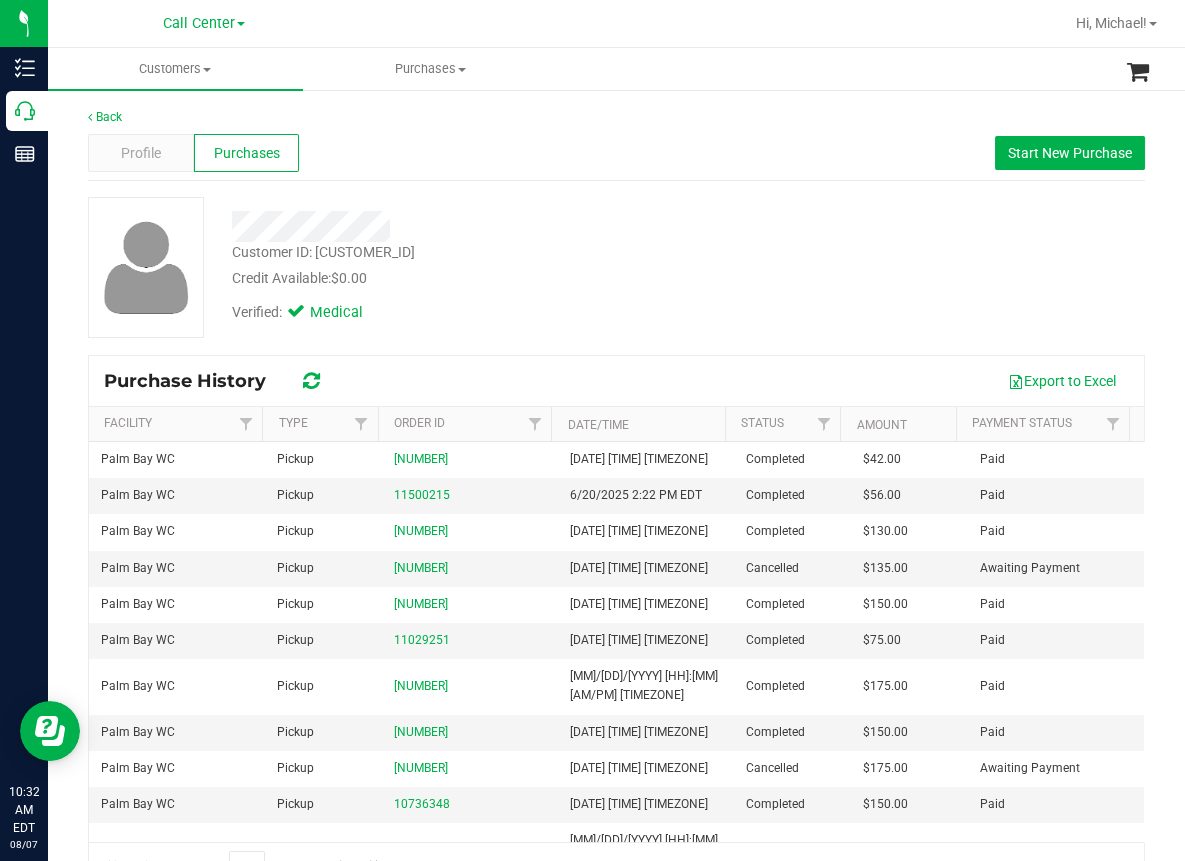 click on "Profile
Purchases
Start New Purchase" at bounding box center [616, 153] 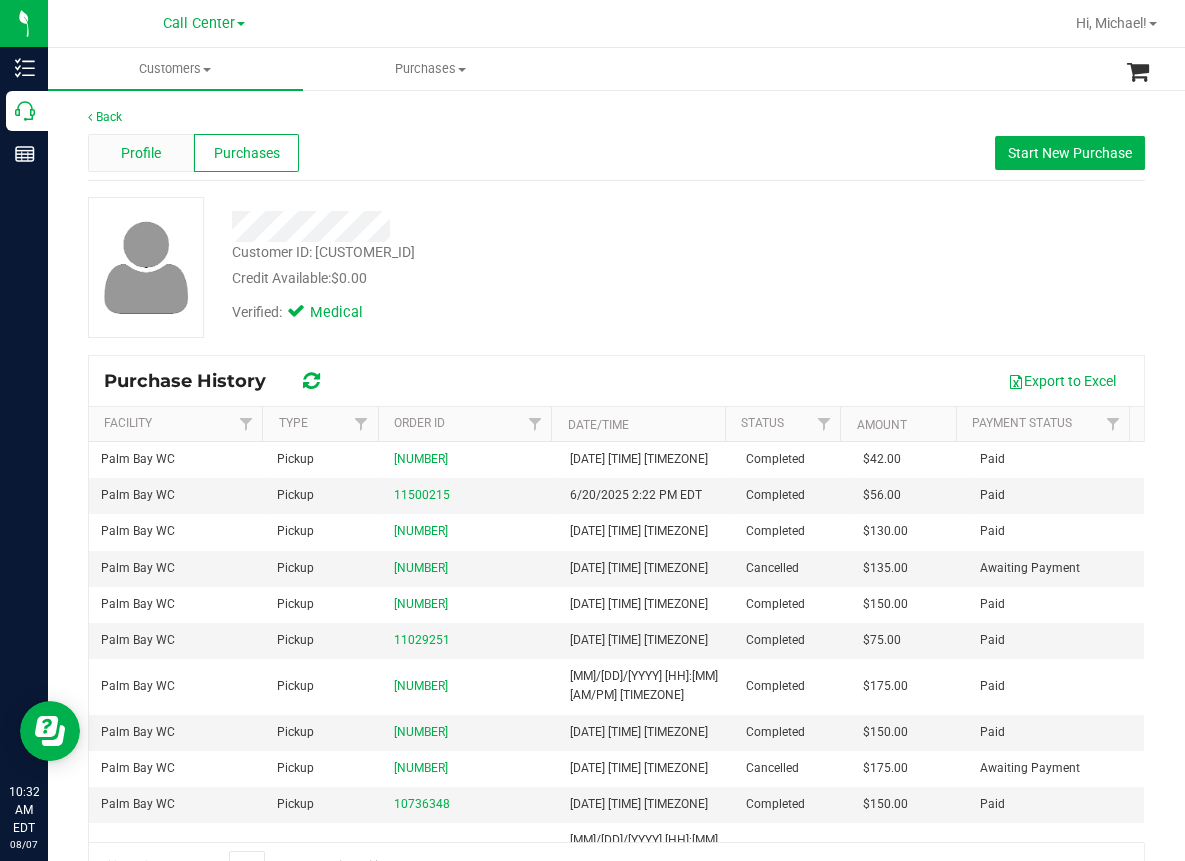 click on "Profile" at bounding box center (141, 153) 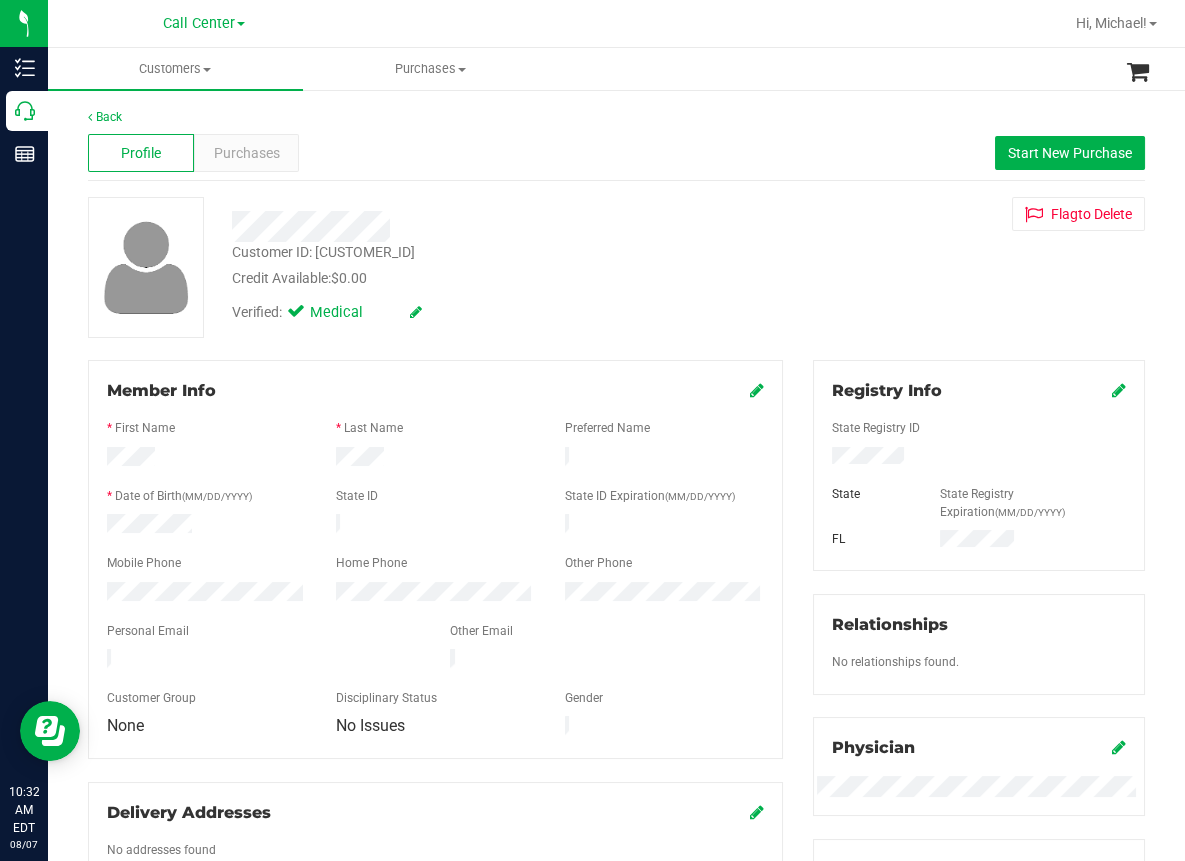 click on "Credit Available:
$0.00" at bounding box center [489, 278] 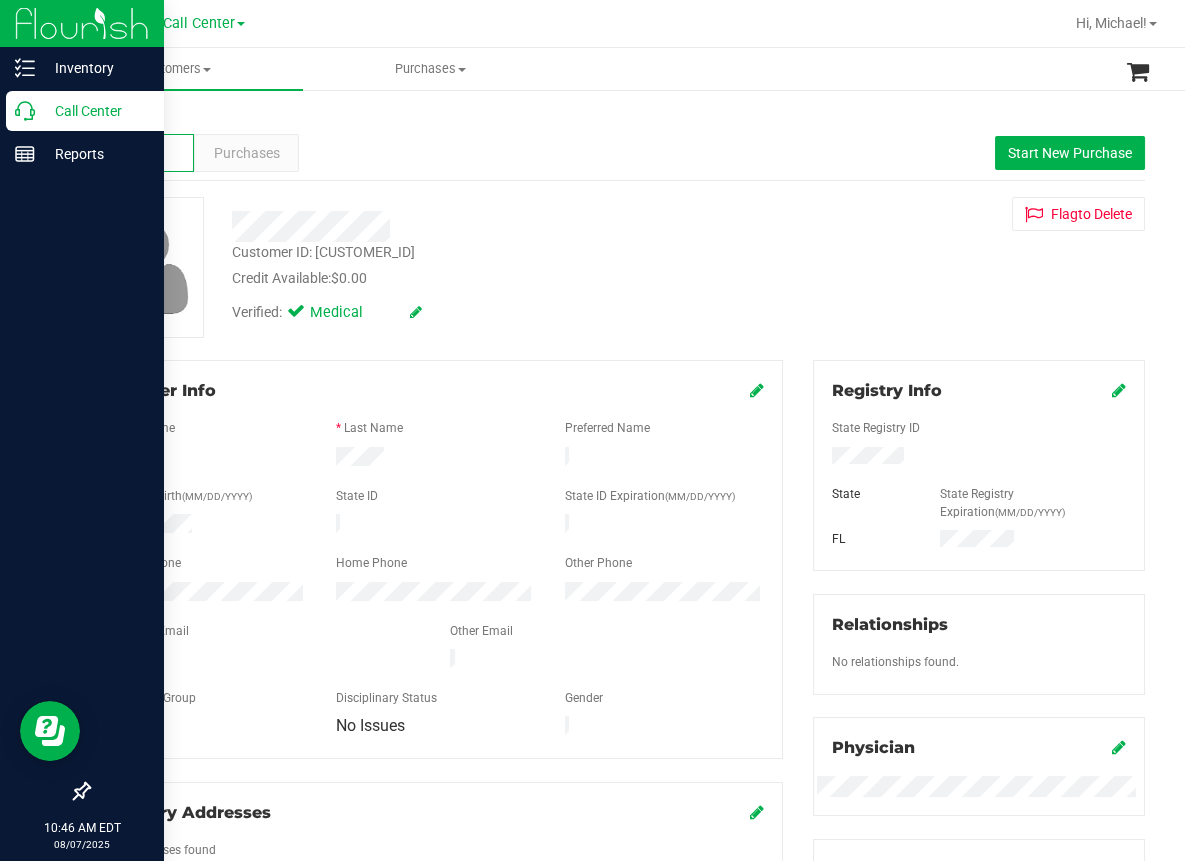 click on "Call Center" at bounding box center [95, 111] 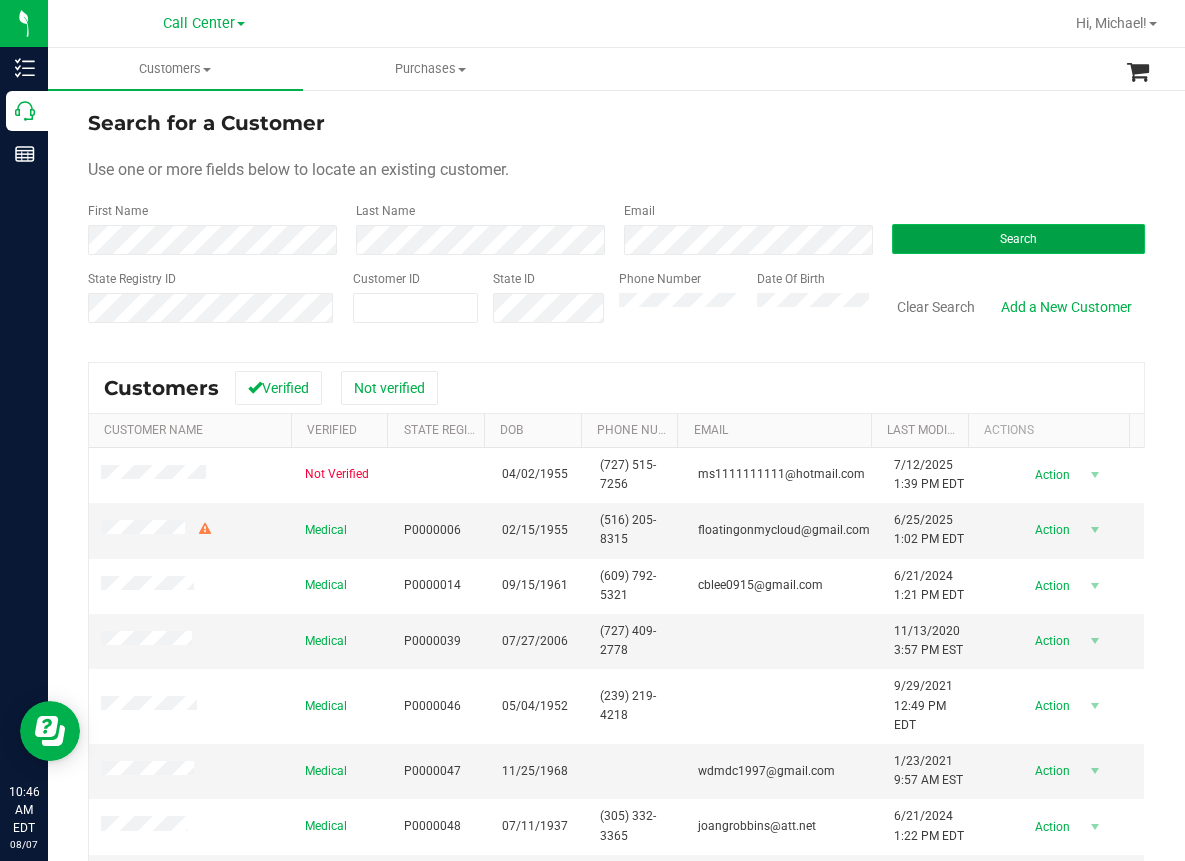 click on "Search" at bounding box center (1018, 239) 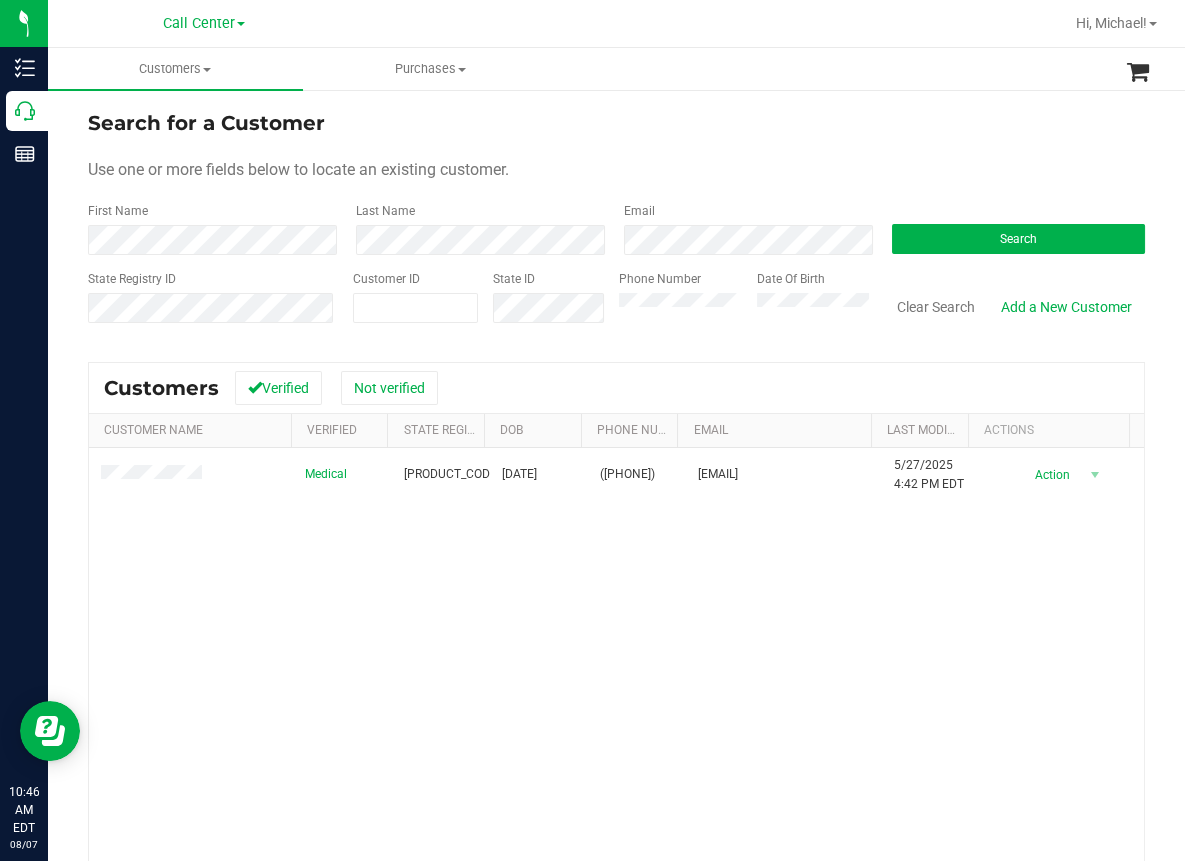 click on "Medical [STATE_ID] [DATE] ([PHONE]) [EMAIL] [DATE] [TIME] [TIMEZONE]
Delete Profile
Action Action Create new purchase View profile View purchases" at bounding box center [616, 719] 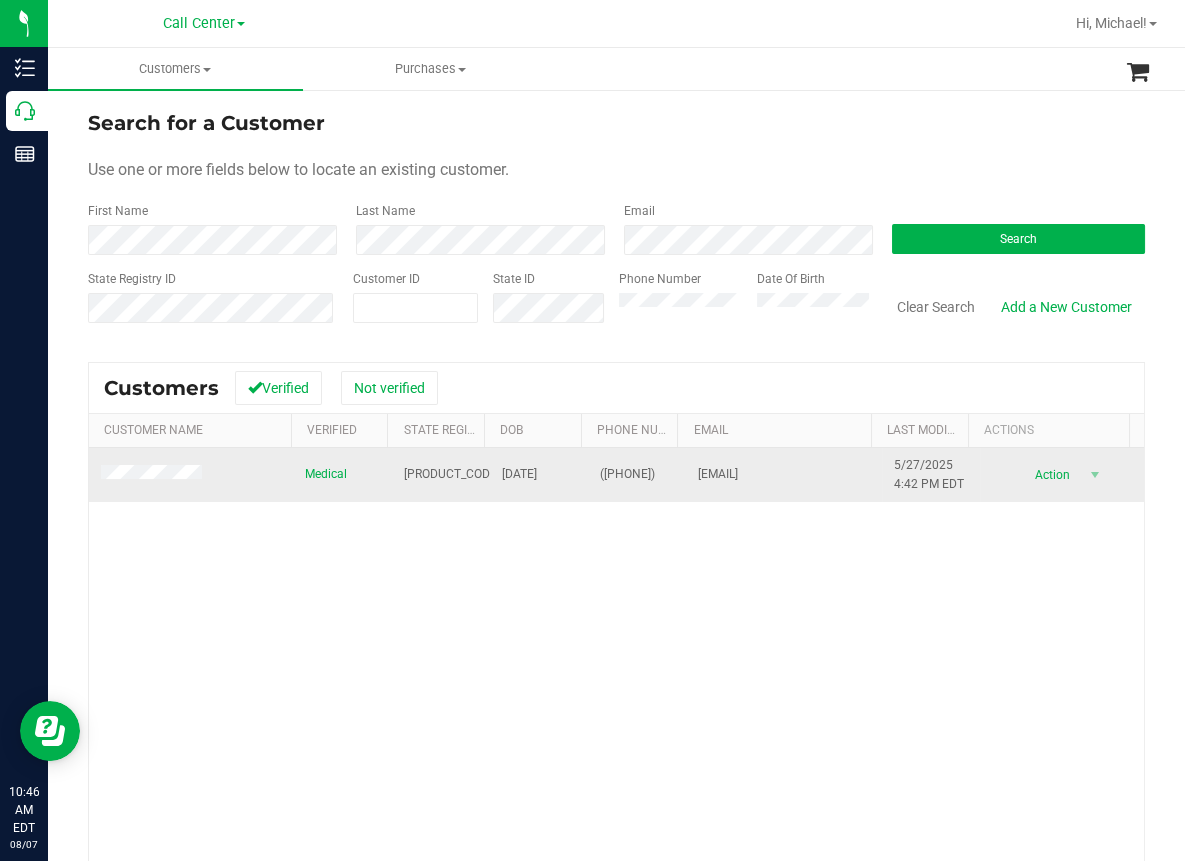 click on "[PRODUCT_CODE]" at bounding box center (452, 474) 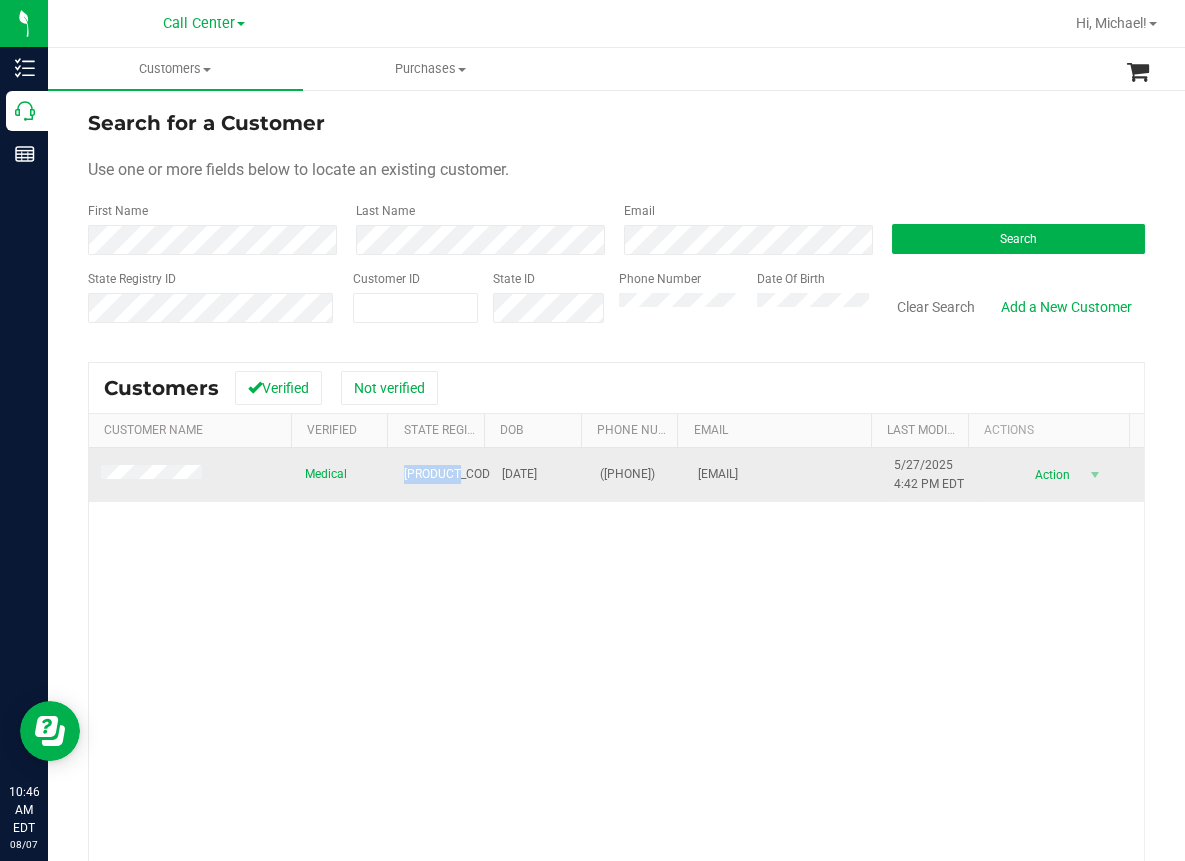 click on "[PRODUCT_CODE]" at bounding box center [452, 474] 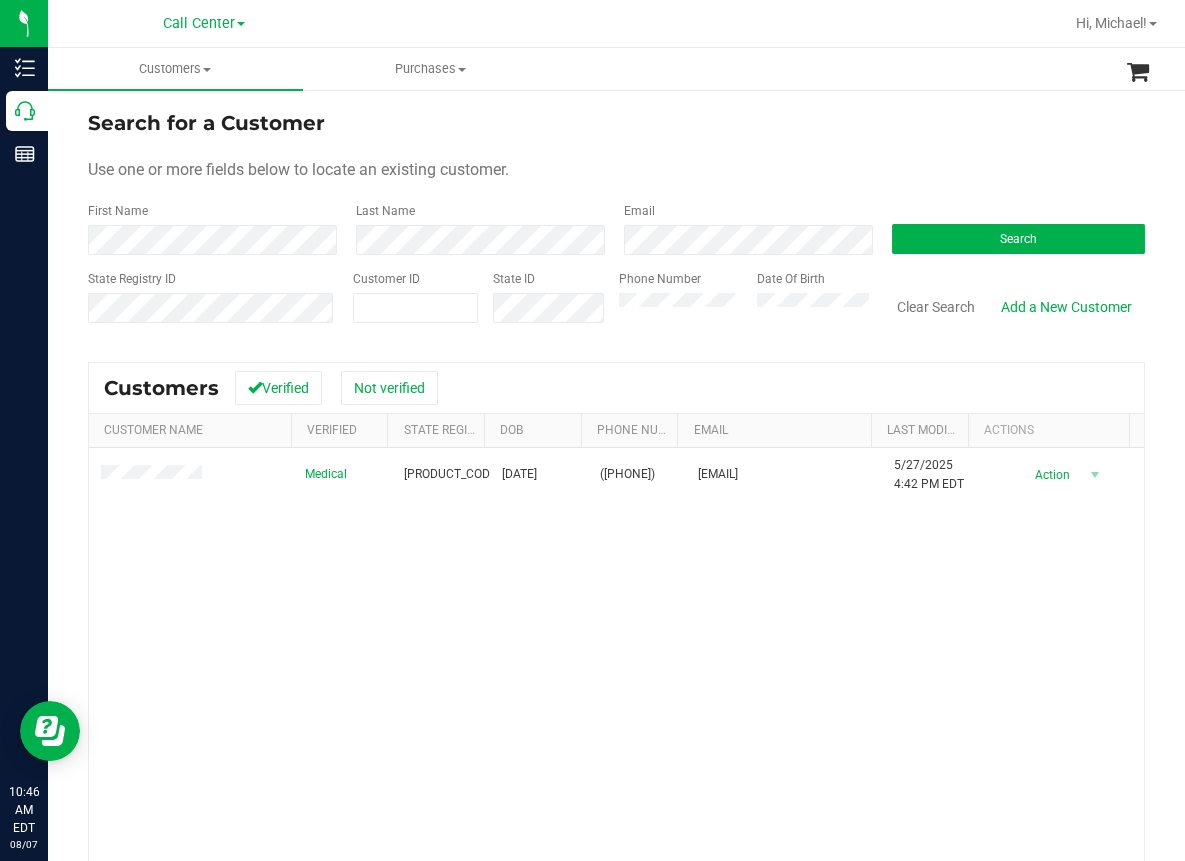 click on "Medical [STATE_ID] [DATE] ([PHONE]) [EMAIL] [DATE] [TIME] [TIMEZONE]
Delete Profile
Action Action Create new purchase View profile View purchases" at bounding box center (616, 719) 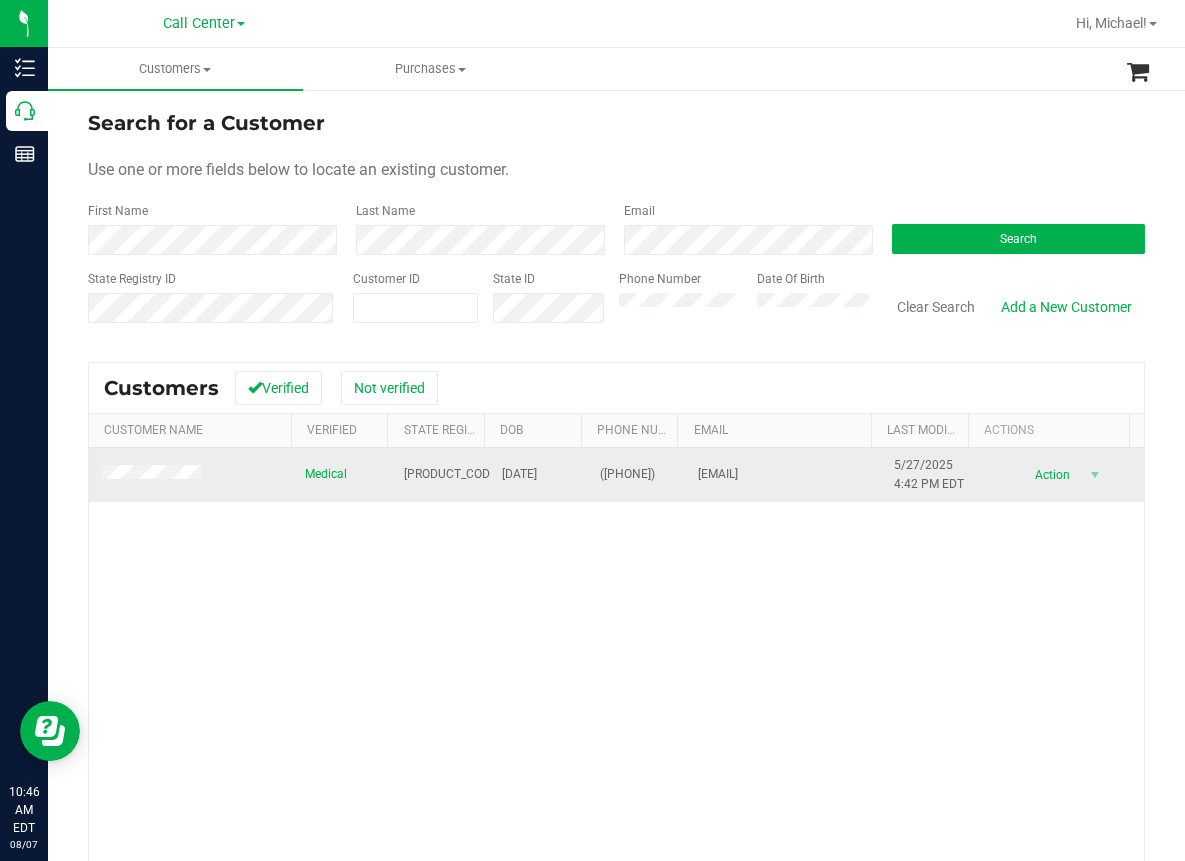 click on "[DATE]" at bounding box center (519, 474) 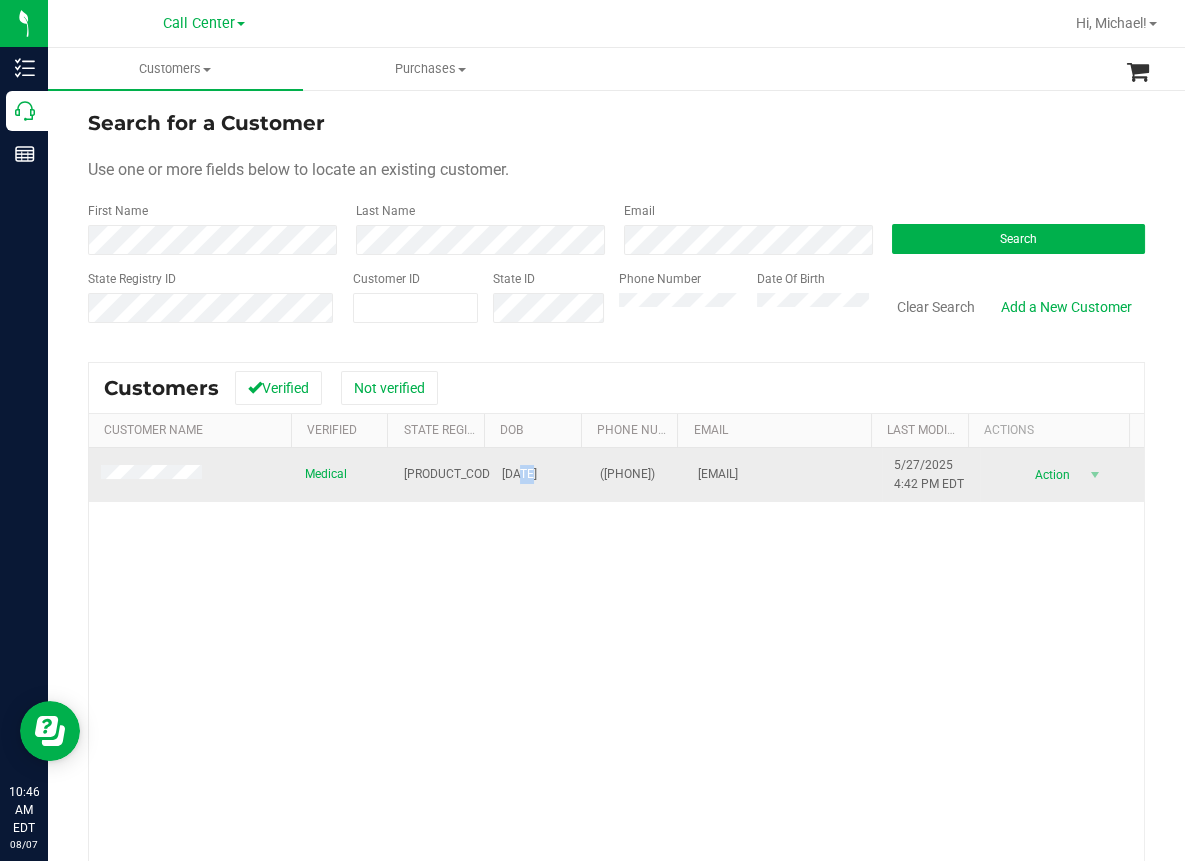click on "[DATE]" at bounding box center (519, 474) 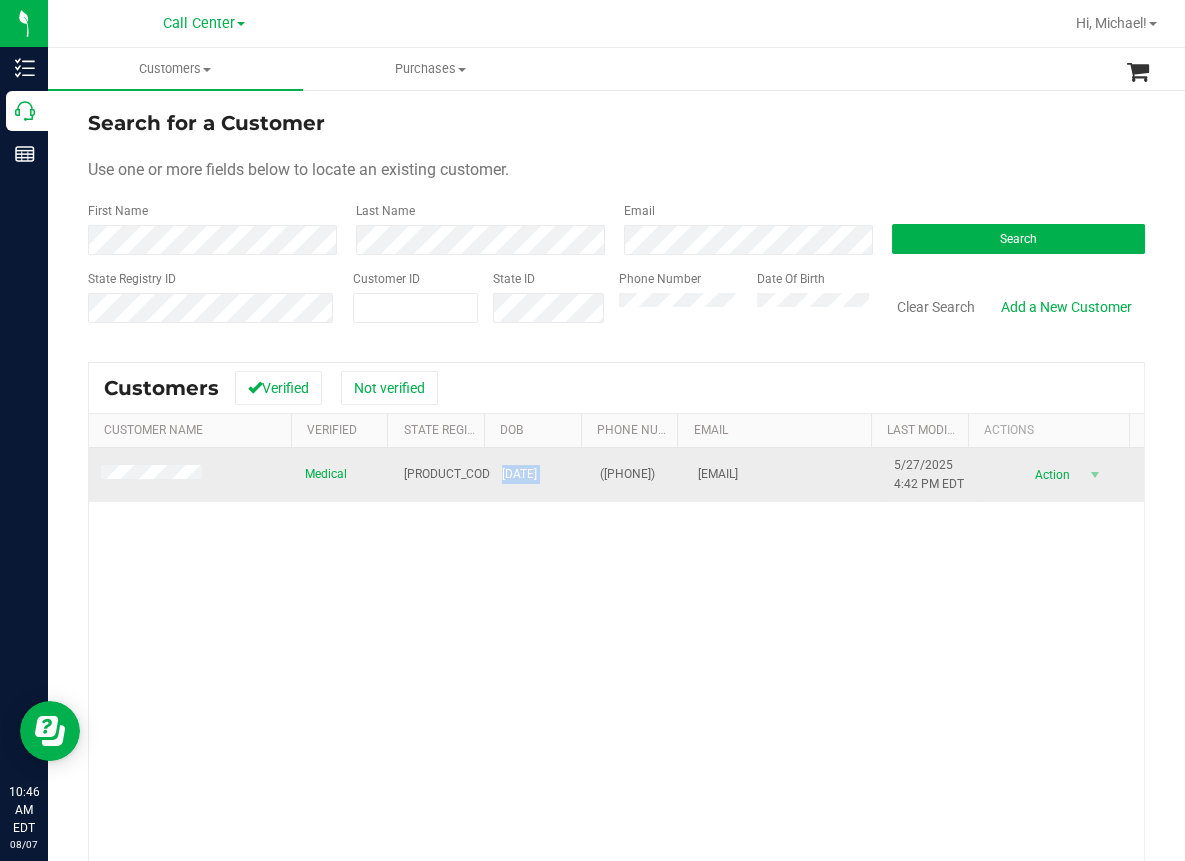 click on "[DATE]" at bounding box center [519, 474] 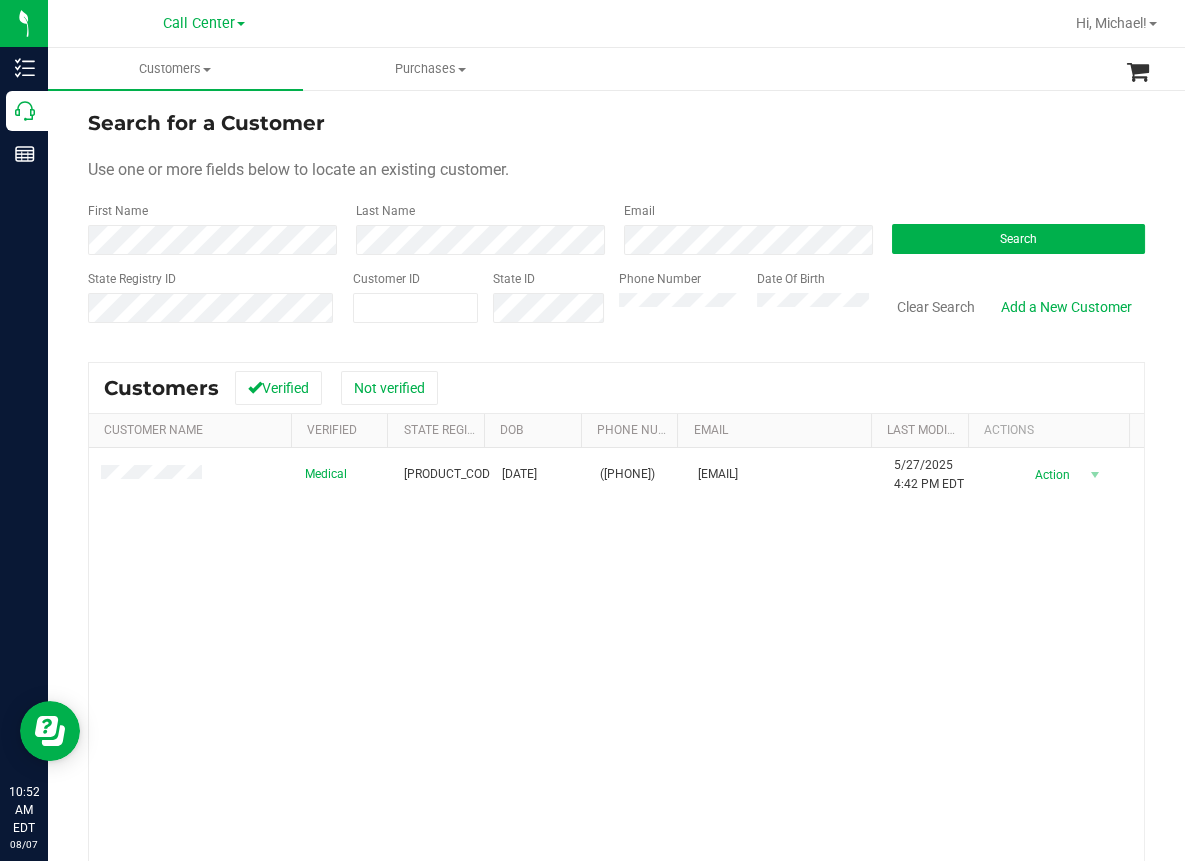 click on "Medical [STATE_ID] [DATE] ([PHONE]) [EMAIL] [DATE] [TIME] [TIMEZONE]
Delete Profile
Action Action Create new purchase View profile View purchases" at bounding box center [616, 719] 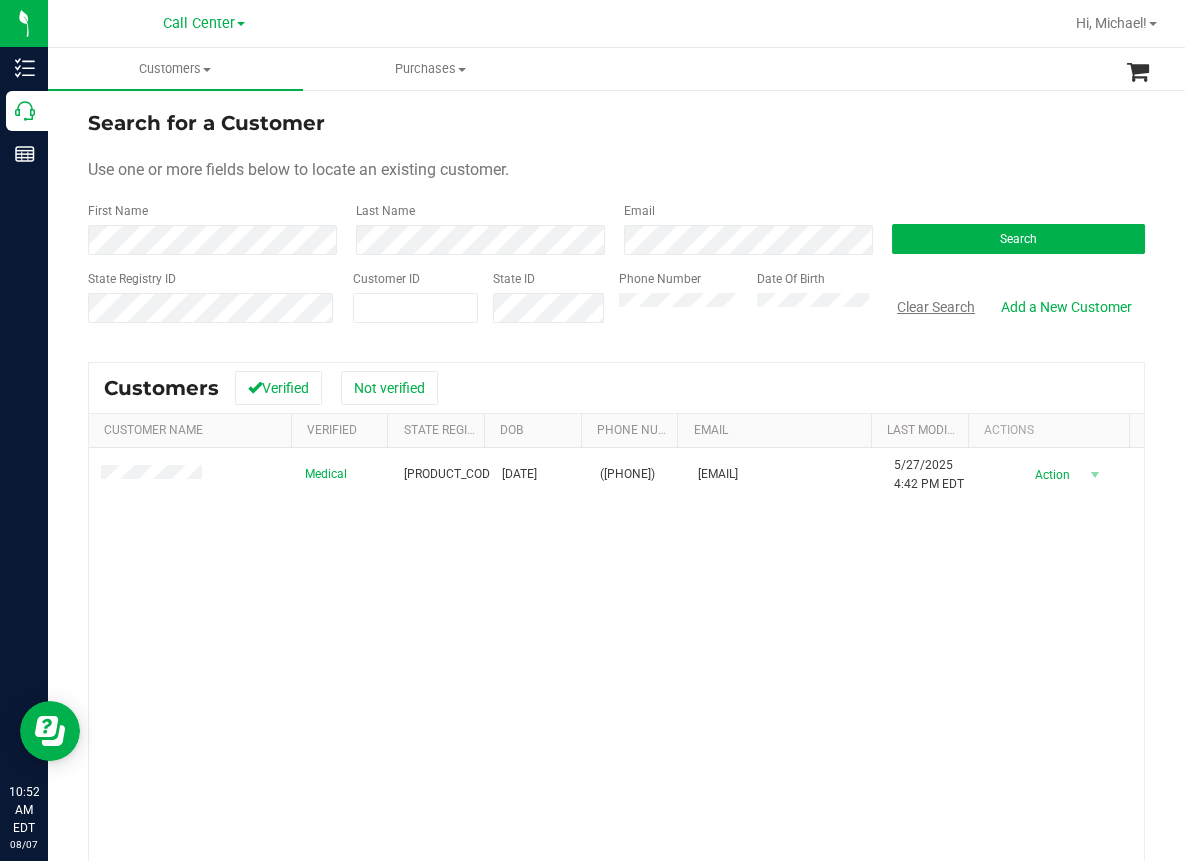 drag, startPoint x: 353, startPoint y: 302, endPoint x: 945, endPoint y: 314, distance: 592.1216 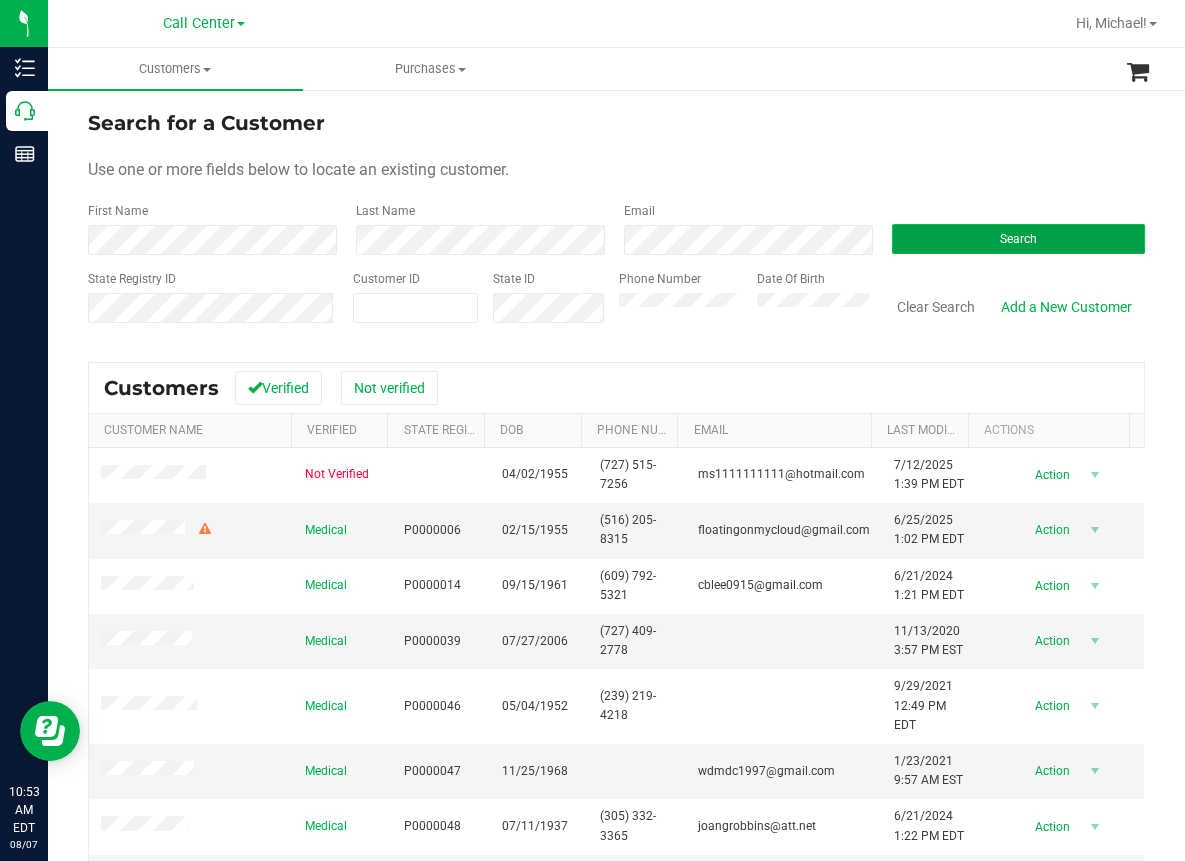 click on "Search" at bounding box center (1018, 239) 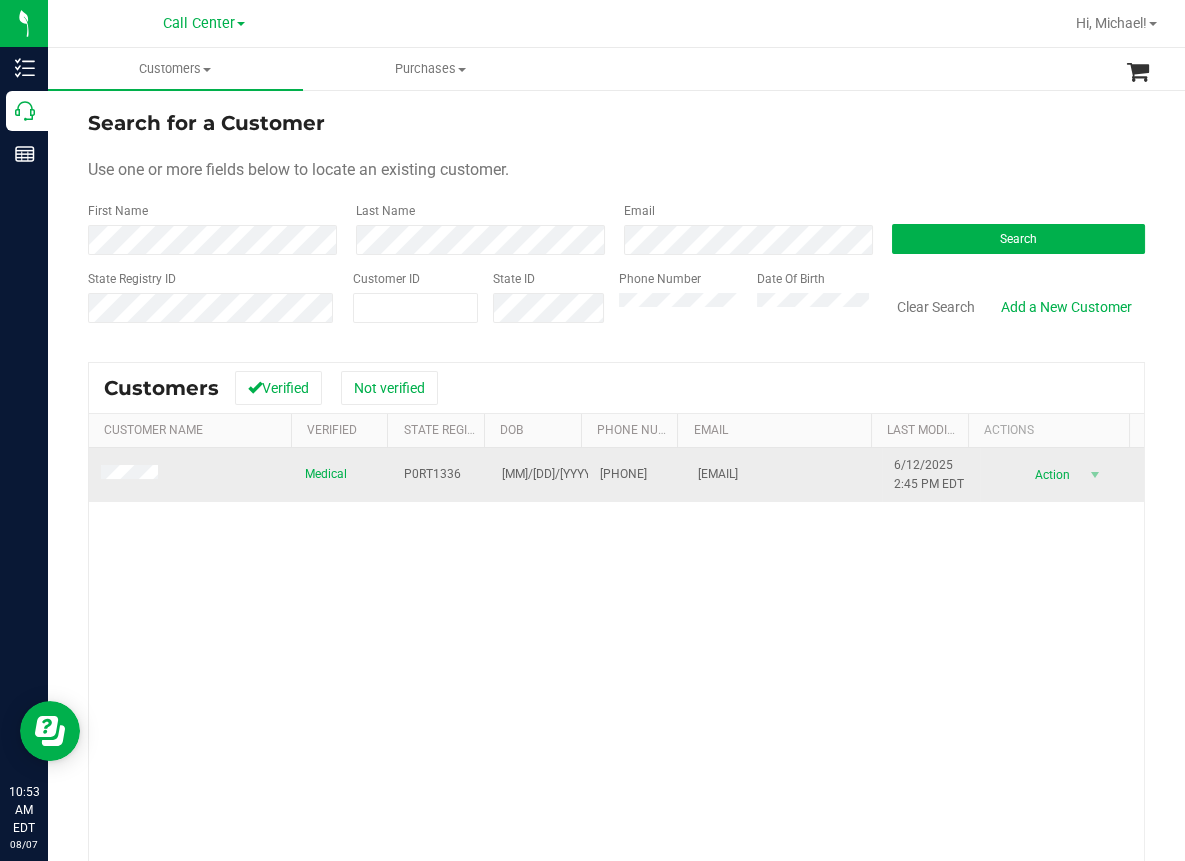 click on "P0RT1336" at bounding box center [432, 474] 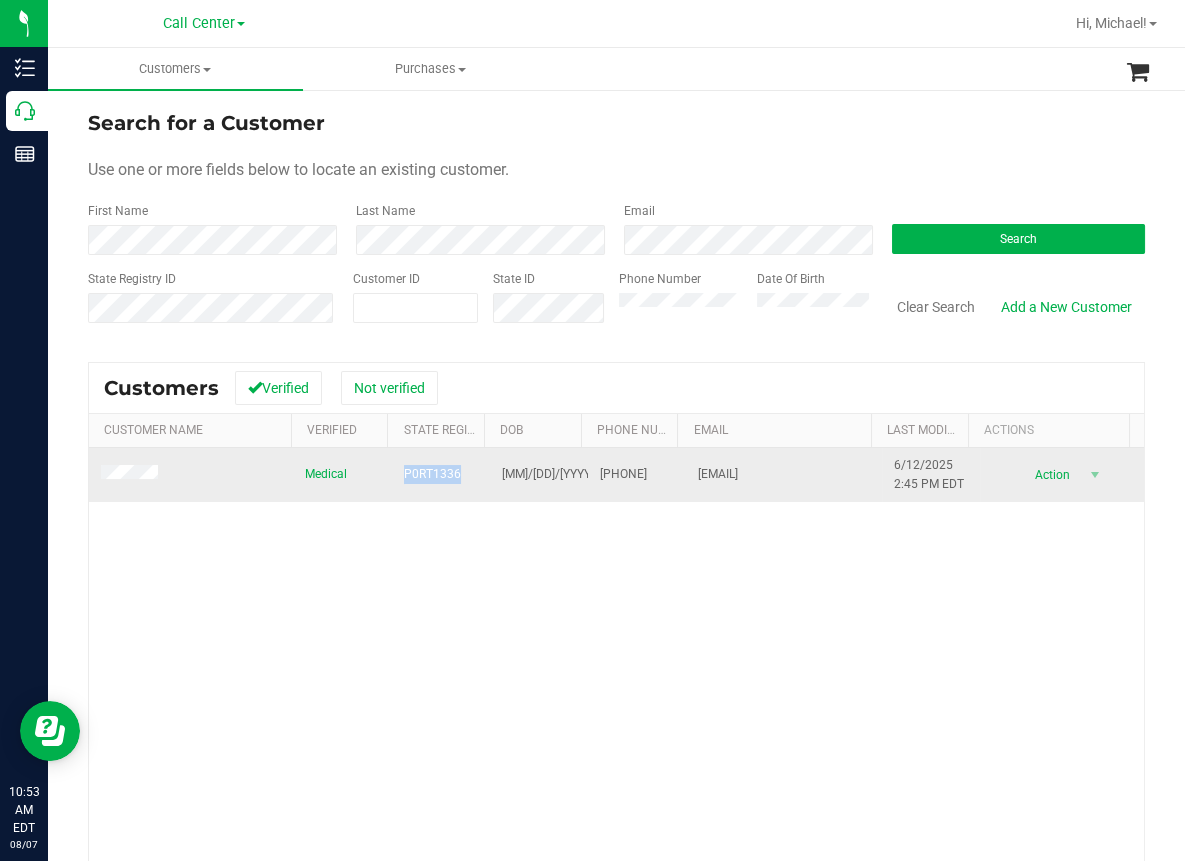 click on "P0RT1336" at bounding box center (432, 474) 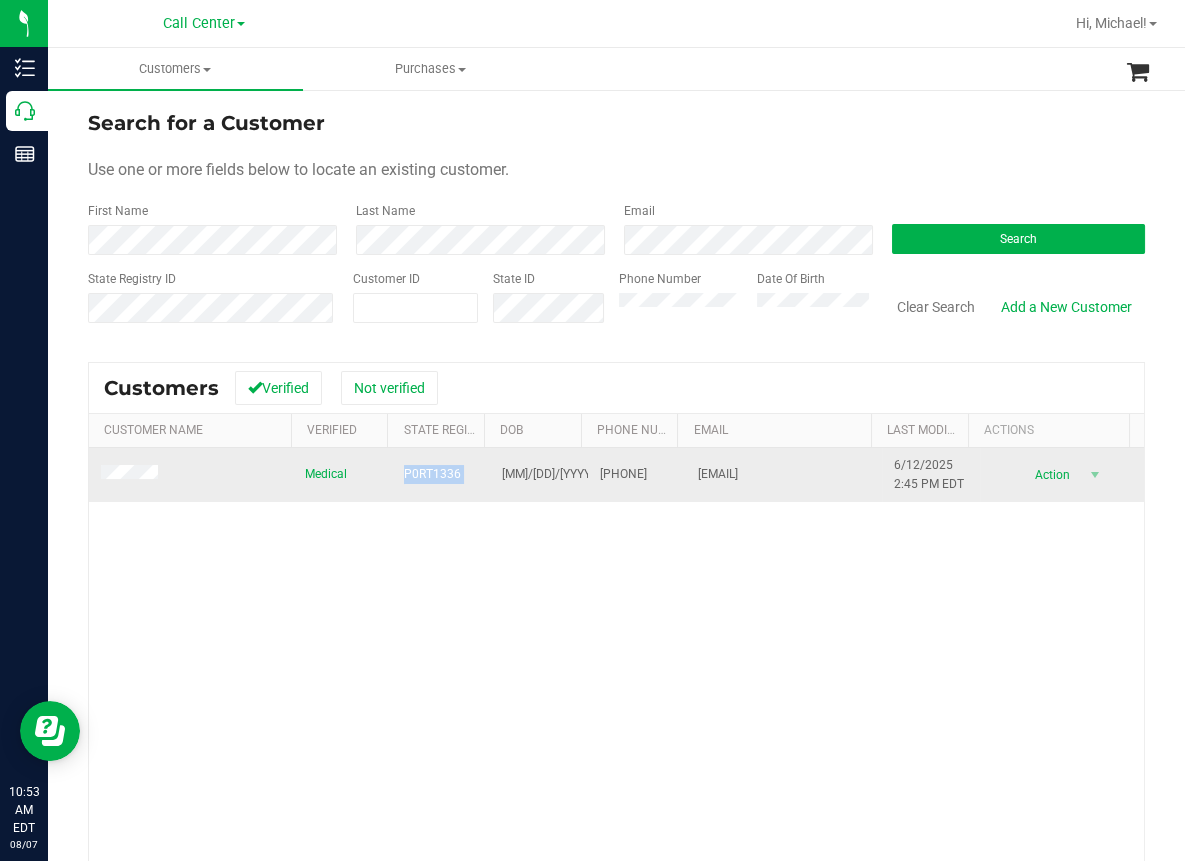 click on "P0RT1336" at bounding box center [432, 474] 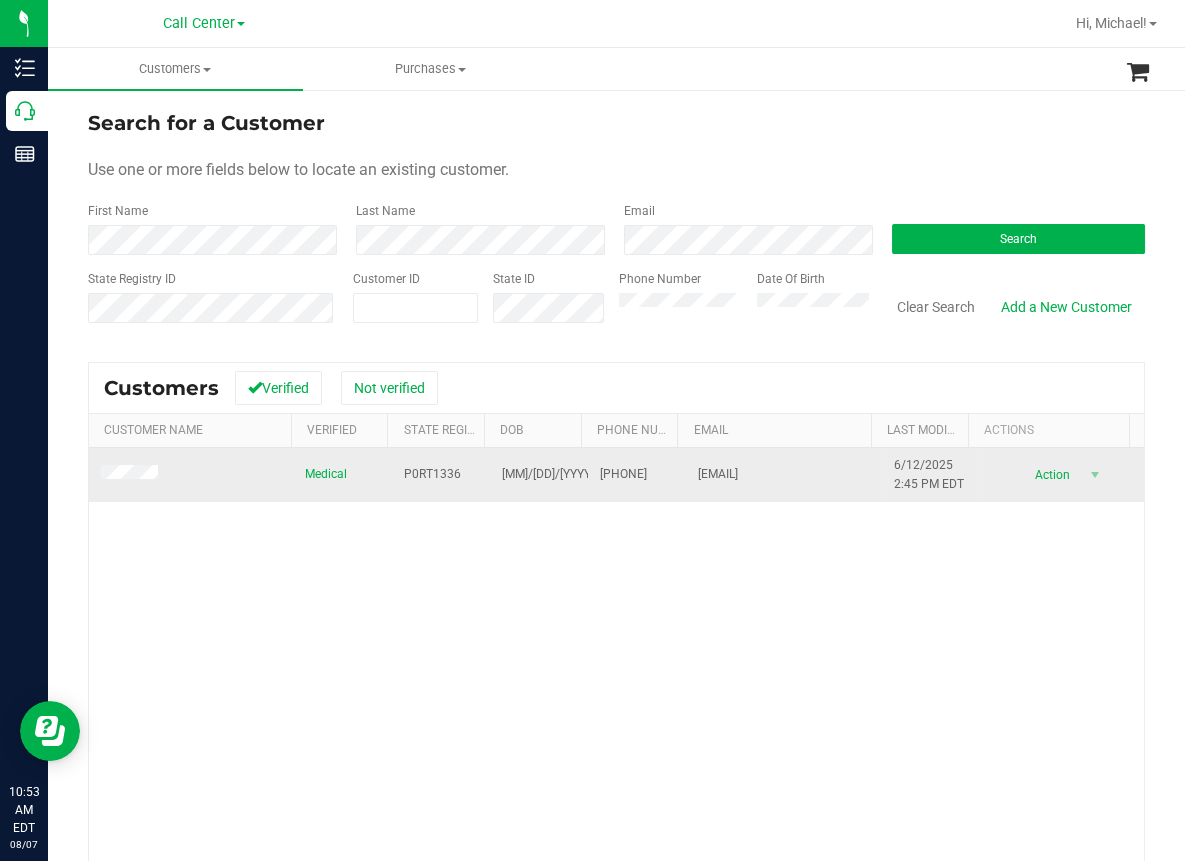 click on "[MM]/[DD]/[YYYY]" at bounding box center (548, 474) 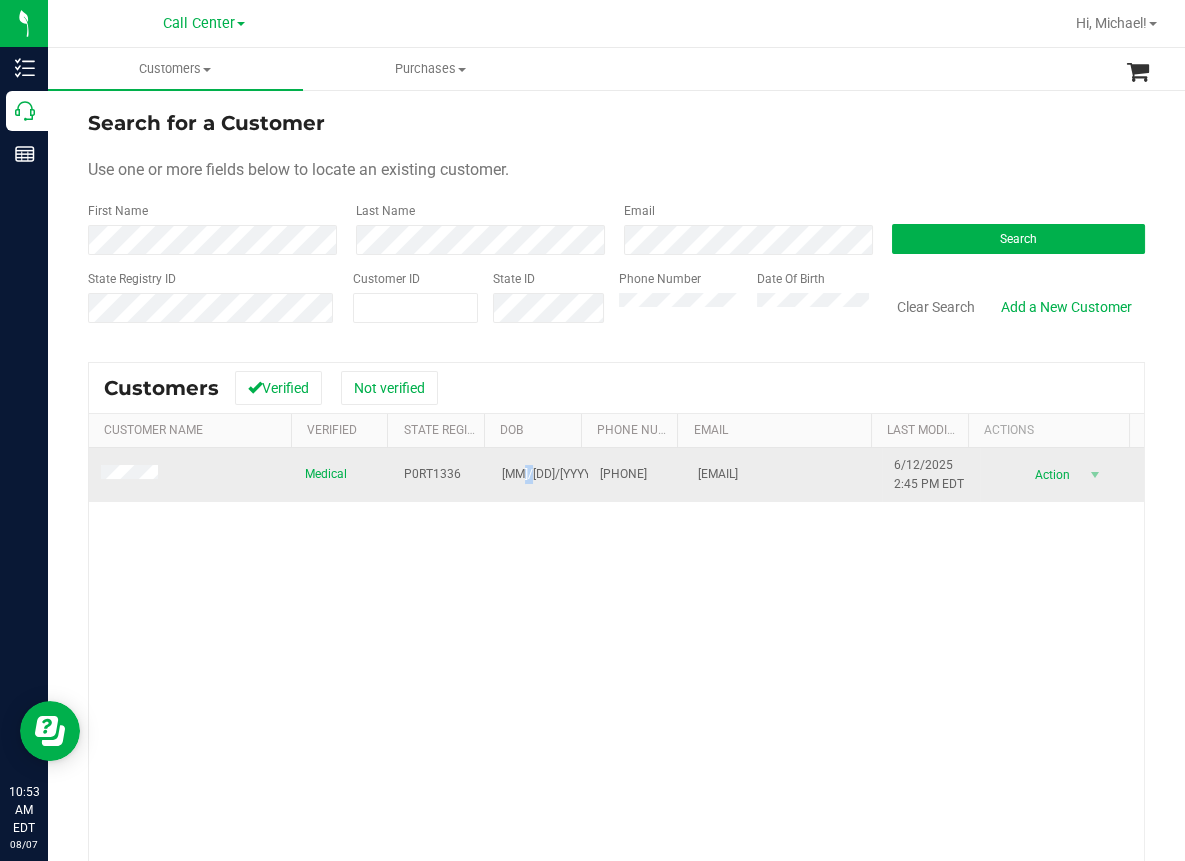 click on "[MM]/[DD]/[YYYY]" at bounding box center [548, 474] 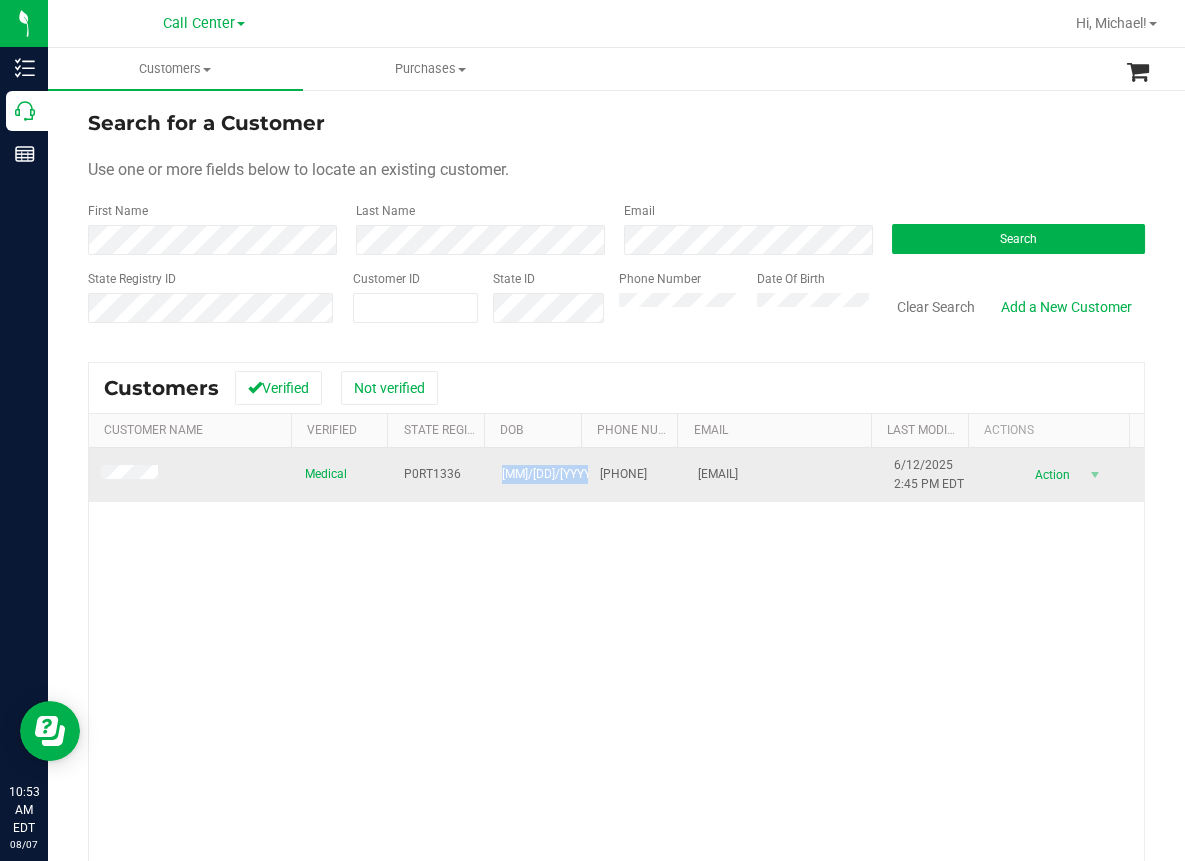click on "[MM]/[DD]/[YYYY]" at bounding box center (548, 474) 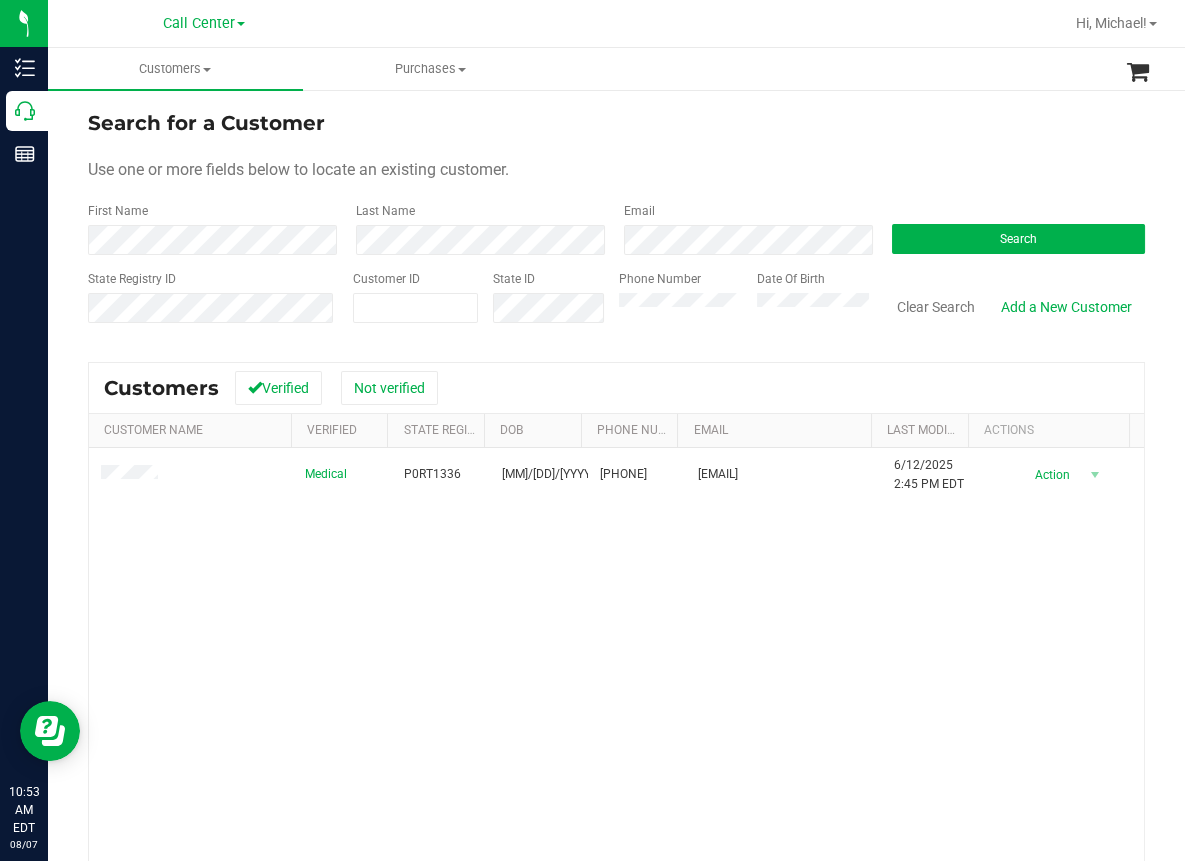 drag, startPoint x: 373, startPoint y: 628, endPoint x: 253, endPoint y: 517, distance: 163.46559 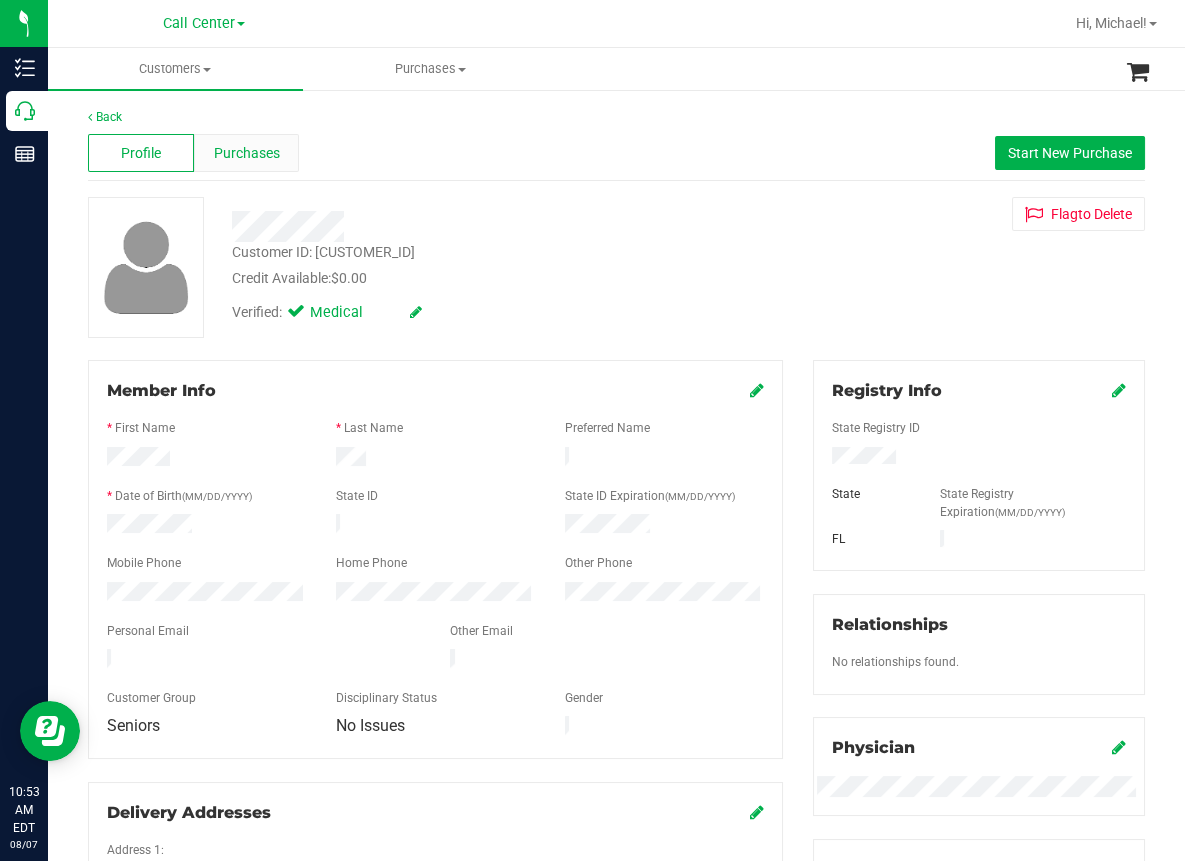 click on "Purchases" at bounding box center (247, 153) 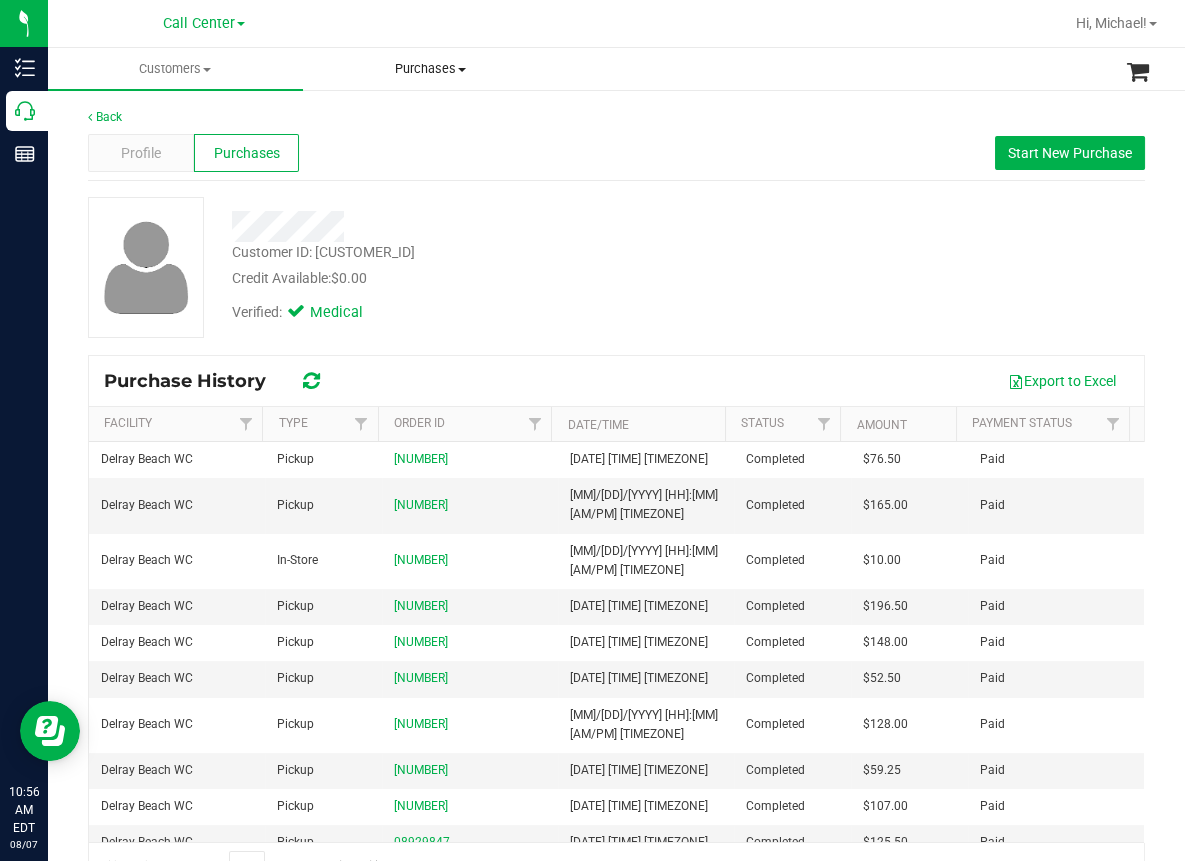 click on "Purchases
All purchases" at bounding box center [430, 69] 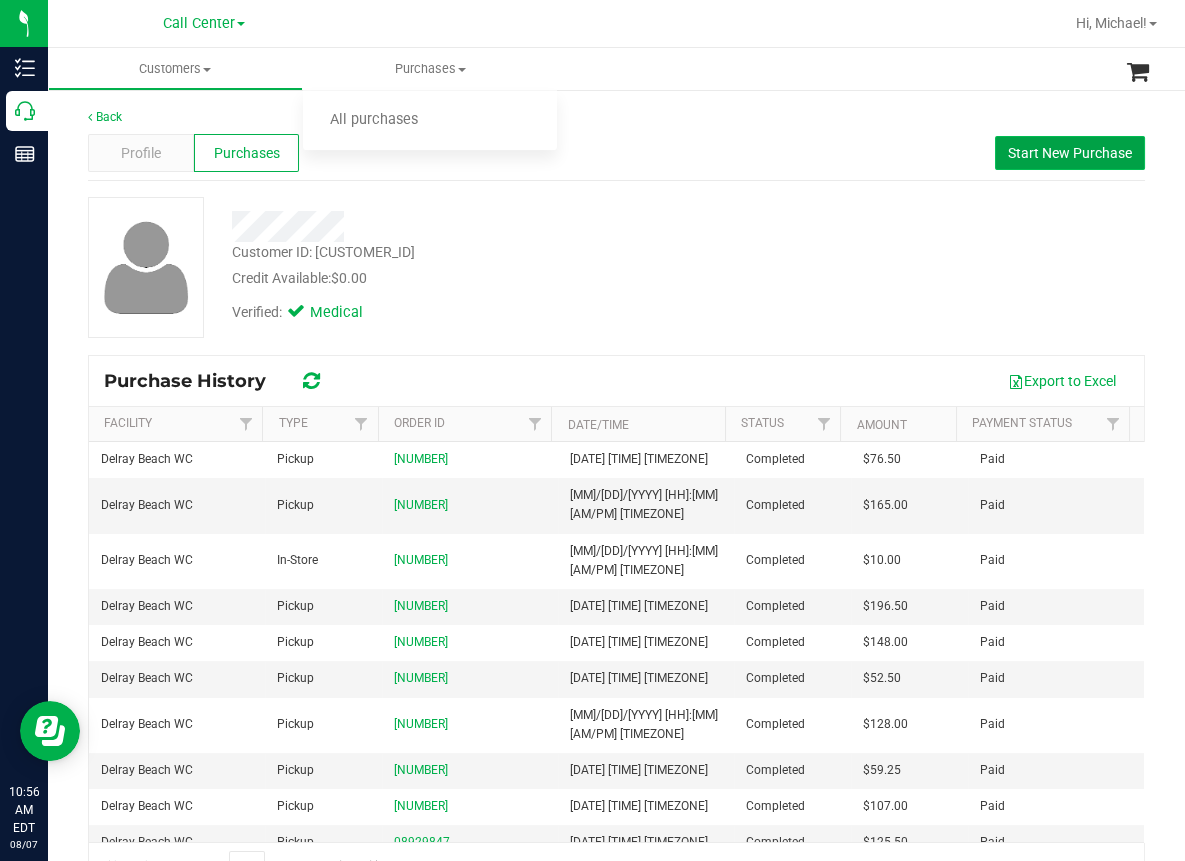 click on "Start New Purchase" at bounding box center [1070, 153] 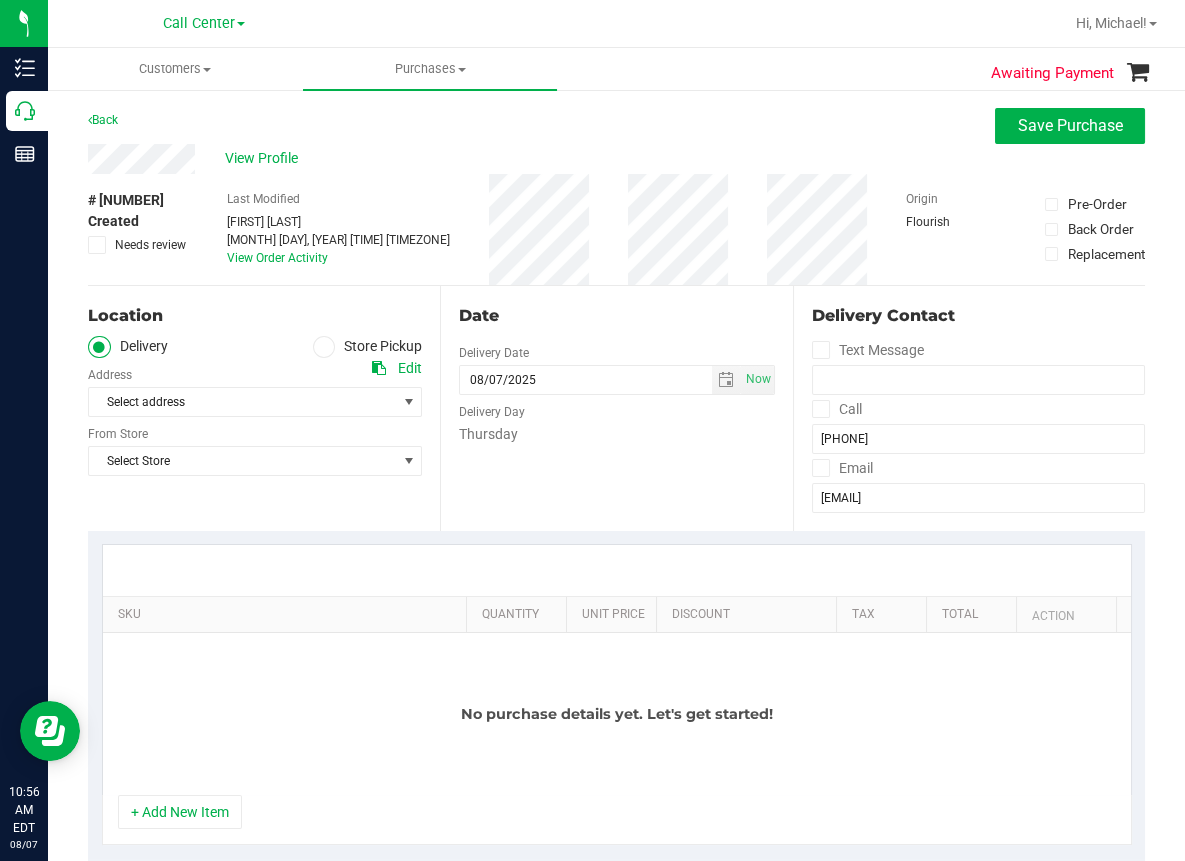 click at bounding box center [324, 347] 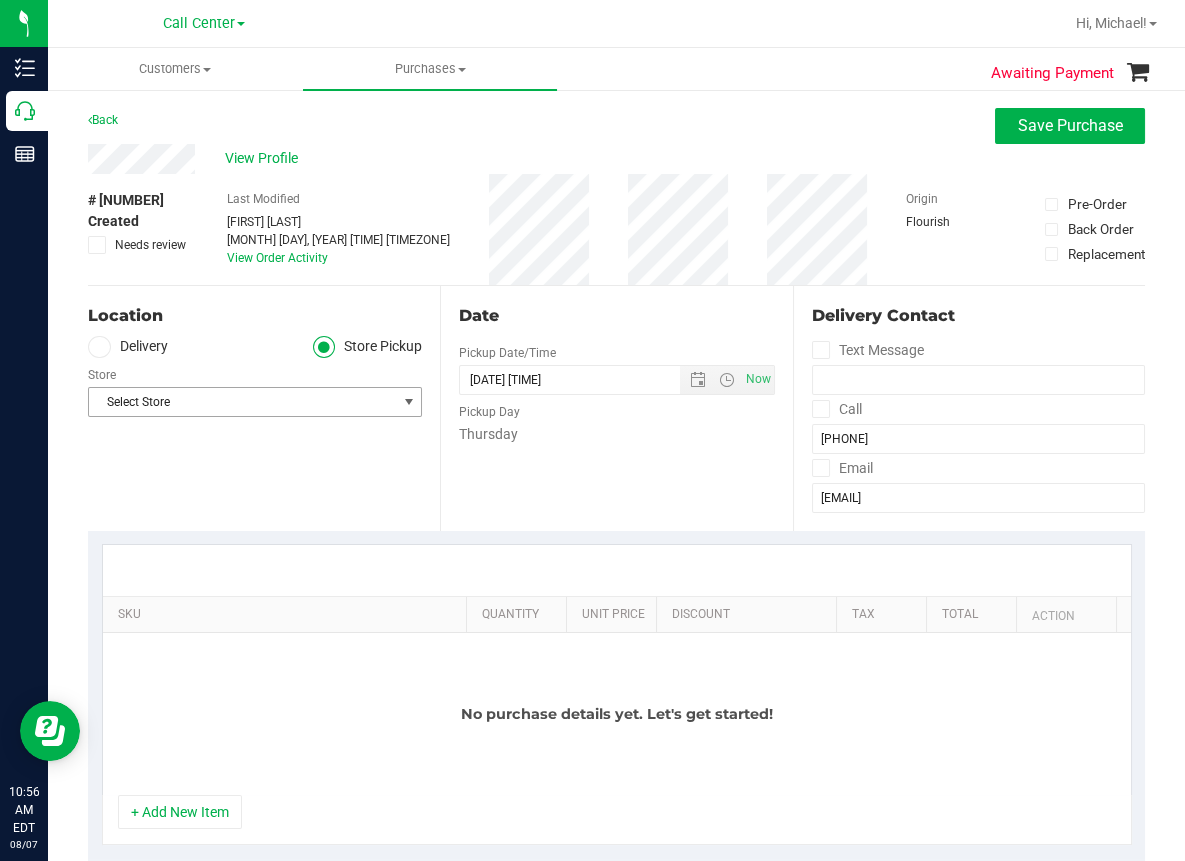 click on "Select Store" at bounding box center (242, 402) 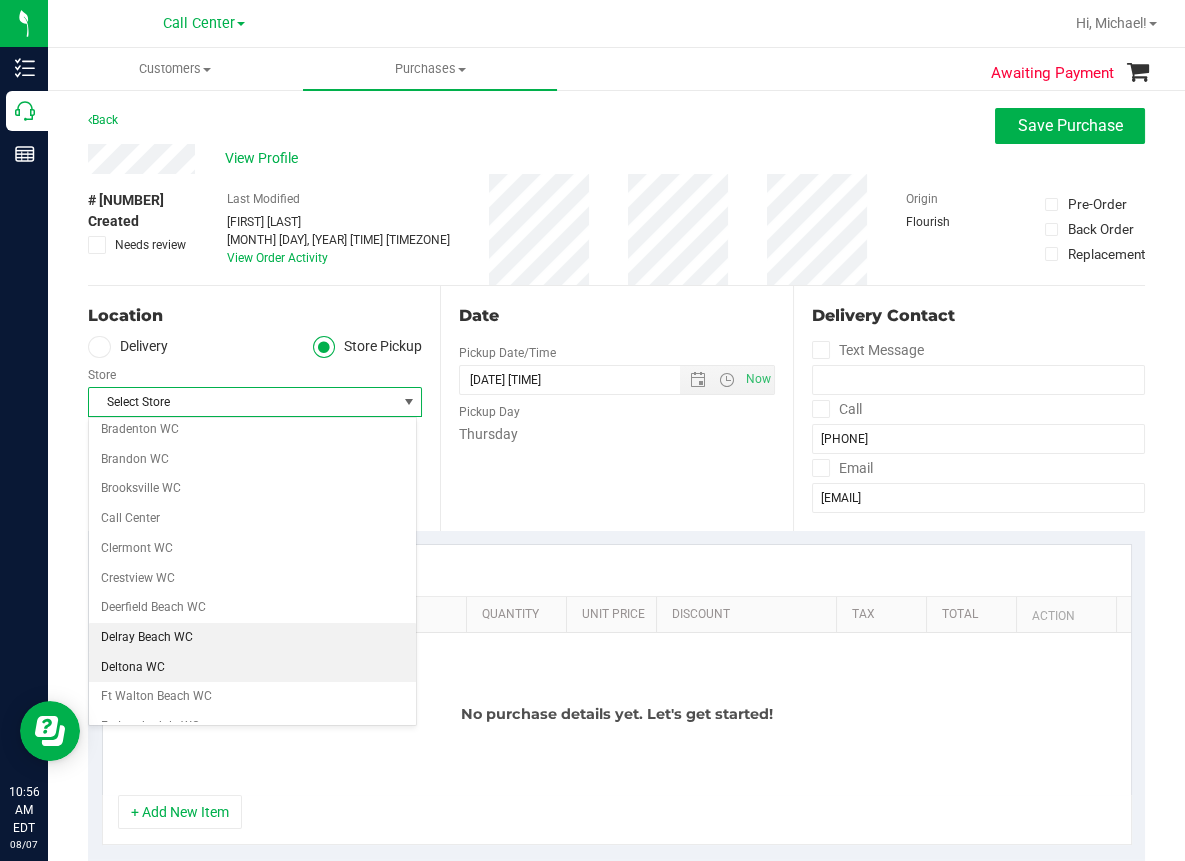 scroll, scrollTop: 100, scrollLeft: 0, axis: vertical 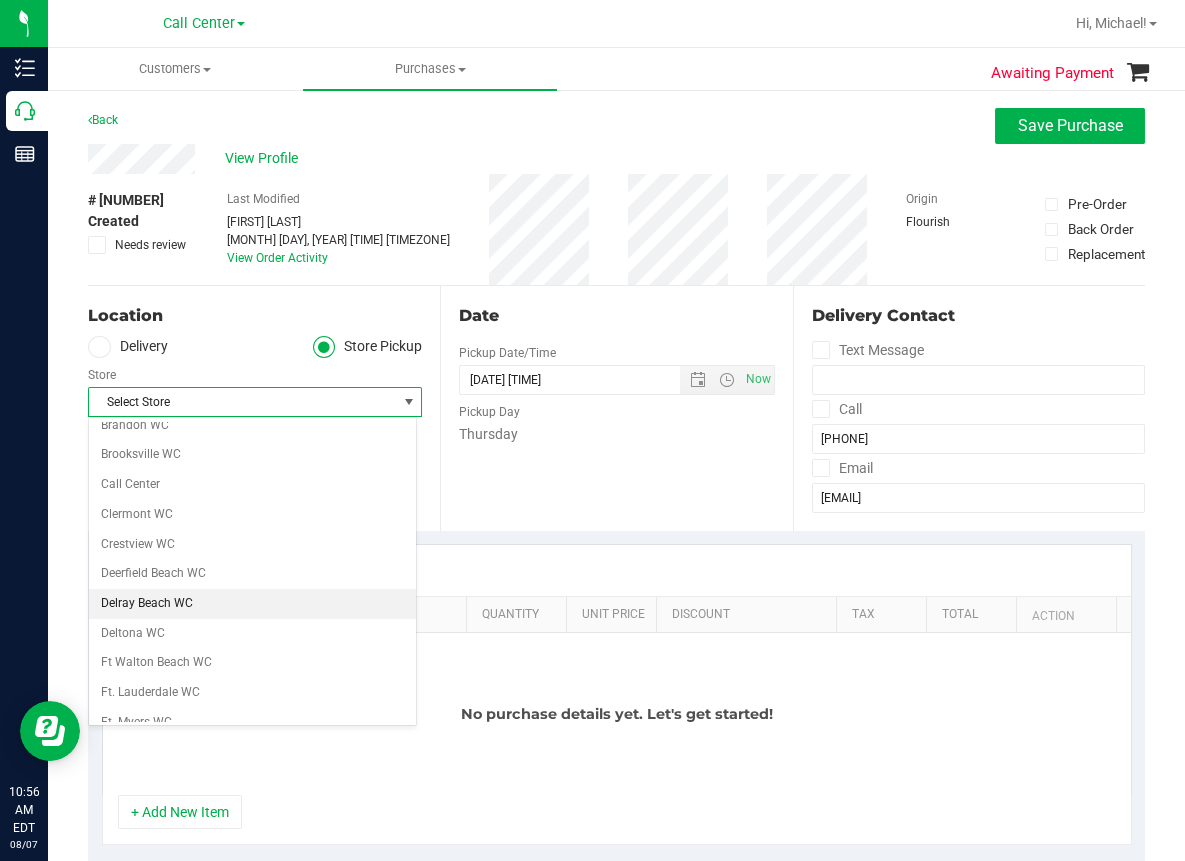click on "Delray Beach WC" at bounding box center (252, 604) 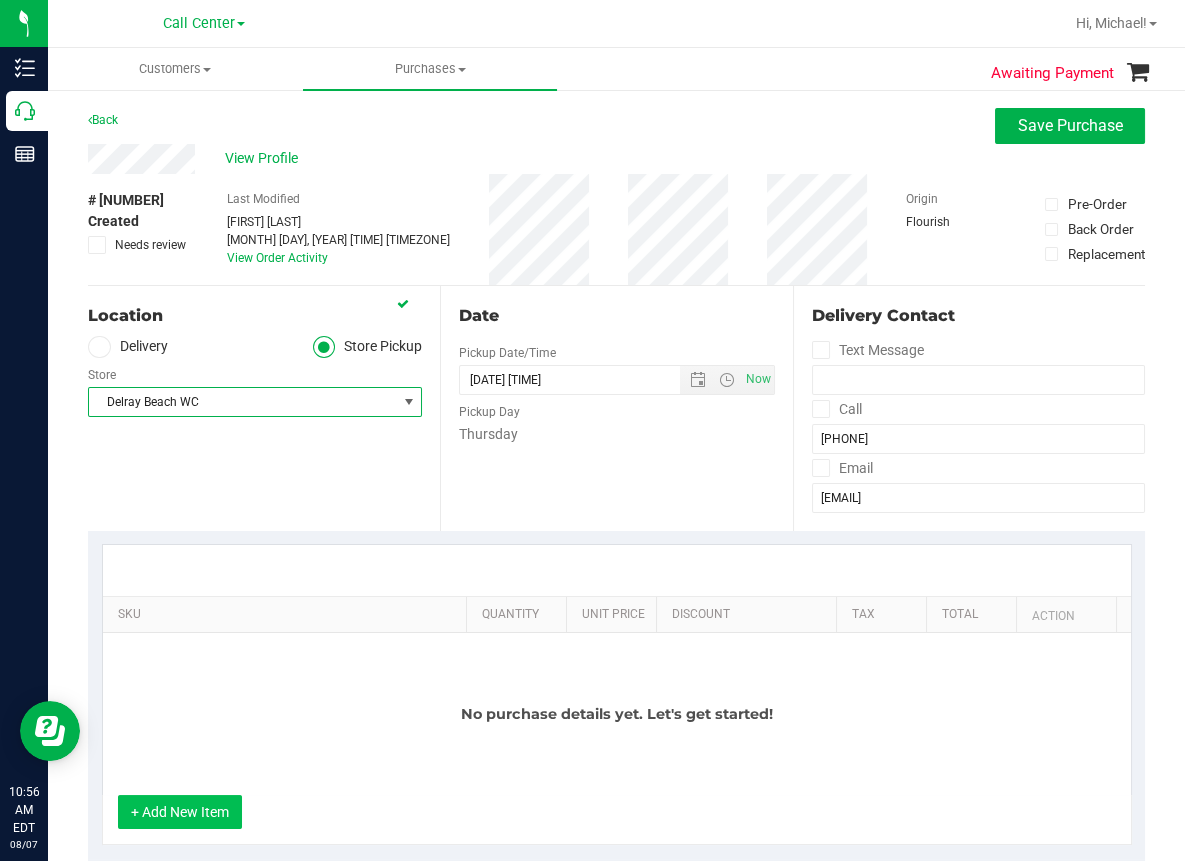 click on "+ Add New Item" at bounding box center [180, 812] 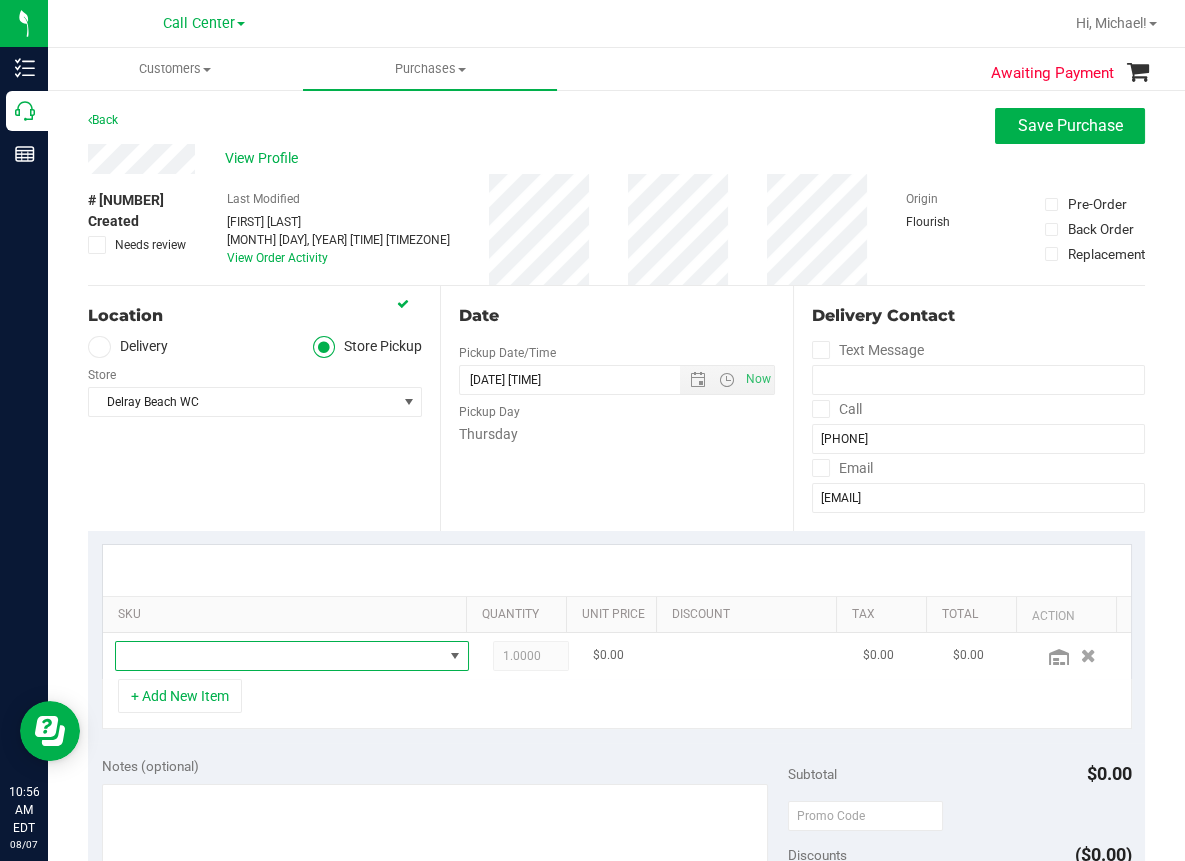 click at bounding box center (279, 656) 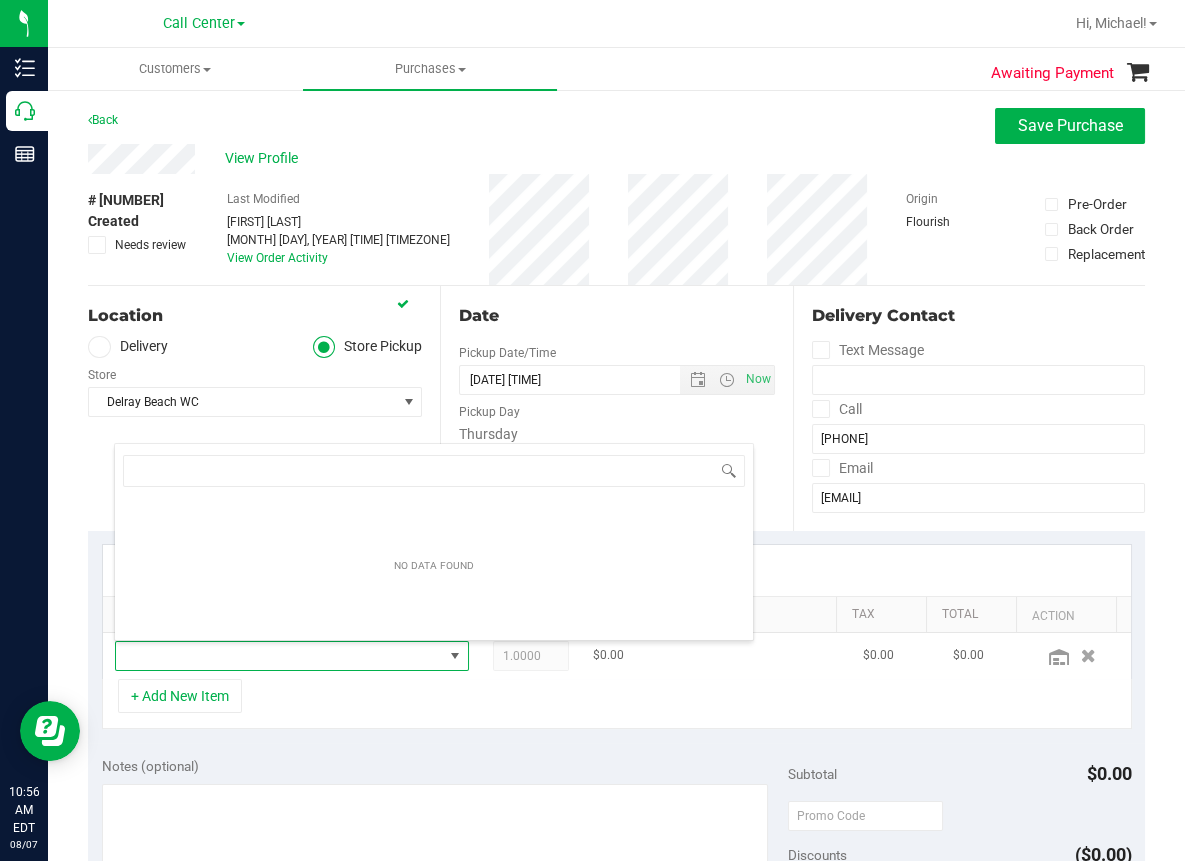 scroll, scrollTop: 99969, scrollLeft: 99676, axis: both 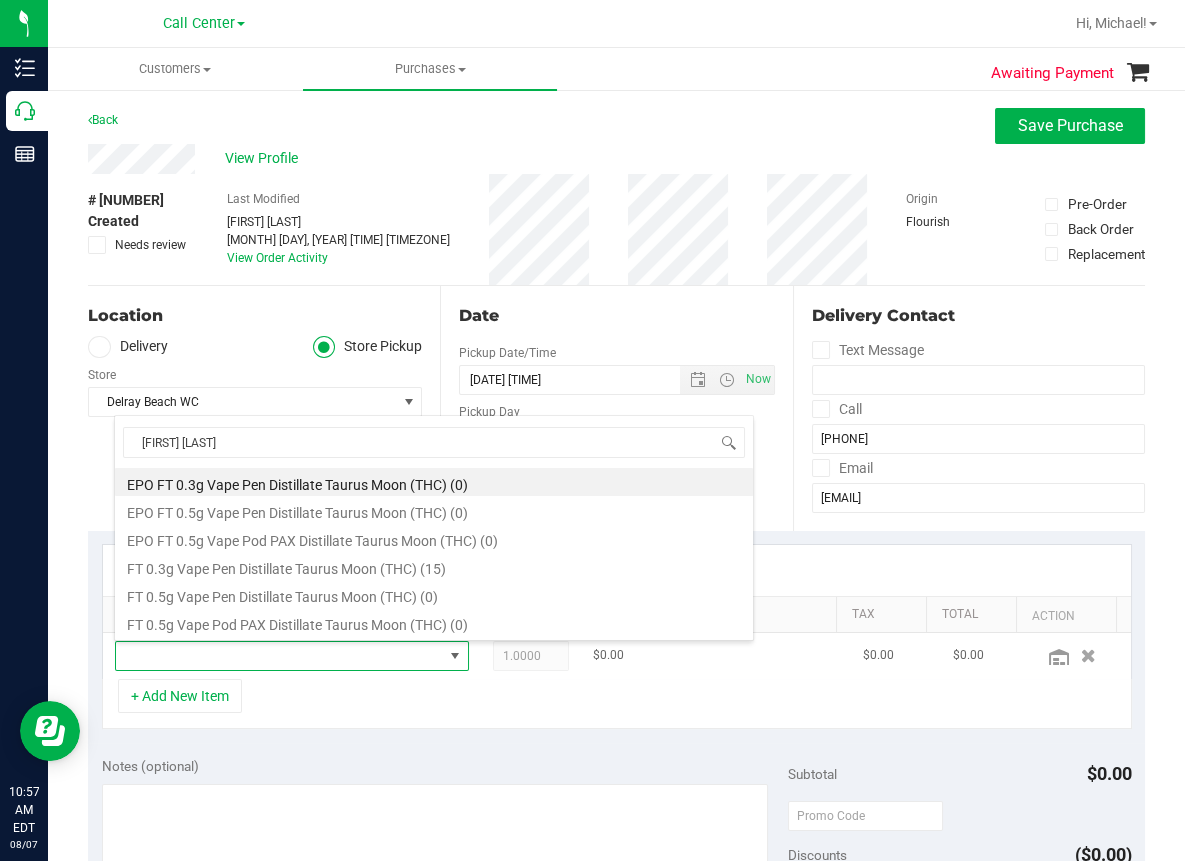 type on "taurus moon" 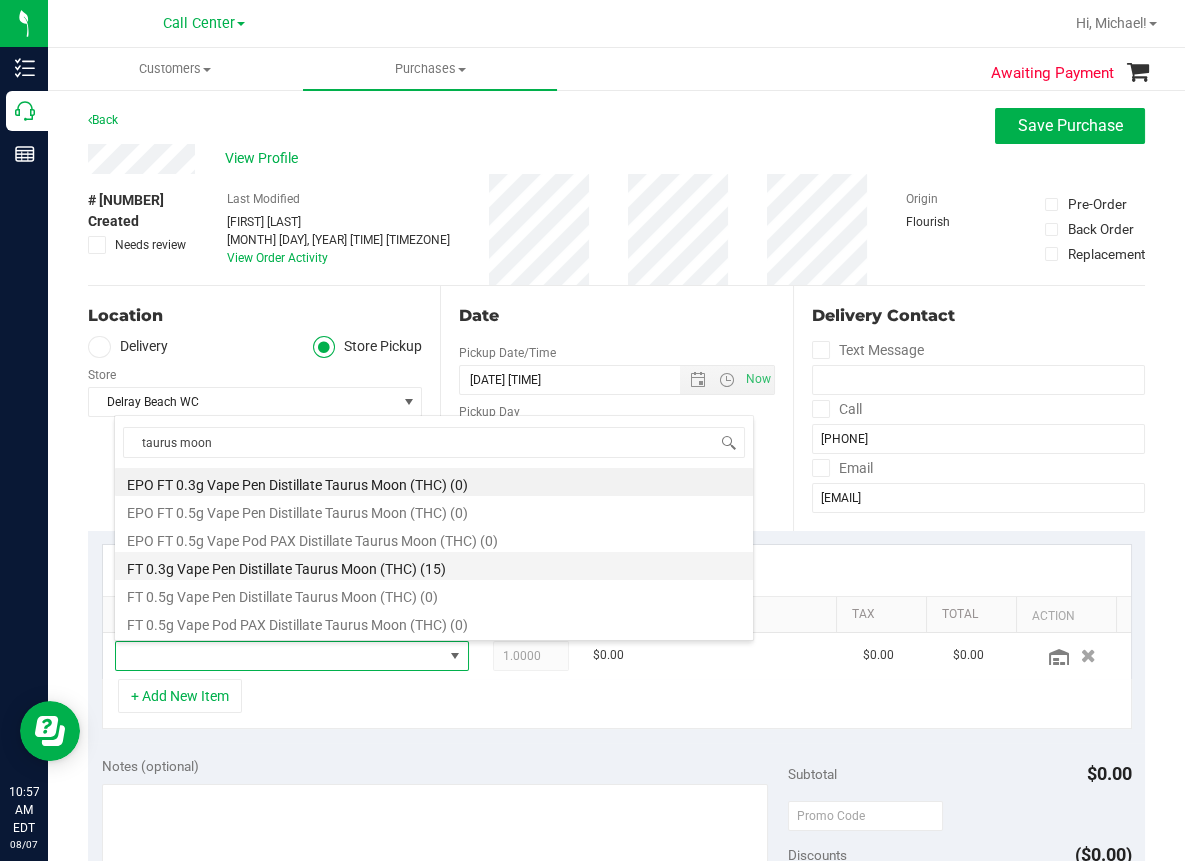 click on "FT 0.3g Vape Pen Distillate Taurus Moon (THC) (15)" at bounding box center [434, 566] 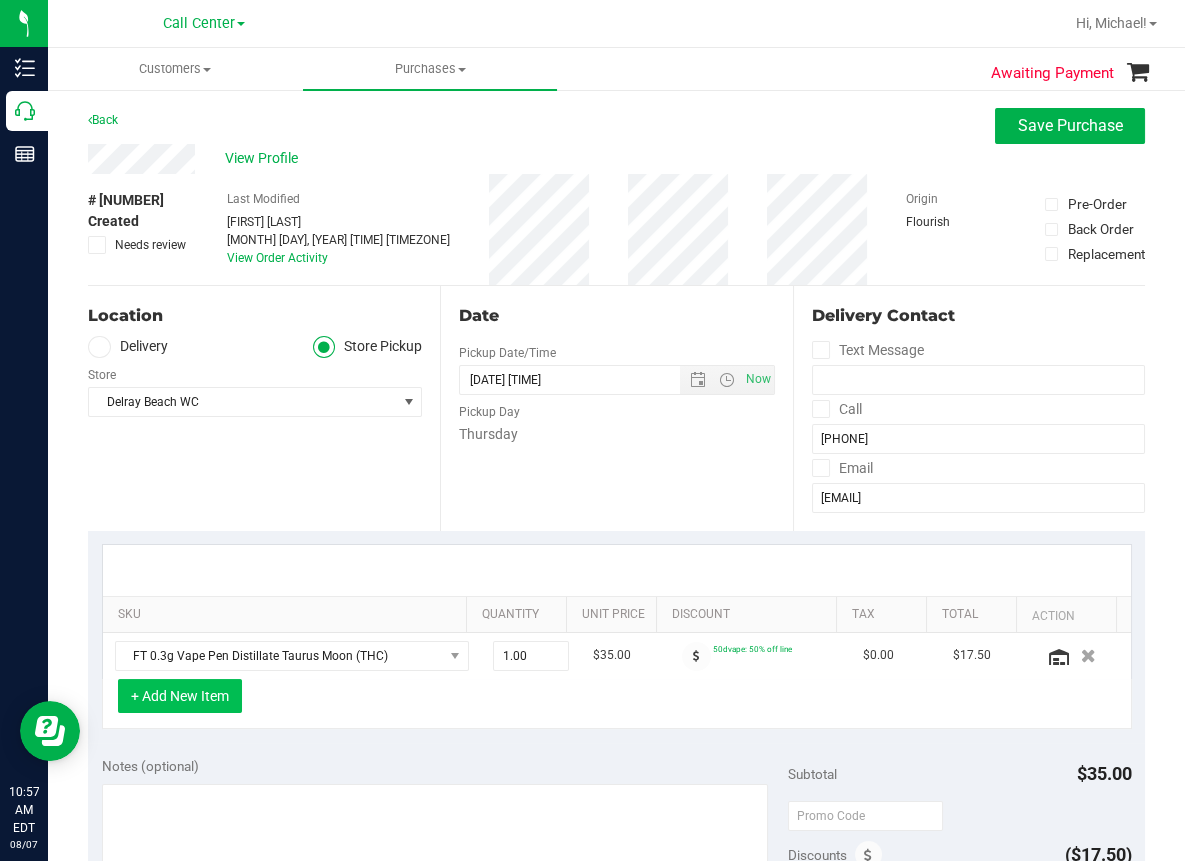click on "+ Add New Item" at bounding box center [180, 696] 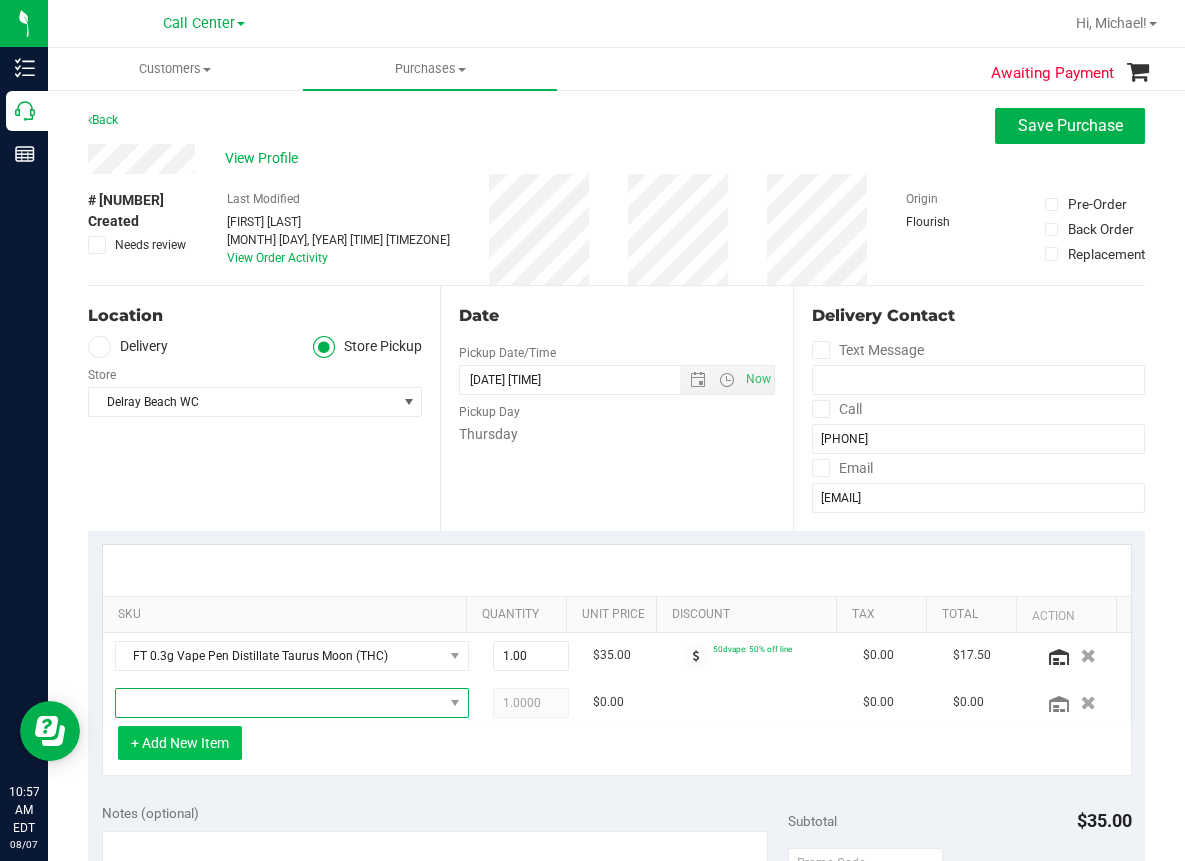 click at bounding box center [279, 703] 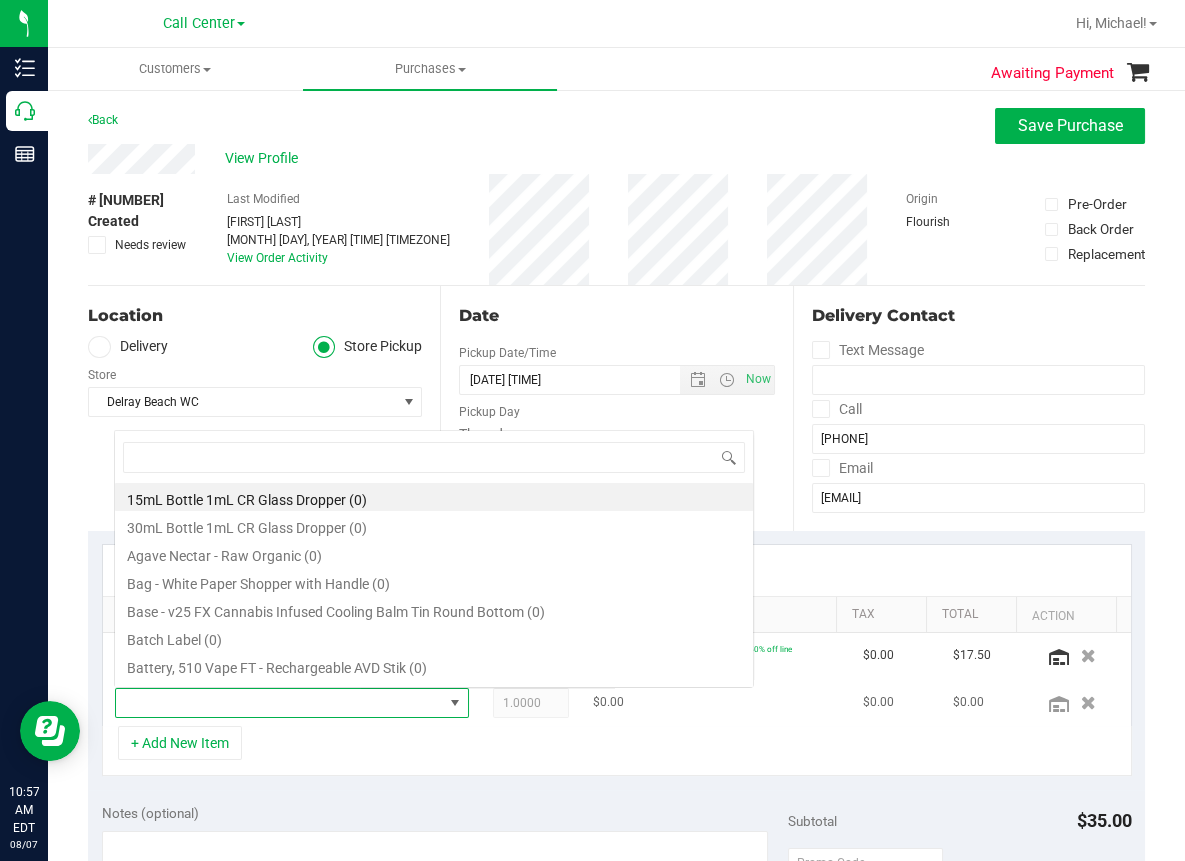 scroll, scrollTop: 67, scrollLeft: 0, axis: vertical 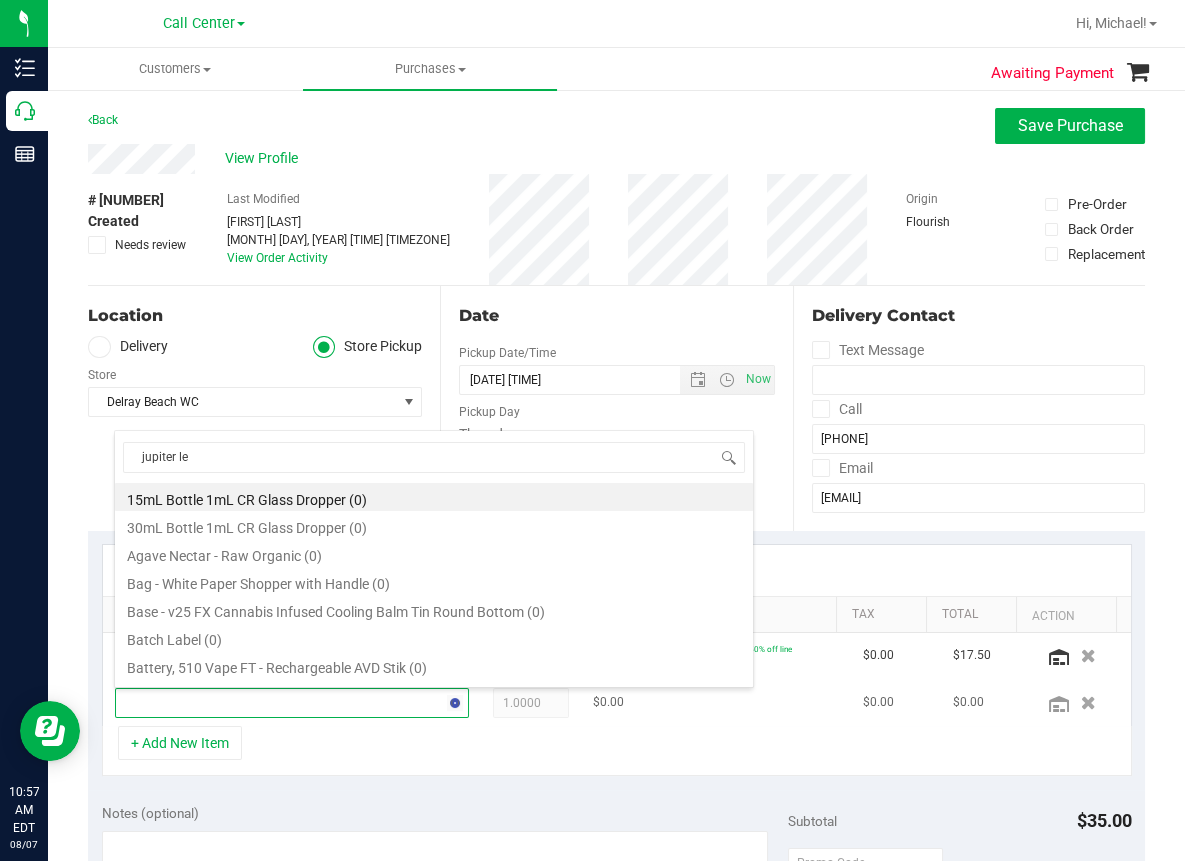 type on "jupiter leo" 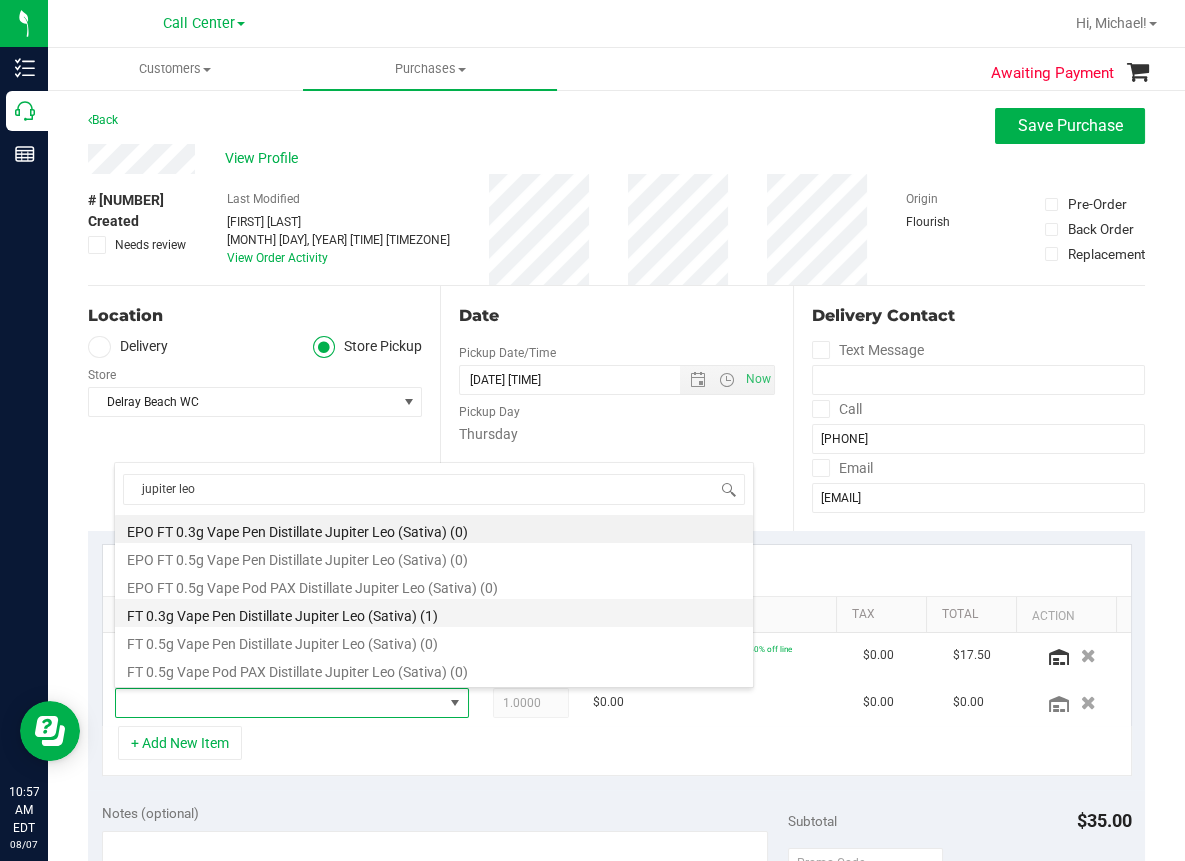 click on "FT 0.3g Vape Pen Distillate Jupiter Leo (Sativa) (1)" at bounding box center [434, 613] 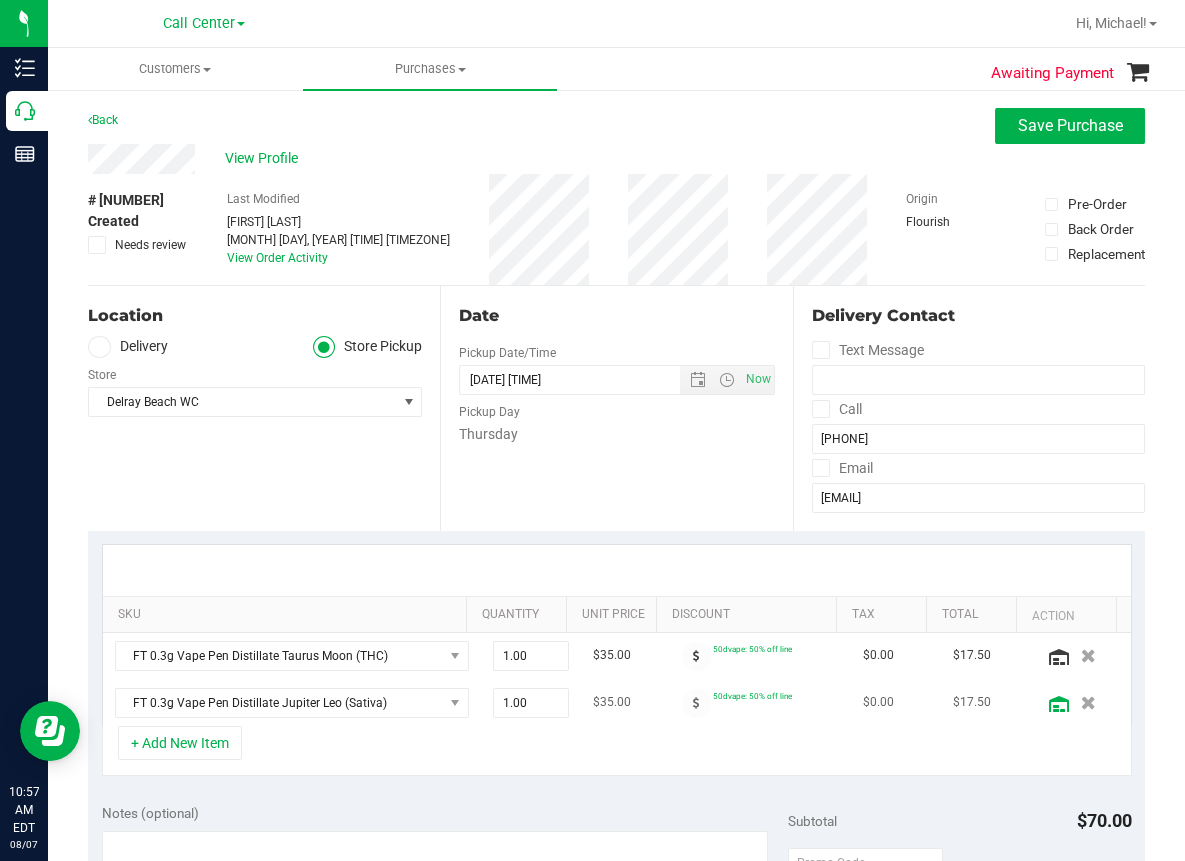 click 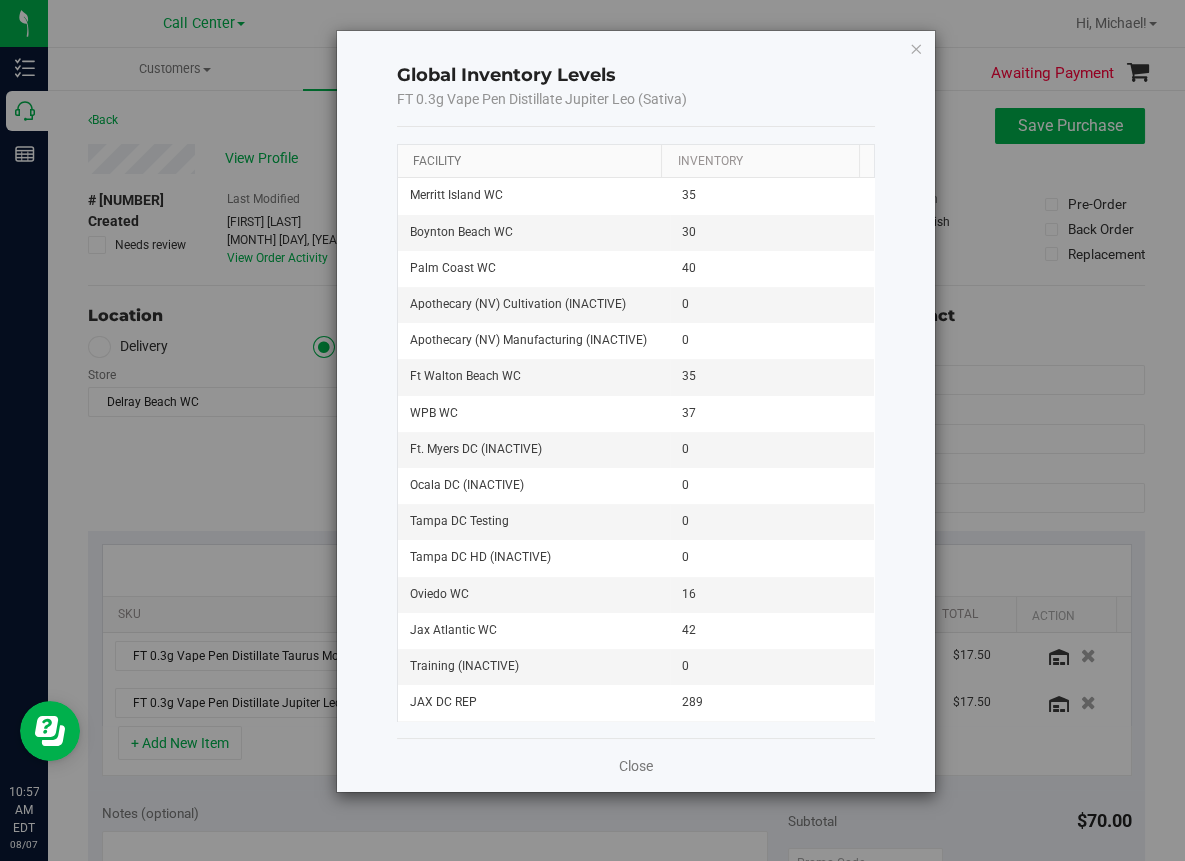click on "Facility" at bounding box center [437, 161] 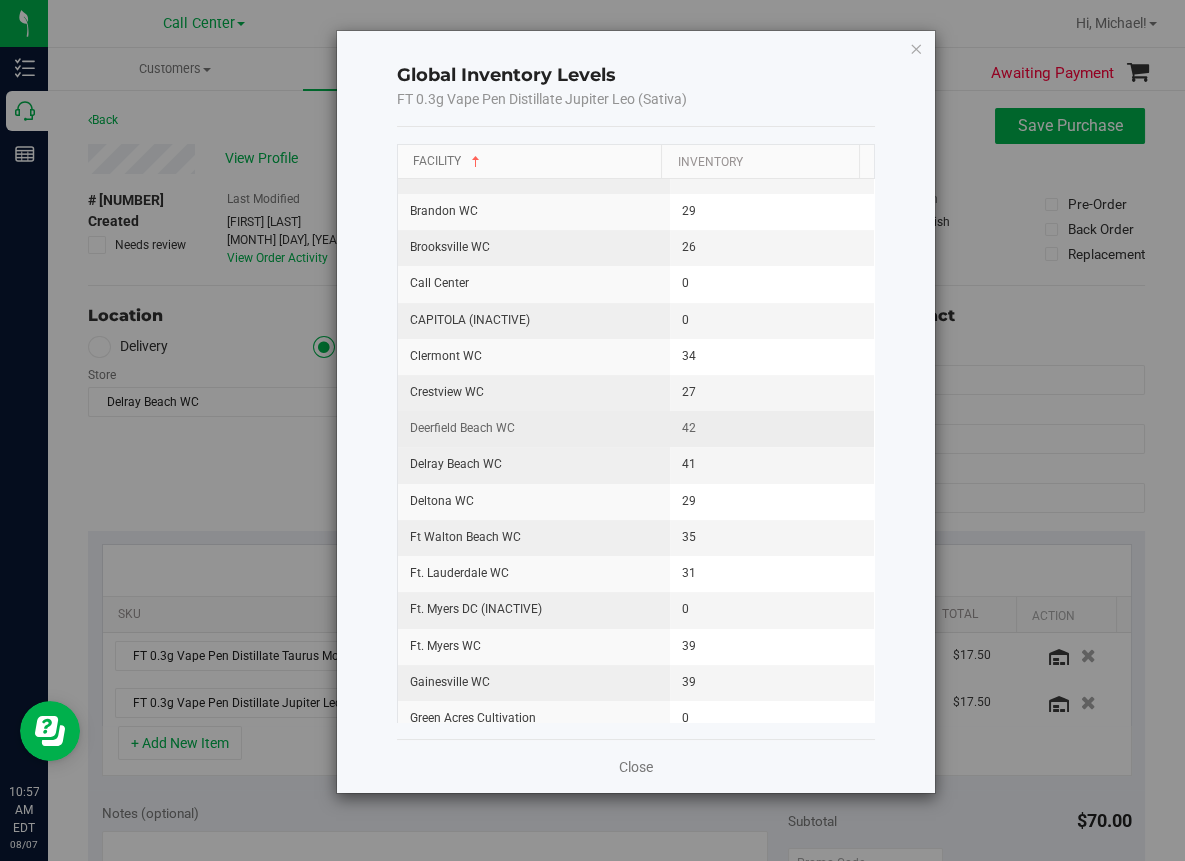 scroll, scrollTop: 300, scrollLeft: 0, axis: vertical 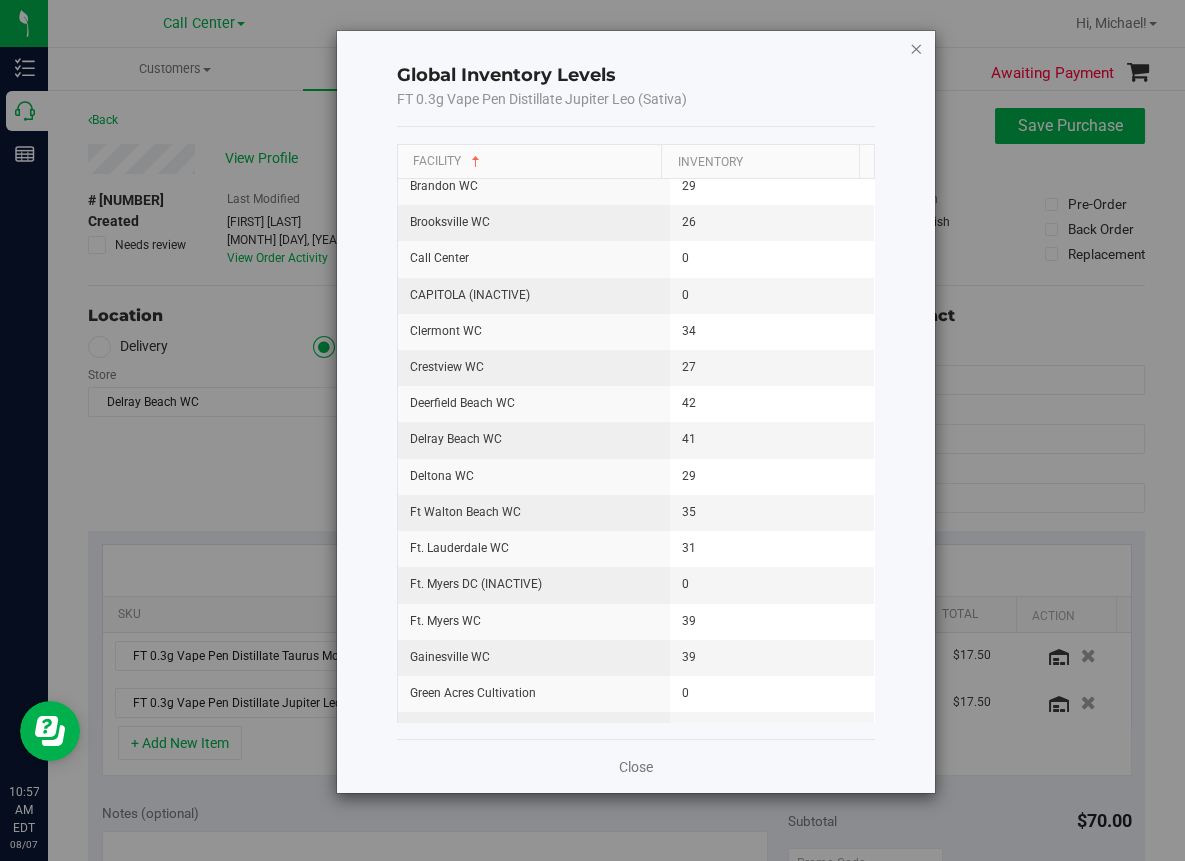 click at bounding box center [916, 48] 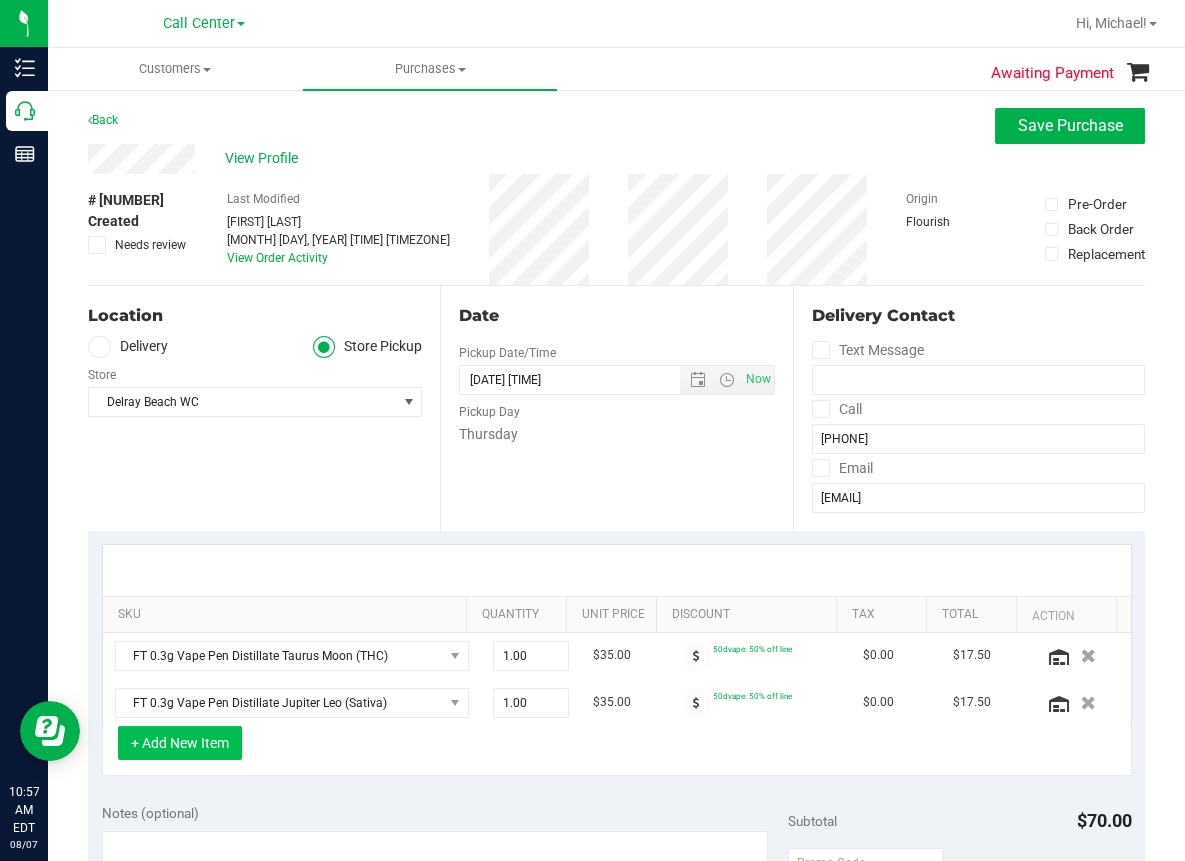 click on "+ Add New Item" at bounding box center [180, 743] 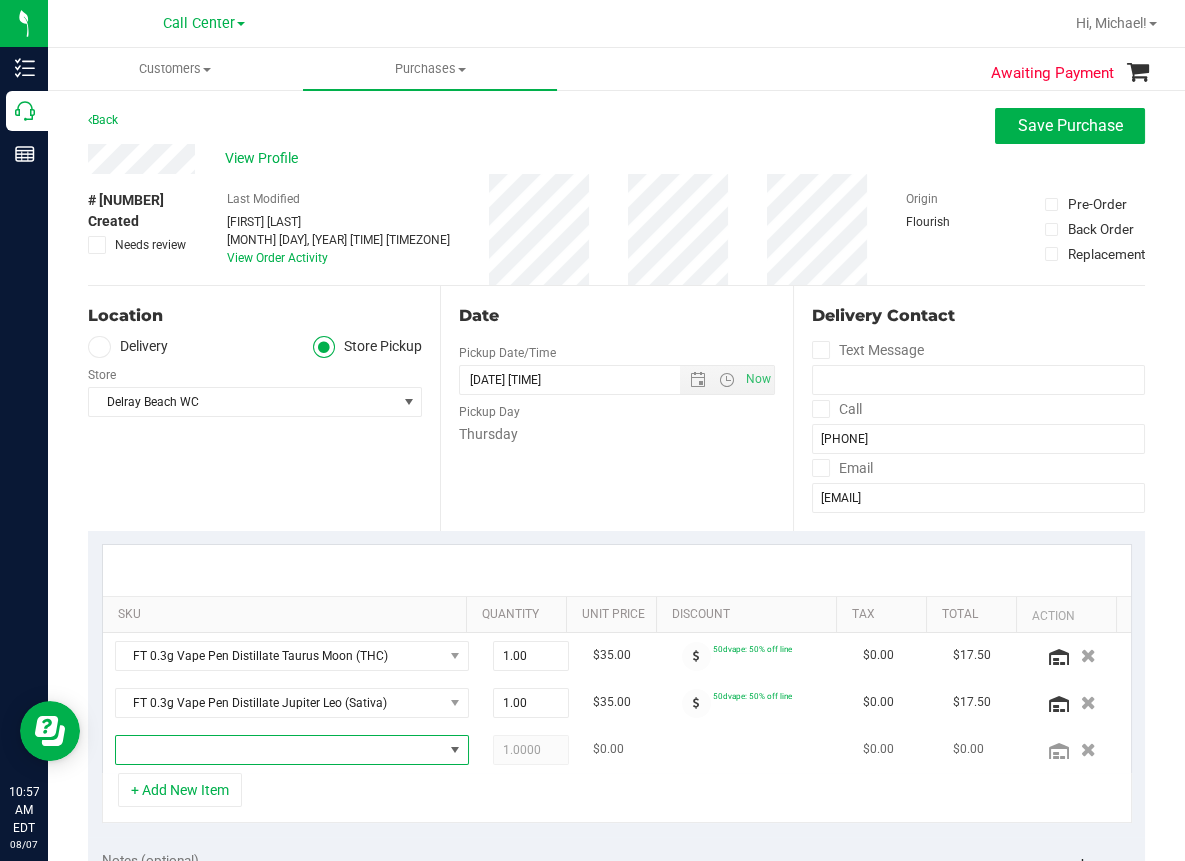 click at bounding box center (279, 750) 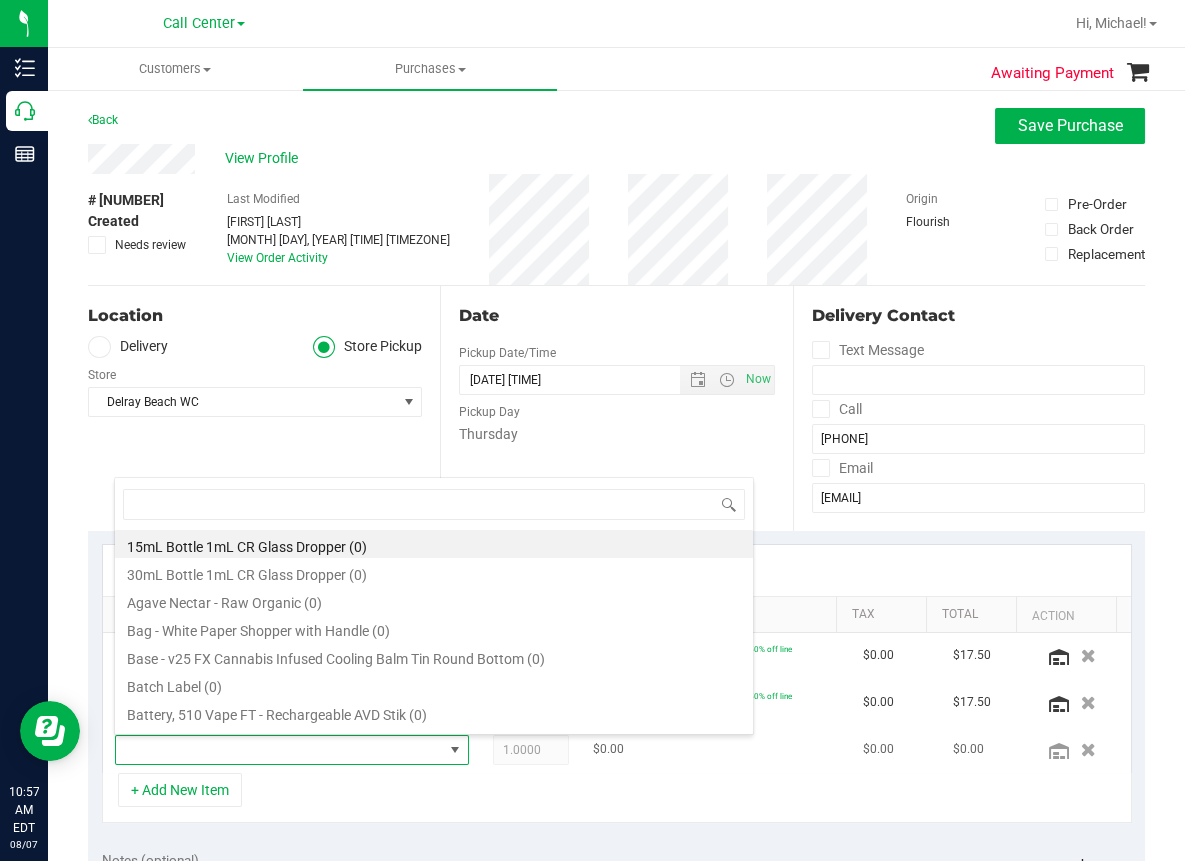 scroll, scrollTop: 99969, scrollLeft: 99676, axis: both 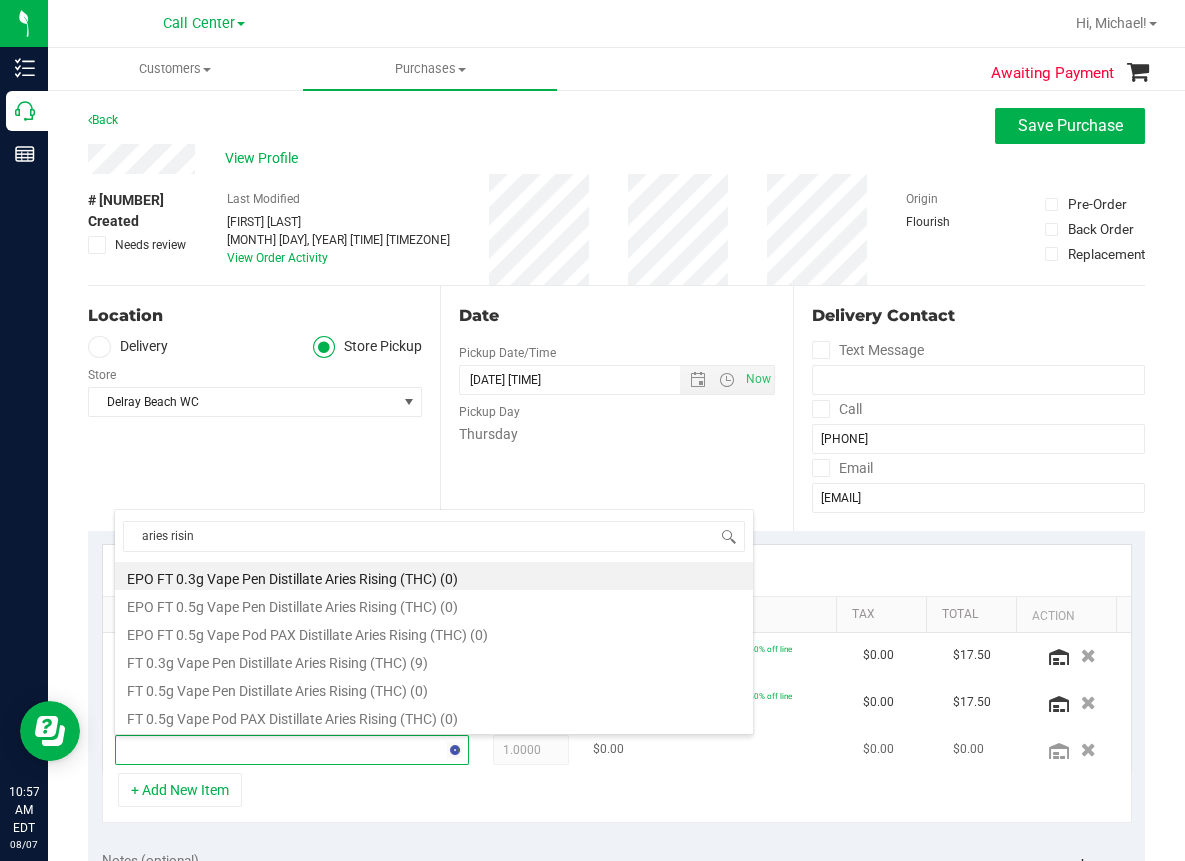 type on "aries rising" 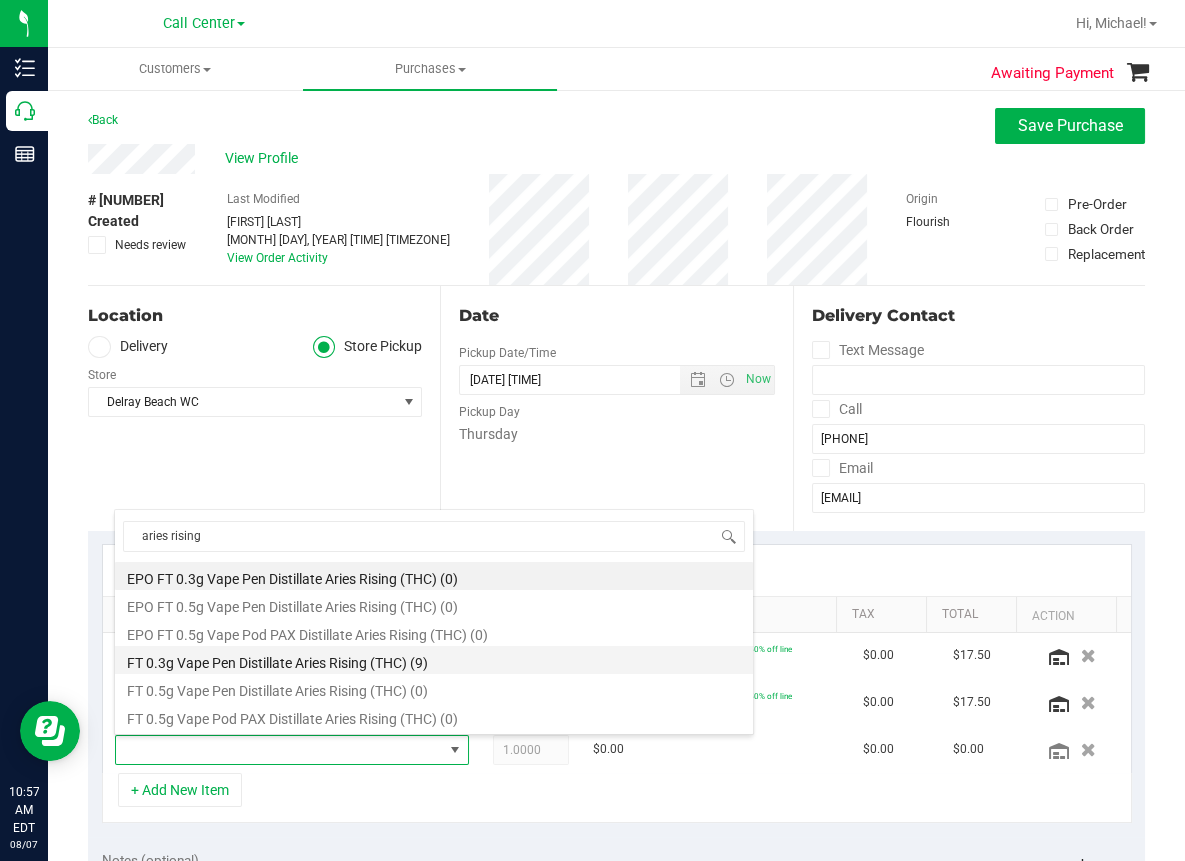 click on "FT 0.3g Vape Pen Distillate Aries Rising (THC) (9)" at bounding box center (434, 660) 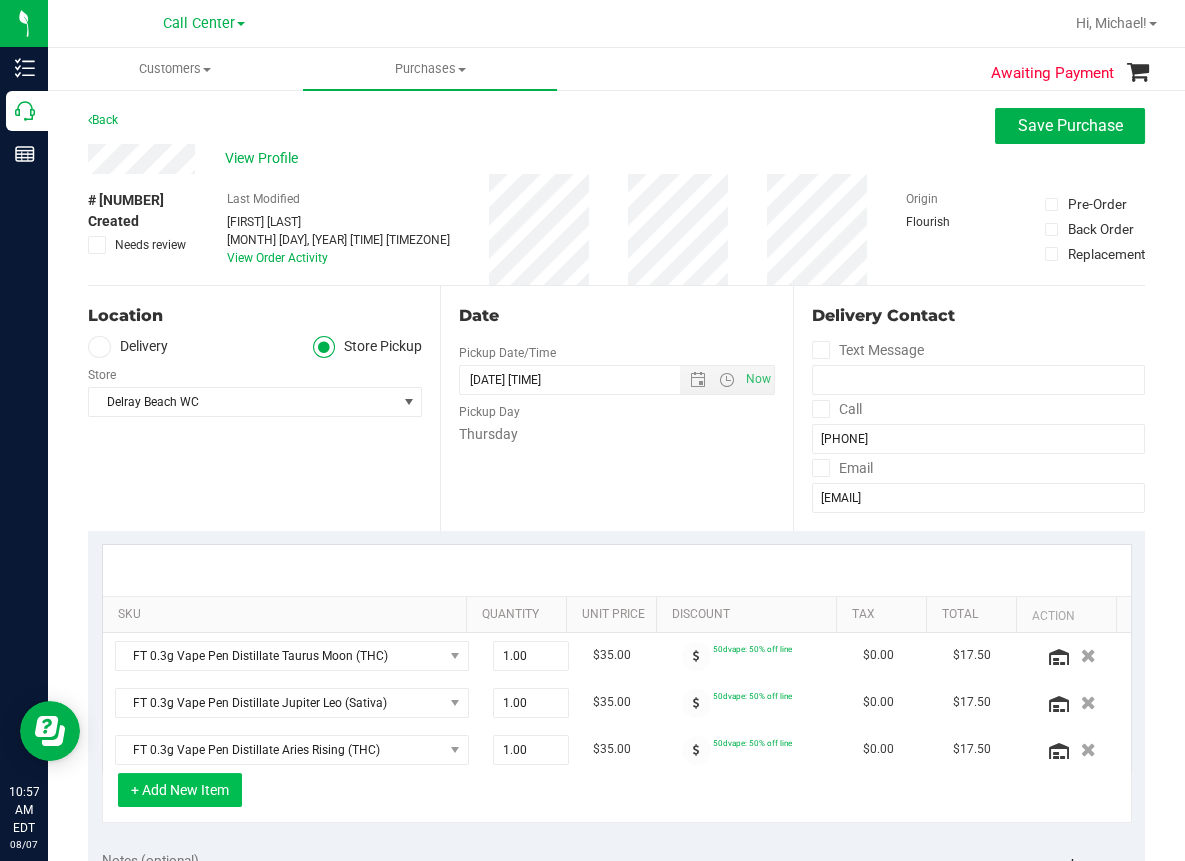 click on "+ Add New Item" at bounding box center [180, 790] 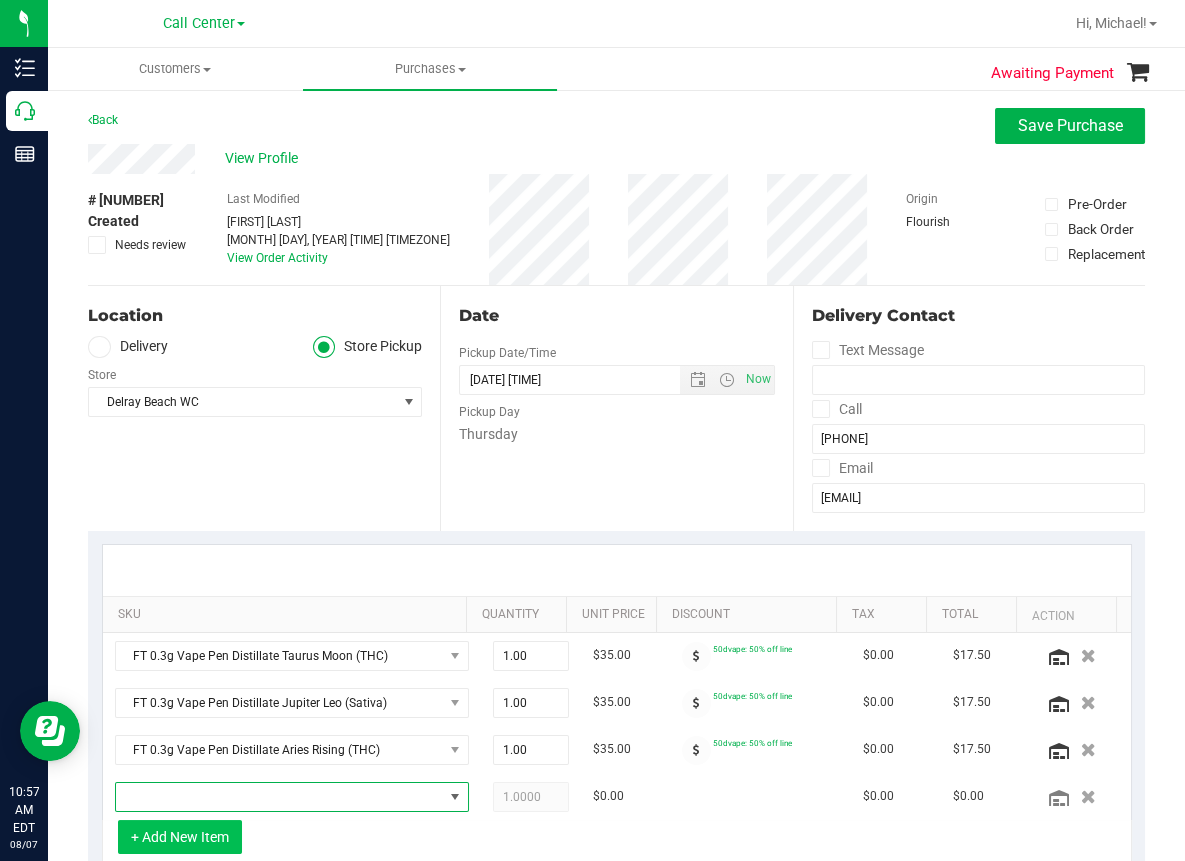 click at bounding box center [279, 797] 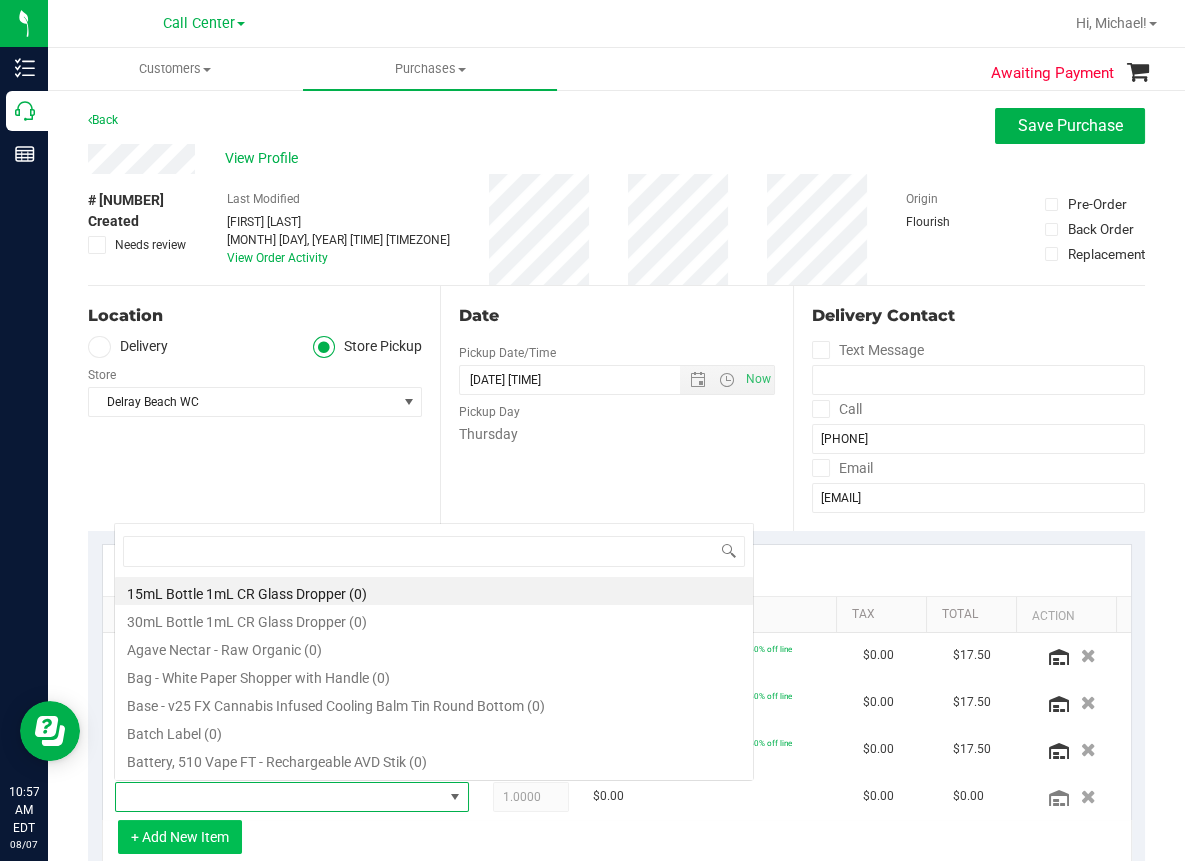 scroll, scrollTop: 0, scrollLeft: 0, axis: both 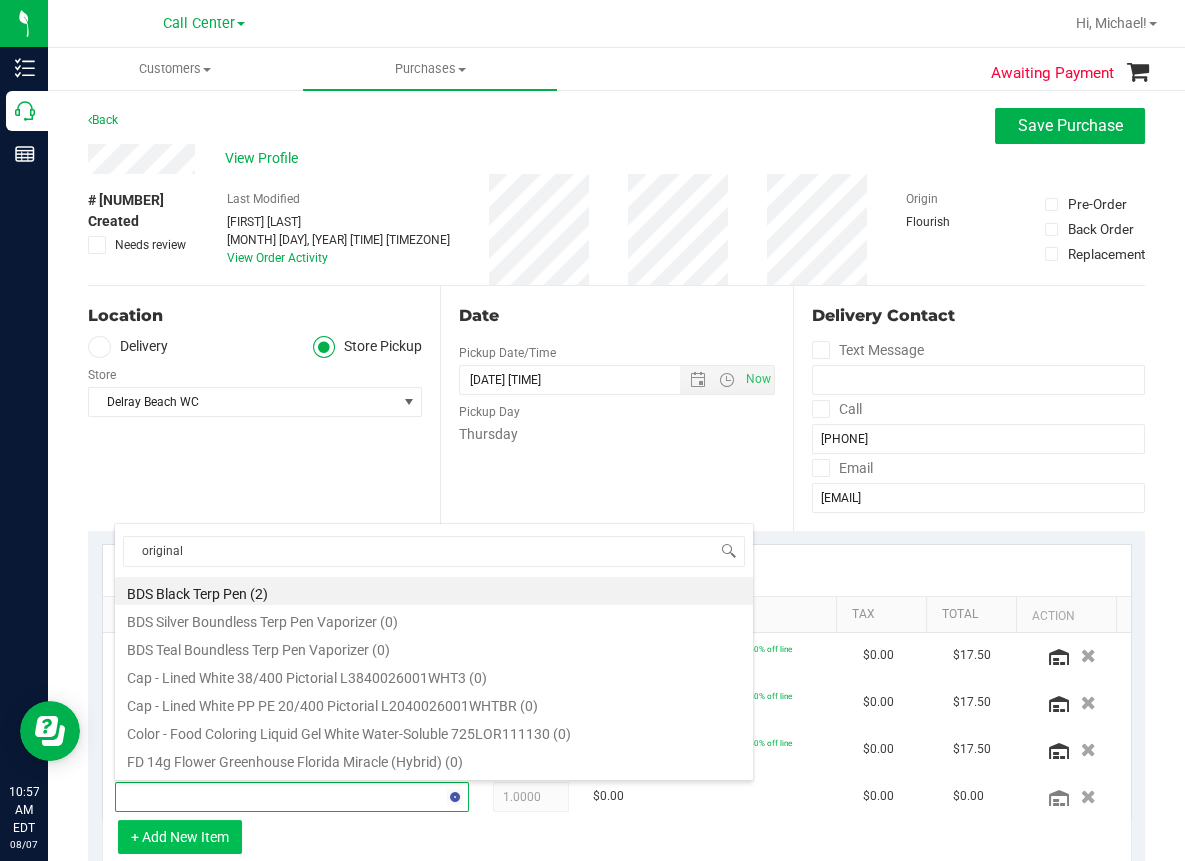 type on "original z" 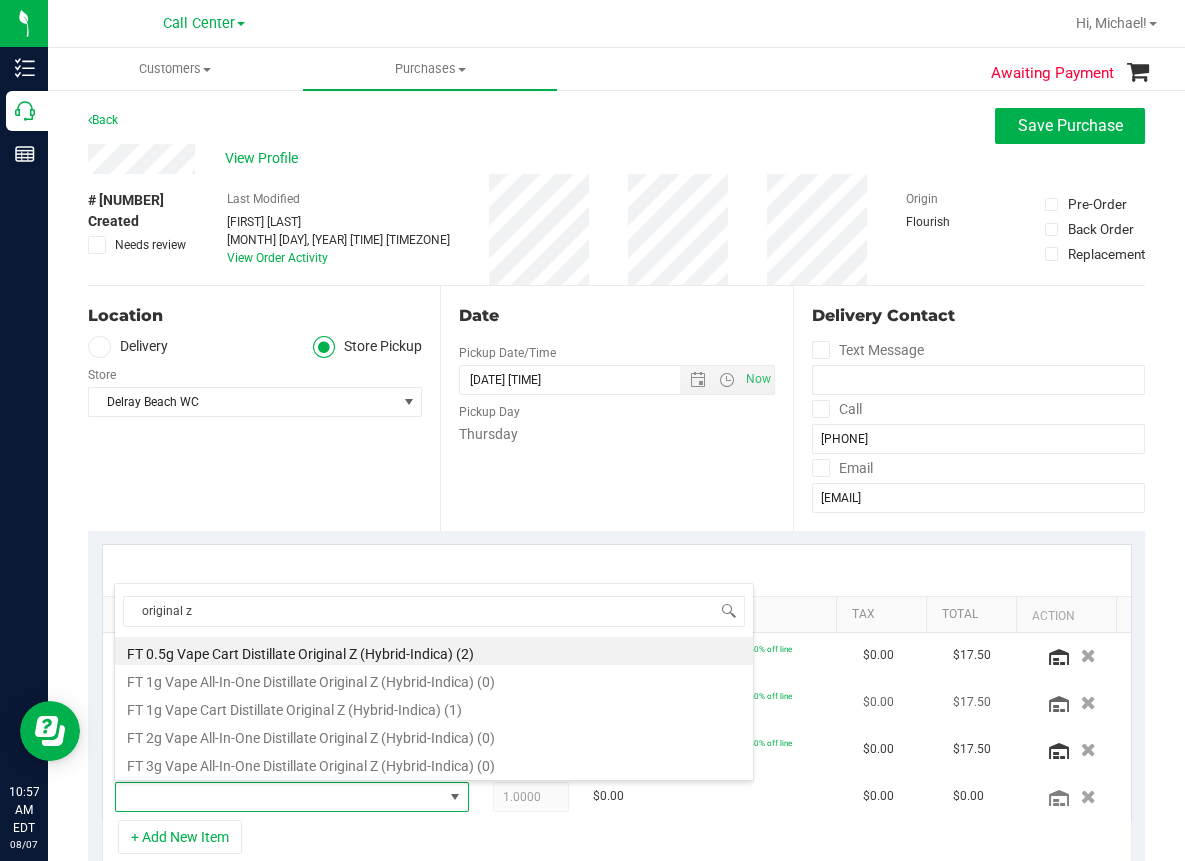 click on "FT 1g Vape Cart Distillate Original Z (Hybrid-Indica) (1)" at bounding box center [434, 707] 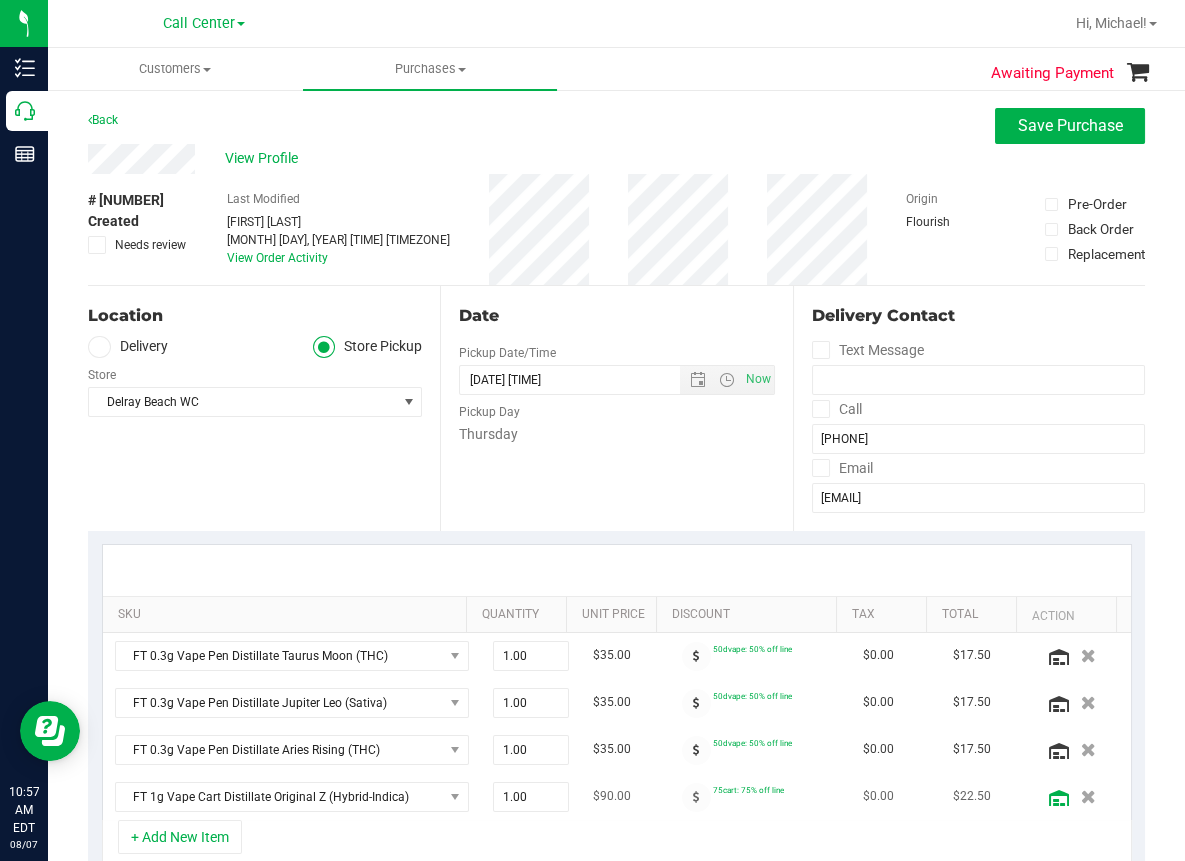 click 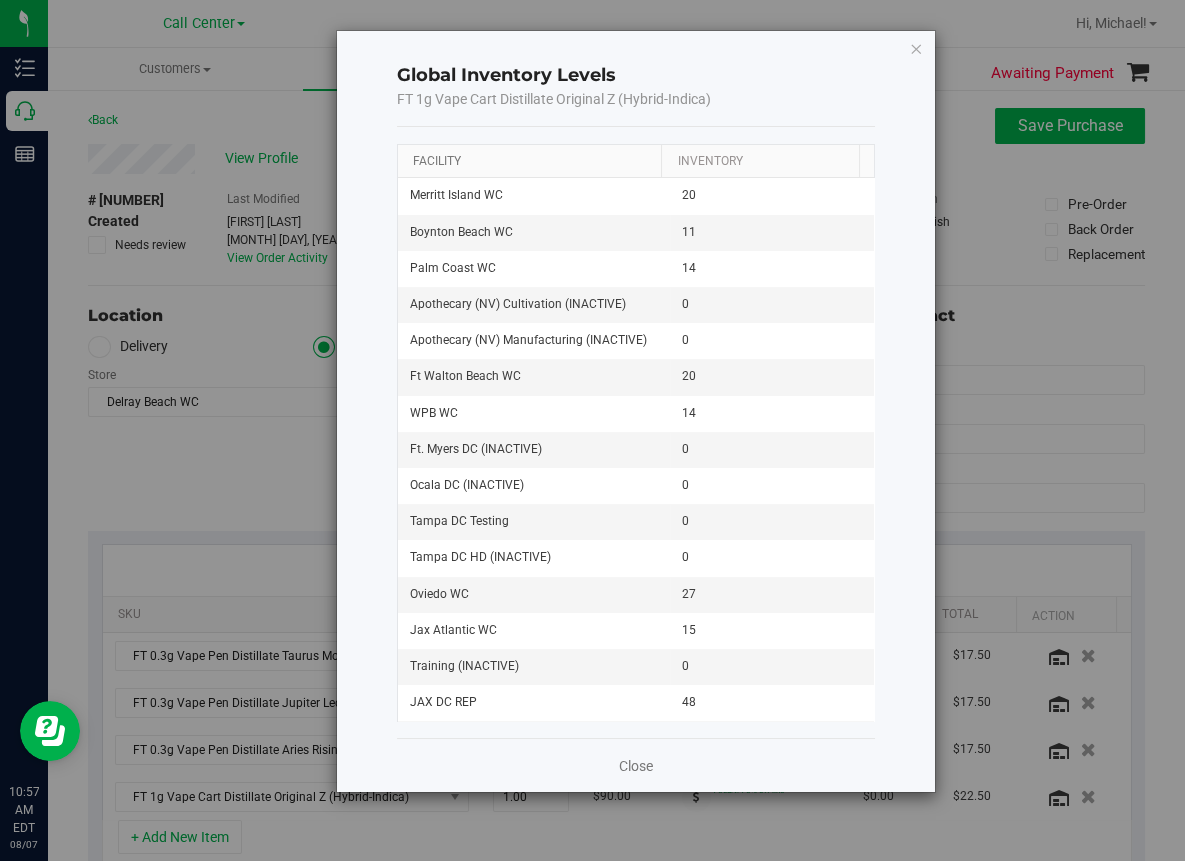 click on "Facility" at bounding box center [437, 161] 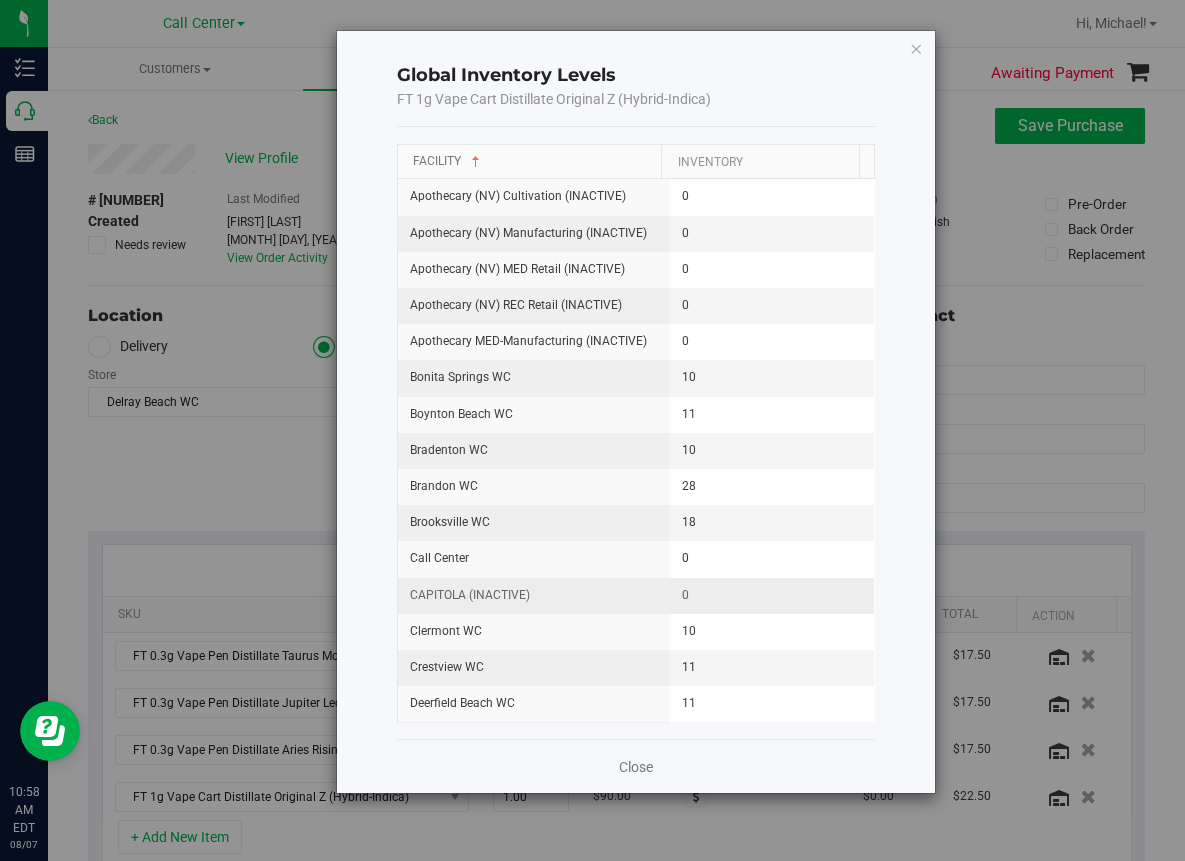 scroll, scrollTop: 100, scrollLeft: 0, axis: vertical 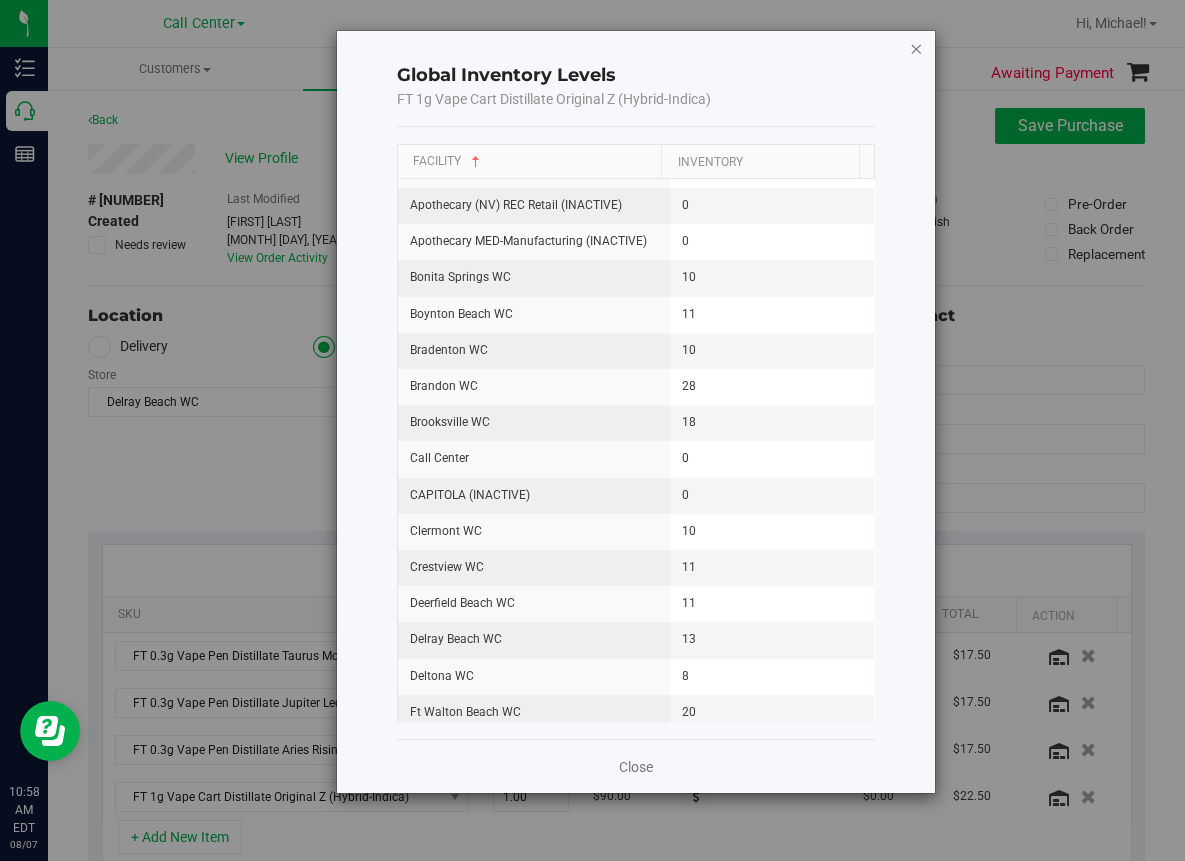 click at bounding box center (916, 48) 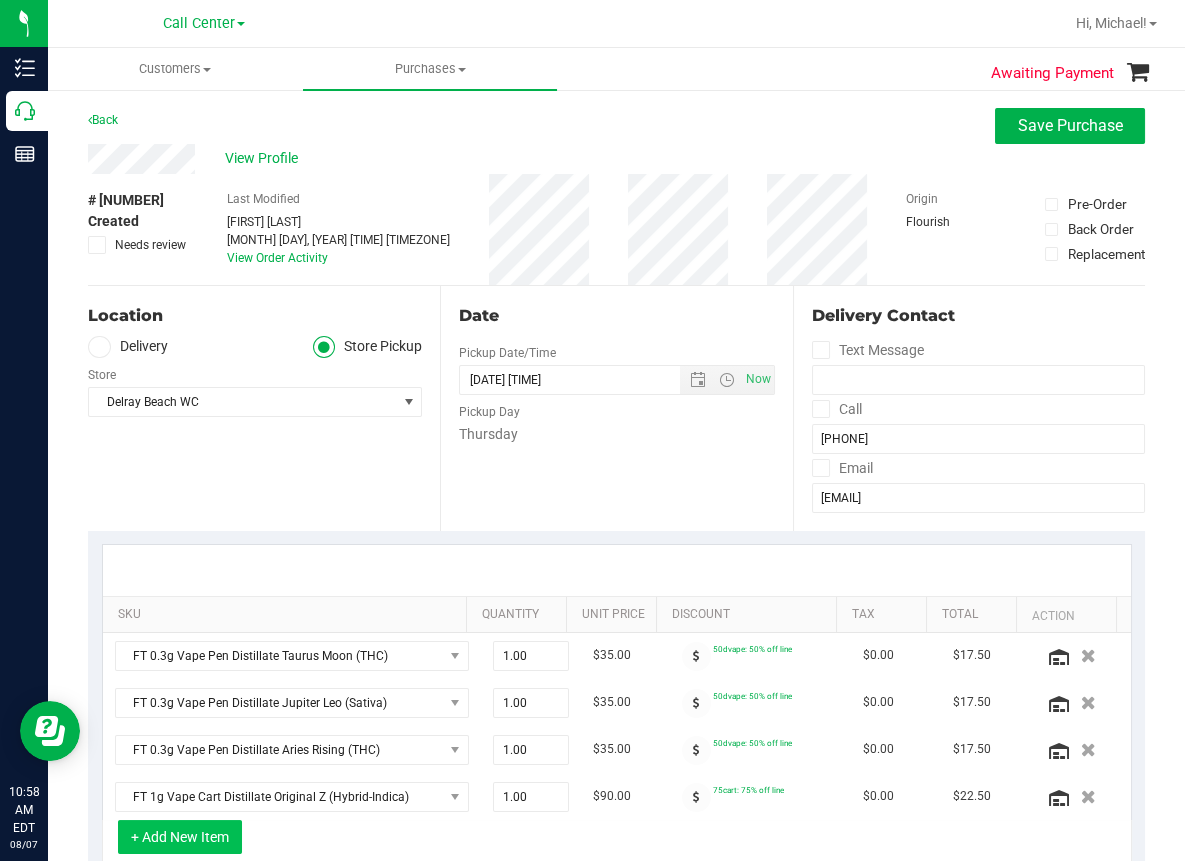 click on "+ Add New Item" at bounding box center (180, 837) 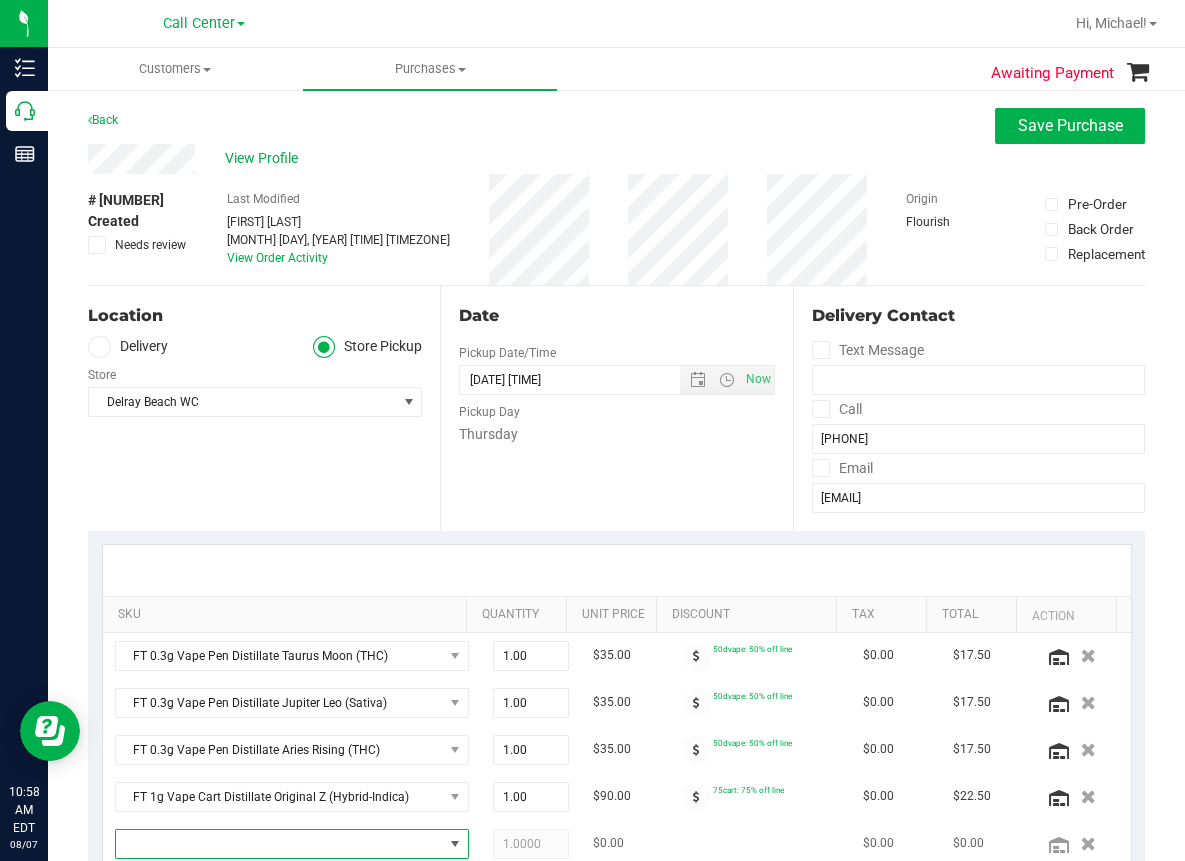 click at bounding box center (279, 844) 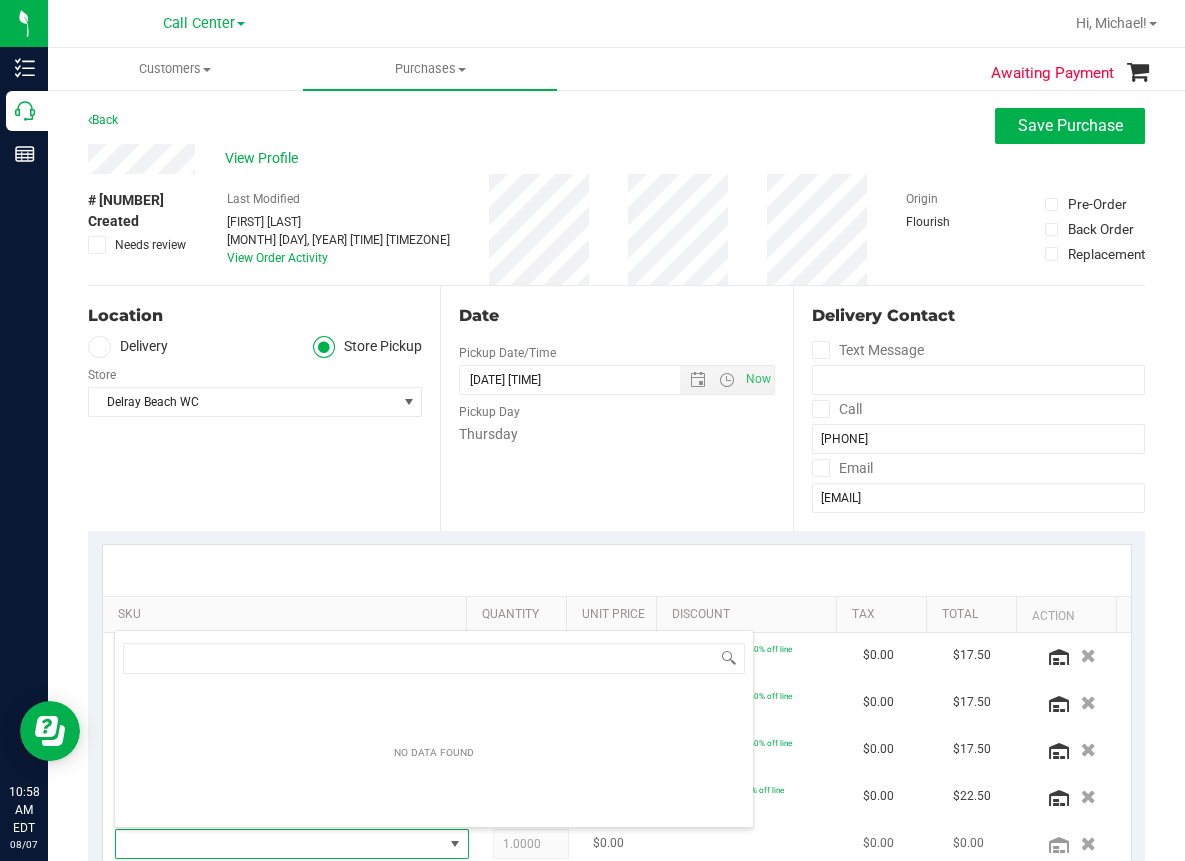 scroll, scrollTop: 99969, scrollLeft: 99676, axis: both 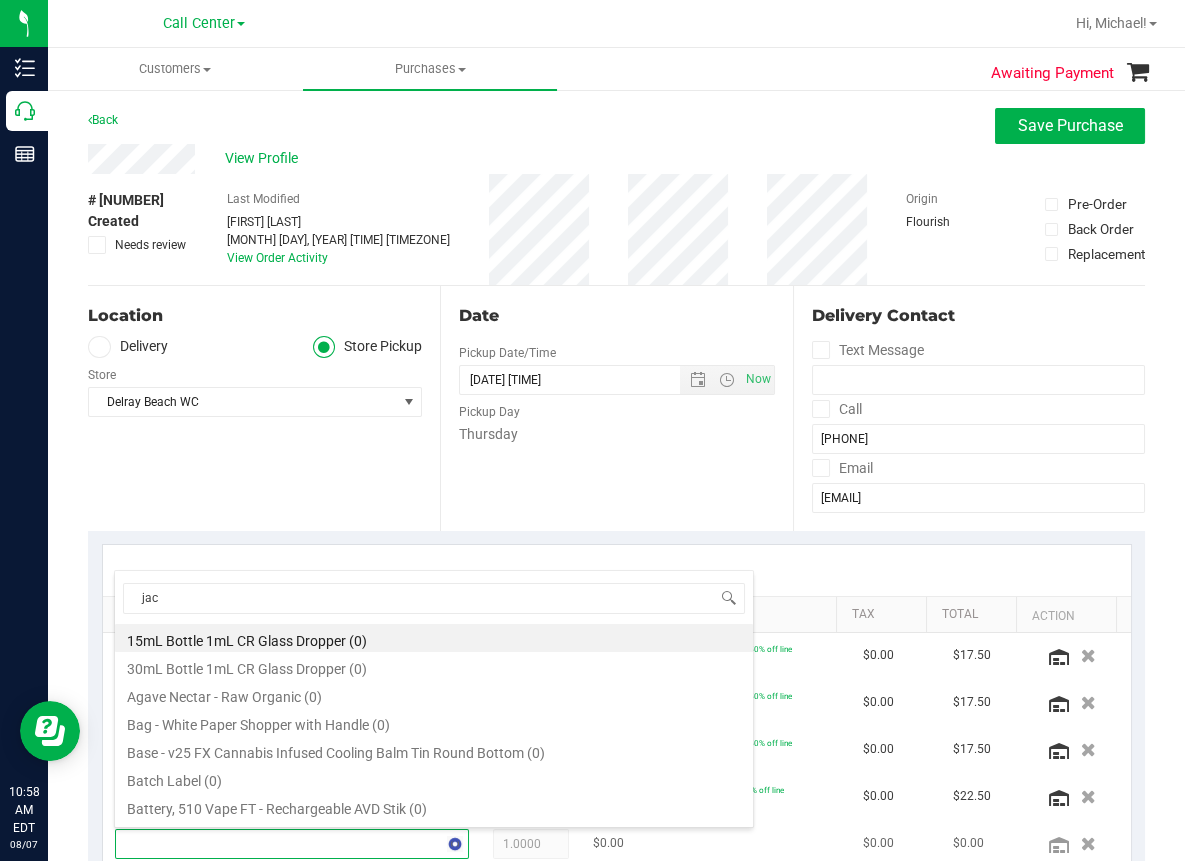 type on "jack" 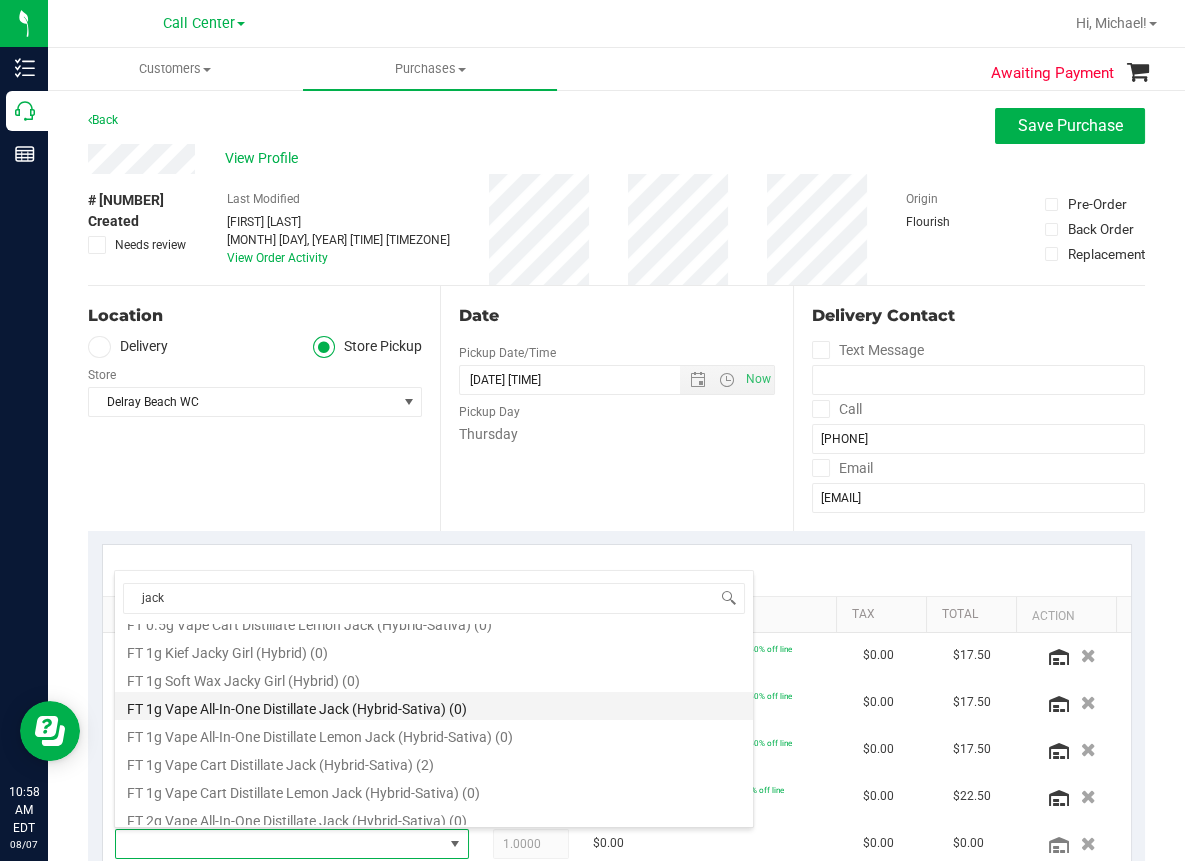scroll, scrollTop: 800, scrollLeft: 0, axis: vertical 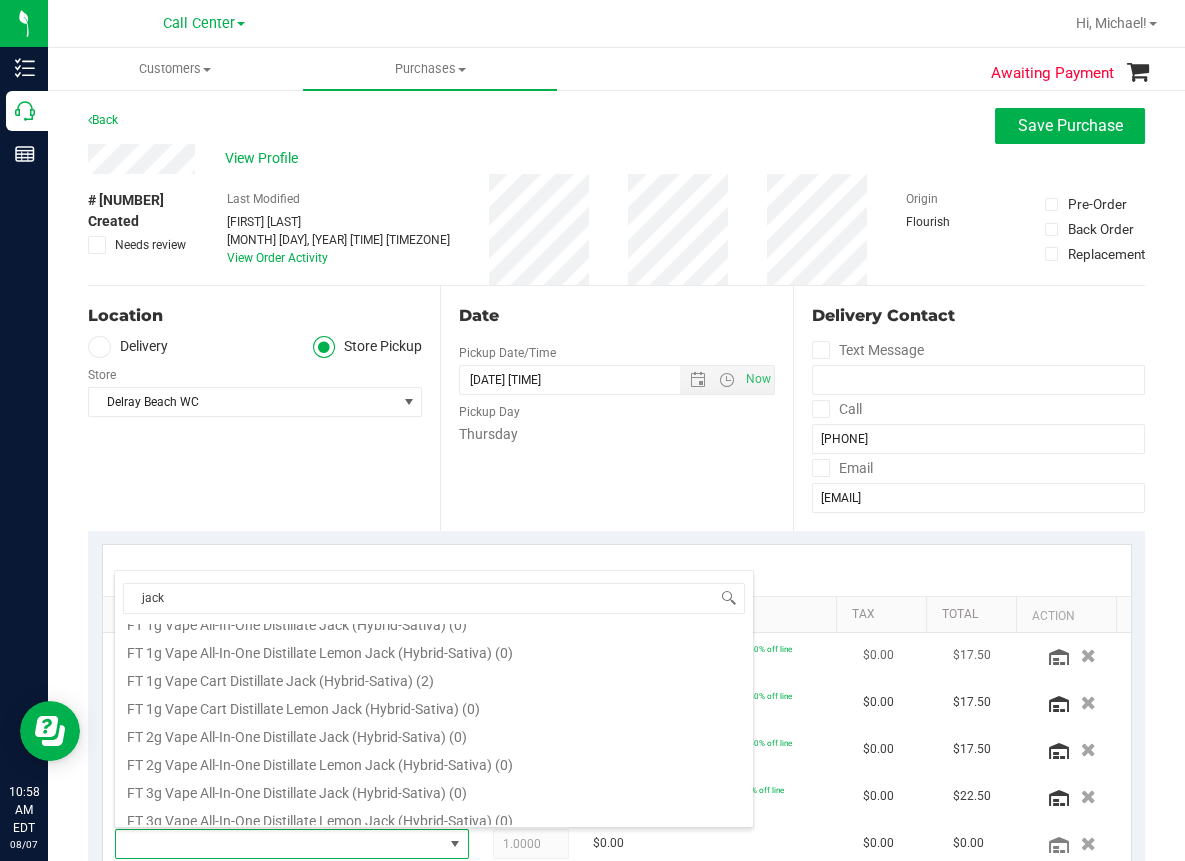click on "FT 1g Vape Cart Distillate Jack (Hybrid-Sativa) (2)" at bounding box center (434, 678) 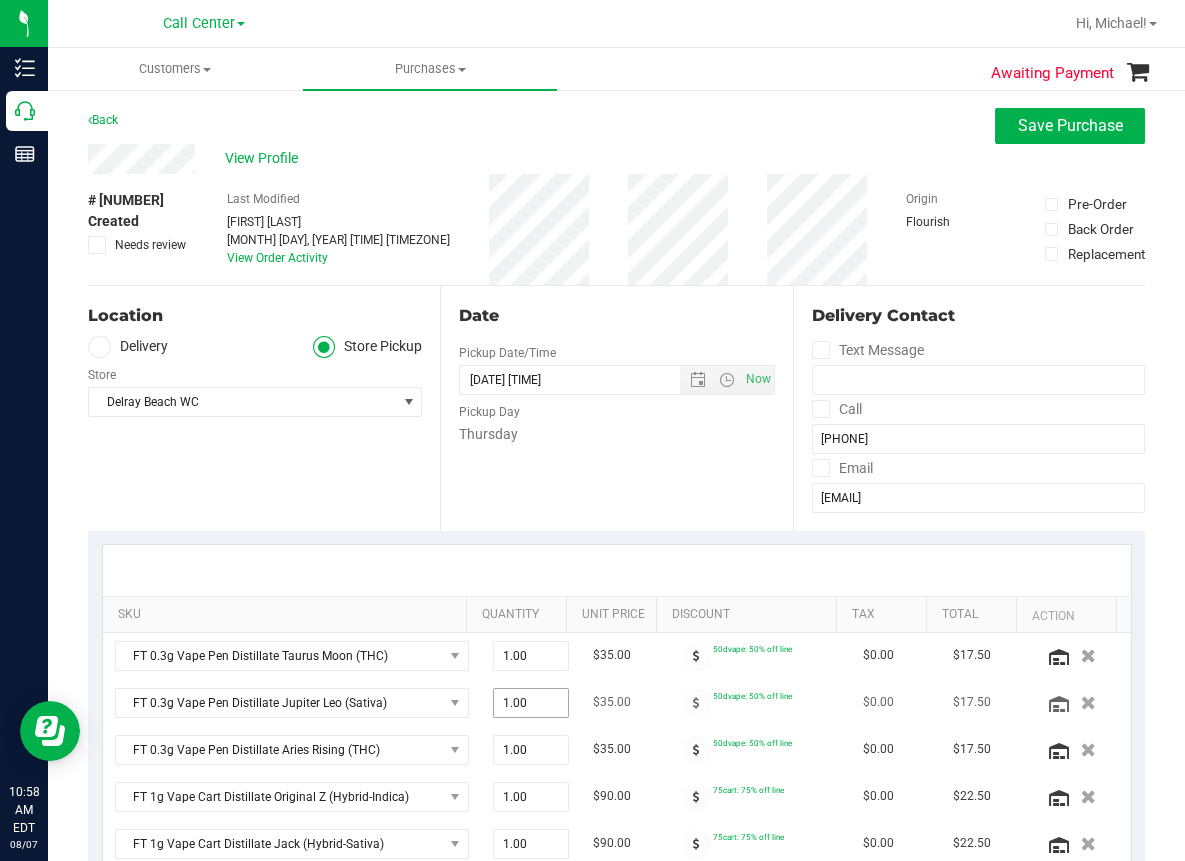 scroll, scrollTop: 100, scrollLeft: 0, axis: vertical 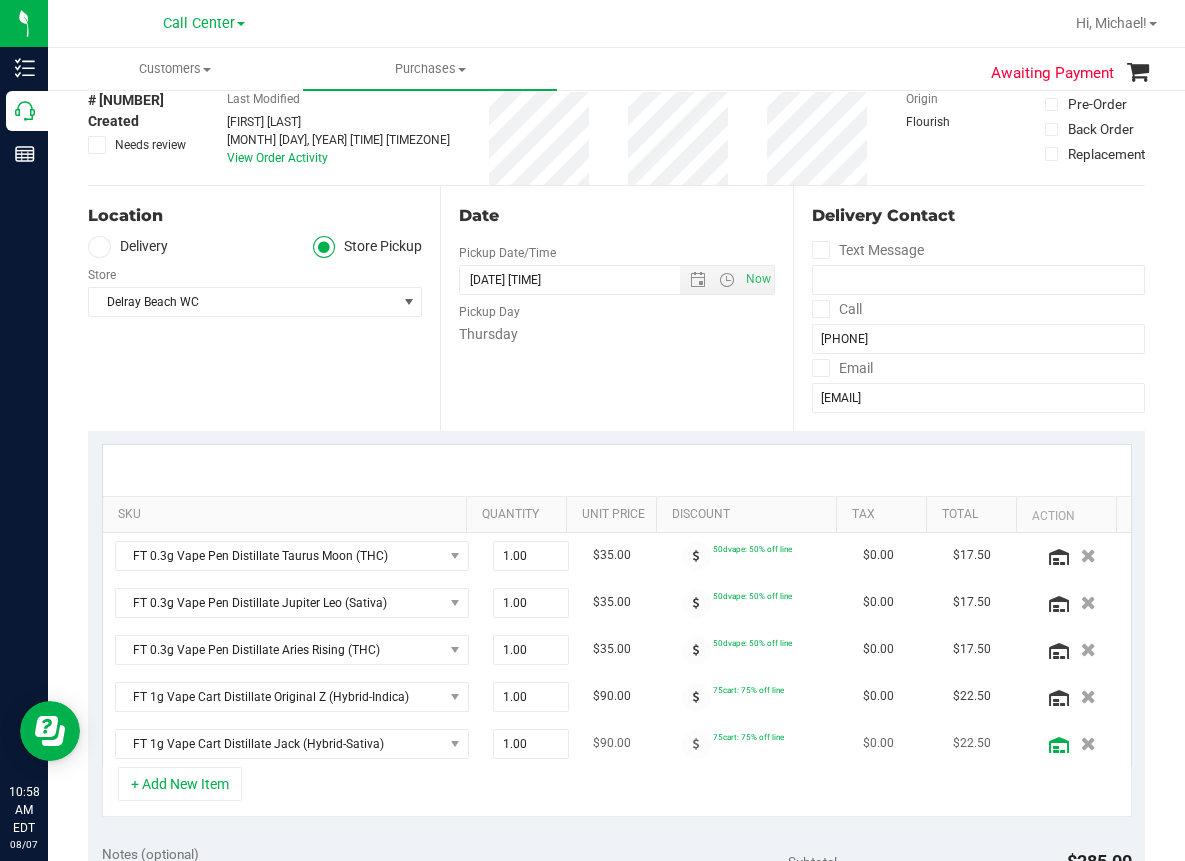 click 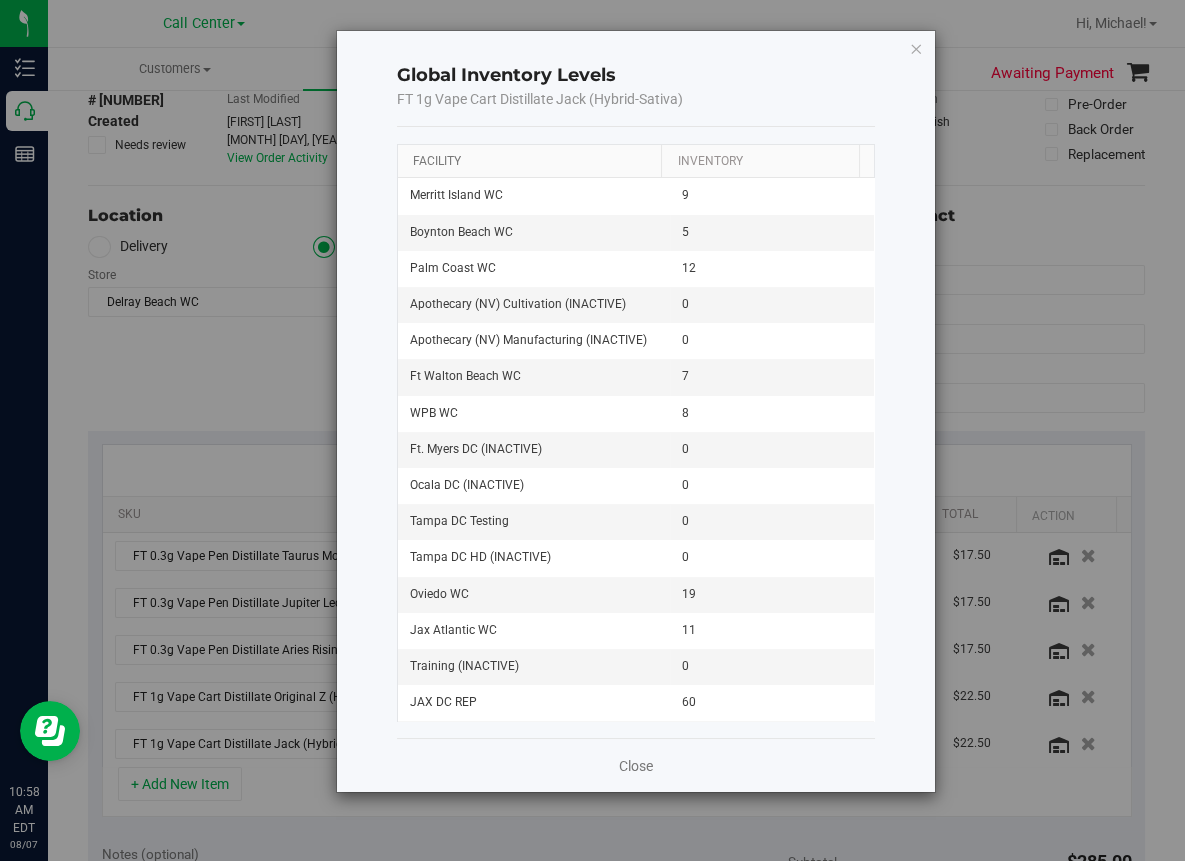 click on "Facility" at bounding box center [437, 161] 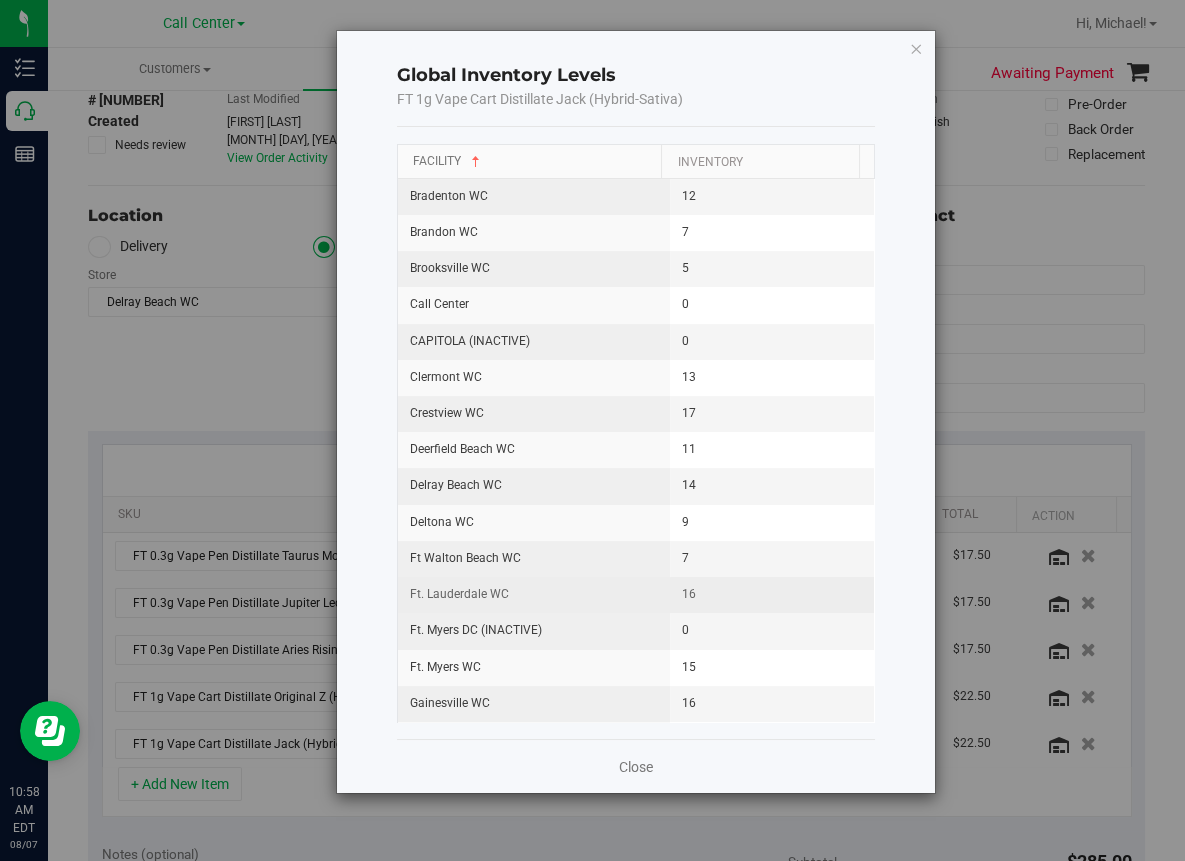 scroll, scrollTop: 300, scrollLeft: 0, axis: vertical 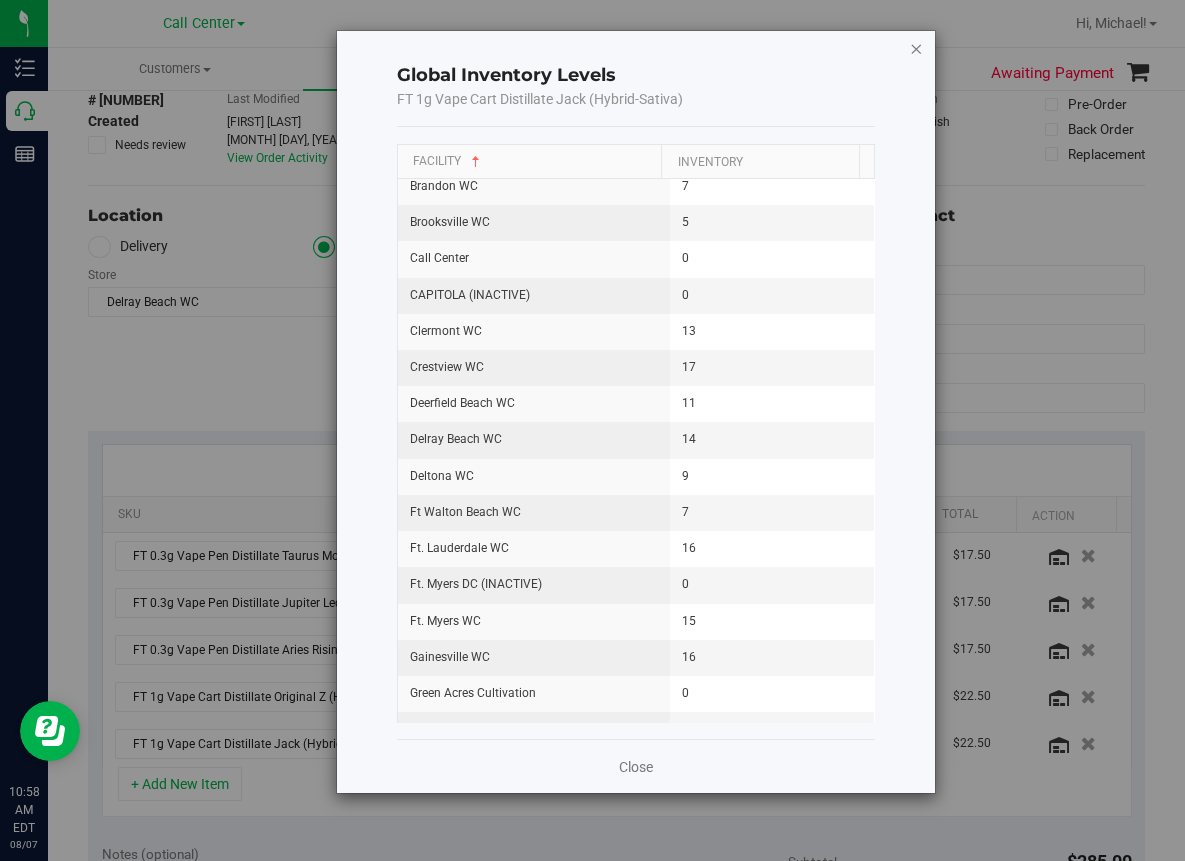 click at bounding box center (916, 48) 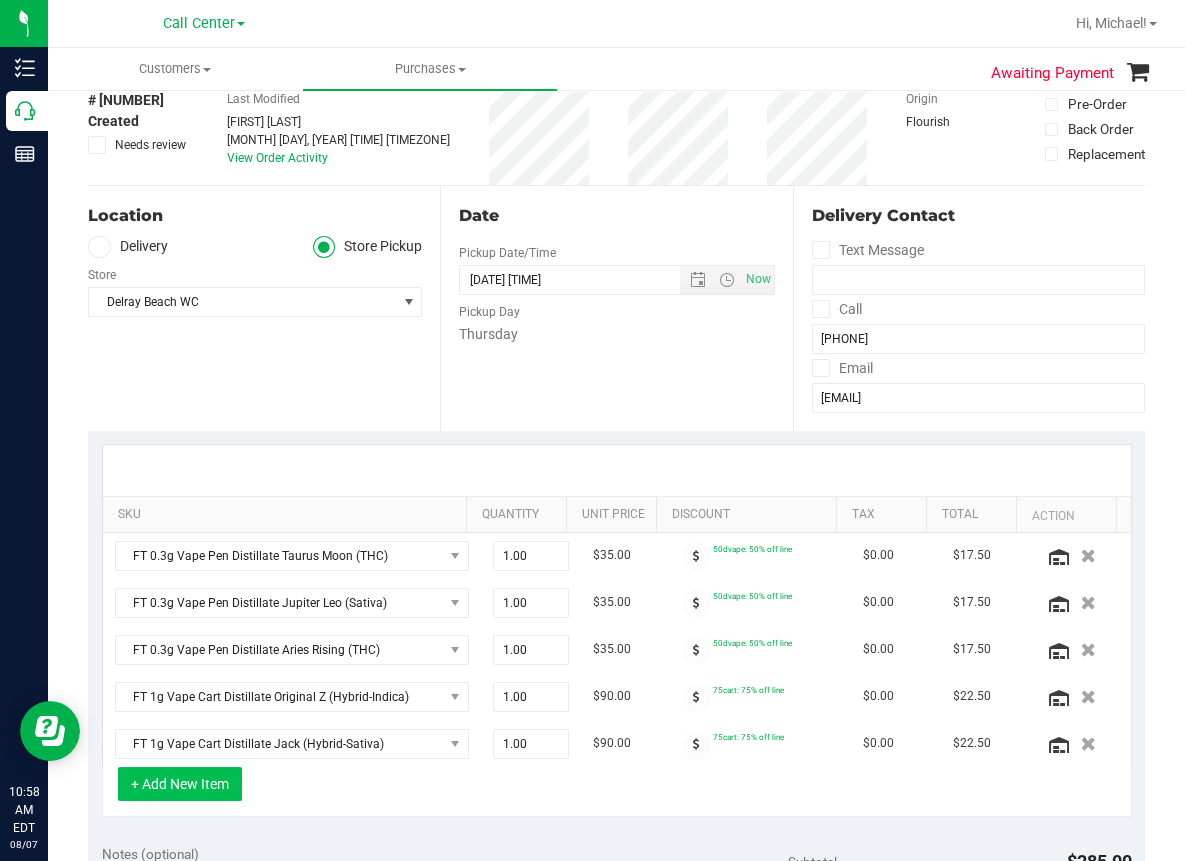 click on "+ Add New Item" at bounding box center (180, 784) 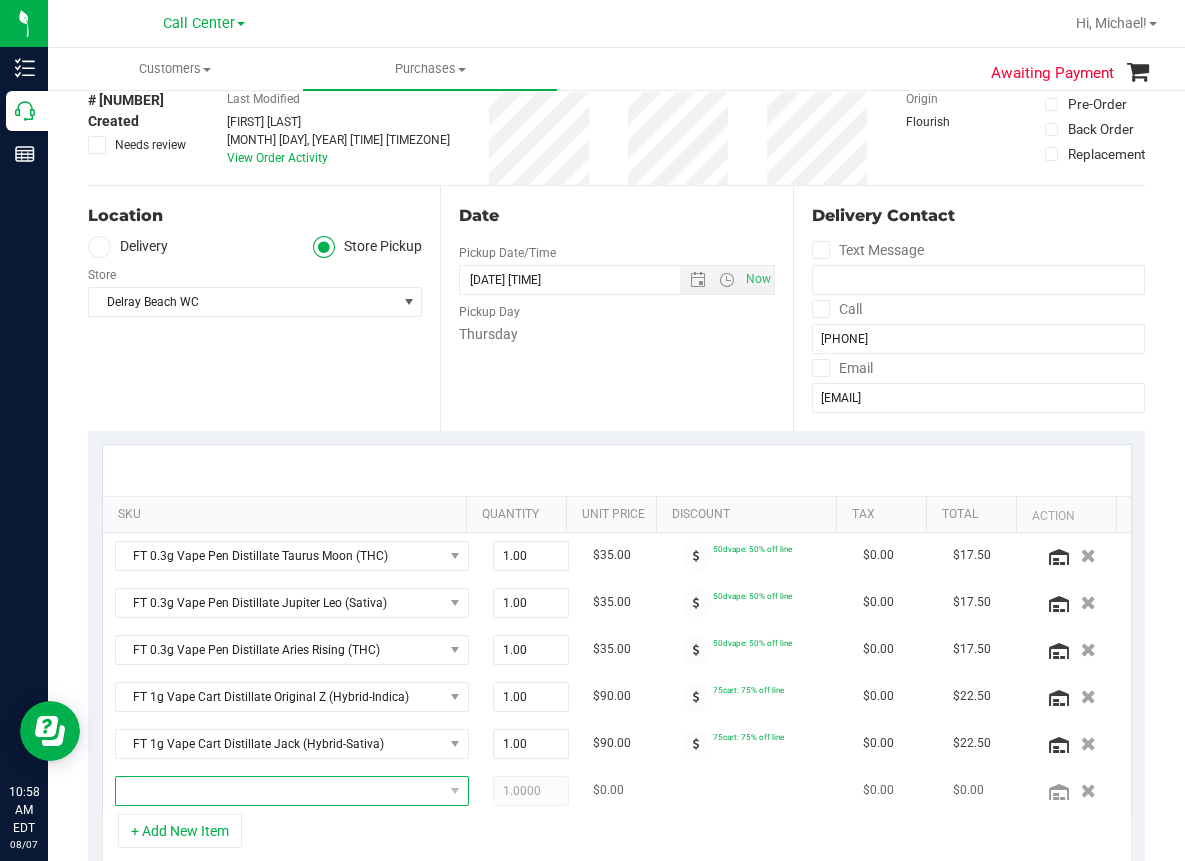 click at bounding box center [279, 791] 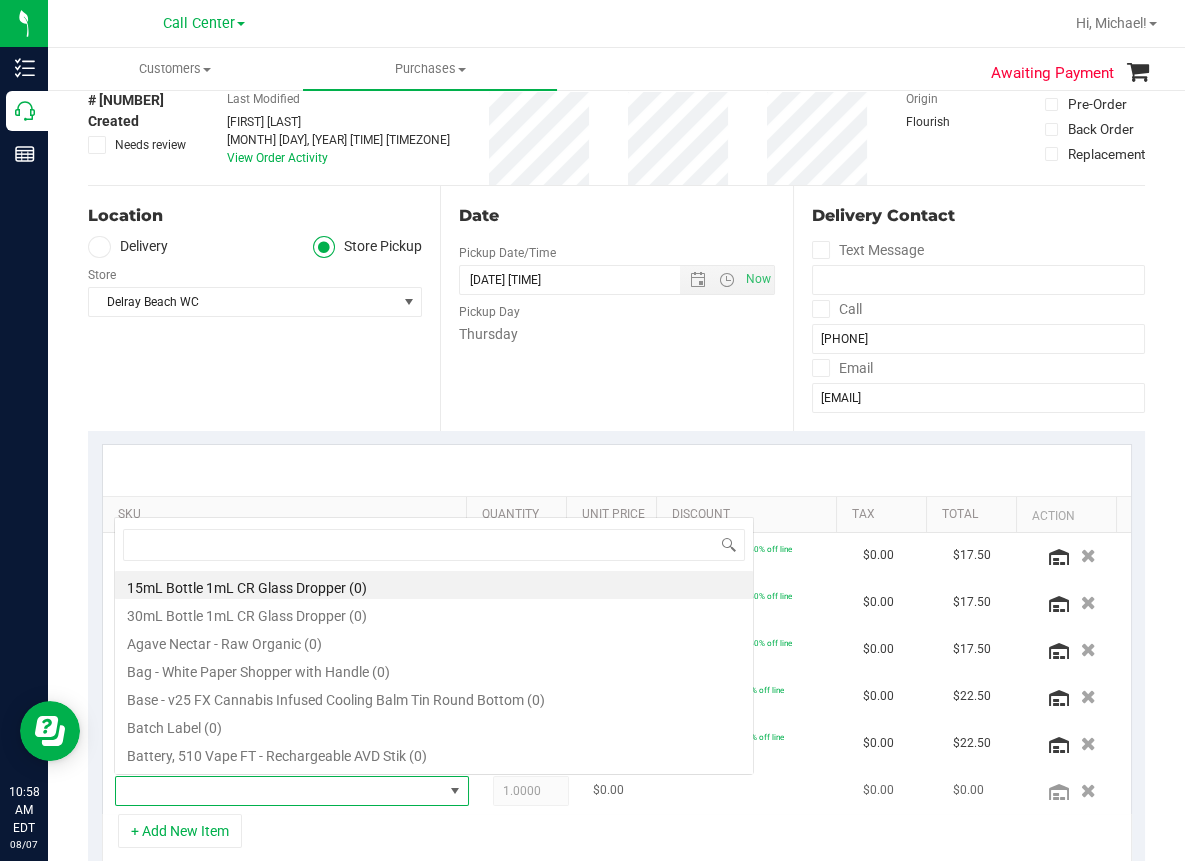 scroll, scrollTop: 0, scrollLeft: 0, axis: both 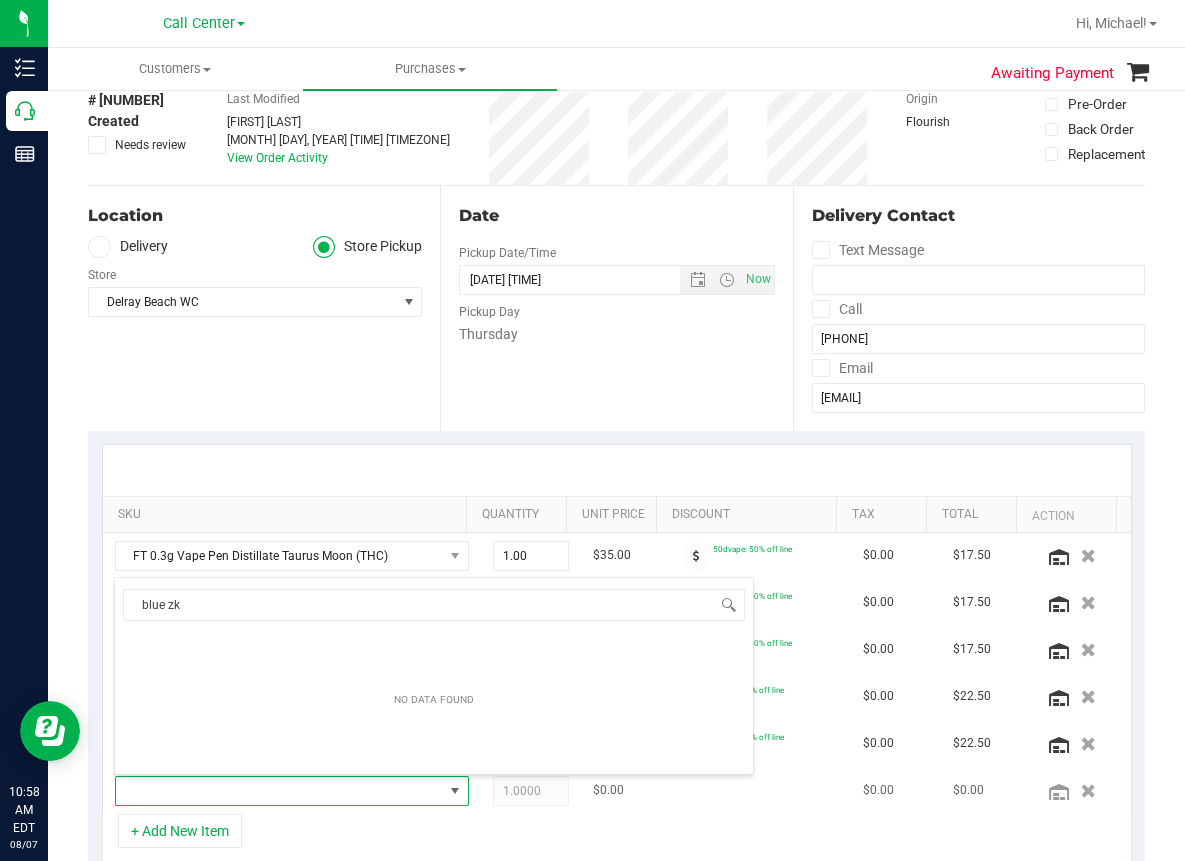 type on "blue z" 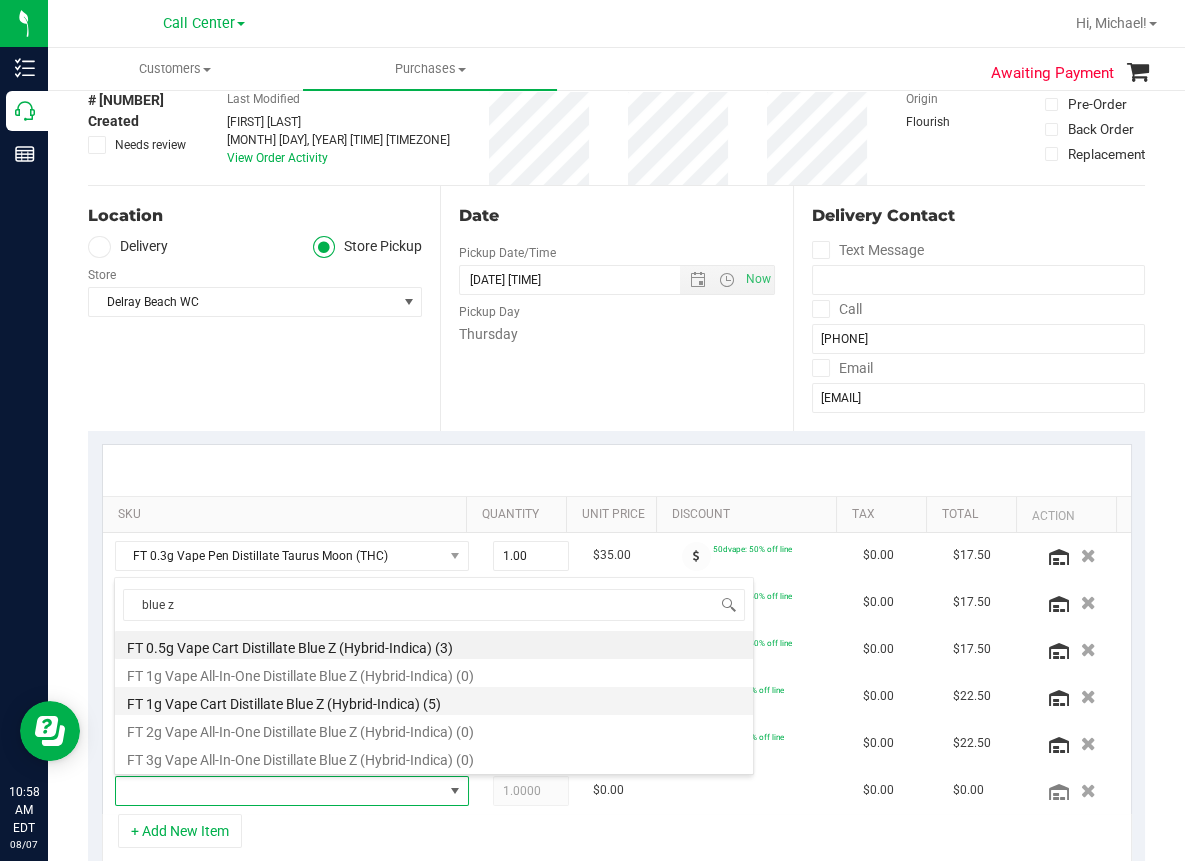 click on "FT 1g Vape Cart Distillate Blue Z (Hybrid-Indica) (5)" at bounding box center [434, 701] 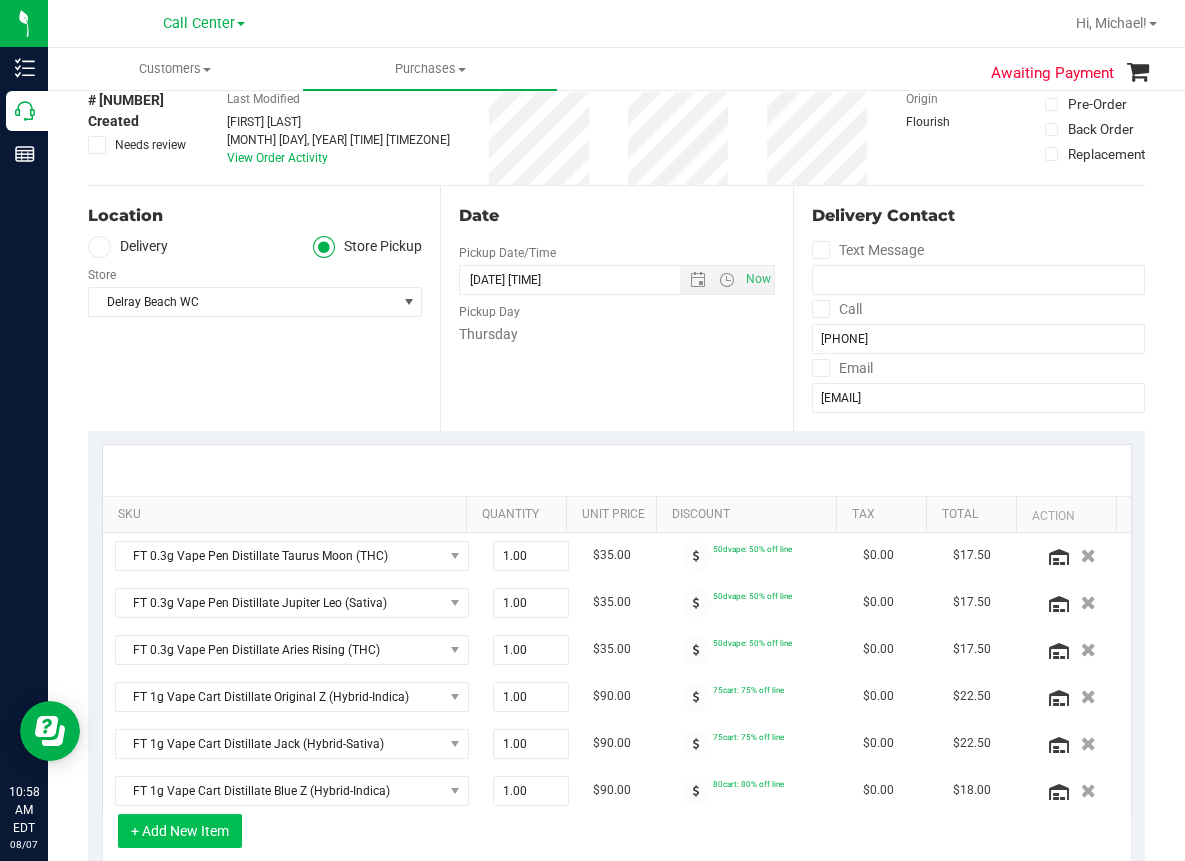 click on "+ Add New Item" at bounding box center (180, 831) 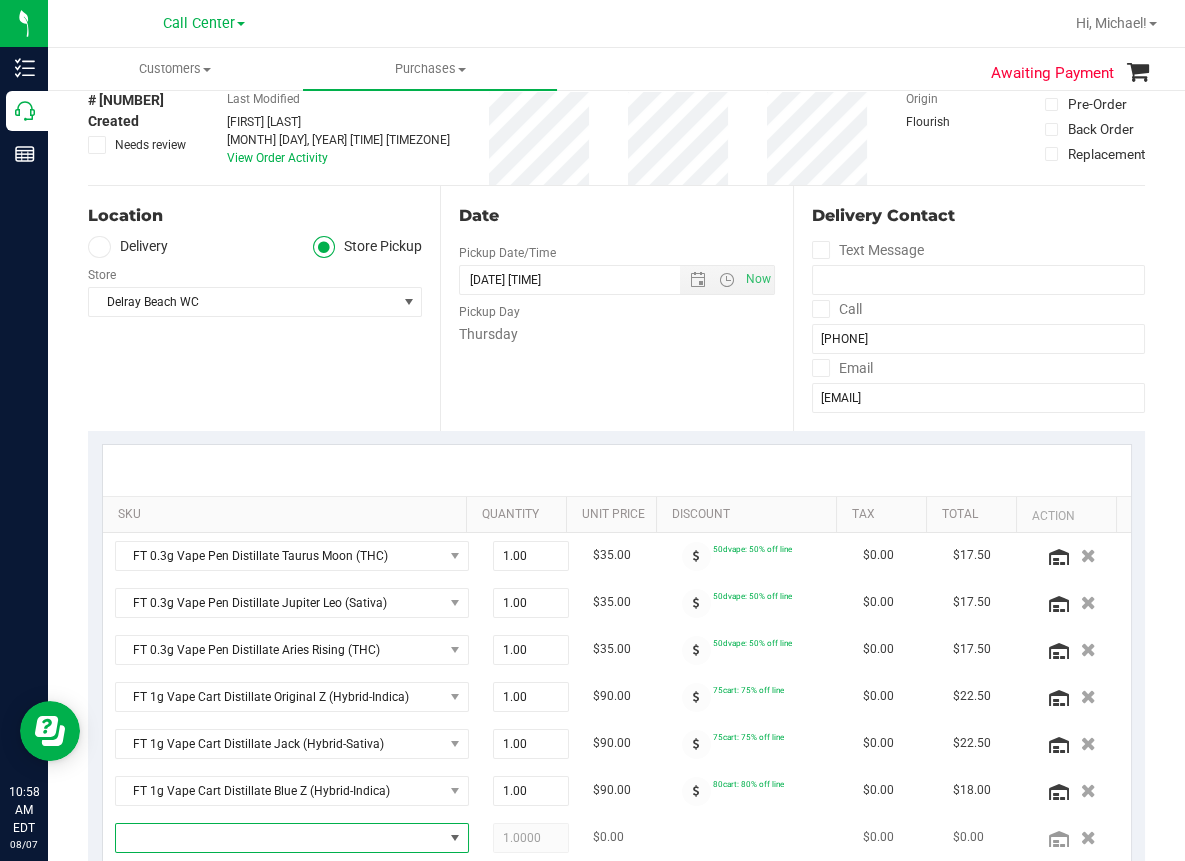 click at bounding box center [279, 838] 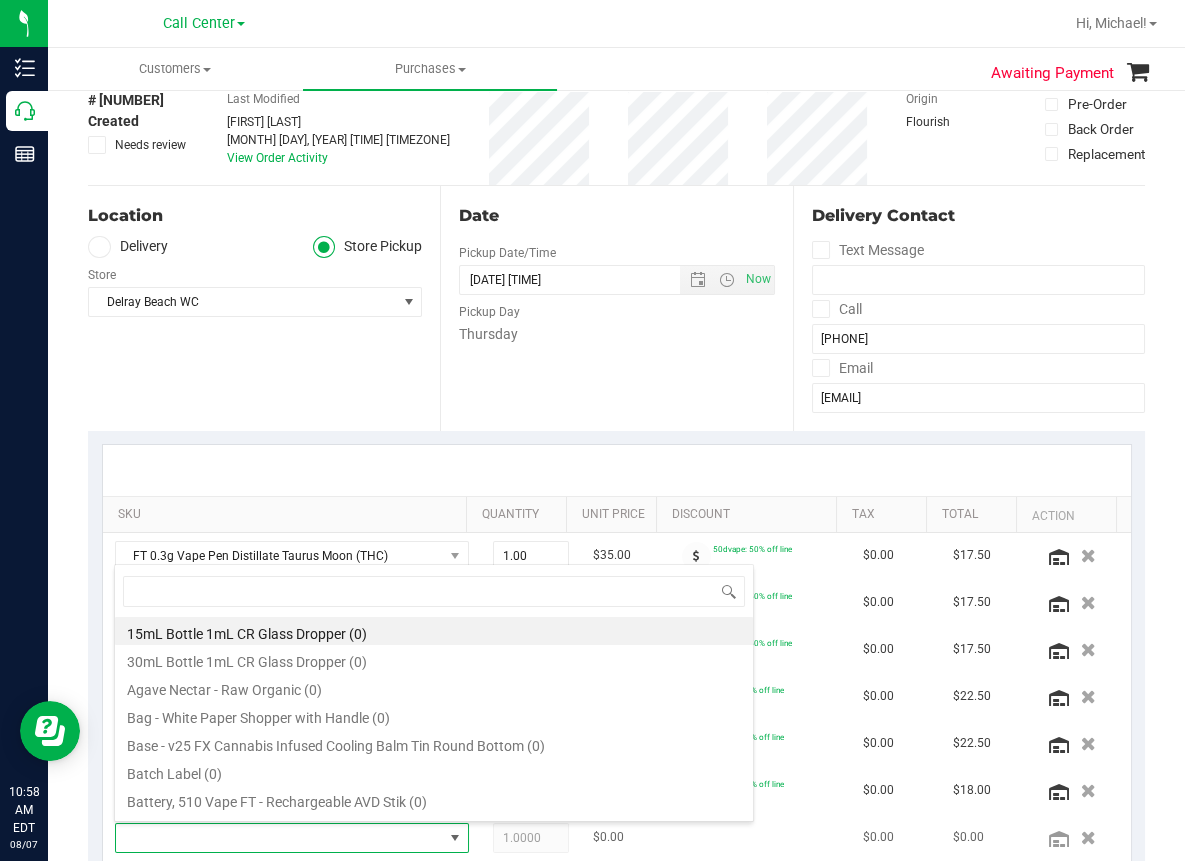 scroll, scrollTop: 99969, scrollLeft: 99676, axis: both 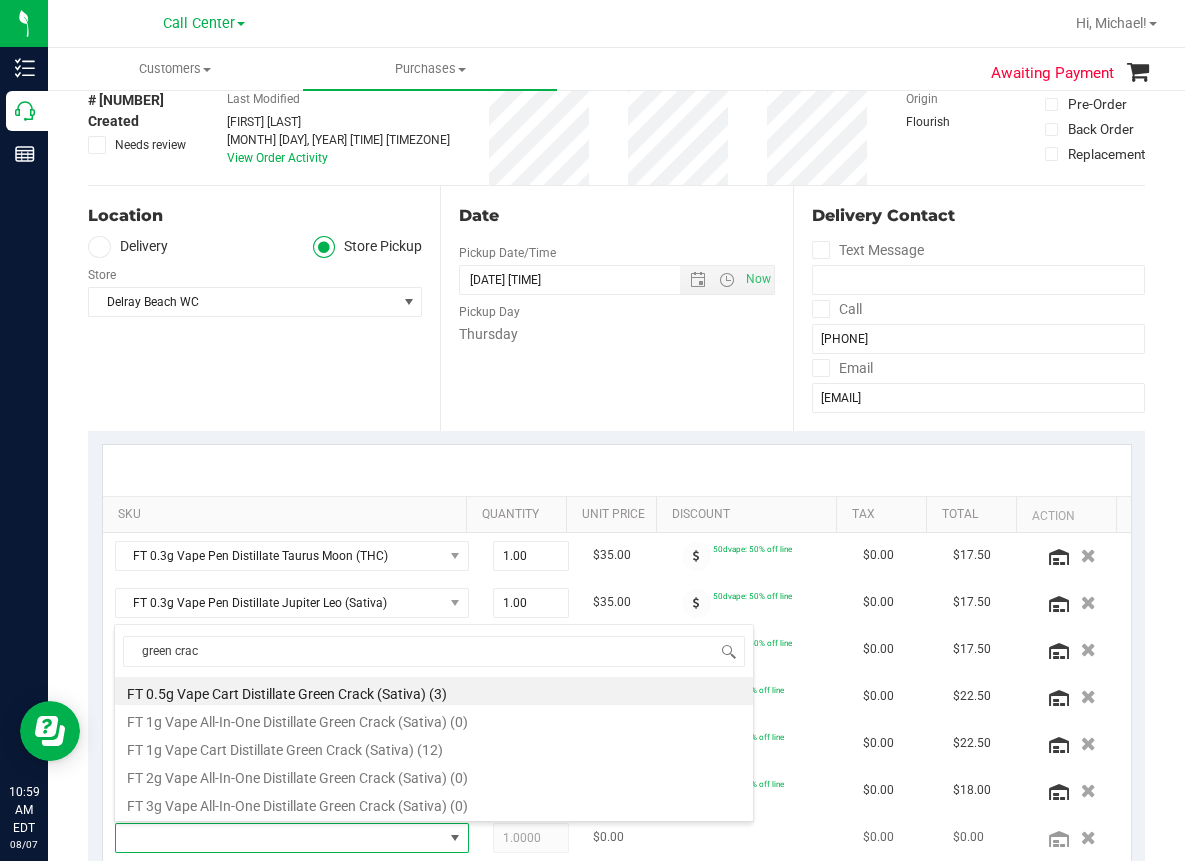 type on "green crack" 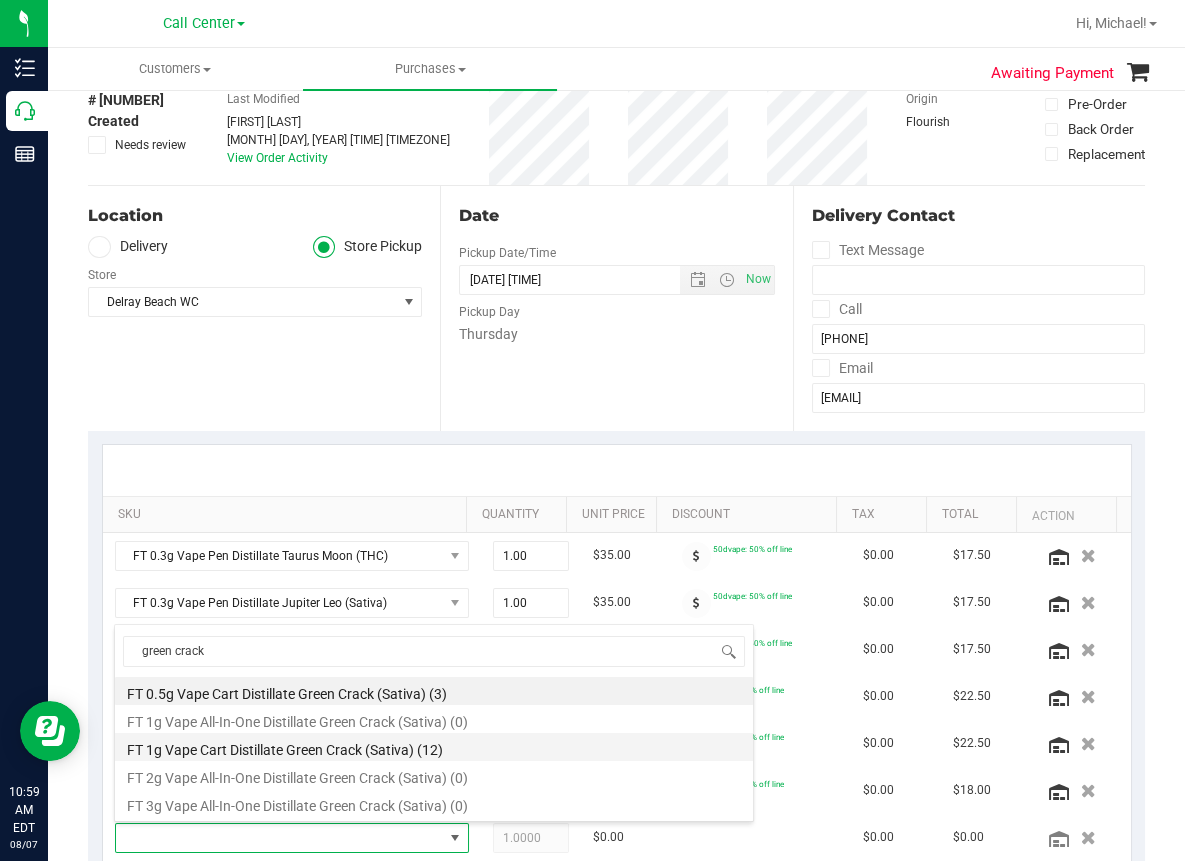 click on "FT 1g Vape Cart Distillate Green Crack (Sativa) (12)" at bounding box center (434, 747) 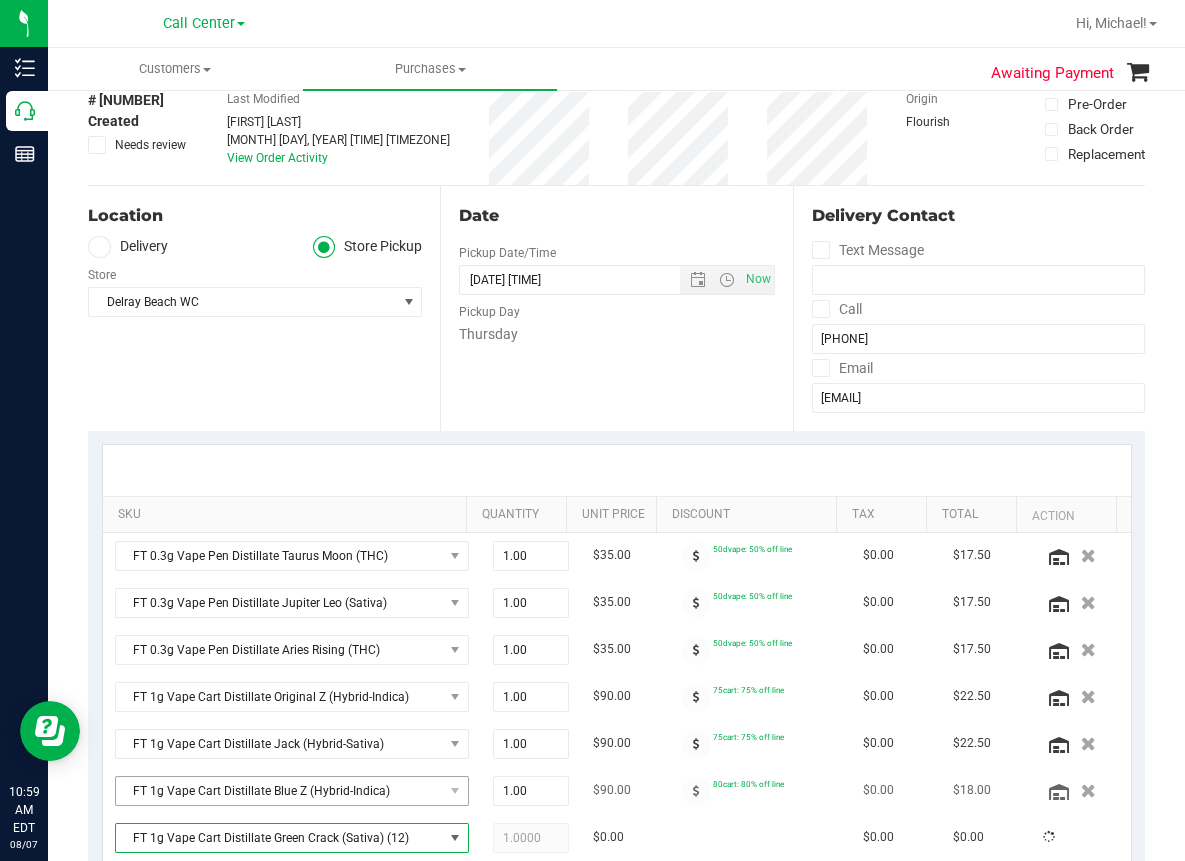 scroll, scrollTop: 200, scrollLeft: 0, axis: vertical 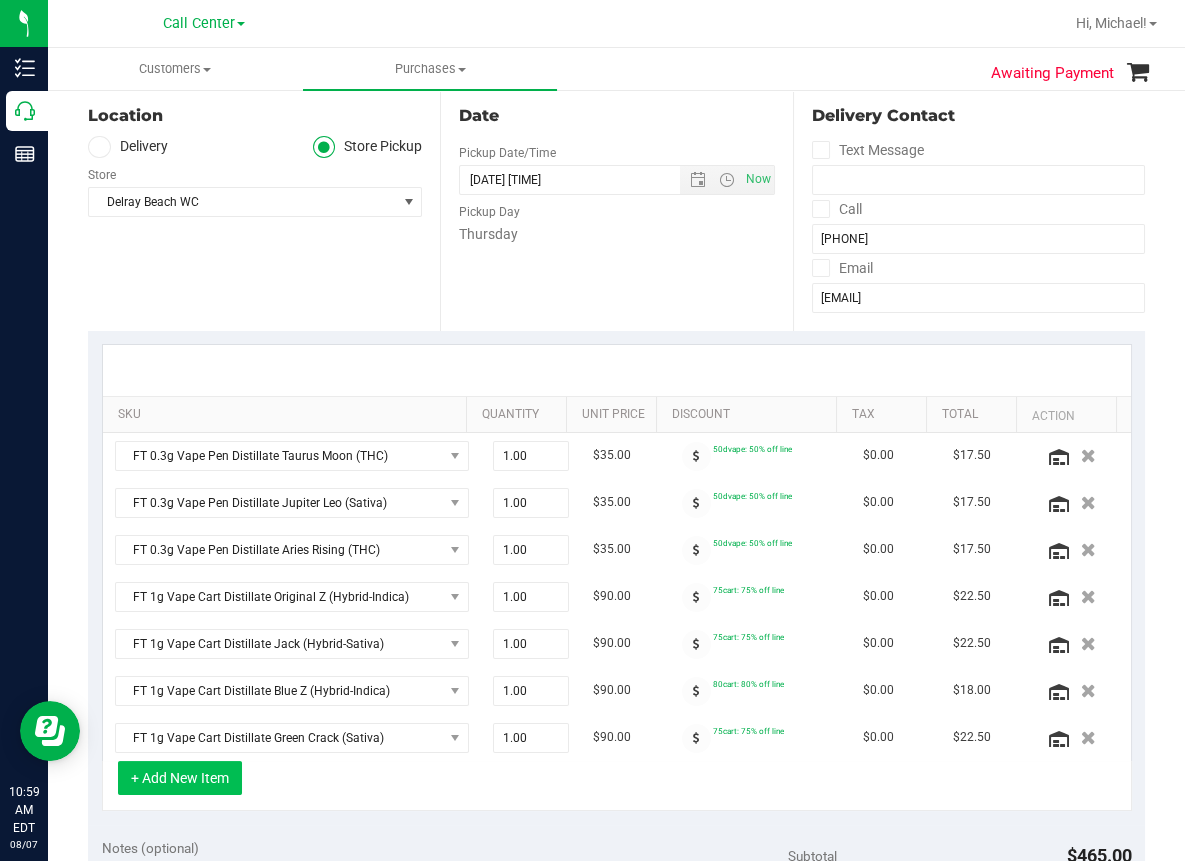 click on "+ Add New Item" at bounding box center (180, 778) 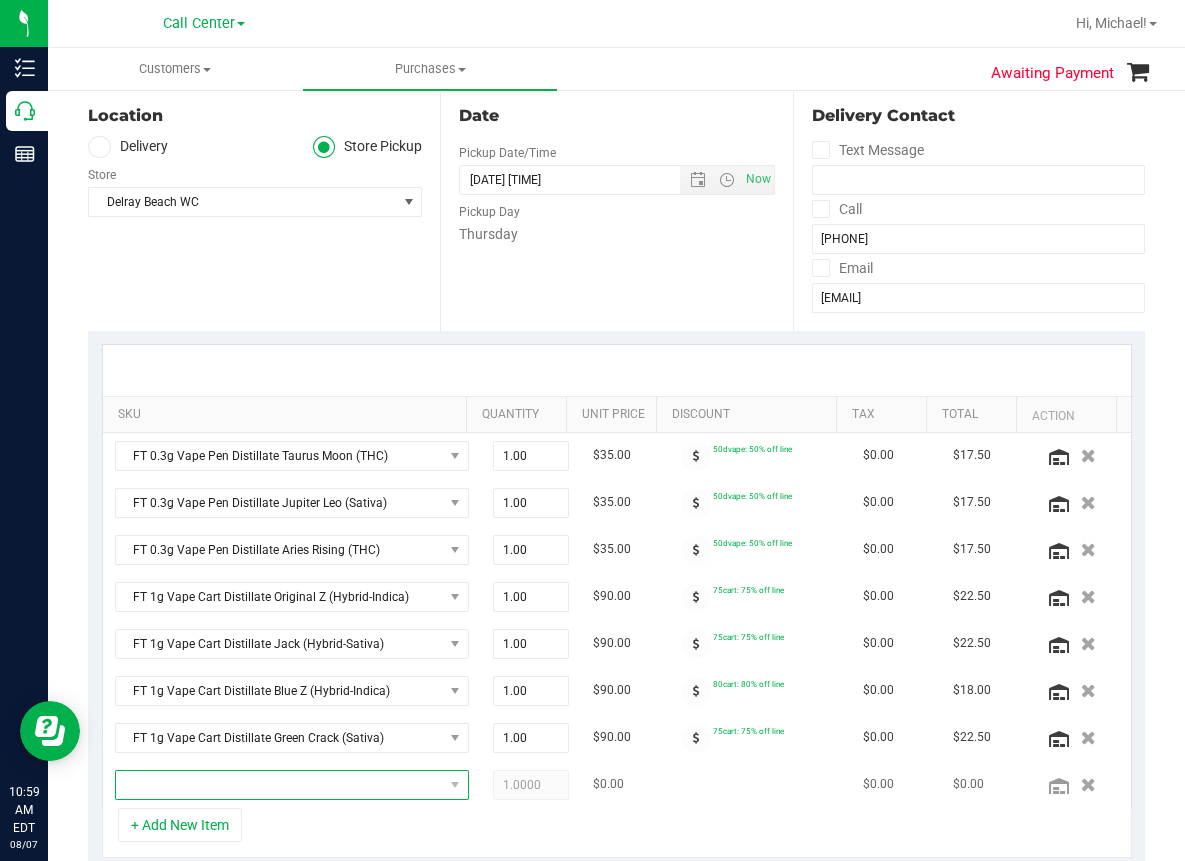 click at bounding box center [279, 785] 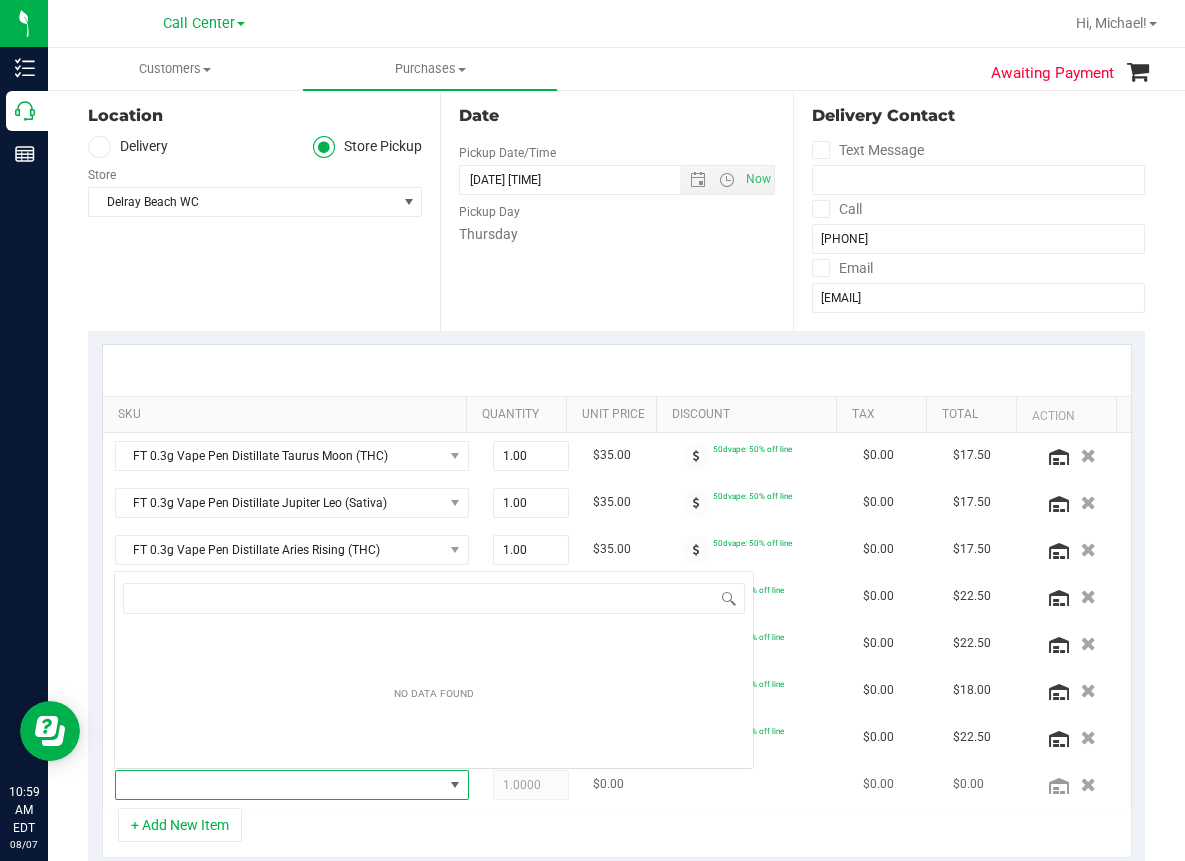 scroll, scrollTop: 0, scrollLeft: 0, axis: both 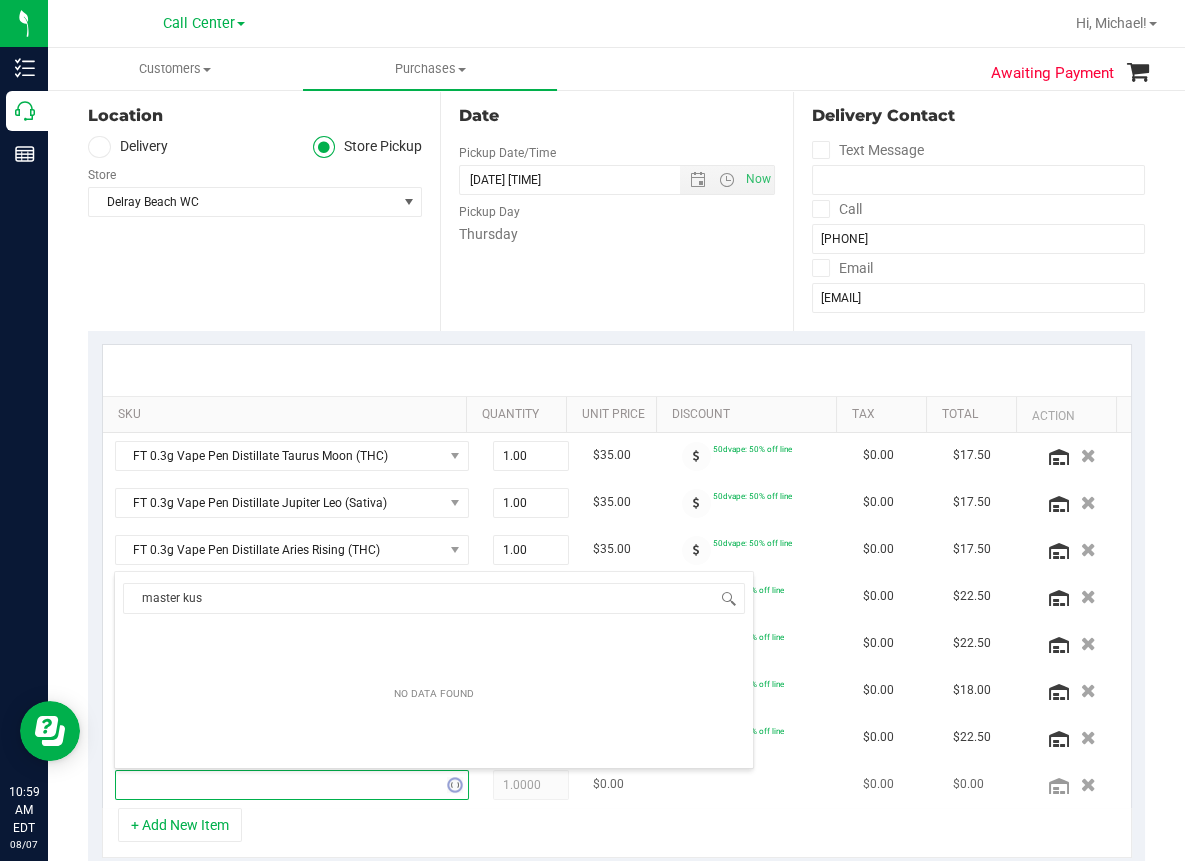 type on "master kush" 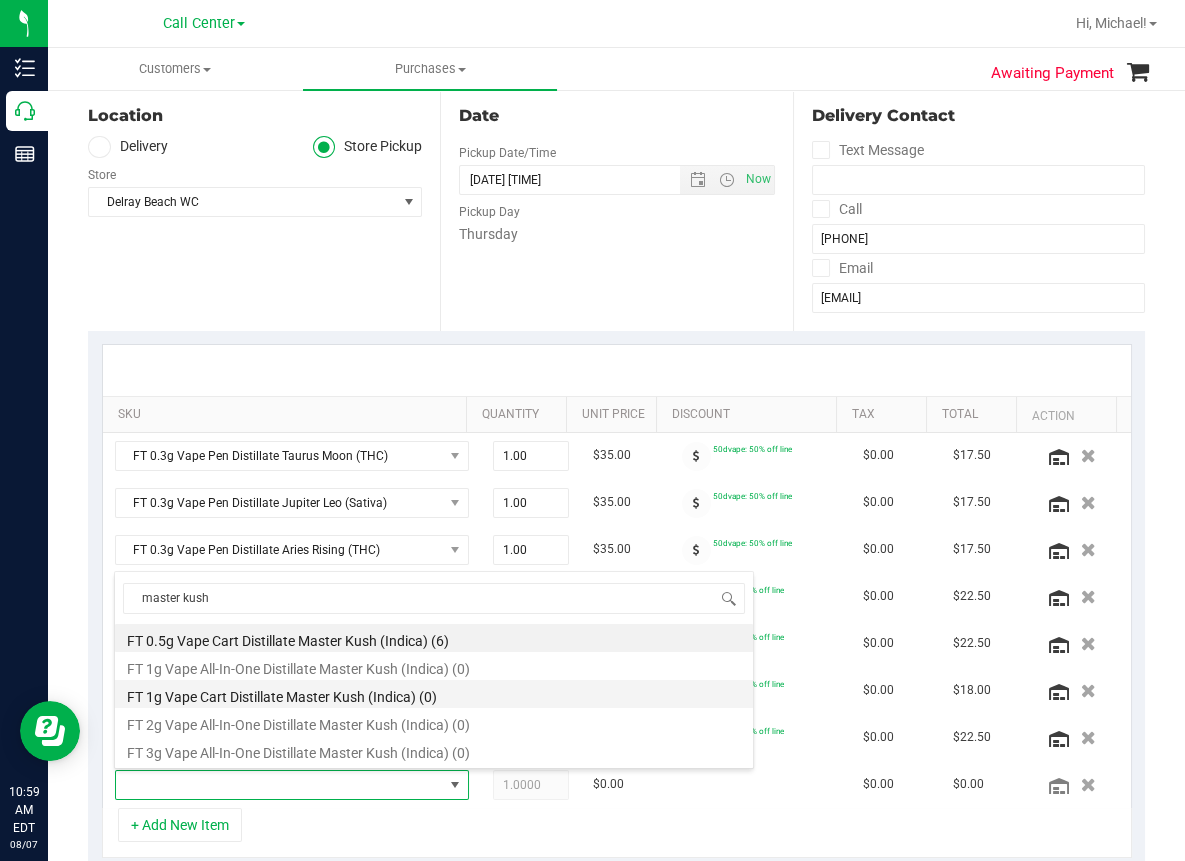 click on "FT 1g Vape Cart Distillate Master Kush (Indica) (0)" at bounding box center (434, 694) 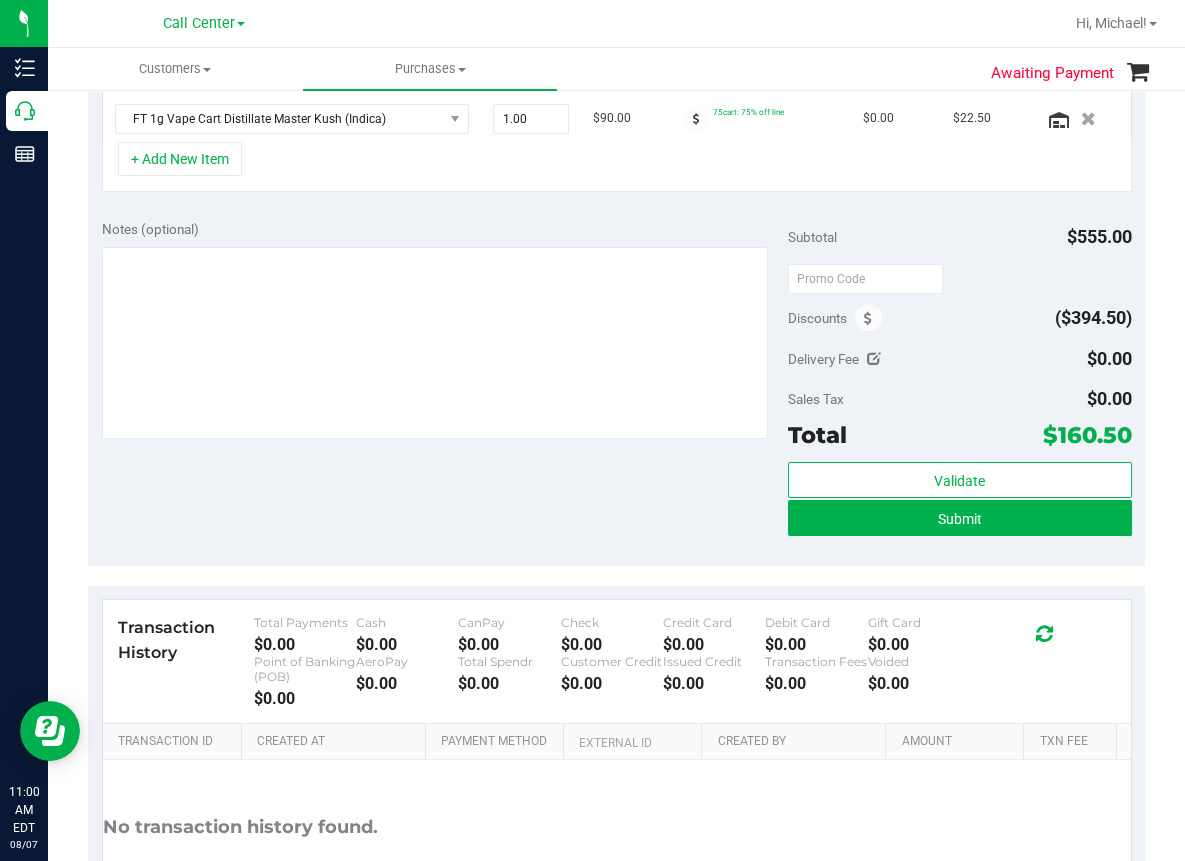 scroll, scrollTop: 900, scrollLeft: 0, axis: vertical 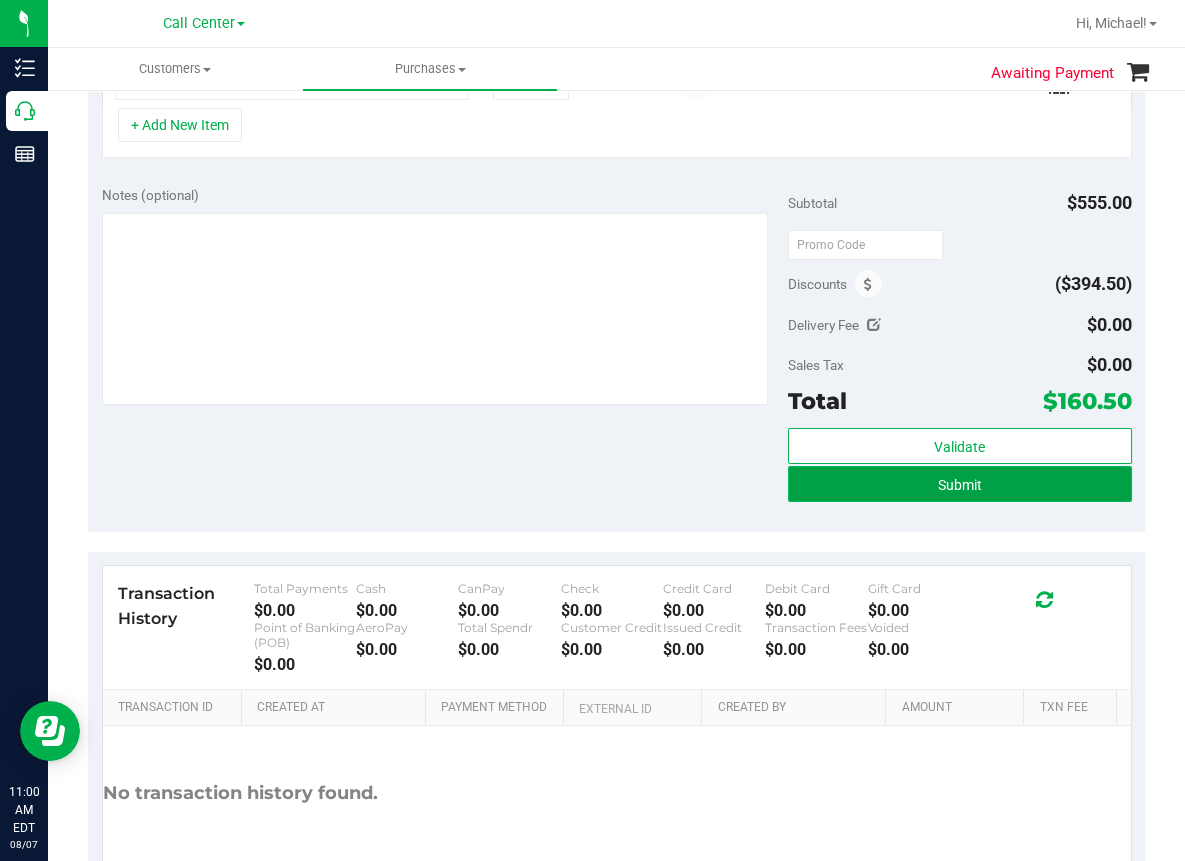 click on "Submit" at bounding box center (960, 485) 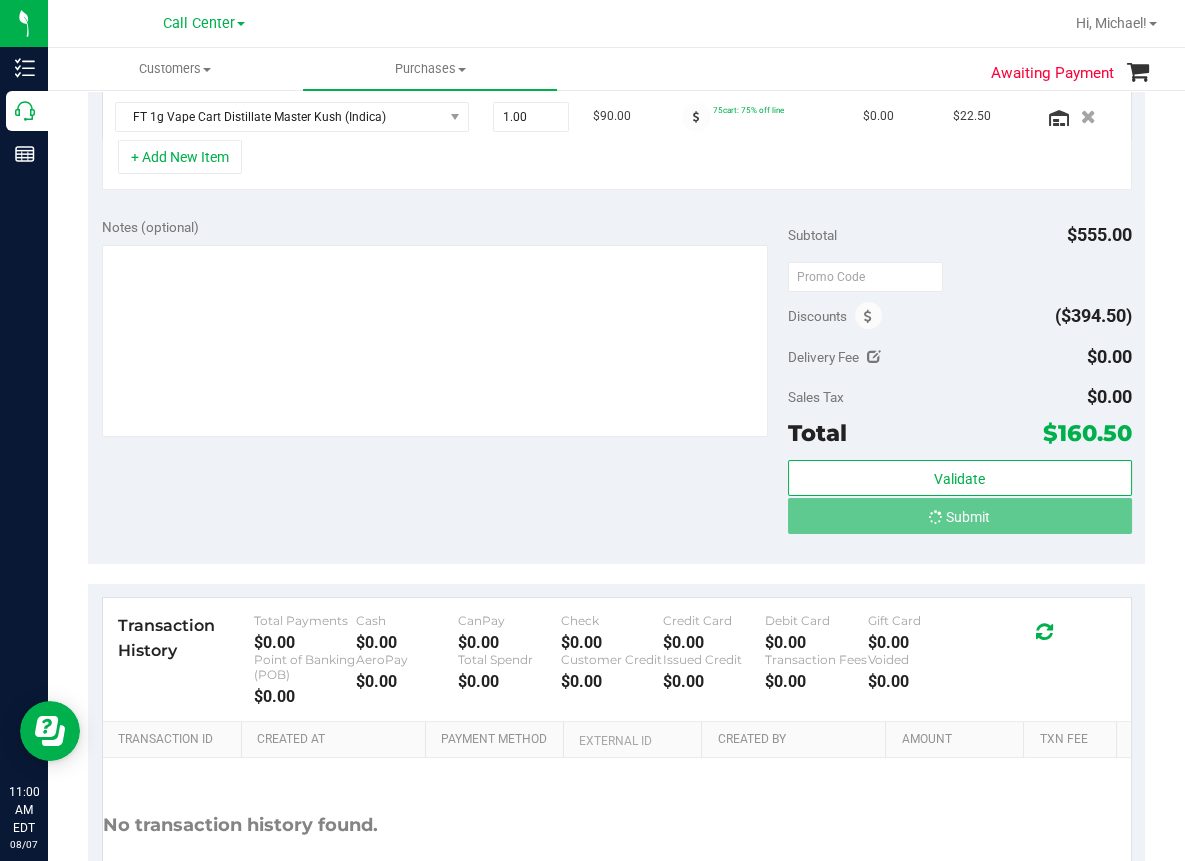 scroll, scrollTop: 837, scrollLeft: 0, axis: vertical 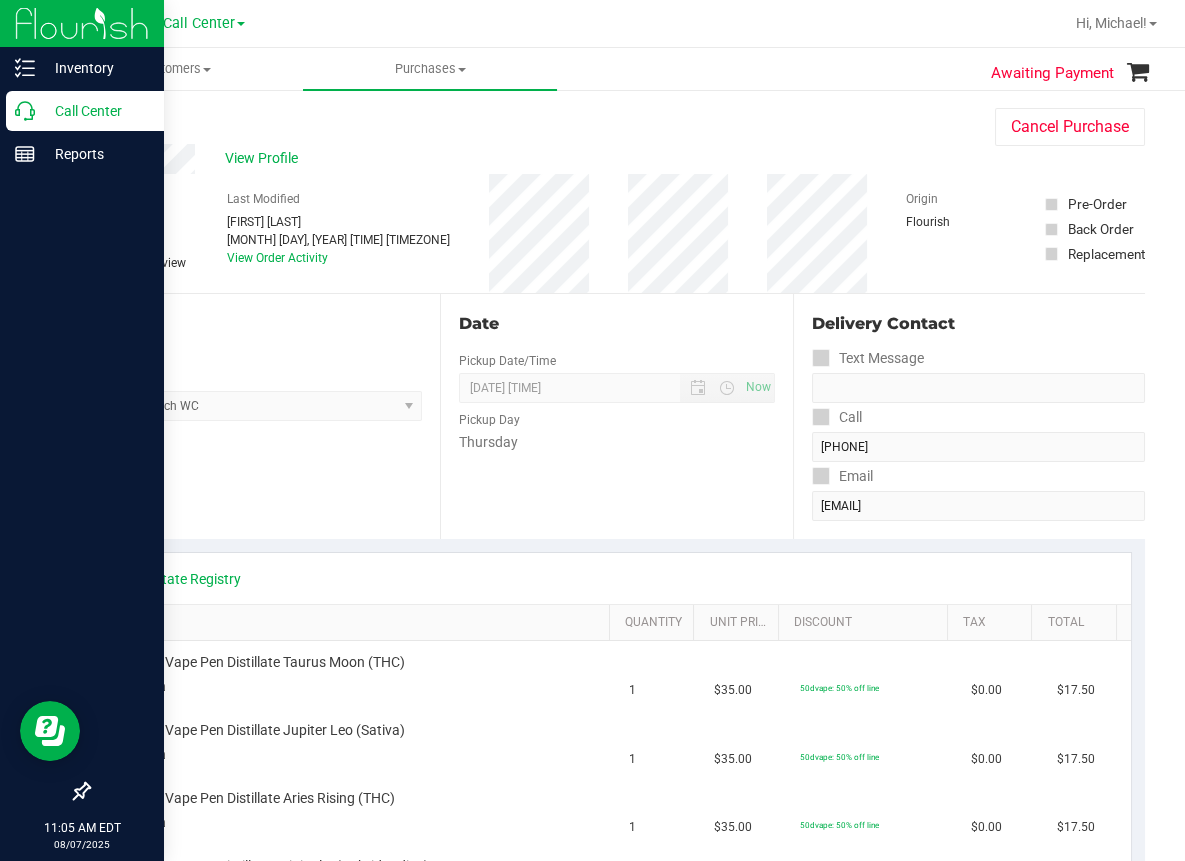 click 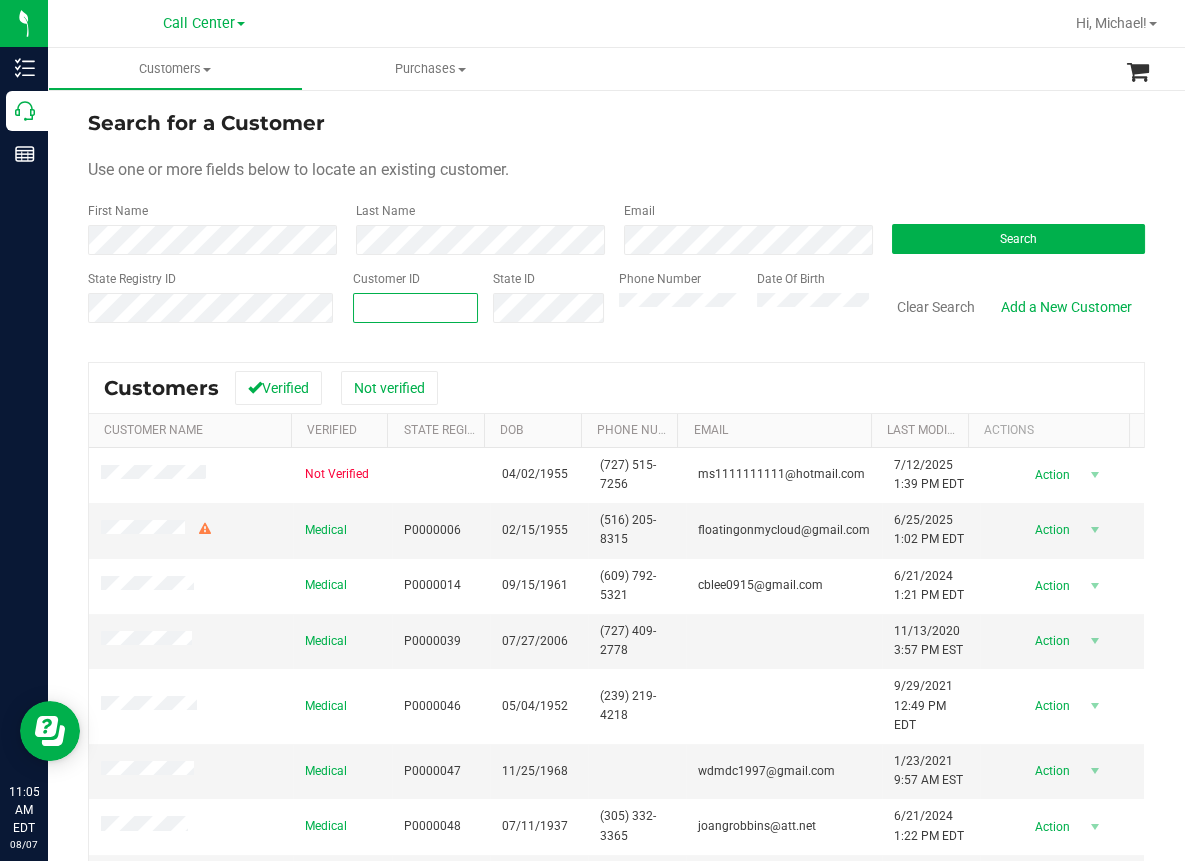 click at bounding box center (415, 308) 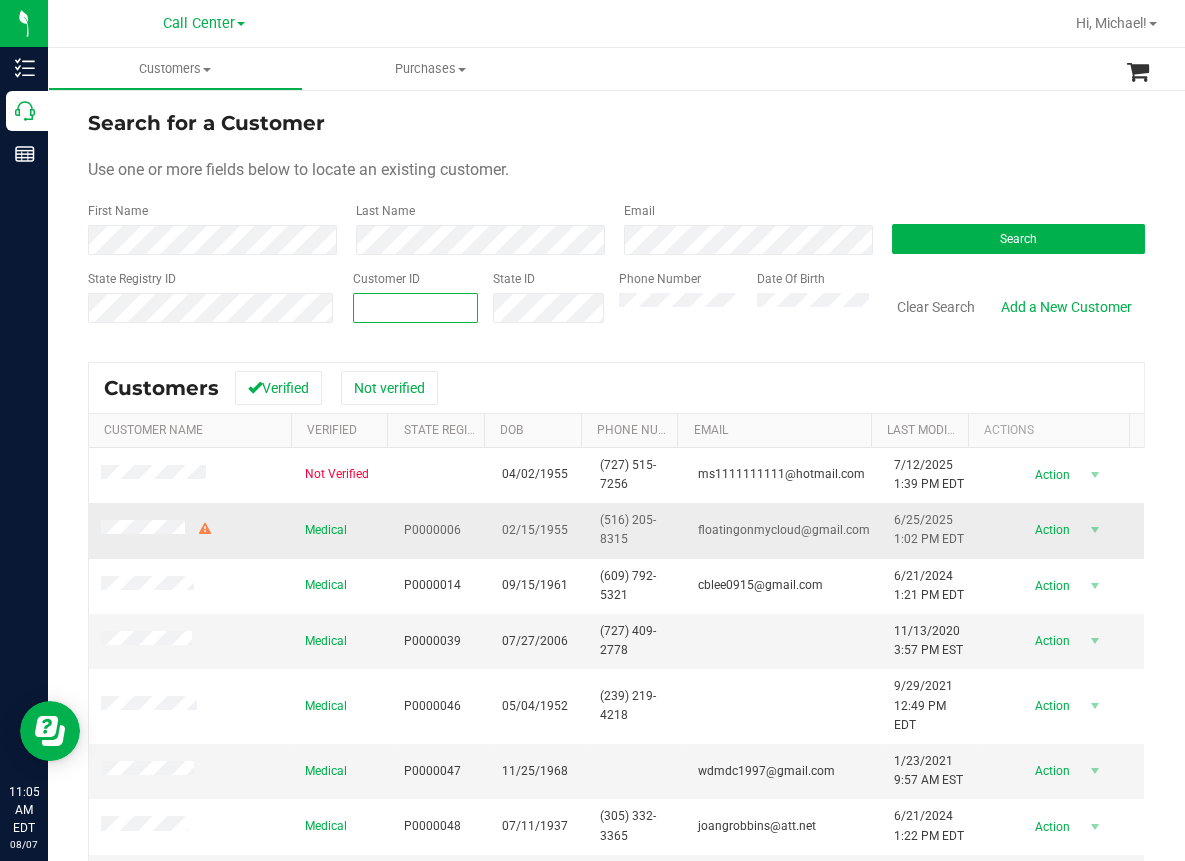 type on "[NUMBER]" 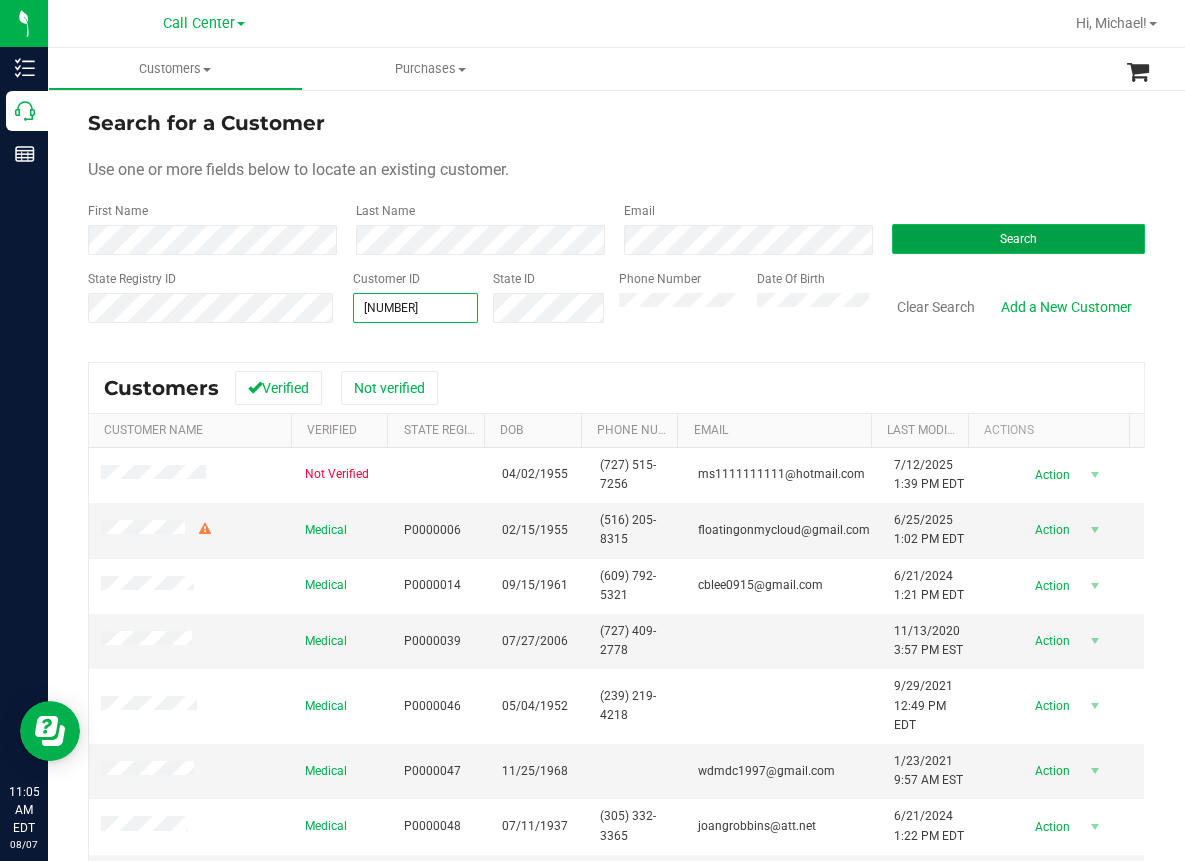 type on "[NUMBER]" 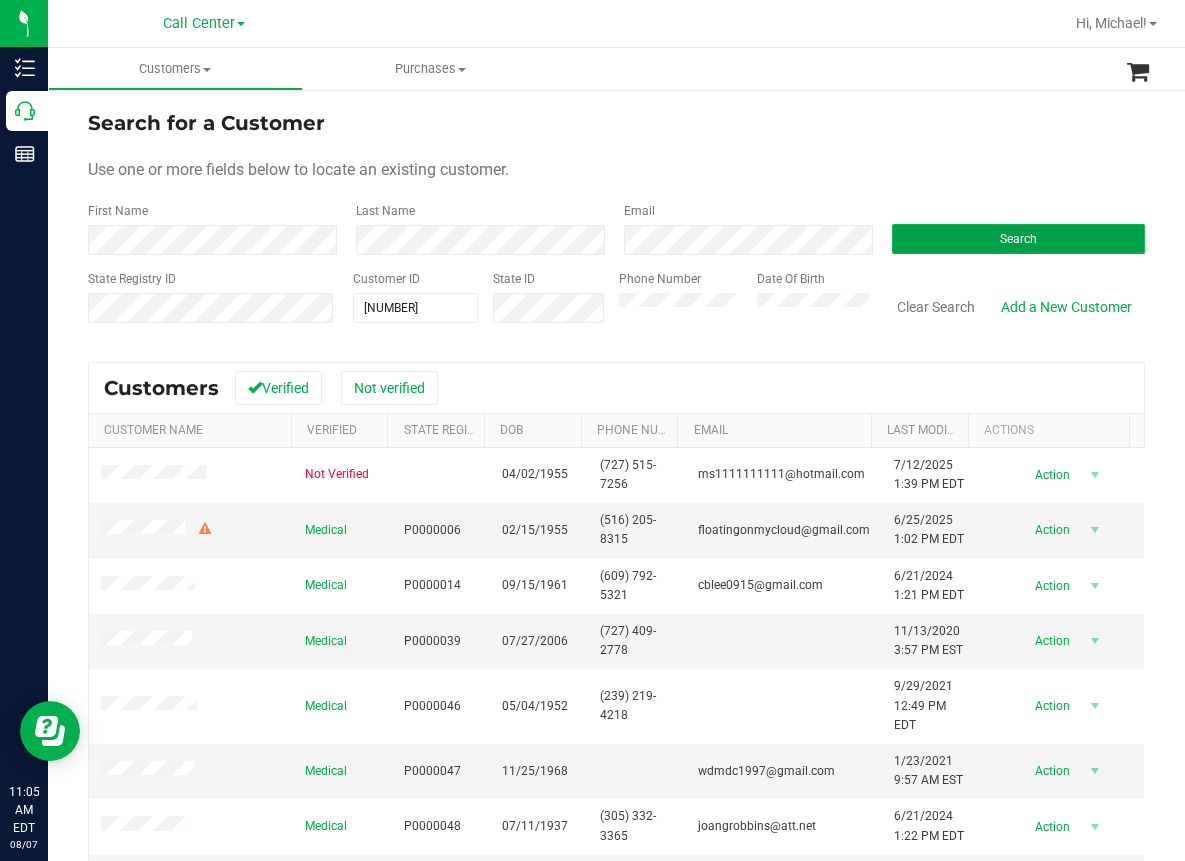 click on "Search" at bounding box center [1018, 239] 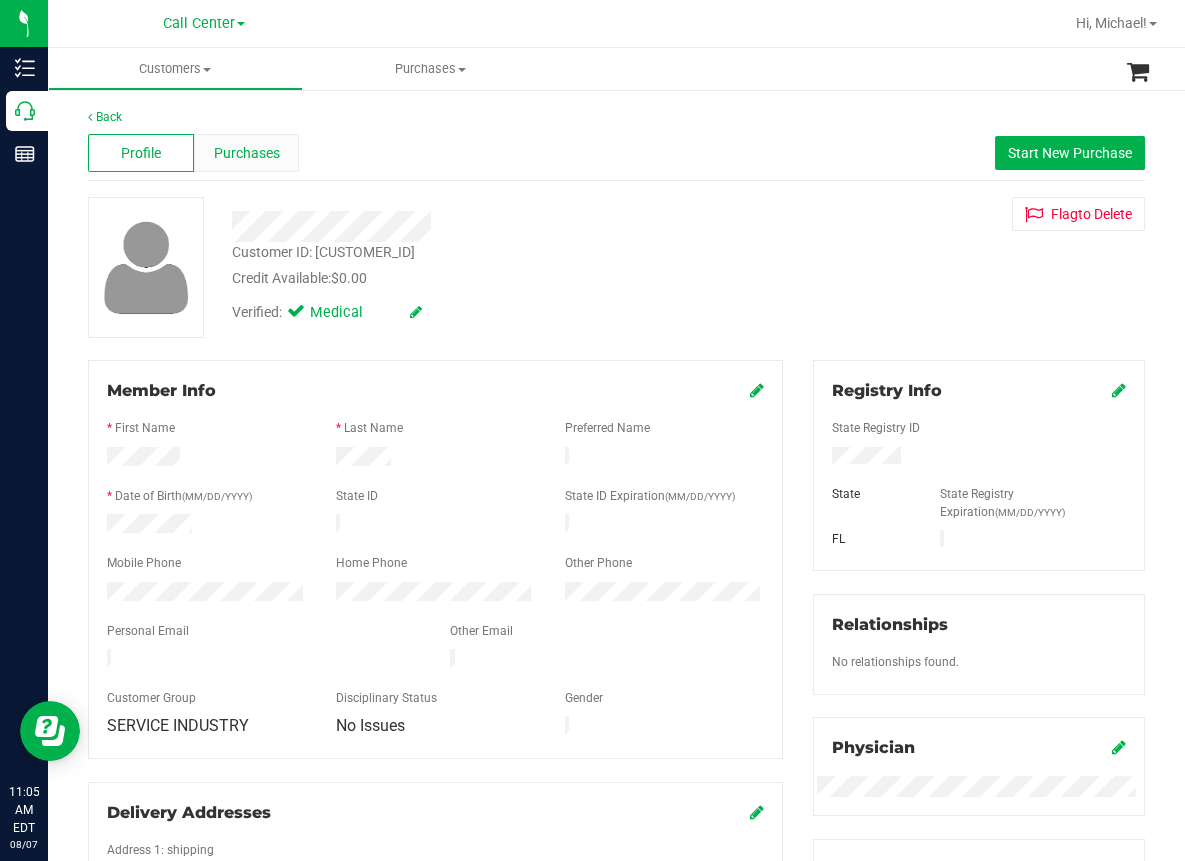click on "Purchases" at bounding box center [247, 153] 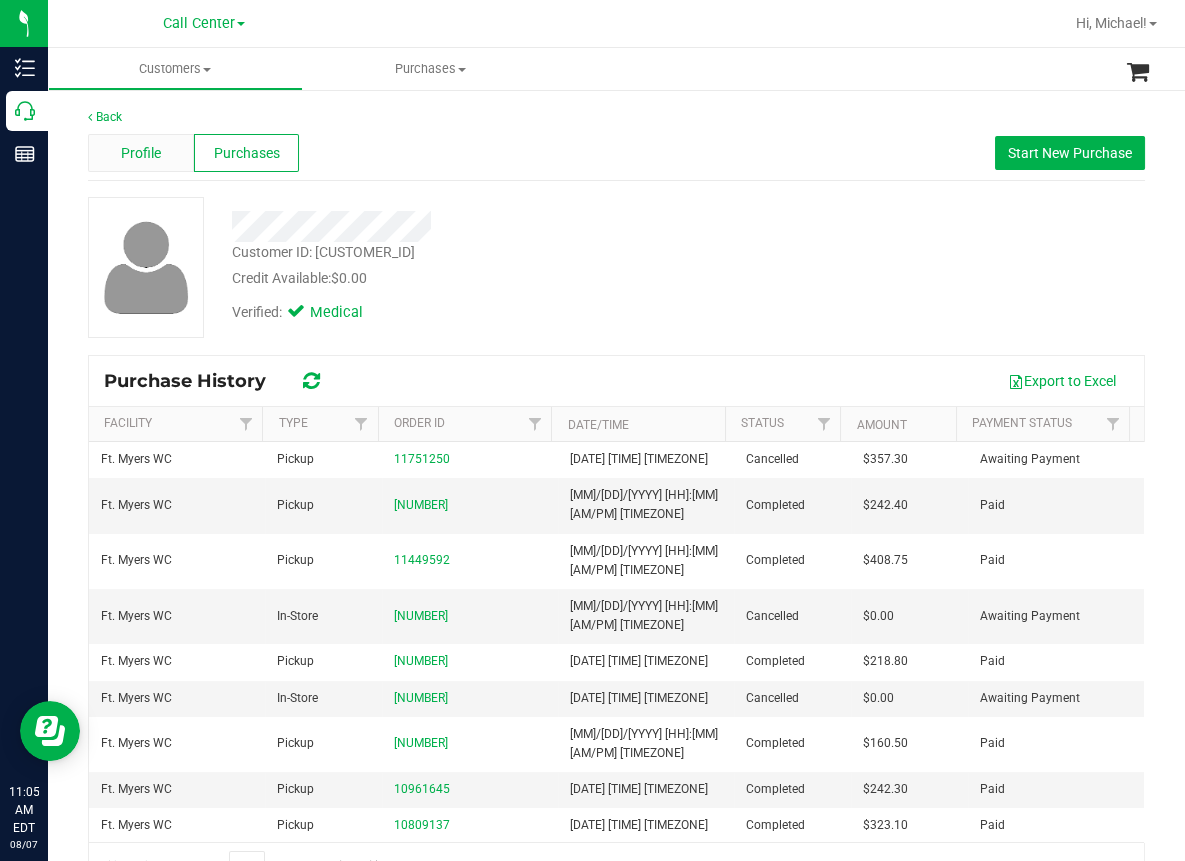 click on "Profile" at bounding box center [141, 153] 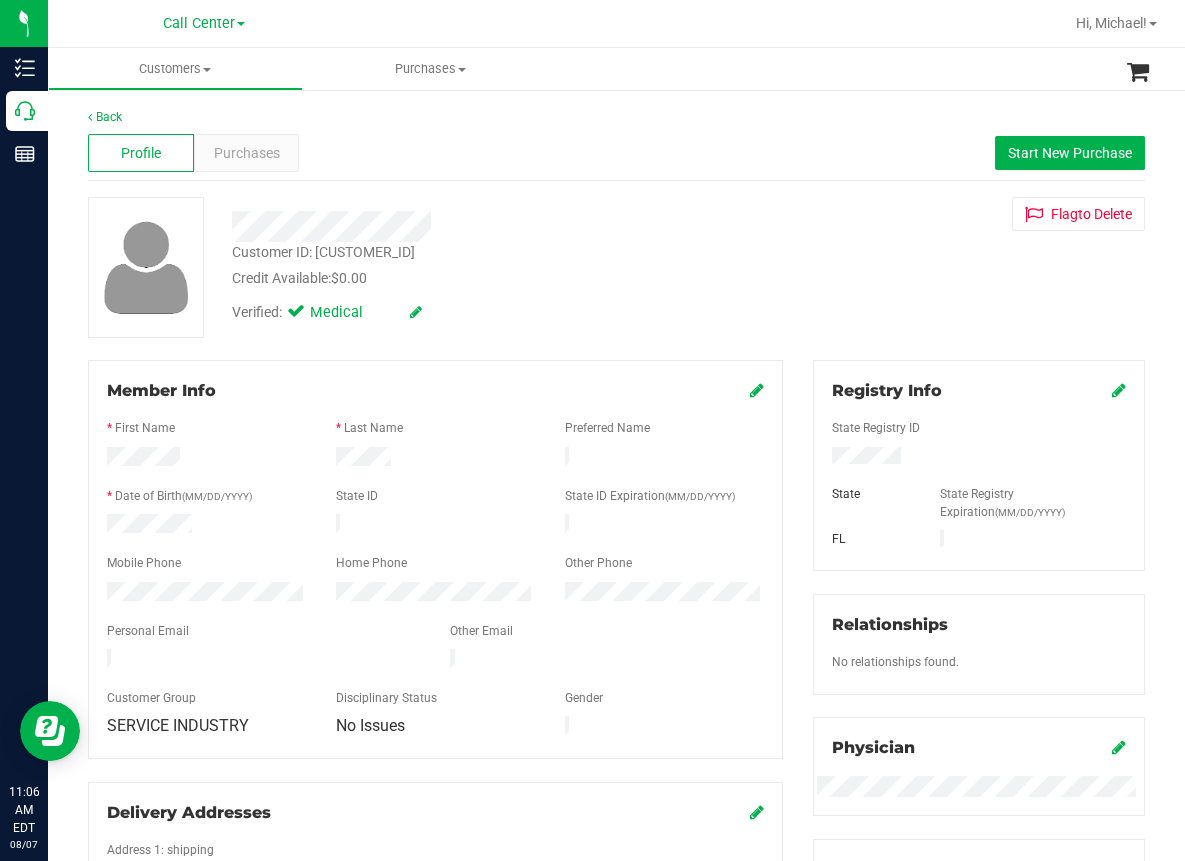 click on "Member Info
*
First Name
*
Last Name
Preferred Name
*
Date of Birth
(MM/DD/YYYY)
State ID
State ID Expiration
(MM/DD/YYYY)" at bounding box center (435, 559) 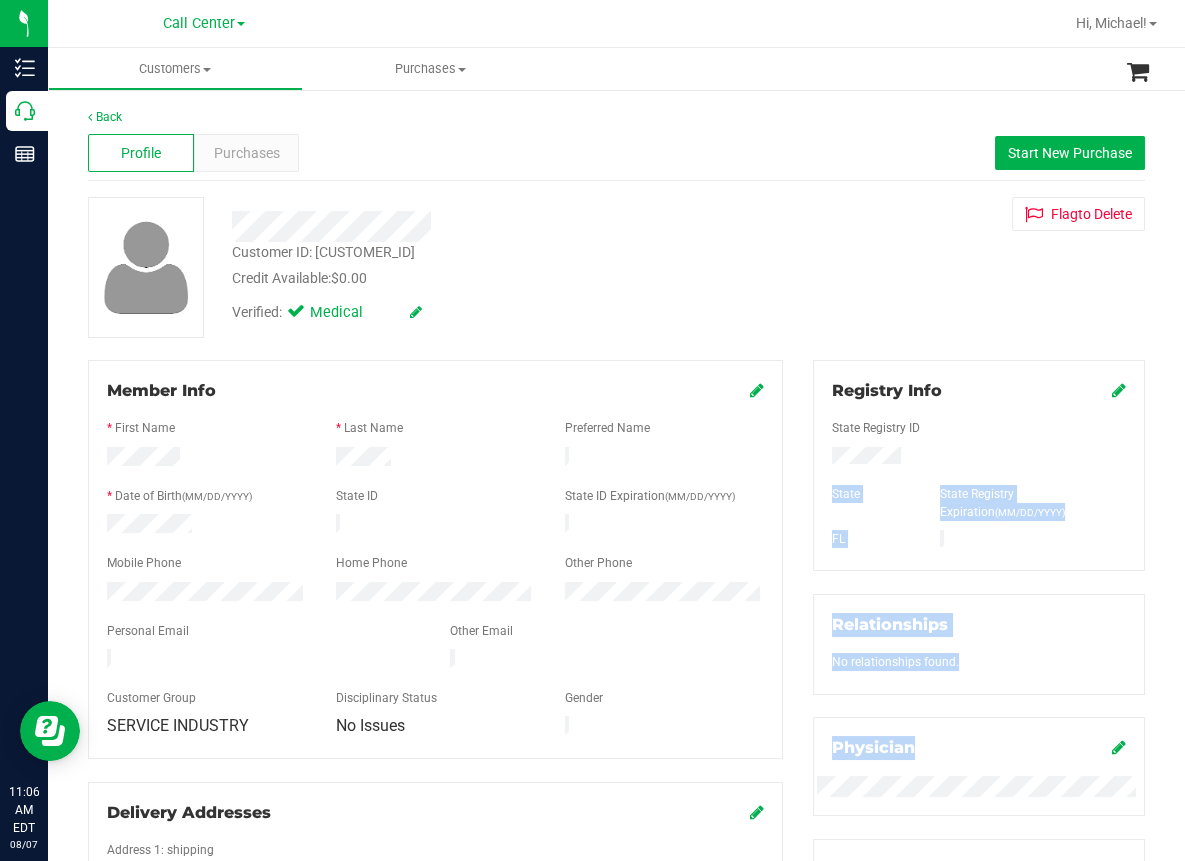 click on "Inventory Call Center Reports [HH]:[MM] [AM/PM] [MM]/[DD]/[YYYY]  [MM]/[DD]   Call Center   Hi, [FIRST]!
Customers
All customers
Add a new customer
All physicians
Purchases
All purchases" at bounding box center (592, 430) 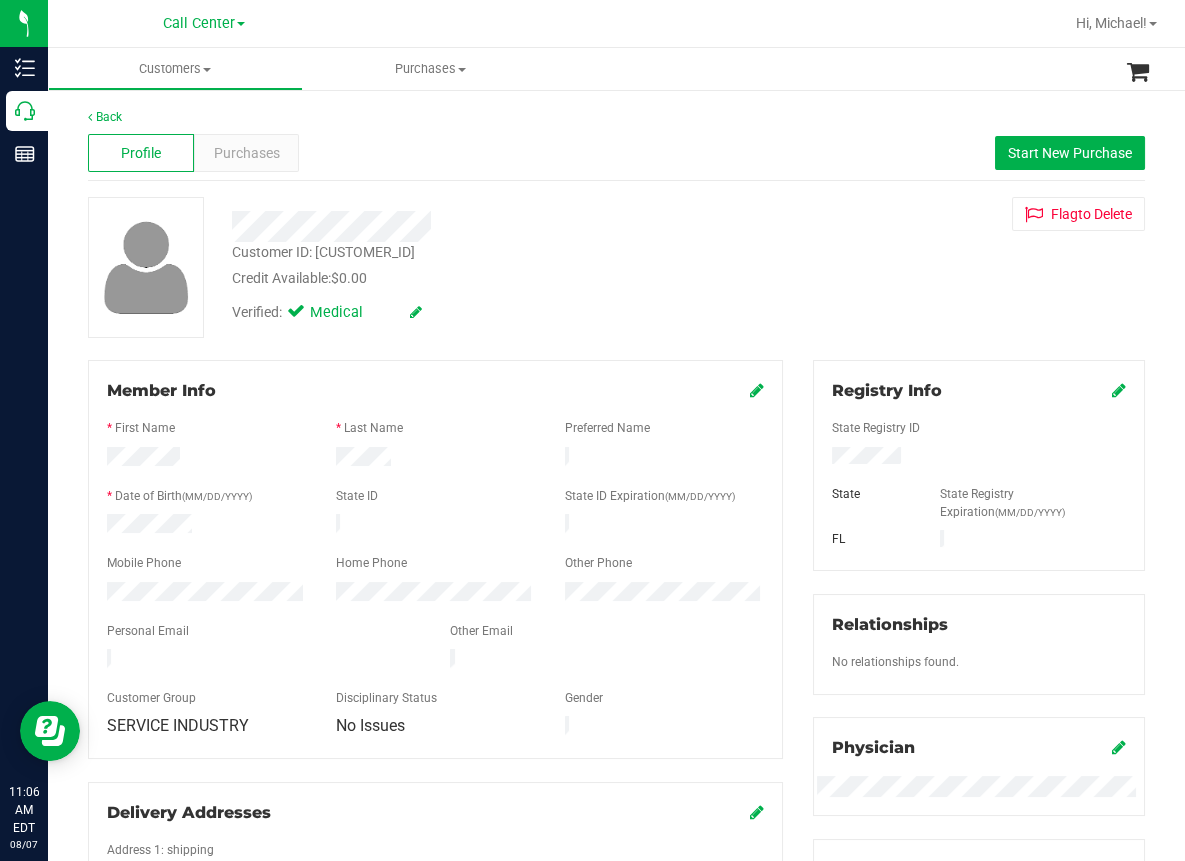 click on "Customer ID: [NUMBER]
Credit Available:
$0.00
Verified:
Medical
Flag  to Delete" at bounding box center [616, 267] 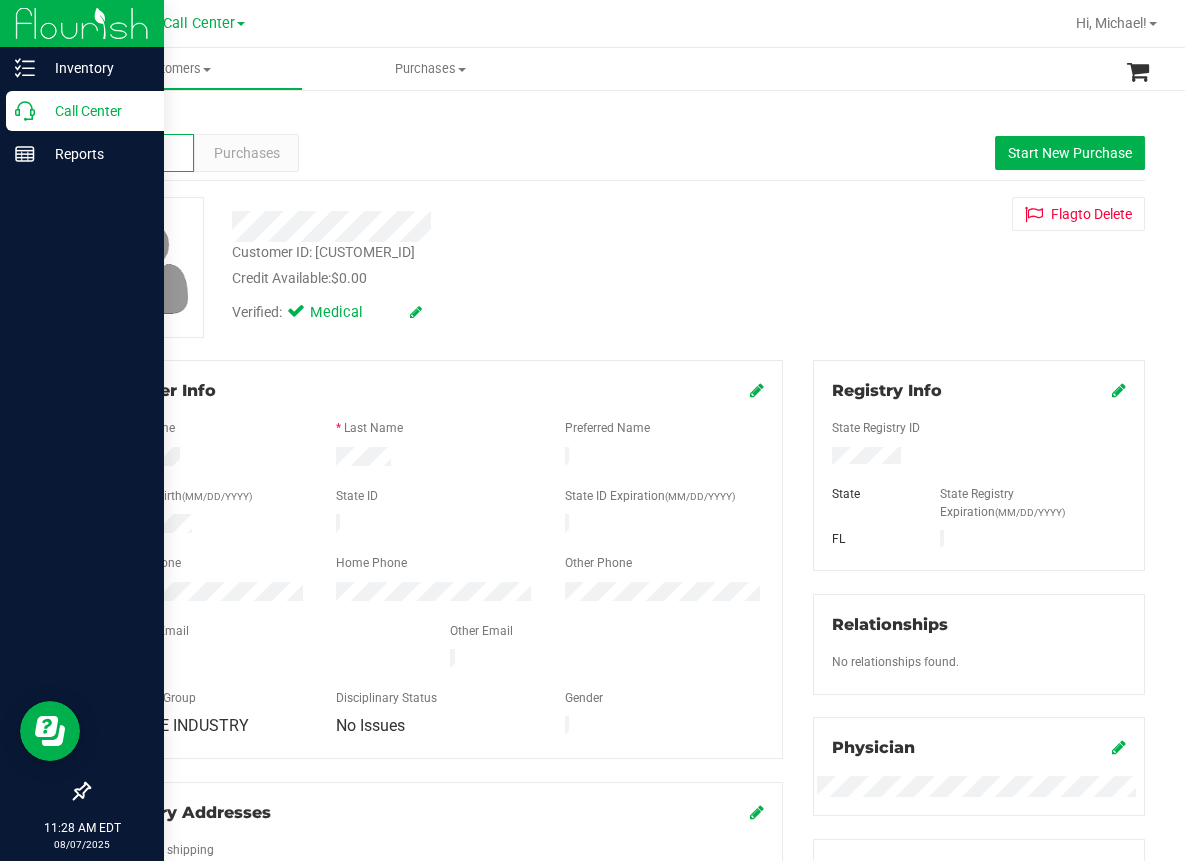 click 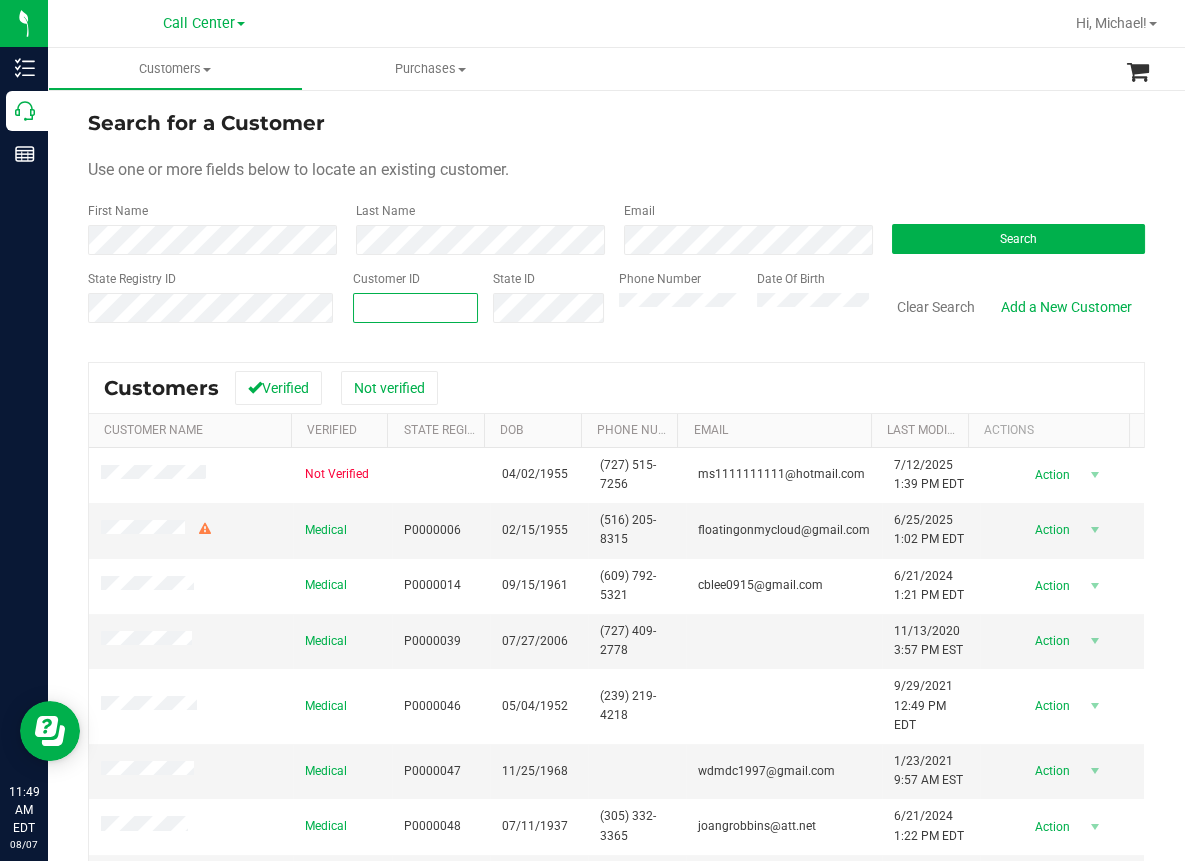 paste on "22229" 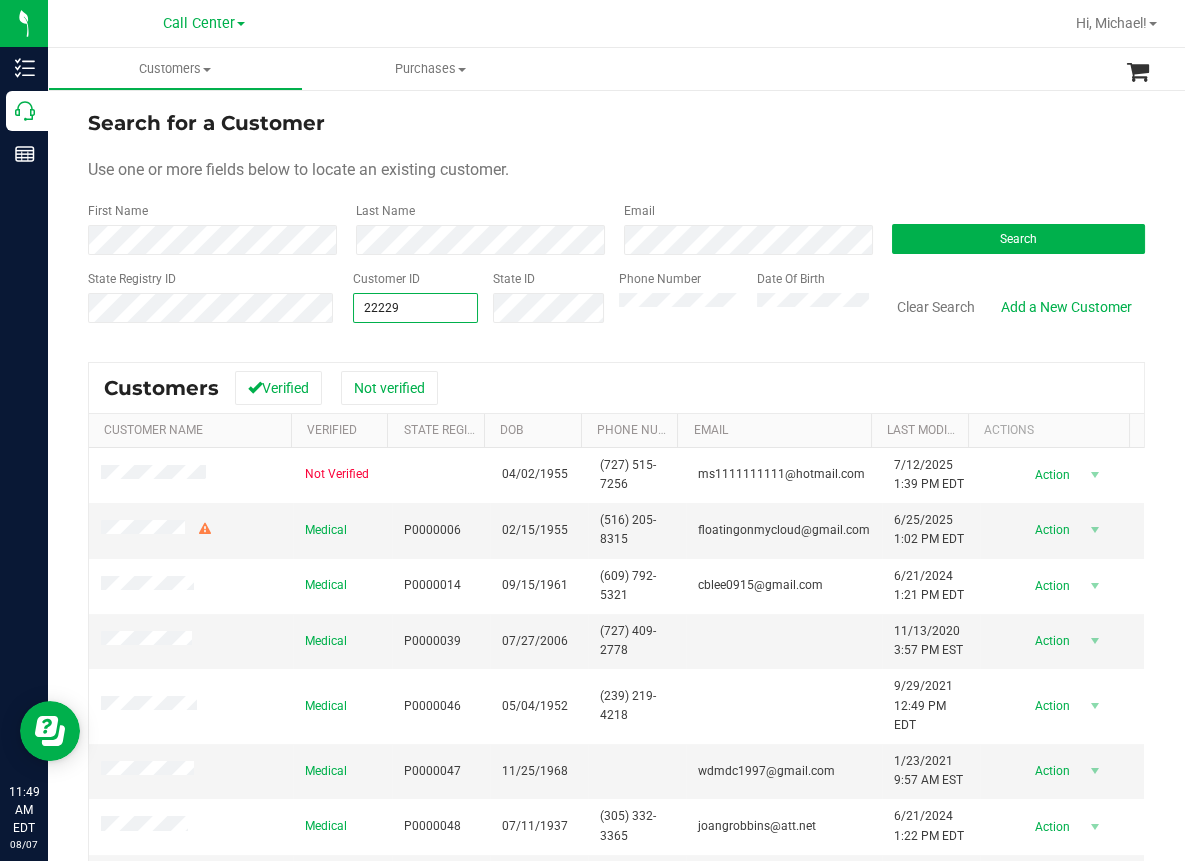 type on "22229" 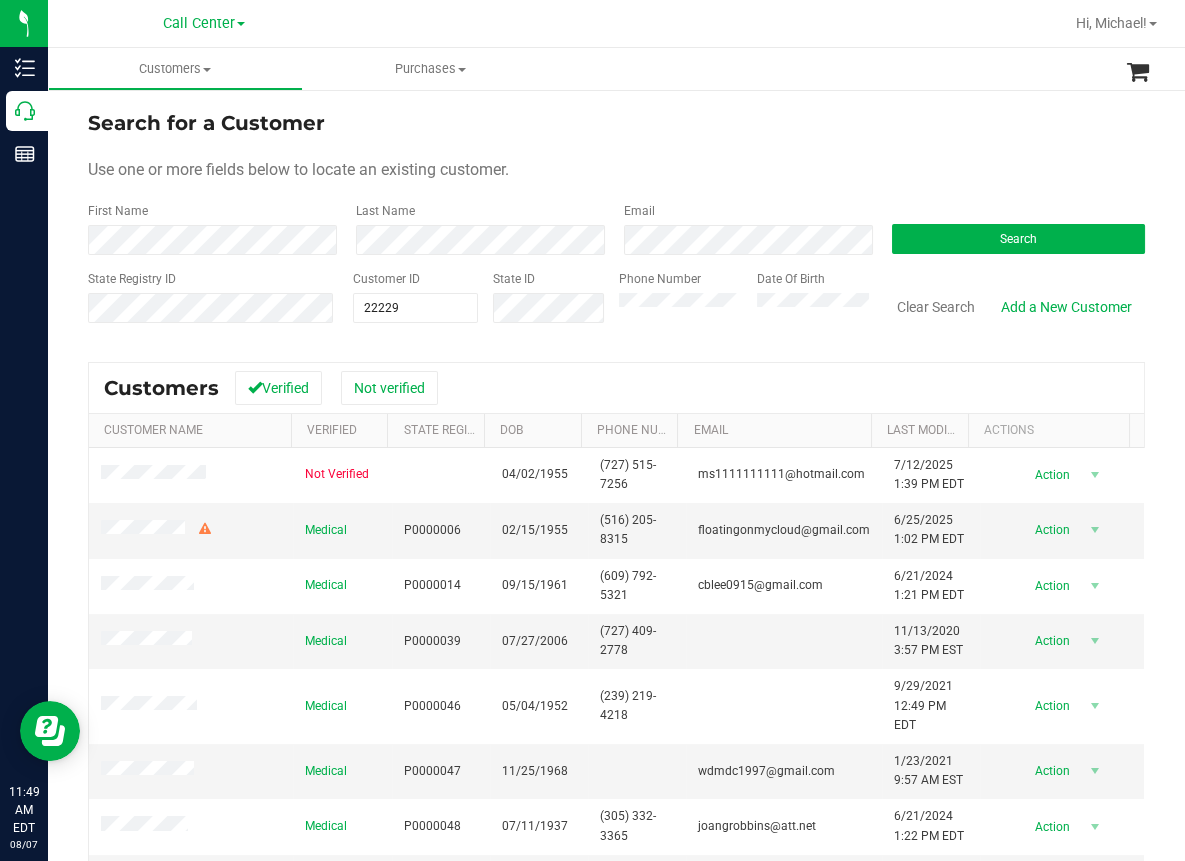 click on "Search for a Customer
Use one or more fields below to locate an existing customer.
First Name
Last Name
Email
Search
State Registry ID
Customer ID
[CUSTOMER_ID] [CUSTOMER_ID]
State ID
Phone Number
Date Of Birth" at bounding box center [616, 224] 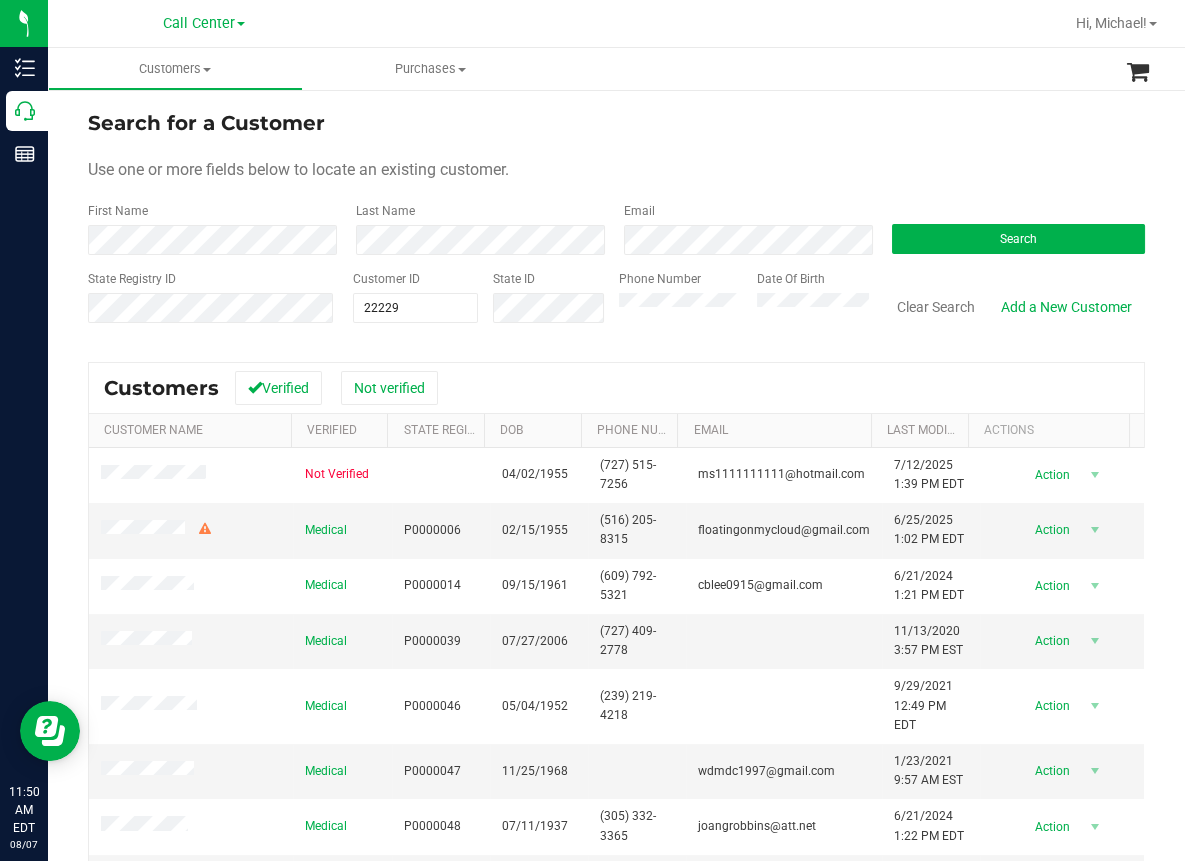 click on "Customers
All customers
Add a new customer
All physicians
Purchases
All purchases" at bounding box center (640, 69) 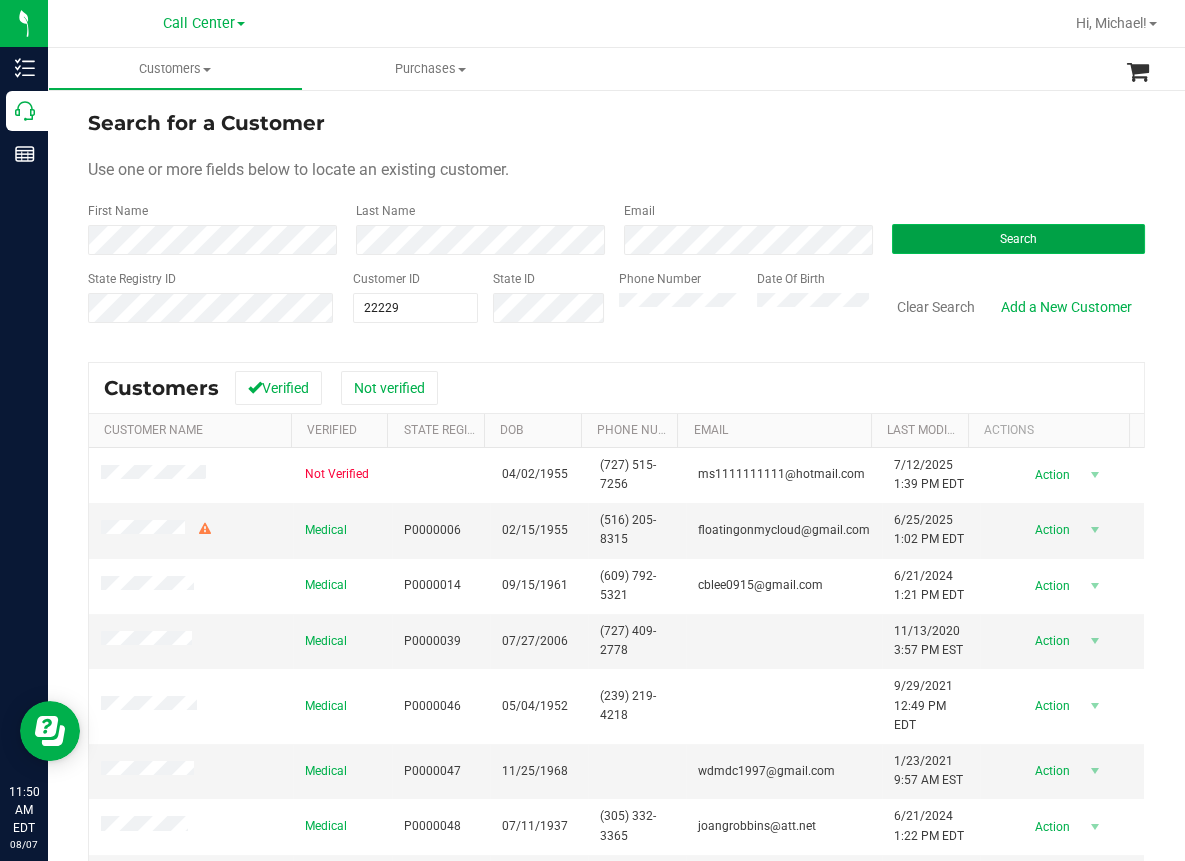 click on "Search" at bounding box center [1018, 239] 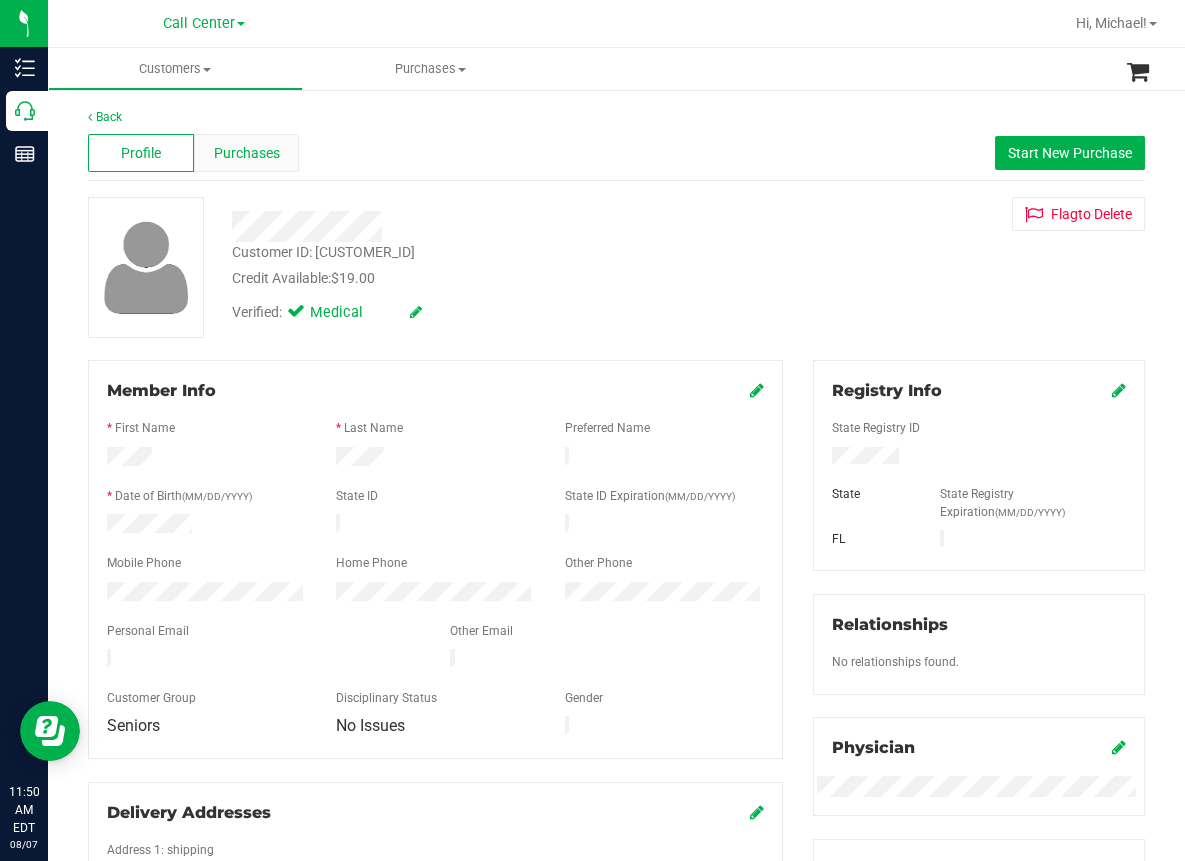 click on "Purchases" at bounding box center [247, 153] 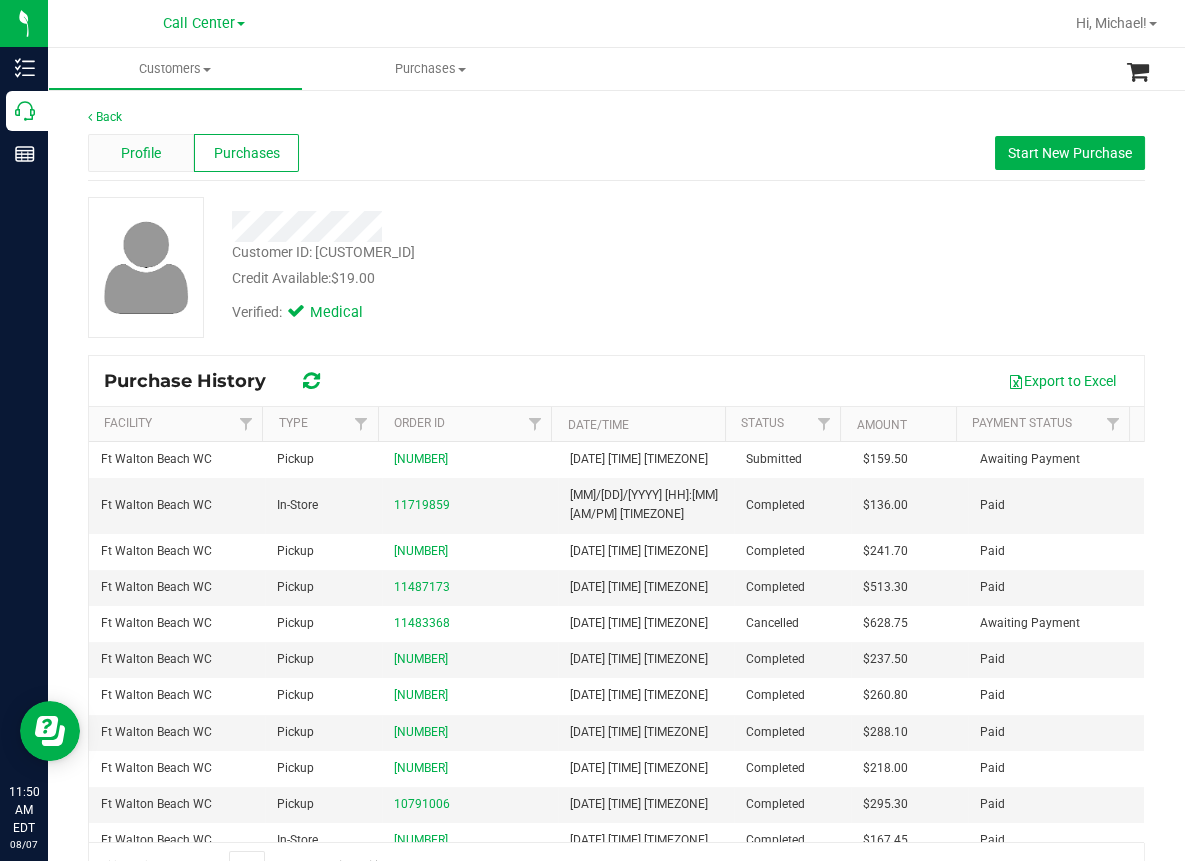 click on "Profile" at bounding box center [141, 153] 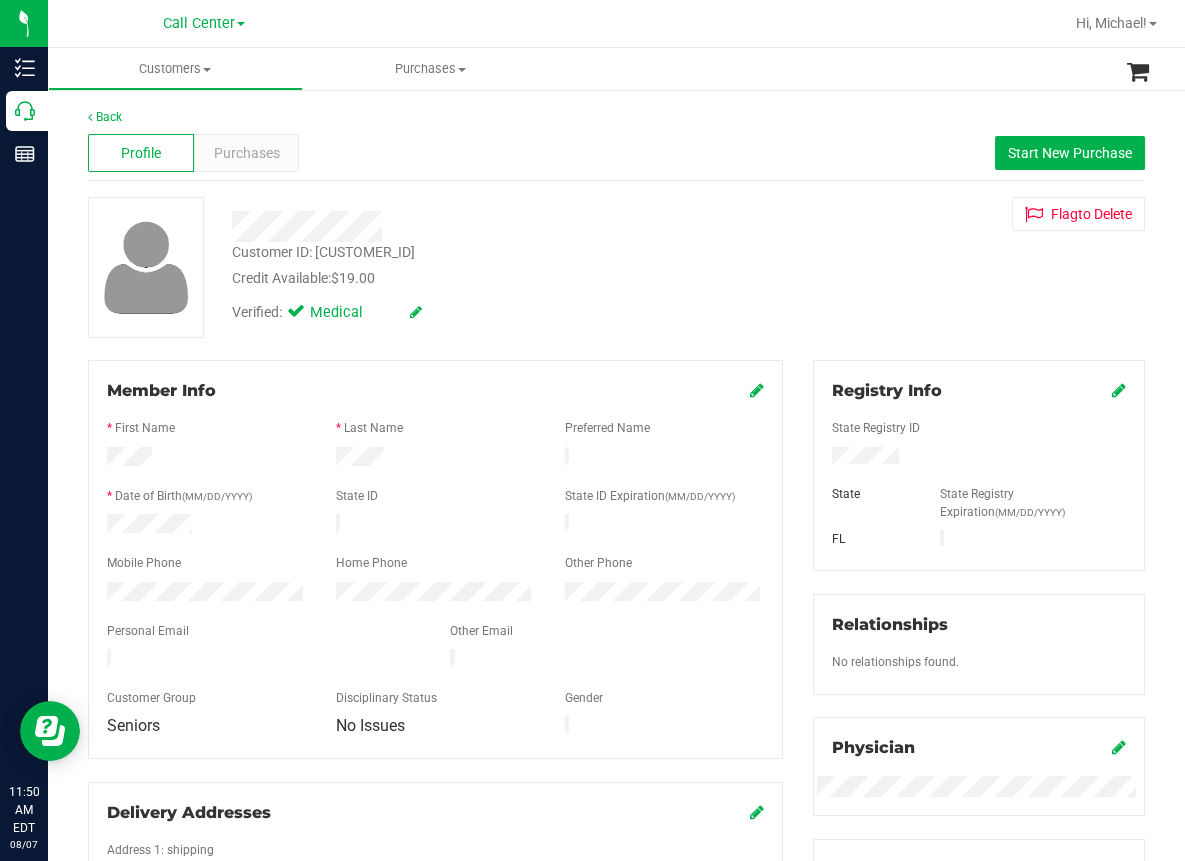 drag, startPoint x: 707, startPoint y: 118, endPoint x: 1181, endPoint y: 420, distance: 562.03204 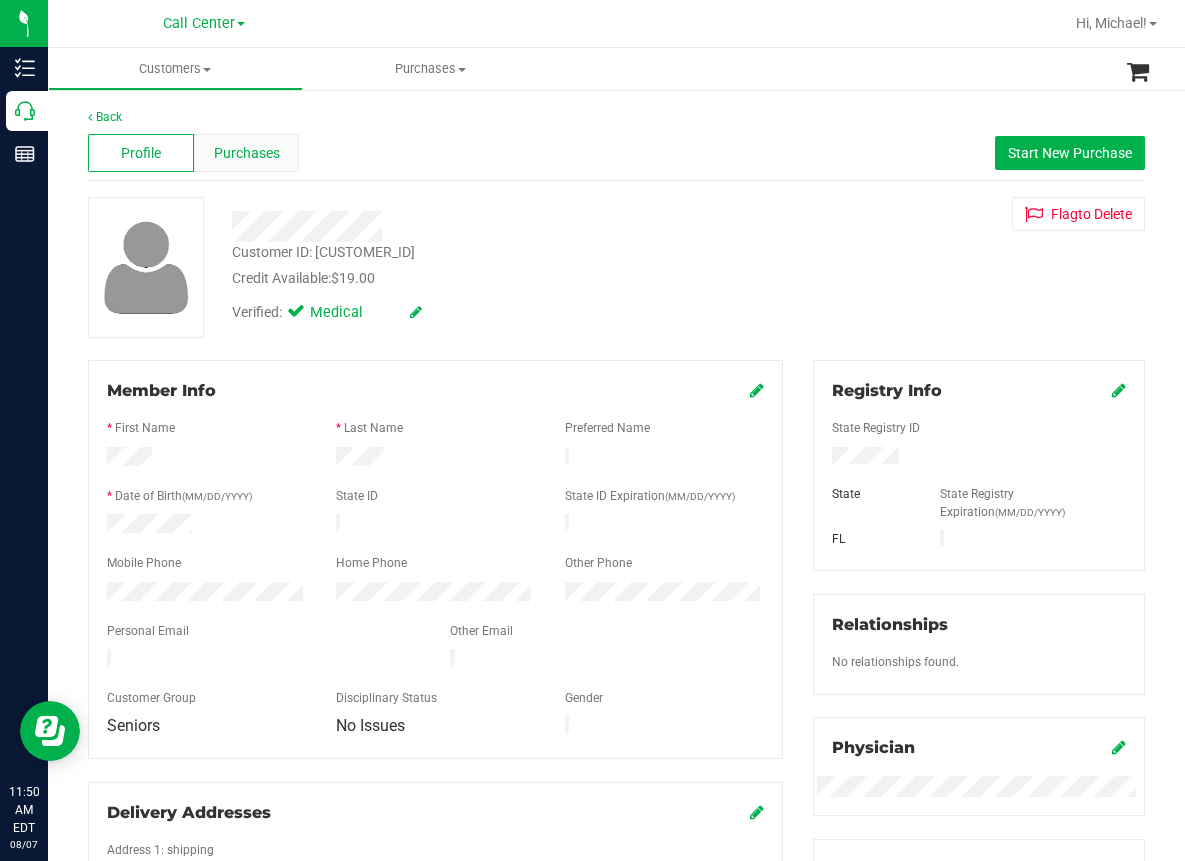 click on "Purchases" at bounding box center [247, 153] 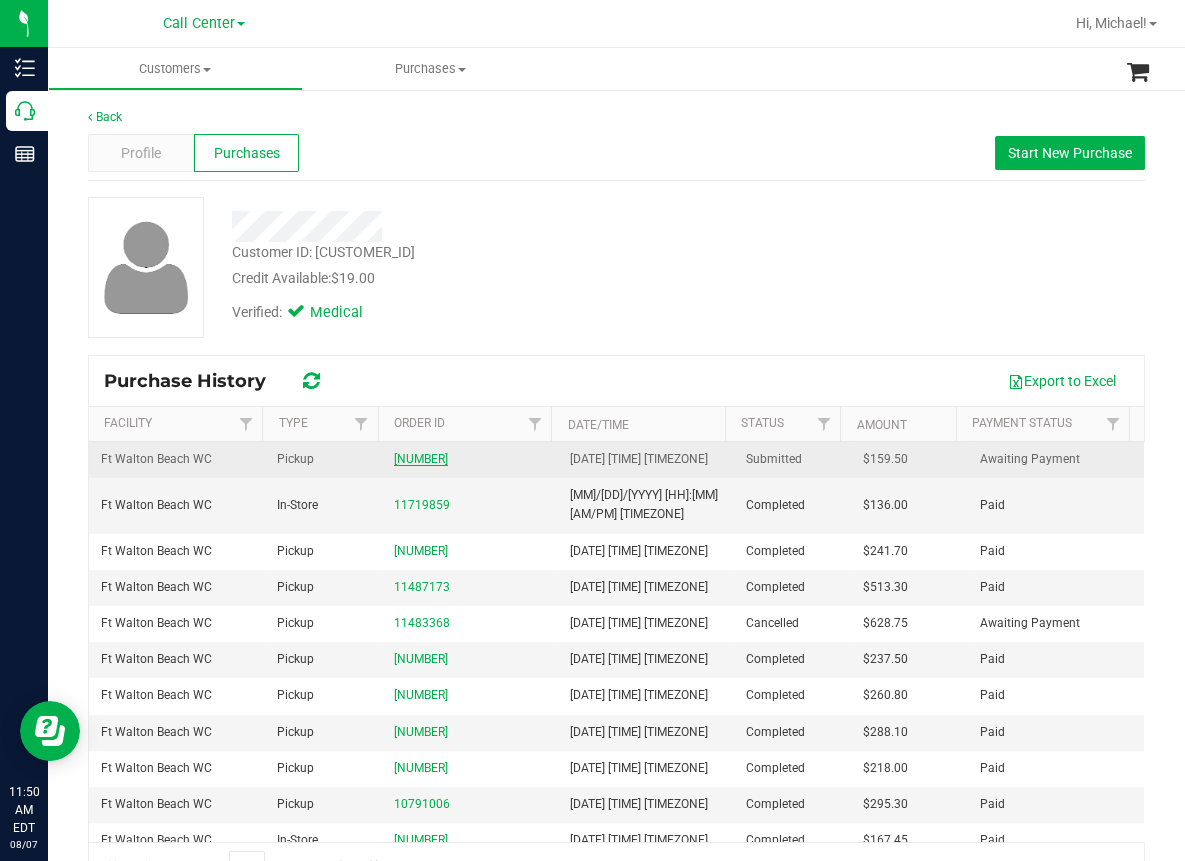 click on "[NUMBER]" at bounding box center (421, 459) 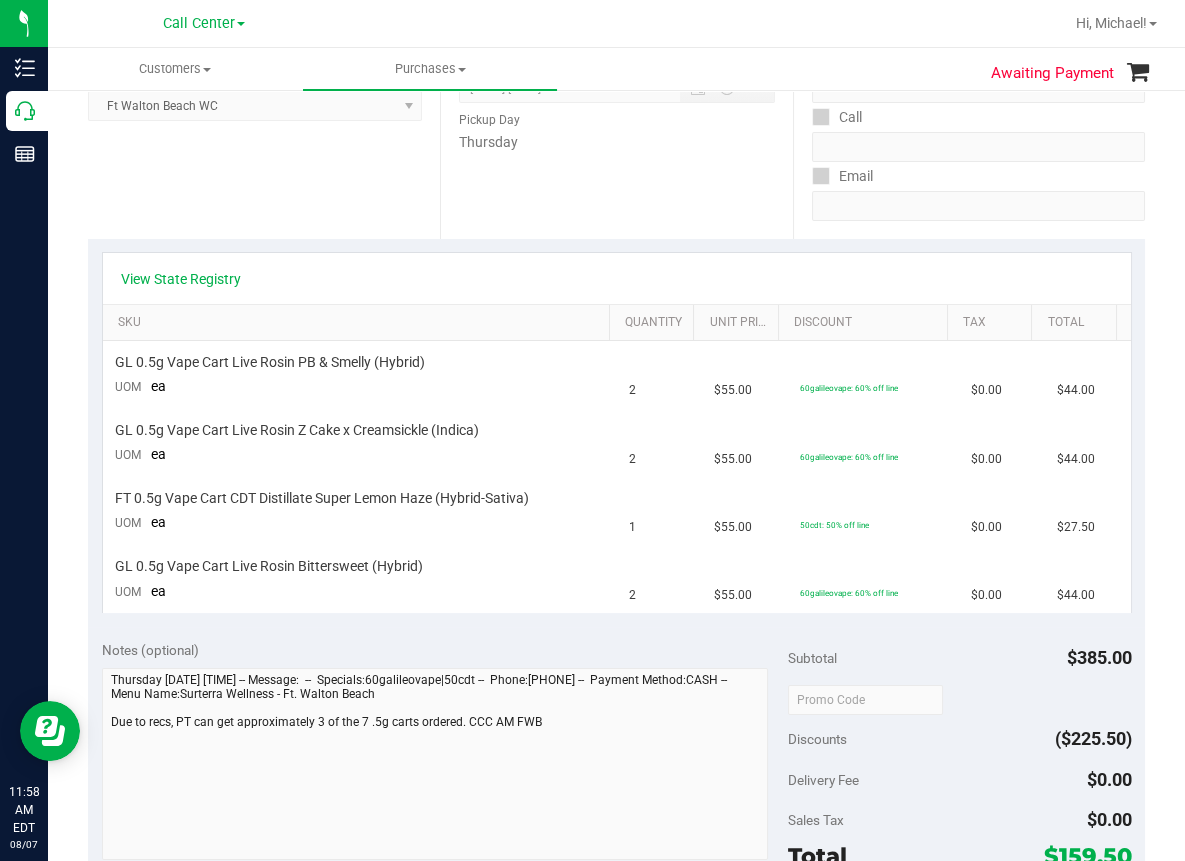 scroll, scrollTop: 0, scrollLeft: 0, axis: both 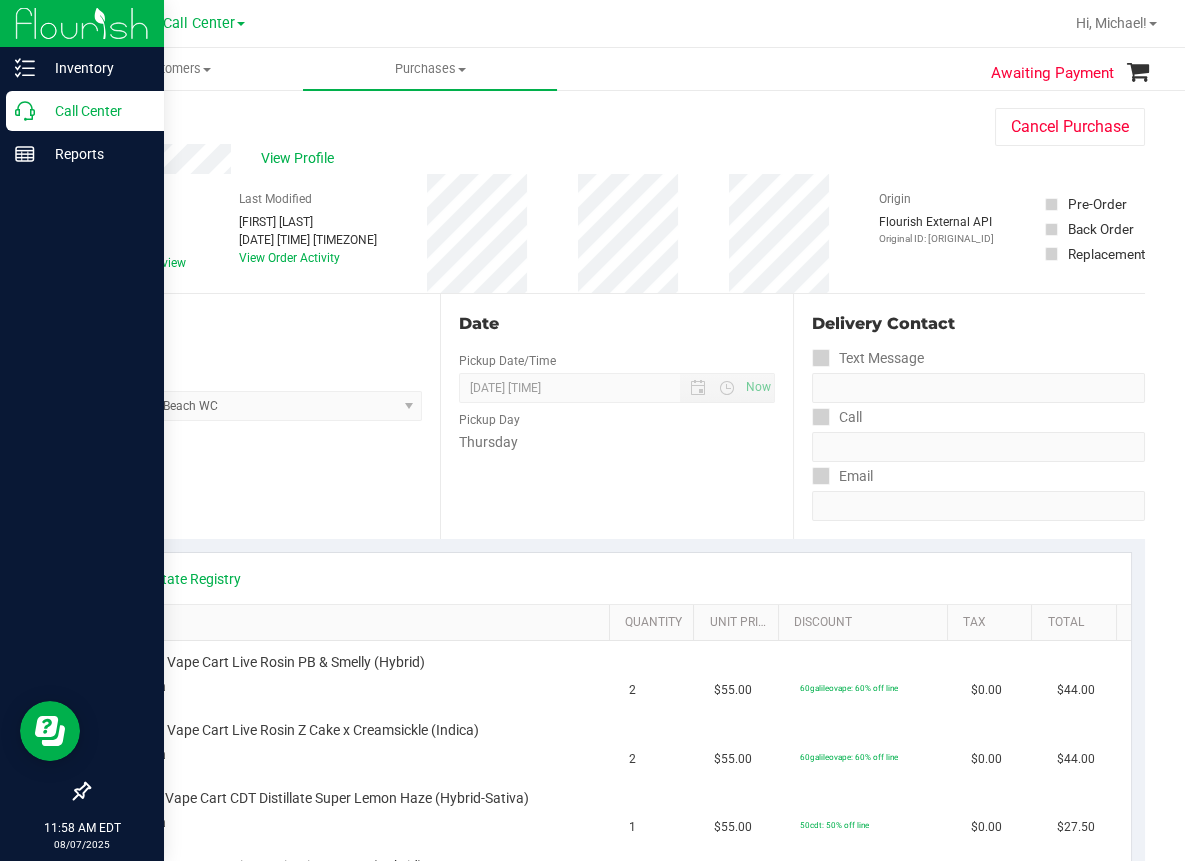 click 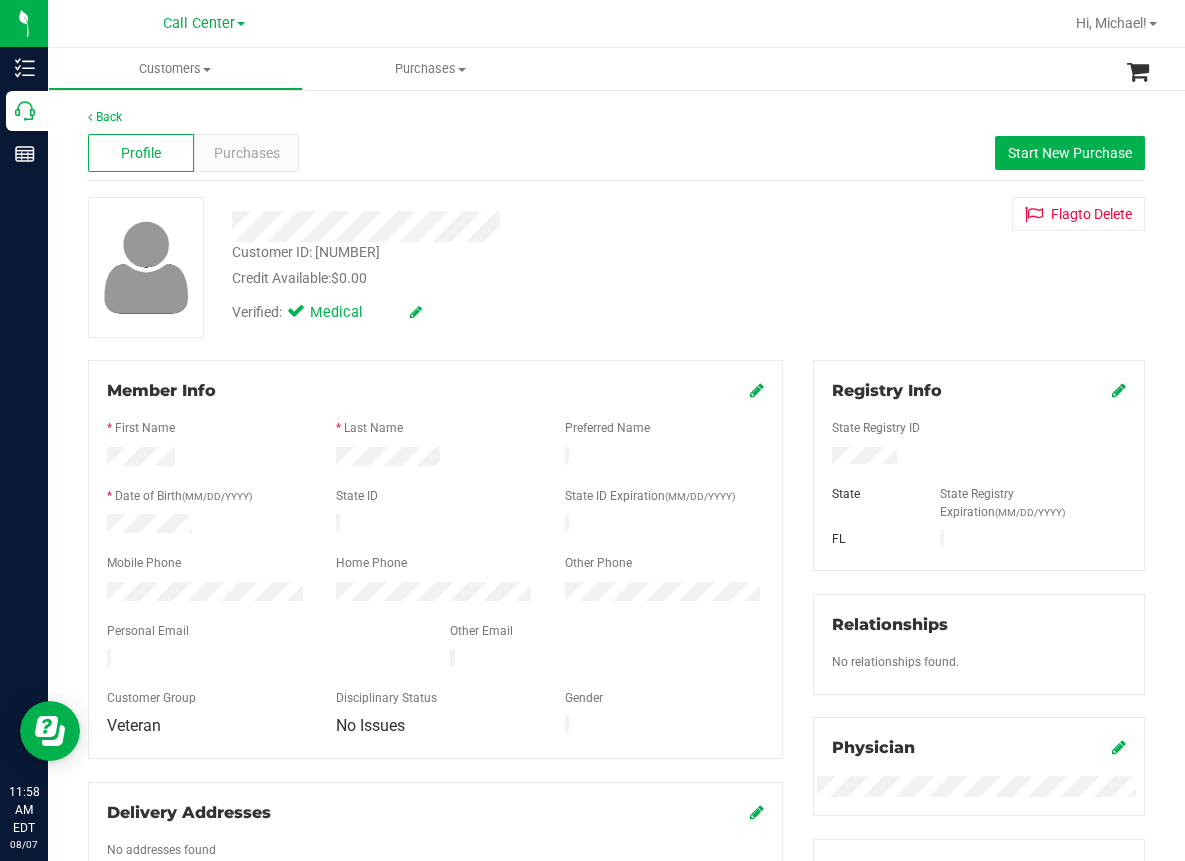 click on "Verified:
Medical" at bounding box center [489, 311] 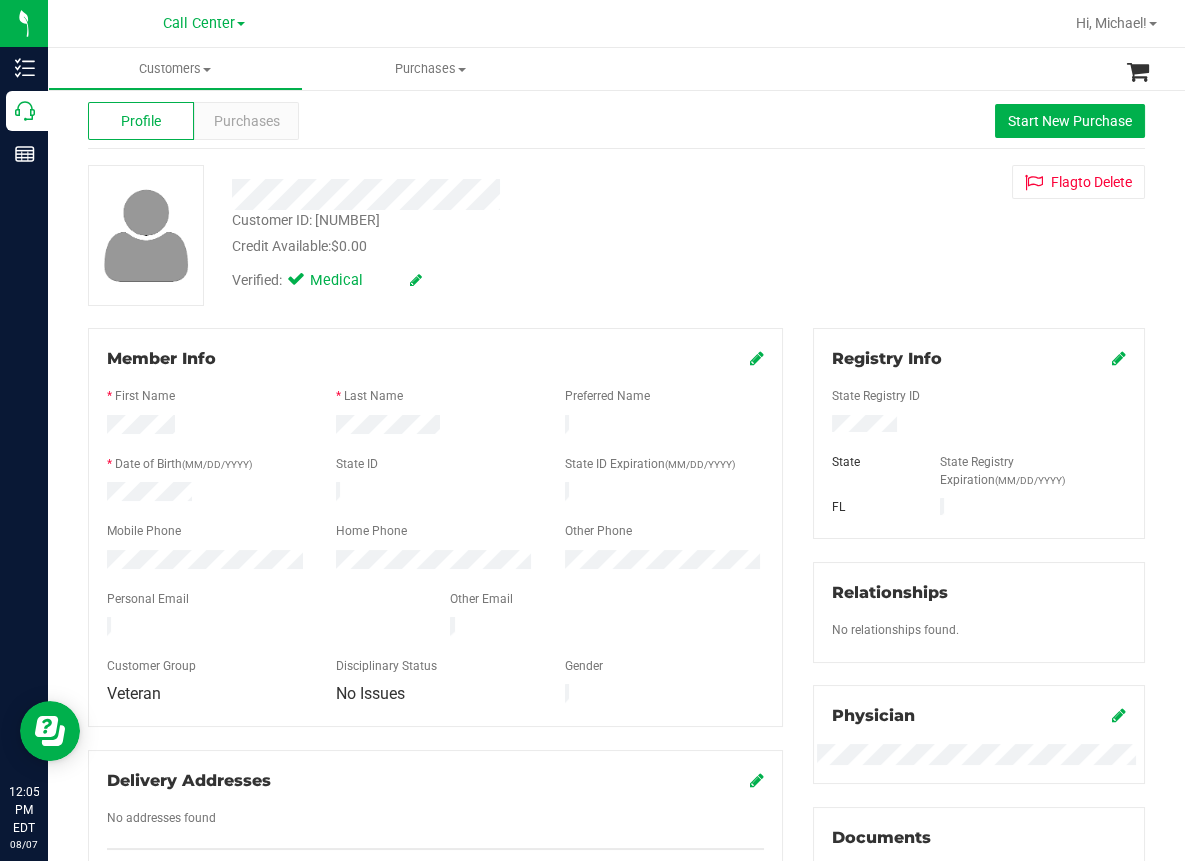 scroll, scrollTop: 0, scrollLeft: 0, axis: both 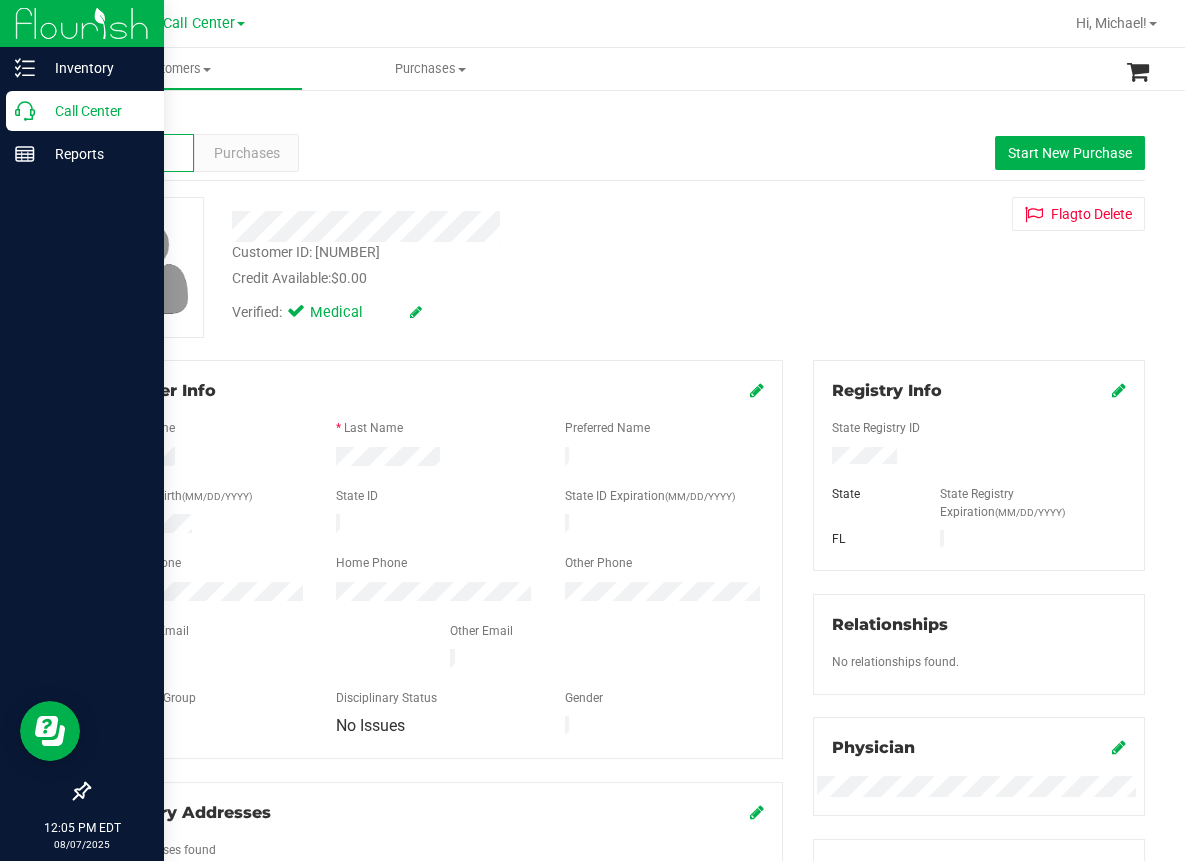 click 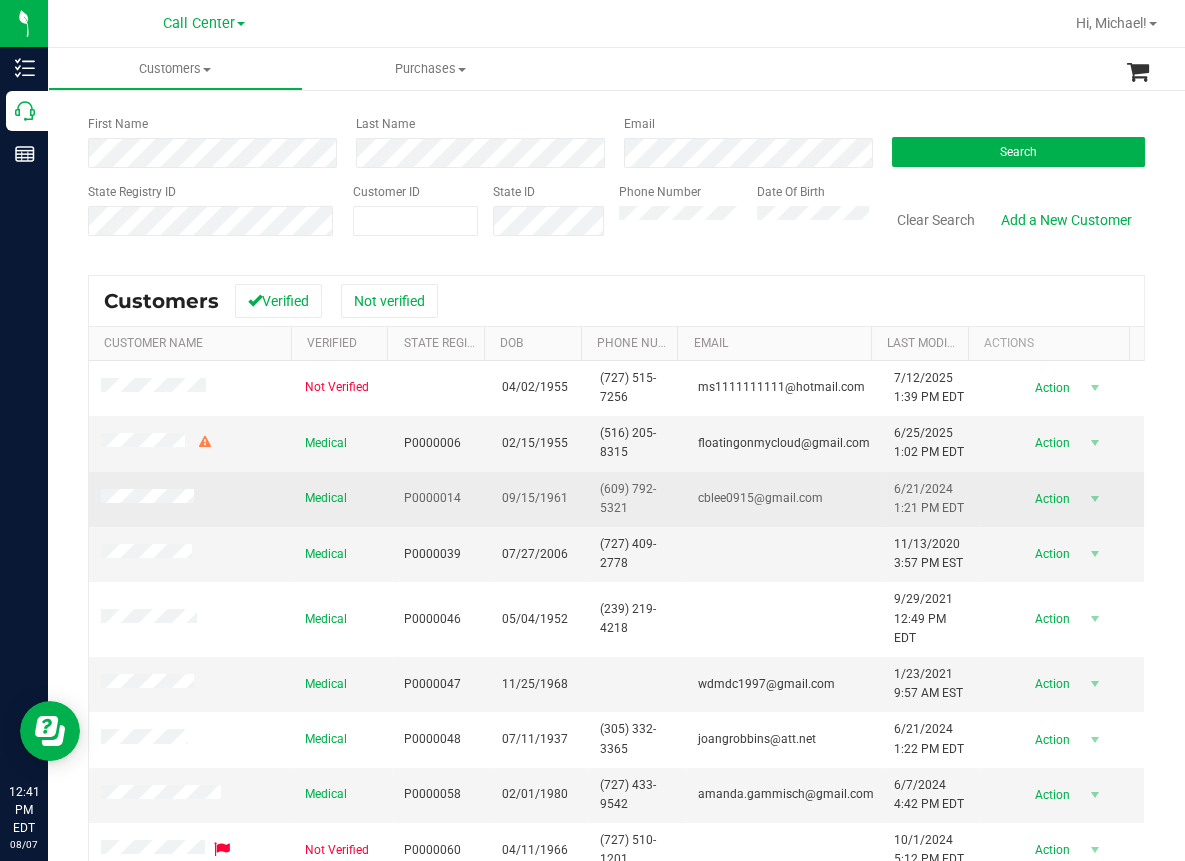 scroll, scrollTop: 100, scrollLeft: 0, axis: vertical 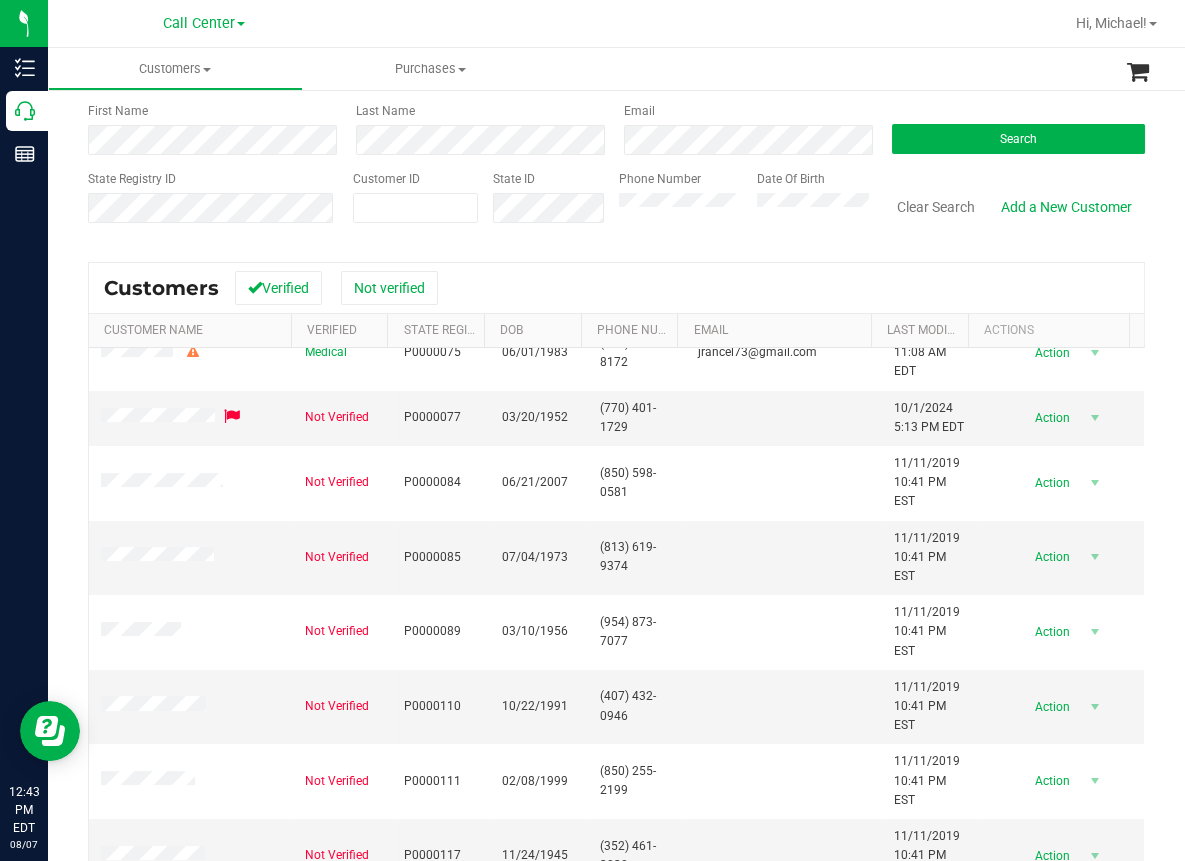 click on "Customers
All customers
Add a new customer
All physicians
Purchases
All purchases" at bounding box center [640, 69] 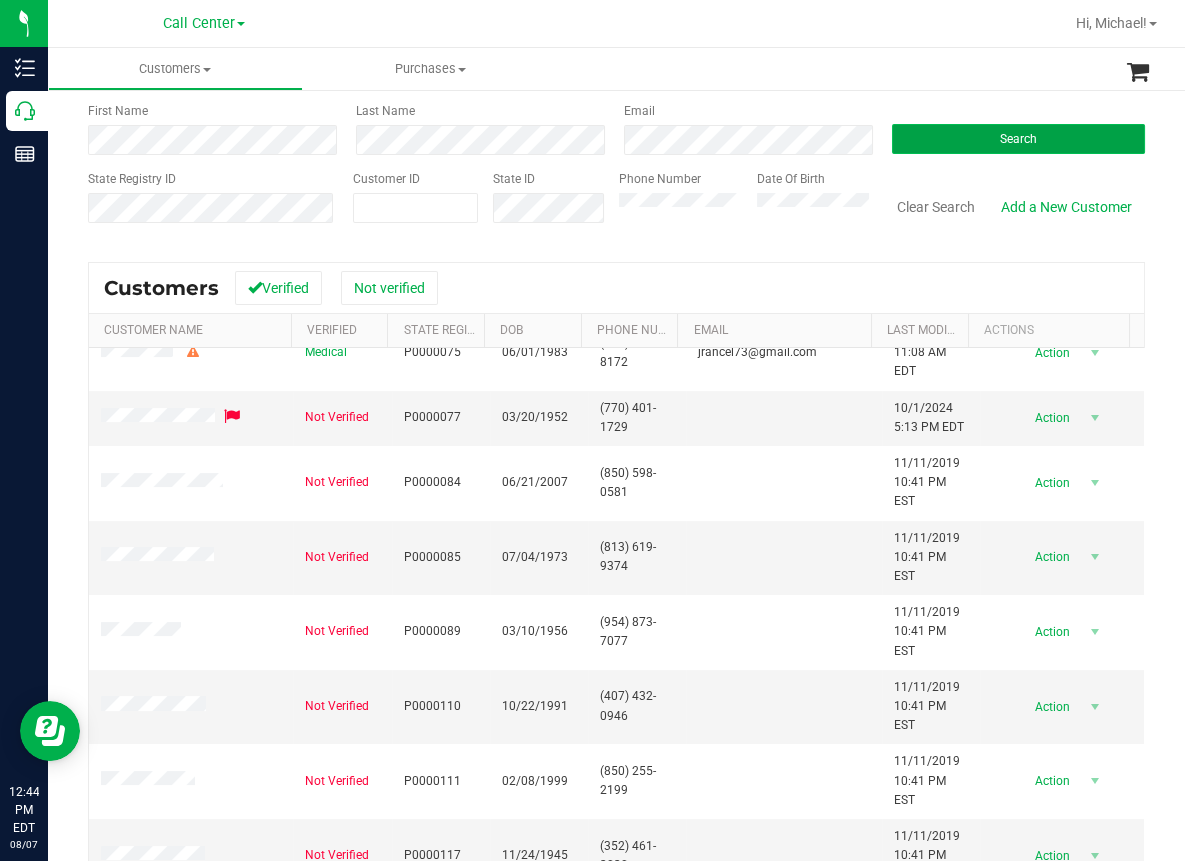 click on "Search" at bounding box center (1018, 139) 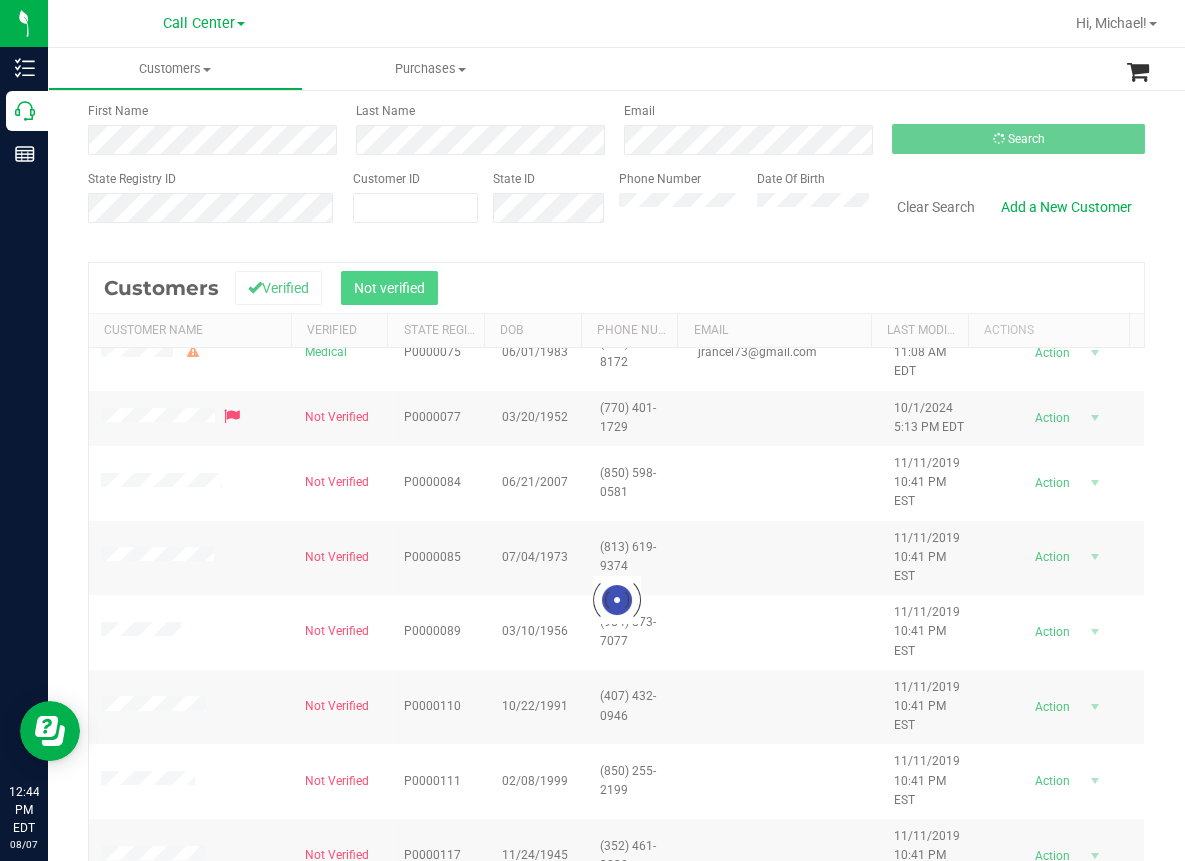 scroll, scrollTop: 0, scrollLeft: 0, axis: both 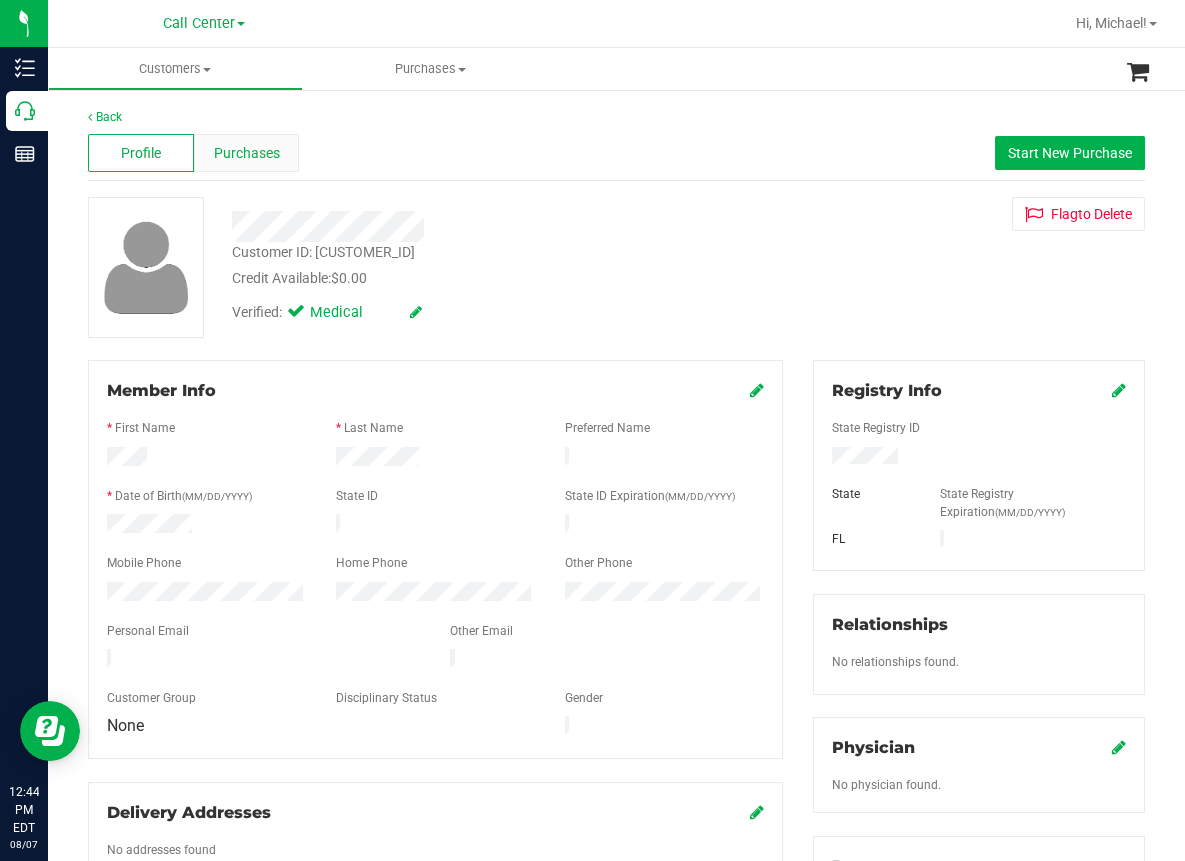 click on "Purchases" at bounding box center [247, 153] 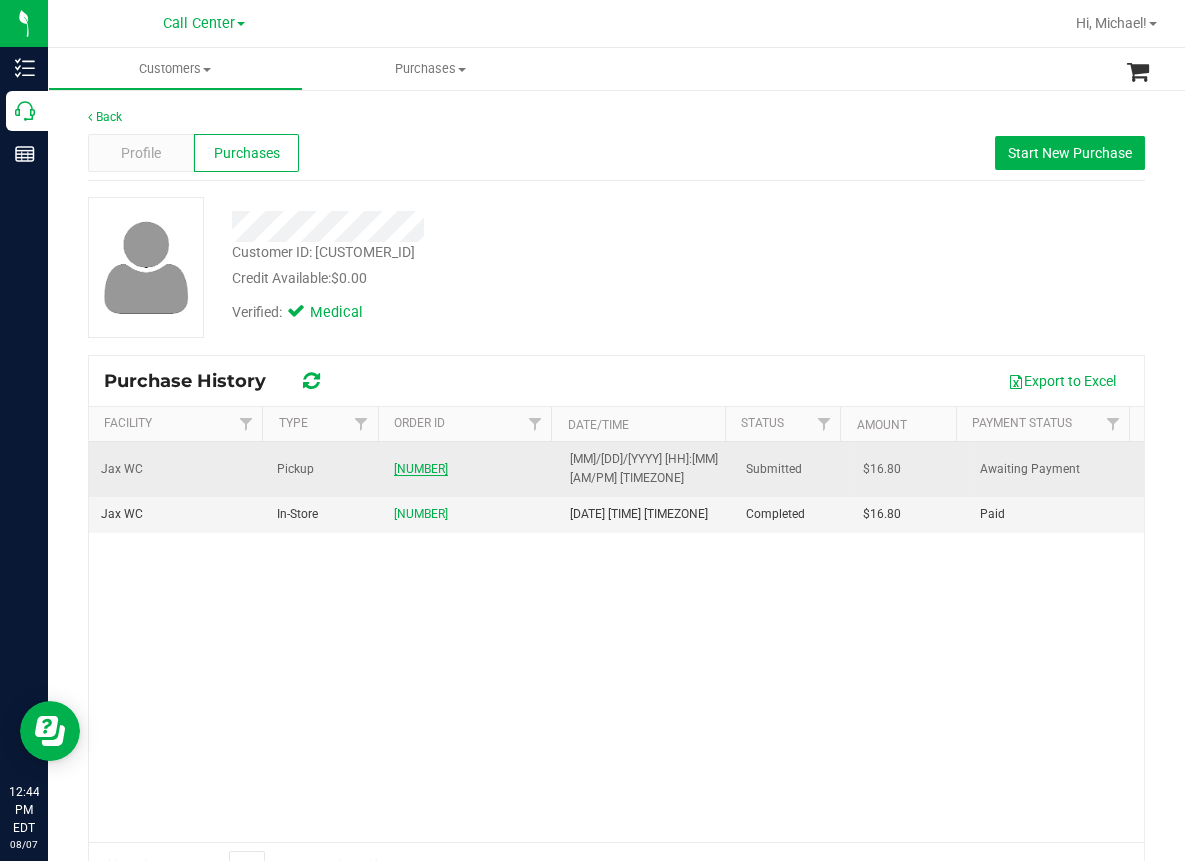click on "[NUMBER]" at bounding box center [421, 469] 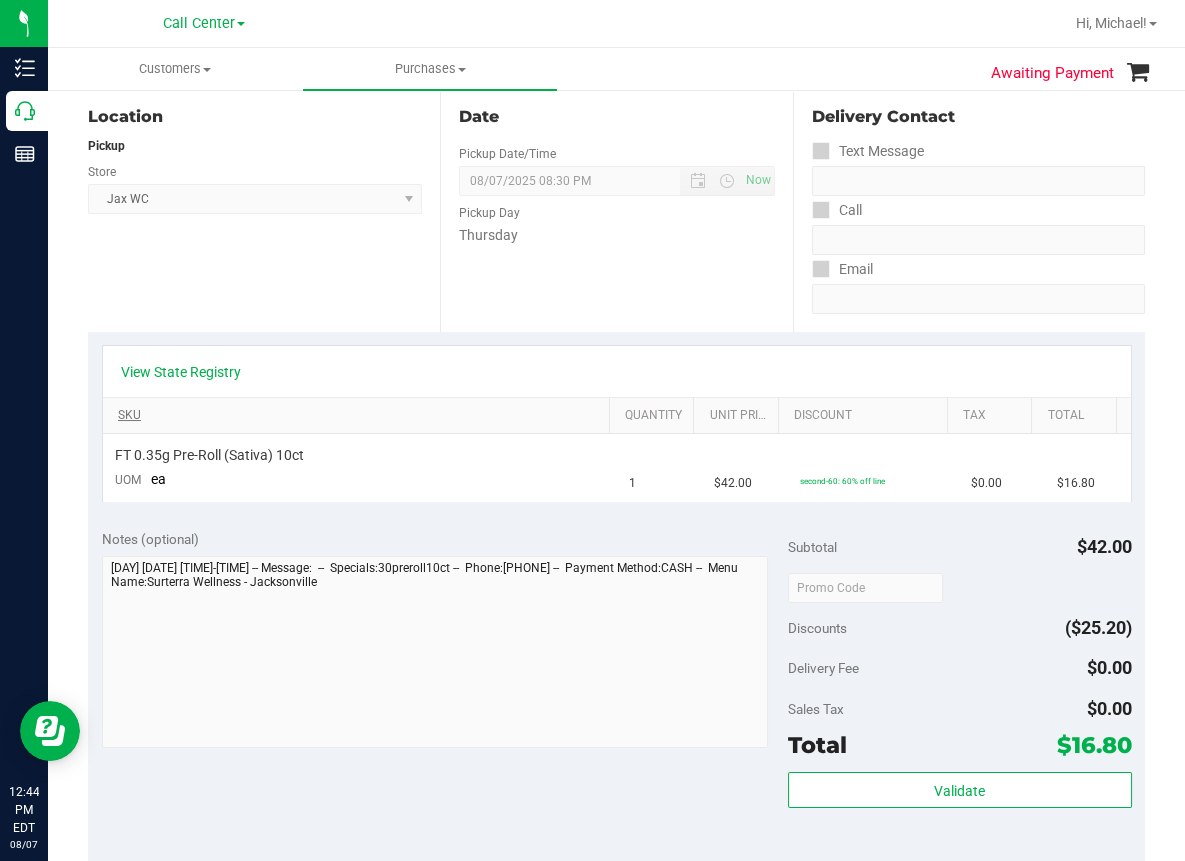 scroll, scrollTop: 200, scrollLeft: 0, axis: vertical 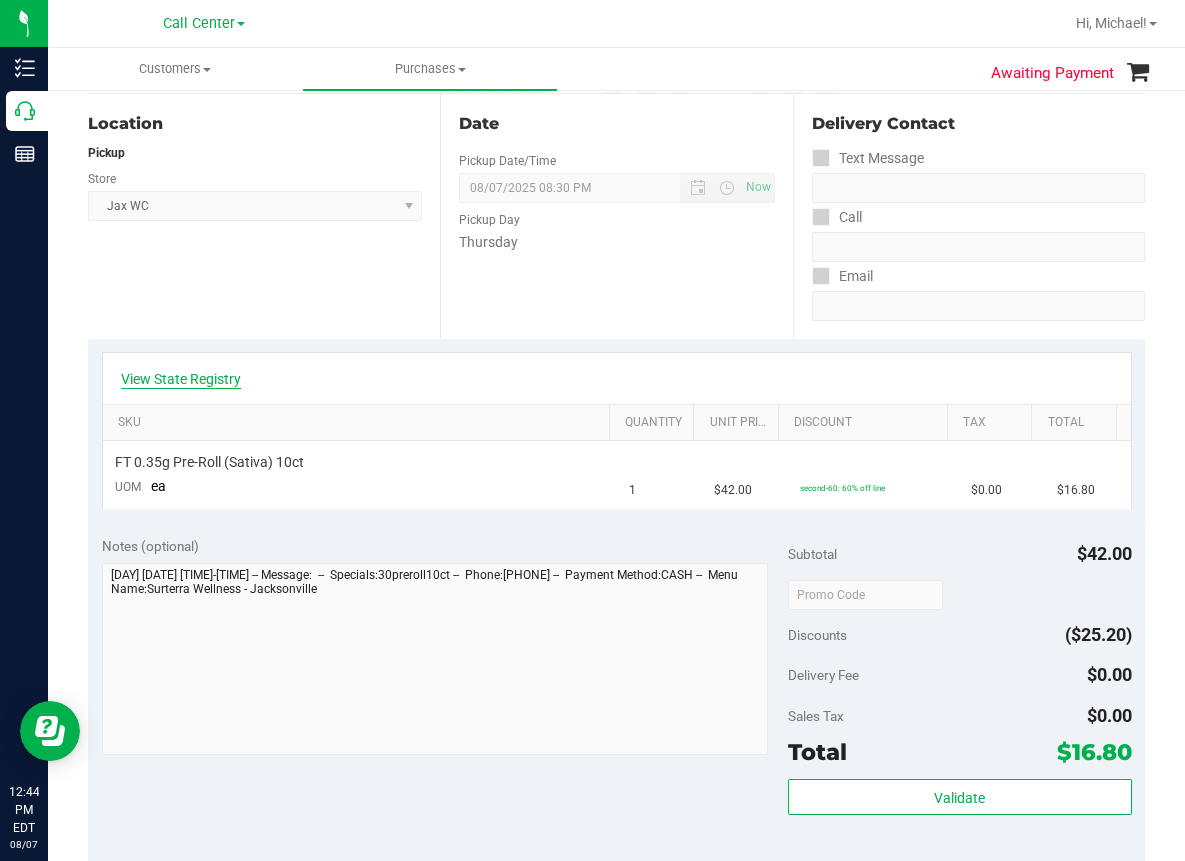 click on "View State Registry" at bounding box center (181, 379) 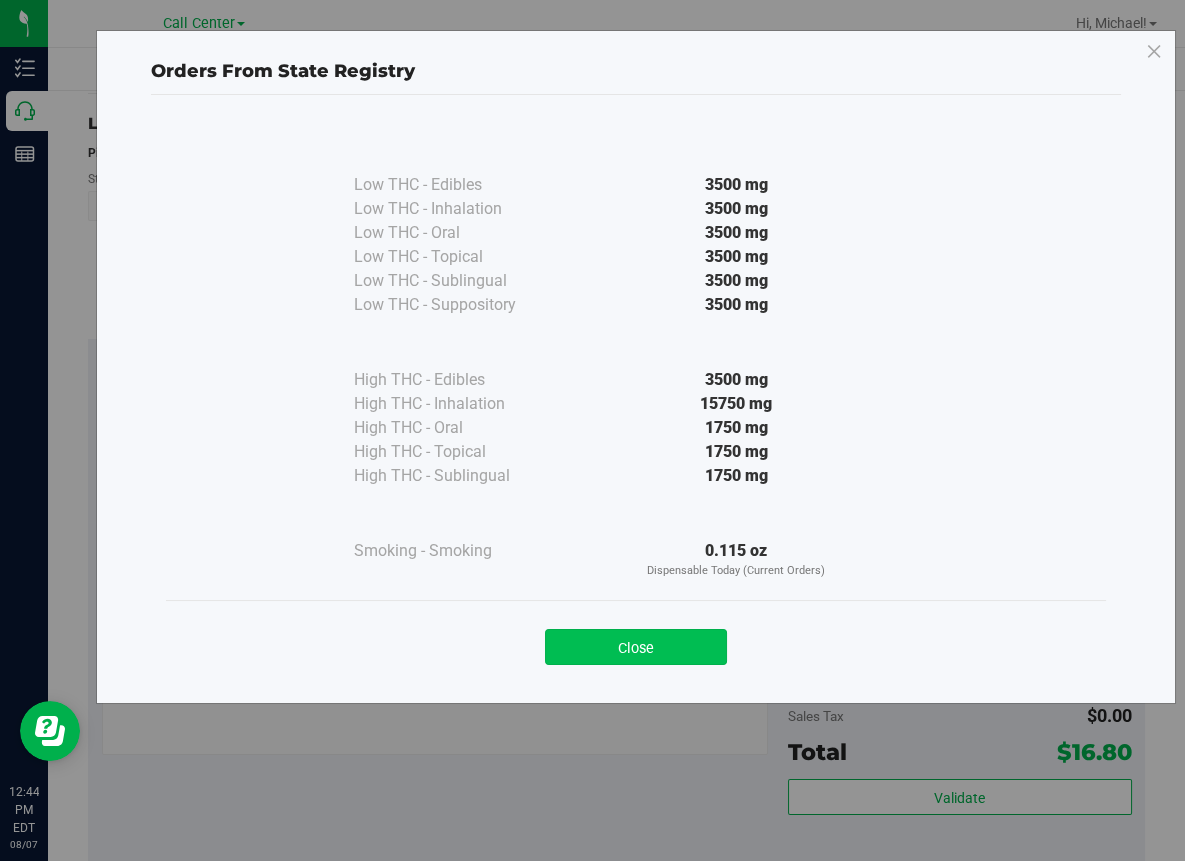 click on "Close" at bounding box center (636, 647) 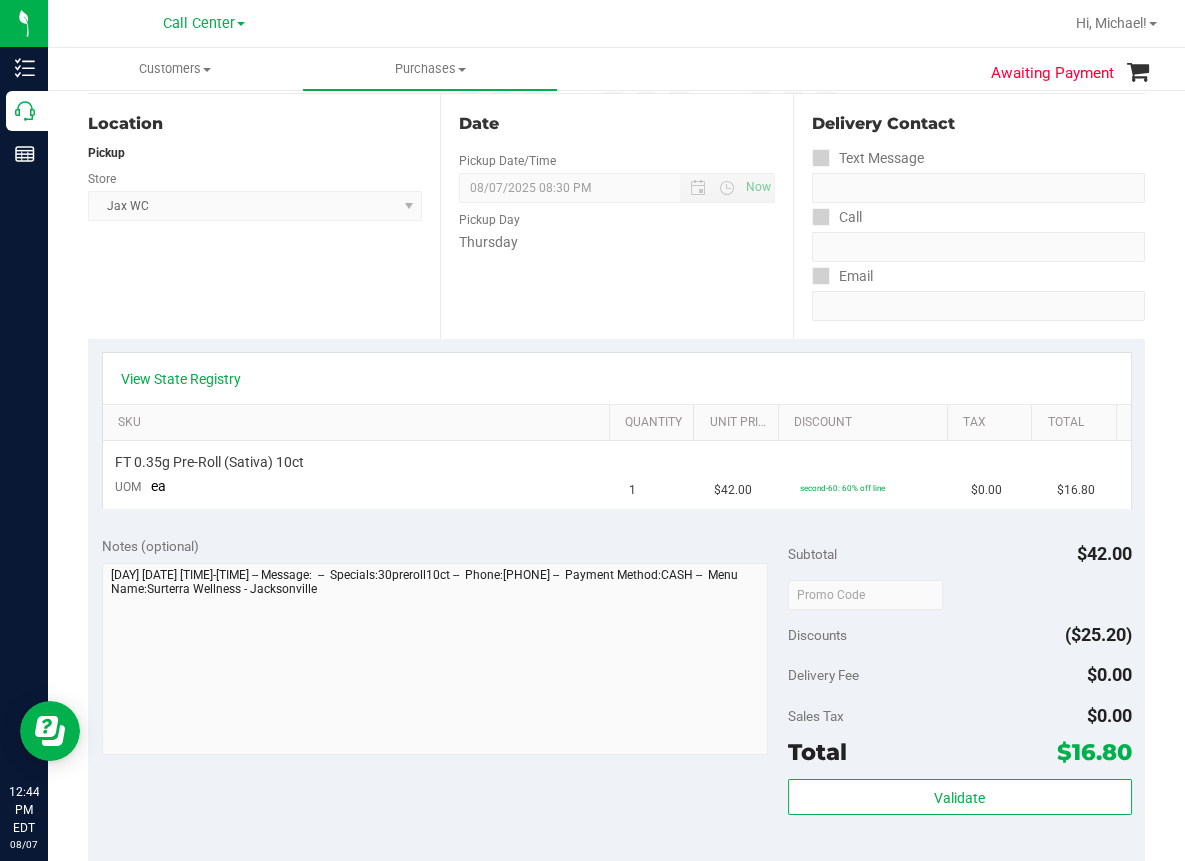 click on "Location
Pickup
Store
Jax WC Select Store Bonita Springs WC Boynton Beach WC Bradenton WC Brandon WC Brooksville WC Call Center Clermont WC Crestview WC Deerfield Beach WC Delray Beach WC Deltona WC Ft Walton Beach WC Ft. Lauderdale WC Ft. Myers WC Gainesville WC Jax Atlantic WC JAX DC REP Jax WC Key West WC Lakeland WC Largo WC Lehigh Acres DC REP Merritt Island WC Miami 72nd WC Miami Beach WC Miami Dadeland WC Miramar DC REP New Port Richey WC North Palm Beach WC North Port WC Ocala WC Orange Park WC Orlando Colonial WC Orlando DC REP Orlando WC Oviedo WC Palm Bay WC Palm Coast WC Panama City WC Pensacola WC Port Orange WC Port St. Lucie WC Sebring WC South Tampa WC St. Pete WC Summerfield WC Tallahassee DC REP Tallahassee WC Tampa DC Testing Tampa Warehouse Tampa WC TX Austin DC TX Plano Retail TX Sugarland Retail" at bounding box center (264, 216) 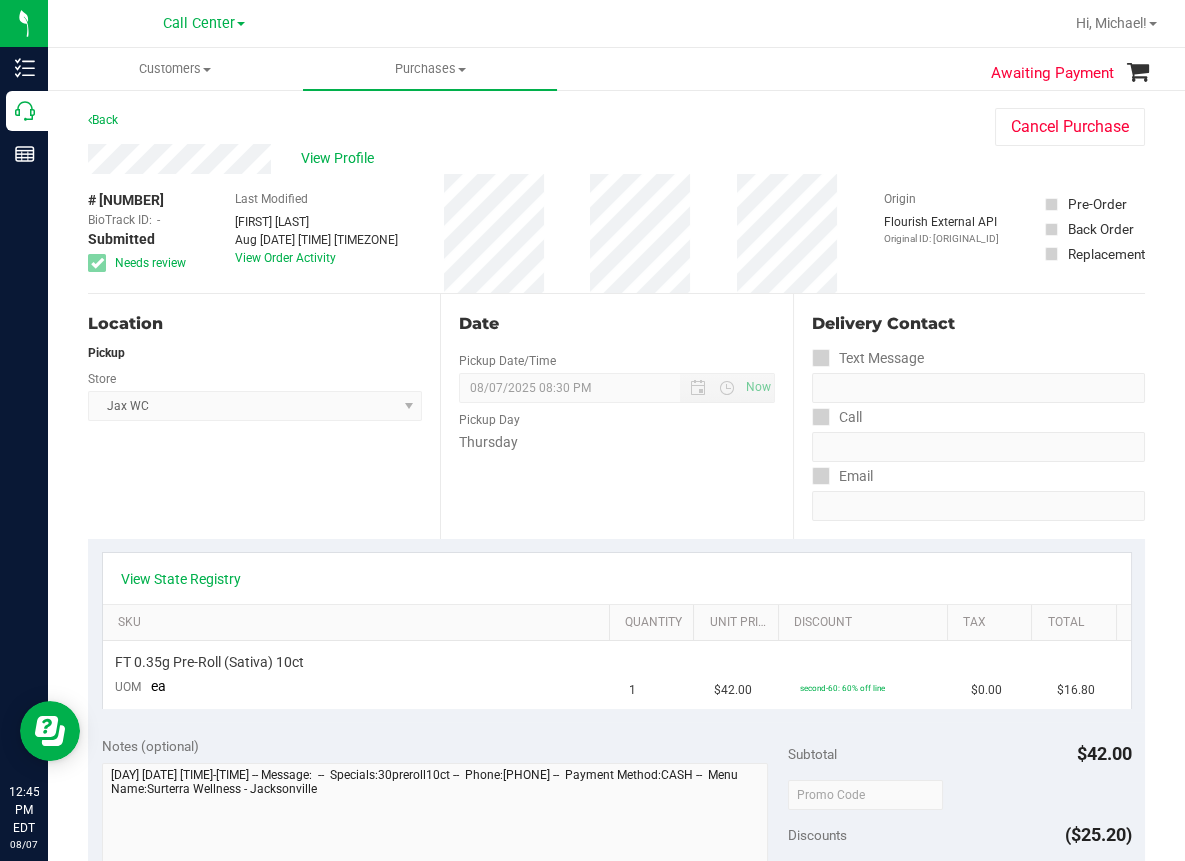 click on "Back
Cancel Purchase" at bounding box center (616, 126) 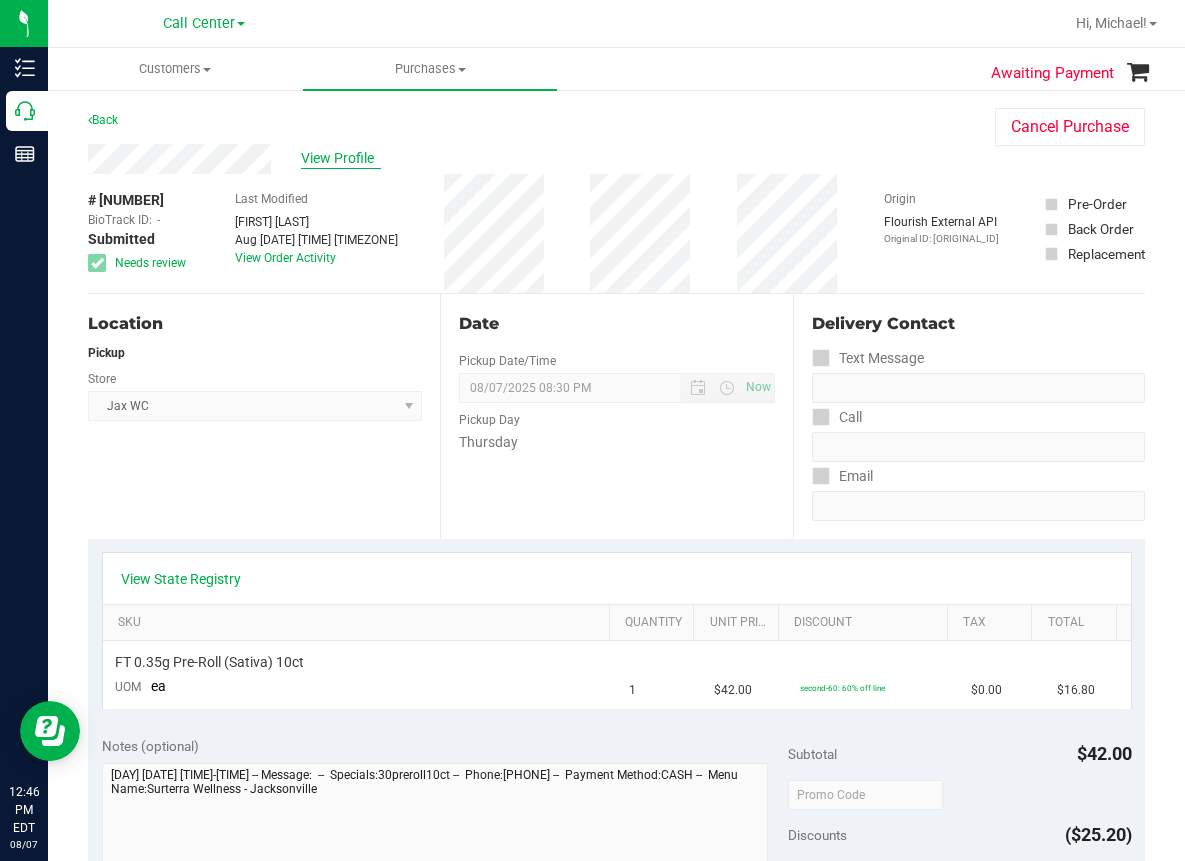 click on "View Profile" at bounding box center (341, 158) 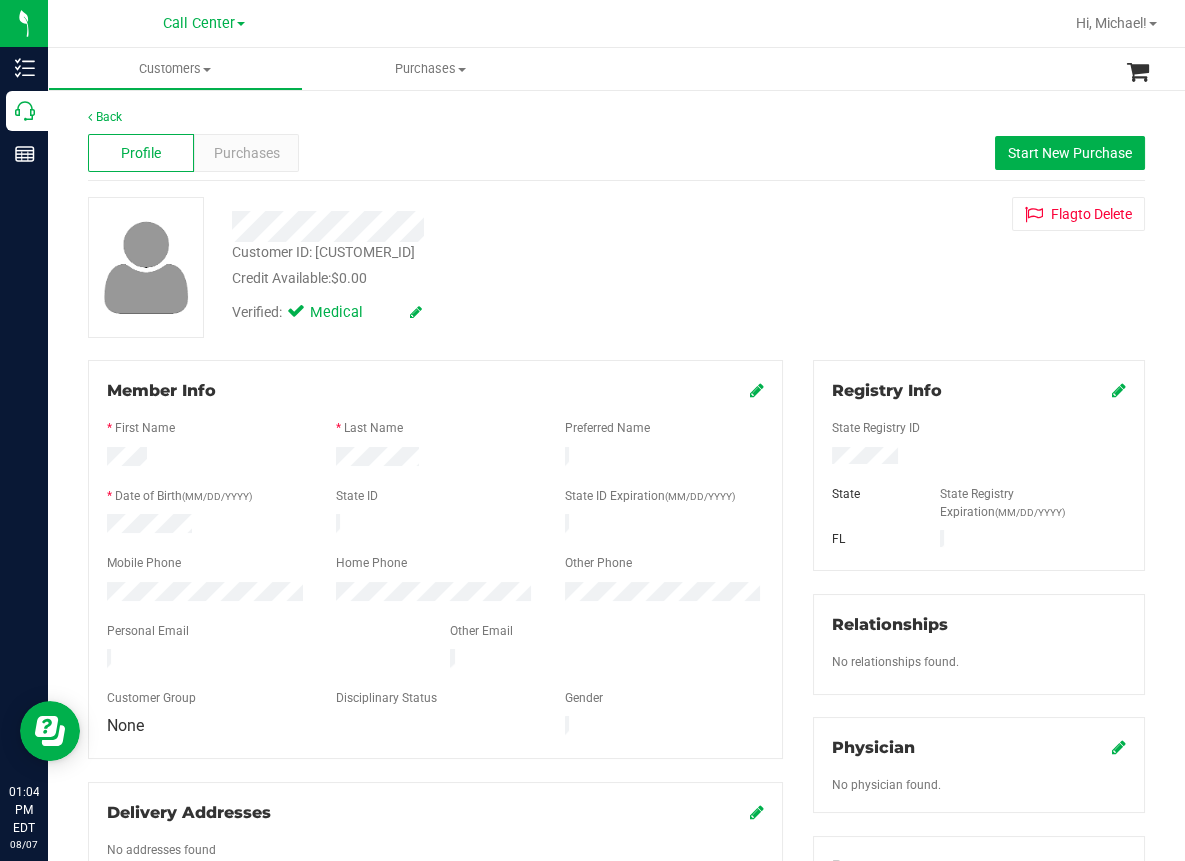 click at bounding box center (710, 23) 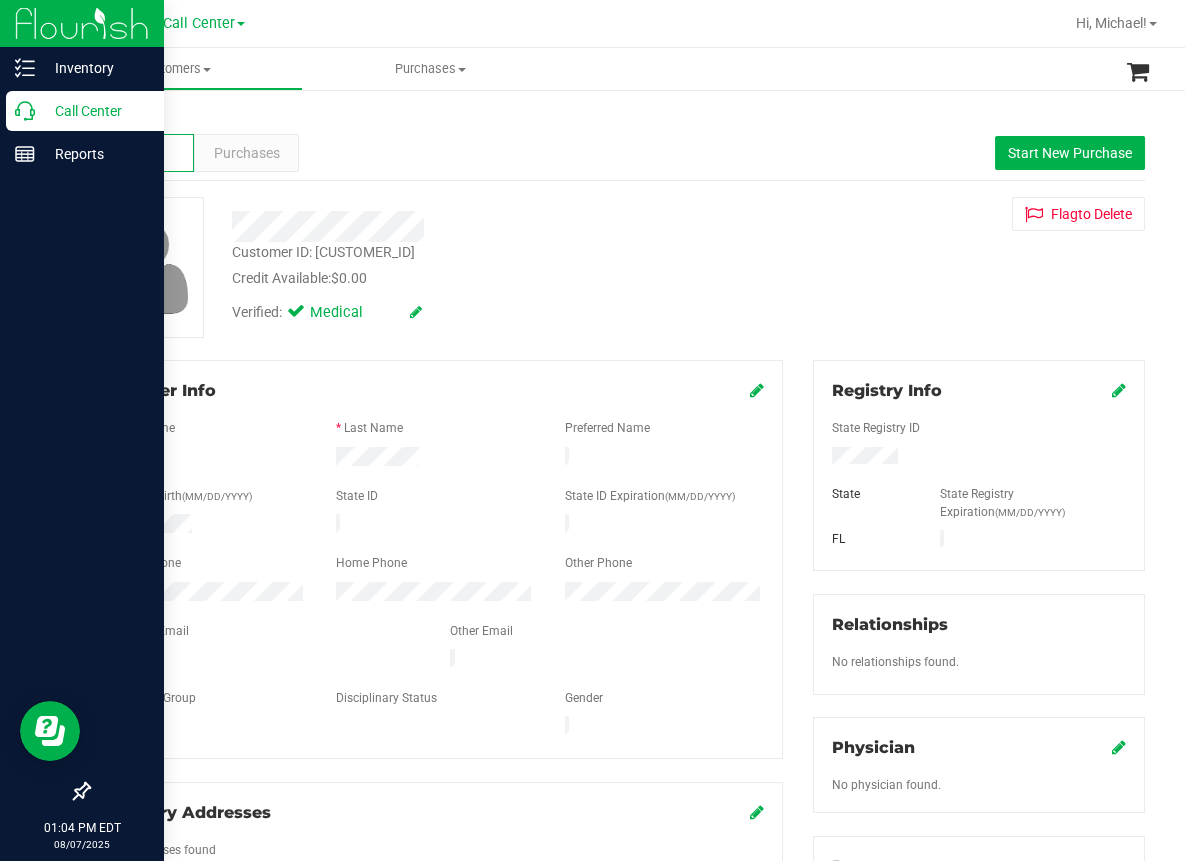 click 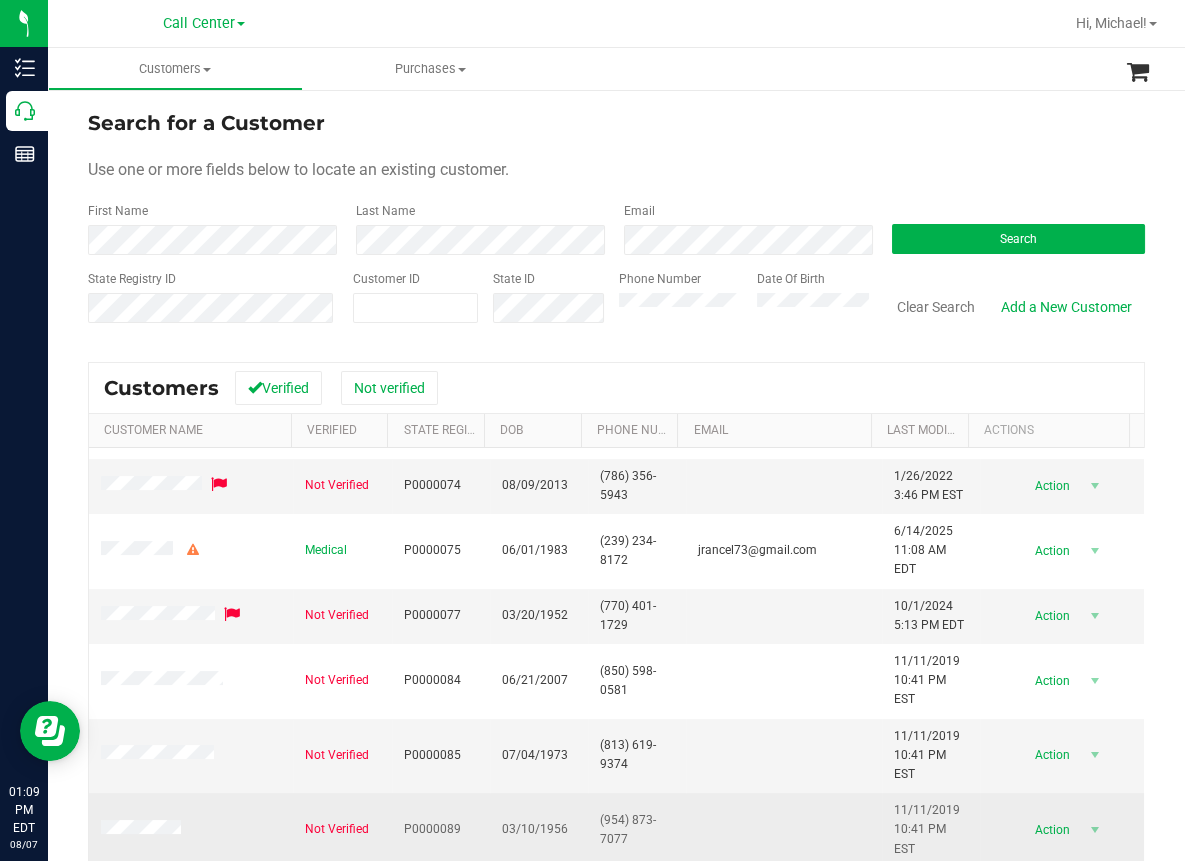 scroll, scrollTop: 735, scrollLeft: 0, axis: vertical 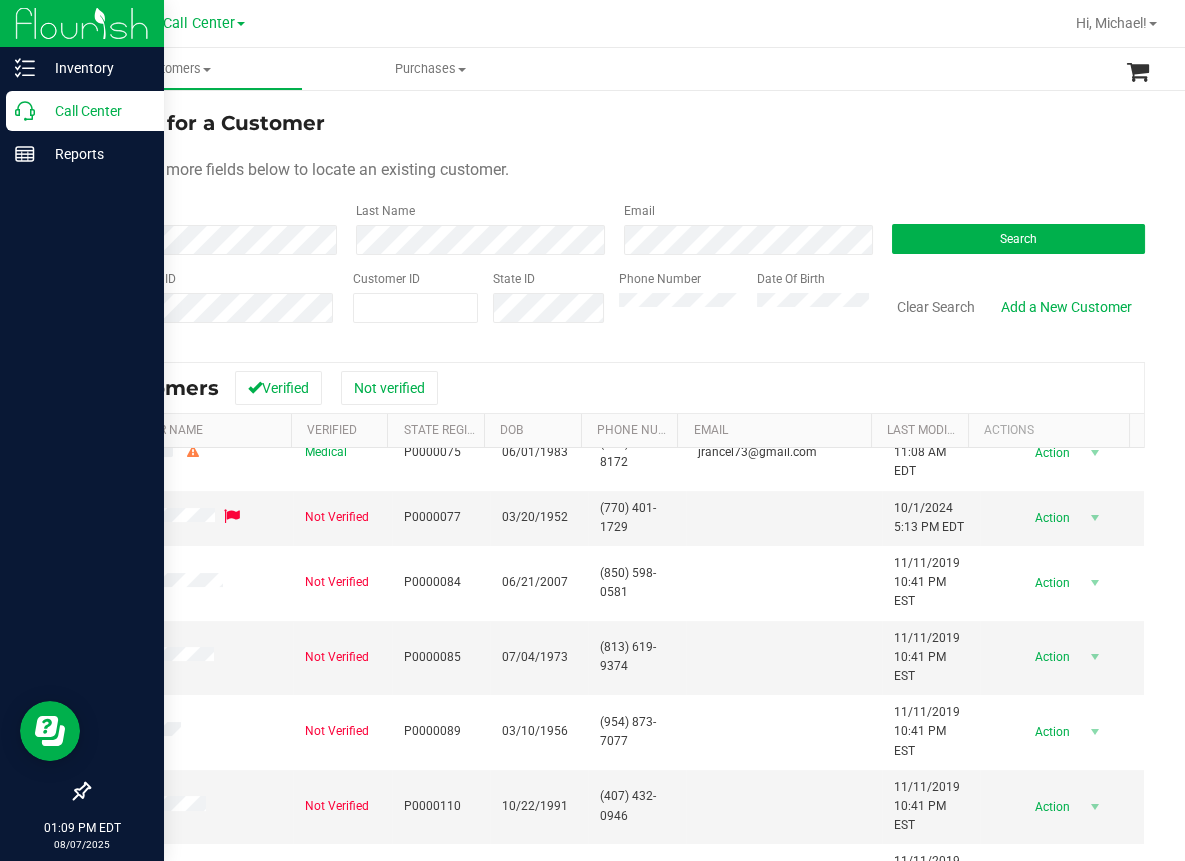 click 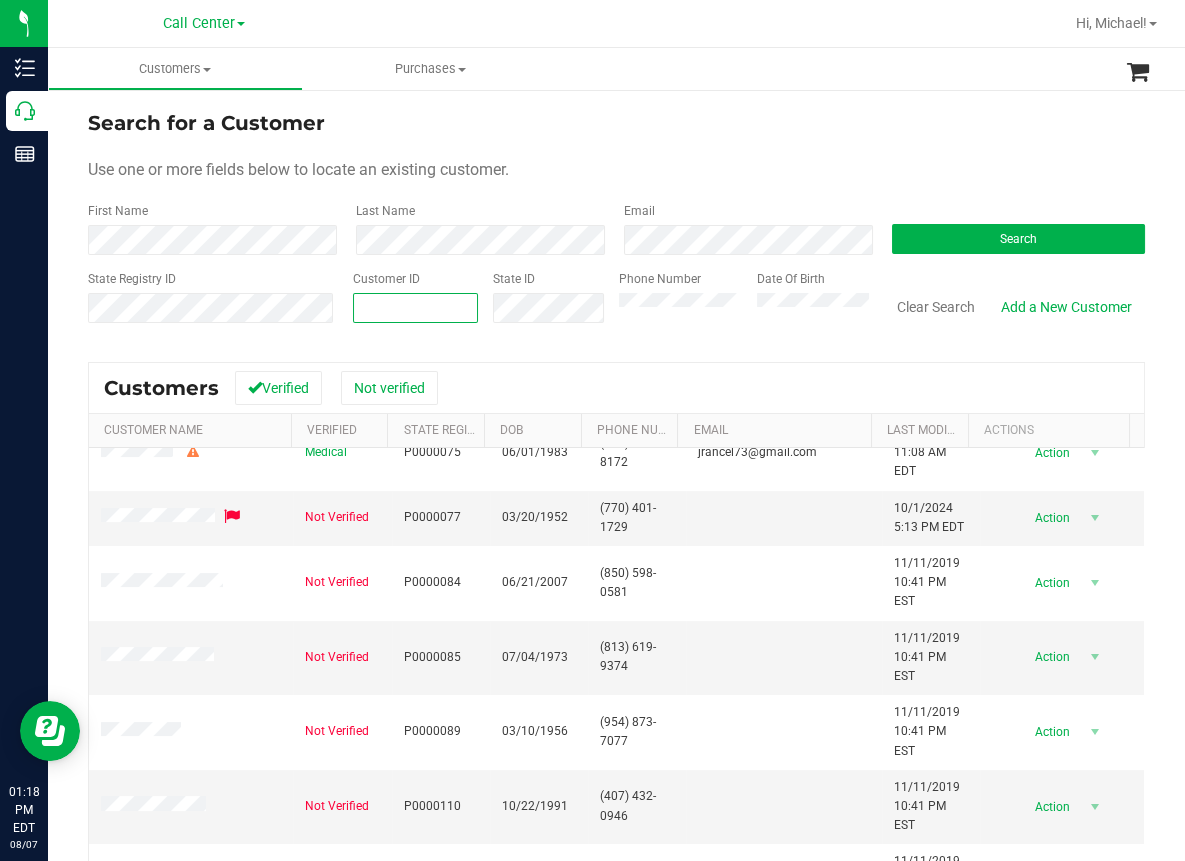 paste on "[NUMBER]" 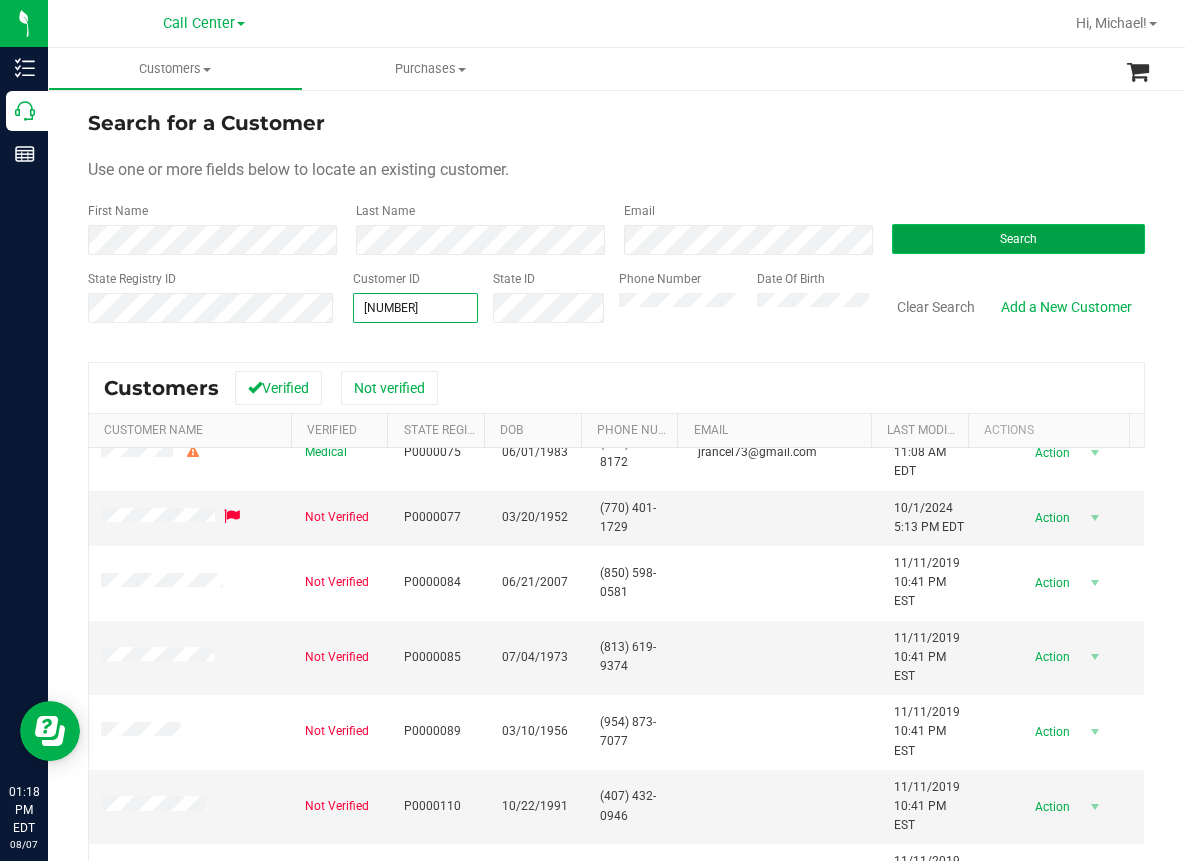 type on "[NUMBER]" 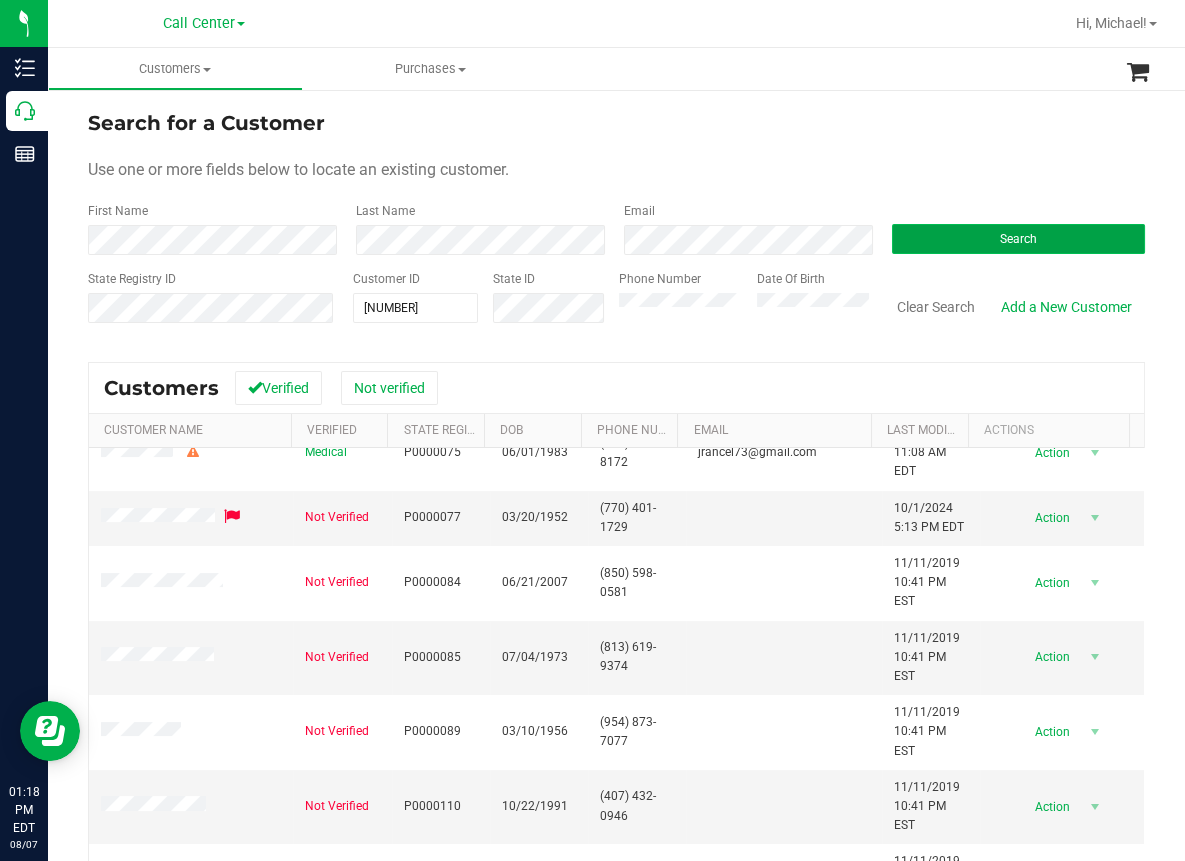 click on "Search" at bounding box center (1018, 239) 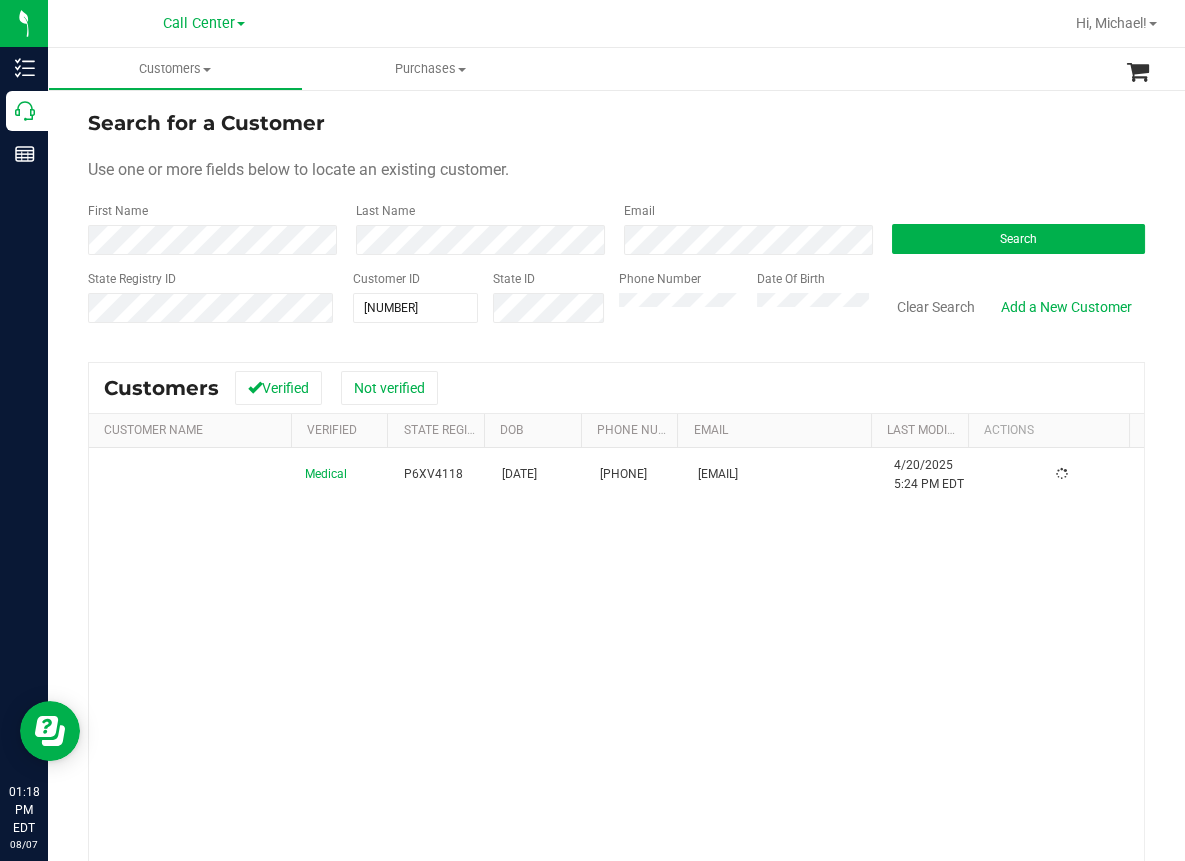 scroll, scrollTop: 0, scrollLeft: 0, axis: both 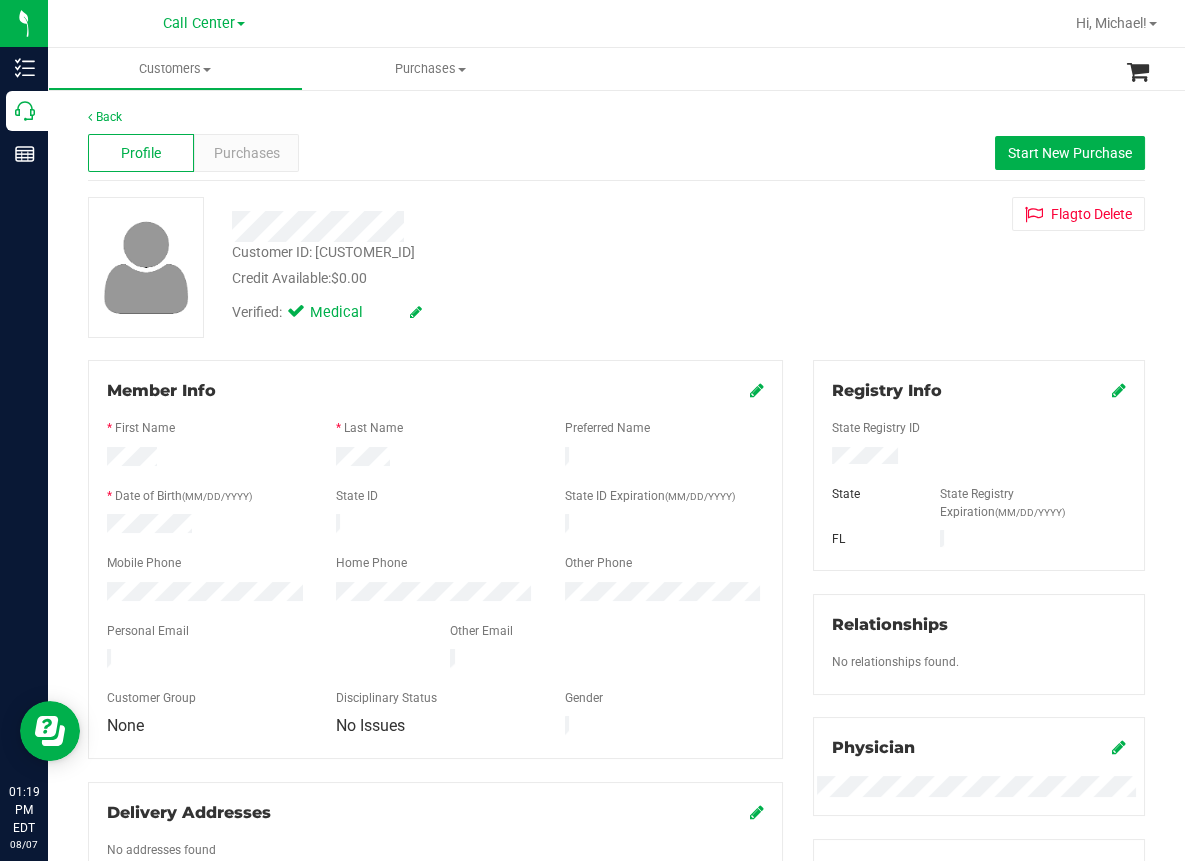 click on "Back
Profile
Purchases
Start New Purchase
Customer ID: [NUMBER]
Credit Available:
$0.00
Verified:
Medical" at bounding box center (616, 754) 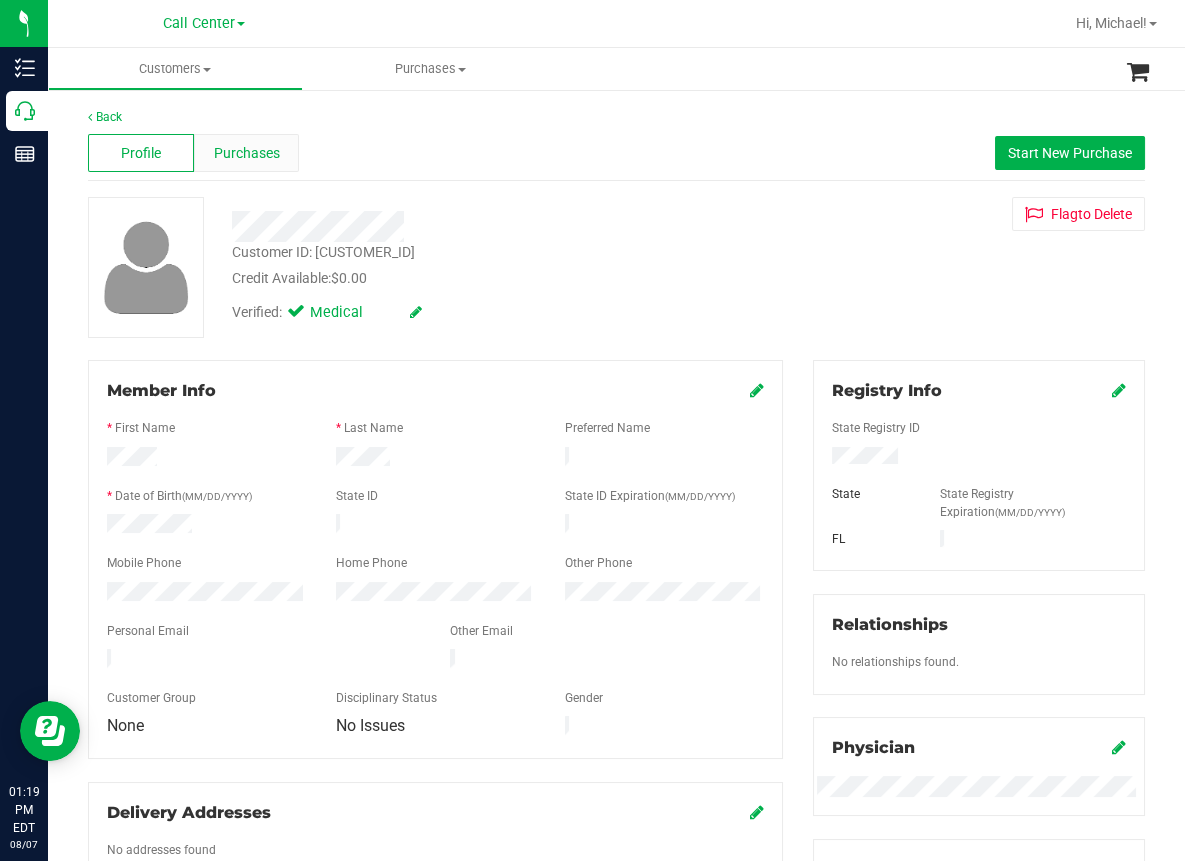 click on "Purchases" at bounding box center [247, 153] 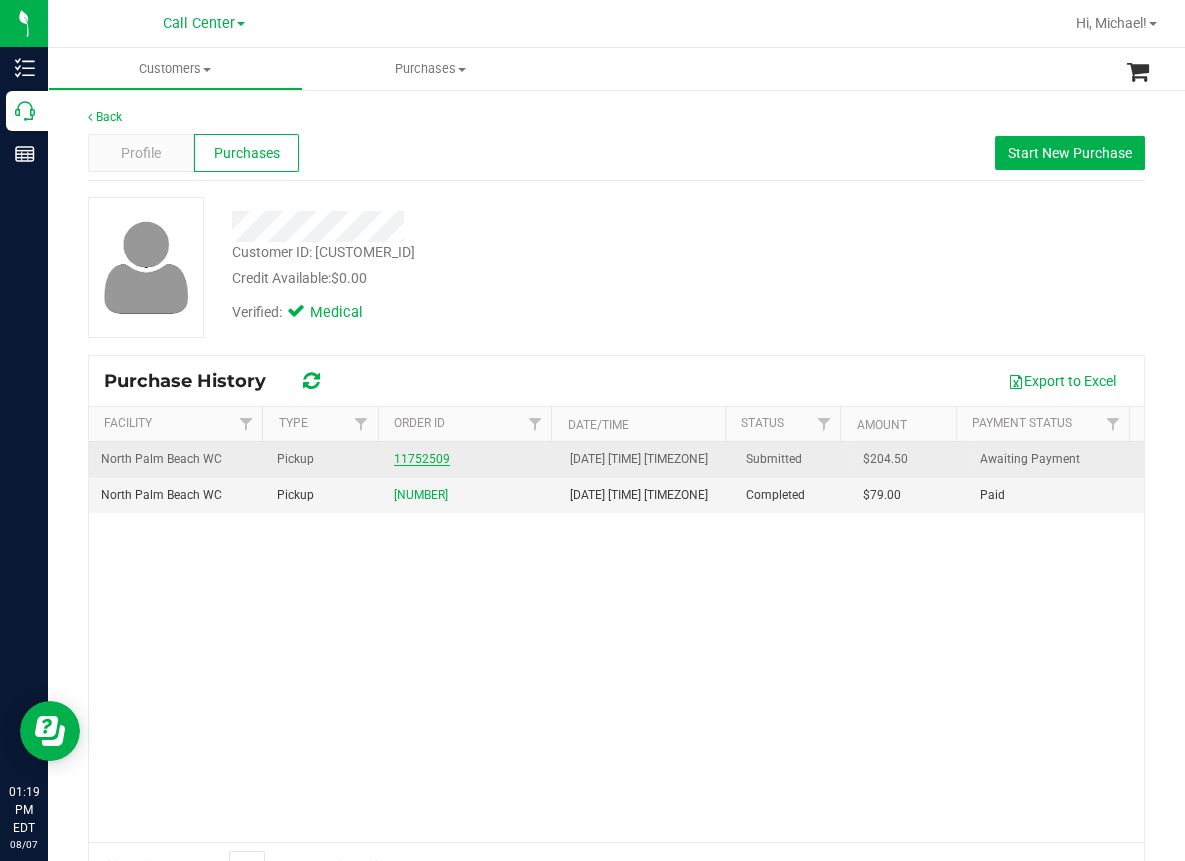 click on "11752509" at bounding box center [422, 459] 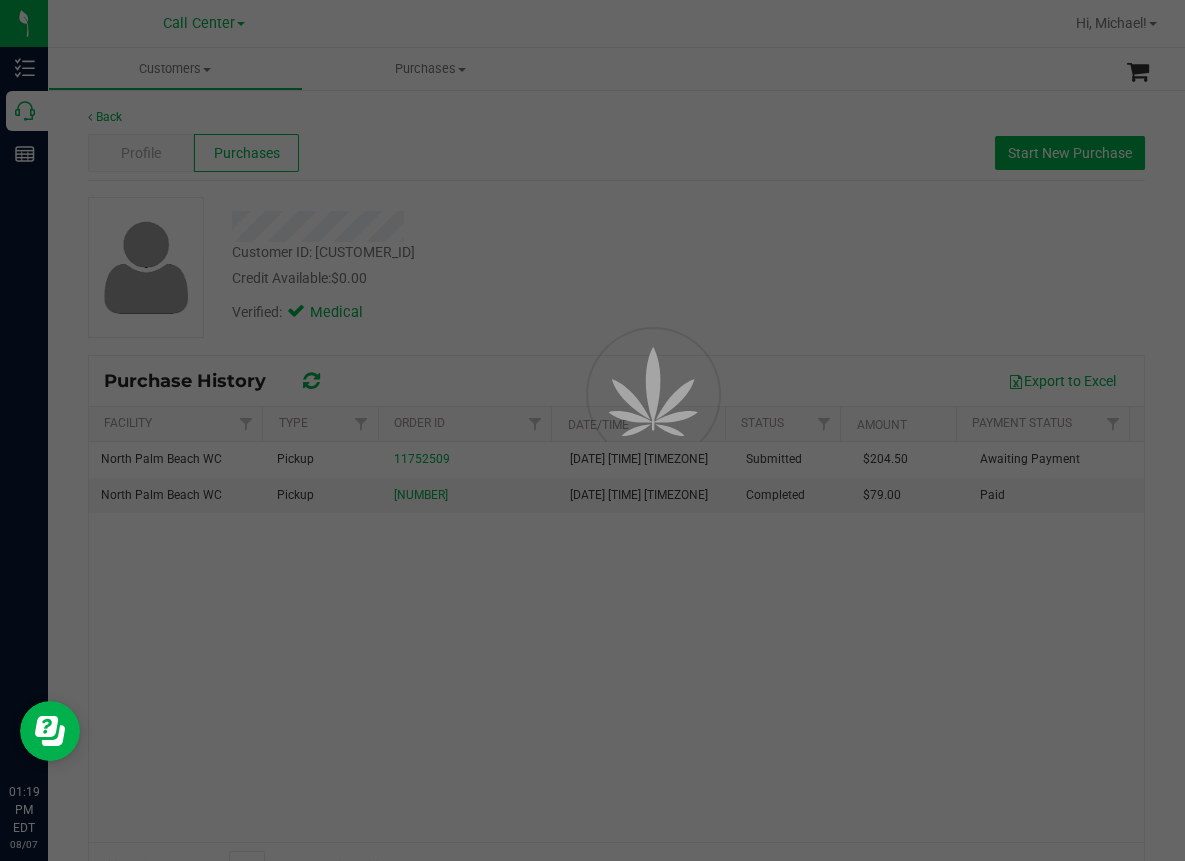 click at bounding box center (592, 430) 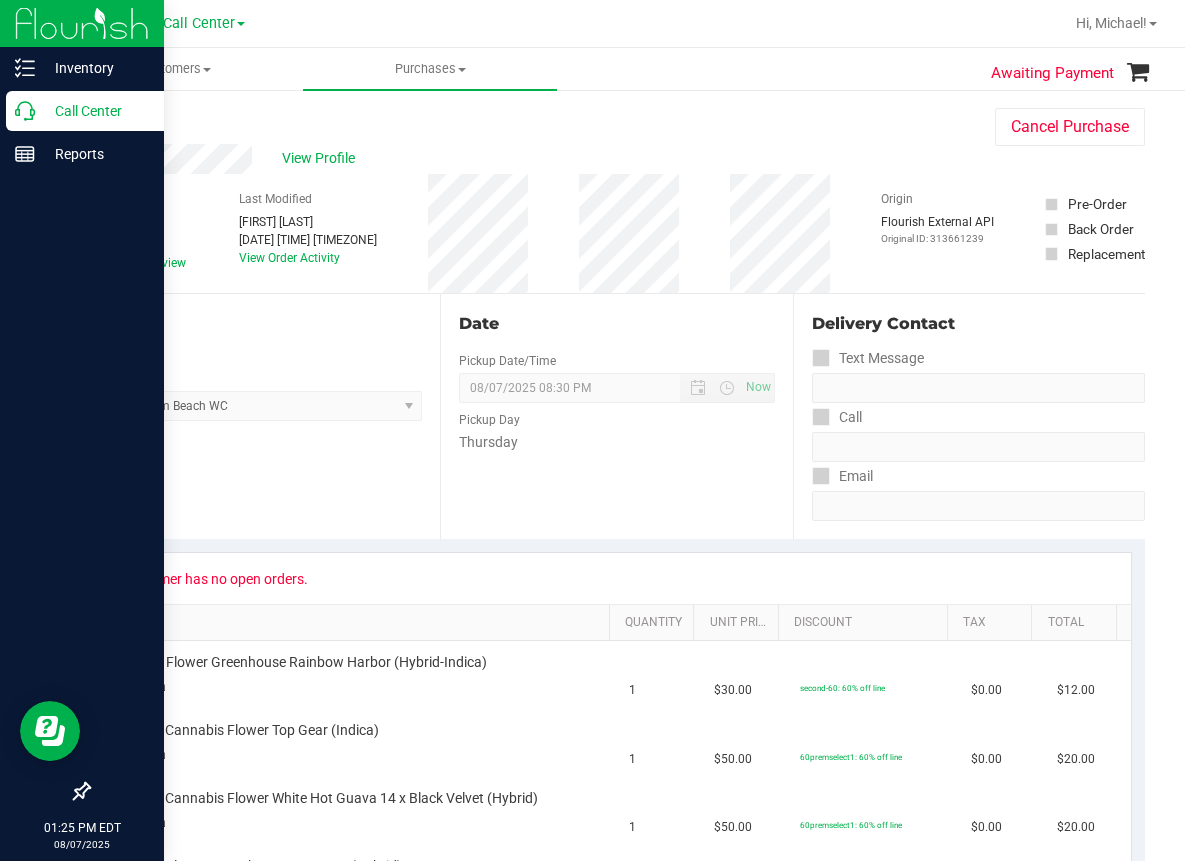 click on "Call Center" at bounding box center [95, 111] 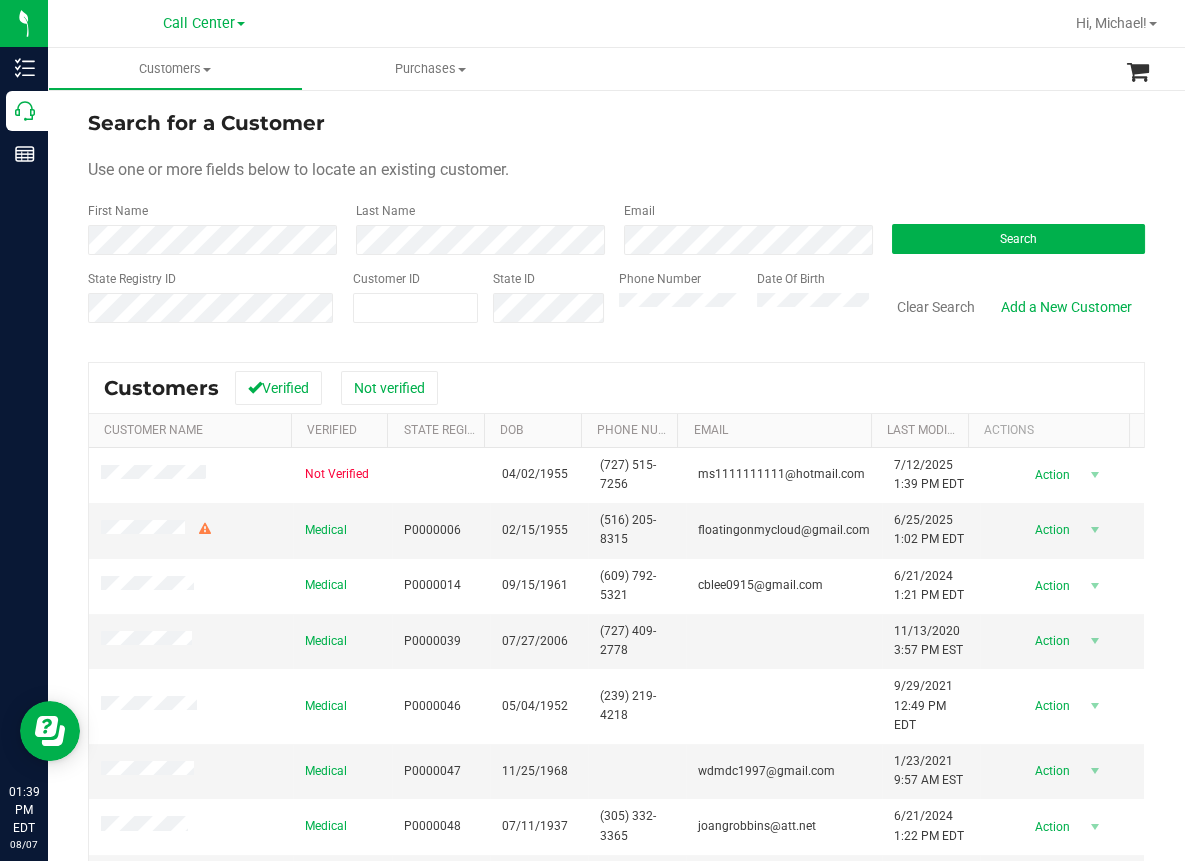 click on "Call Center Hi, [FIRST]!" at bounding box center [616, 24] 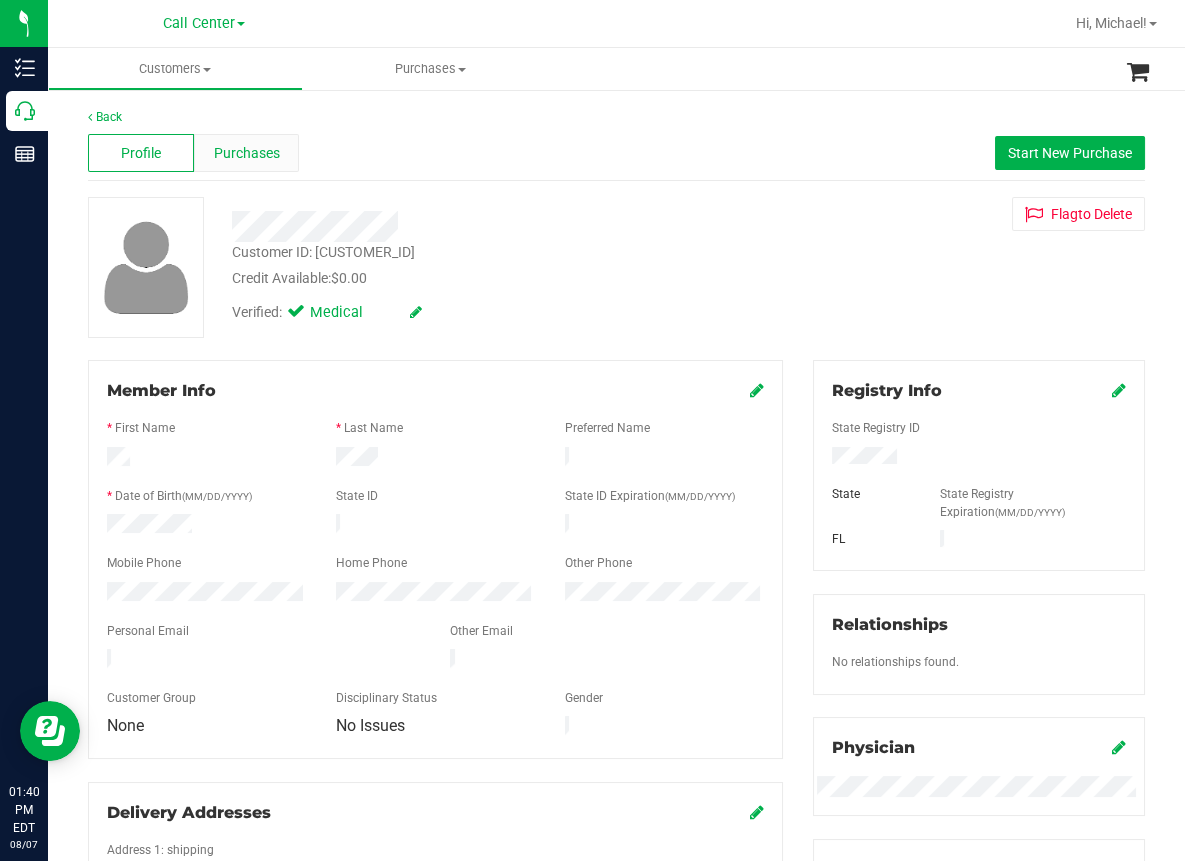 click on "Purchases" at bounding box center (247, 153) 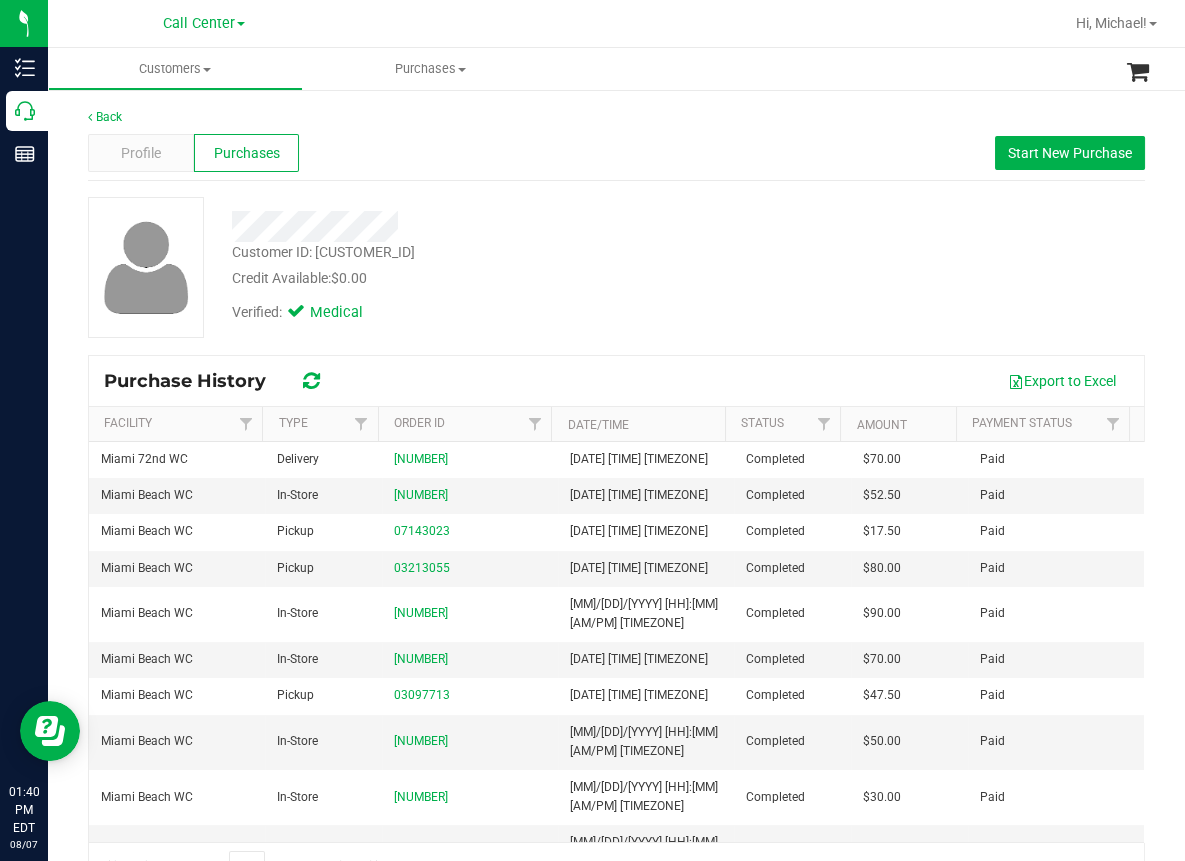 click on "Profile
Purchases
Start New Purchase" at bounding box center (616, 153) 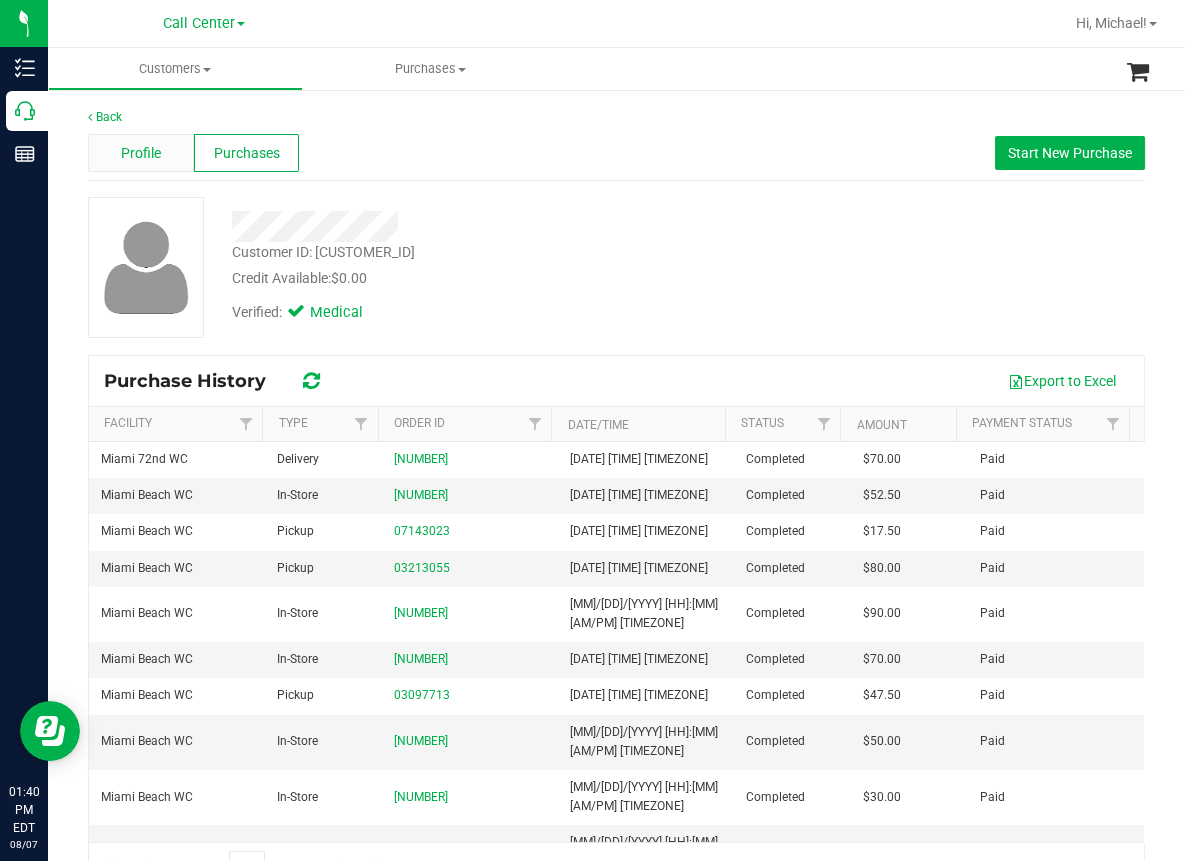 click on "Profile" at bounding box center (141, 153) 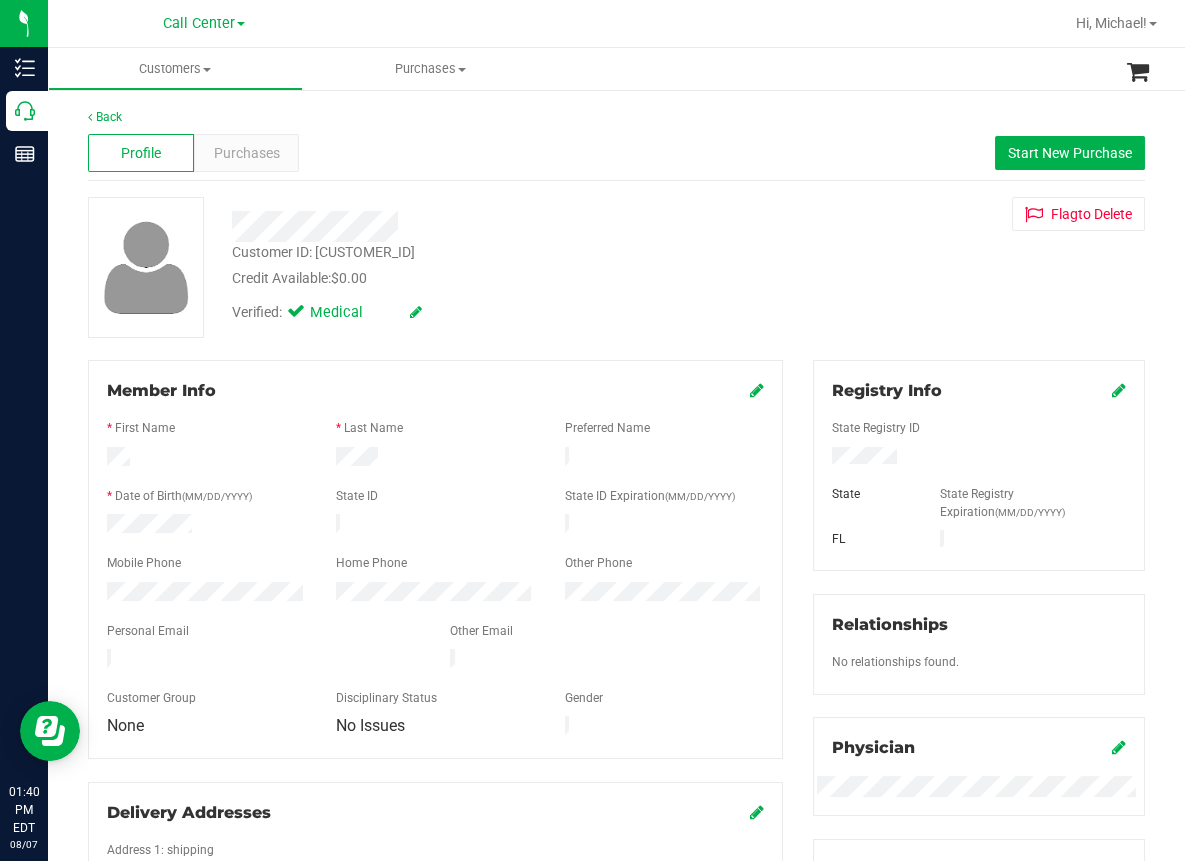 drag, startPoint x: 461, startPoint y: 182, endPoint x: 424, endPoint y: 318, distance: 140.94325 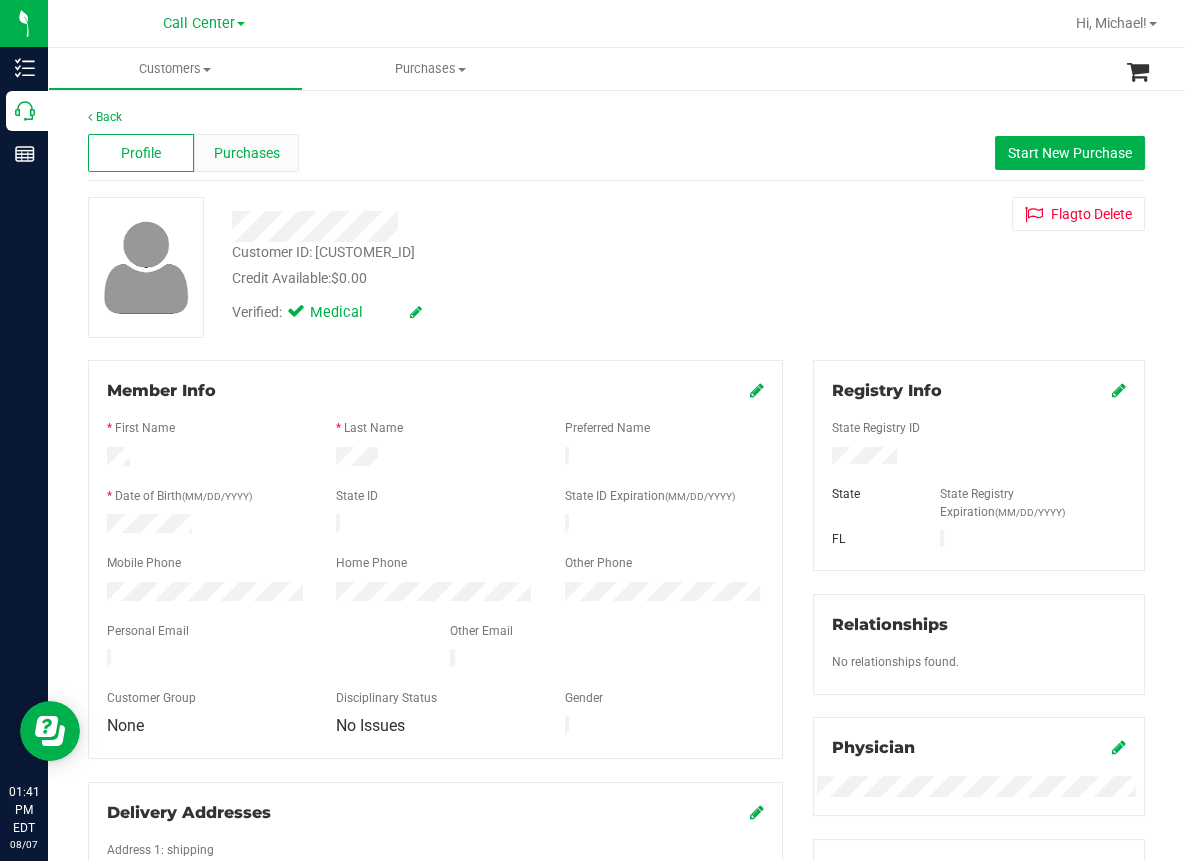 click on "Purchases" at bounding box center [247, 153] 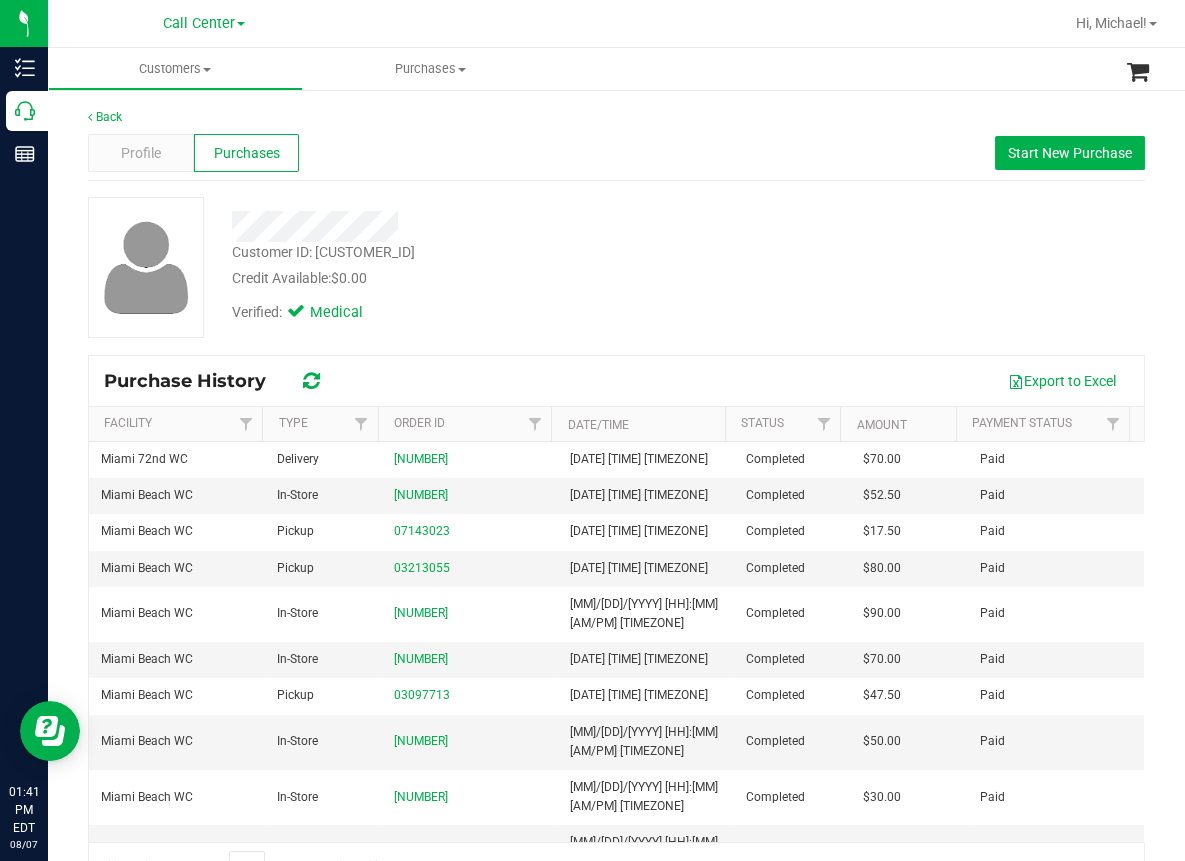 click on "Profile
Purchases
Start New Purchase" at bounding box center [616, 153] 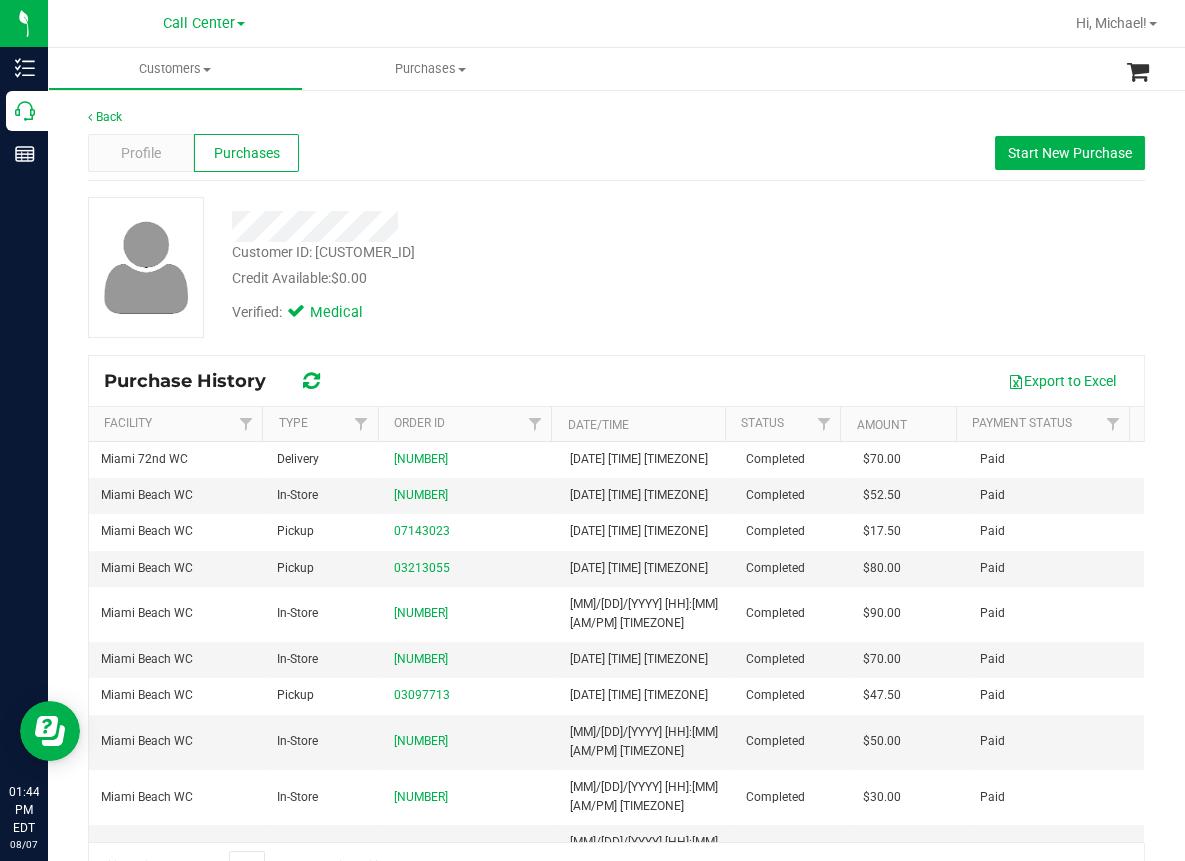 click on "Back
Profile
Purchases
Start New Purchase
Customer ID: [NUMBER]
Credit Available:
[CURRENCY][NUMBER]
Verified:
Medical" at bounding box center [616, 499] 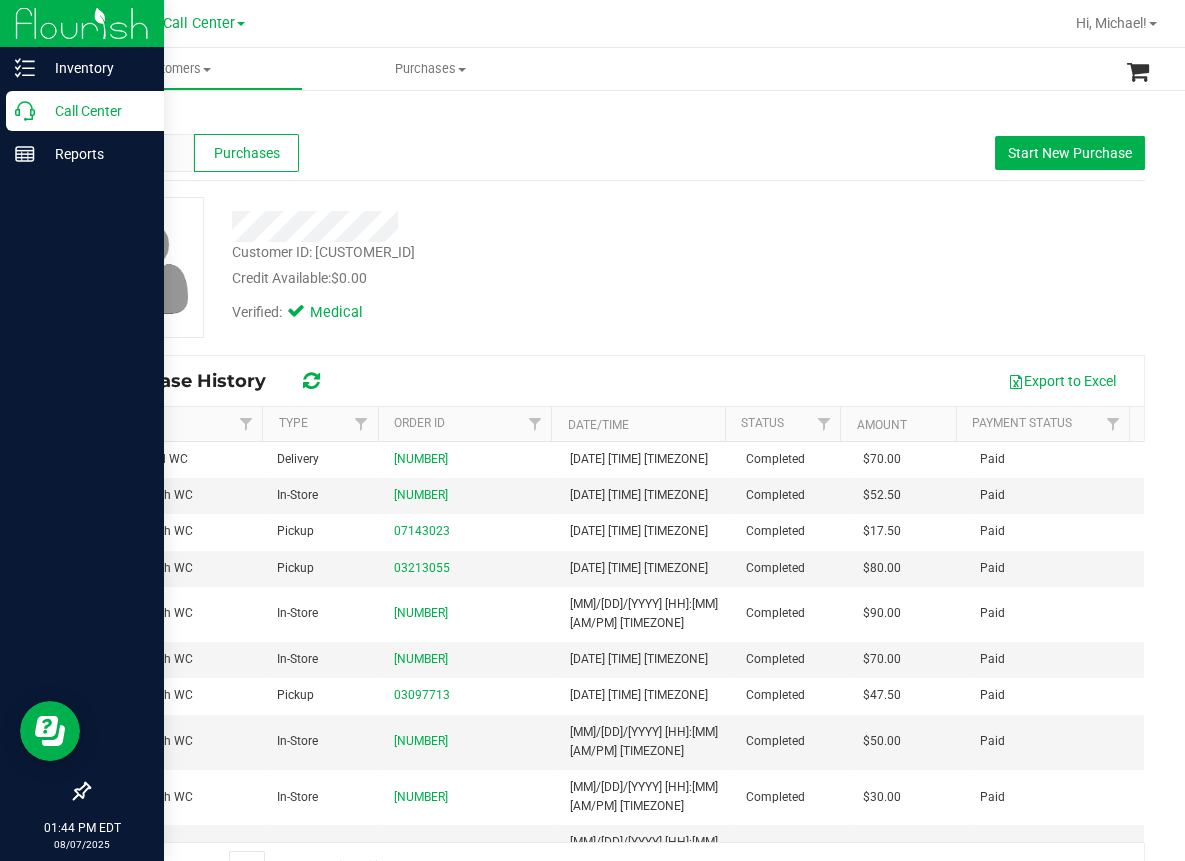 click on "Call Center" at bounding box center [85, 111] 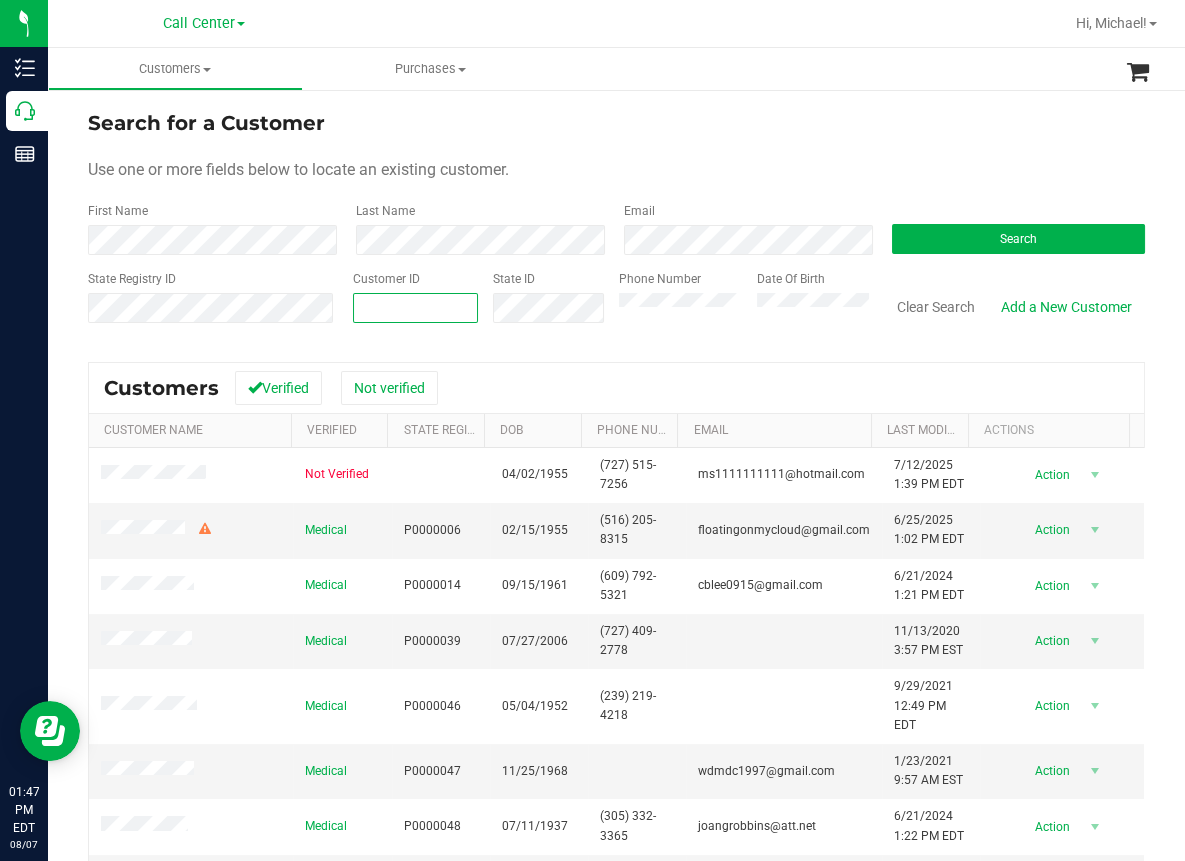 paste on "524145" 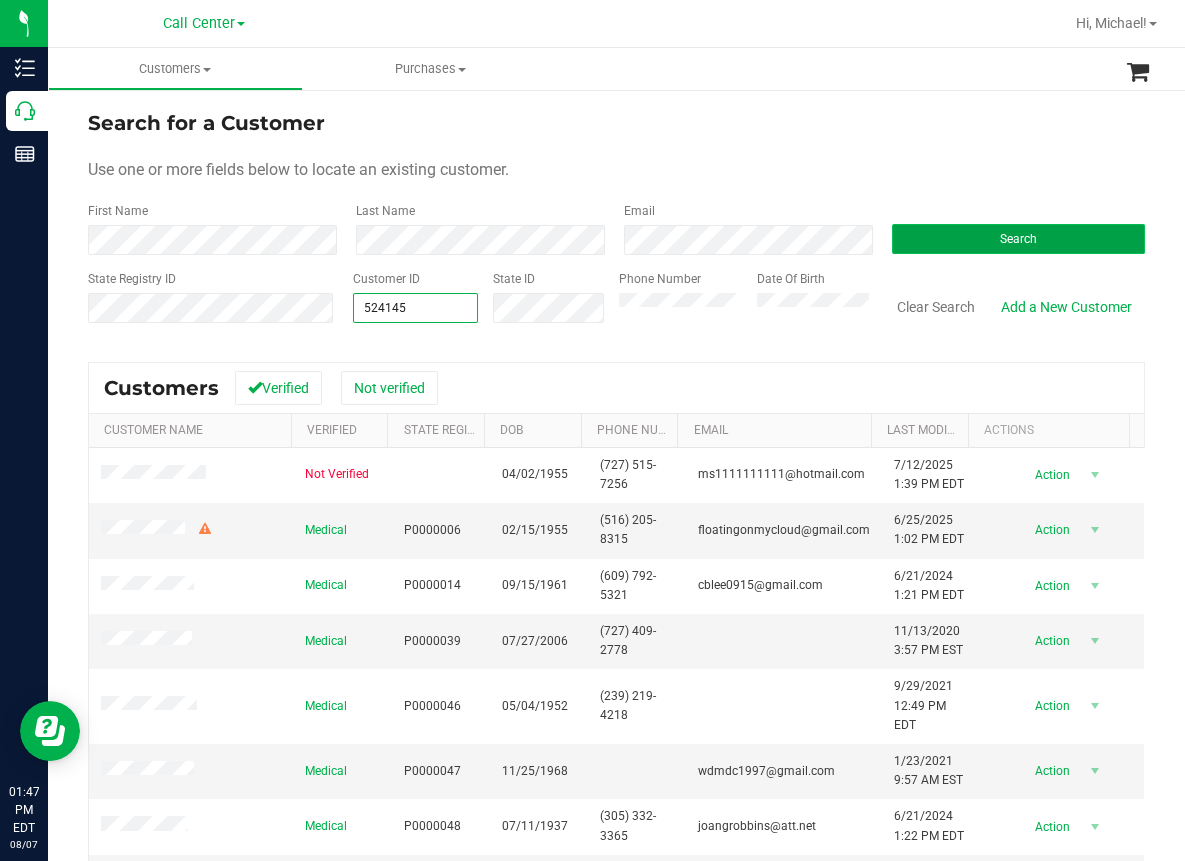 type on "524145" 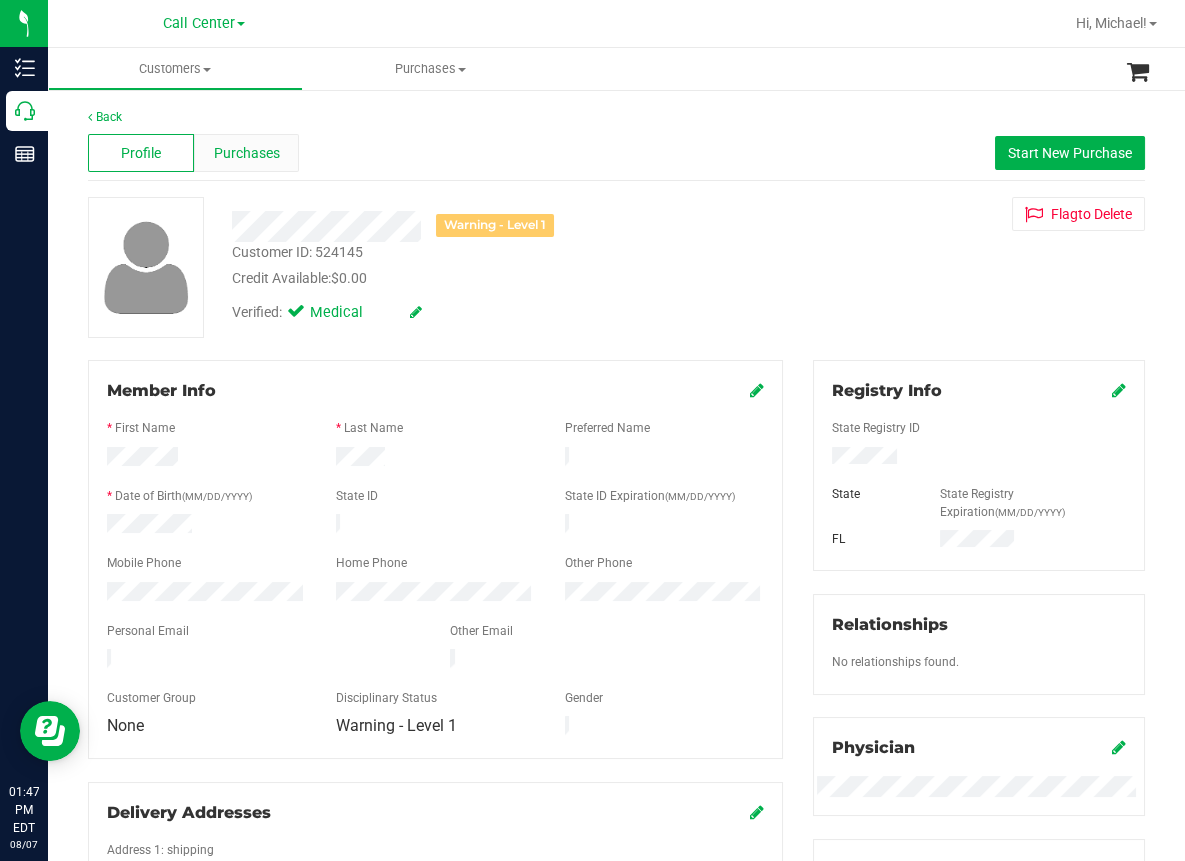 click on "Purchases" at bounding box center (247, 153) 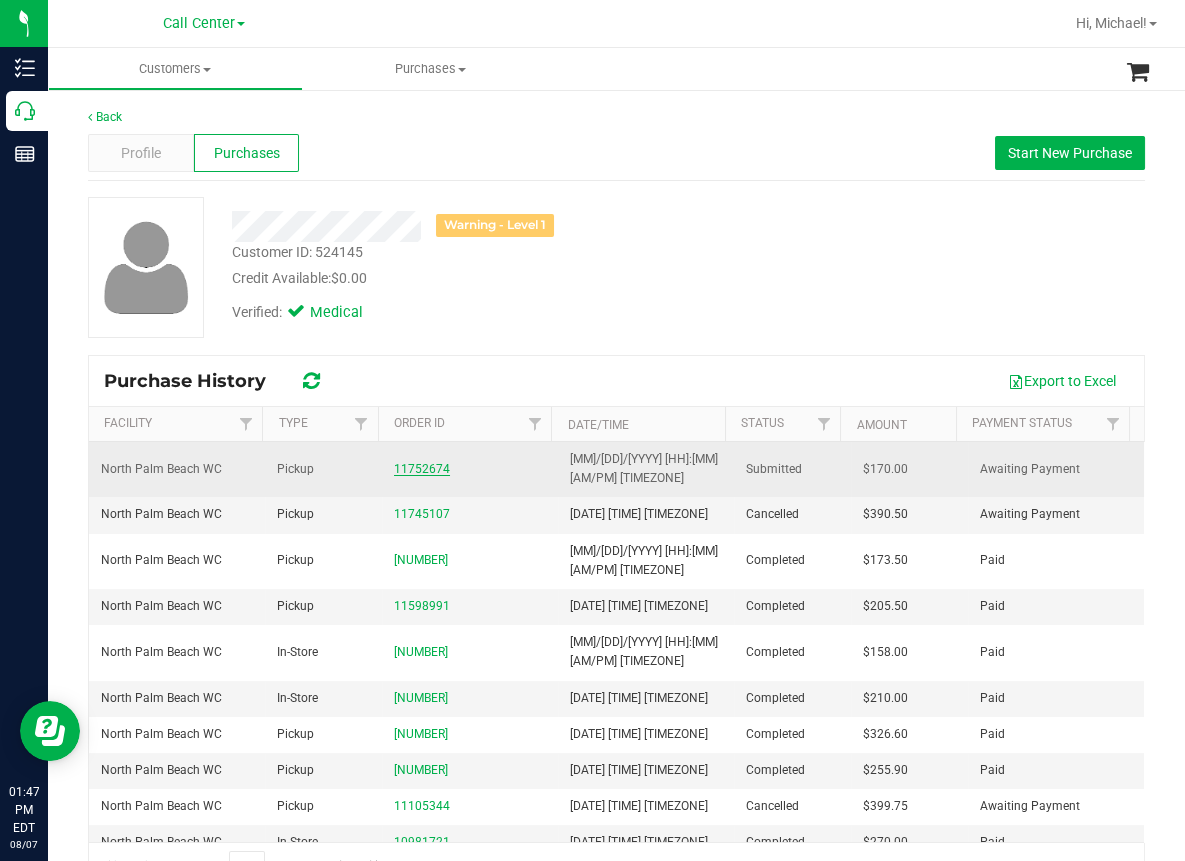 click on "11752674" at bounding box center (422, 469) 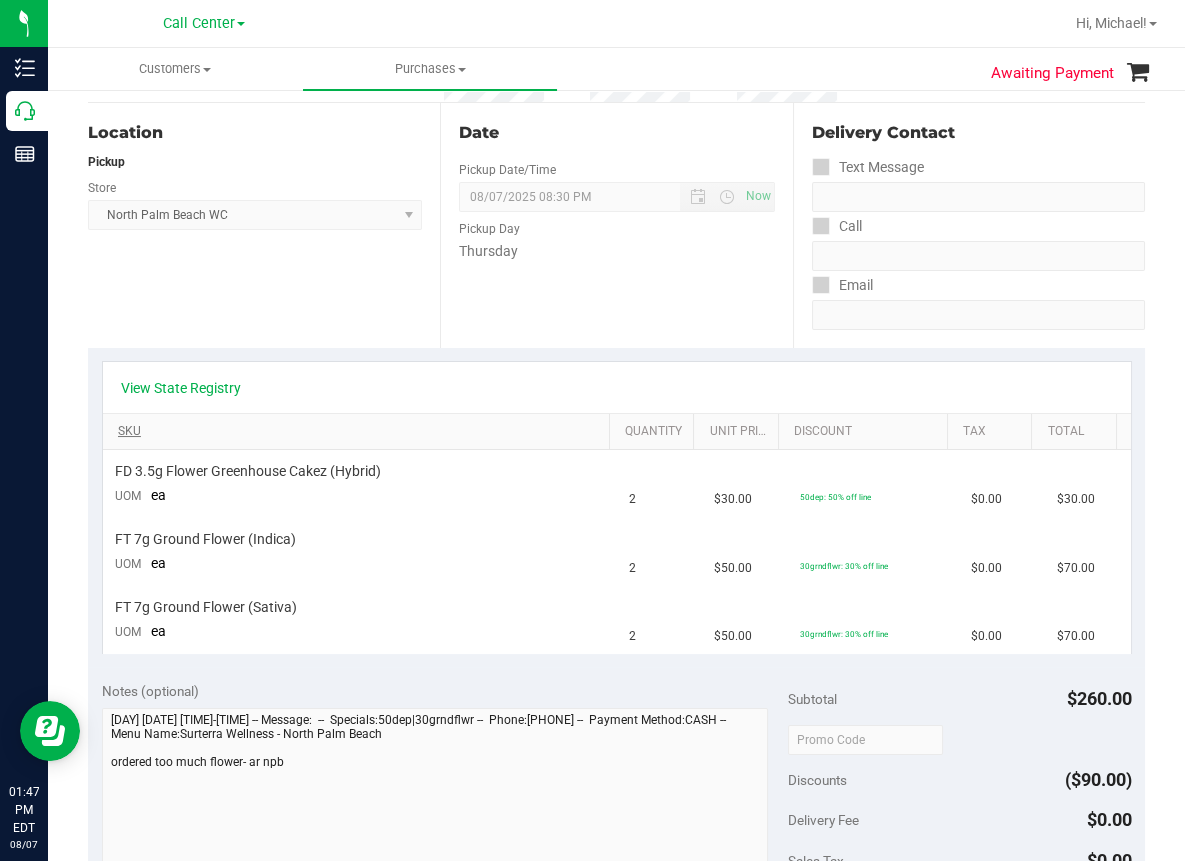 scroll, scrollTop: 100, scrollLeft: 0, axis: vertical 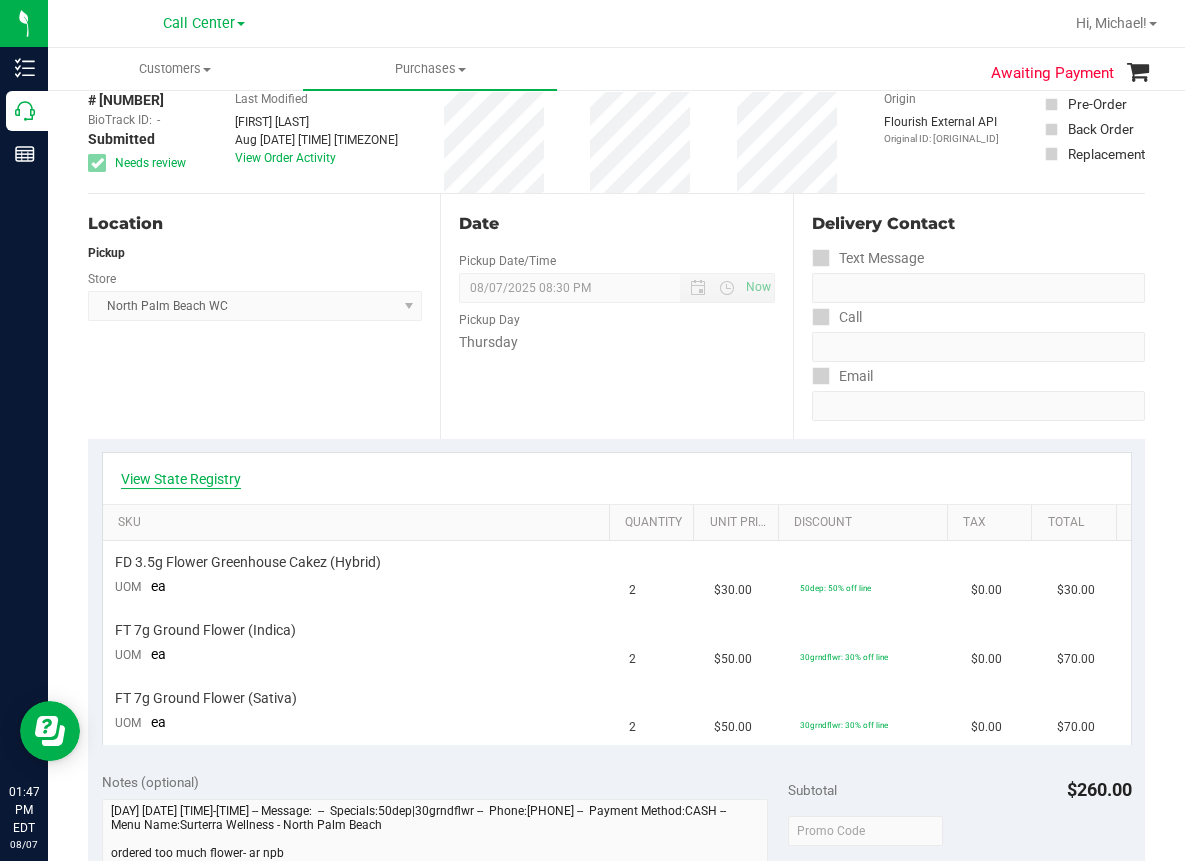 click on "View State Registry" at bounding box center (181, 479) 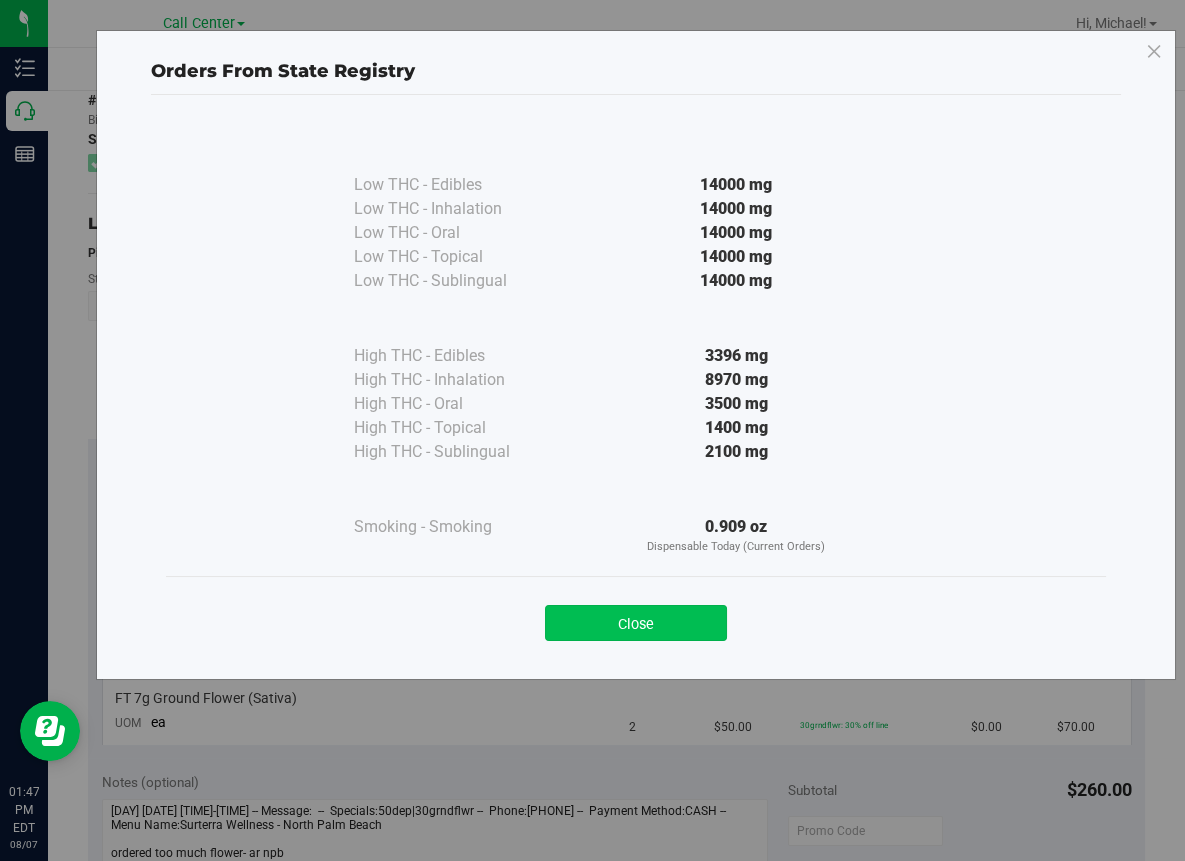 click on "Close" at bounding box center [636, 623] 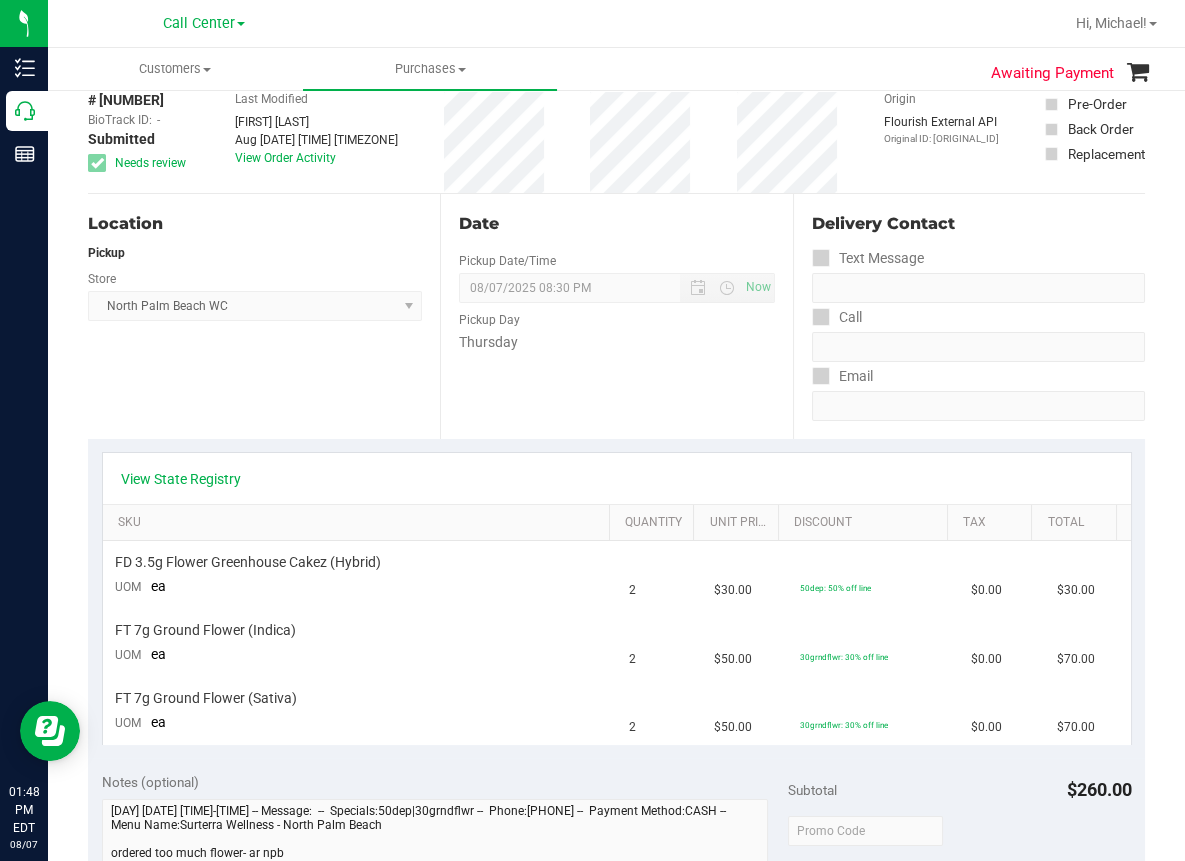 click on "Location
Pickup
Store
North Palm Beach WC Select Store Bonita Springs WC Boynton Beach WC Bradenton WC Brandon WC Brooksville WC Call Center Clermont WC Crestview WC Deerfield Beach WC Delray Beach WC Deltona WC Ft Walton Beach WC Ft. Lauderdale WC Ft. Myers WC Gainesville WC Jax Atlantic WC JAX DC REP Jax WC Key West WC Lakeland WC Largo WC Lehigh Acres DC REP Merritt Island WC Miami 72nd WC Miami Beach WC Miami Dadeland WC Miramar DC REP New Port Richey WC North Palm Beach WC North Port WC Ocala WC Orange Park WC Orlando Colonial WC Orlando DC REP Orlando WC Oviedo WC Palm Bay WC Palm Coast WC Panama City WC Pensacola WC Port Orange WC Port St. Lucie WC Sebring WC South Tampa WC St. Pete WC Summerfield WC Tallahassee DC REP Tallahassee WC Tampa DC Testing Tampa Warehouse Tampa WC TX Austin DC TX Plano Retail WPB DC" at bounding box center [264, 316] 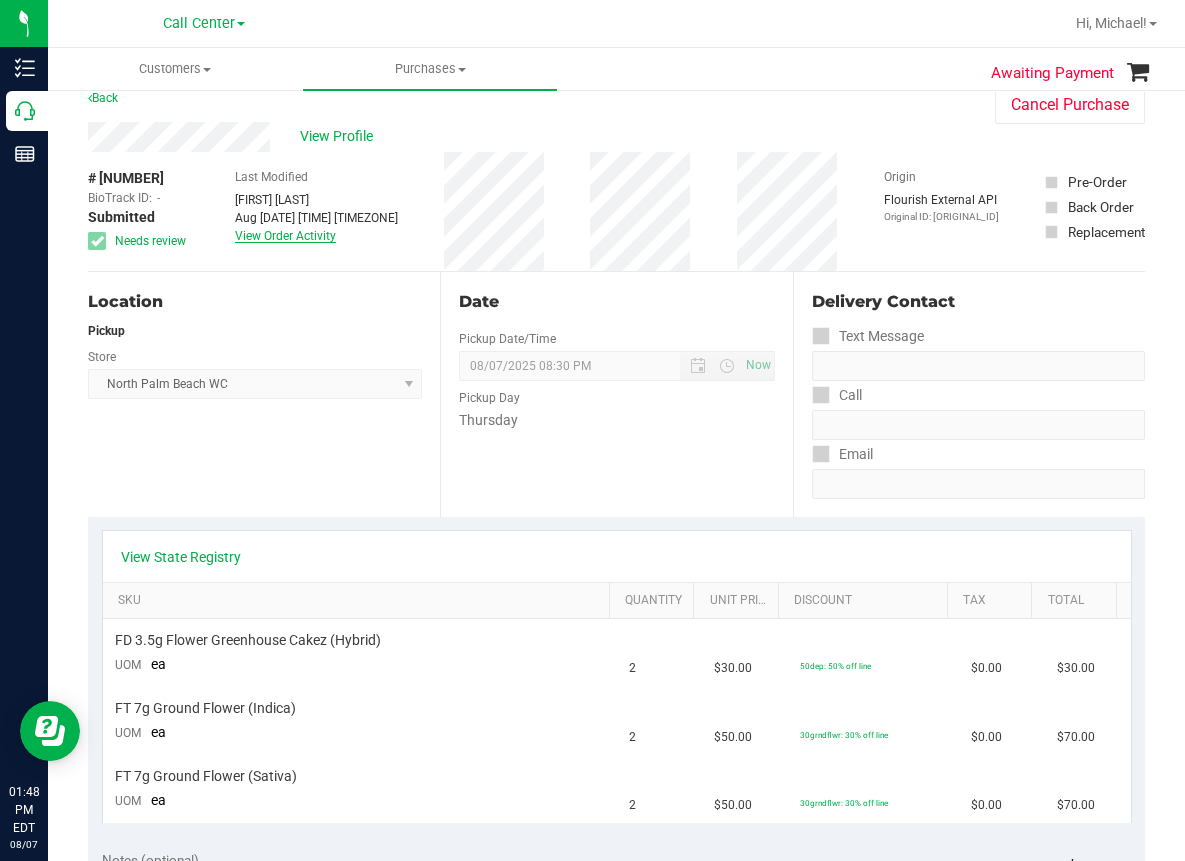 scroll, scrollTop: 0, scrollLeft: 0, axis: both 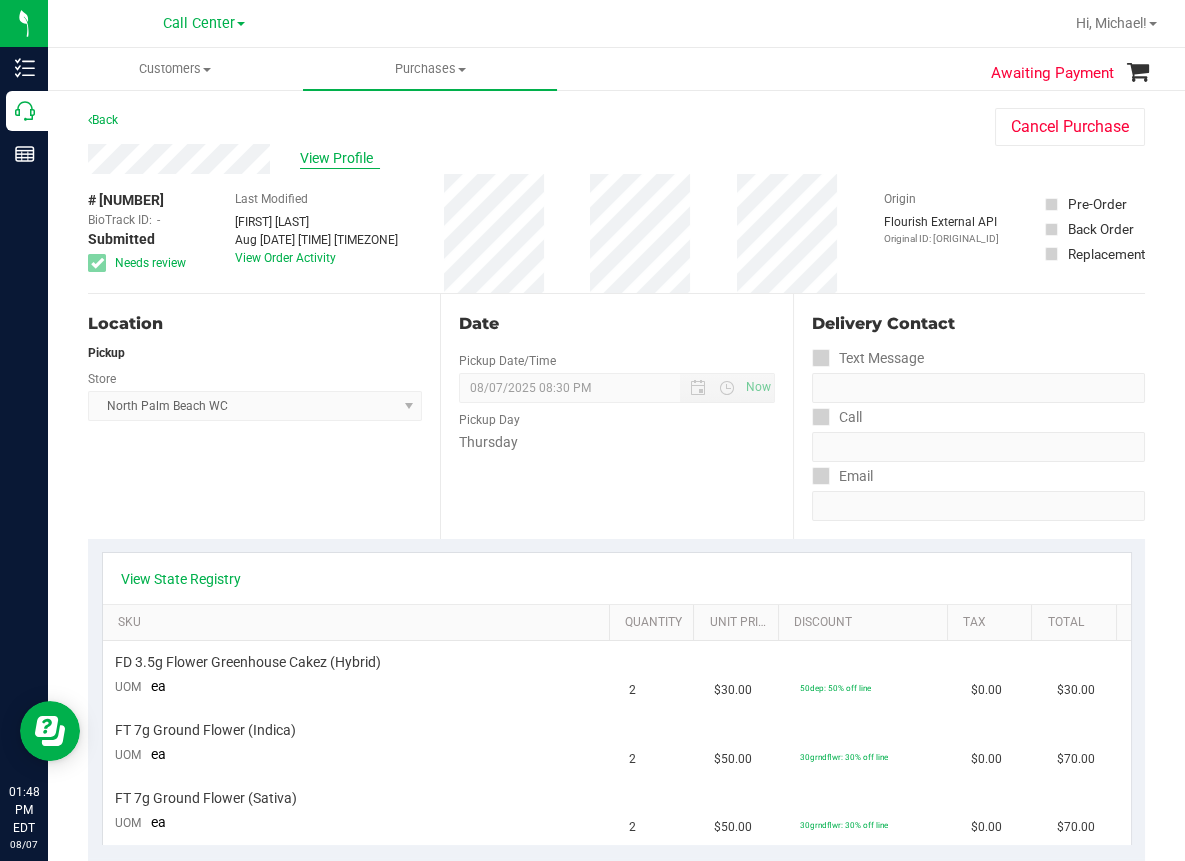 click on "View Profile" at bounding box center [340, 158] 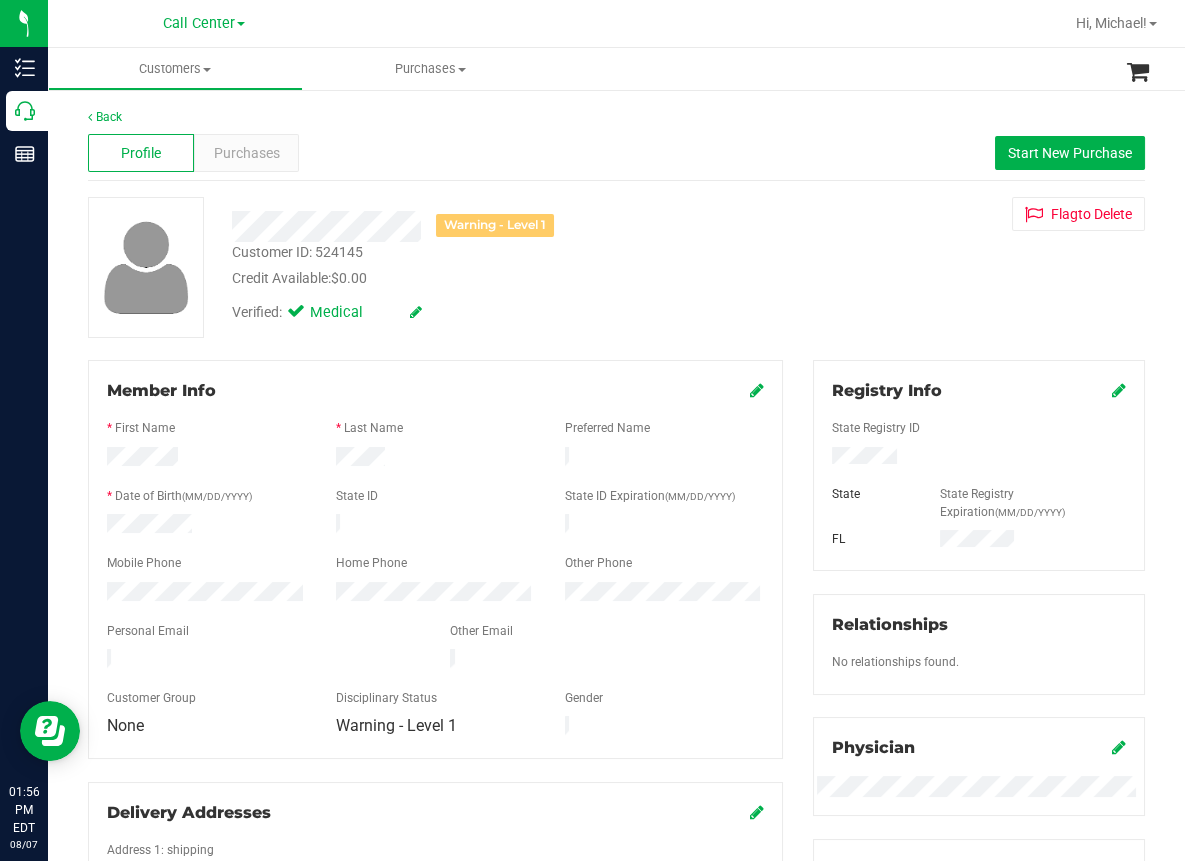 drag, startPoint x: 431, startPoint y: 90, endPoint x: 244, endPoint y: 145, distance: 194.9205 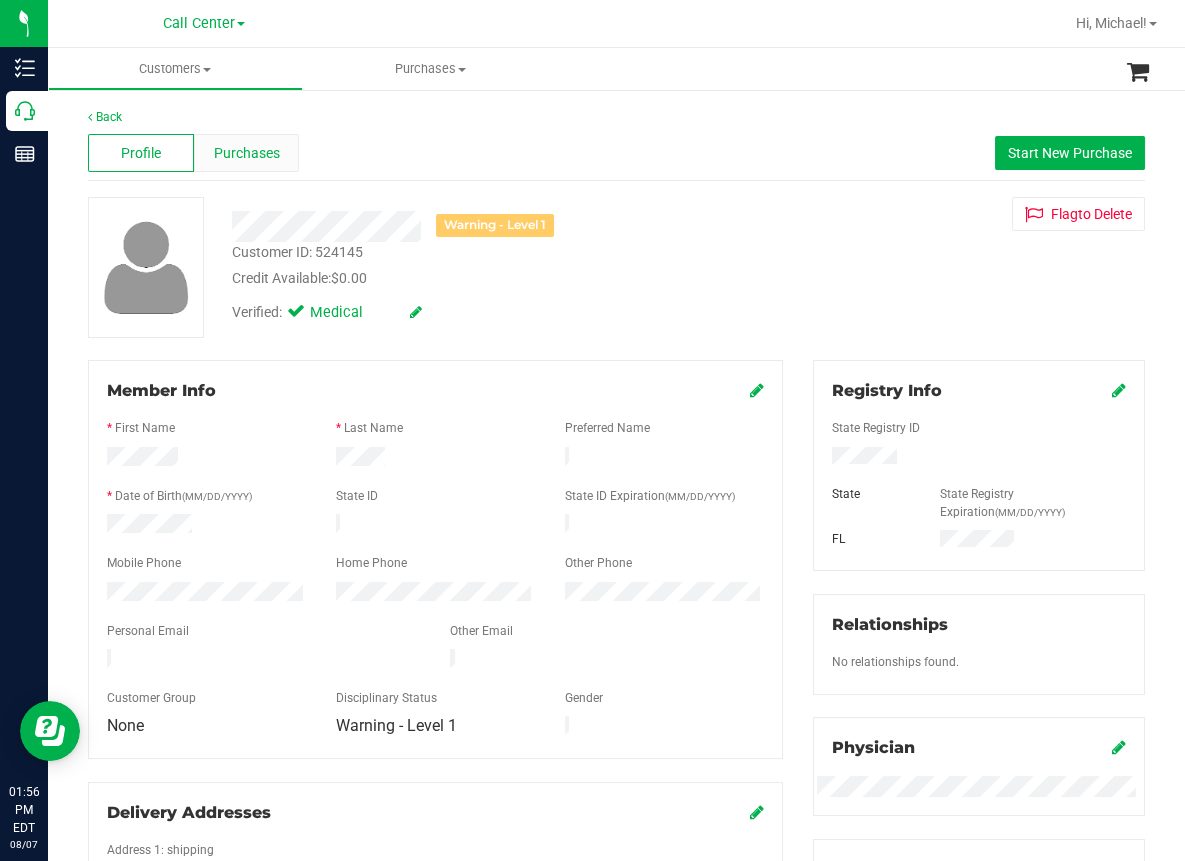 click on "Customers
All customers
Add a new customer
All physicians
Purchases
All purchases" at bounding box center [616, 757] 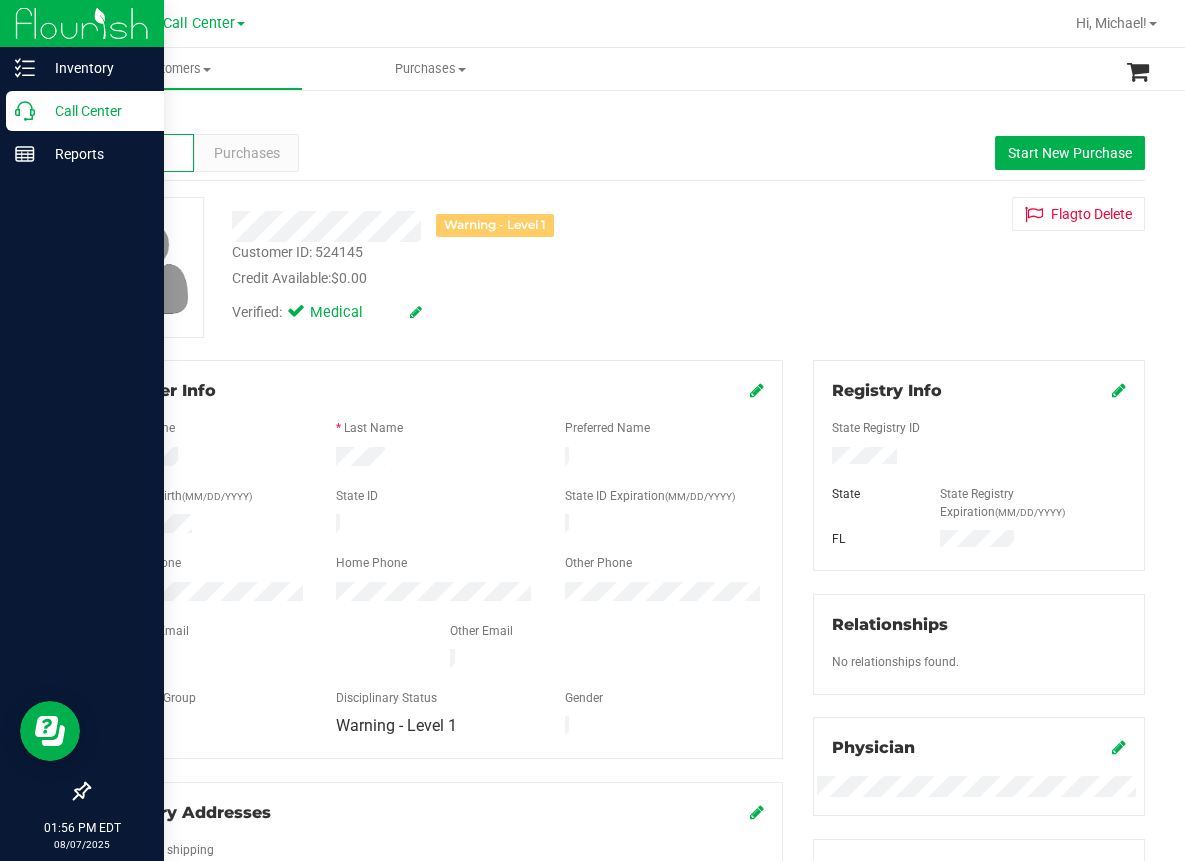 click on "Call Center" at bounding box center [95, 111] 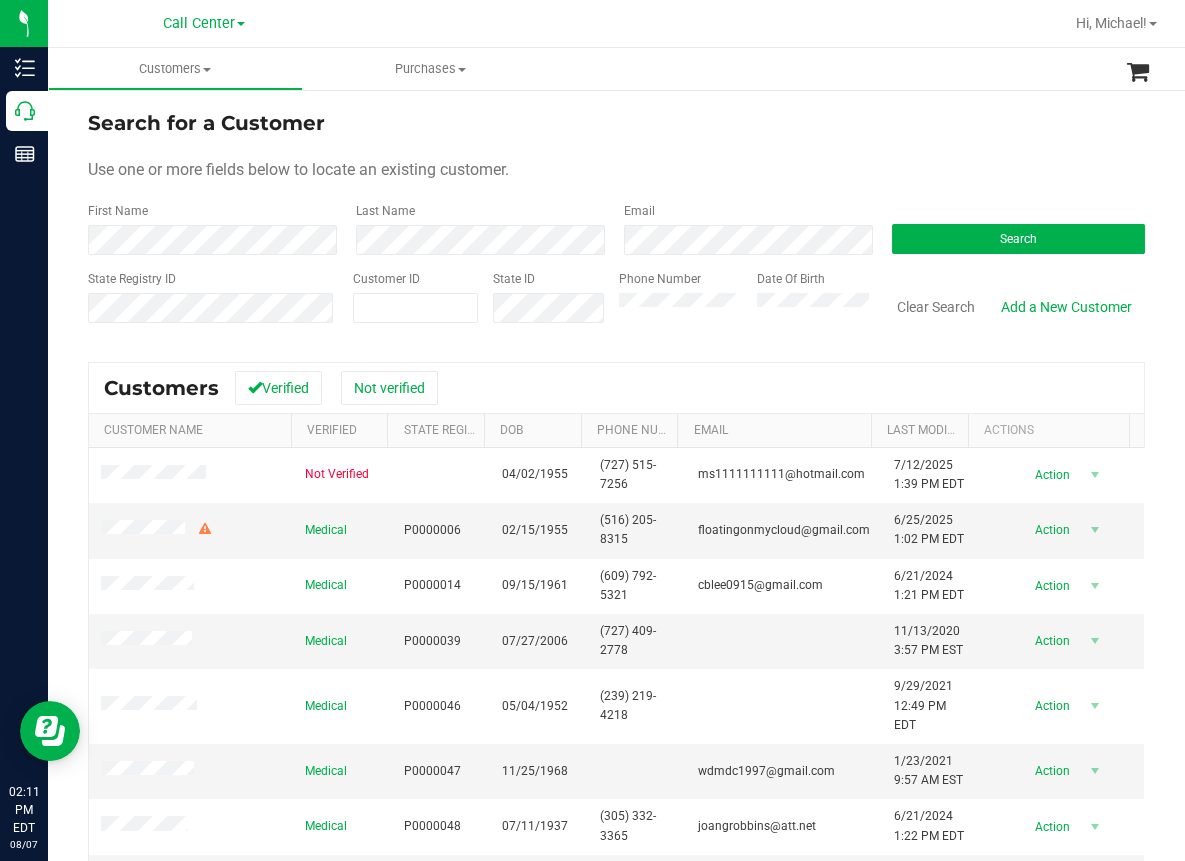 click at bounding box center (710, 23) 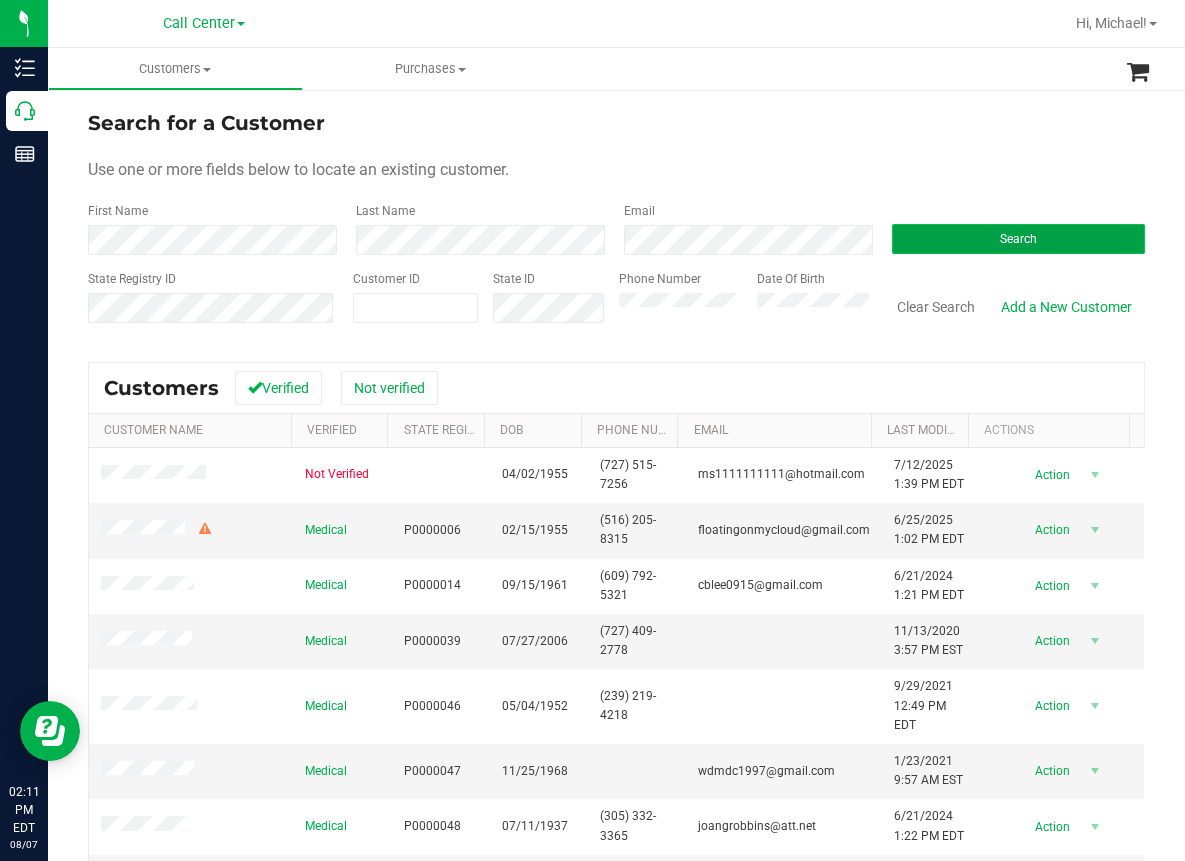 click on "Search" at bounding box center [1018, 239] 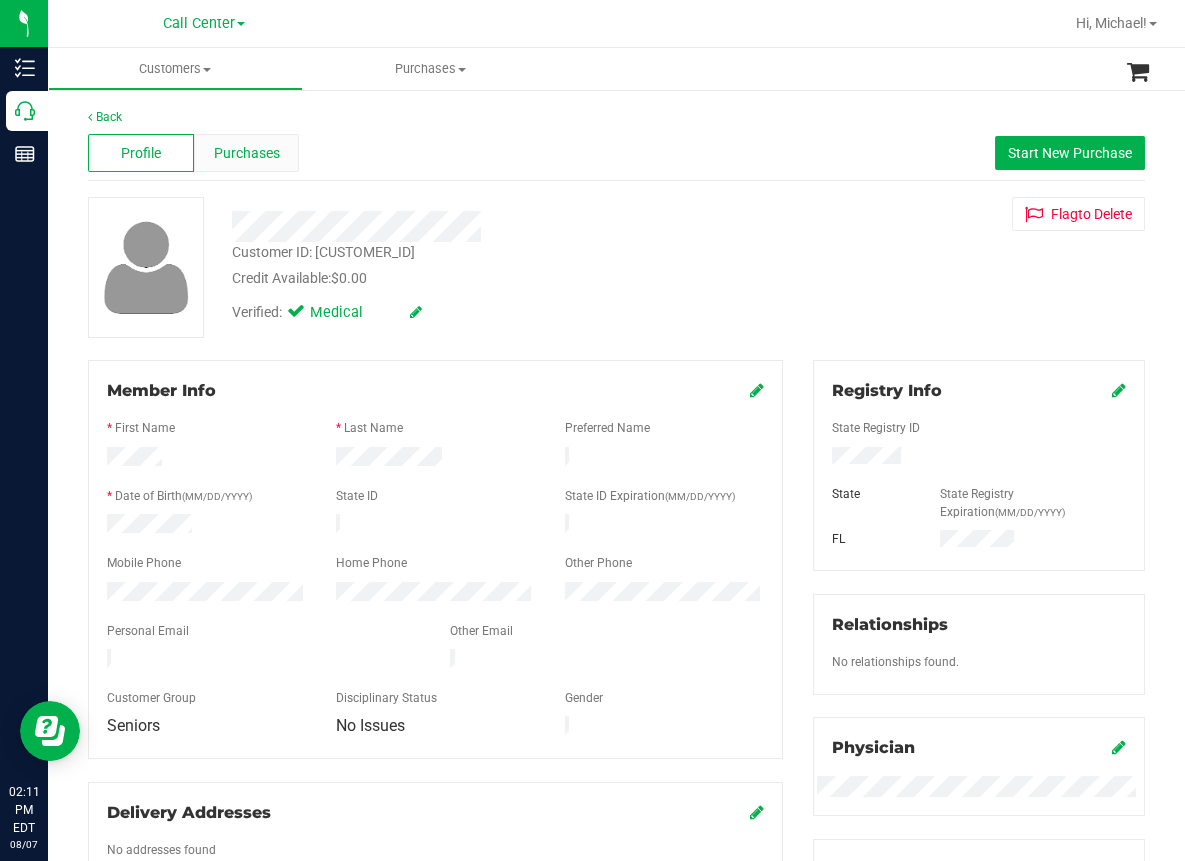 click on "Purchases" at bounding box center [247, 153] 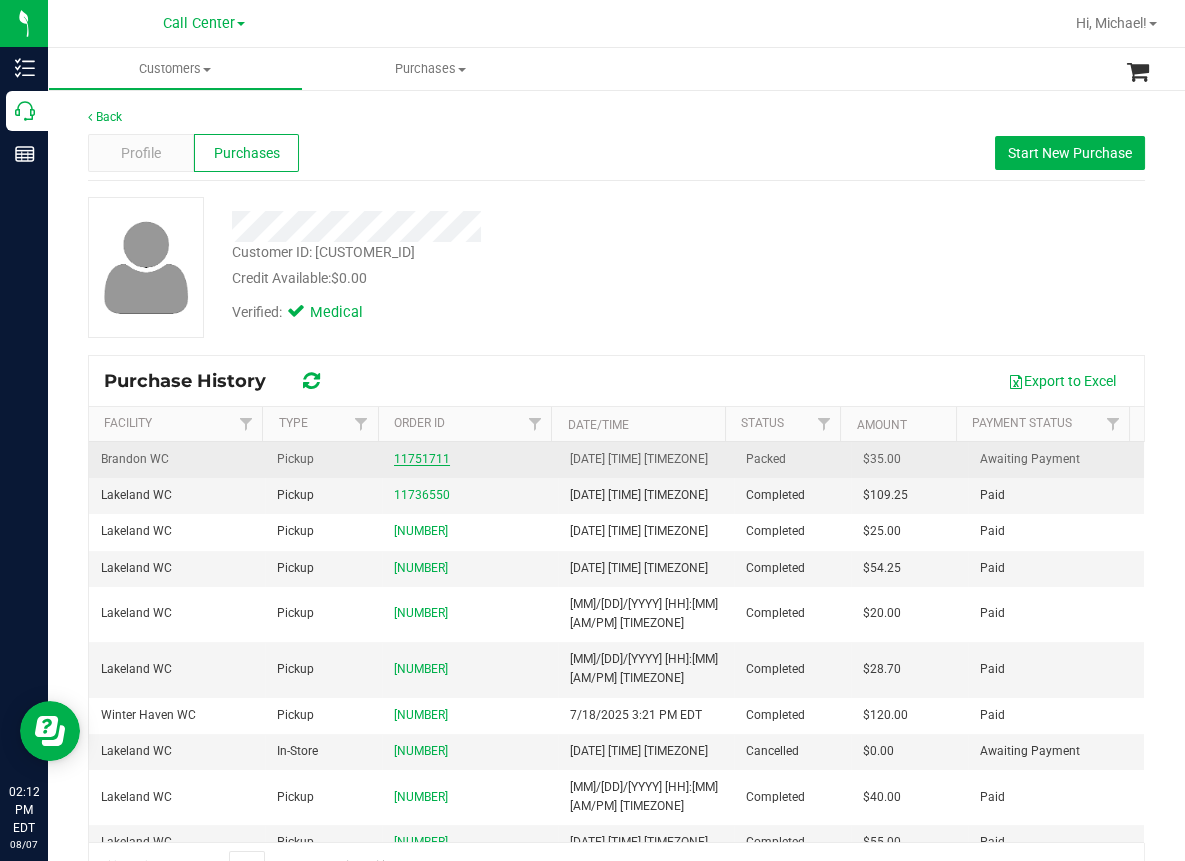 click on "11751711" at bounding box center (422, 459) 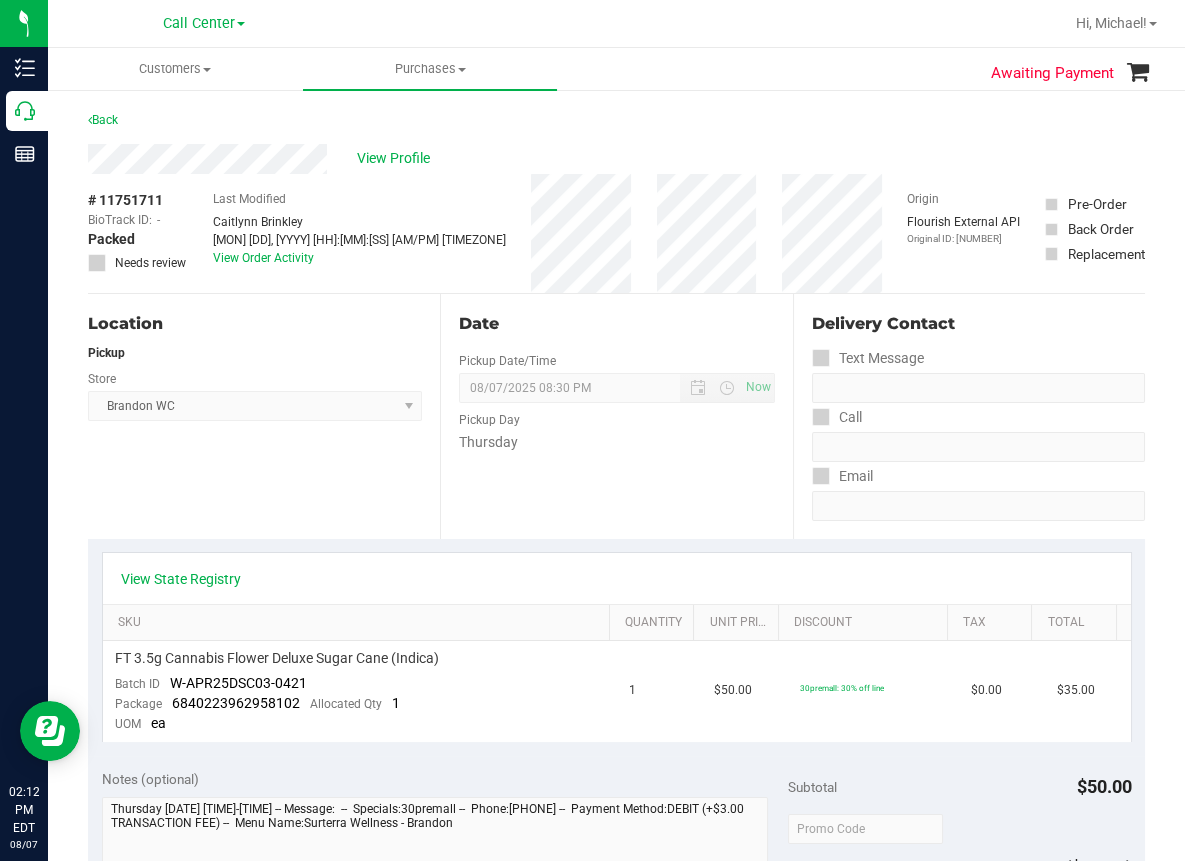 click on "Back" at bounding box center (616, 126) 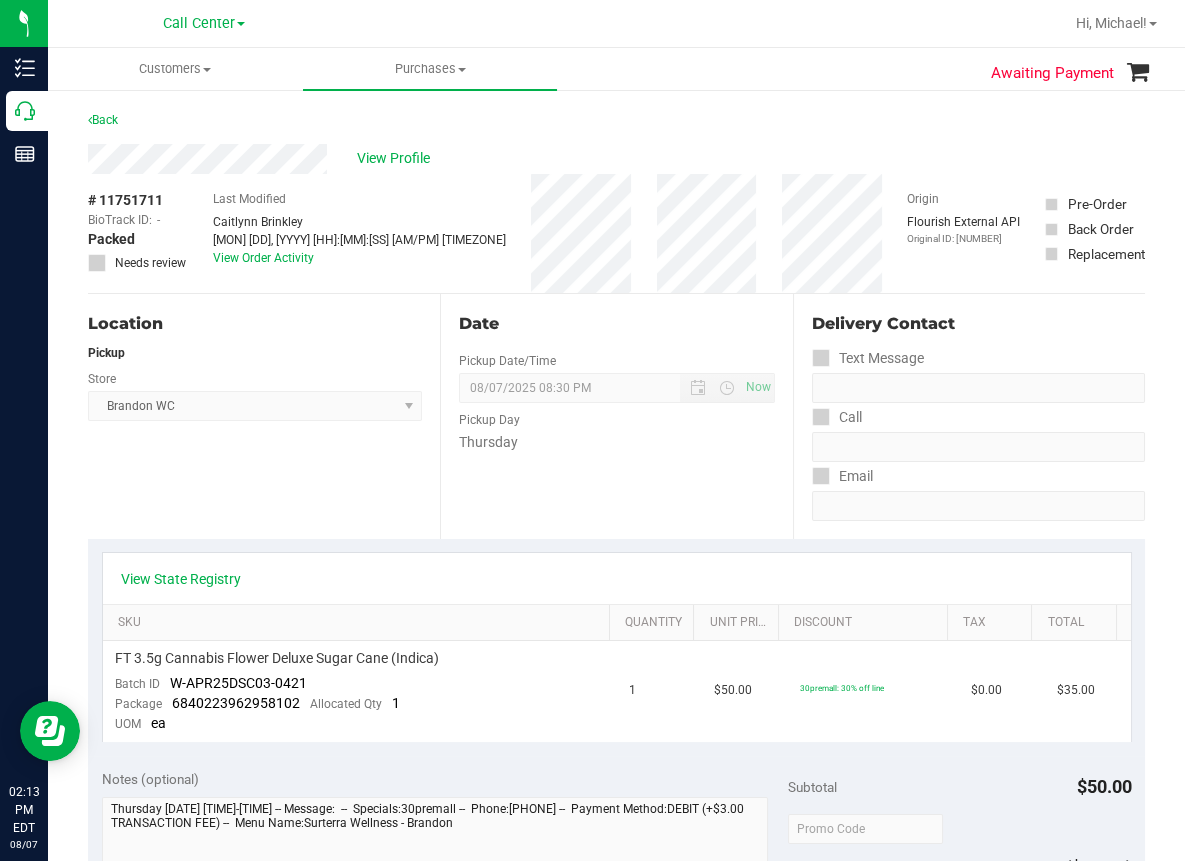 click on "Location
Pickup
Store
Brandon WC Select Store Bonita Springs WC Boynton Beach WC Bradenton WC Brandon WC Brooksville WC Call Center Clermont WC Crestview WC Deerfield Beach WC Delray Beach WC Deltona WC Ft Walton Beach WC Ft. Lauderdale WC Ft. Myers WC Gainesville WC Jax Atlantic WC JAX DC REP Jax WC Key West WC Lakeland WC Largo WC Lehigh Acres DC REP Merritt Island WC Miami 72nd WC Miami Beach WC Miami Dadeland WC Miramar DC REP New Port Richey WC North Palm Beach WC North Port WC Ocala WC Orange Park WC Orlando Colonial WC Orlando DC REP Orlando WC Oviedo WC Palm Bay WC Palm Coast WC Panama City WC Pensacola WC Port Orange WC Port St. Lucie WC Sebring WC South Tampa WC St. Pete WC Summerfield WC Tallahassee DC REP Tallahassee WC Tampa DC Testing Tampa Warehouse Tampa WC TX Austin DC TX Plano Retail Winter Haven WC" at bounding box center (264, 416) 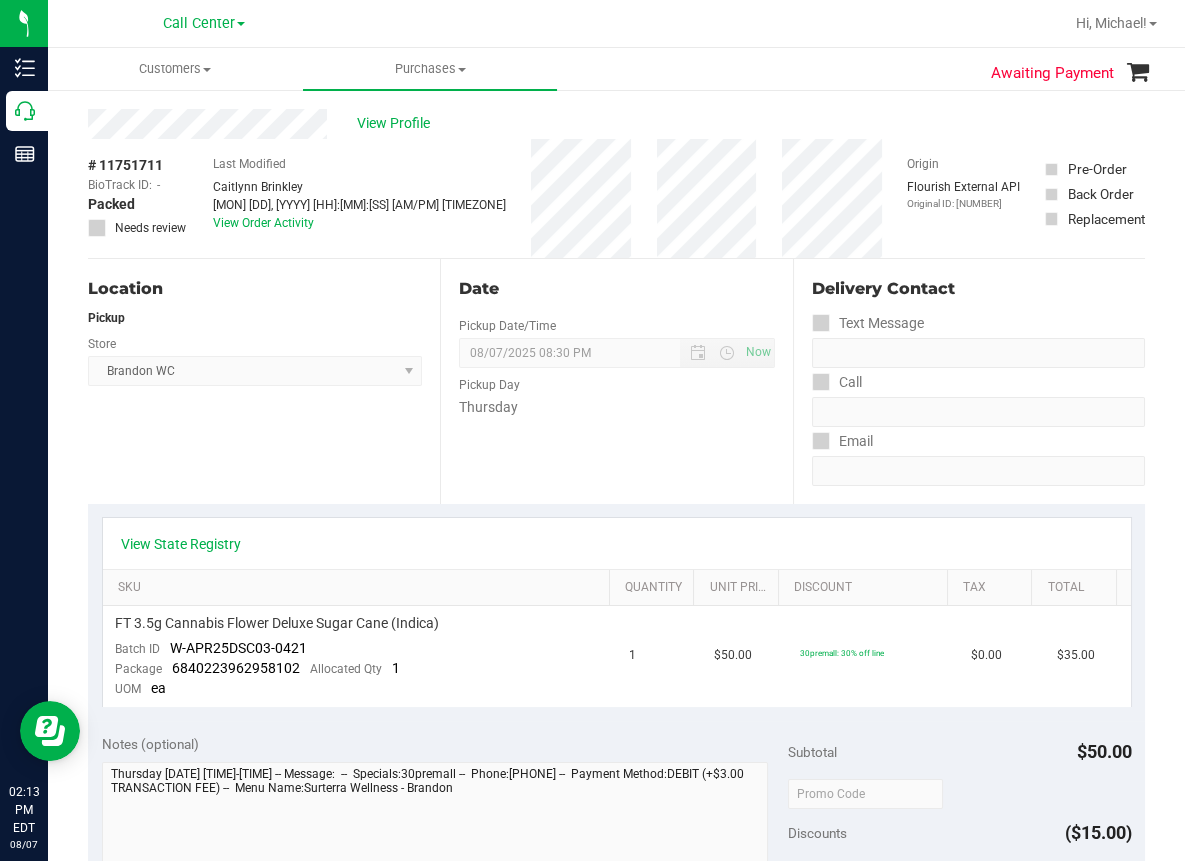 scroll, scrollTop: 0, scrollLeft: 0, axis: both 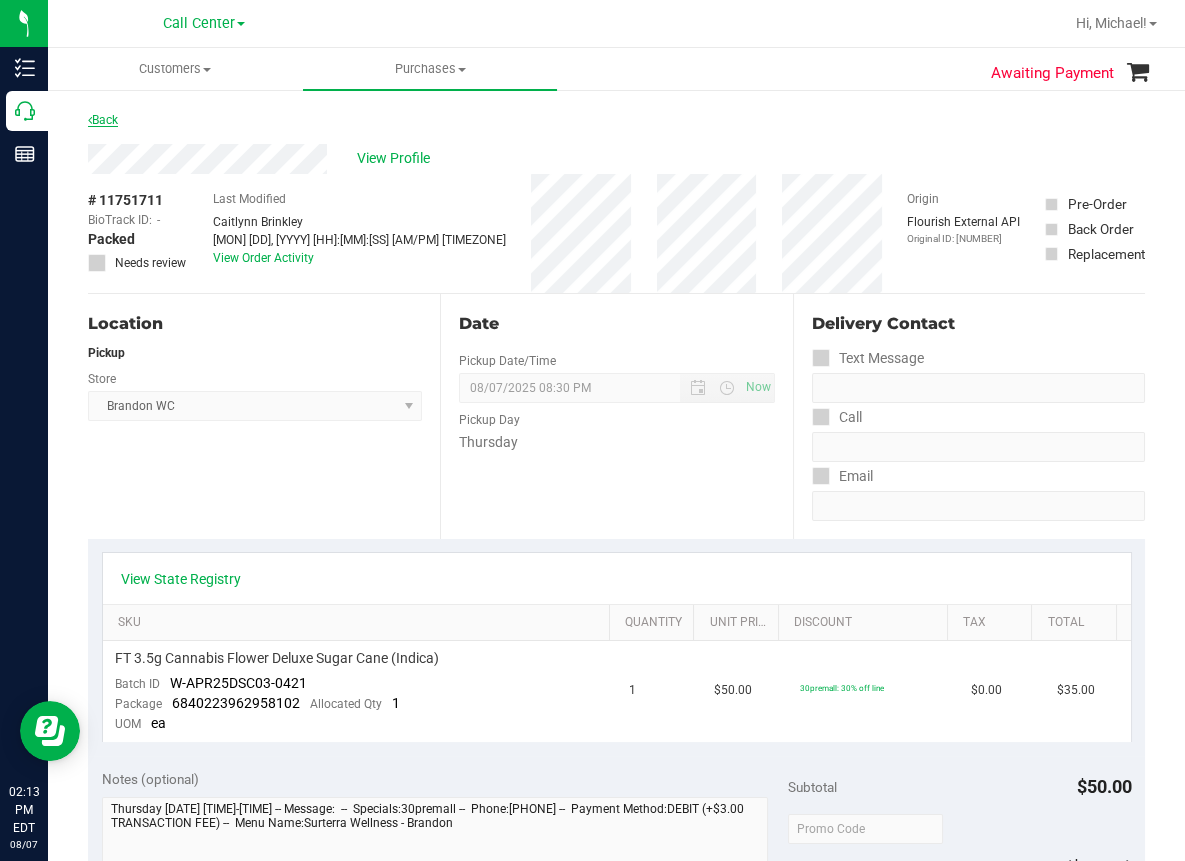 click on "Back" at bounding box center (103, 120) 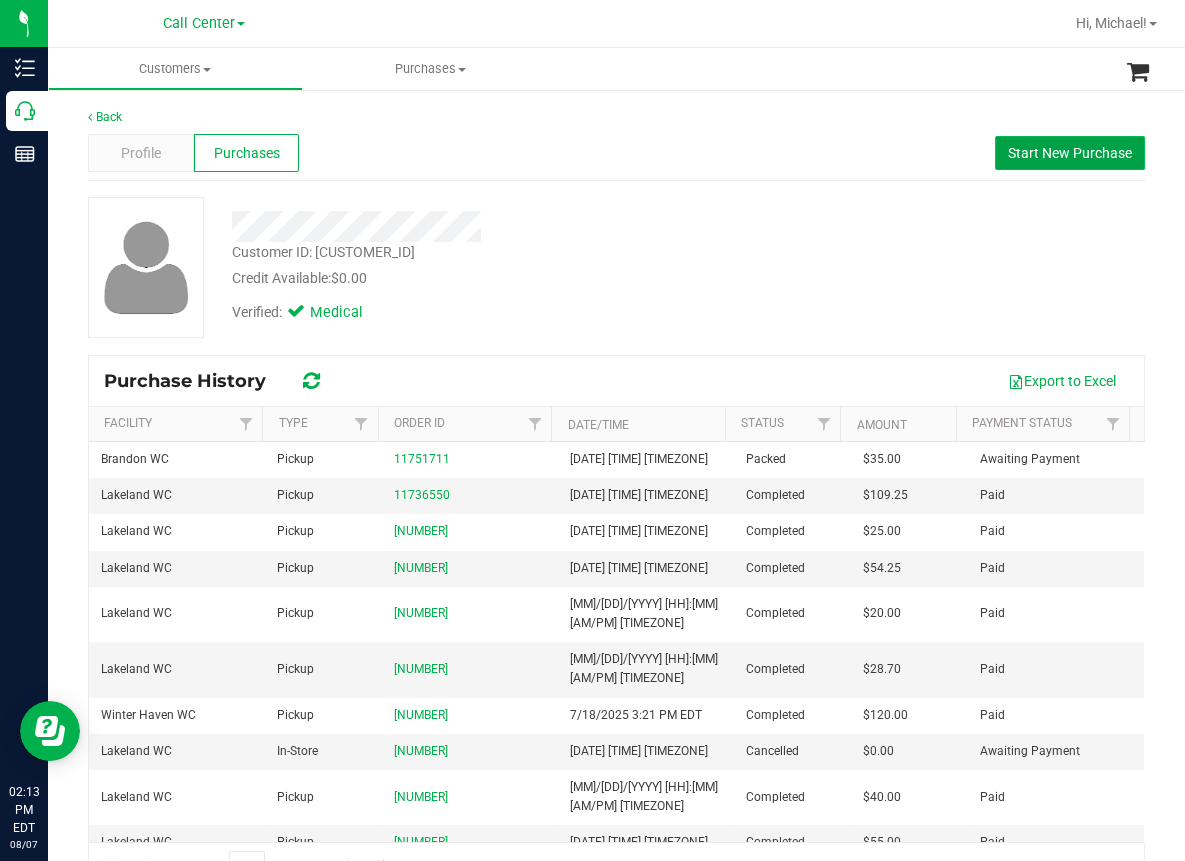 click on "Start New Purchase" at bounding box center [1070, 153] 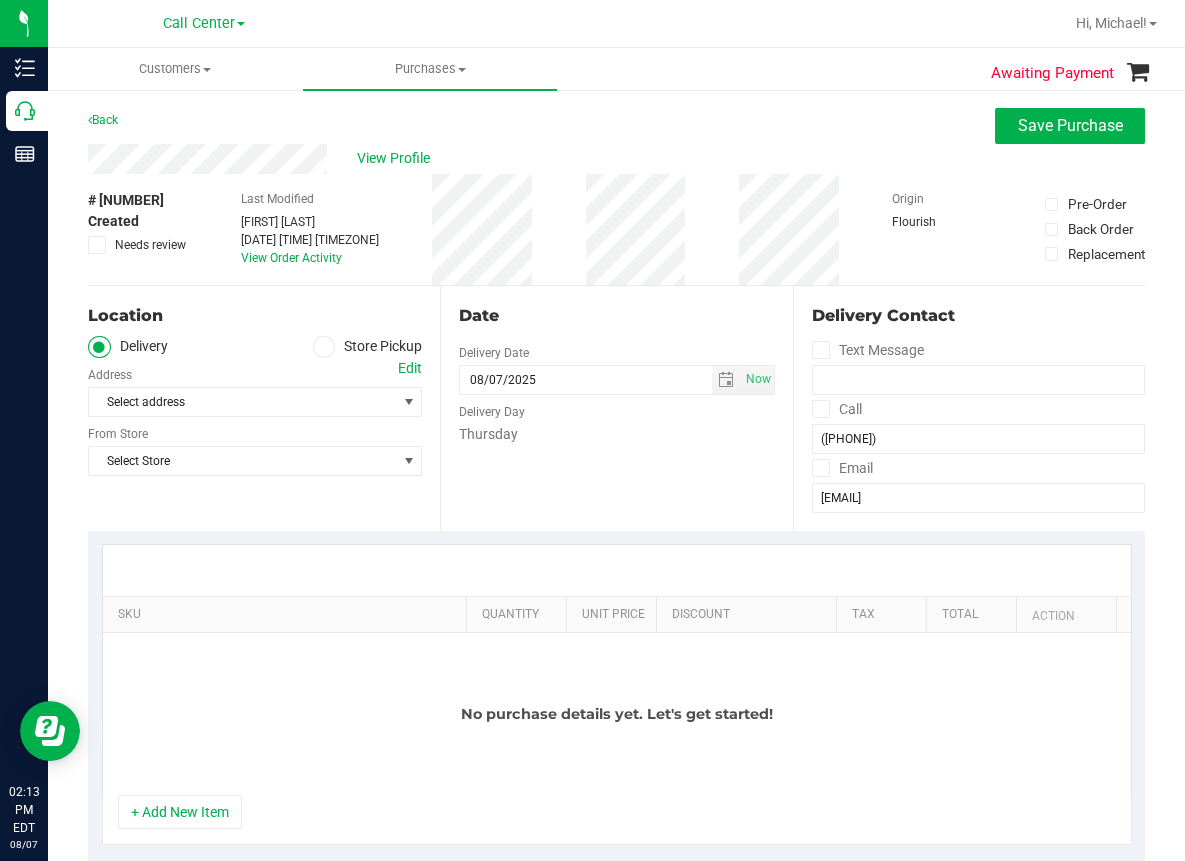 click at bounding box center [324, 347] 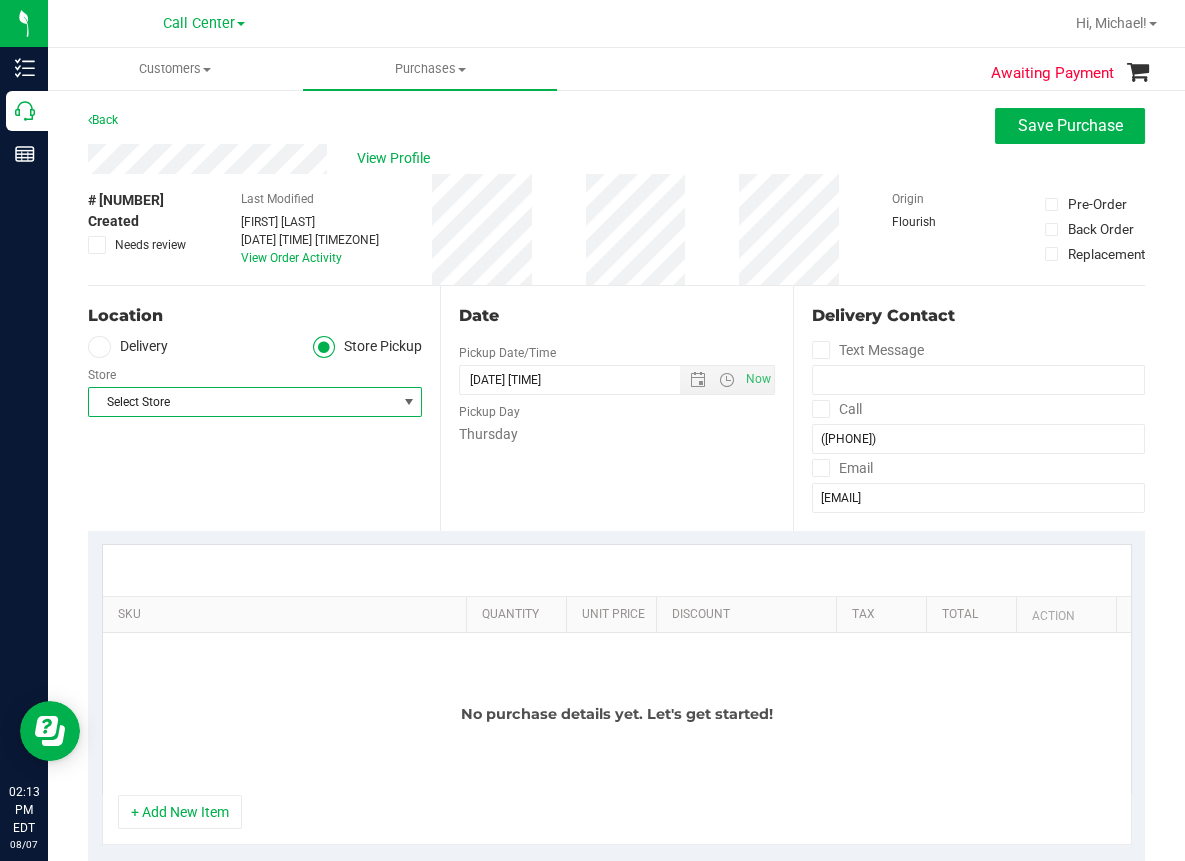 click on "Select Store" at bounding box center [242, 402] 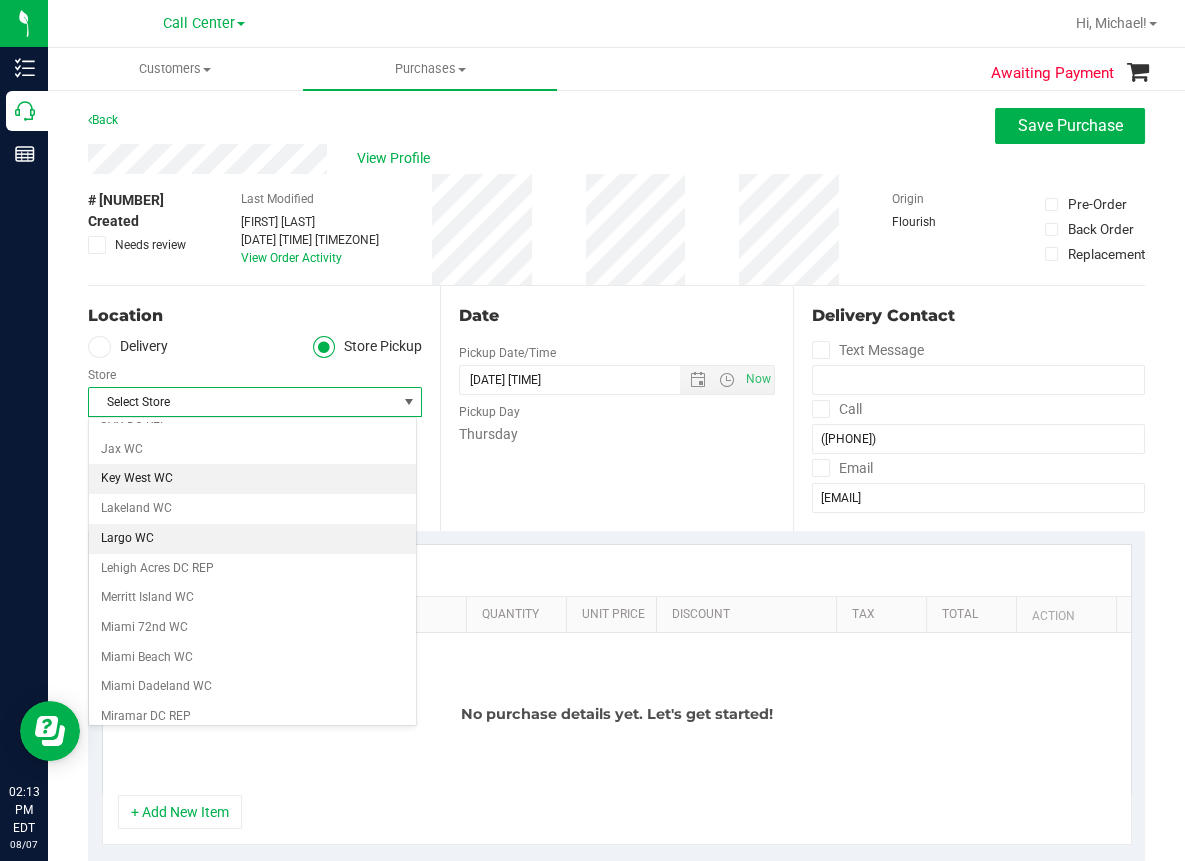scroll, scrollTop: 500, scrollLeft: 0, axis: vertical 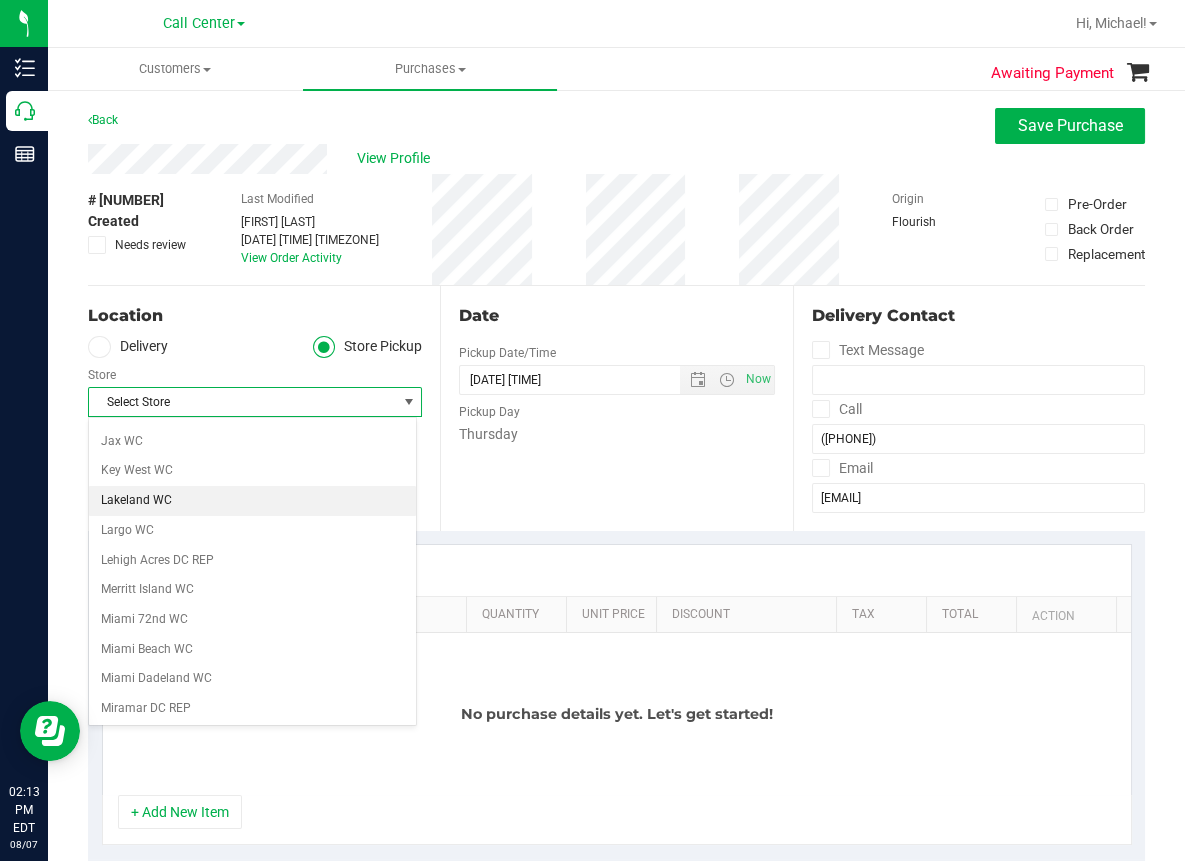 click on "Lakeland WC" at bounding box center (252, 501) 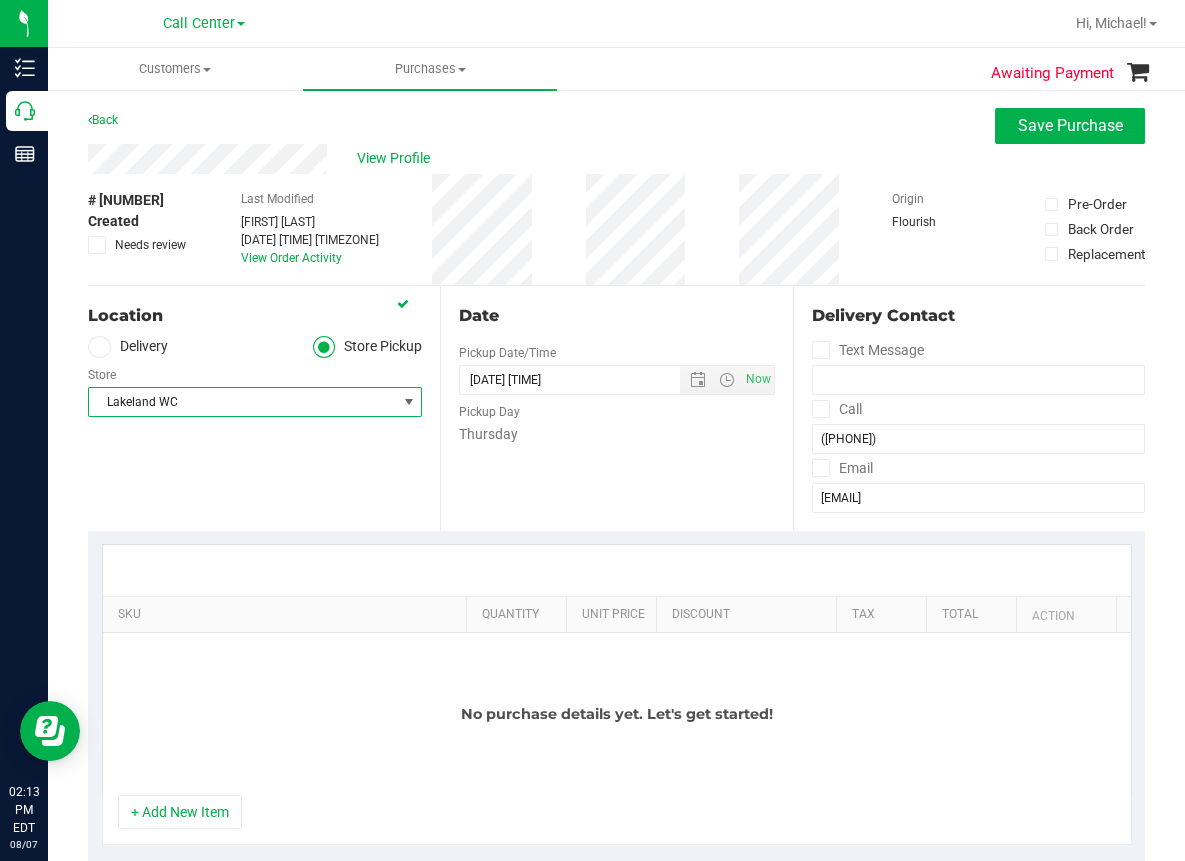click on "+ Add New Item" at bounding box center [180, 812] 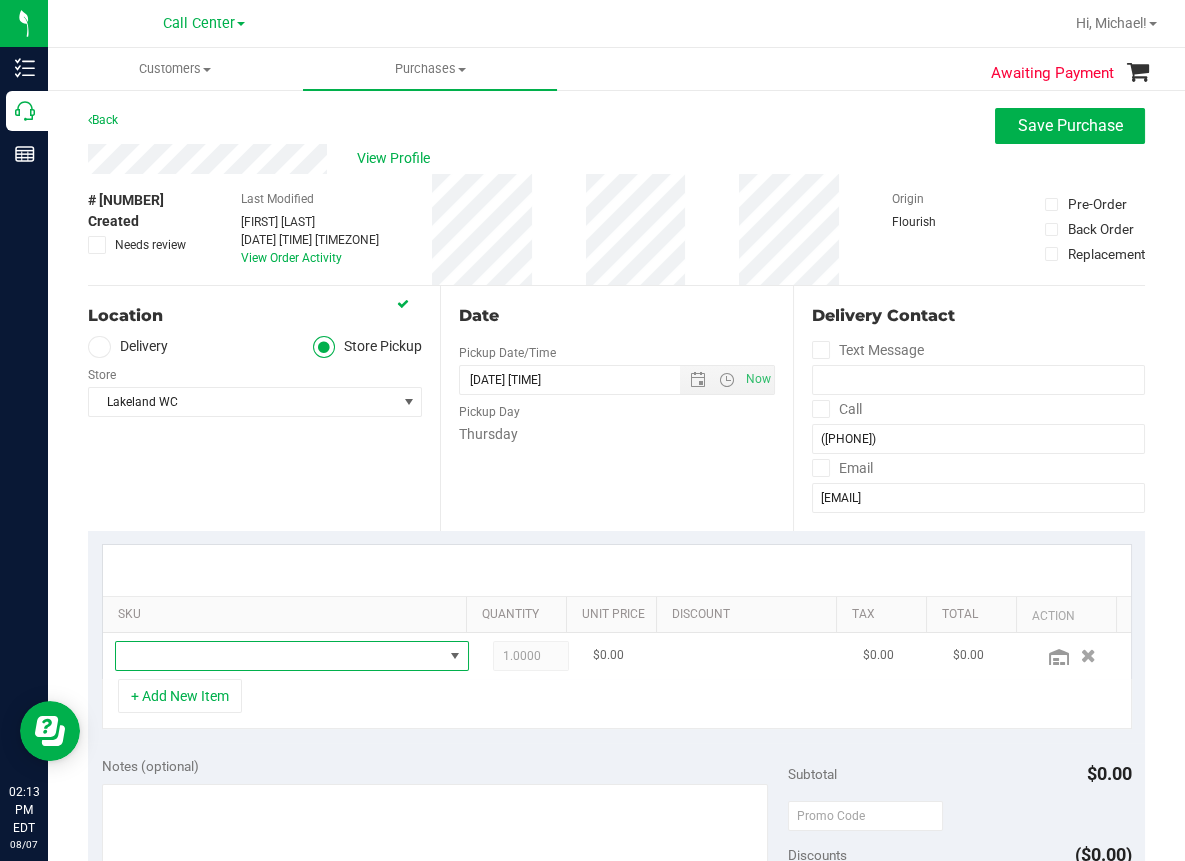 click at bounding box center [279, 656] 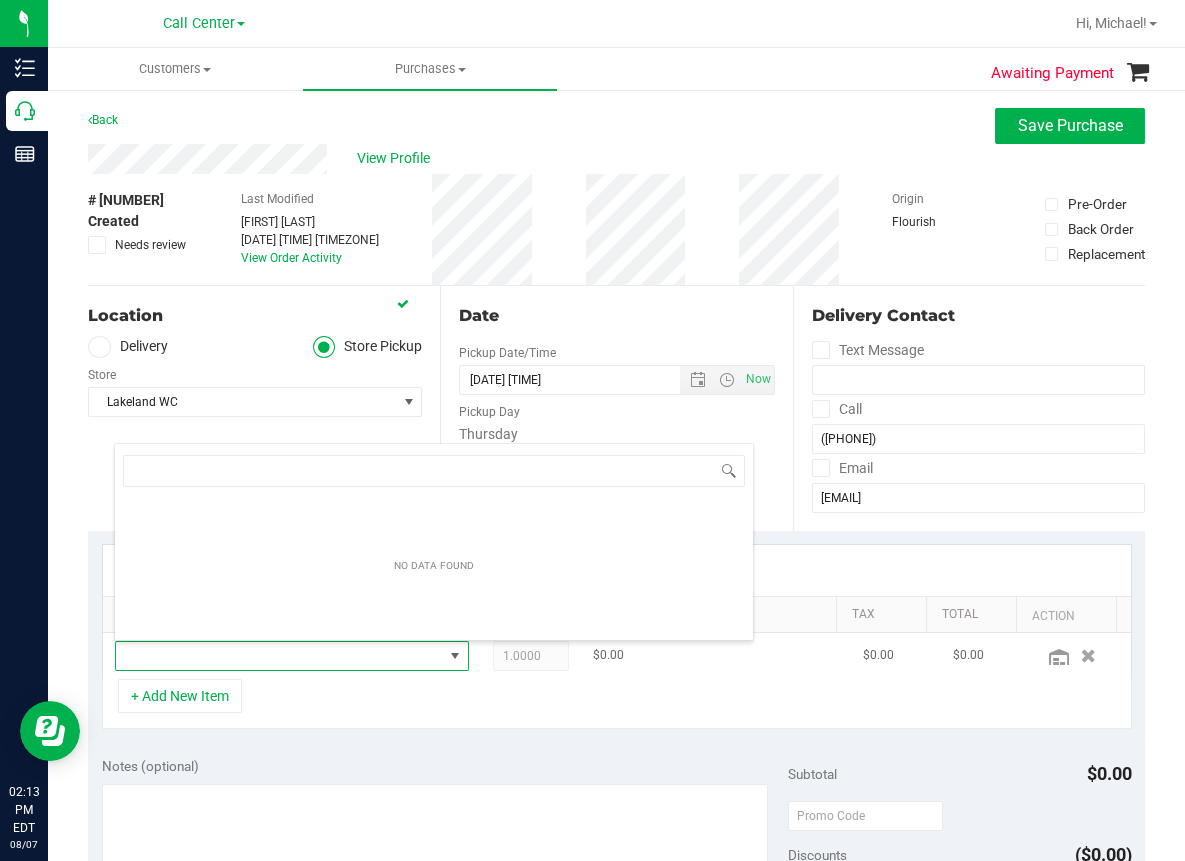 scroll, scrollTop: 99969, scrollLeft: 99676, axis: both 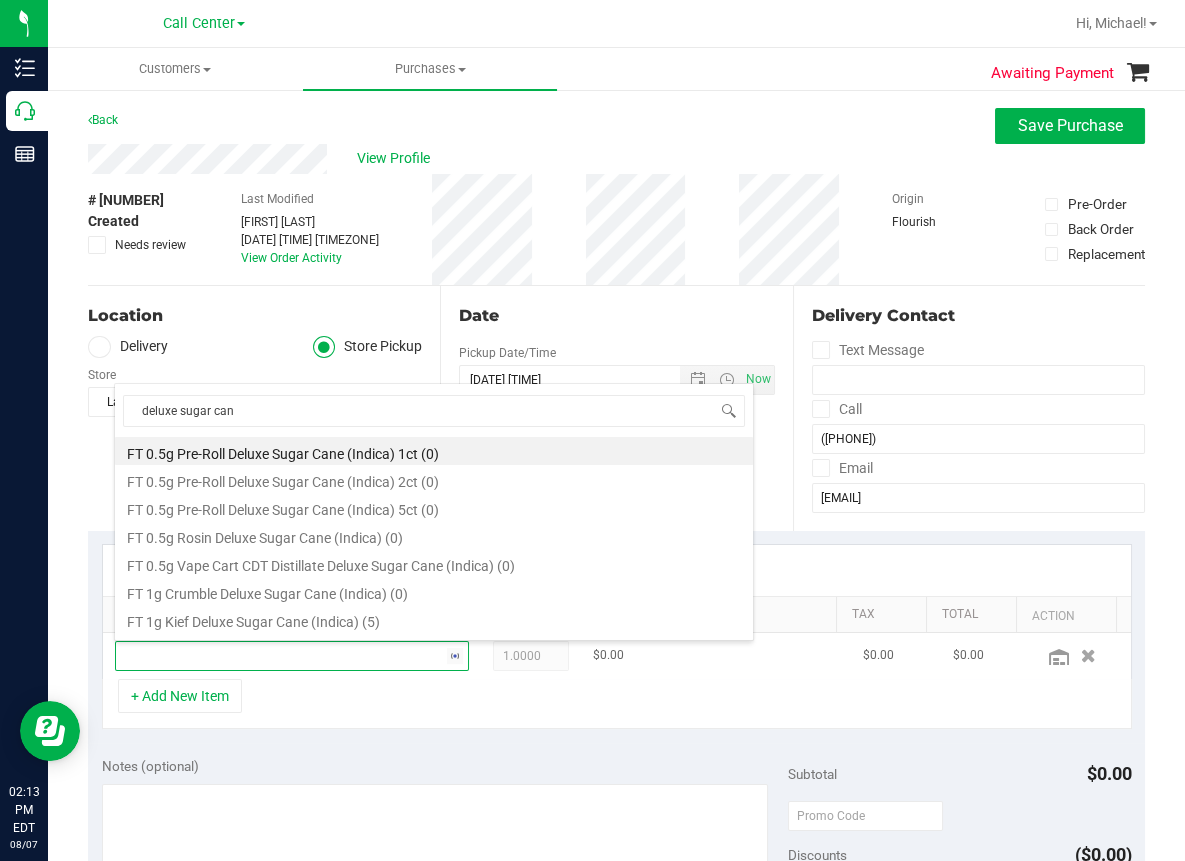 type on "deluxe sugar cane" 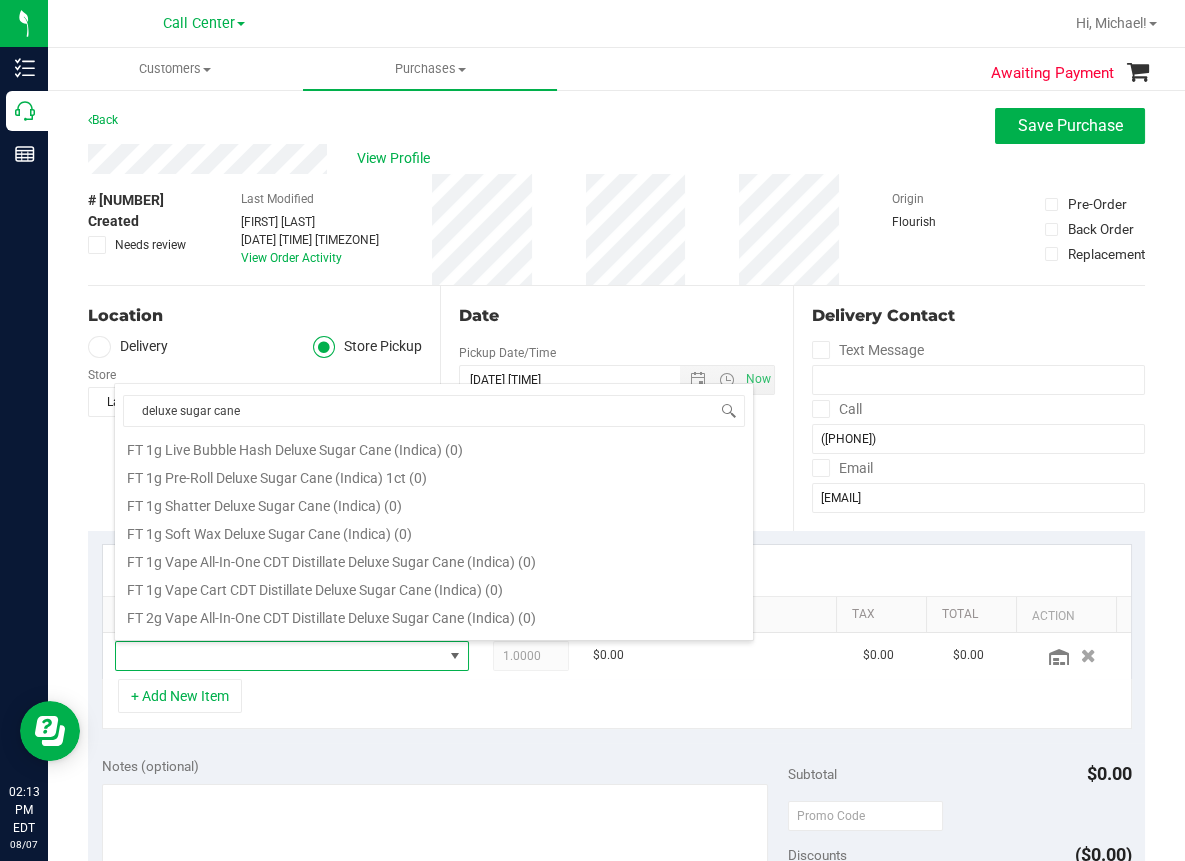 scroll, scrollTop: 300, scrollLeft: 0, axis: vertical 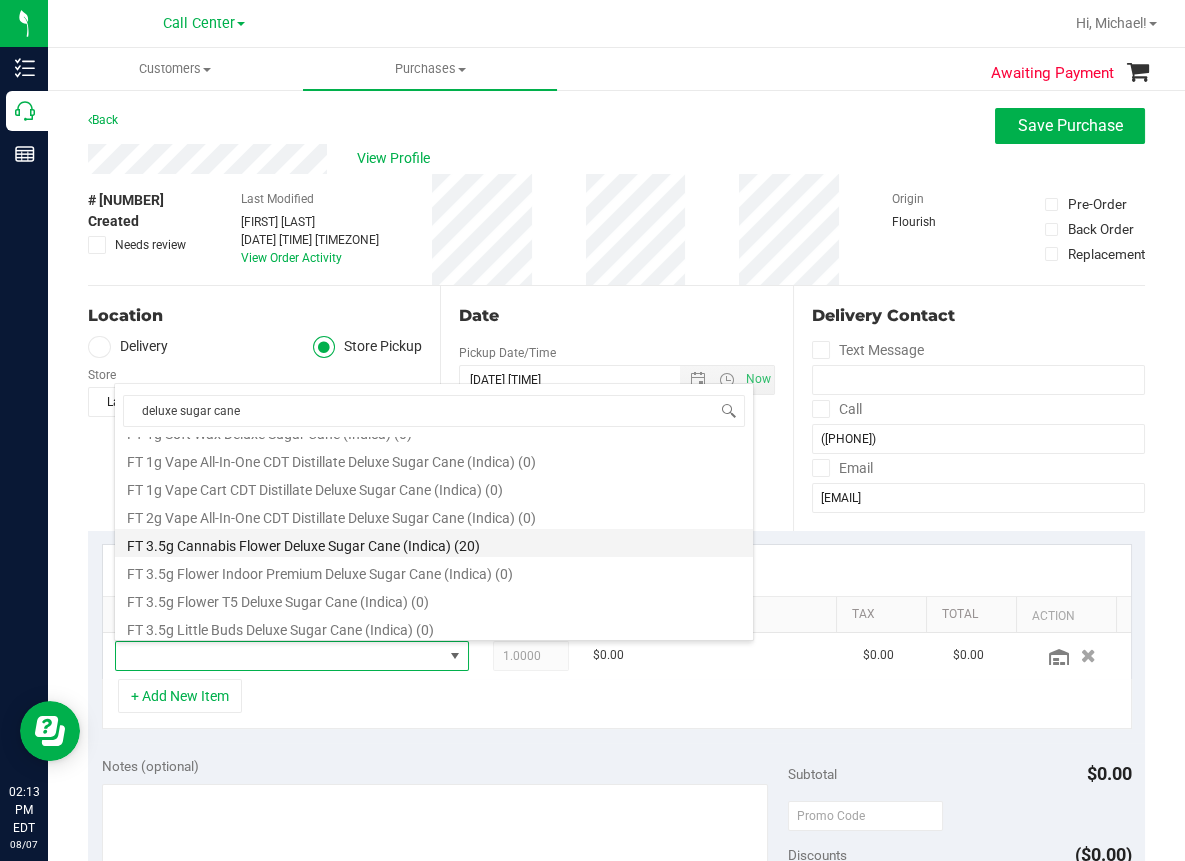 click on "FT 3.5g Cannabis Flower Deluxe Sugar Cane (Indica) (20)" at bounding box center (434, 543) 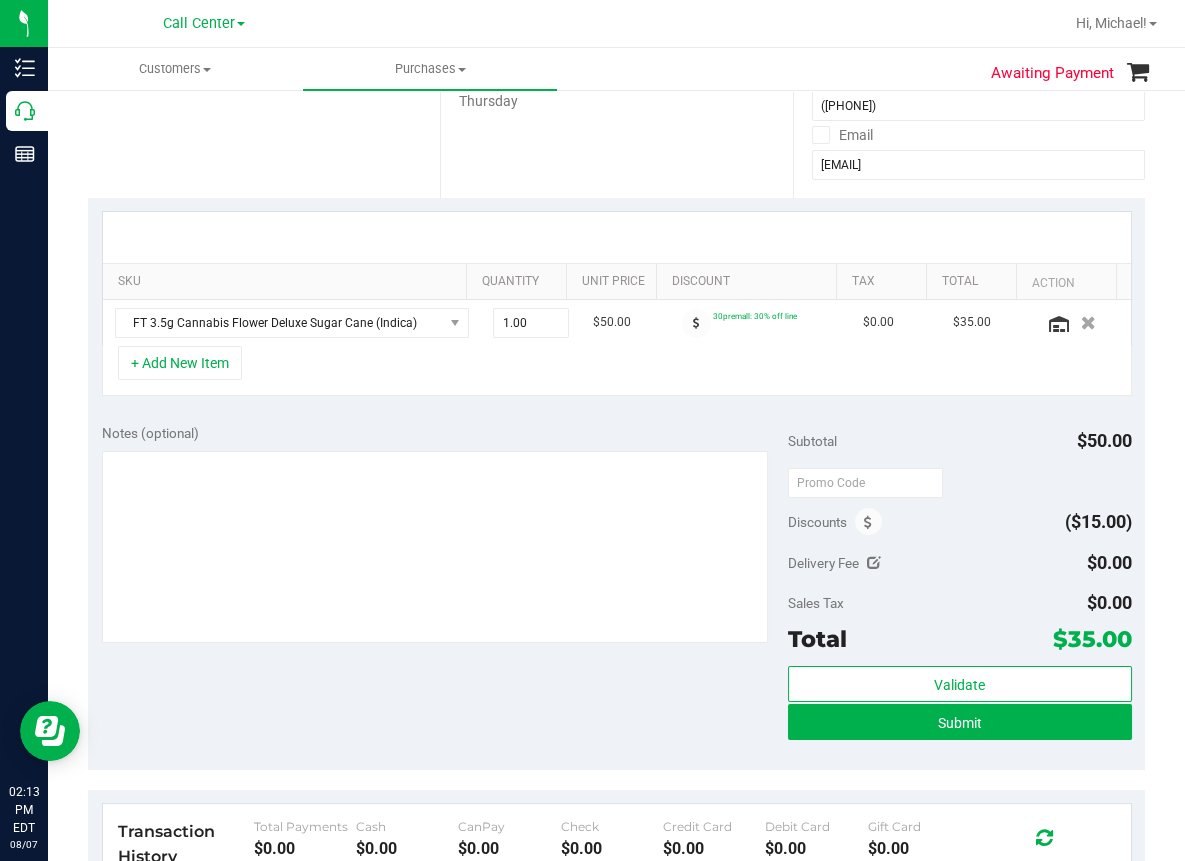 scroll, scrollTop: 400, scrollLeft: 0, axis: vertical 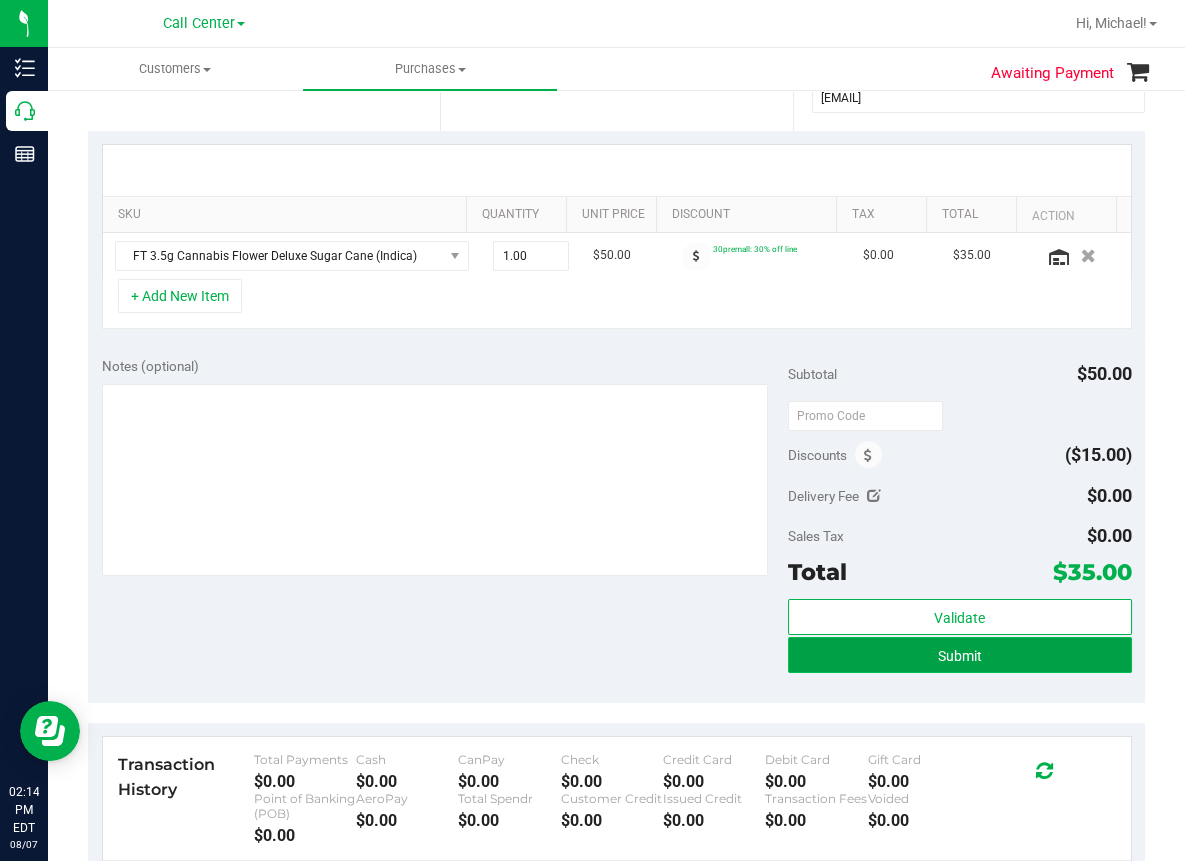 click on "Submit" at bounding box center [960, 656] 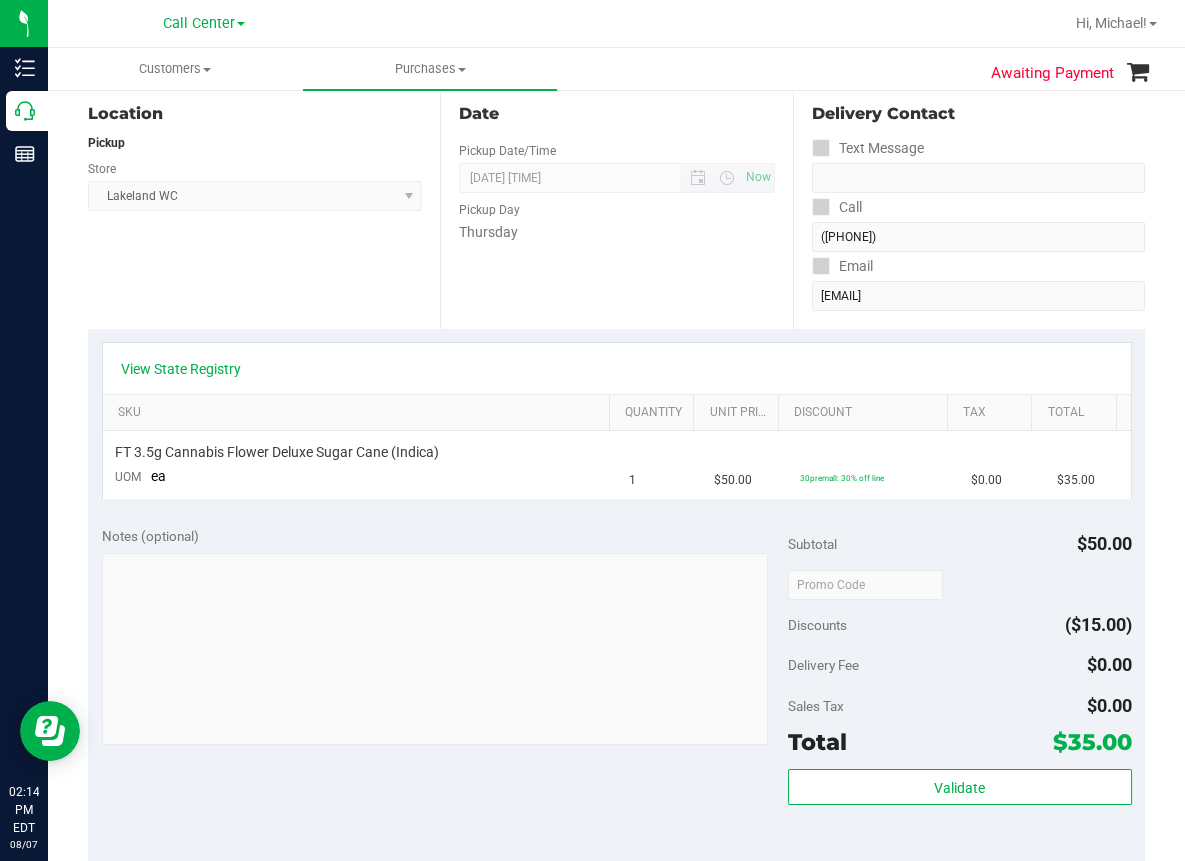 scroll, scrollTop: 0, scrollLeft: 0, axis: both 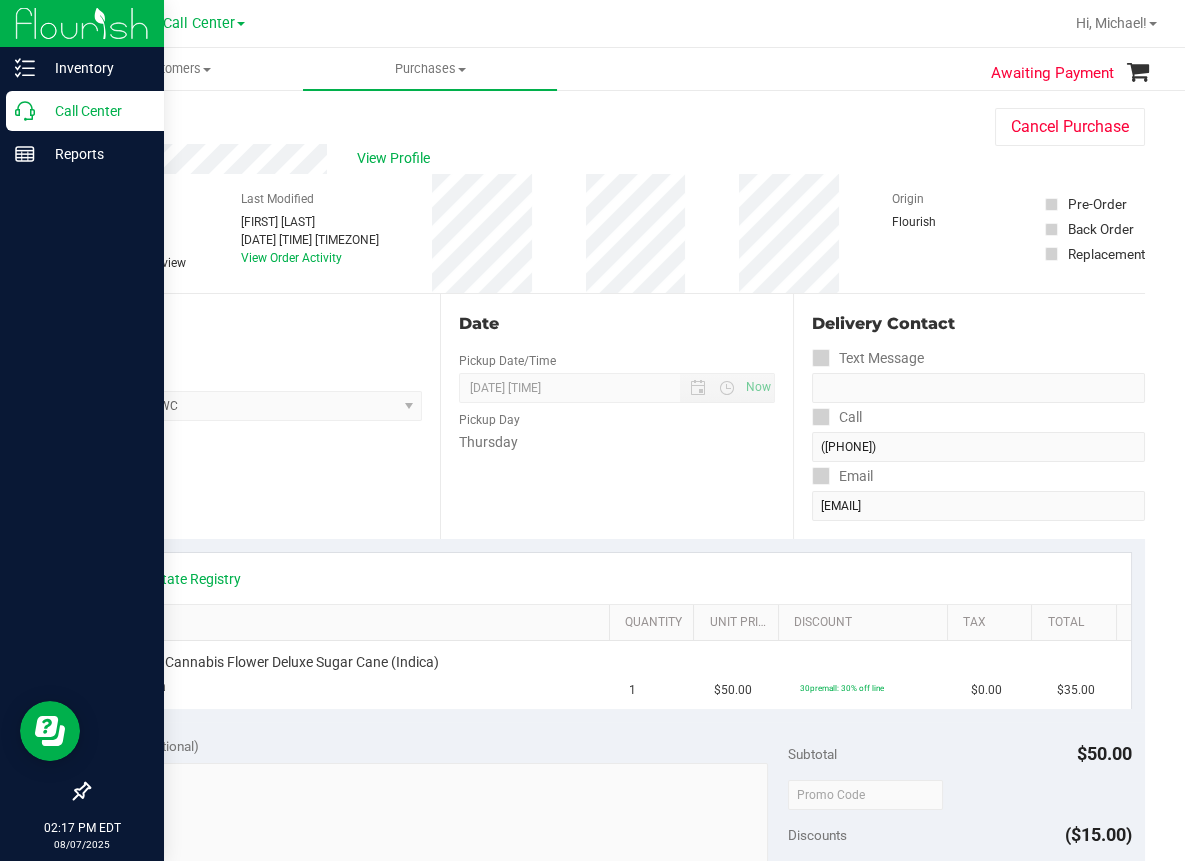 click 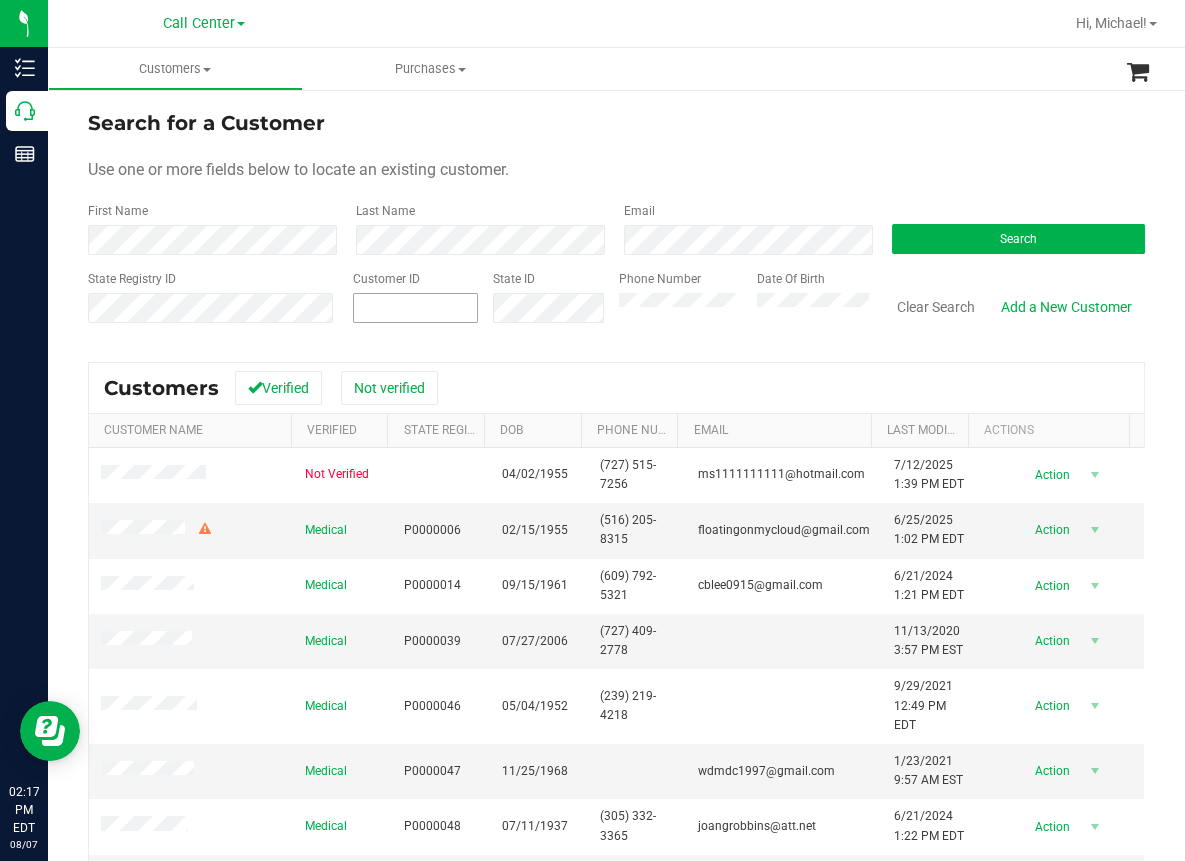 click at bounding box center [0, 0] 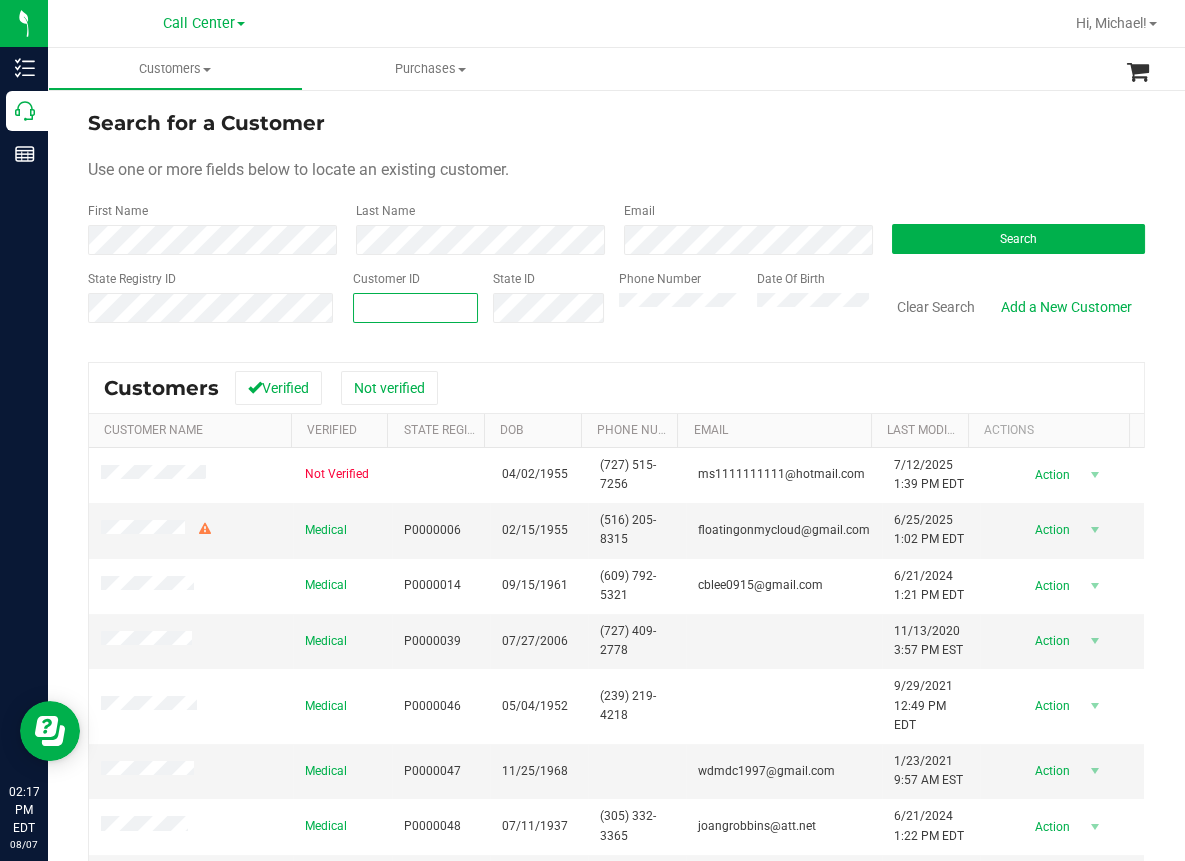 paste on "[NUMBER]" 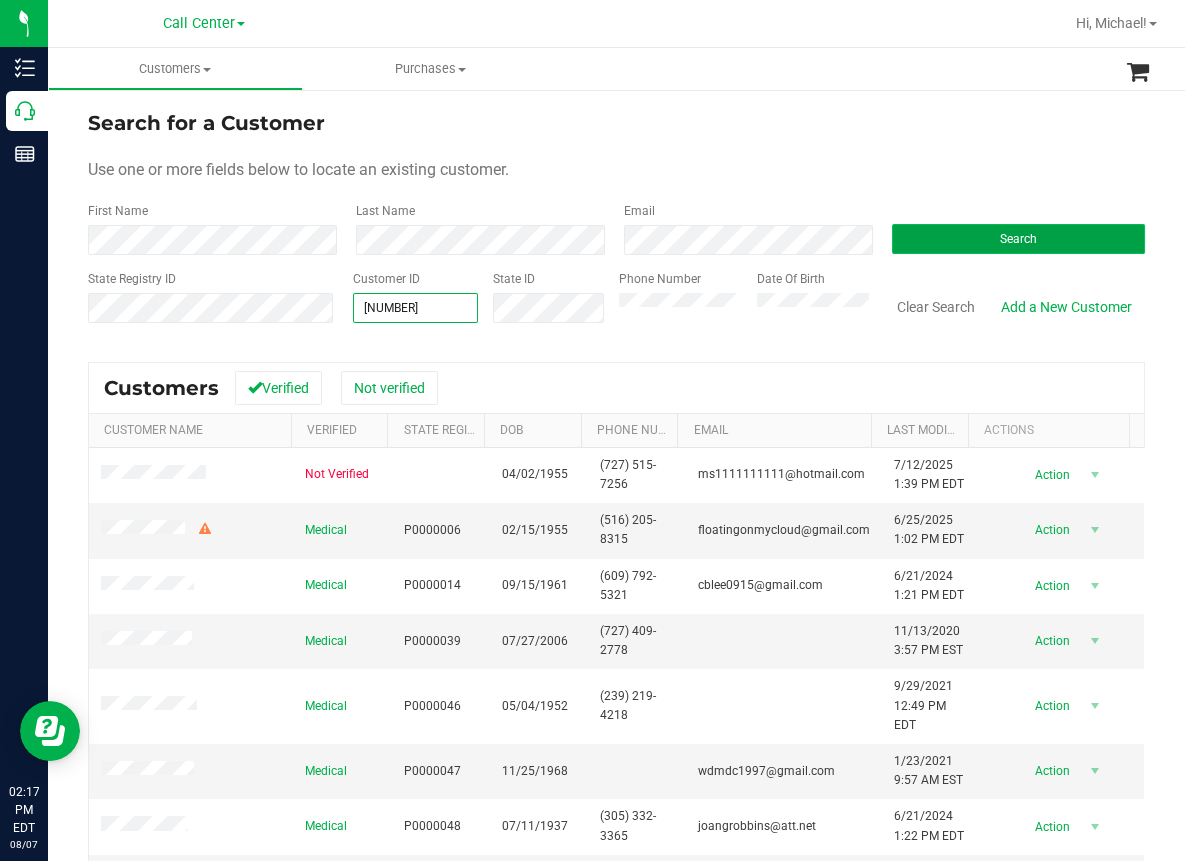 type on "[NUMBER]" 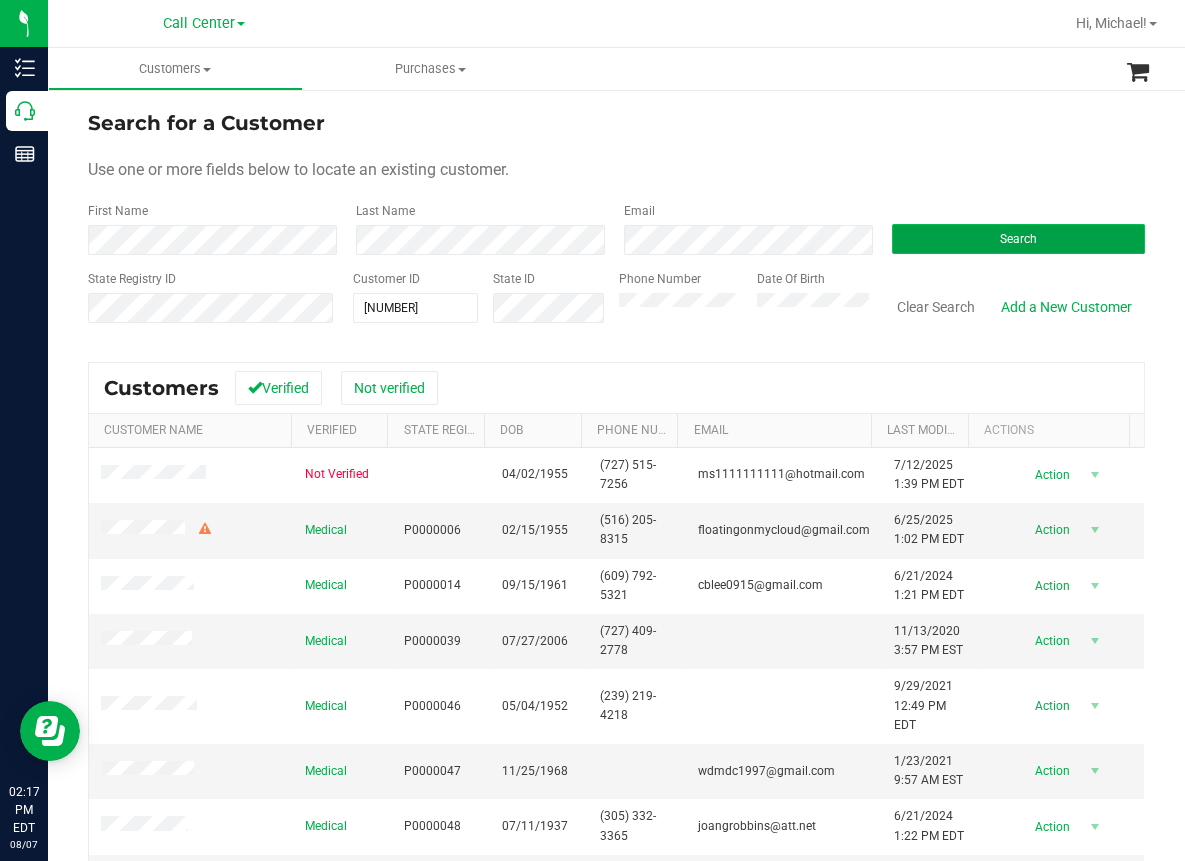 click on "Search" at bounding box center [1018, 239] 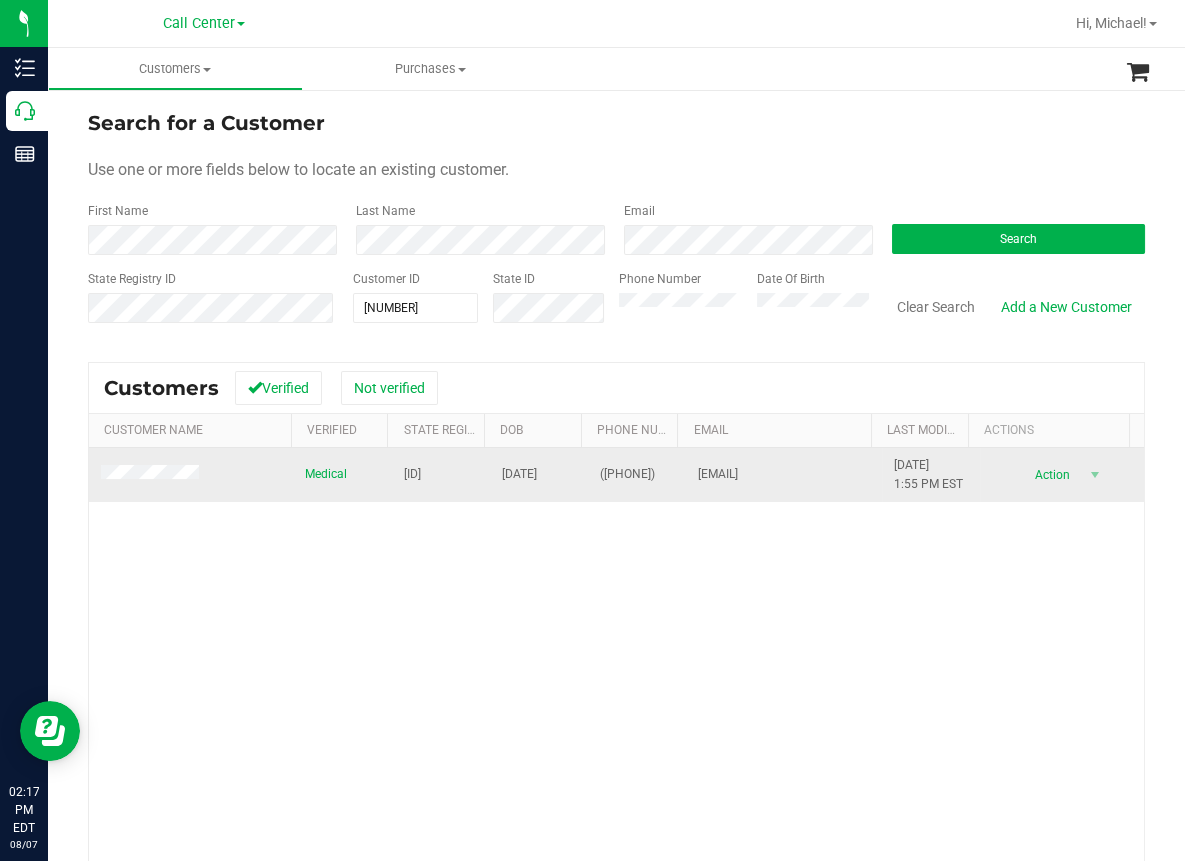 click at bounding box center [191, 475] 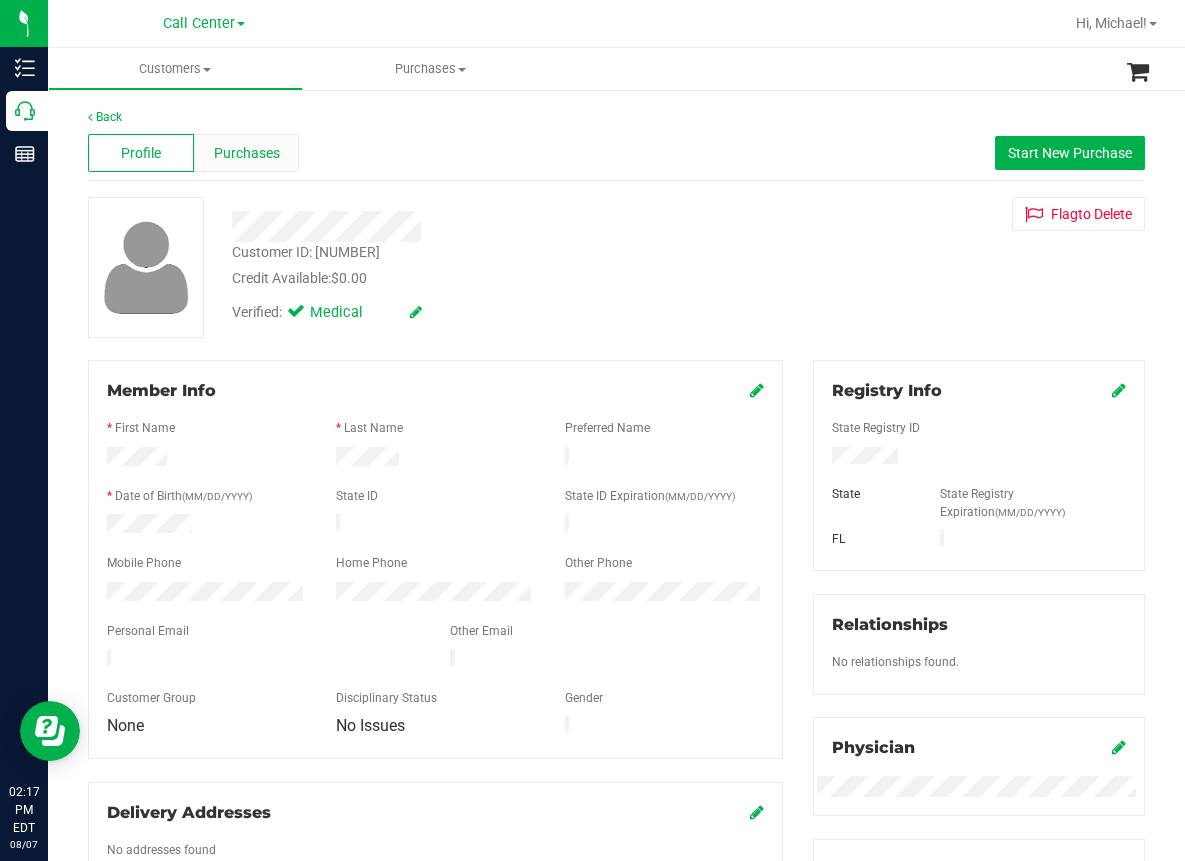 click on "Purchases" at bounding box center (247, 153) 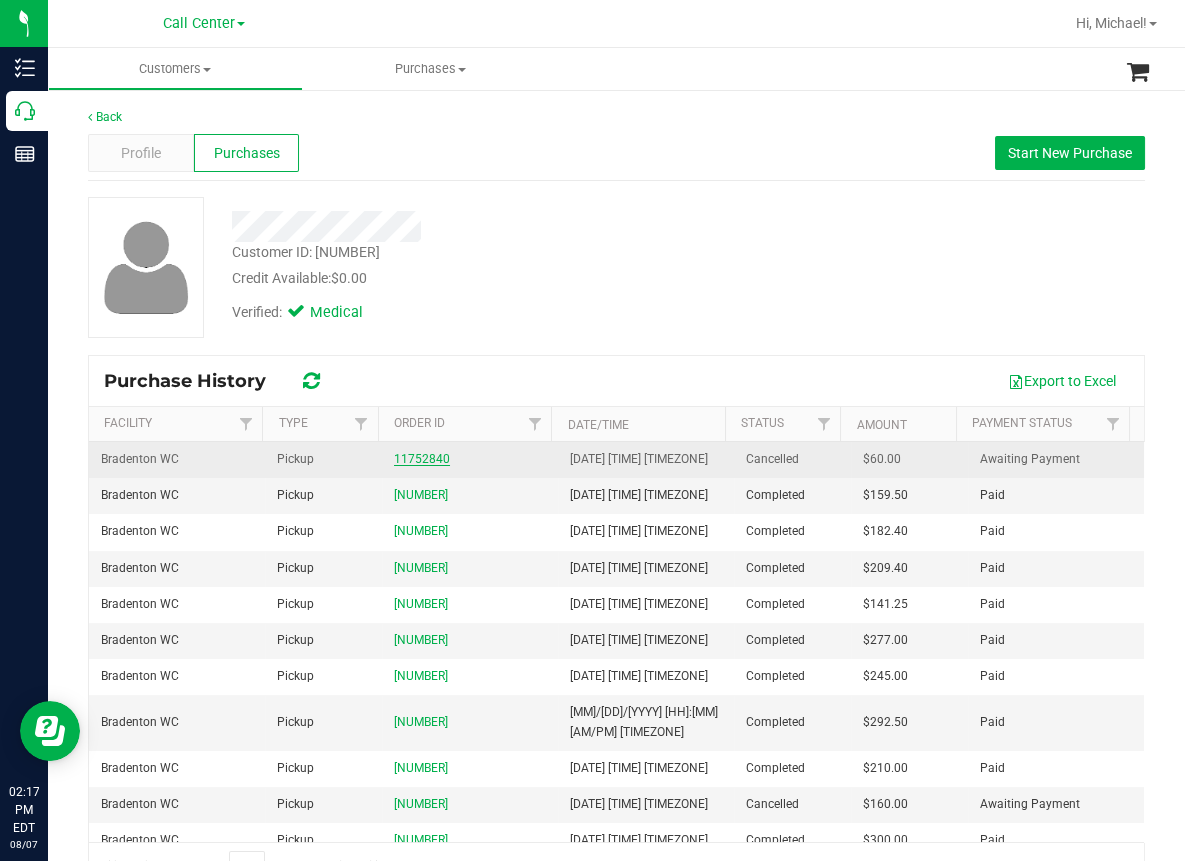 click on "11752840" at bounding box center [422, 459] 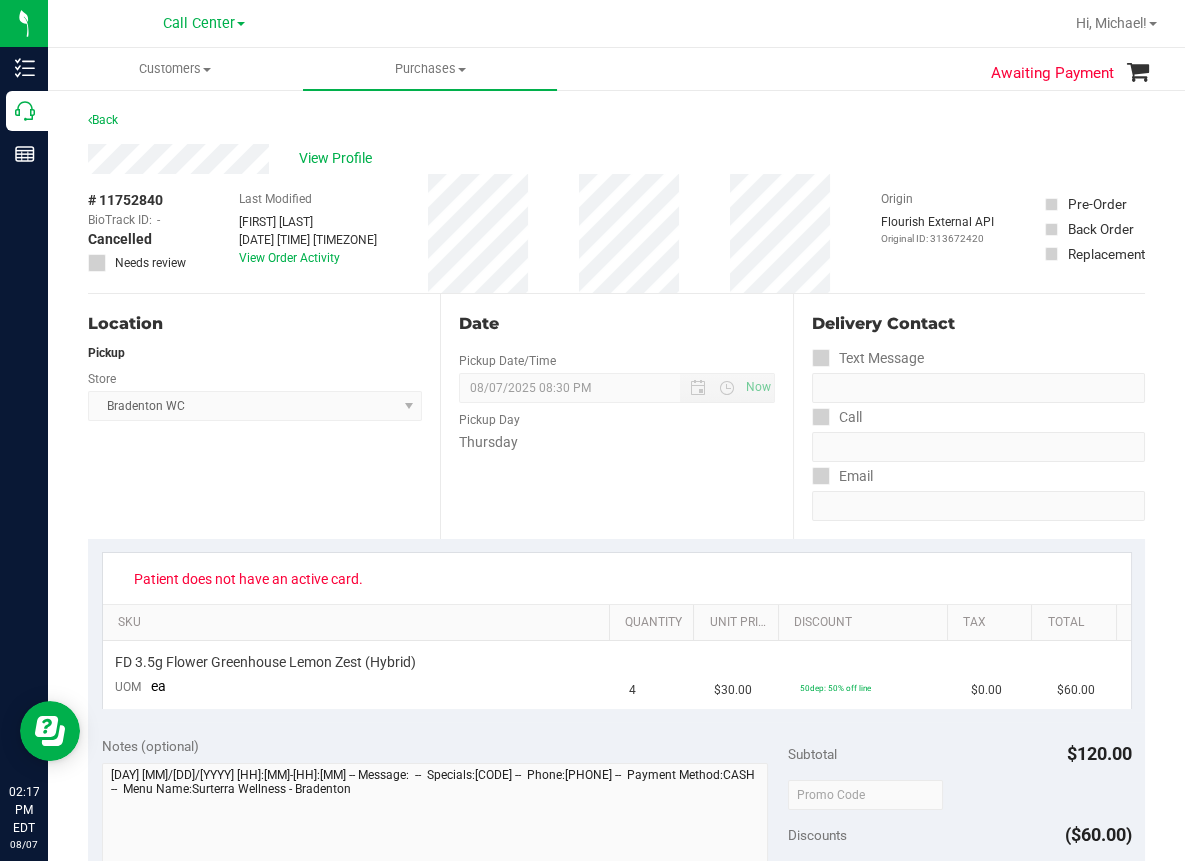 click on "Location
Pickup
Store
Bradenton WC Select Store Bonita Springs WC Boynton Beach WC Bradenton WC Brandon WC Brooksville WC Call Center Clermont WC Crestview WC Deerfield Beach WC Delray Beach WC Deltona WC Ft Walton Beach WC Ft. Lauderdale WC Ft. Myers WC Gainesville WC Jax Atlantic WC JAX DC REP Jax WC Key West WC Lakeland WC Largo WC Lehigh Acres DC REP Merritt Island WC Miami 72nd WC Miami Beach WC Miami Dadeland WC Miramar DC REP New Port Richey WC North Palm Beach WC North Port WC Ocala WC Orange Park WC Orlando Colonial WC Orlando DC REP Orlando WC Oviedo WC Palm Bay WC Palm Coast WC Panama City WC Pensacola WC Port Orange WC Port St. Lucie WC Sebring WC South Tampa WC St. Pete WC Summerfield WC Tallahassee DC REP Tallahassee WC Tampa DC Testing Tampa Warehouse Tampa WC TX Austin DC TX Plano Retail WPB DC WPB WC" at bounding box center (264, 416) 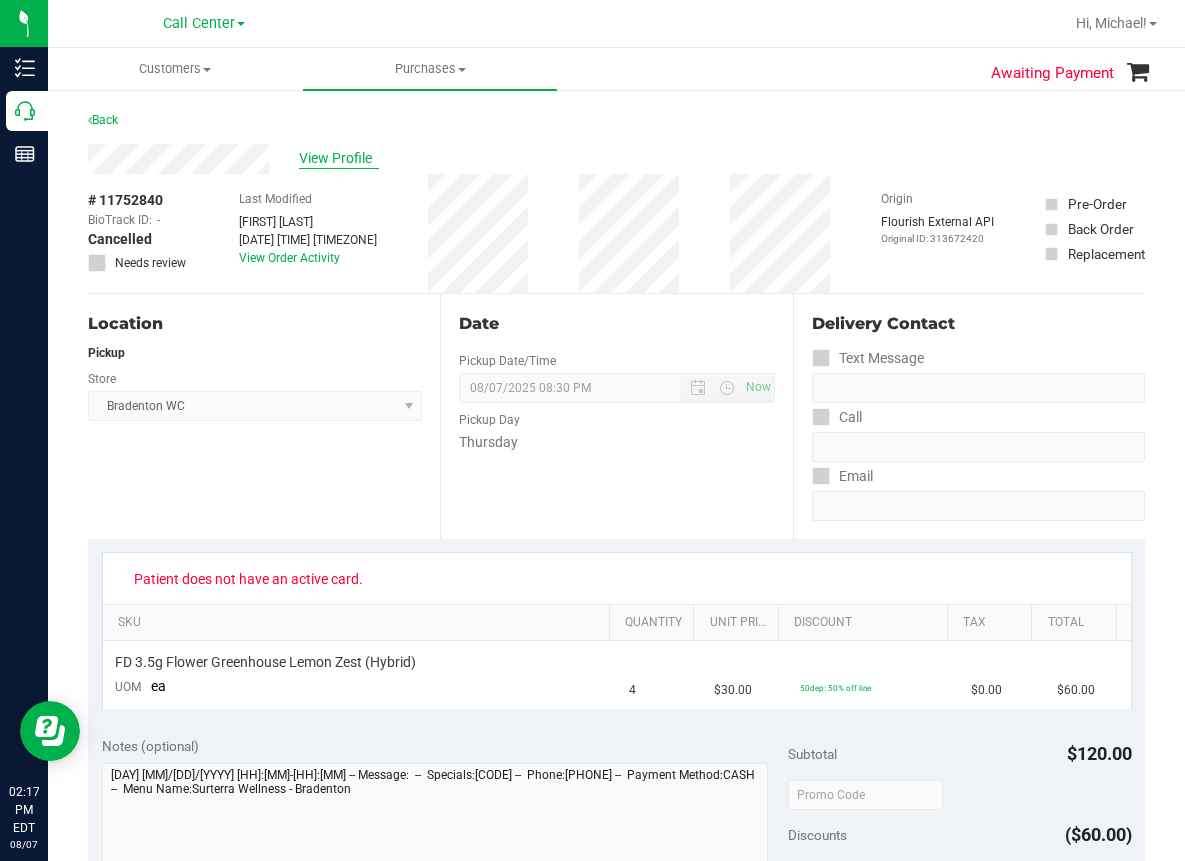 drag, startPoint x: 312, startPoint y: 170, endPoint x: 320, endPoint y: 162, distance: 11.313708 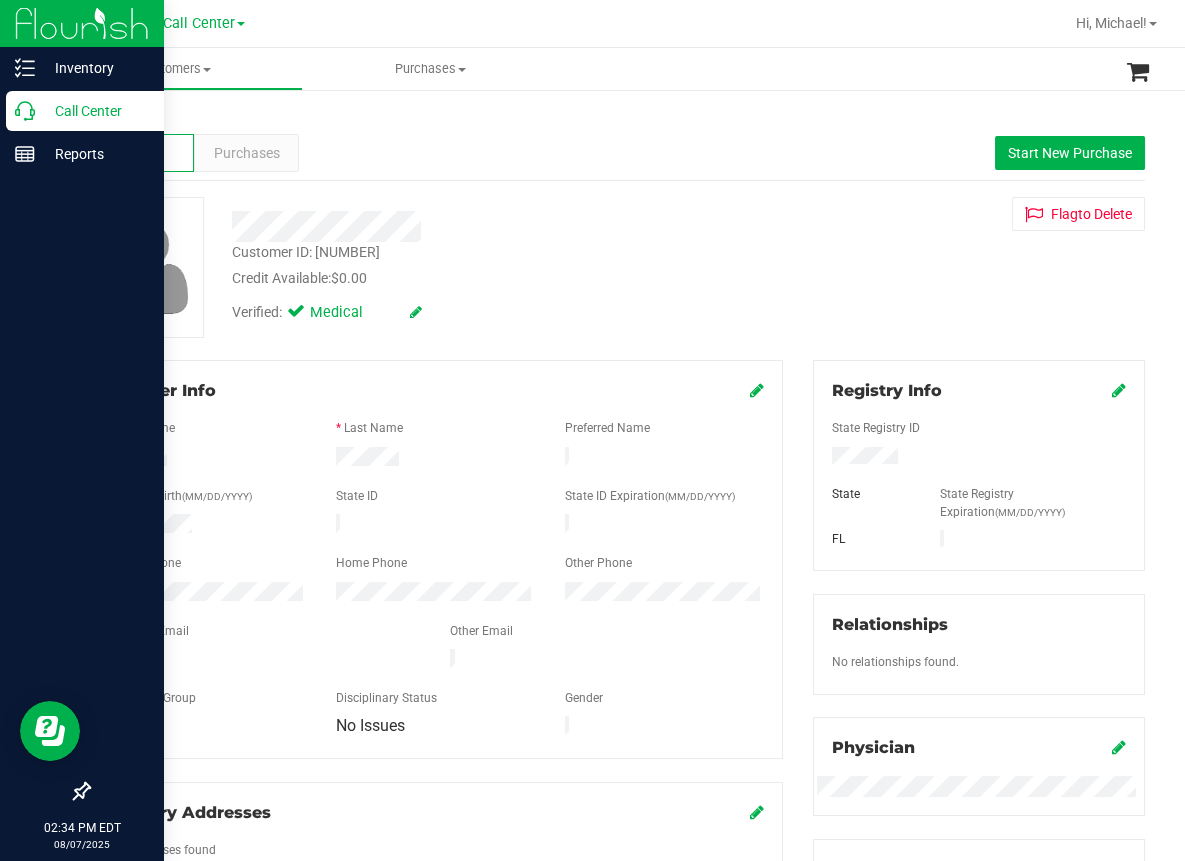 click 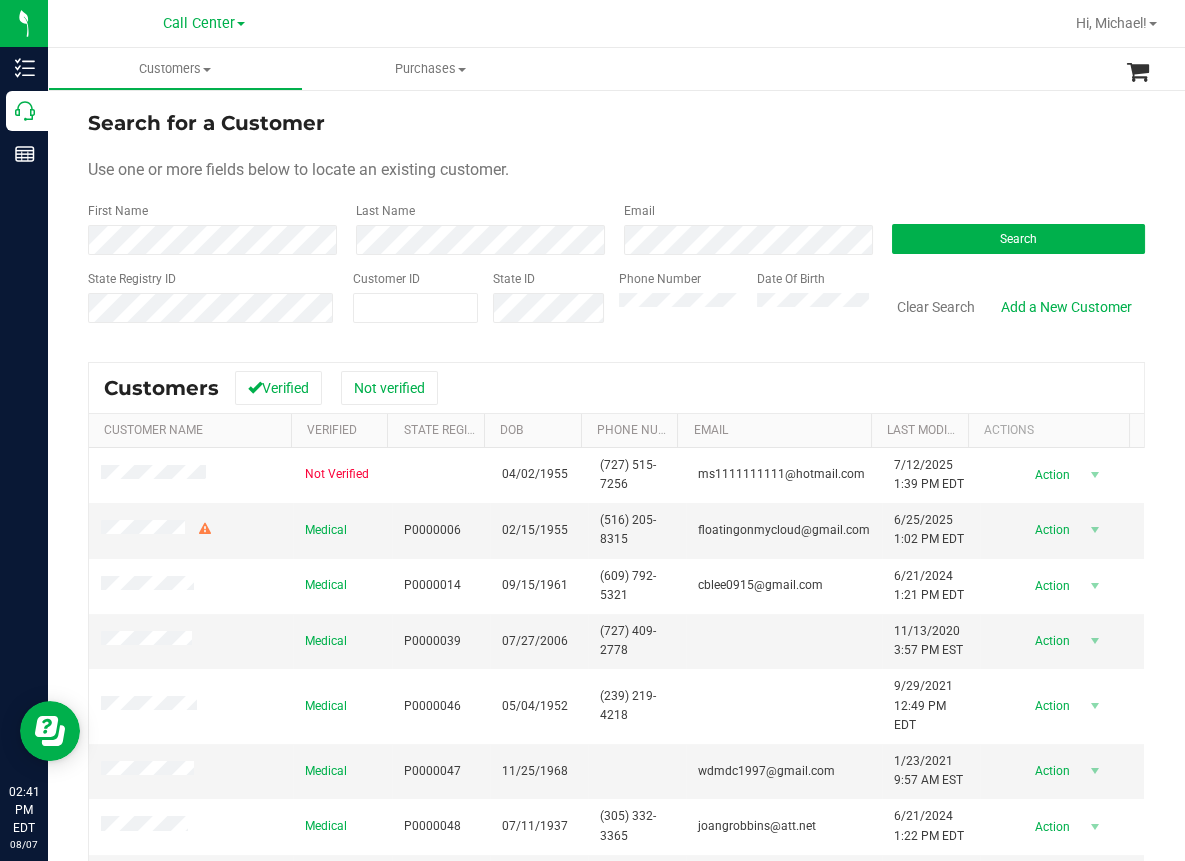 click on "Last Name" at bounding box center [475, 228] 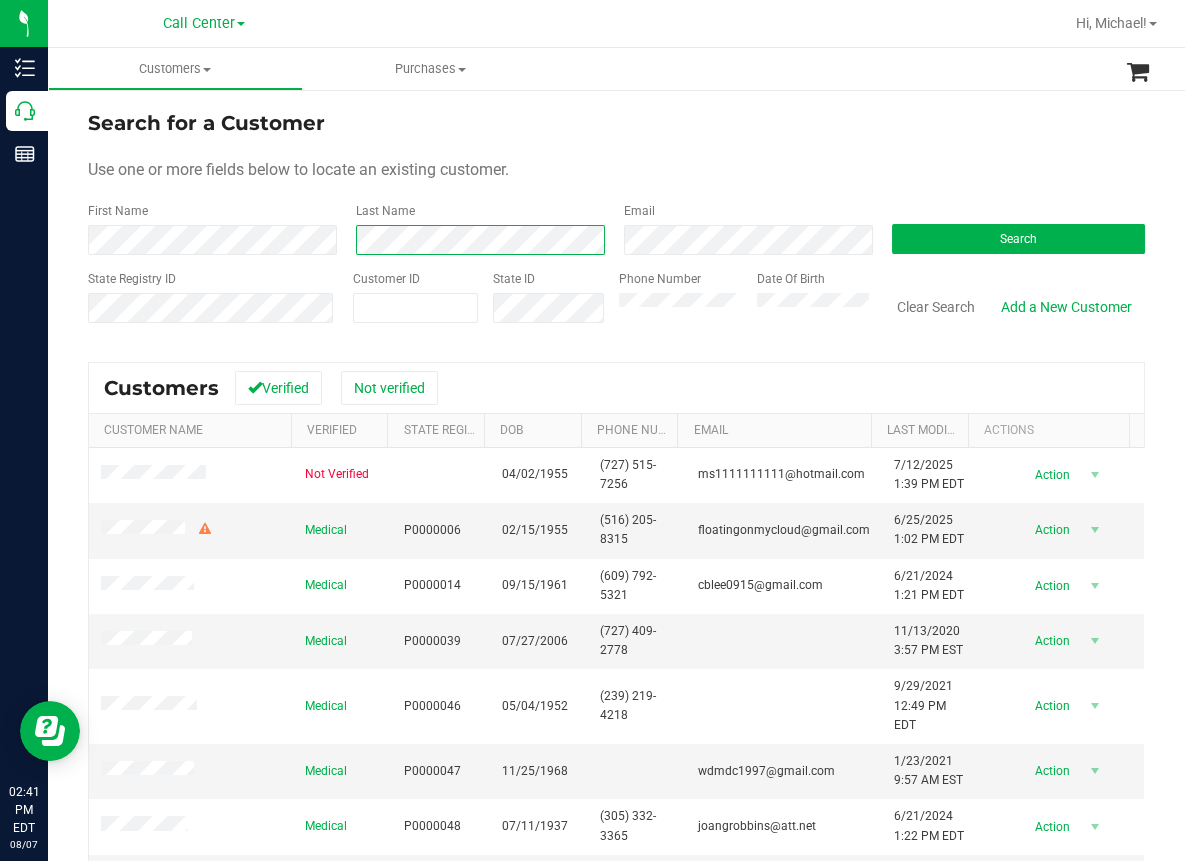click on "First Name
Last Name
Email
Search" at bounding box center [616, 228] 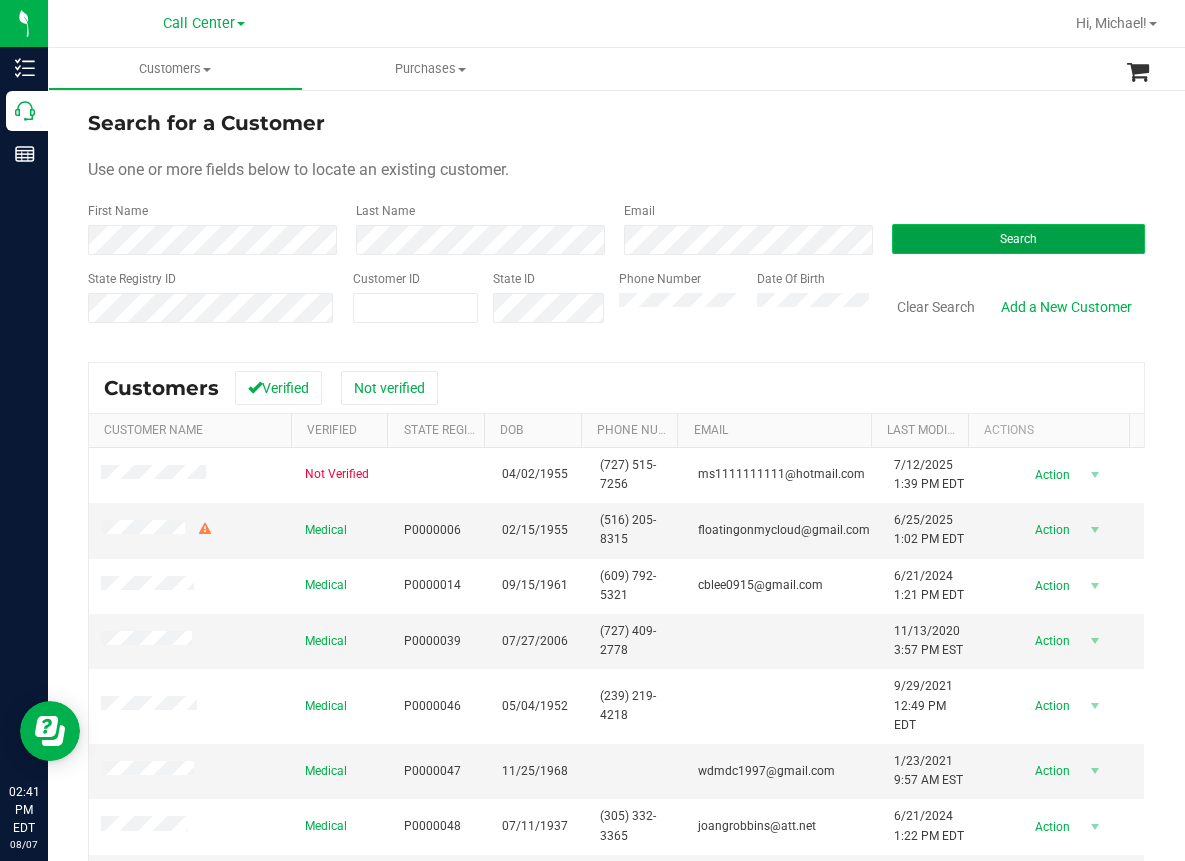 click on "Search" at bounding box center (1018, 239) 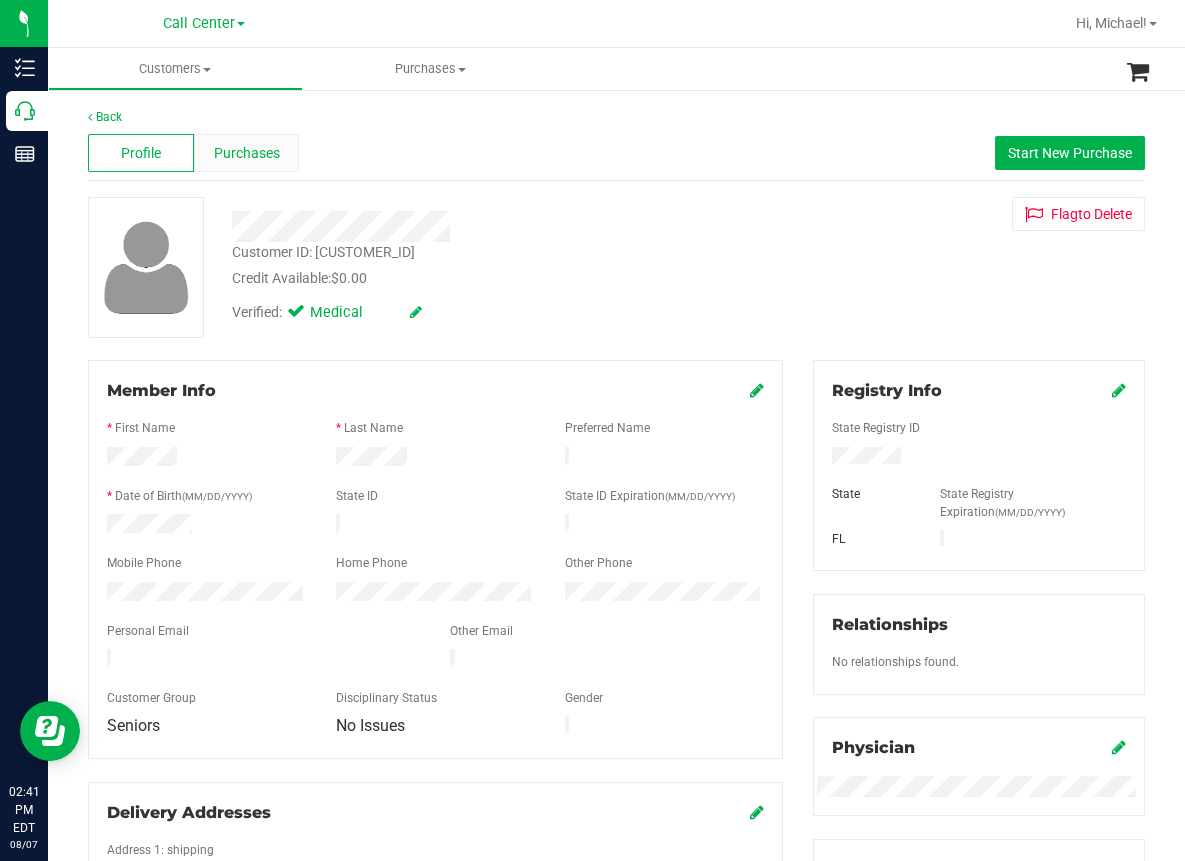 click on "Purchases" at bounding box center (247, 153) 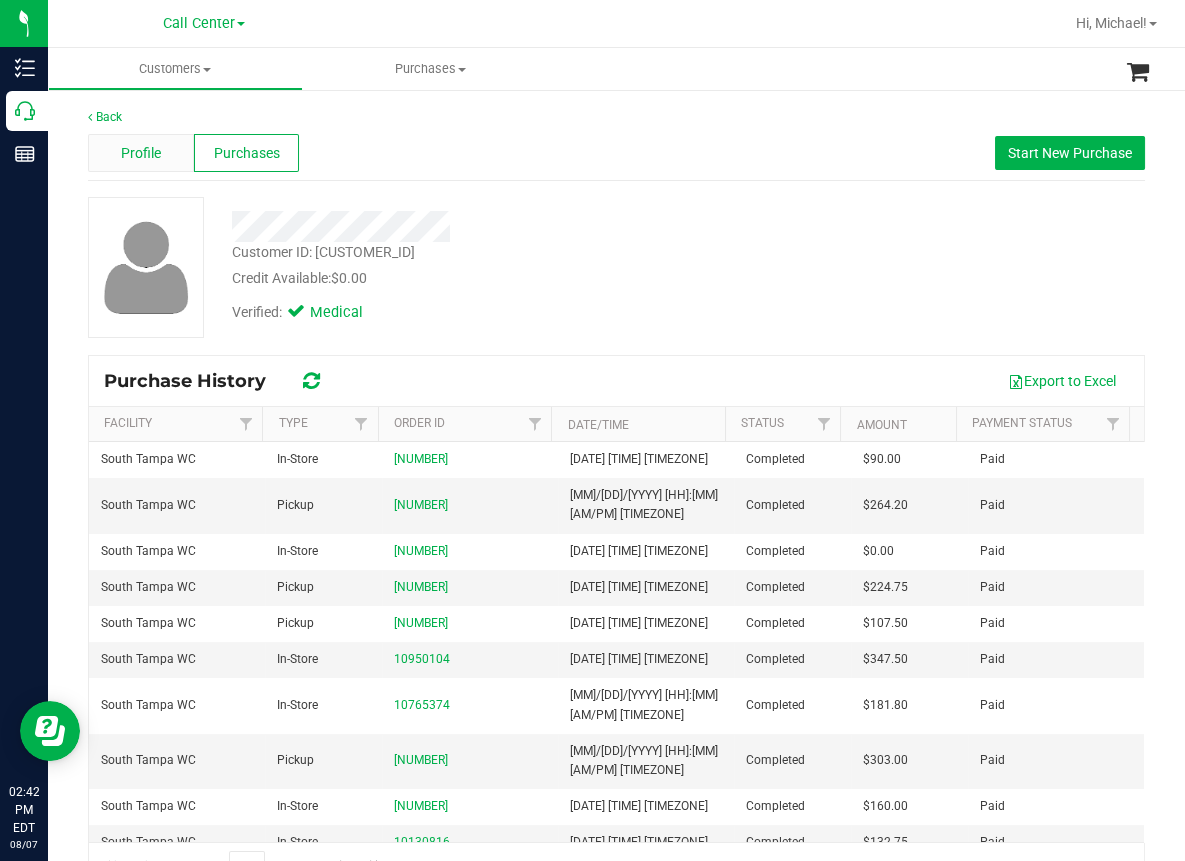 click on "Profile" at bounding box center [141, 153] 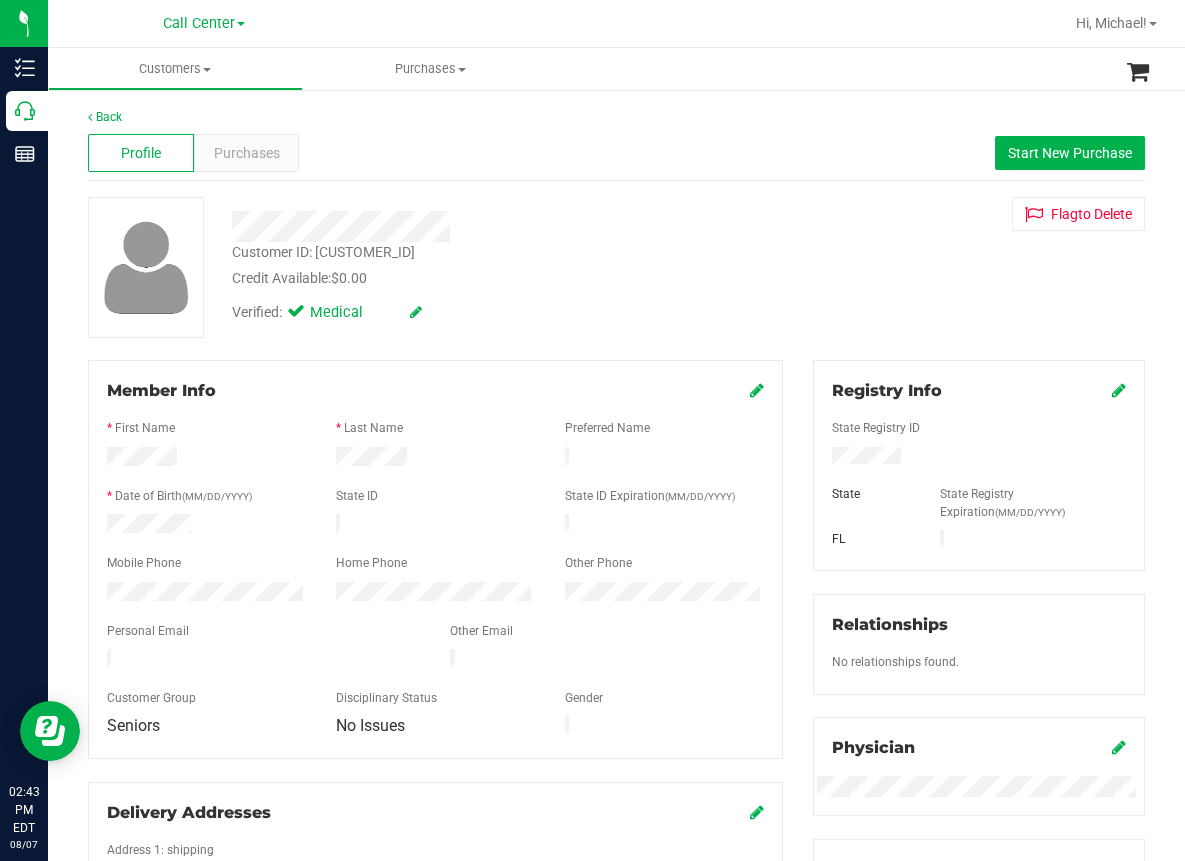 drag, startPoint x: 457, startPoint y: 121, endPoint x: 485, endPoint y: 158, distance: 46.400433 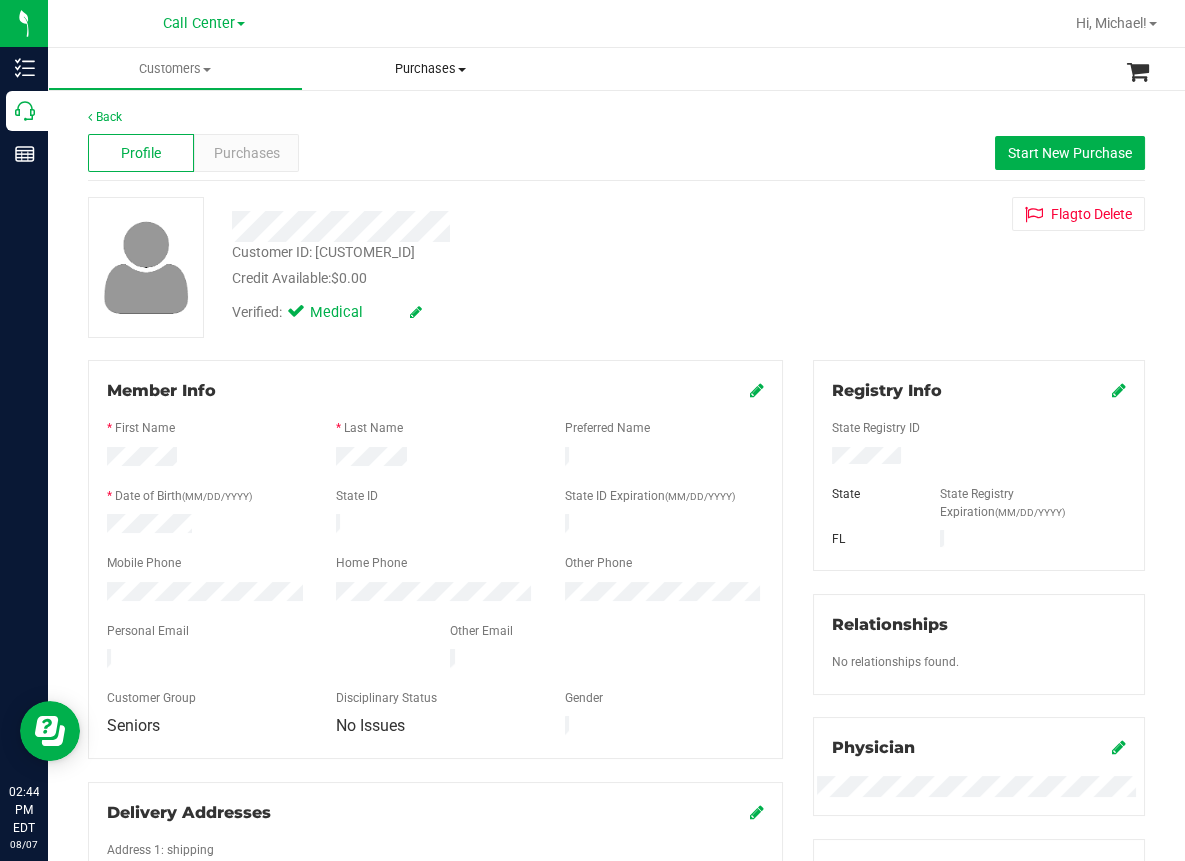 click on "Purchases" at bounding box center (430, 69) 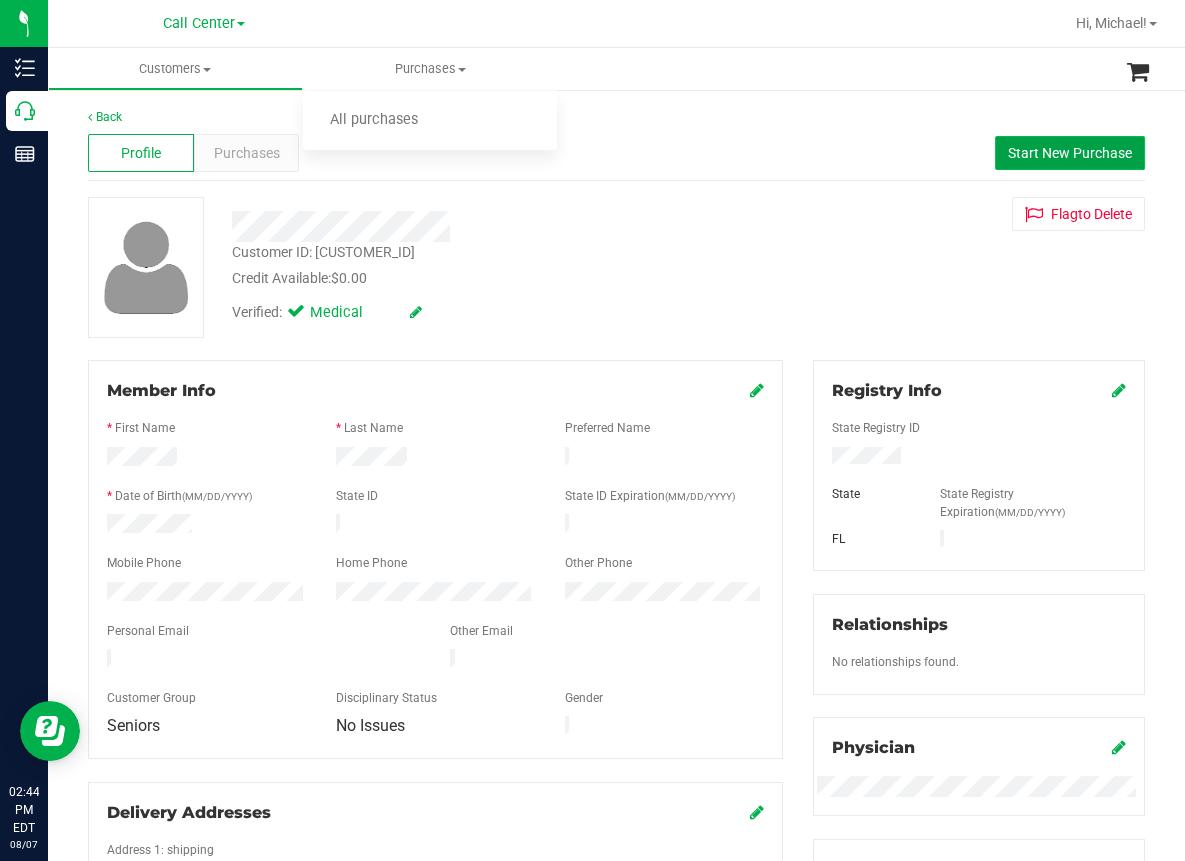 click on "Start New Purchase" at bounding box center [1070, 153] 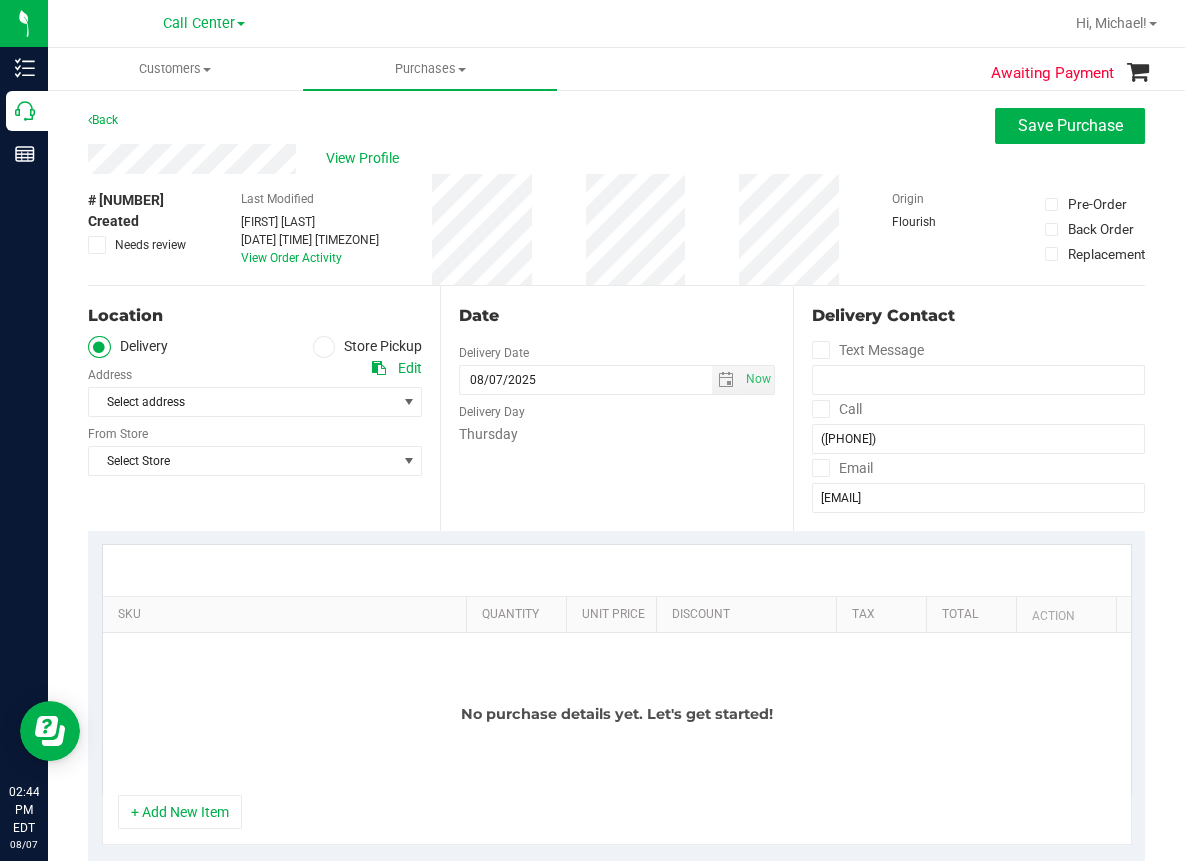 click at bounding box center [324, 347] 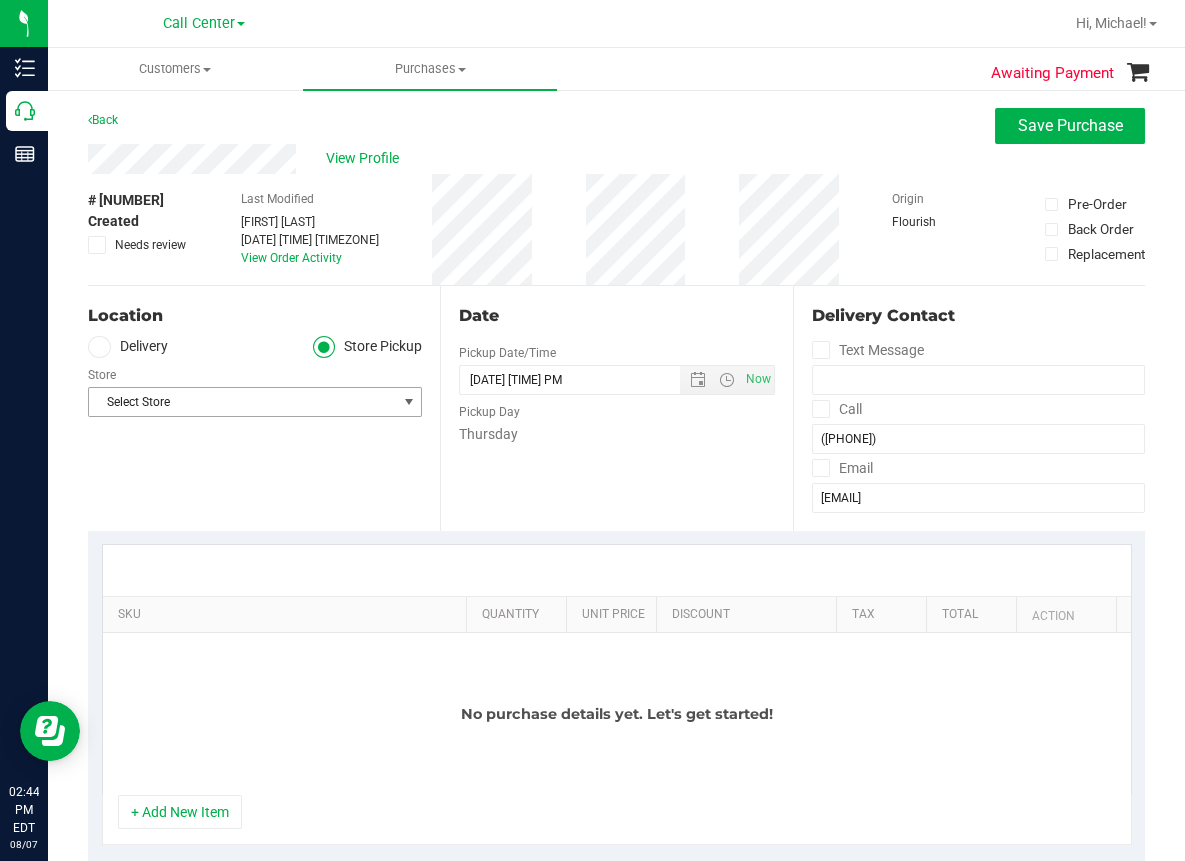 click on "Select Store" at bounding box center (242, 402) 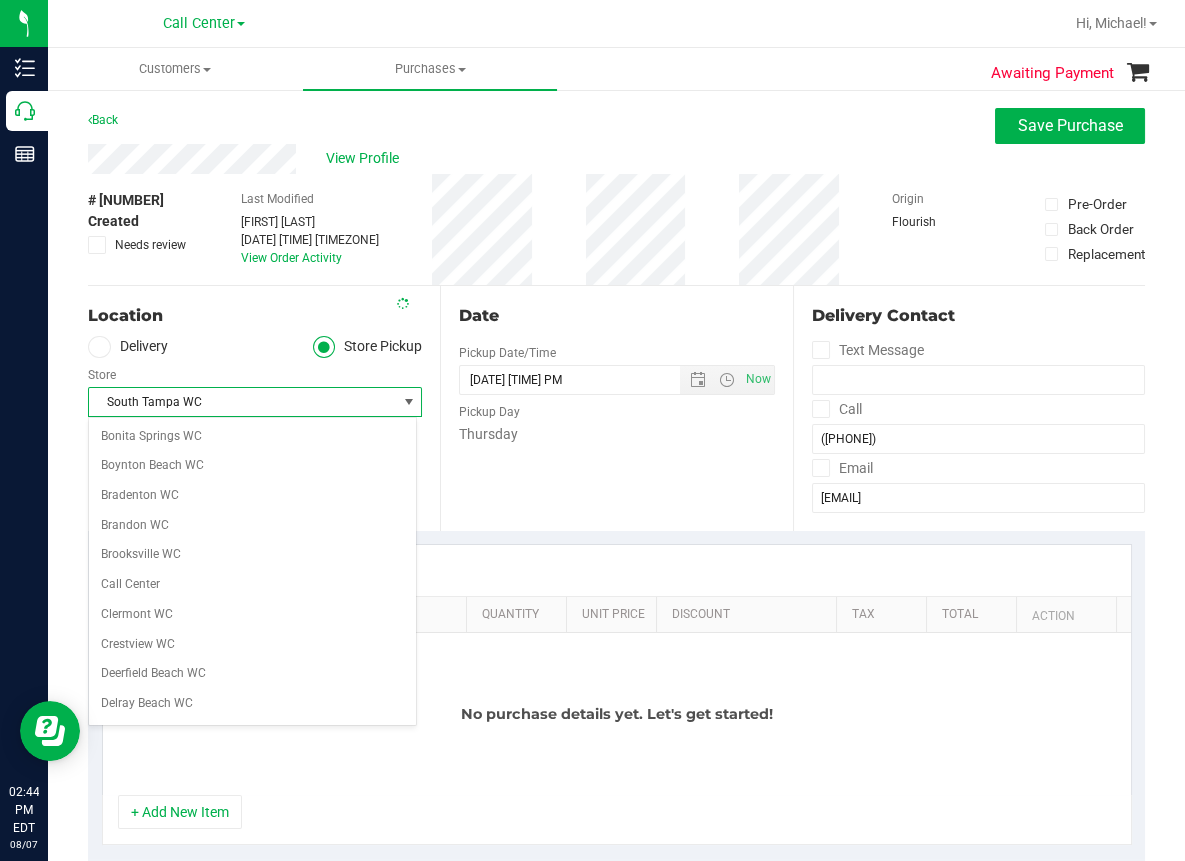 scroll, scrollTop: 1001, scrollLeft: 0, axis: vertical 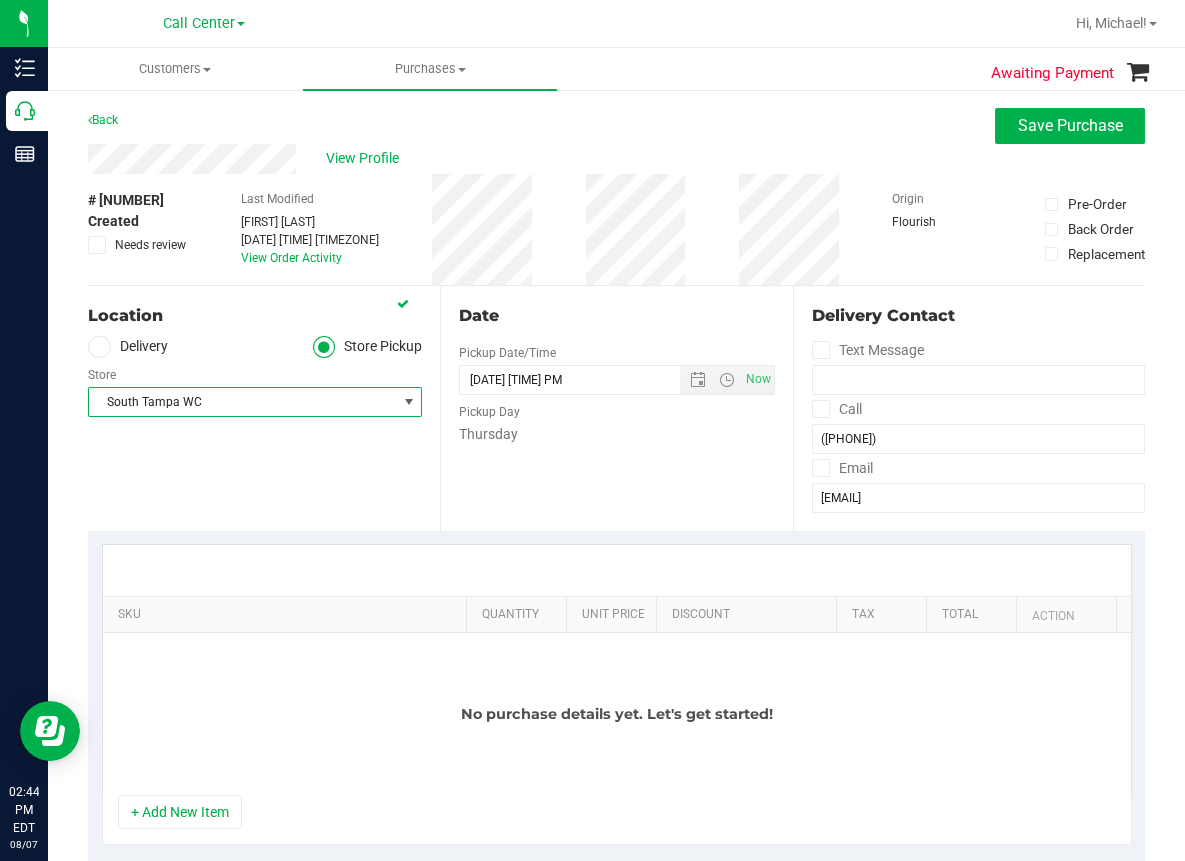 click on "+ Add New Item" at bounding box center (180, 812) 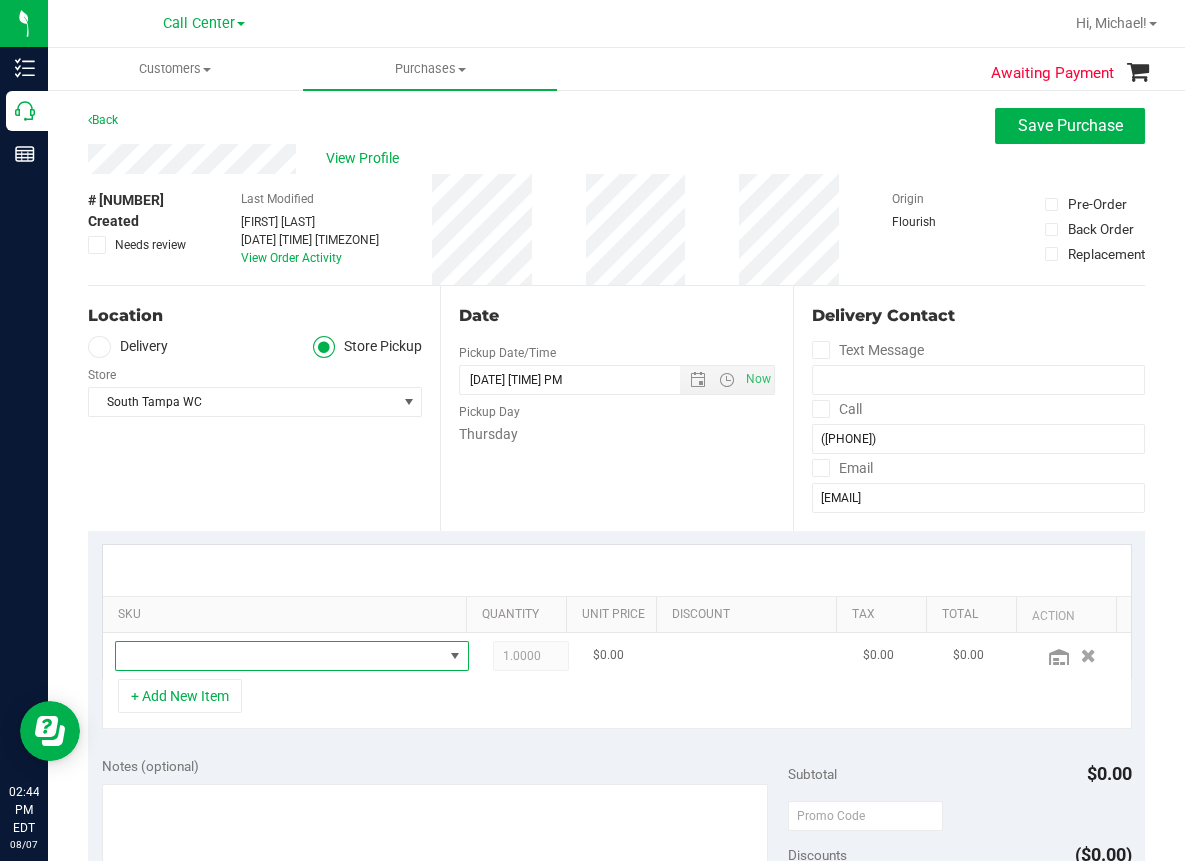 click at bounding box center [279, 656] 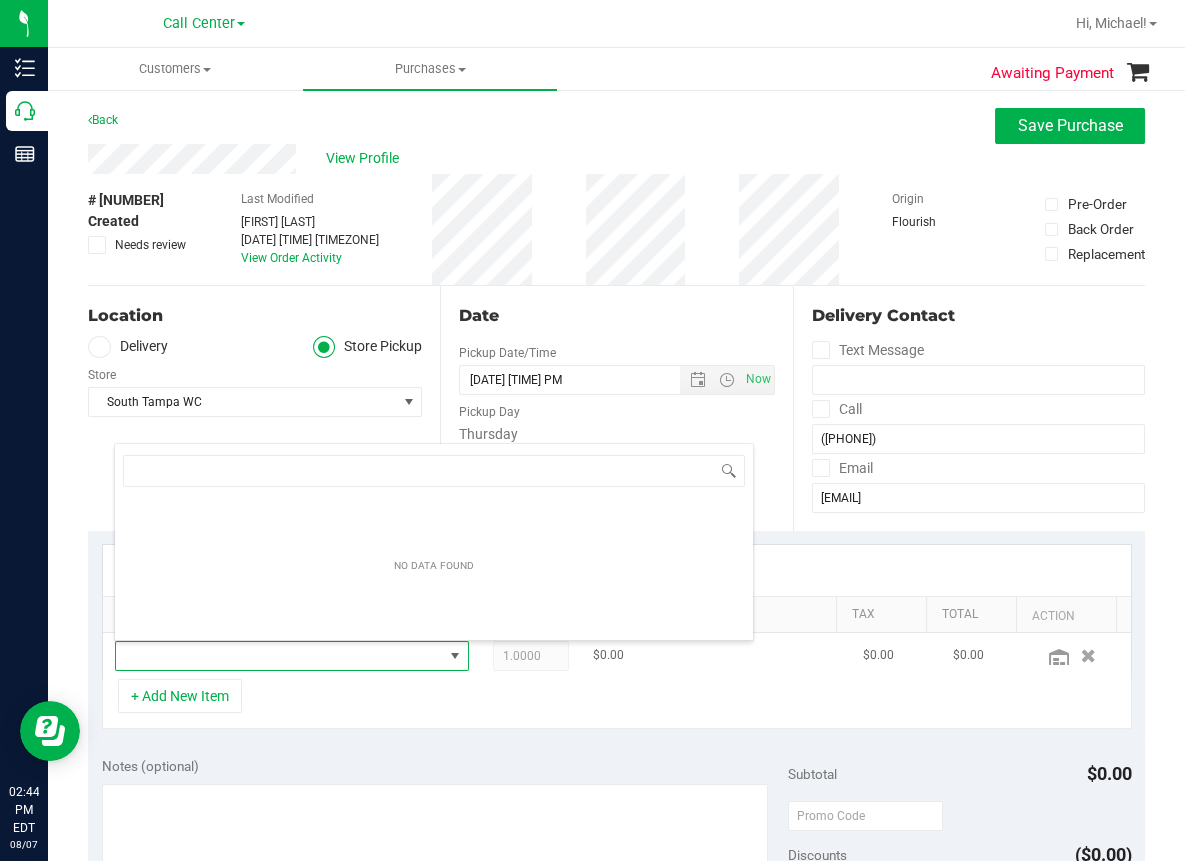 scroll, scrollTop: 99969, scrollLeft: 99676, axis: both 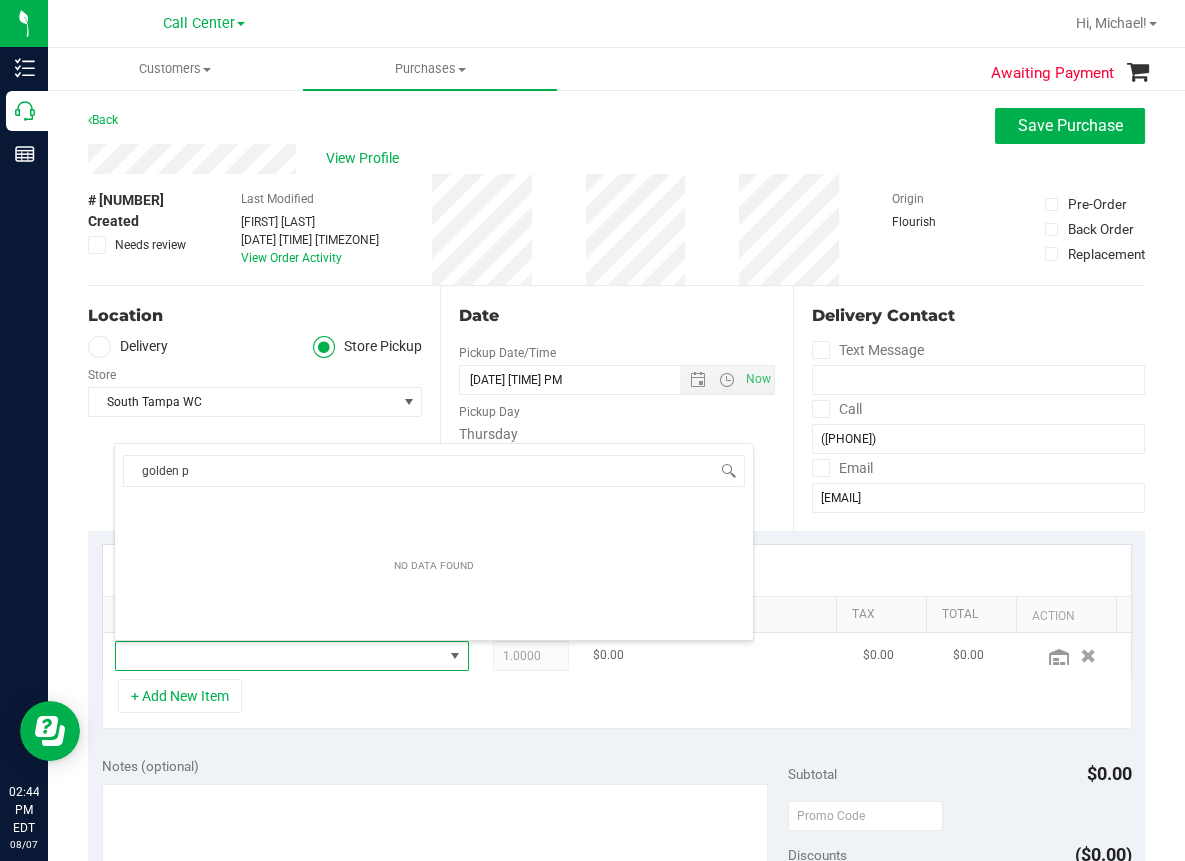 type on "golden pi" 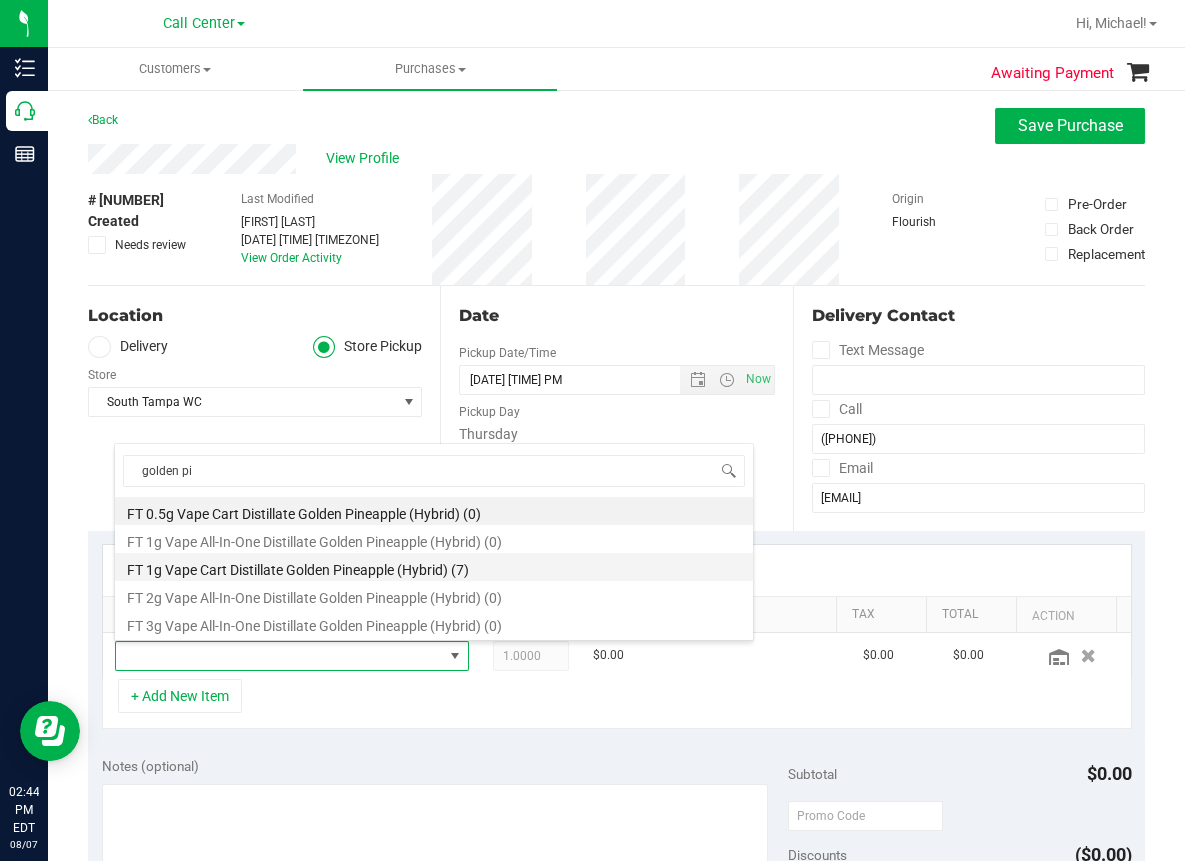 click on "FT 1g Vape Cart Distillate Golden Pineapple (Hybrid) (7)" at bounding box center [434, 567] 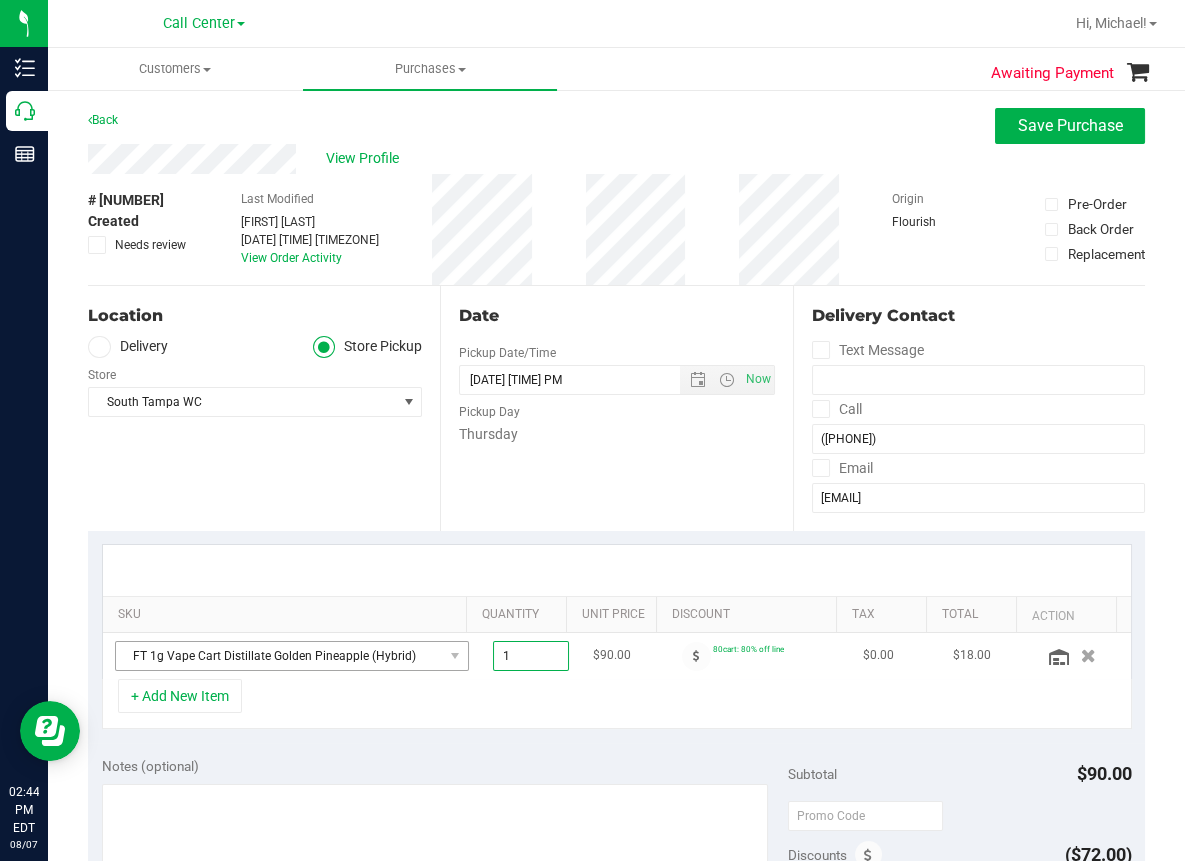 drag, startPoint x: 522, startPoint y: 653, endPoint x: 414, endPoint y: 647, distance: 108.16654 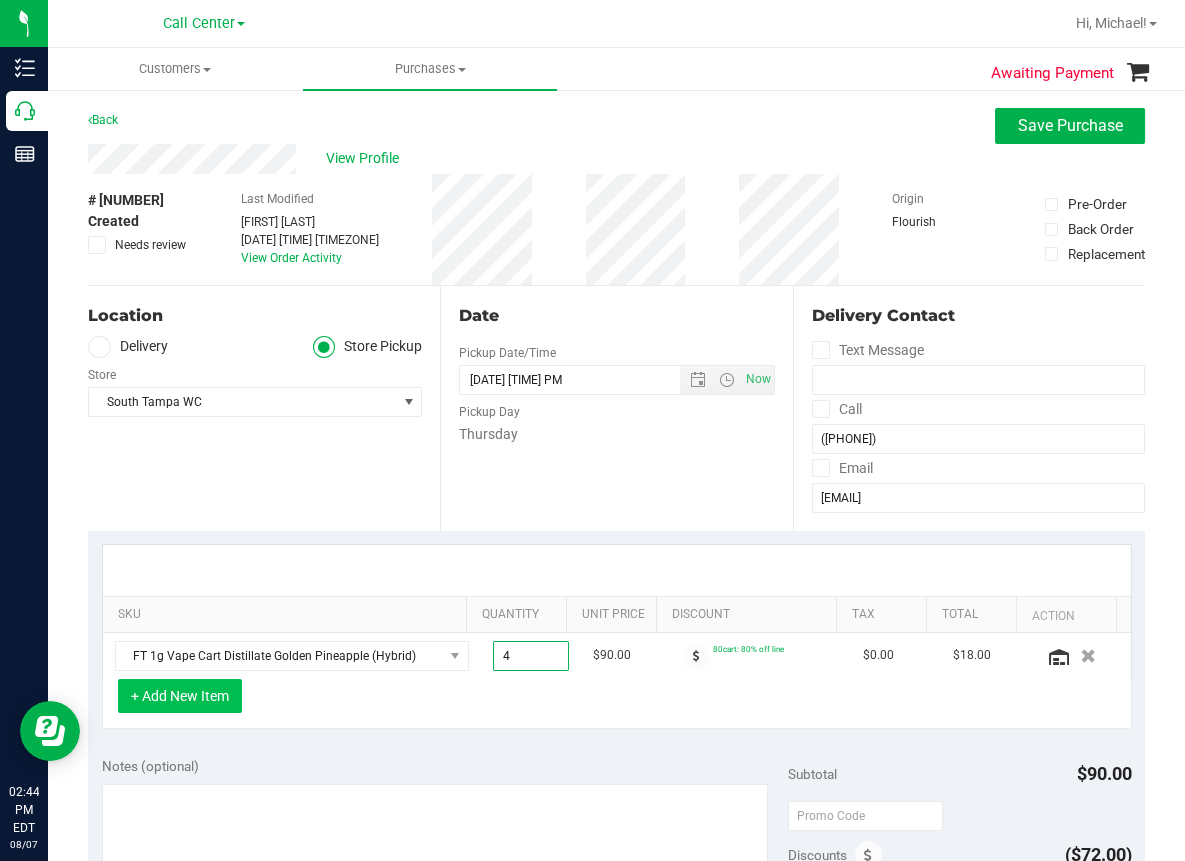 type on "4.00" 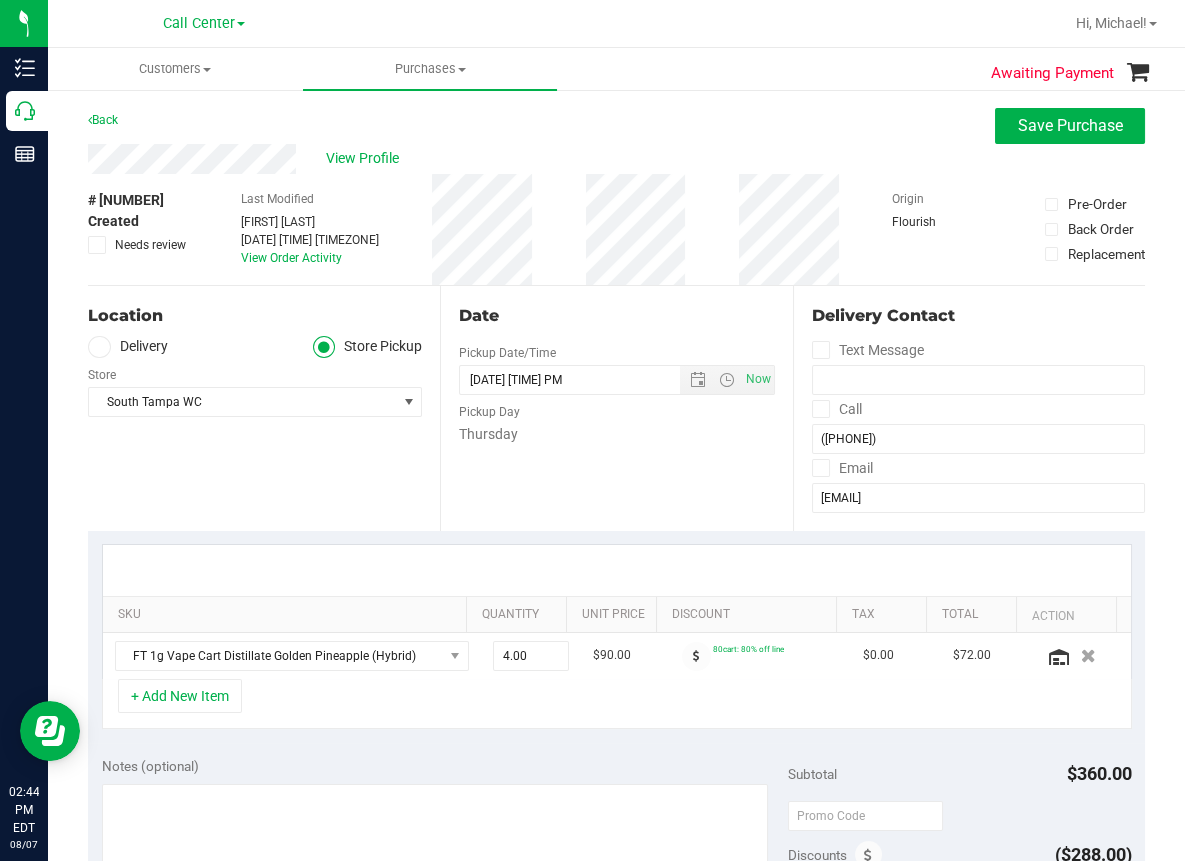 click on "+ Add New Item" at bounding box center (180, 696) 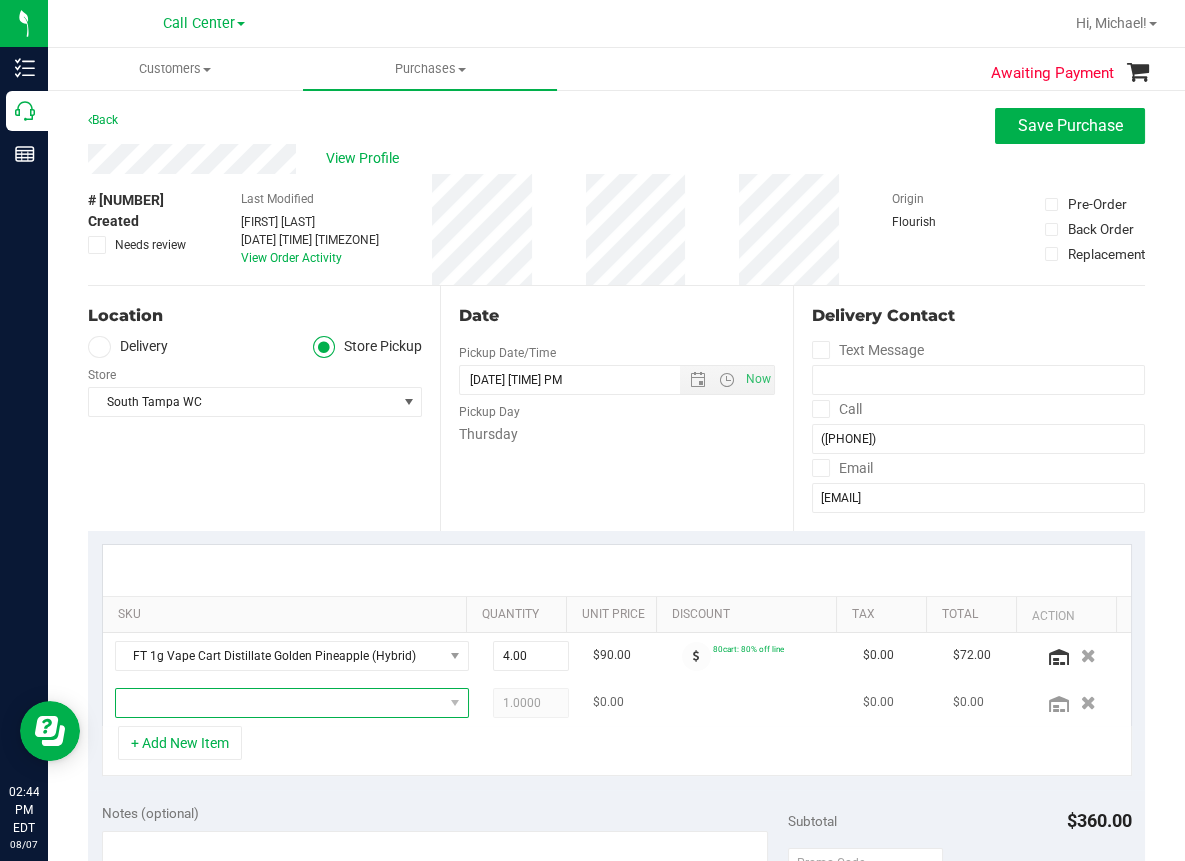 click at bounding box center (279, 703) 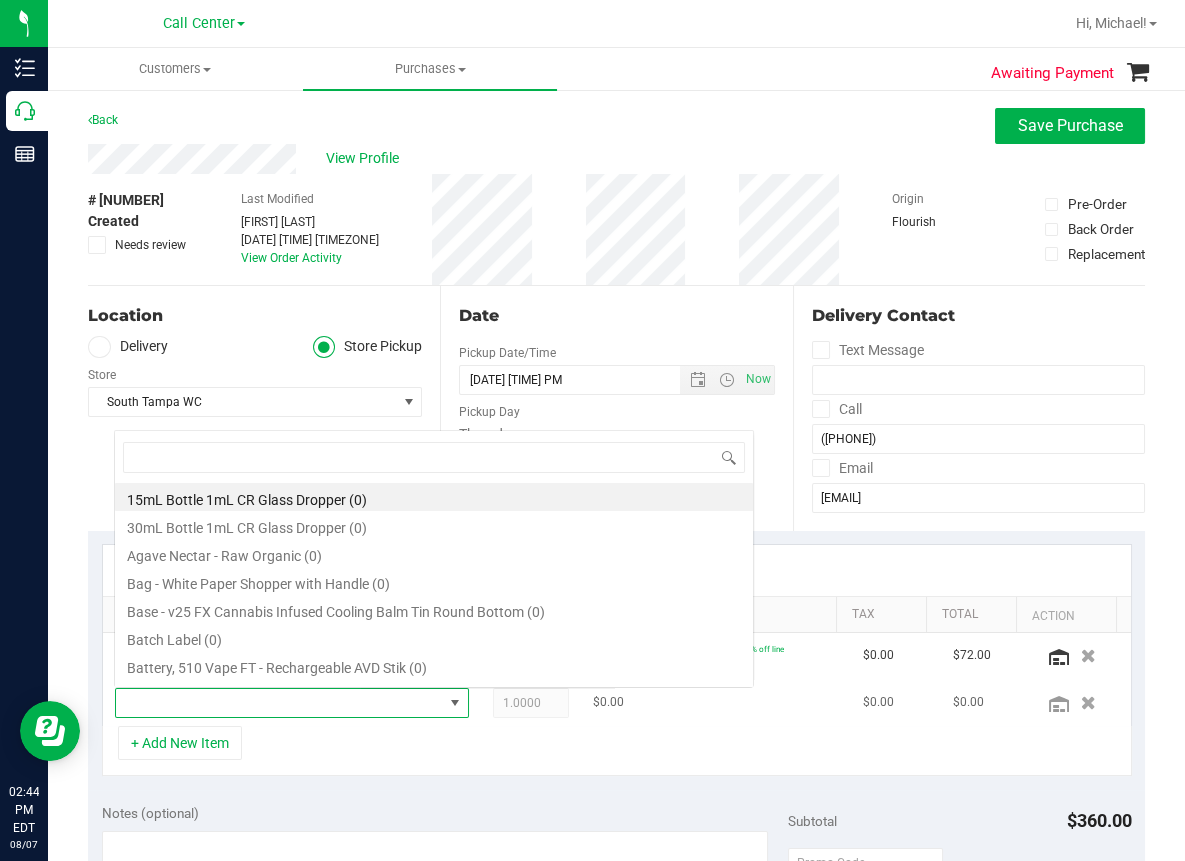 scroll, scrollTop: 0, scrollLeft: 0, axis: both 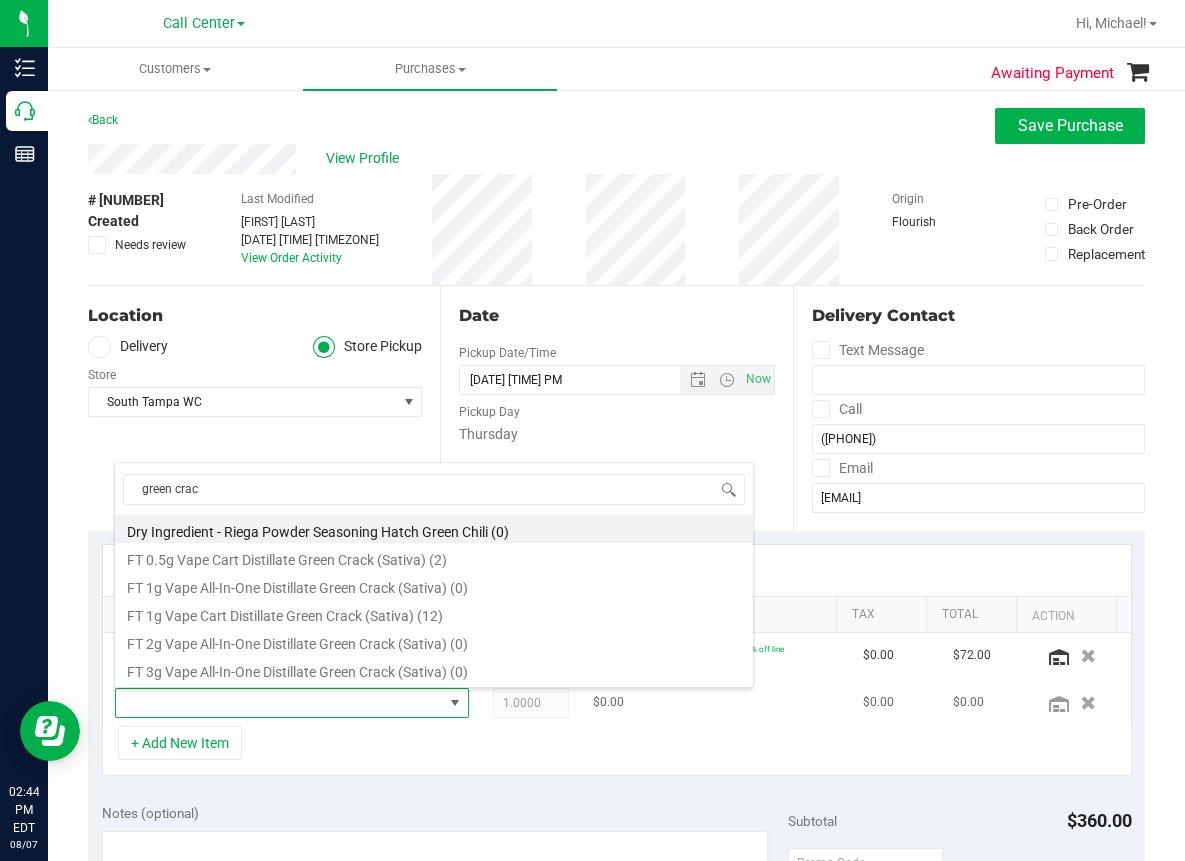 type on "green crack" 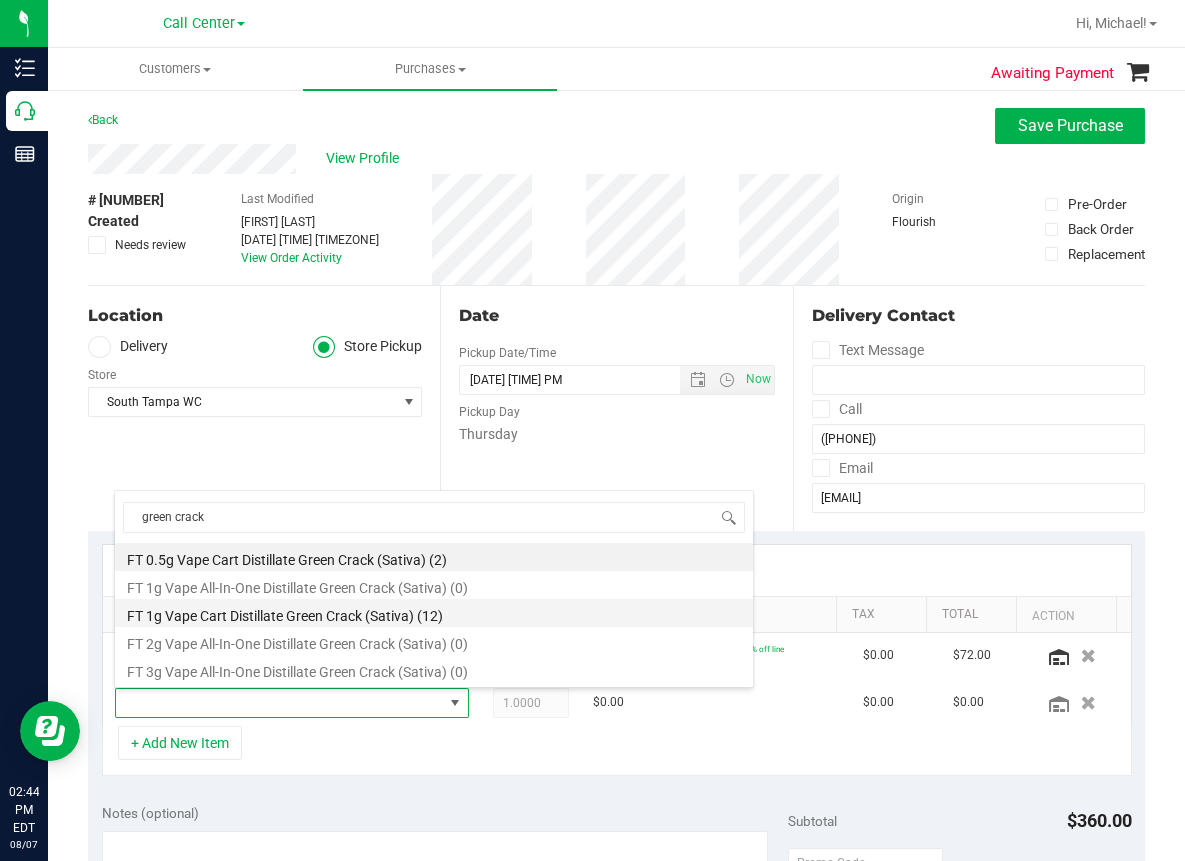 click on "FT 1g Vape Cart Distillate Green Crack (Sativa) (12)" at bounding box center [434, 613] 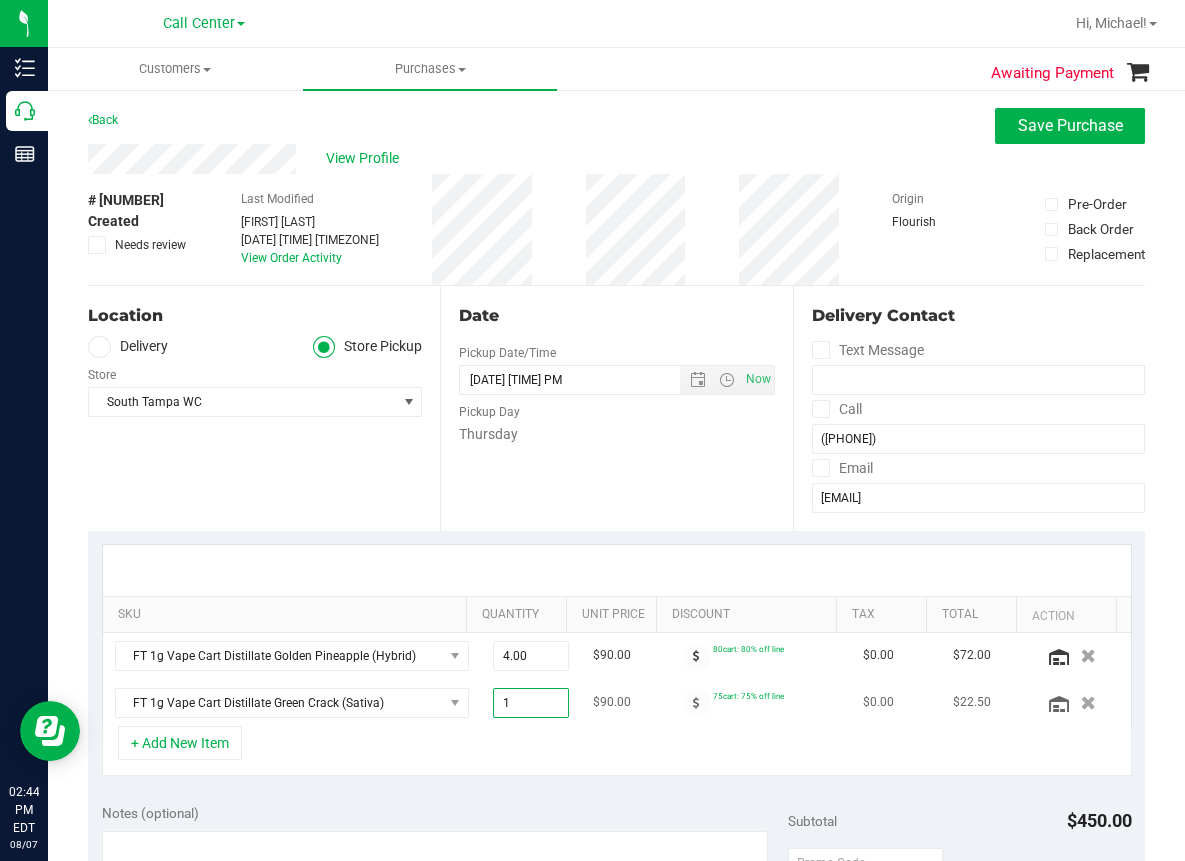 drag, startPoint x: 514, startPoint y: 708, endPoint x: 445, endPoint y: 711, distance: 69.065186 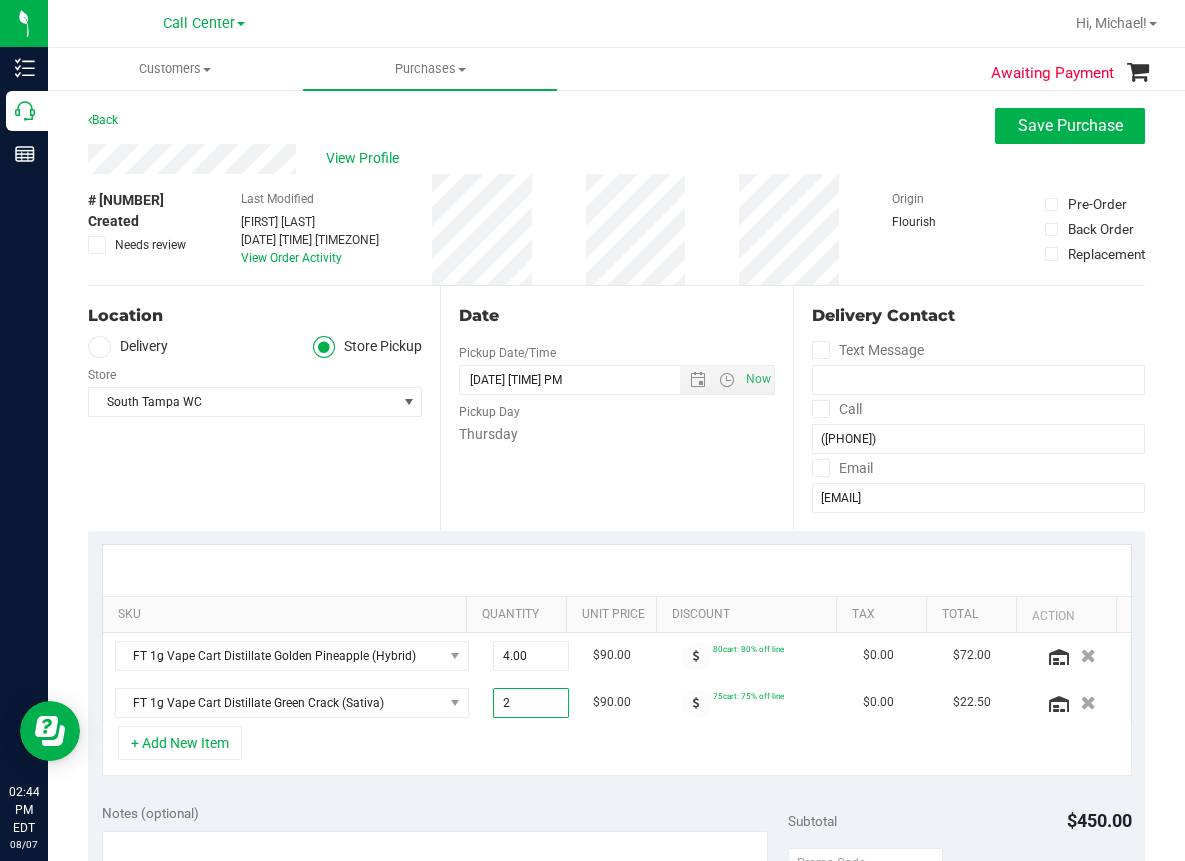 type on "2.00" 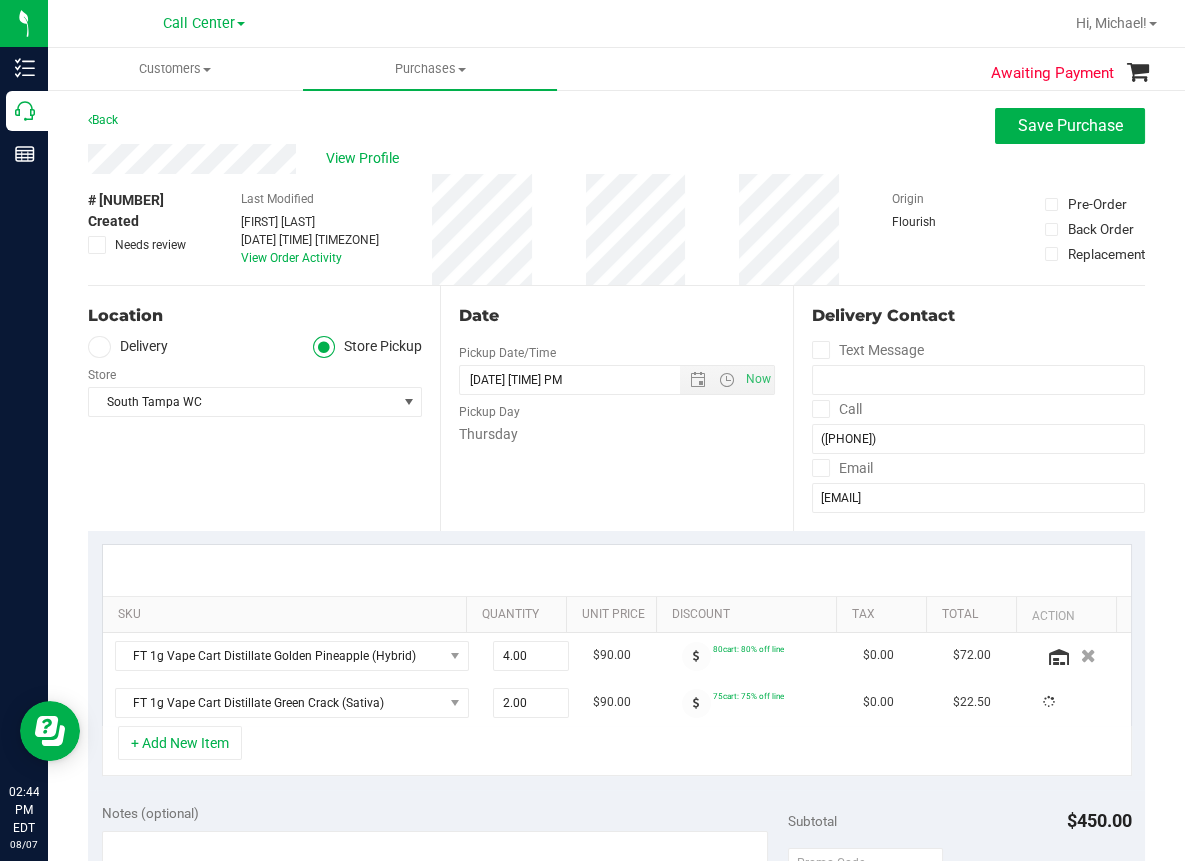 click on "+ Add New Item" at bounding box center (617, 751) 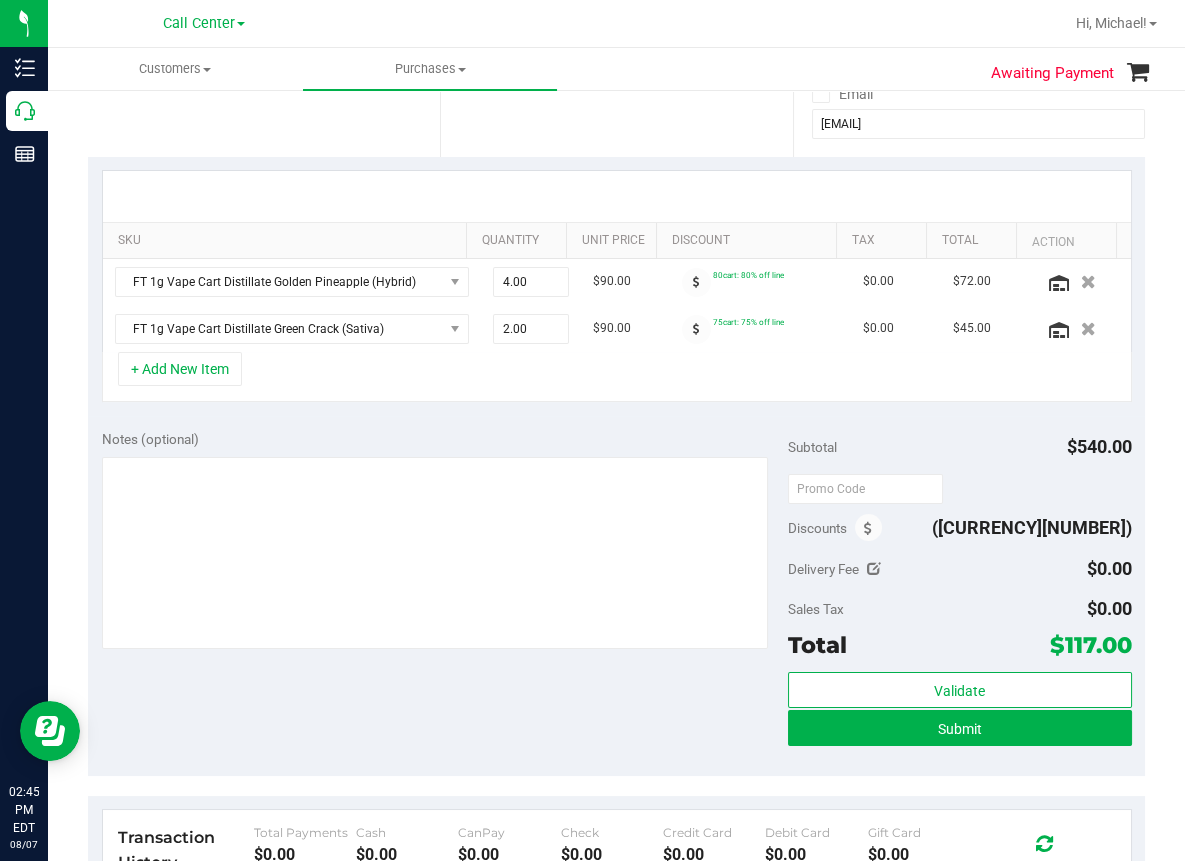 scroll, scrollTop: 400, scrollLeft: 0, axis: vertical 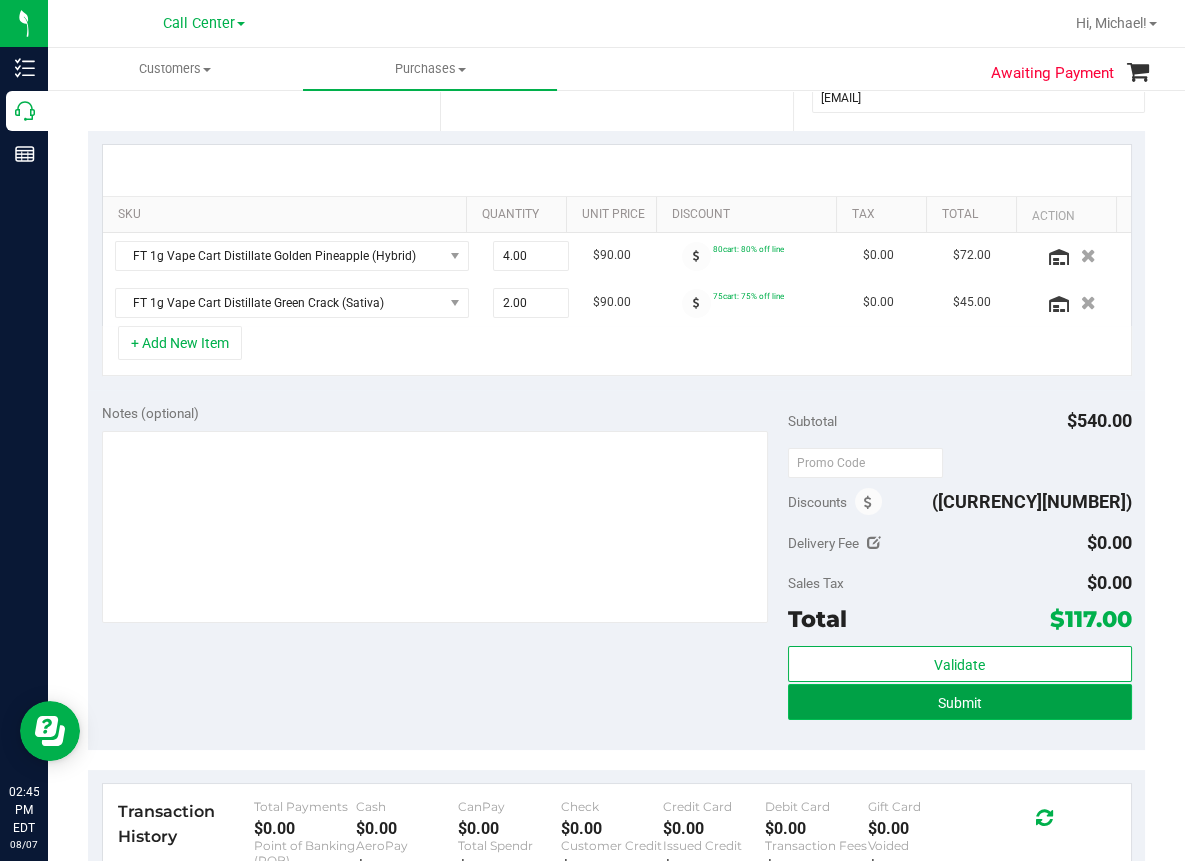 click on "Submit" at bounding box center (959, 702) 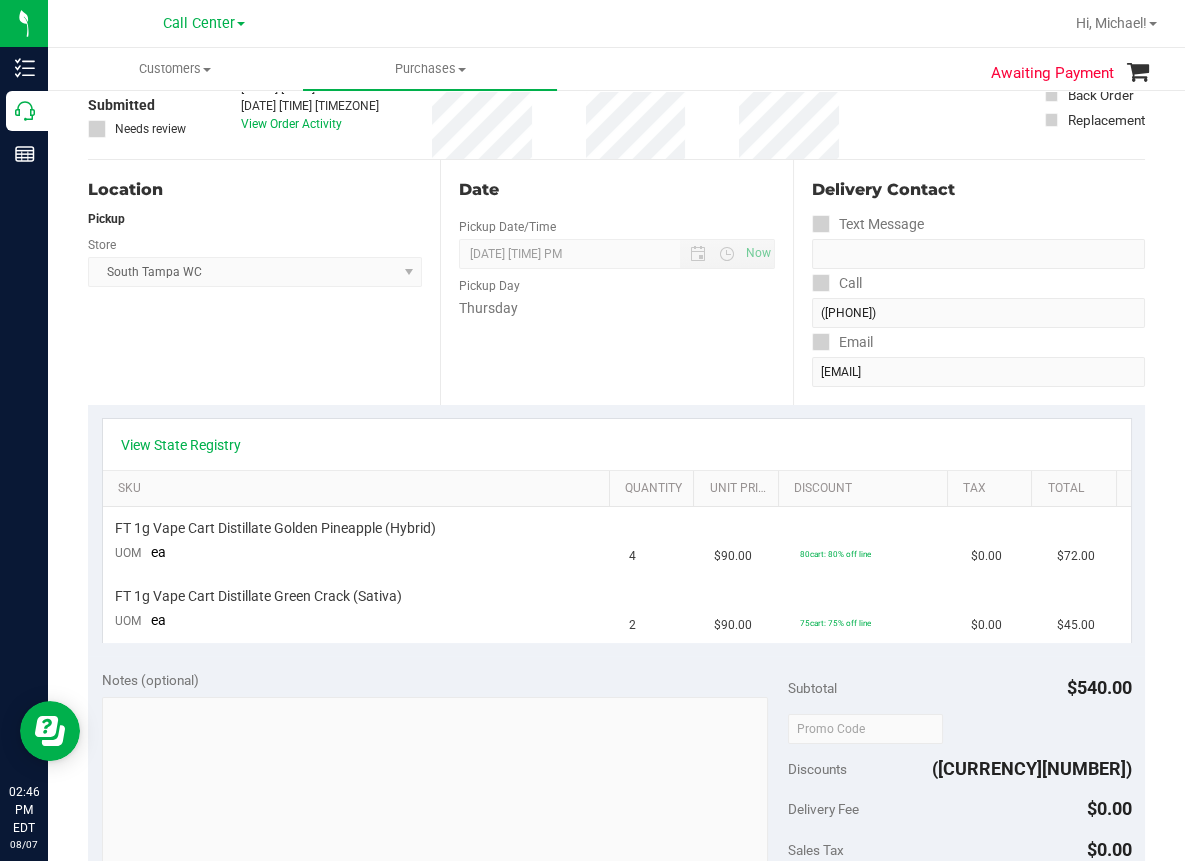 scroll, scrollTop: 0, scrollLeft: 0, axis: both 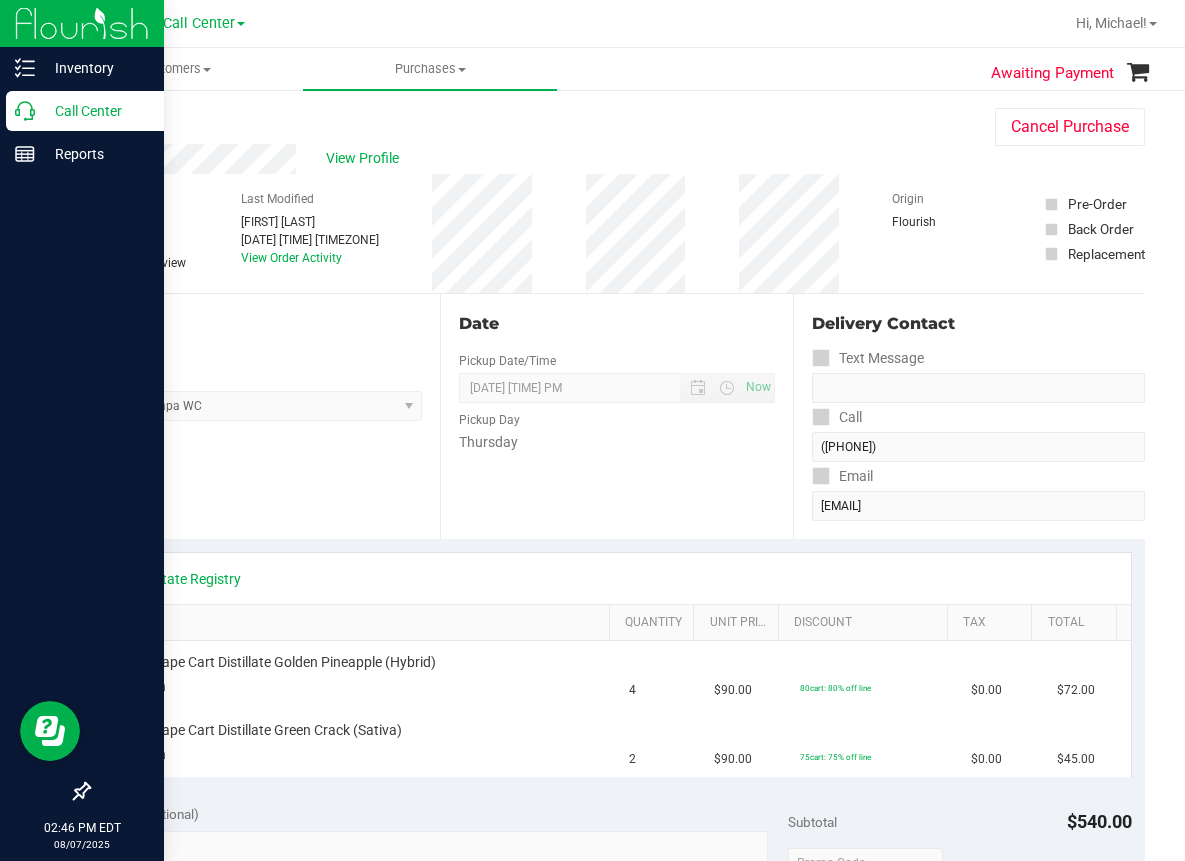 click on "Call Center" at bounding box center (95, 111) 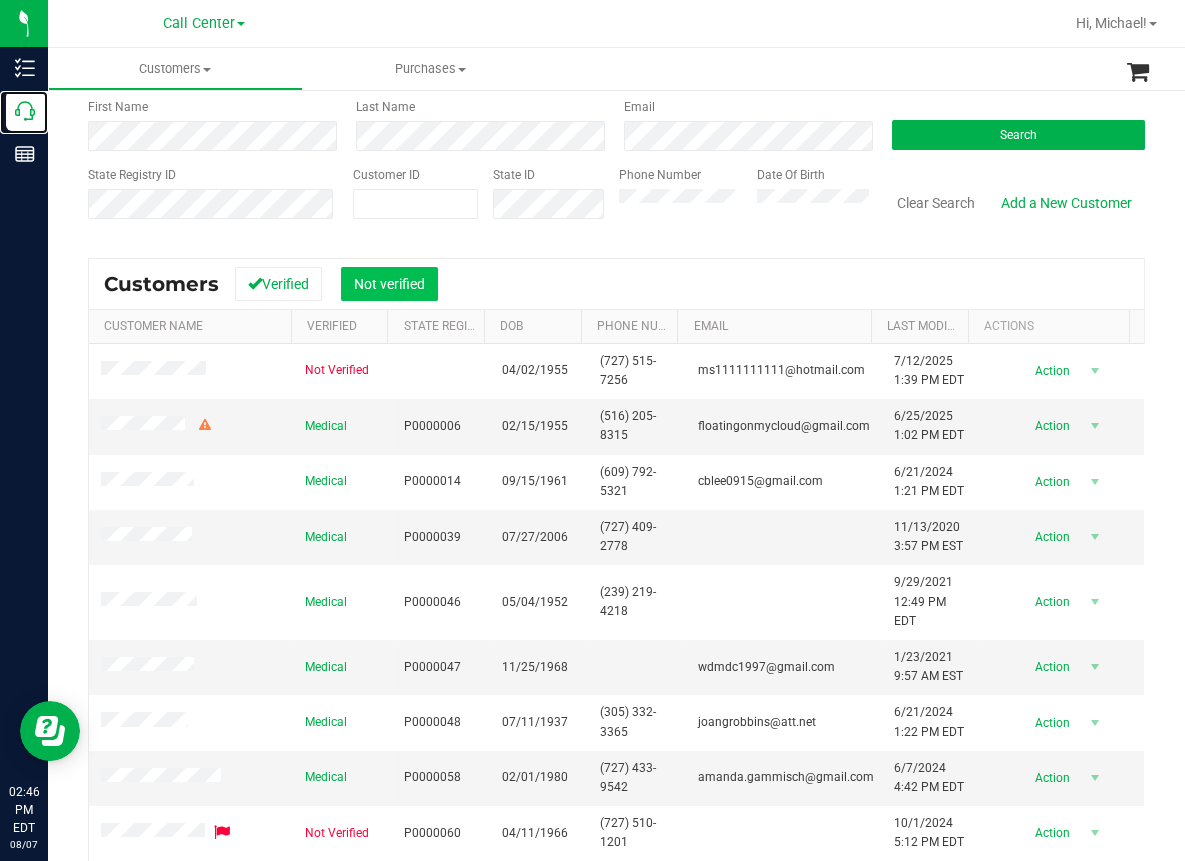 scroll, scrollTop: 197, scrollLeft: 0, axis: vertical 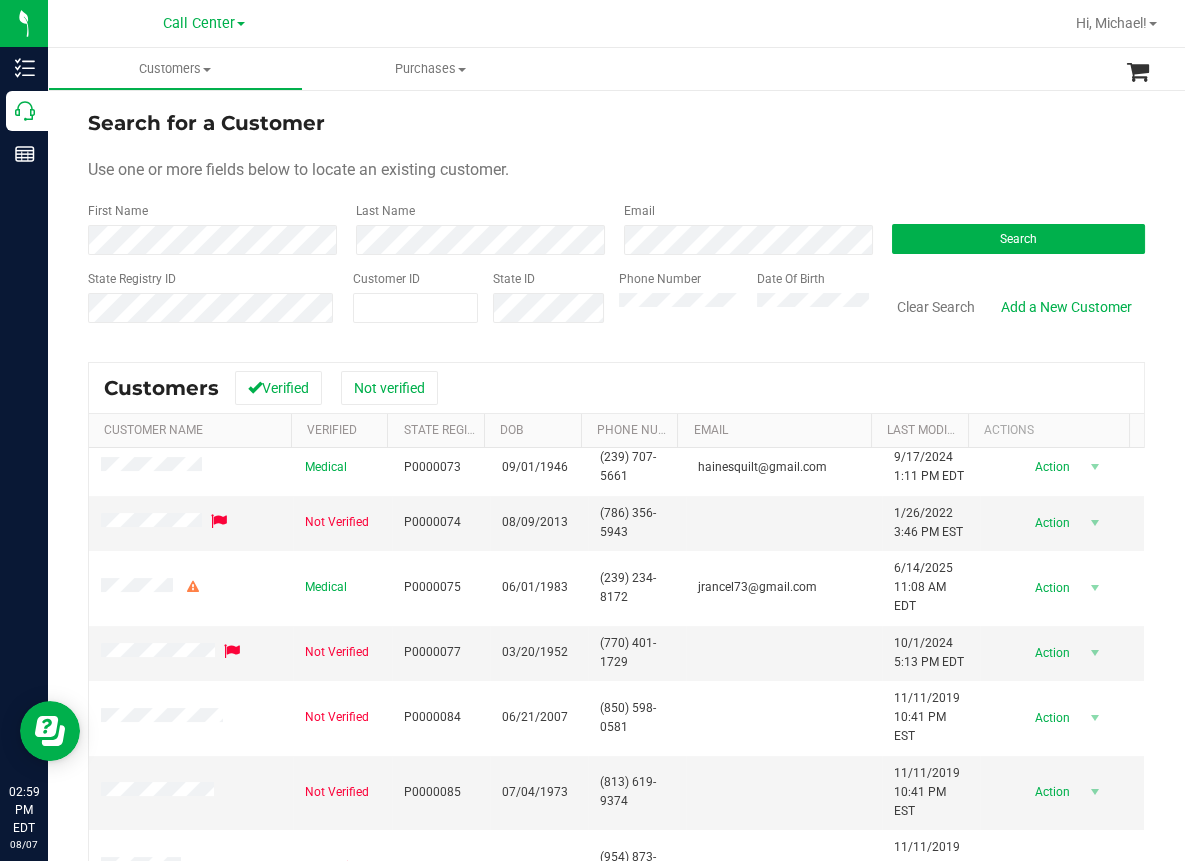 click at bounding box center (710, 23) 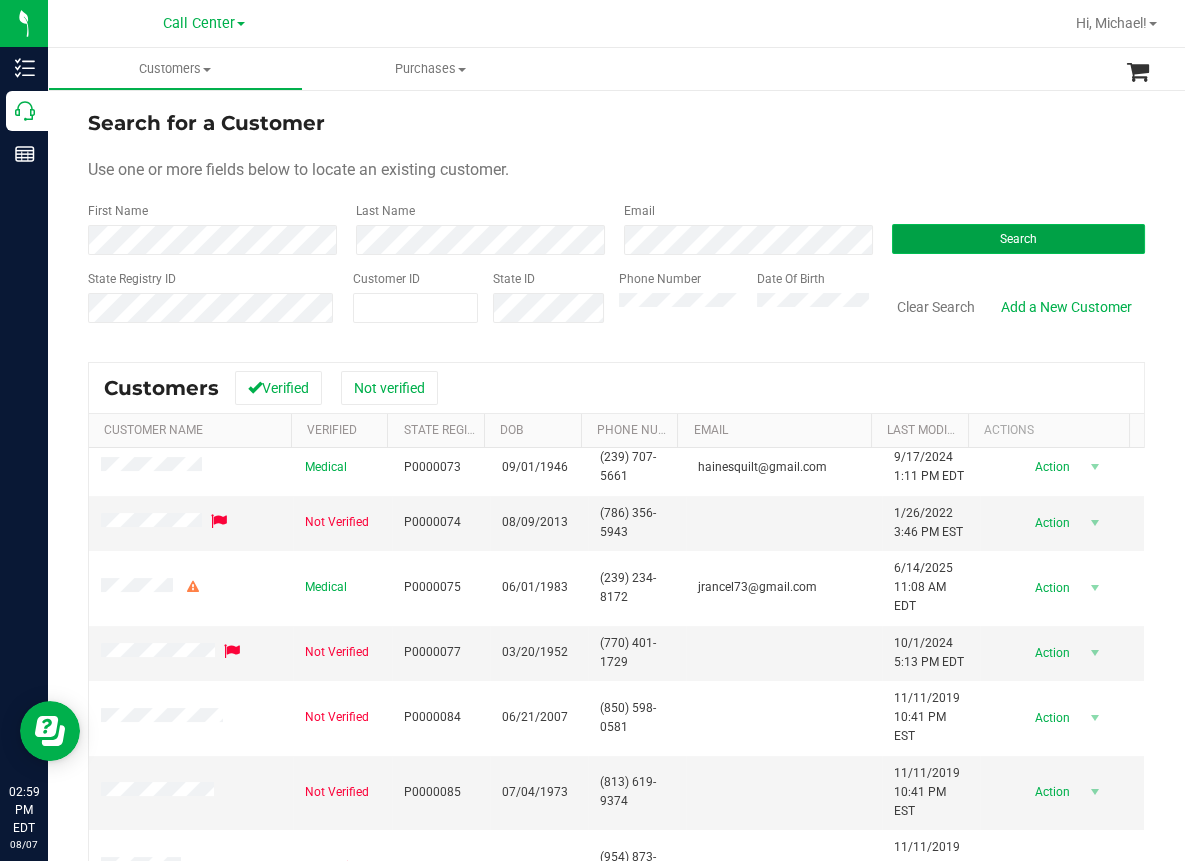 click on "Search" at bounding box center [1018, 239] 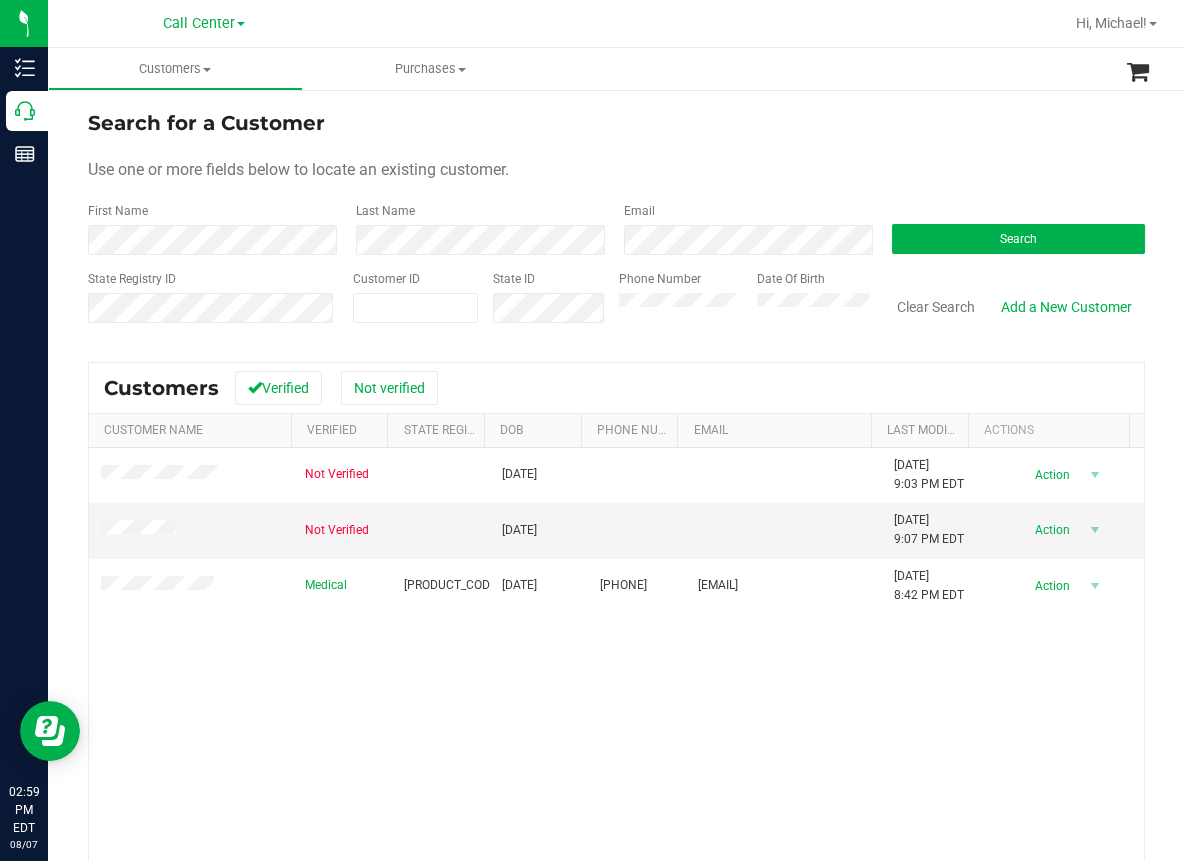 scroll, scrollTop: 0, scrollLeft: 0, axis: both 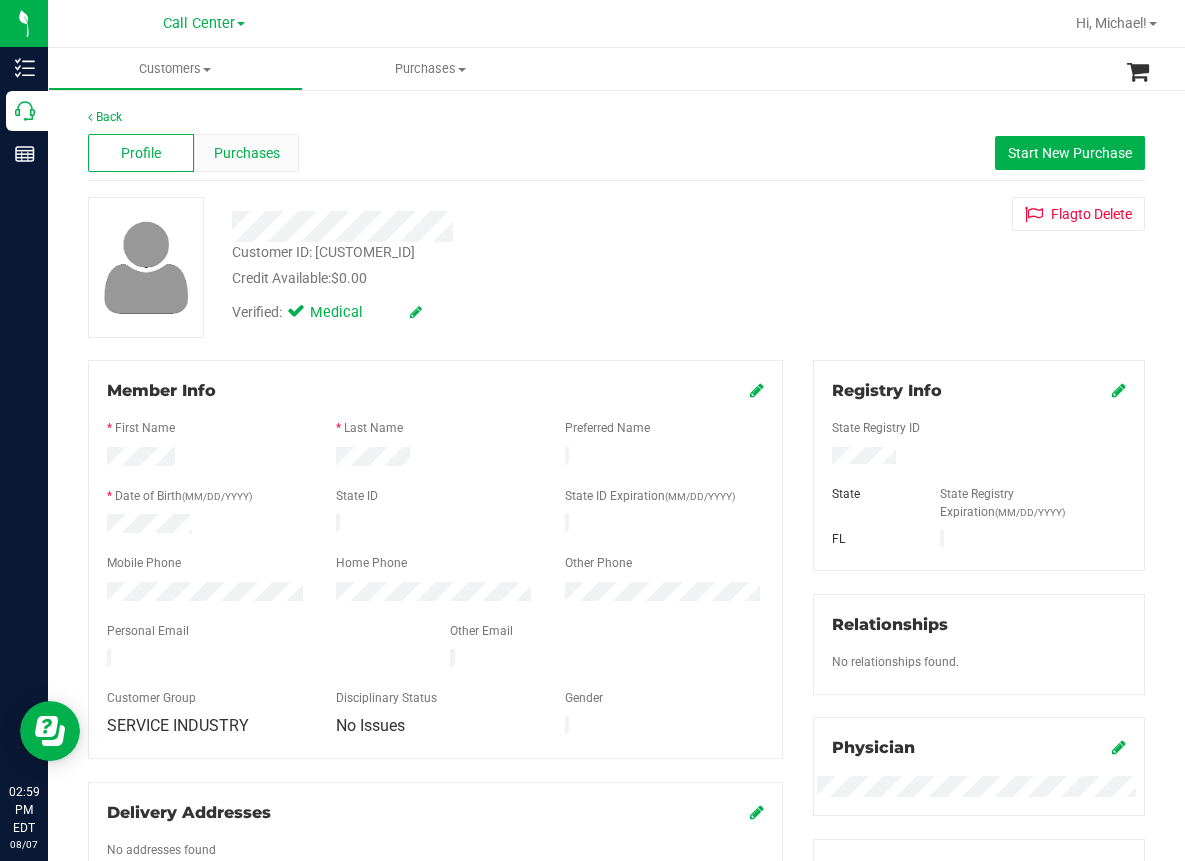 click on "Purchases" at bounding box center (247, 153) 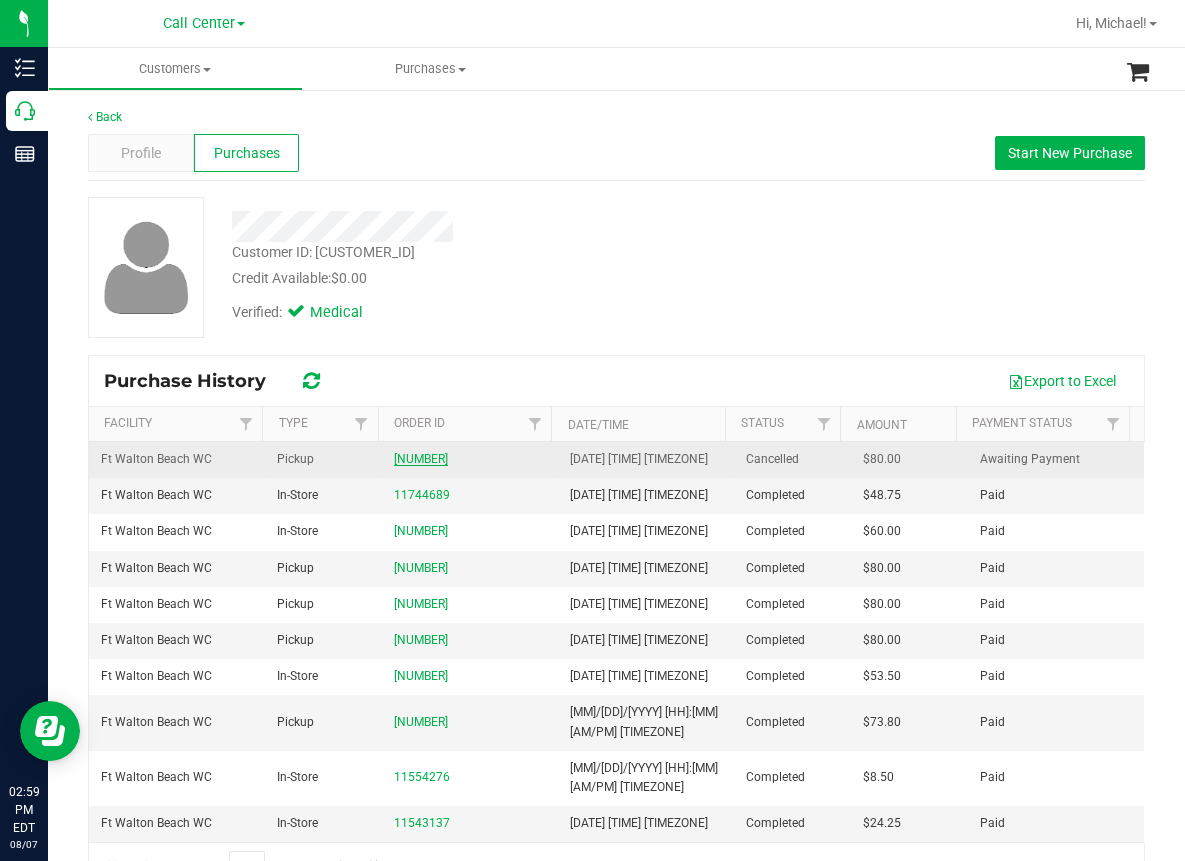 click on "[NUMBER]" at bounding box center (421, 459) 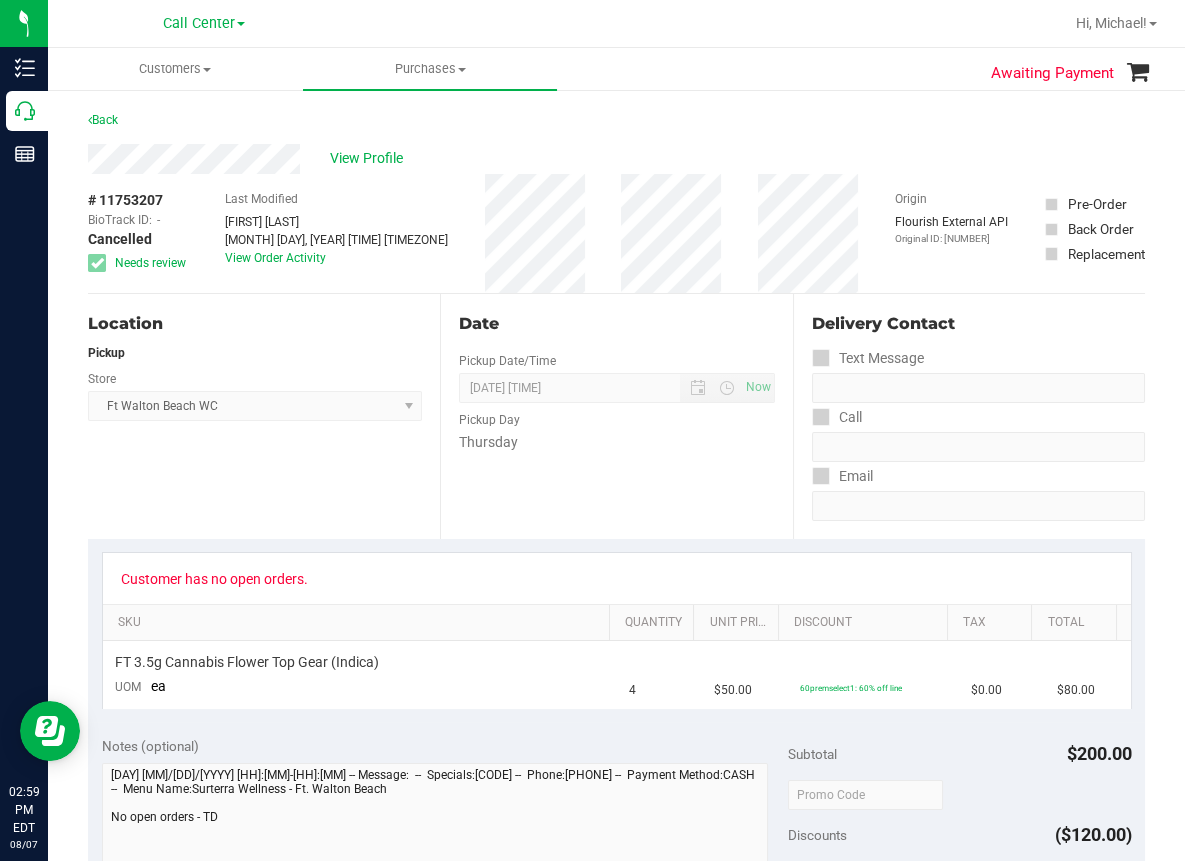 click on "Location
Pickup
Store
Ft Walton Beach WC Select Store Bonita Springs WC Boynton Beach WC Bradenton WC Brandon WC Brooksville WC Call Center Clermont WC Crestview WC Deerfield Beach WC Delray Beach WC Deltona WC Ft Walton Beach WC Ft. Lauderdale WC Ft. Myers WC Gainesville WC Jax Atlantic WC JAX DC REP Jax WC Key West WC Lakeland WC Largo WC Lehigh Acres DC REP Merritt Island WC Miami 72nd WC Miami Beach WC Miami Dadeland WC Miramar DC REP New Port Richey WC North Palm Beach WC North Port WC Ocala WC Orange Park WC Orlando Colonial WC Orlando DC REP Orlando WC Oviedo WC Palm Bay WC Palm Coast WC Panama City WC Pensacola WC Port Orange WC Port St. Lucie WC Sebring WC South Tampa WC St. Pete WC Summerfield WC Tallahassee DC REP Tallahassee WC Tampa DC Testing Tampa Warehouse Tampa WC TX Austin DC TX Plano Retail WPB DC" at bounding box center [264, 416] 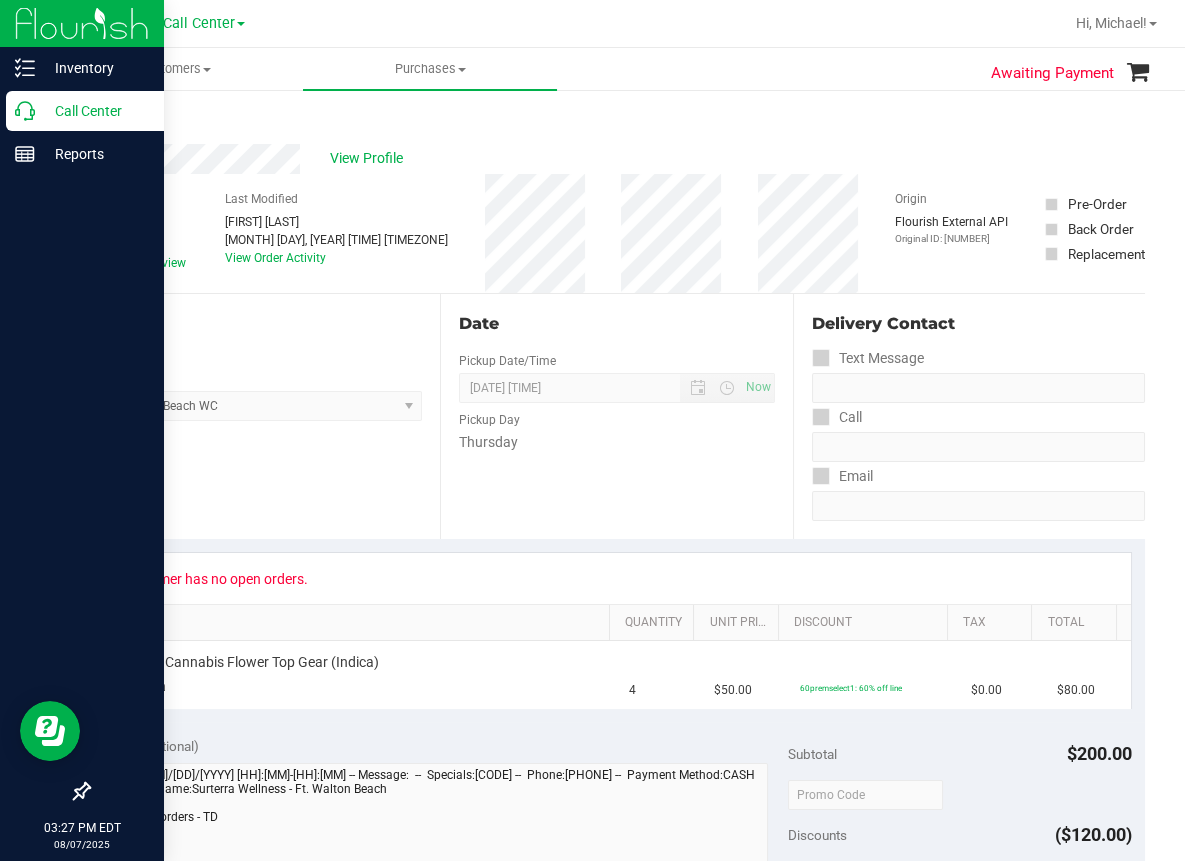 click 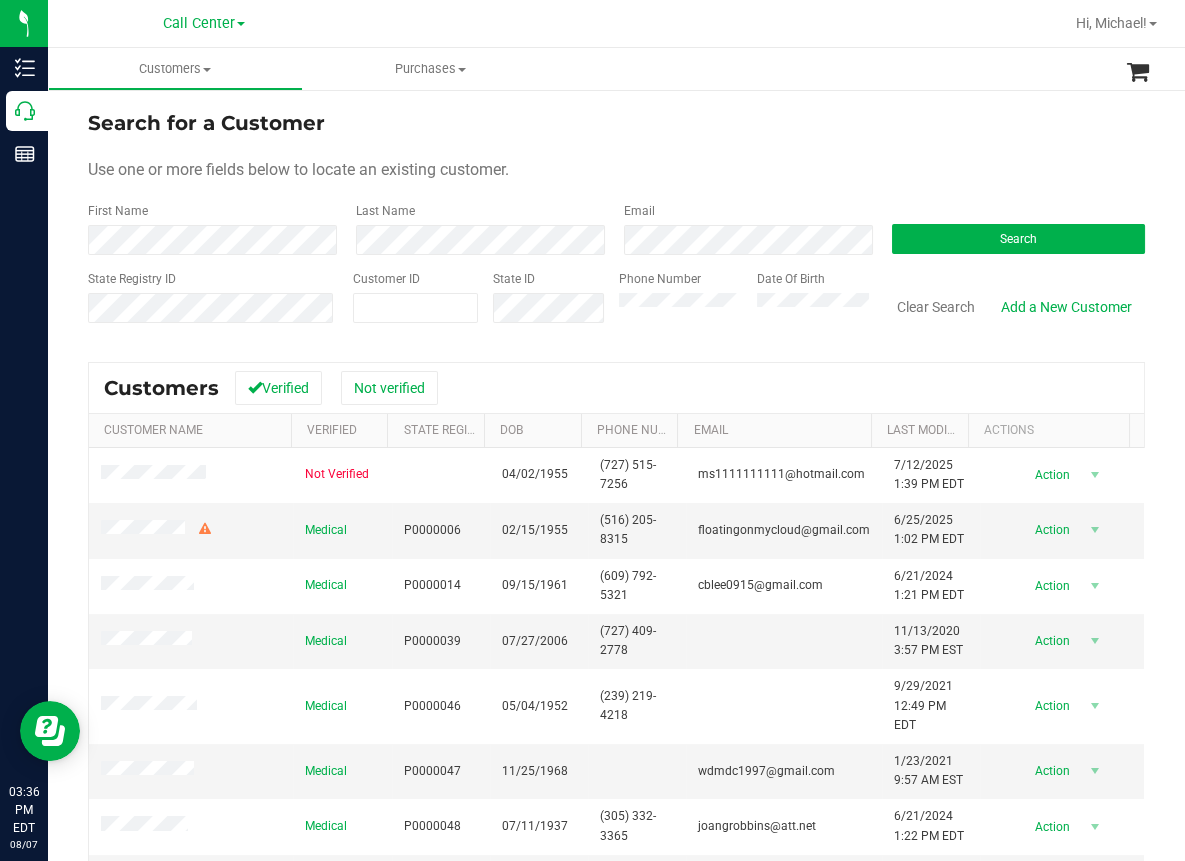 click on "Use one or more fields below to locate an existing customer." at bounding box center [616, 170] 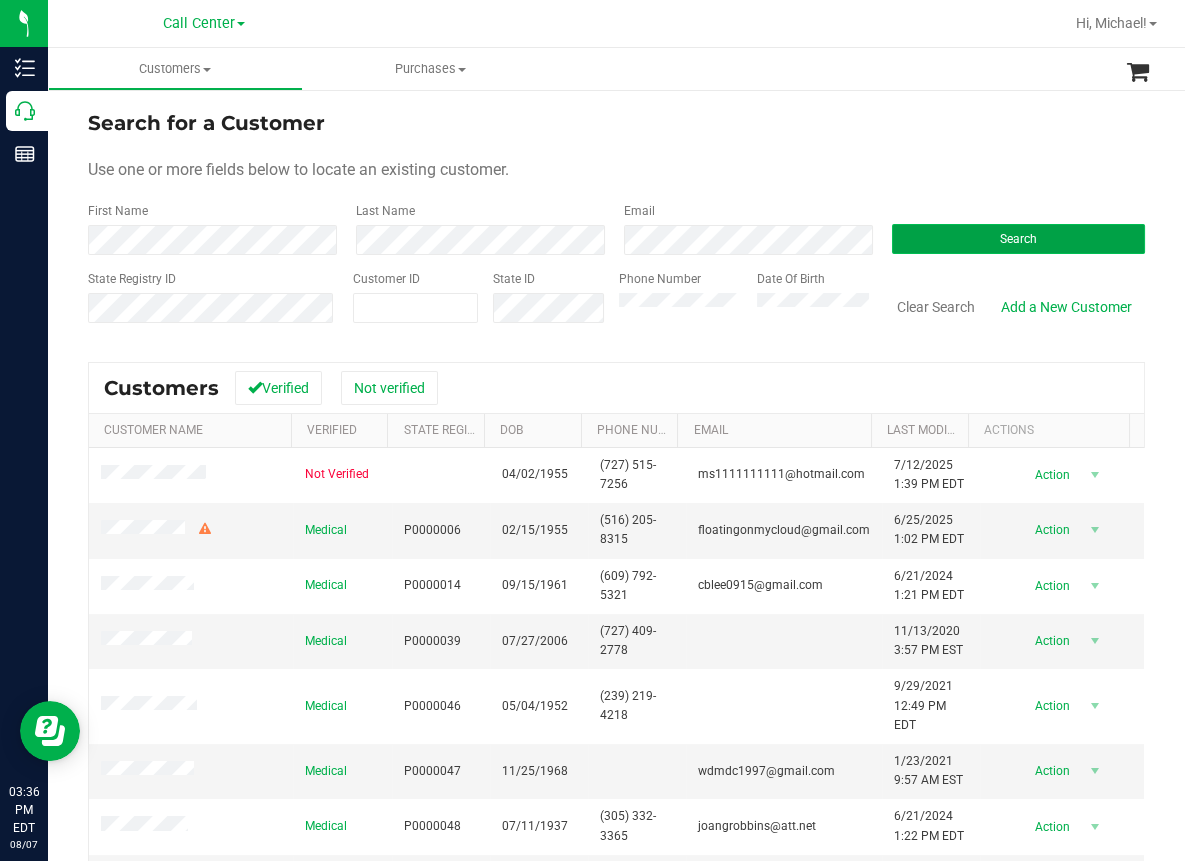 click on "Search" at bounding box center [1018, 239] 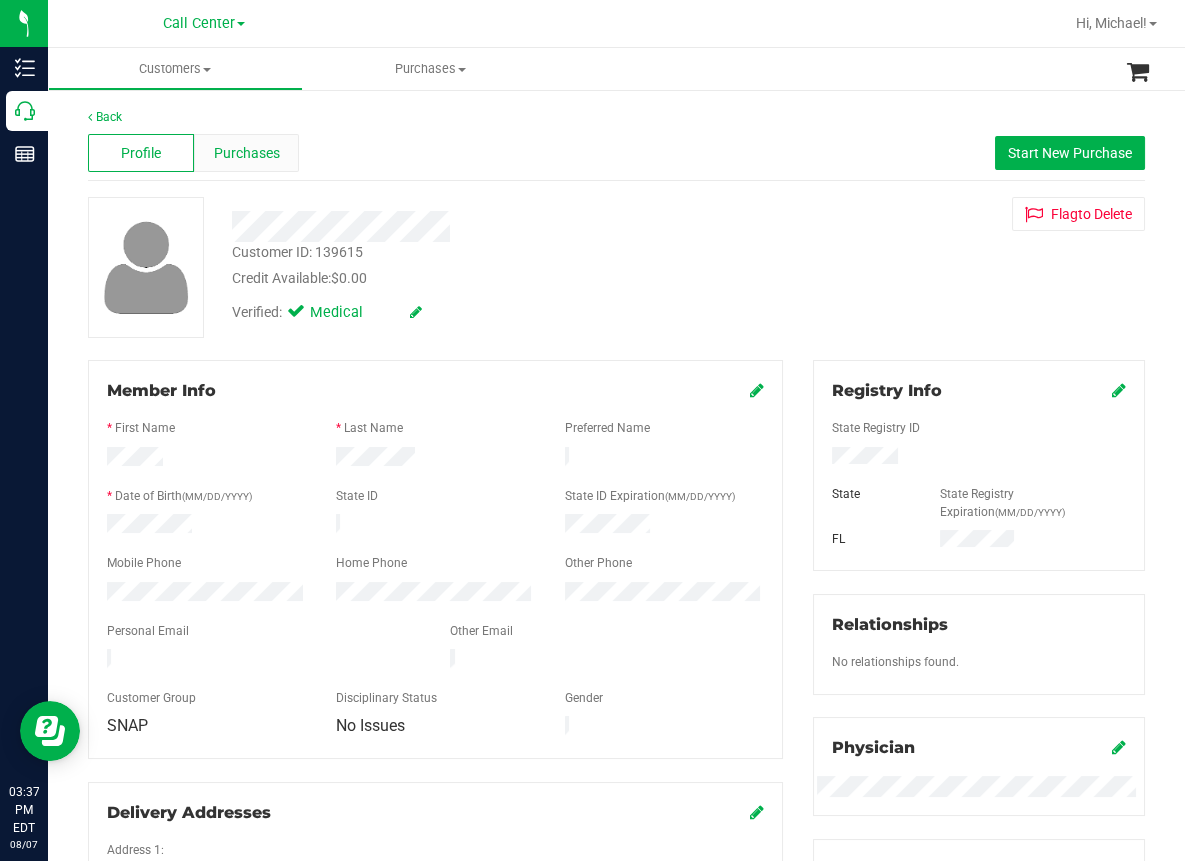 click on "Purchases" at bounding box center [247, 153] 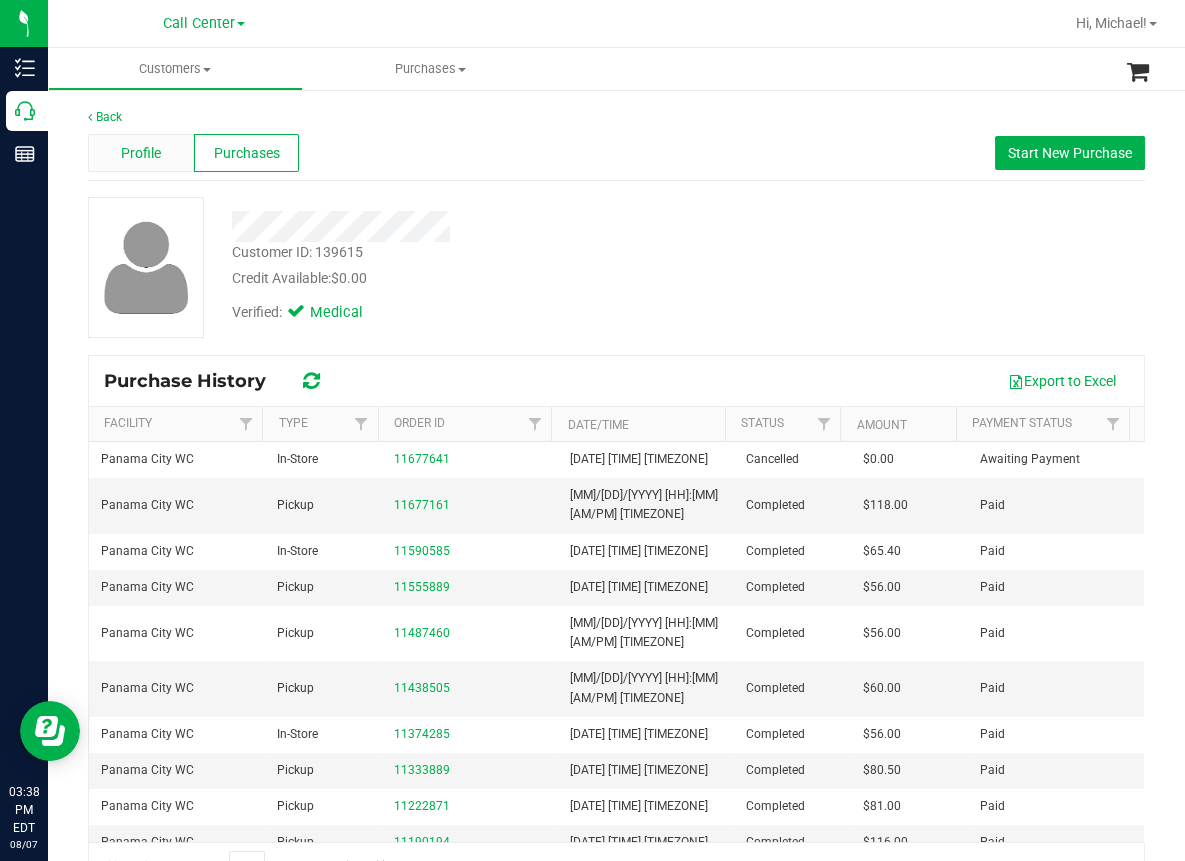 click on "Profile" at bounding box center (141, 153) 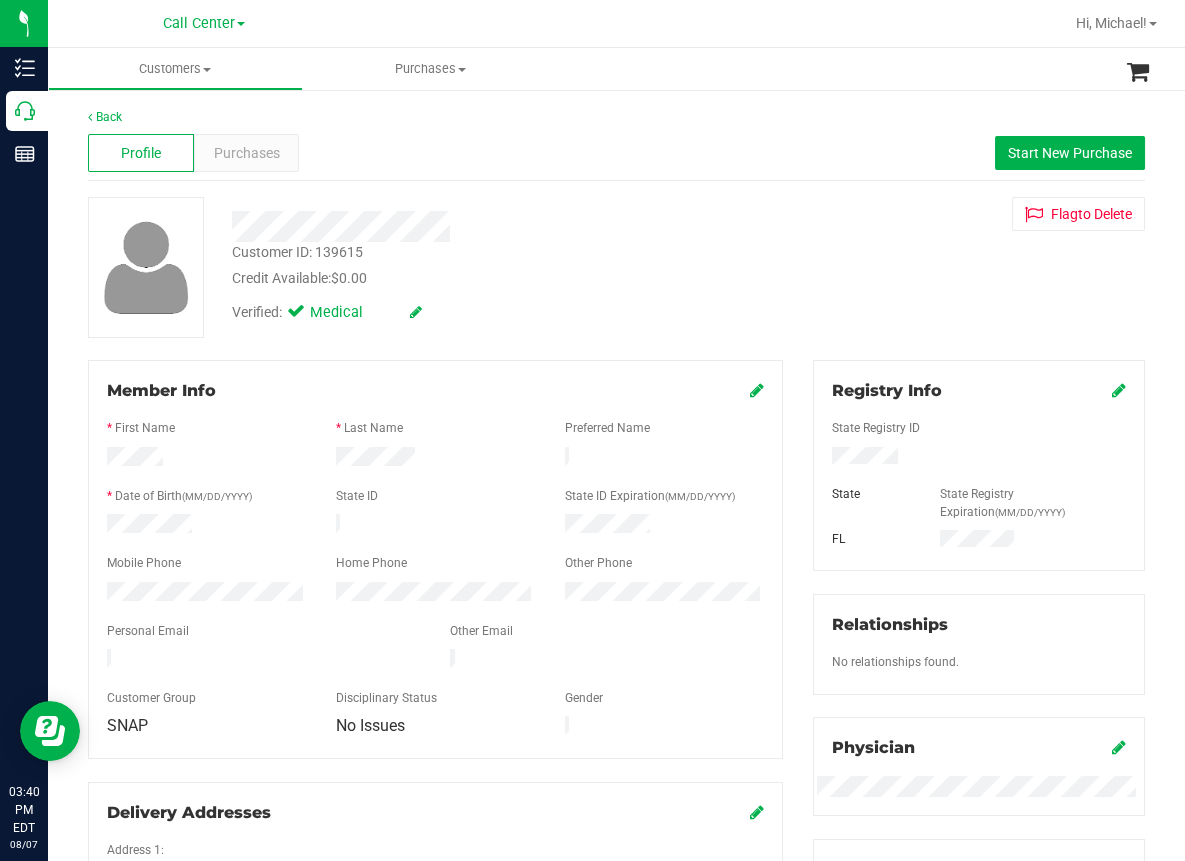 click on "Profile
Purchases
Start New Purchase" at bounding box center (616, 153) 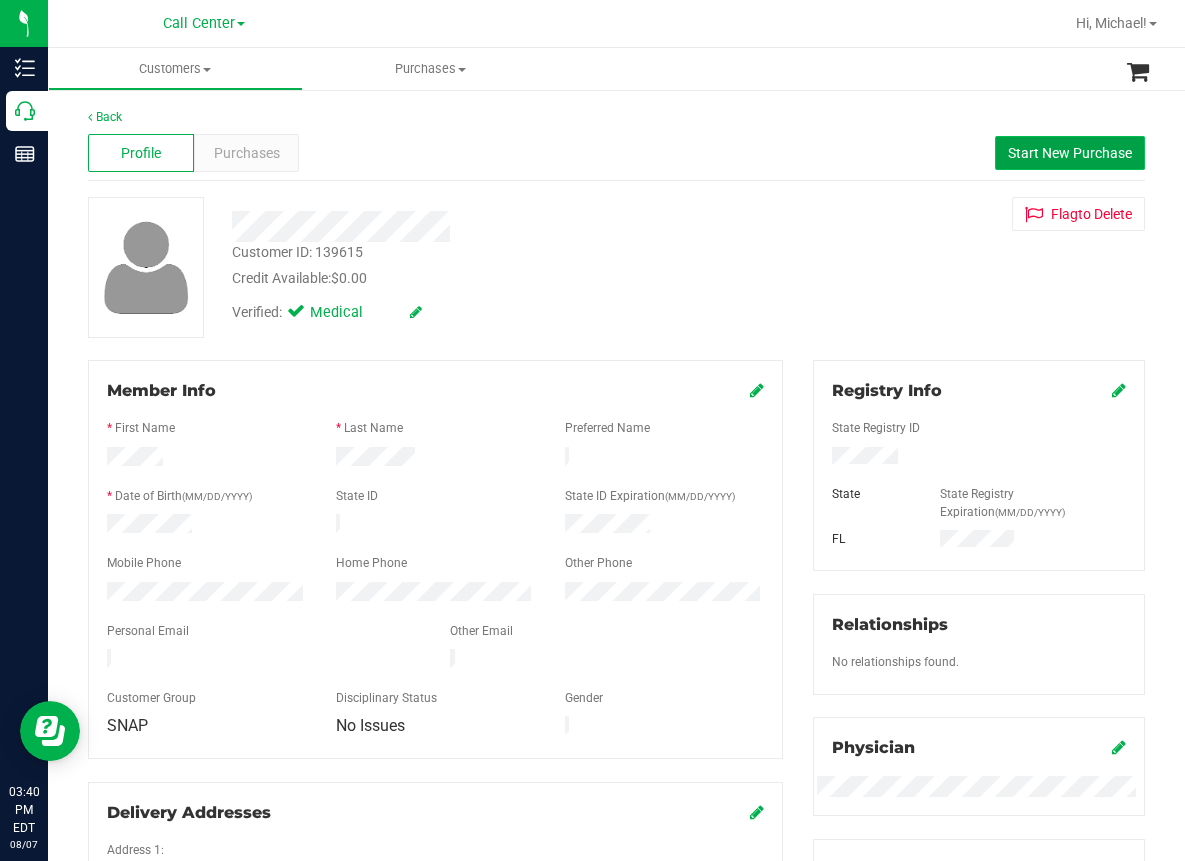 click on "Start New Purchase" at bounding box center [1070, 153] 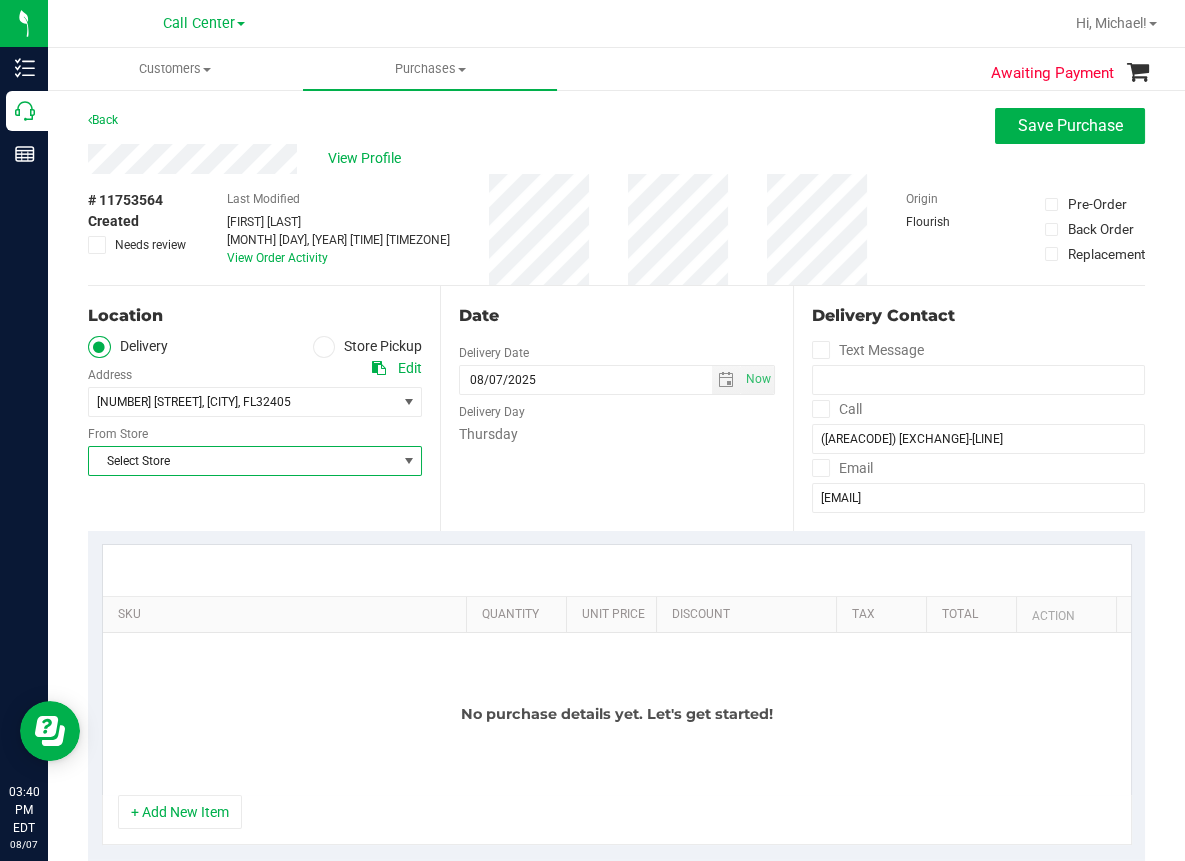 click on "Select Store" at bounding box center (242, 461) 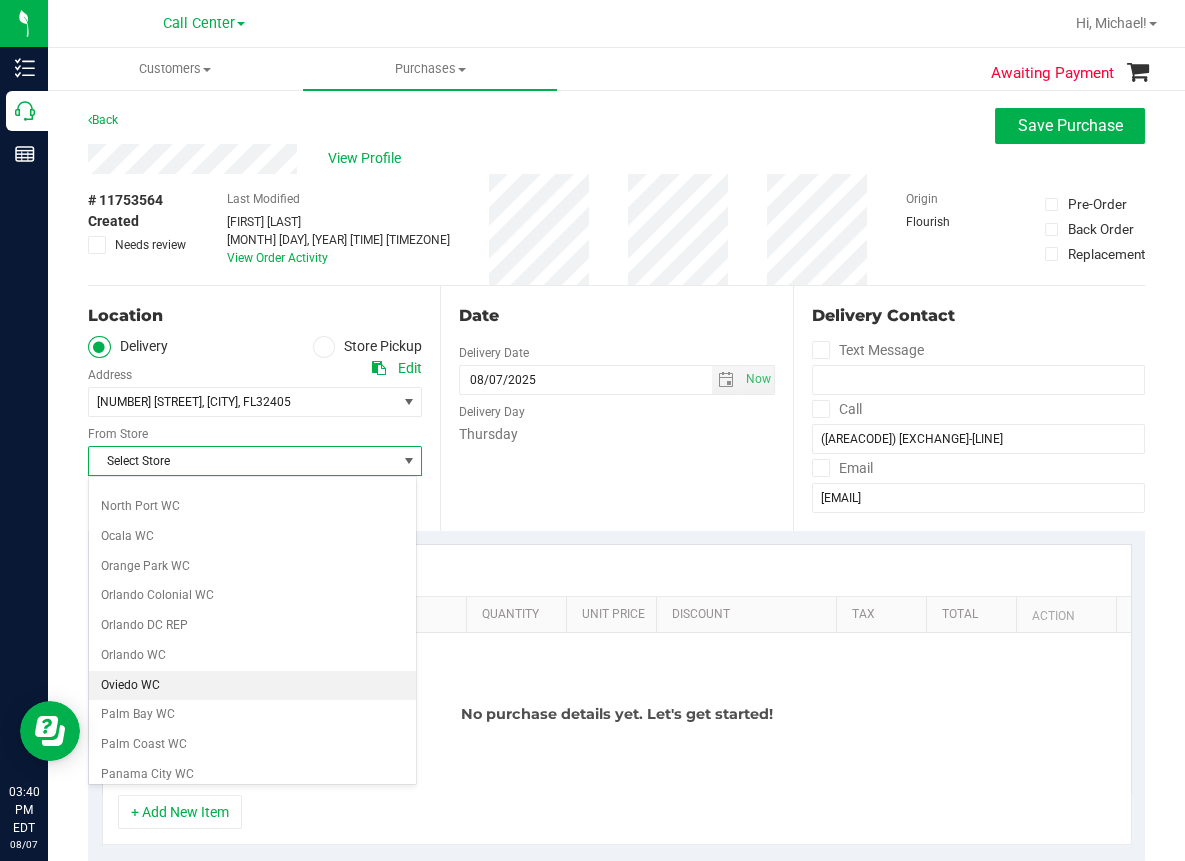 scroll, scrollTop: 900, scrollLeft: 0, axis: vertical 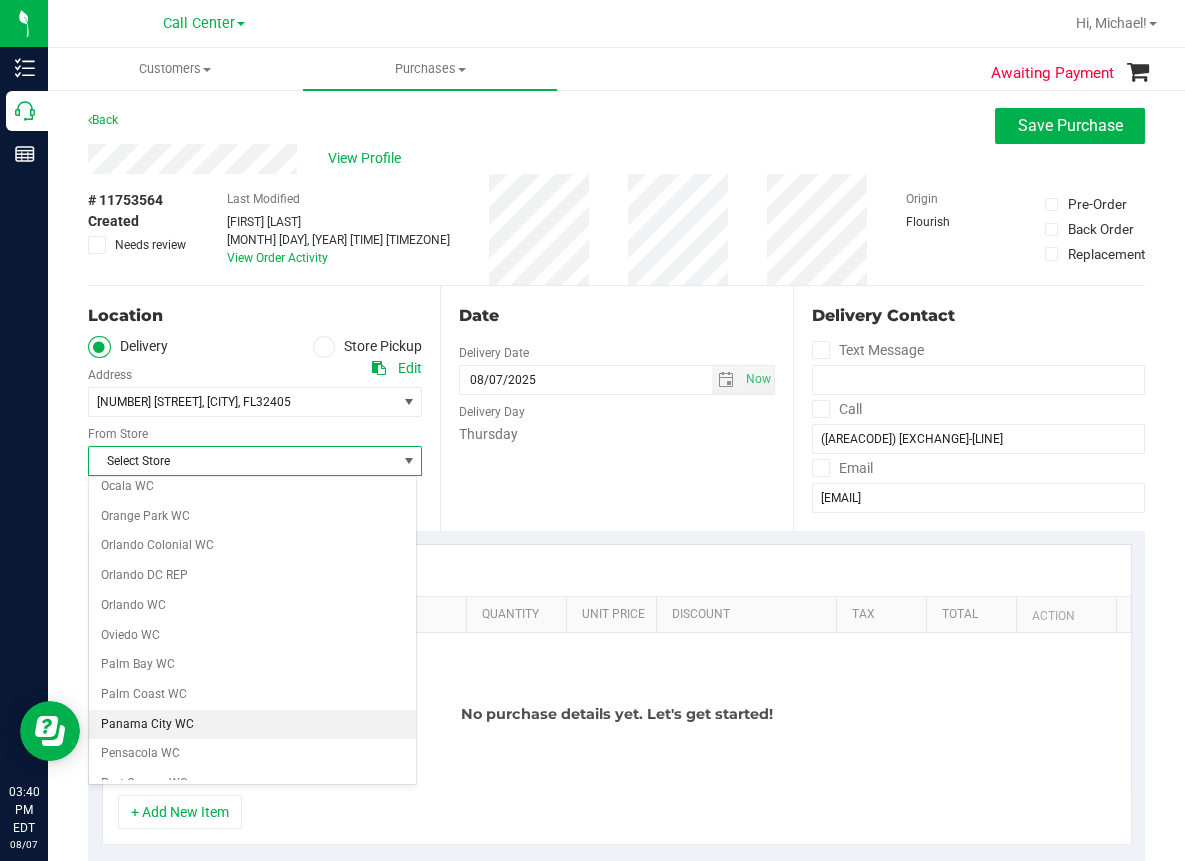 click on "Panama City WC" at bounding box center [252, 725] 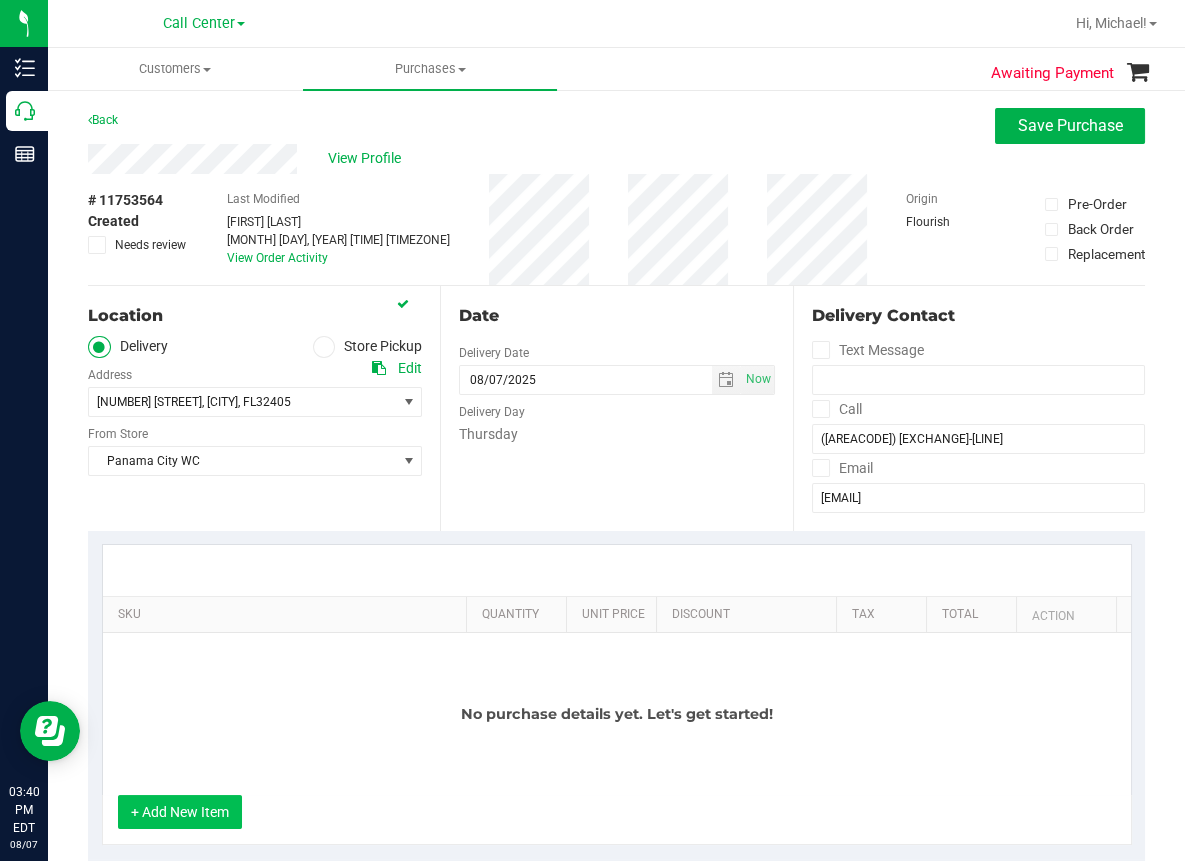 click on "+ Add New Item" at bounding box center [180, 812] 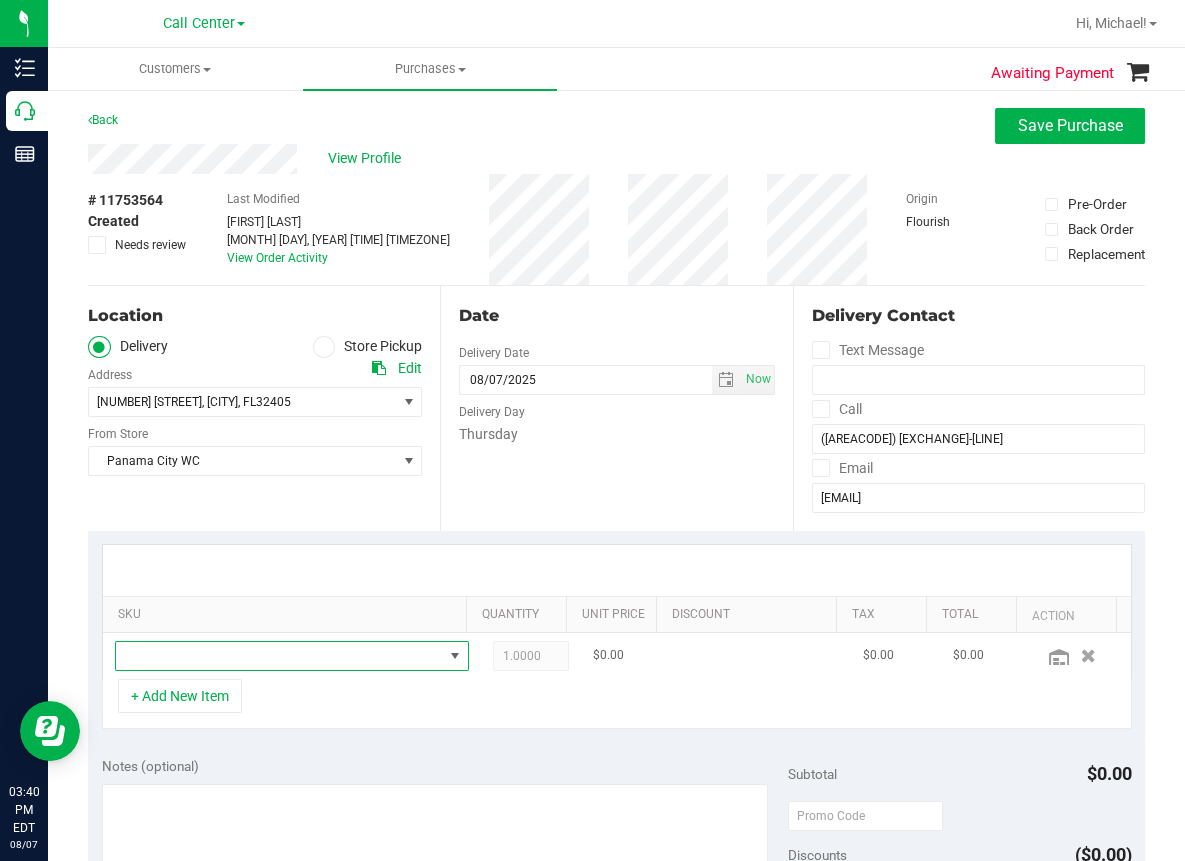 click at bounding box center (279, 656) 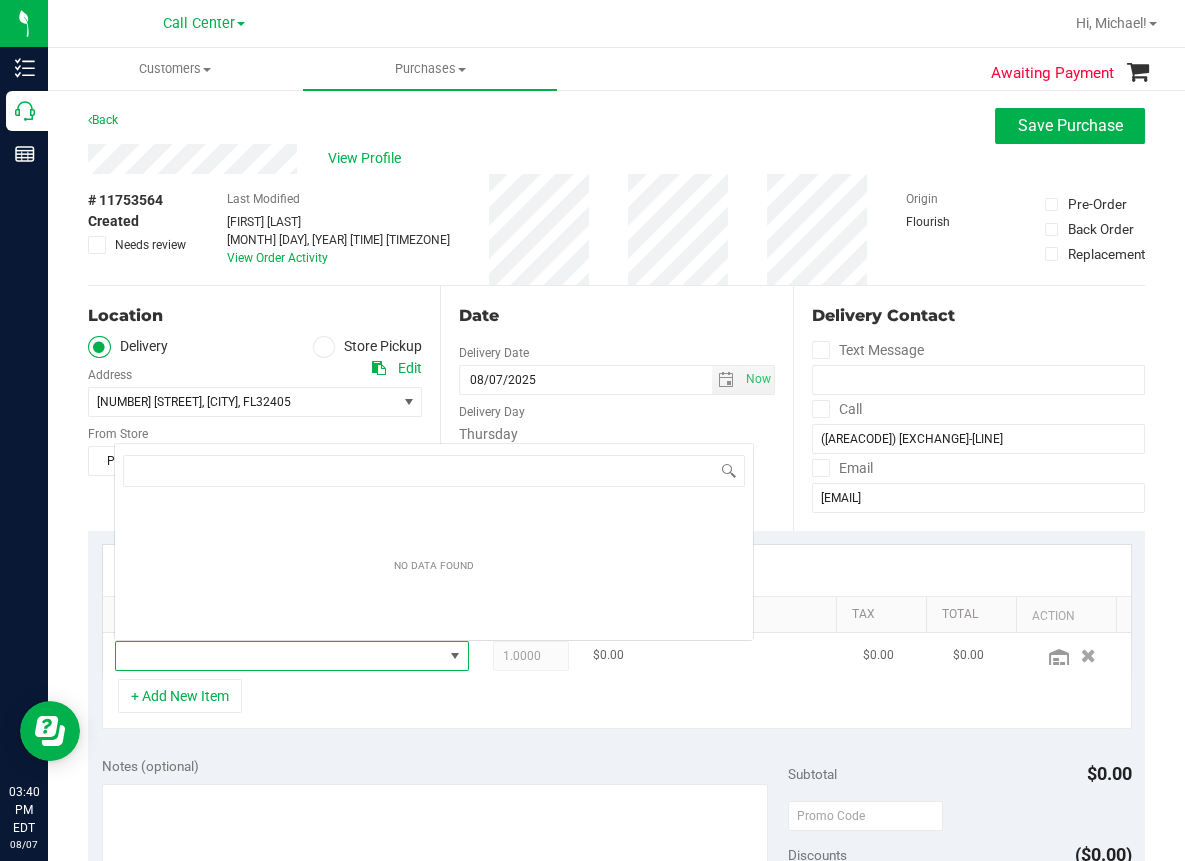 scroll, scrollTop: 0, scrollLeft: 0, axis: both 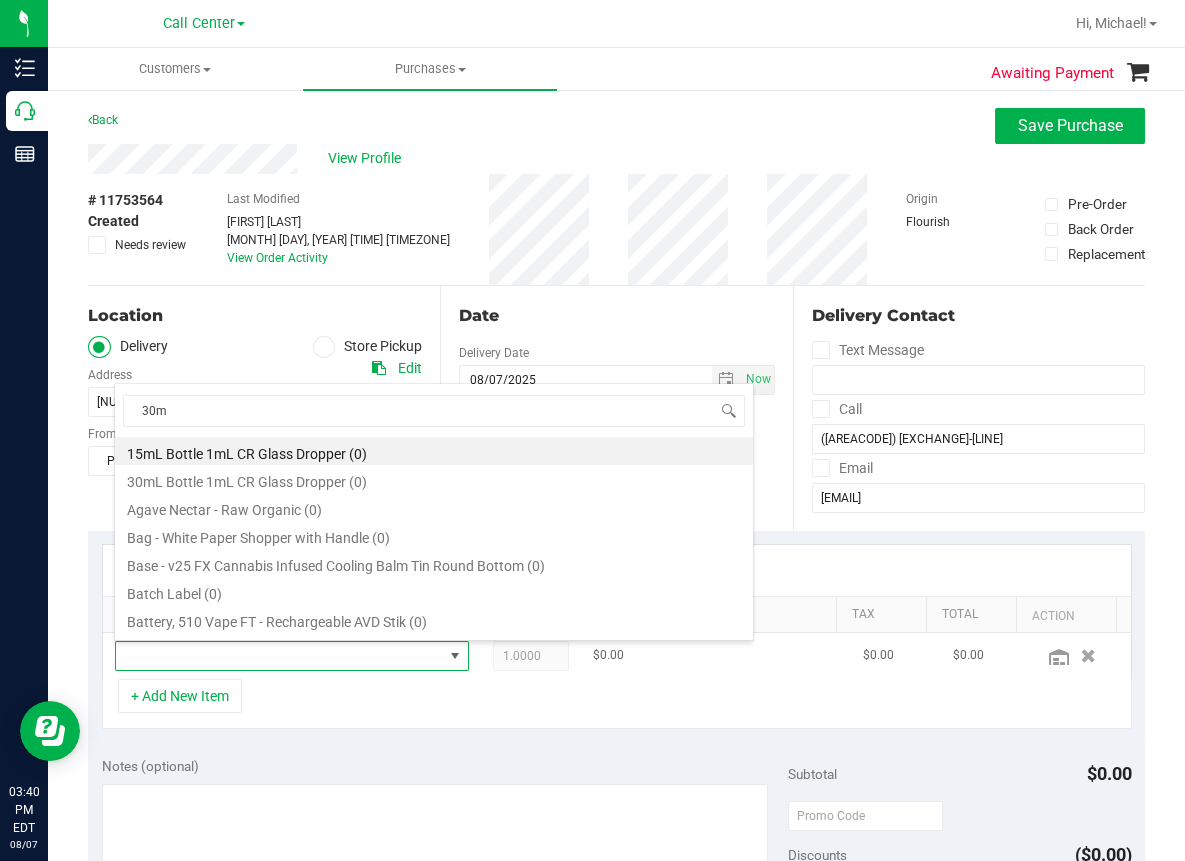 type on "30ml" 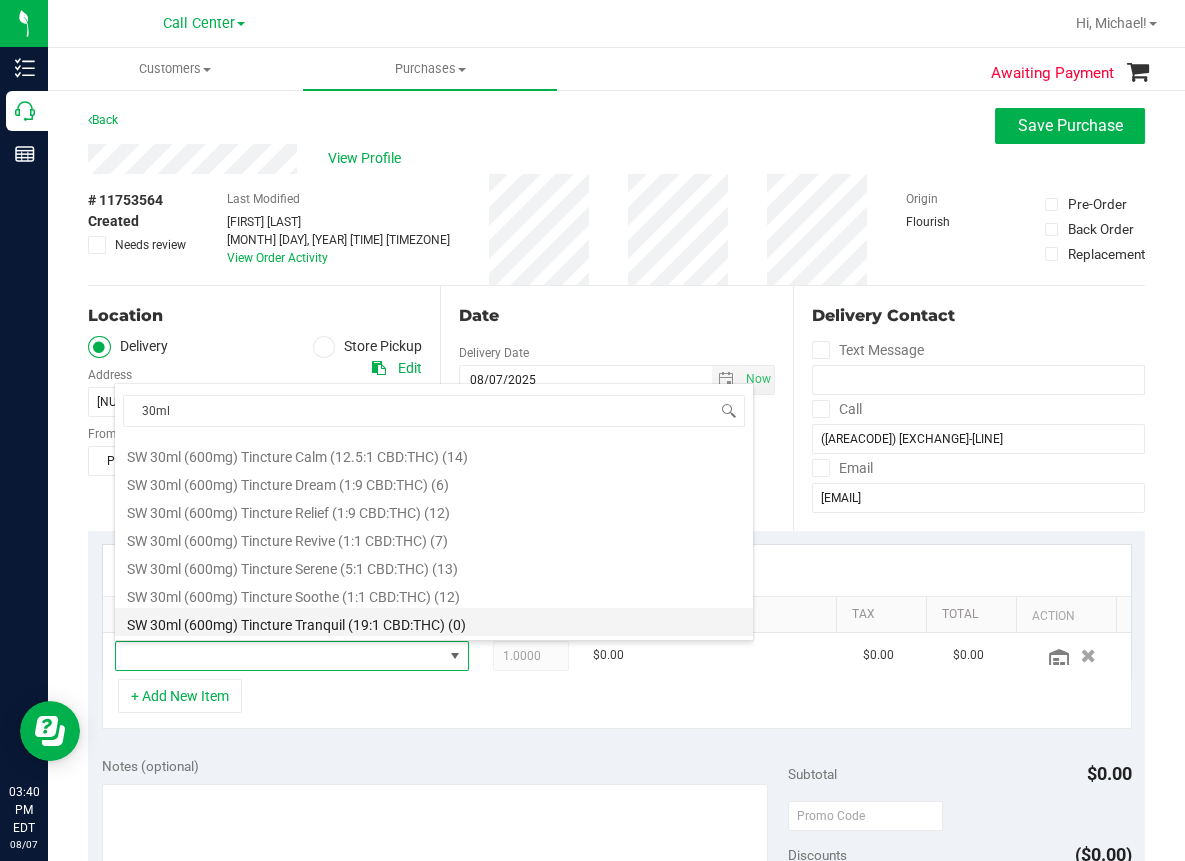 scroll, scrollTop: 1100, scrollLeft: 0, axis: vertical 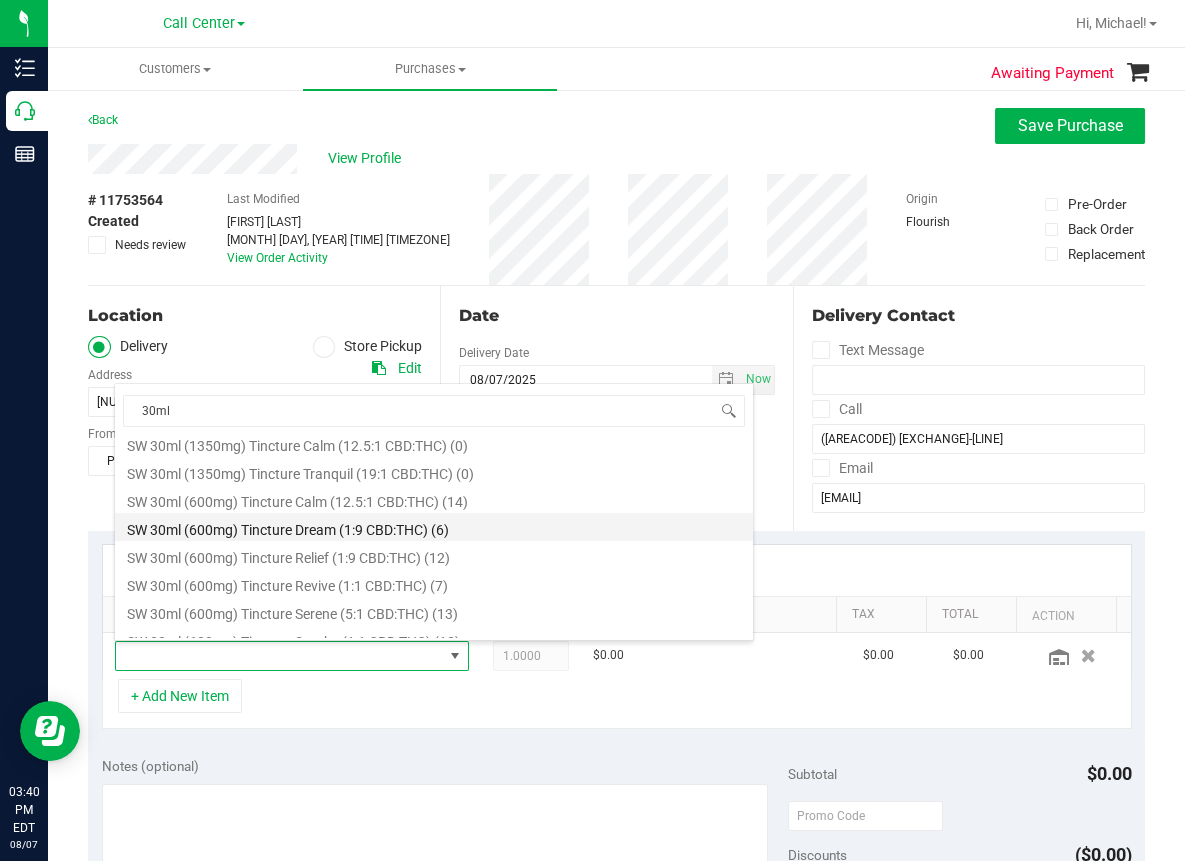 click on "SW 30ml (600mg) Tincture Dream (1:9 CBD:THC) (6)" at bounding box center (434, 527) 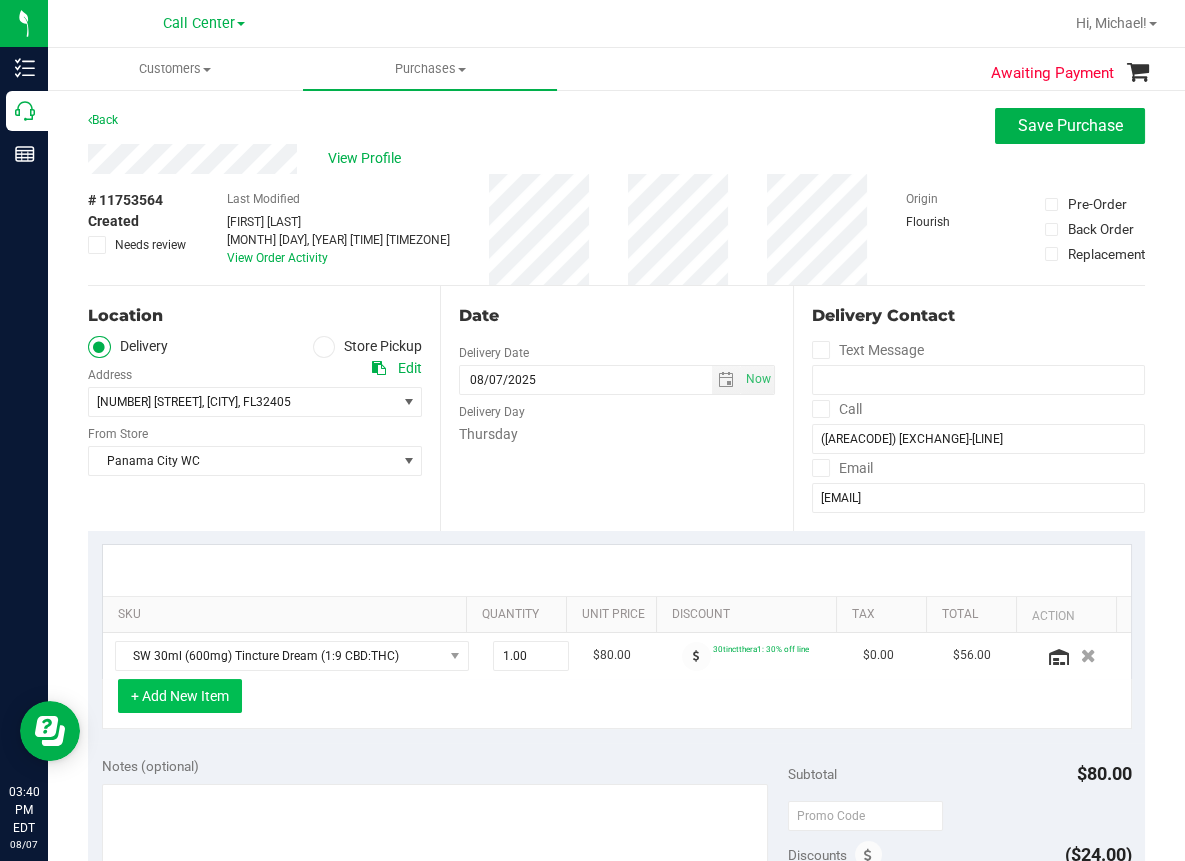 click on "+ Add New Item" at bounding box center (180, 696) 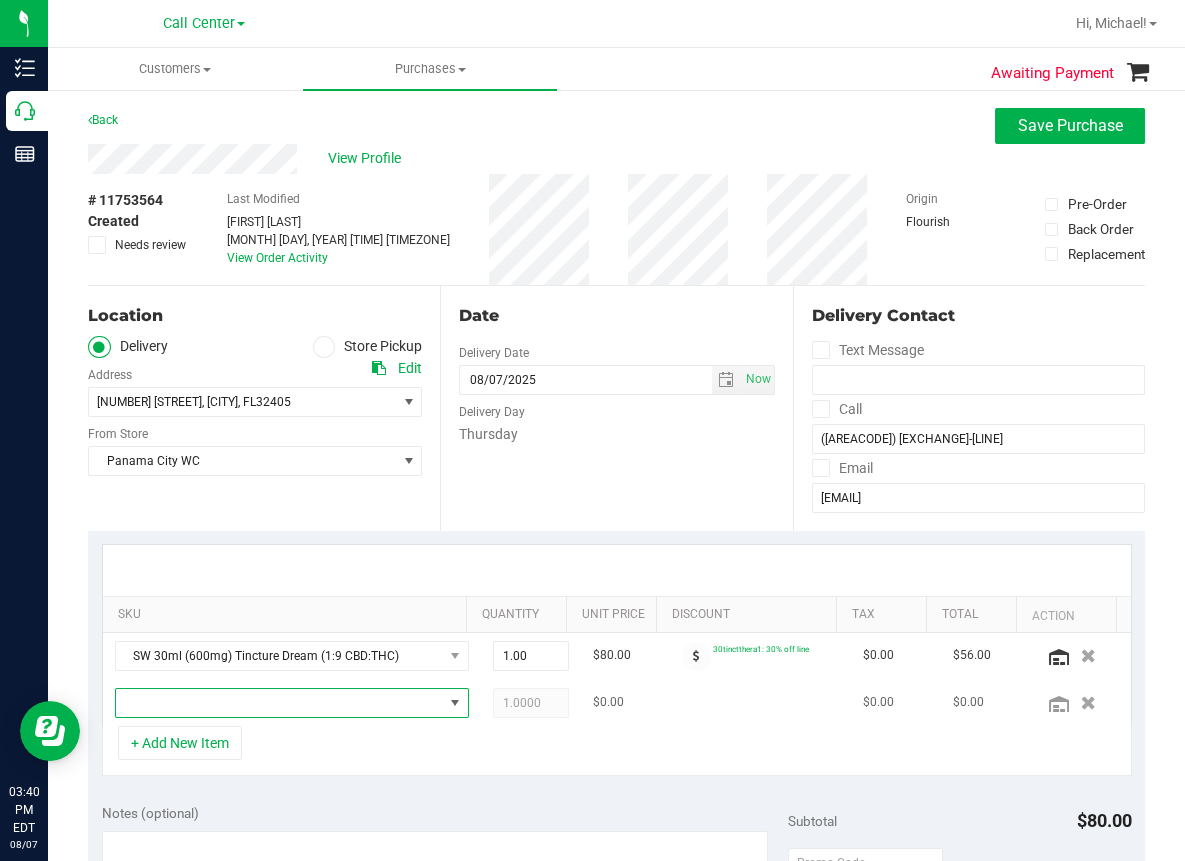 click at bounding box center [279, 703] 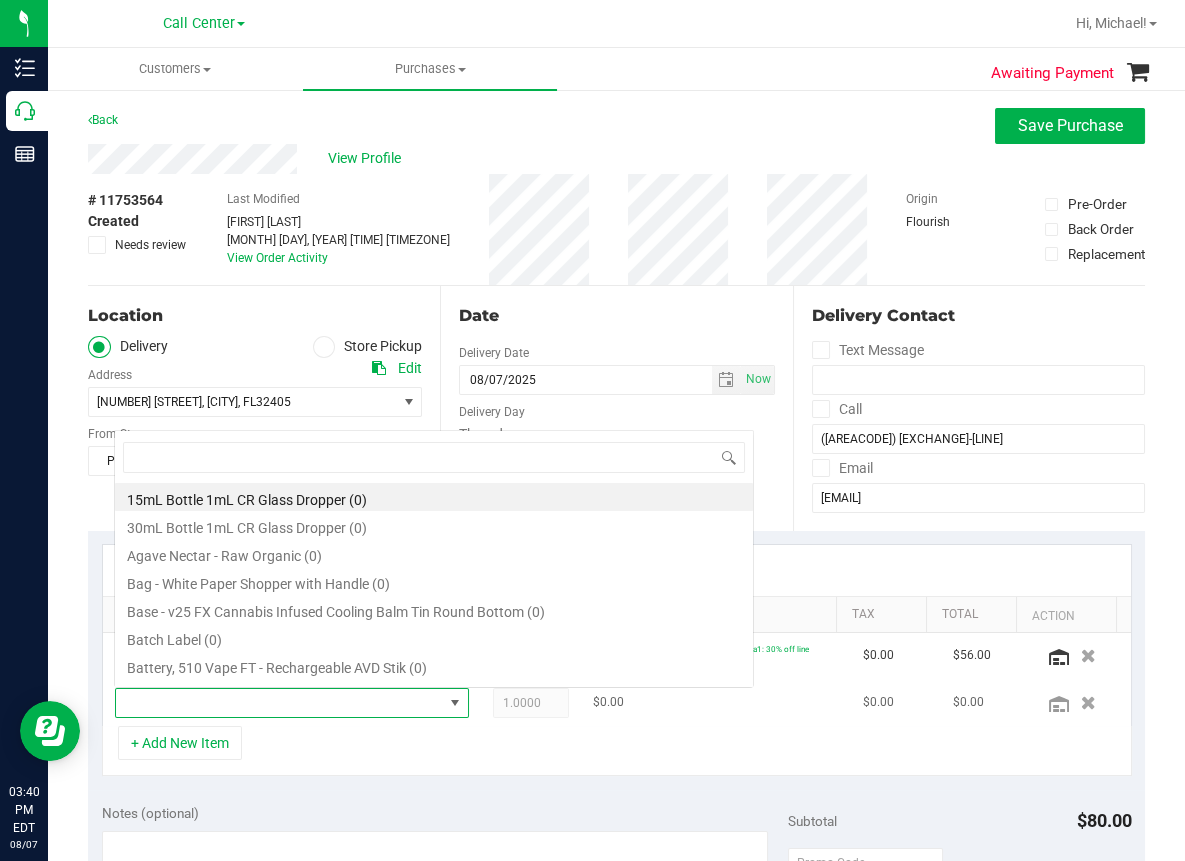 scroll, scrollTop: 0, scrollLeft: 0, axis: both 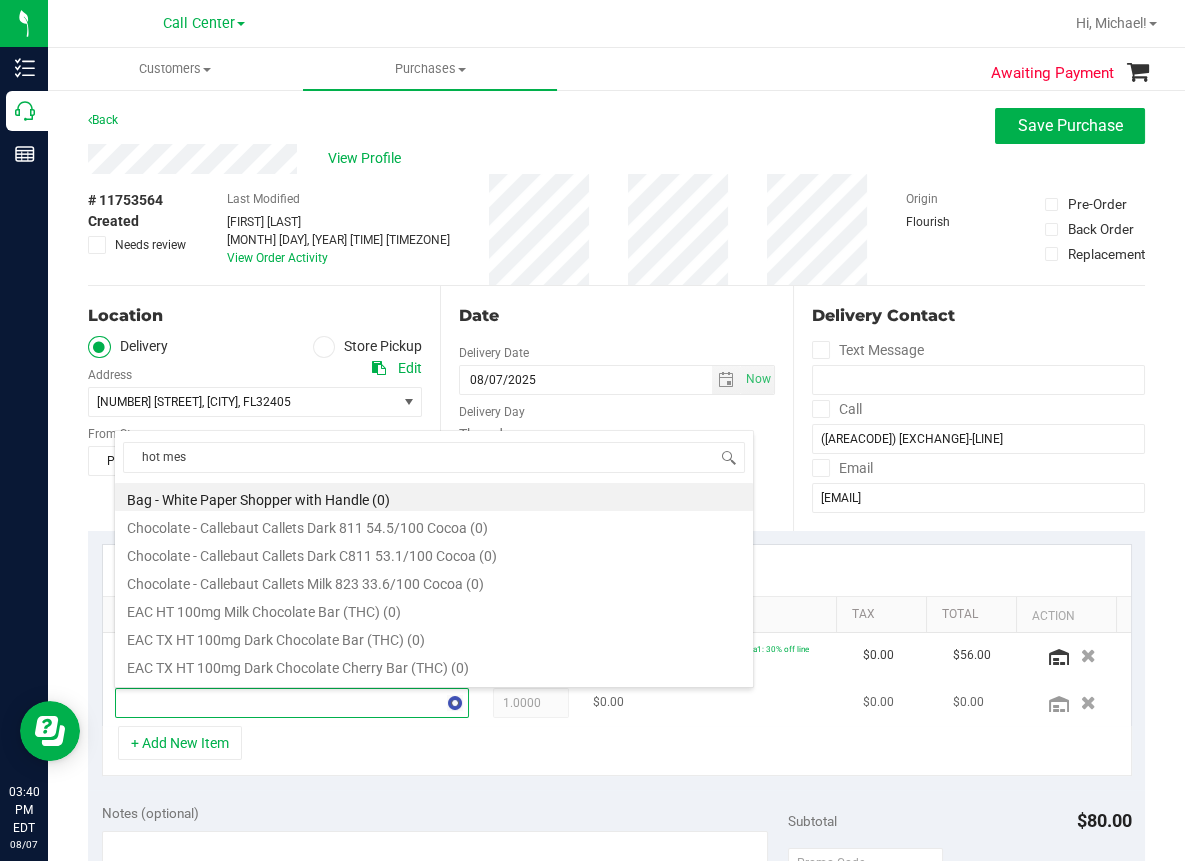 type on "hot mess" 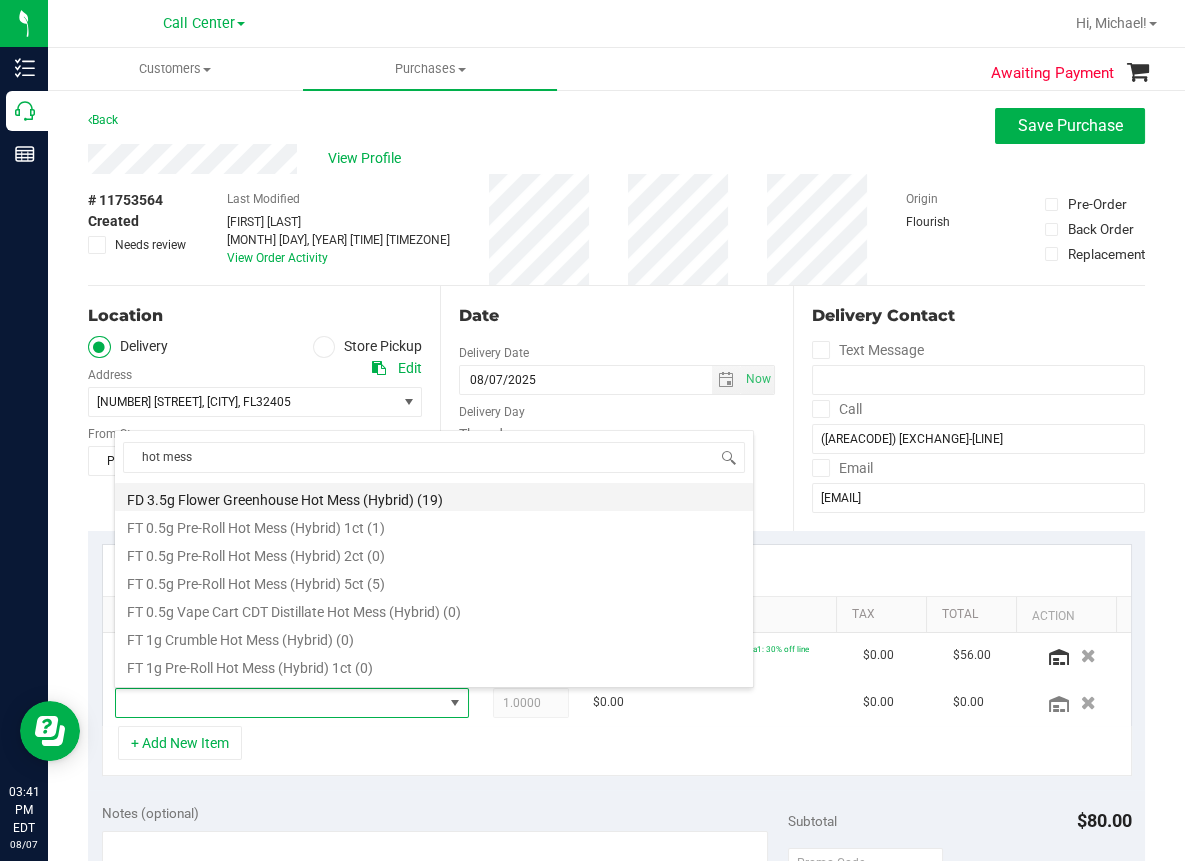 click on "FD 3.5g Flower Greenhouse Hot Mess (Hybrid) (19)" at bounding box center (434, 497) 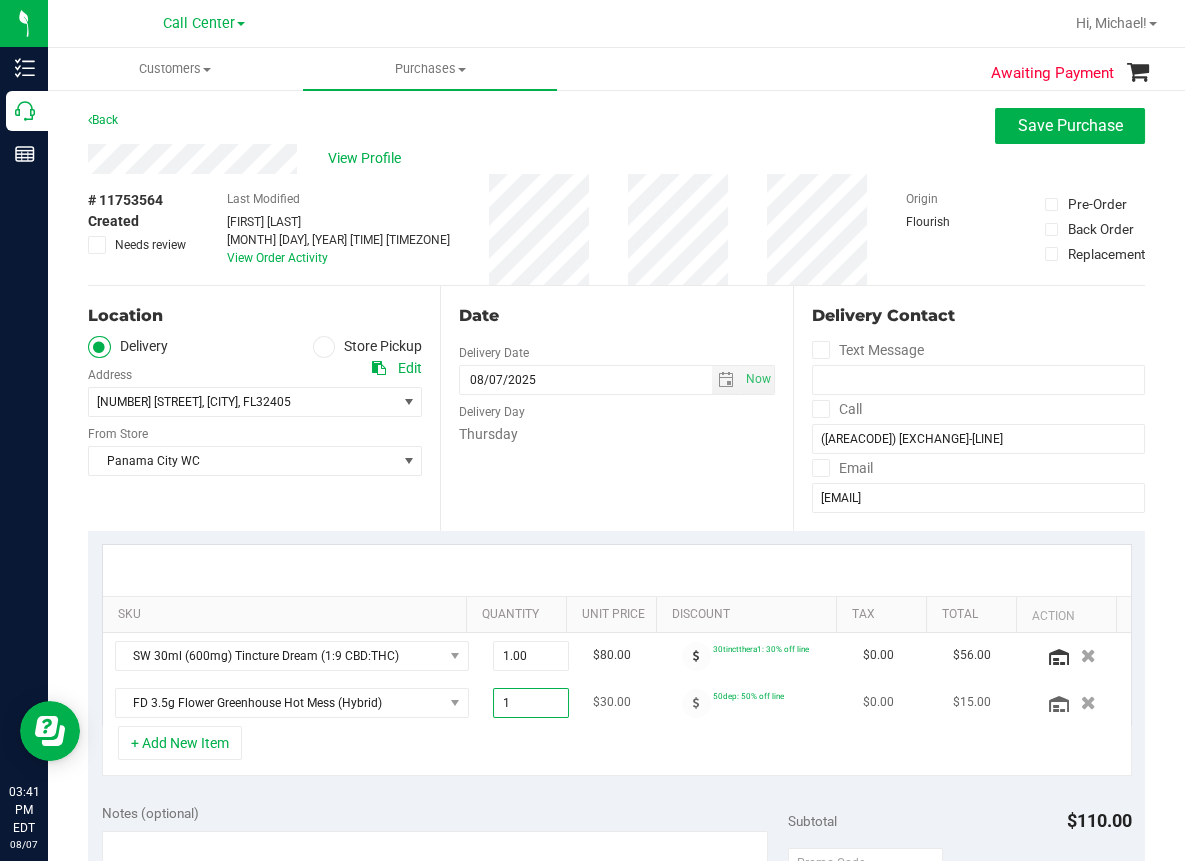 drag, startPoint x: 511, startPoint y: 697, endPoint x: 451, endPoint y: 701, distance: 60.133186 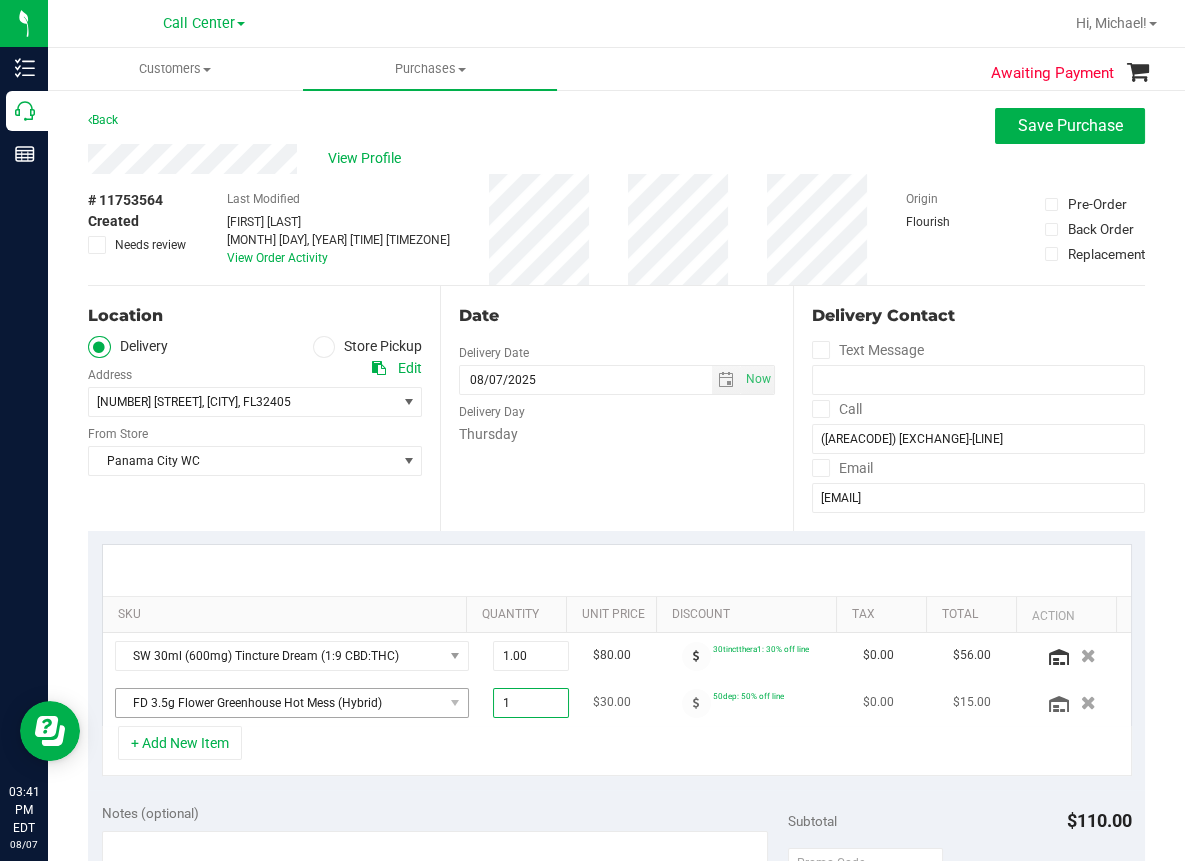 type on "2" 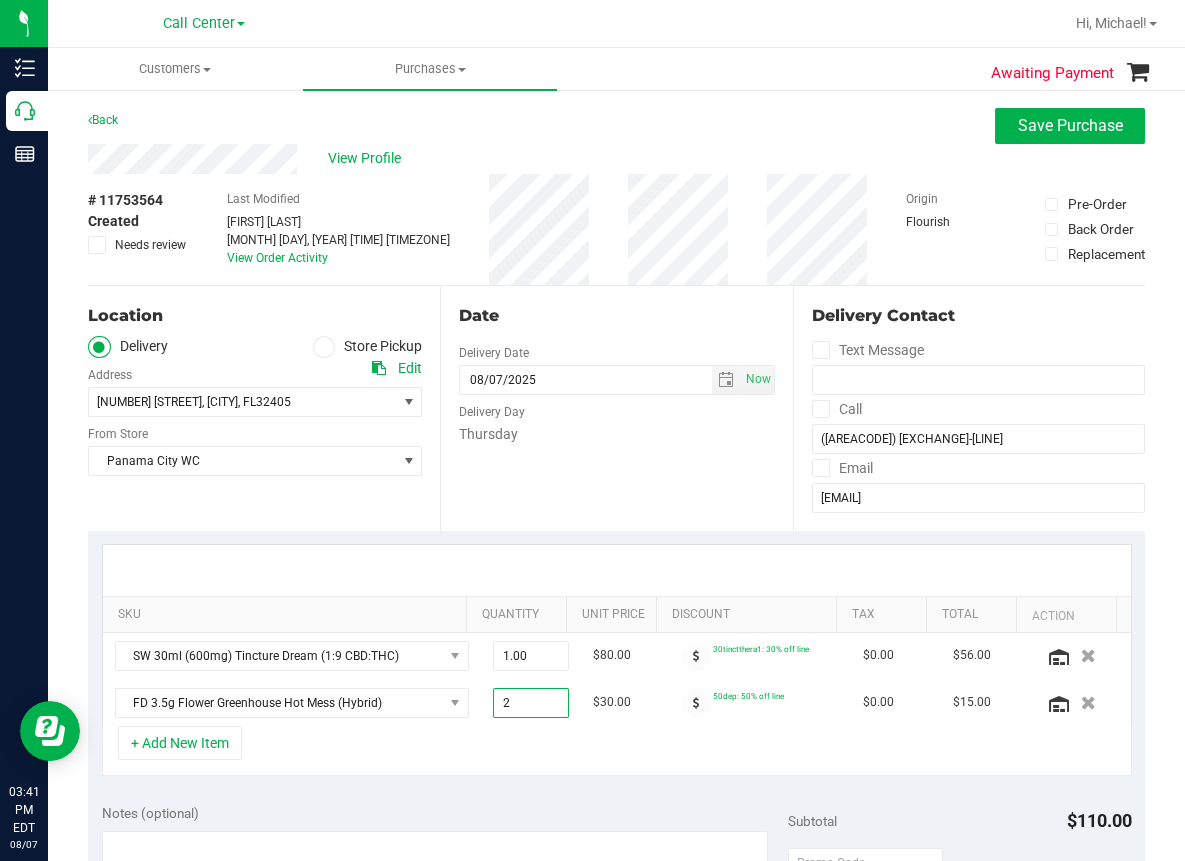type on "2.00" 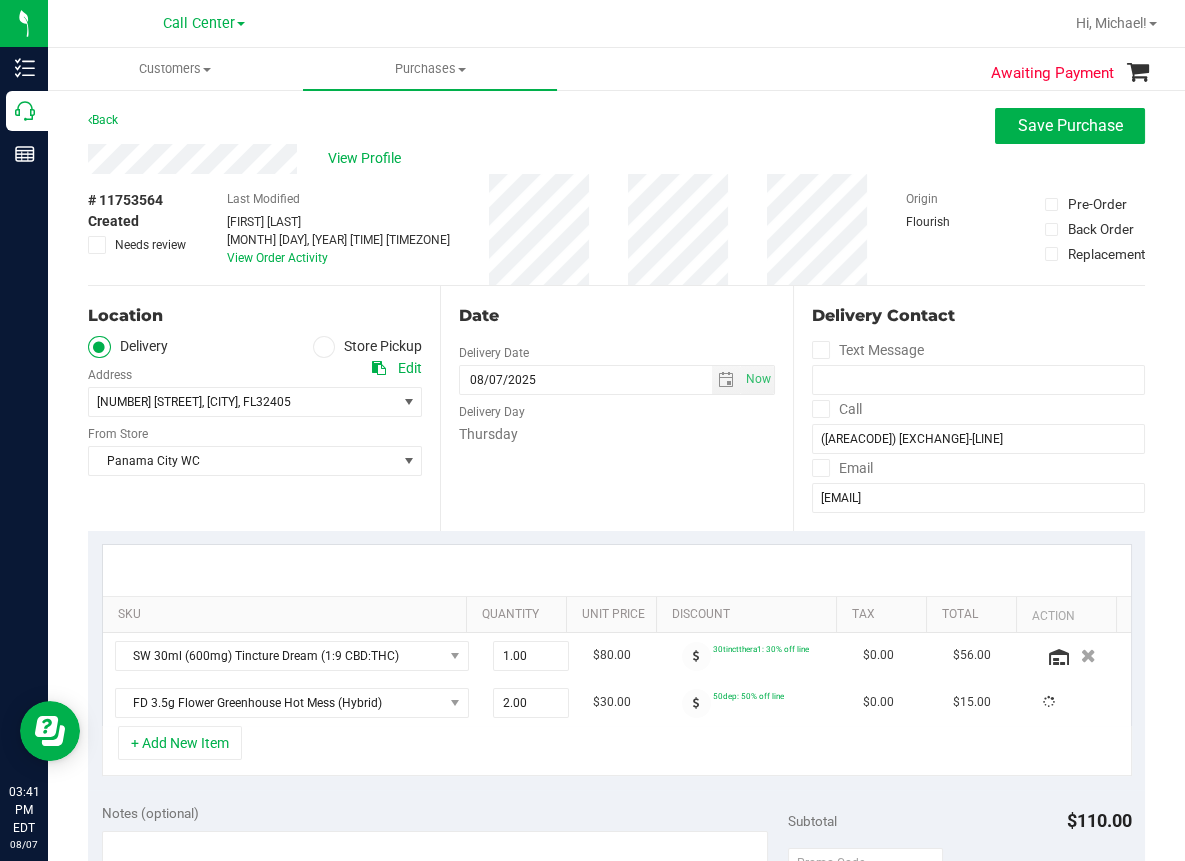 click on "+ Add New Item" at bounding box center [617, 751] 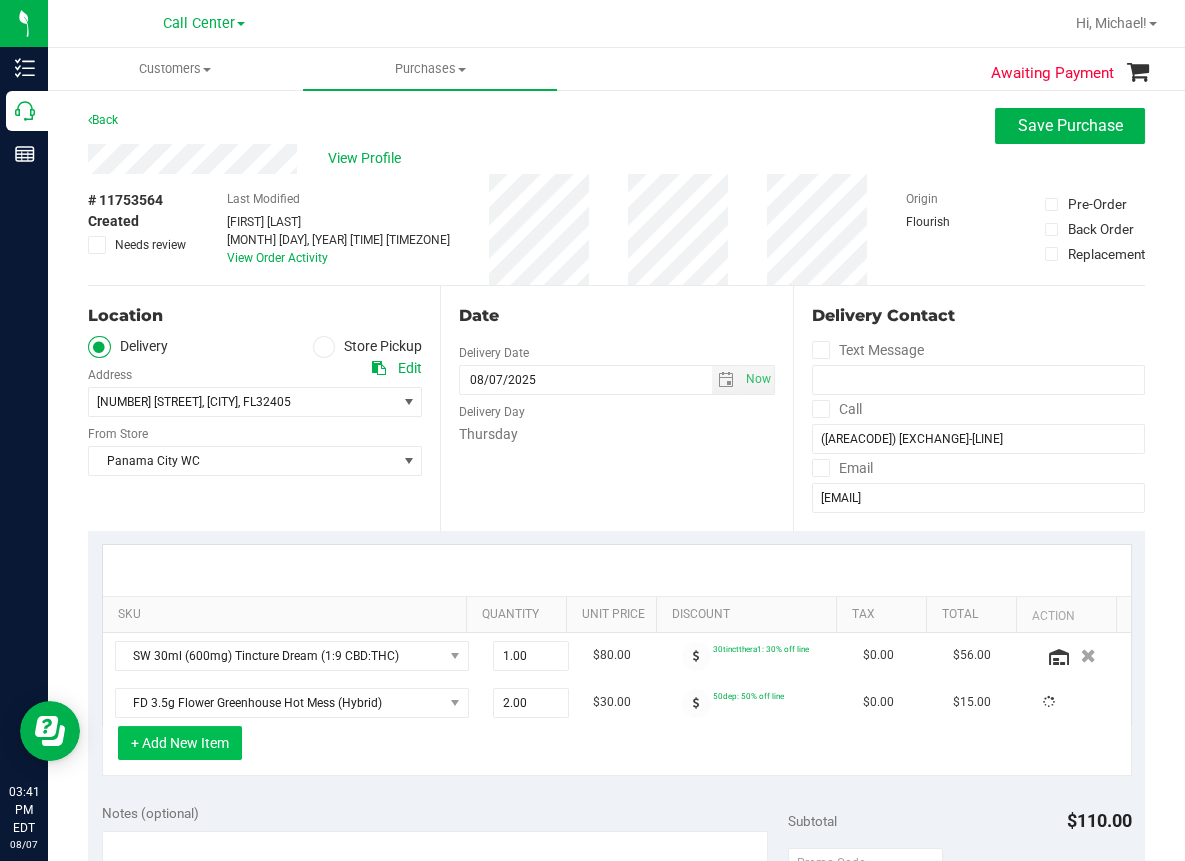click on "+ Add New Item" at bounding box center [180, 743] 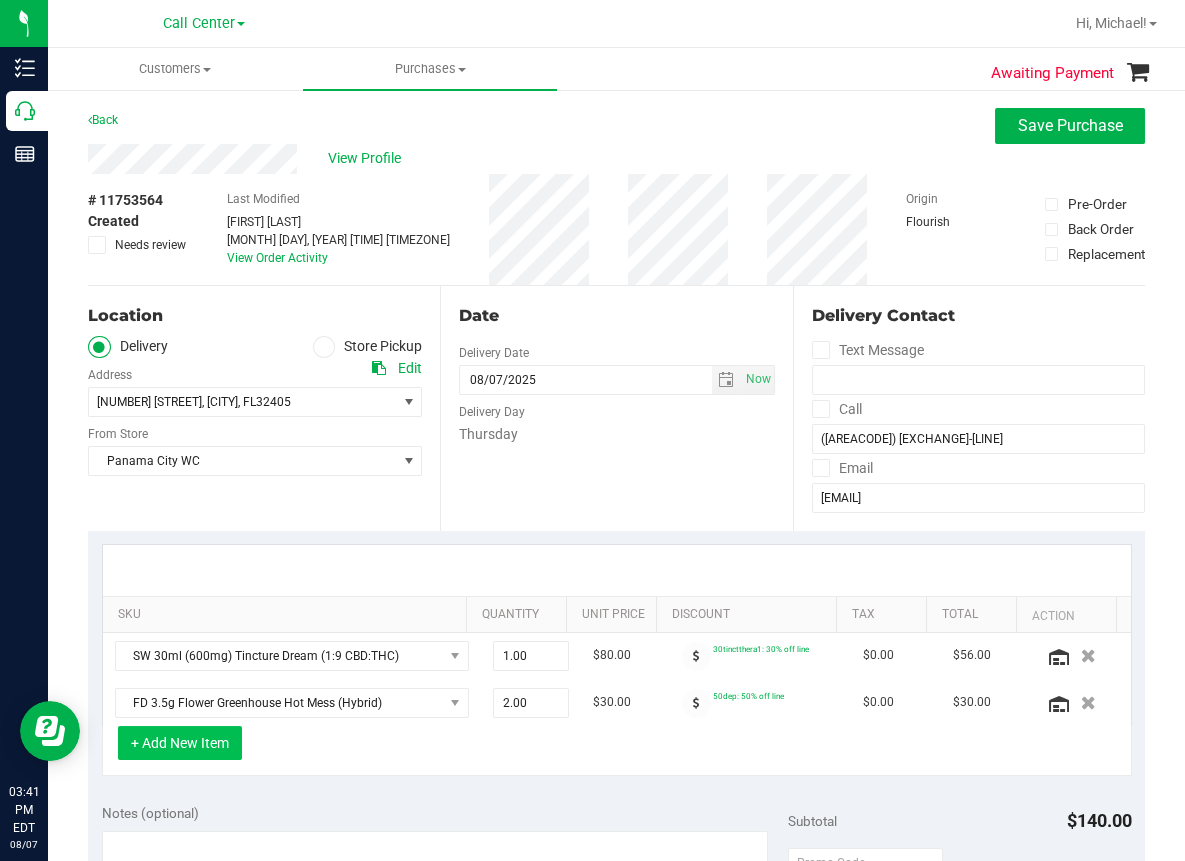 click on "+ Add New Item" at bounding box center (180, 743) 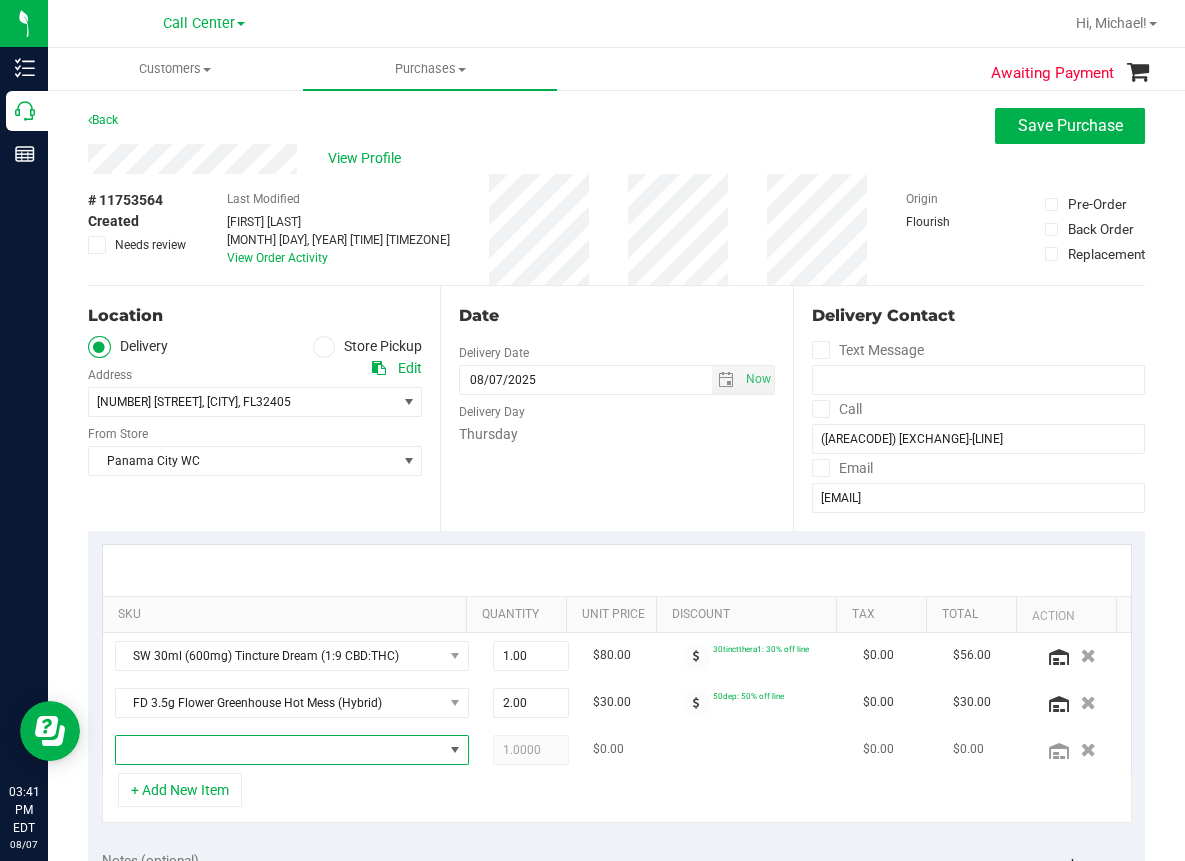 click at bounding box center [279, 750] 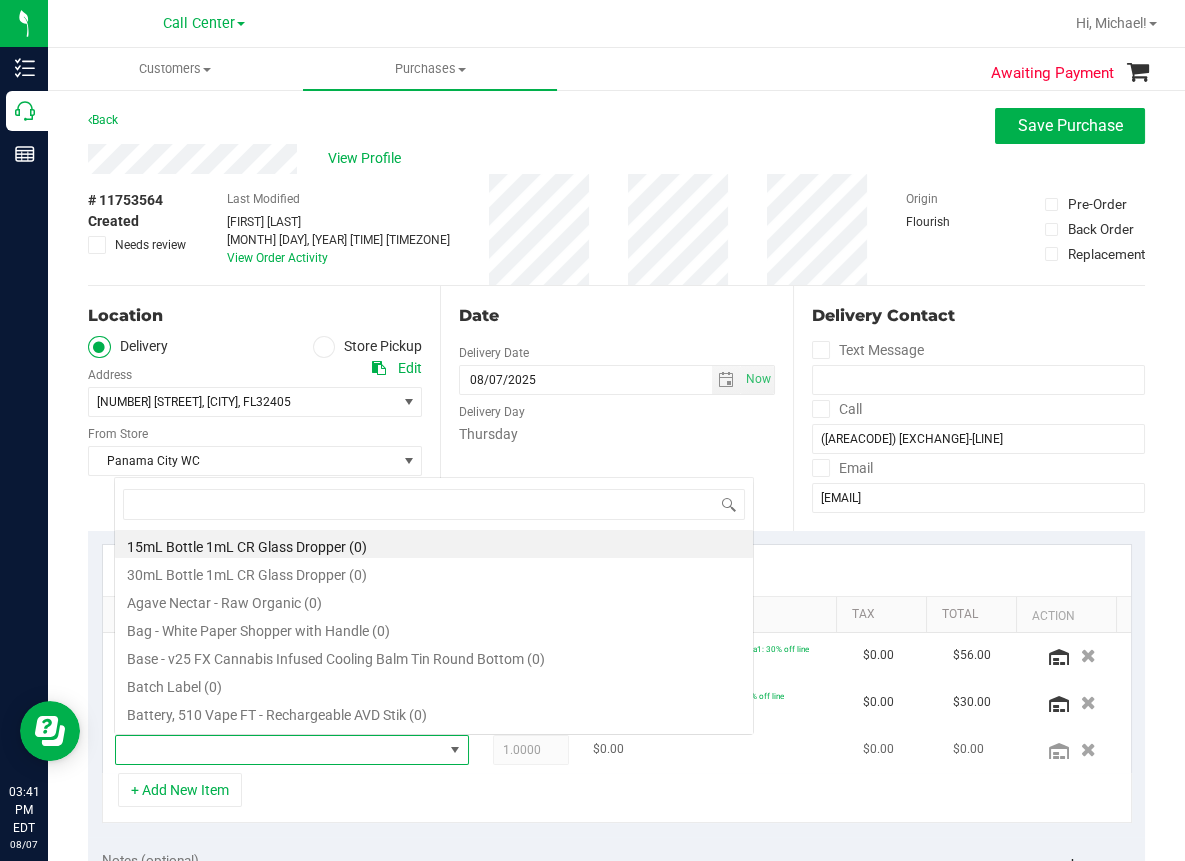 scroll, scrollTop: 0, scrollLeft: 0, axis: both 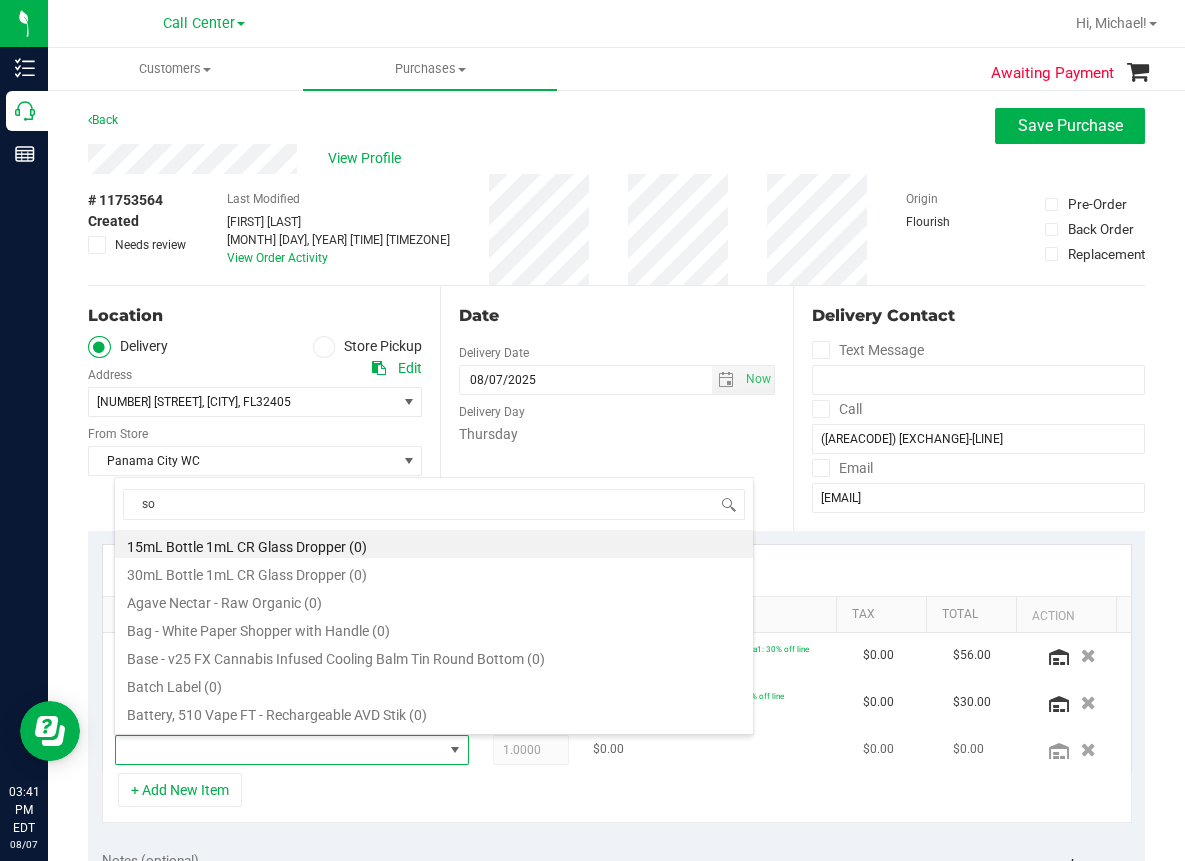 type on "s" 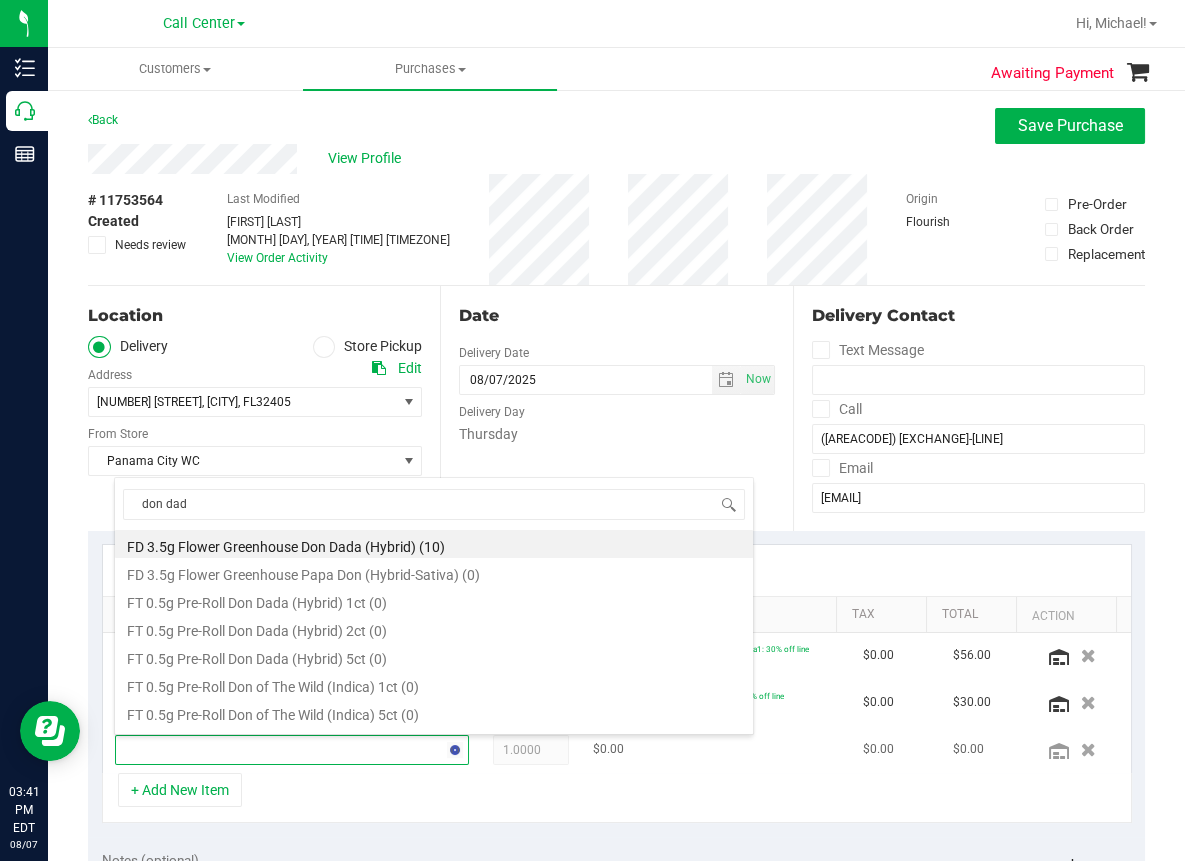 type on "don dada" 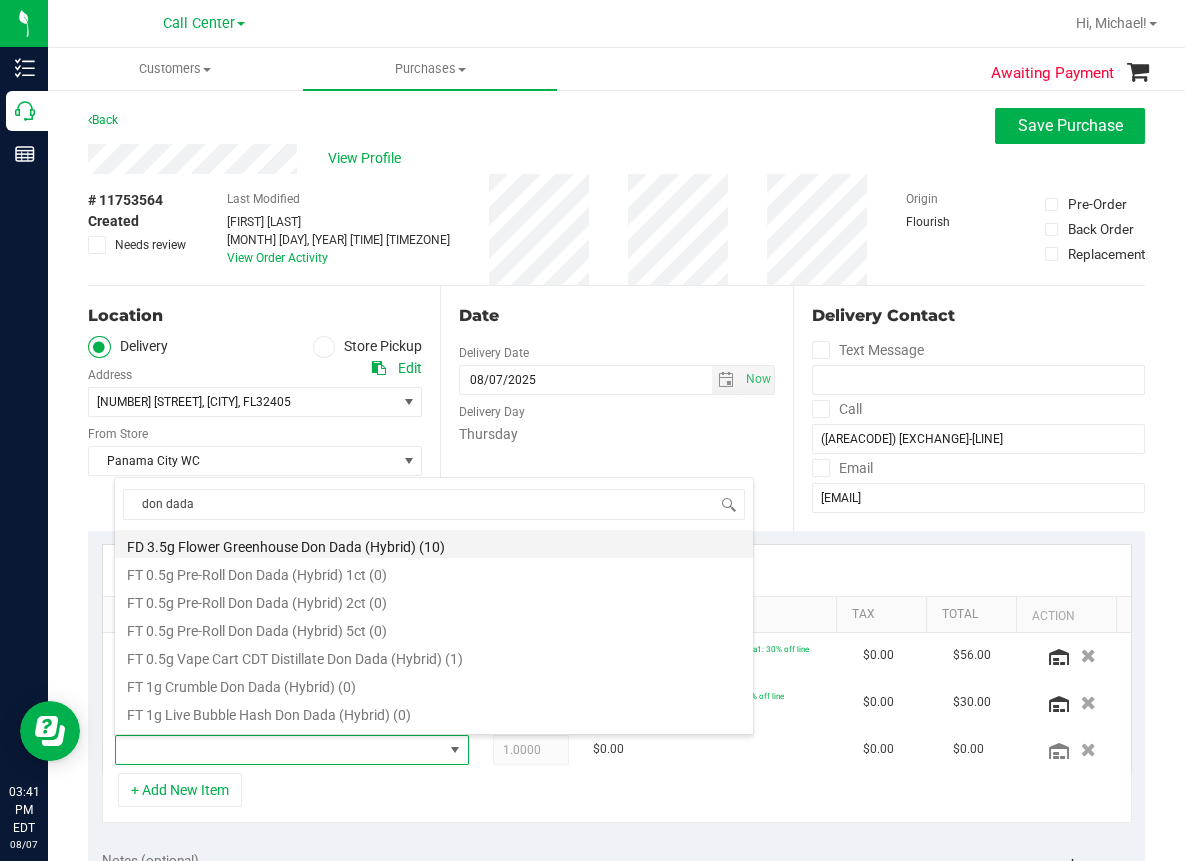 click on "FD 3.5g Flower Greenhouse Don Dada (Hybrid) (10)" at bounding box center (434, 544) 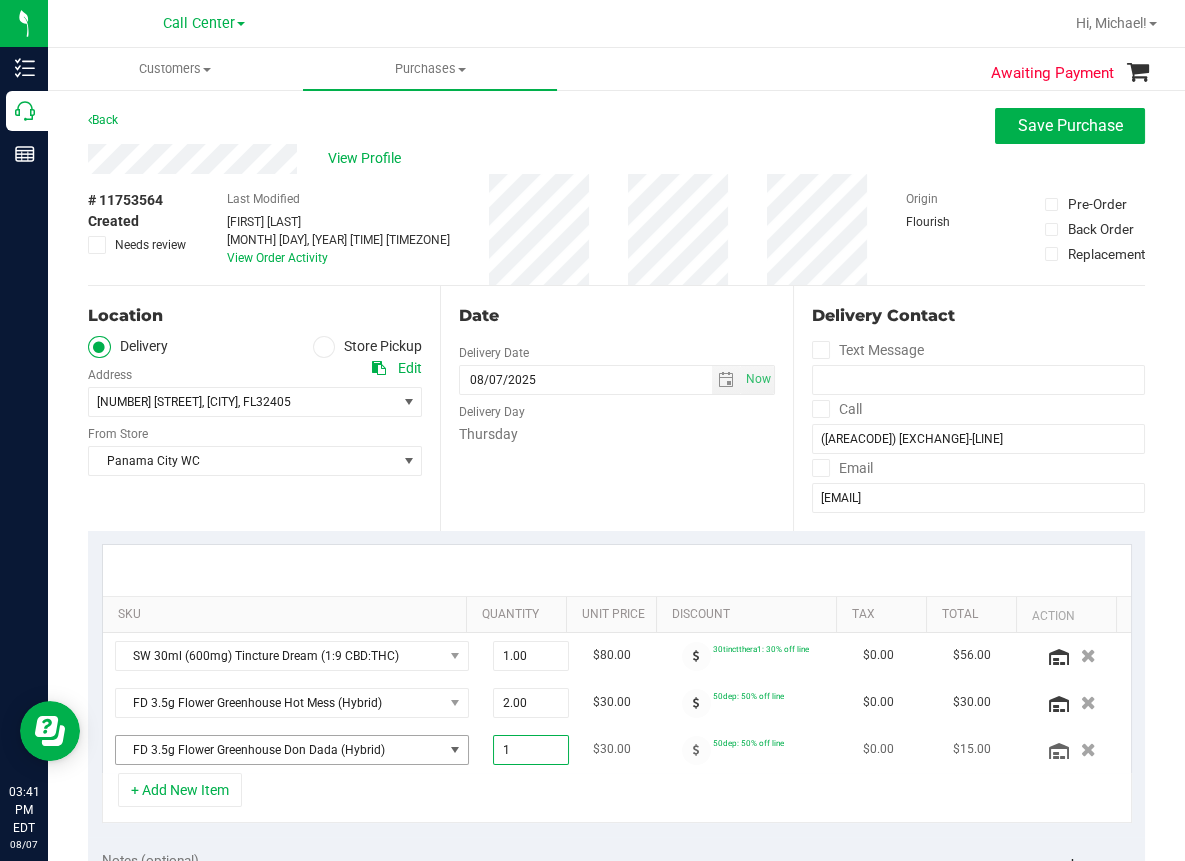 drag, startPoint x: 501, startPoint y: 745, endPoint x: 429, endPoint y: 740, distance: 72.1734 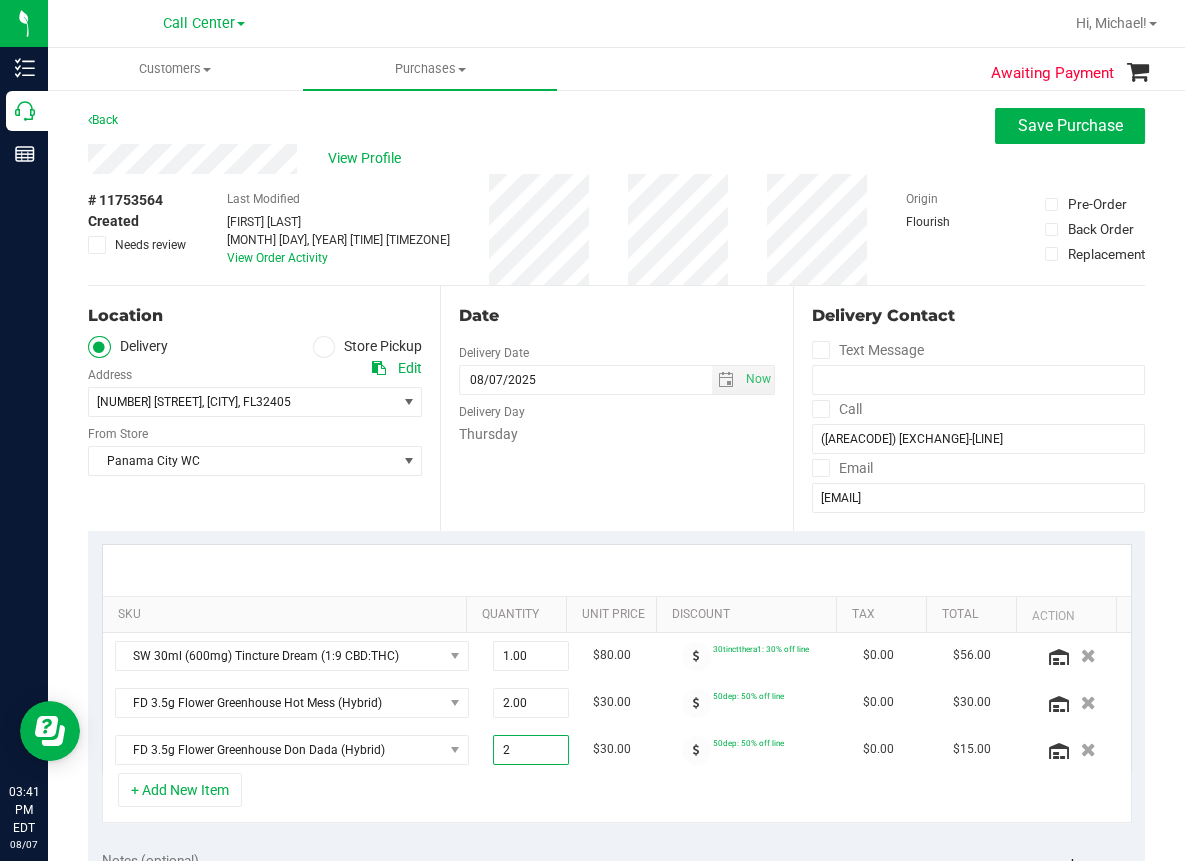 type on "2.00" 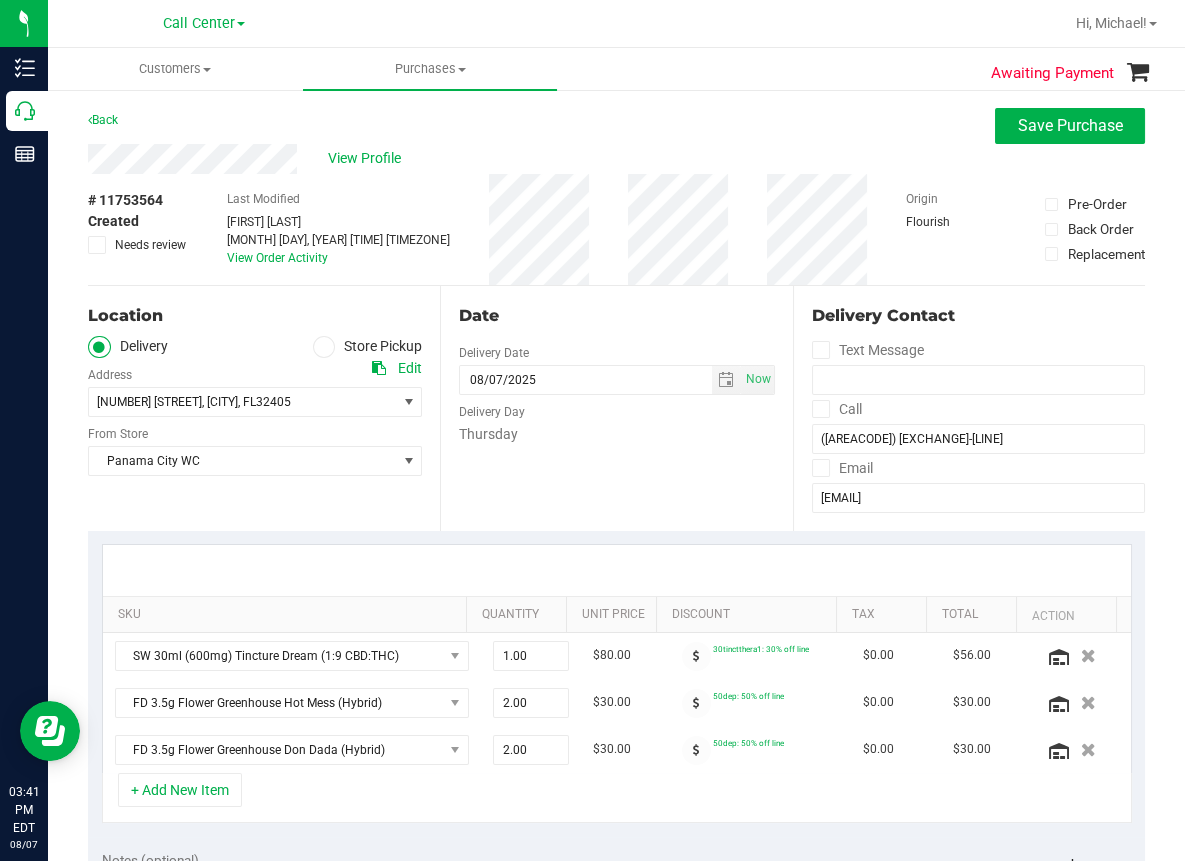 click on "View Profile" at bounding box center (616, 159) 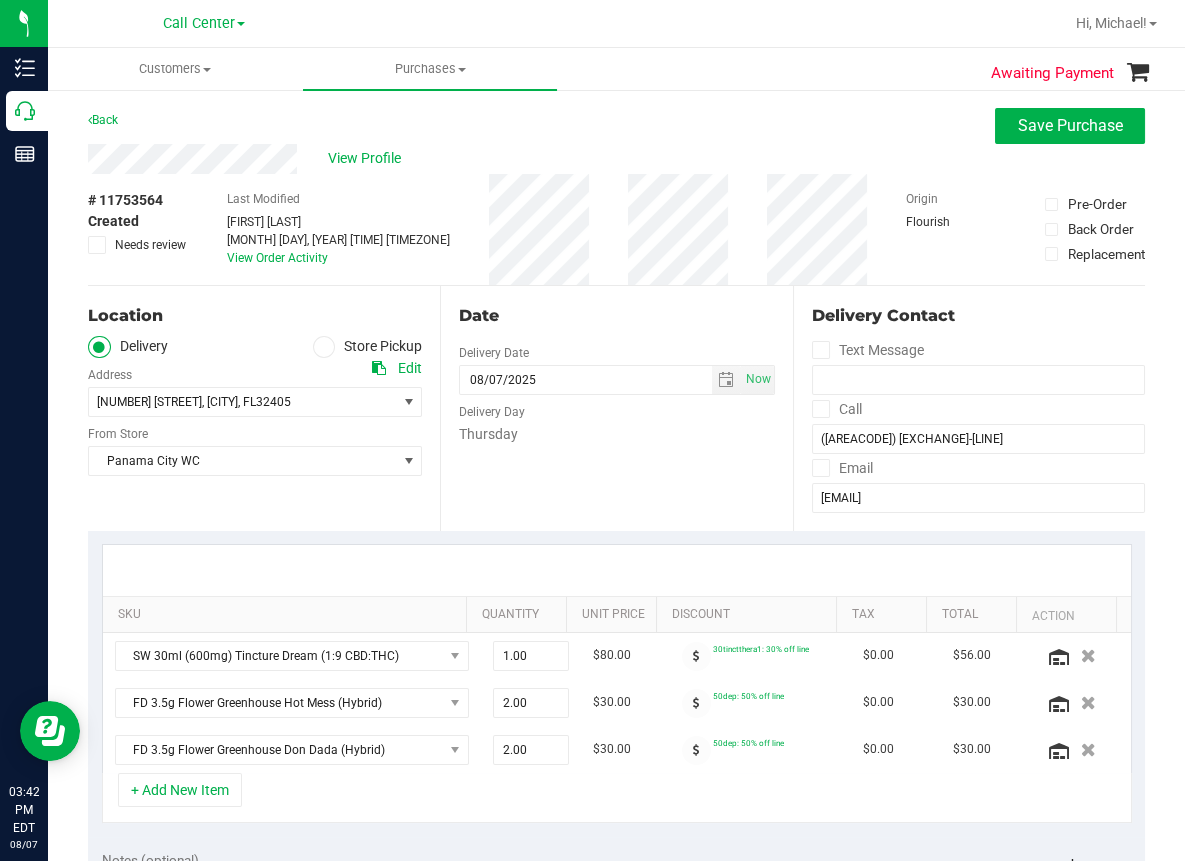 click on "Location
Delivery
Store Pickup
Address
Edit
[NUMBER] [STREET]
, [CITY]
, [STATE]
[POSTAL_CODE]
Select address [NUMBER] [STREET] [NUMBER] [STREET]
From Store
Panama City WC Select Store Bonita Springs WC Boynton Beach WC Bradenton WC Brandon WC Brooksville WC Call Center Clermont WC Crestview WC Deerfield Beach WC Delray Beach WC Deltona WC Ft. Myers WC" at bounding box center (264, 408) 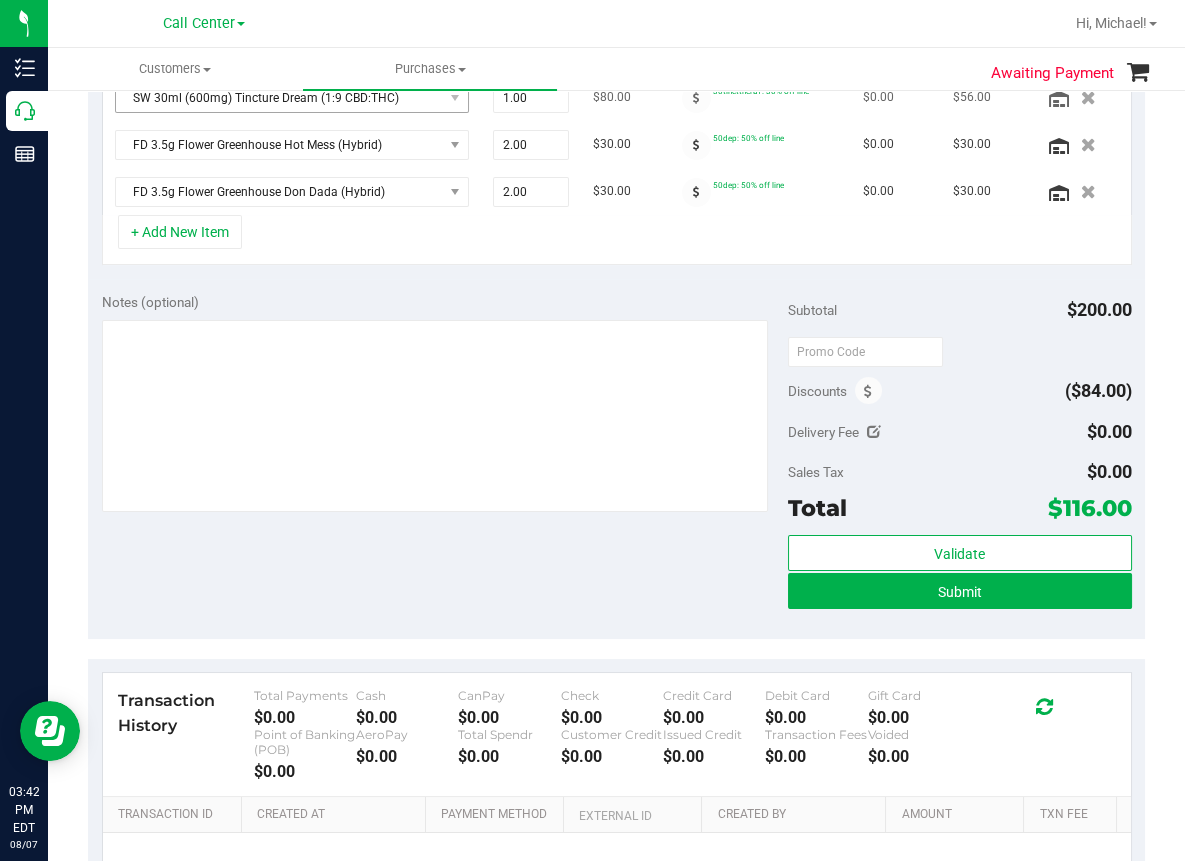 scroll, scrollTop: 600, scrollLeft: 0, axis: vertical 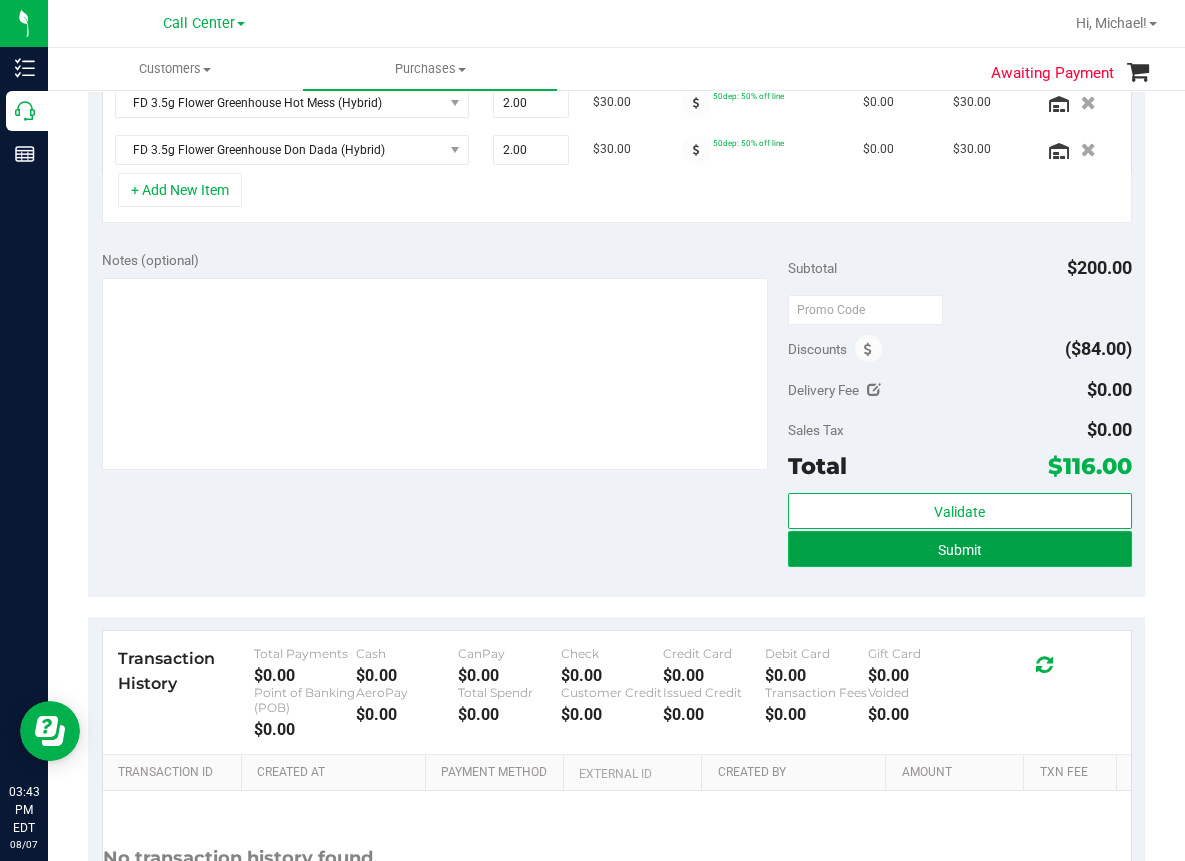 click on "Submit" at bounding box center (959, 549) 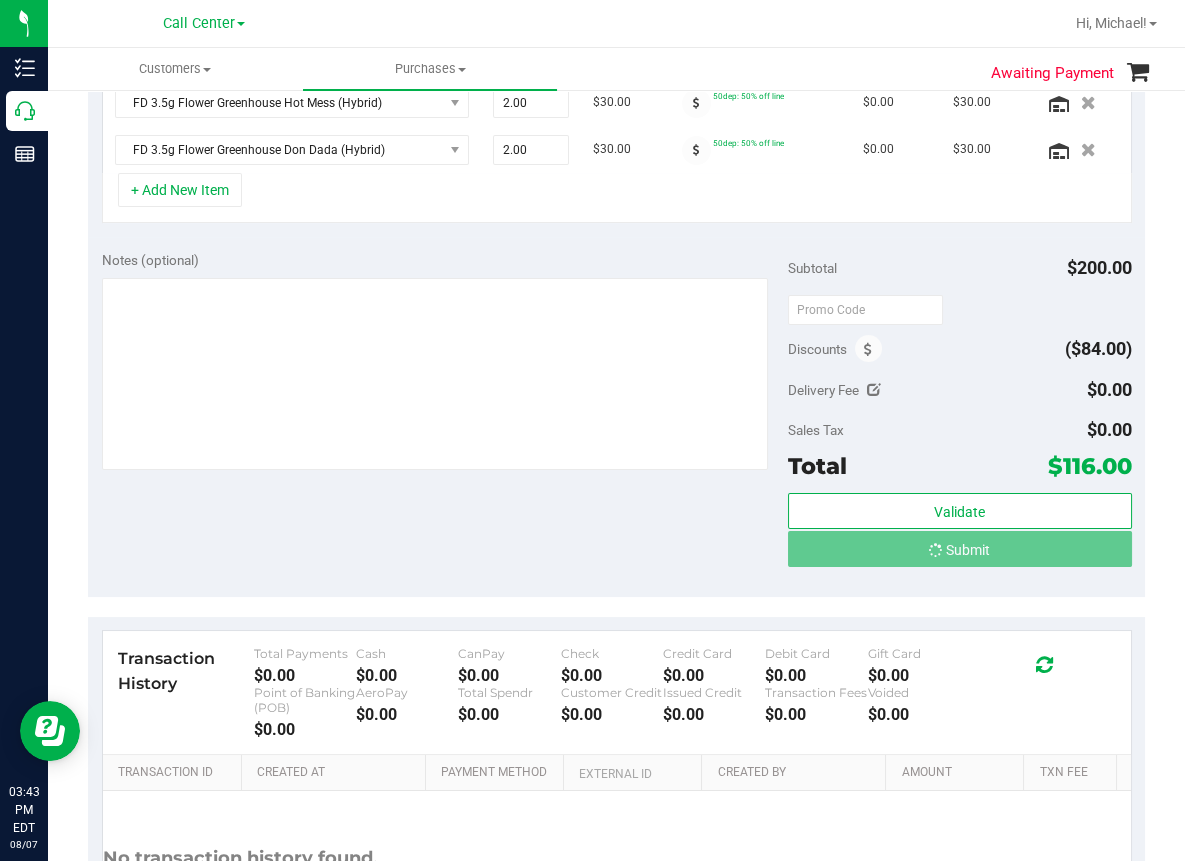 scroll, scrollTop: 568, scrollLeft: 0, axis: vertical 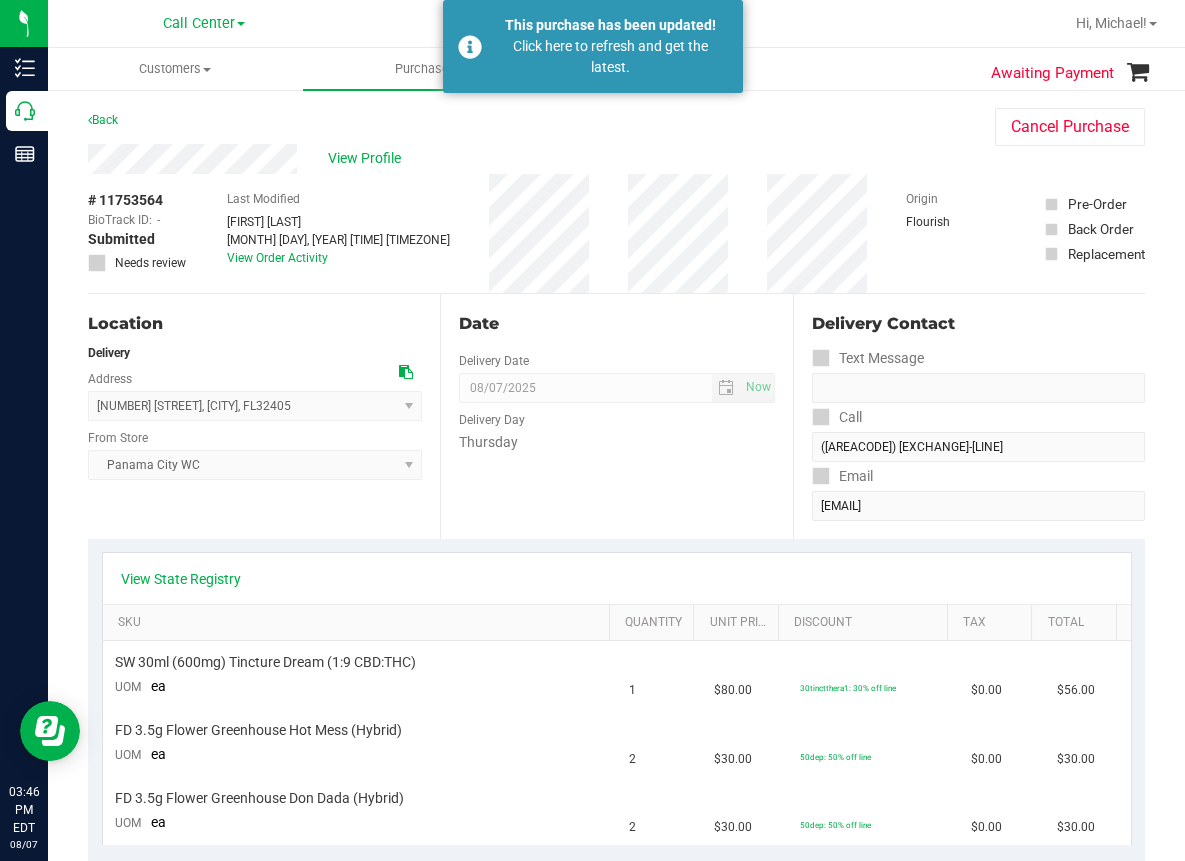 click on "Customers
All customers
Add a new customer
All physicians
Purchases
All purchases" at bounding box center [640, 69] 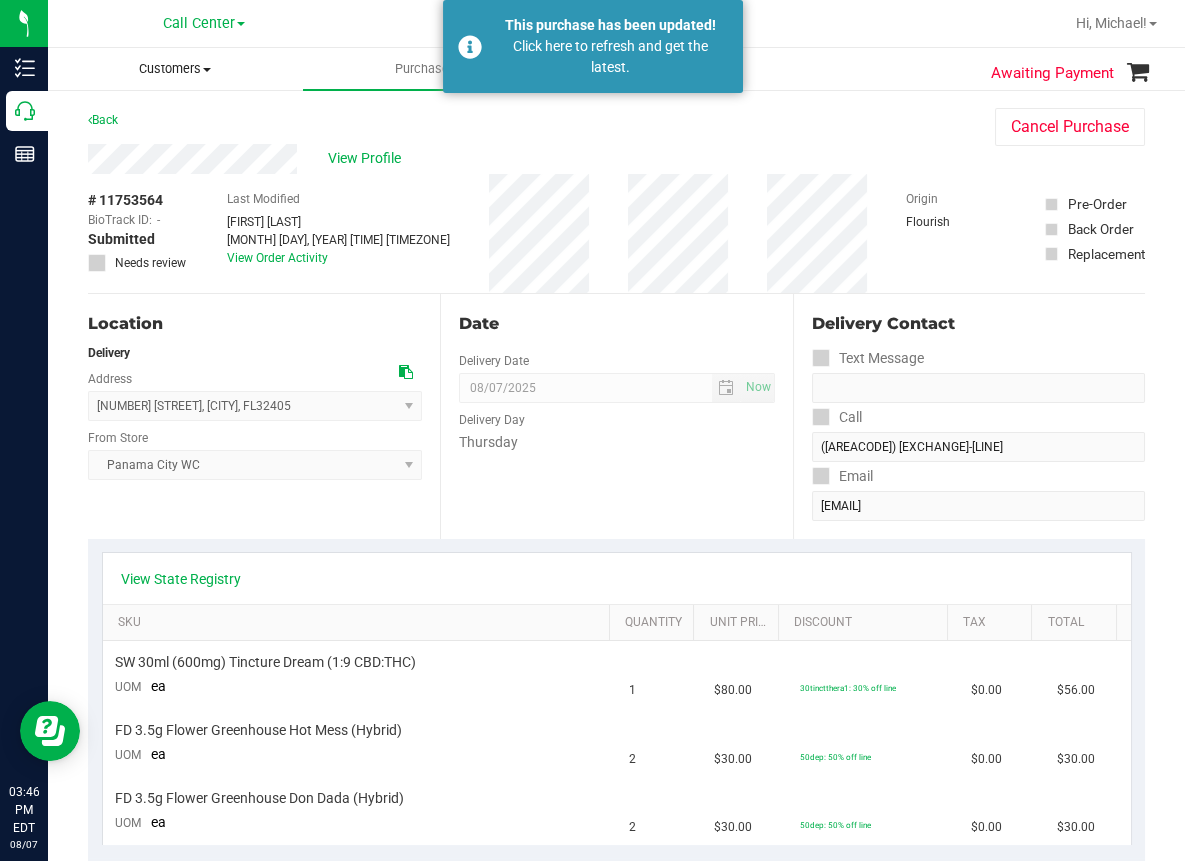 drag, startPoint x: 220, startPoint y: 88, endPoint x: 163, endPoint y: 111, distance: 61.46544 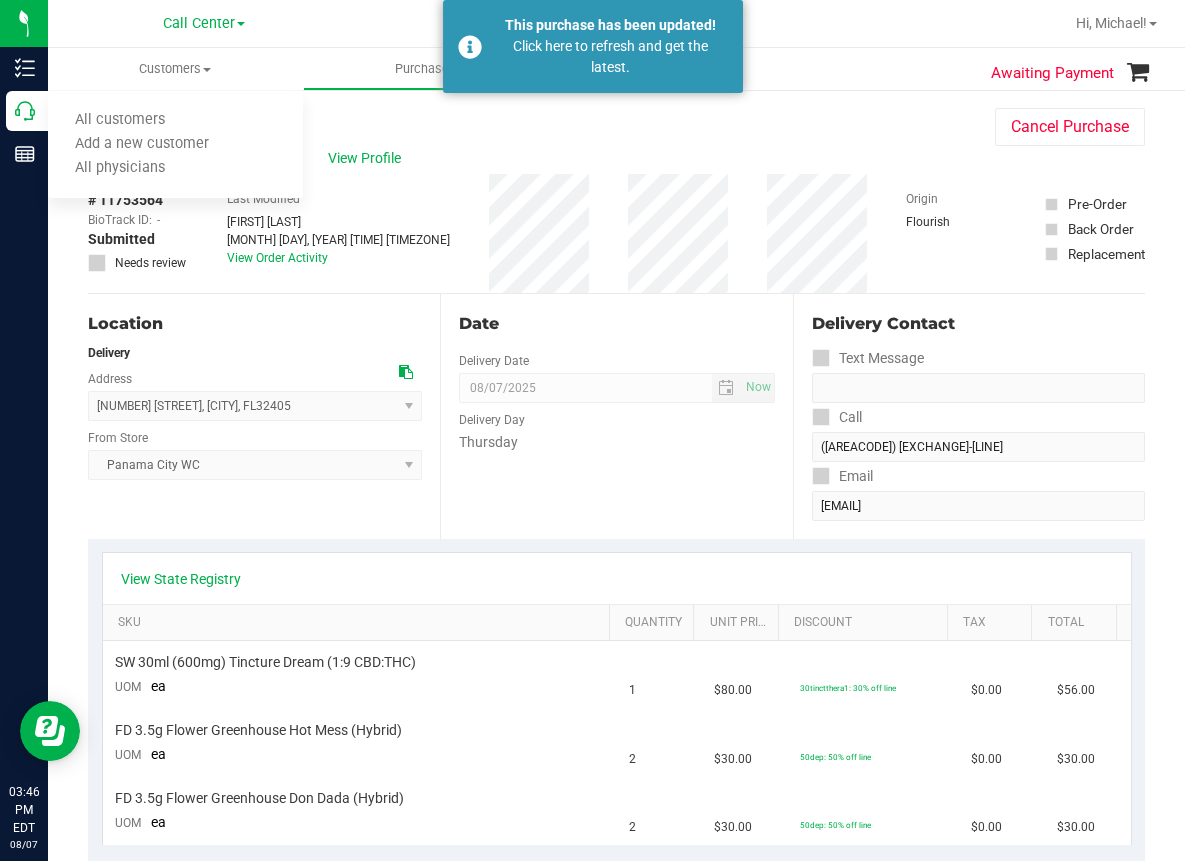 click on "Back
Cancel Purchase" at bounding box center [616, 126] 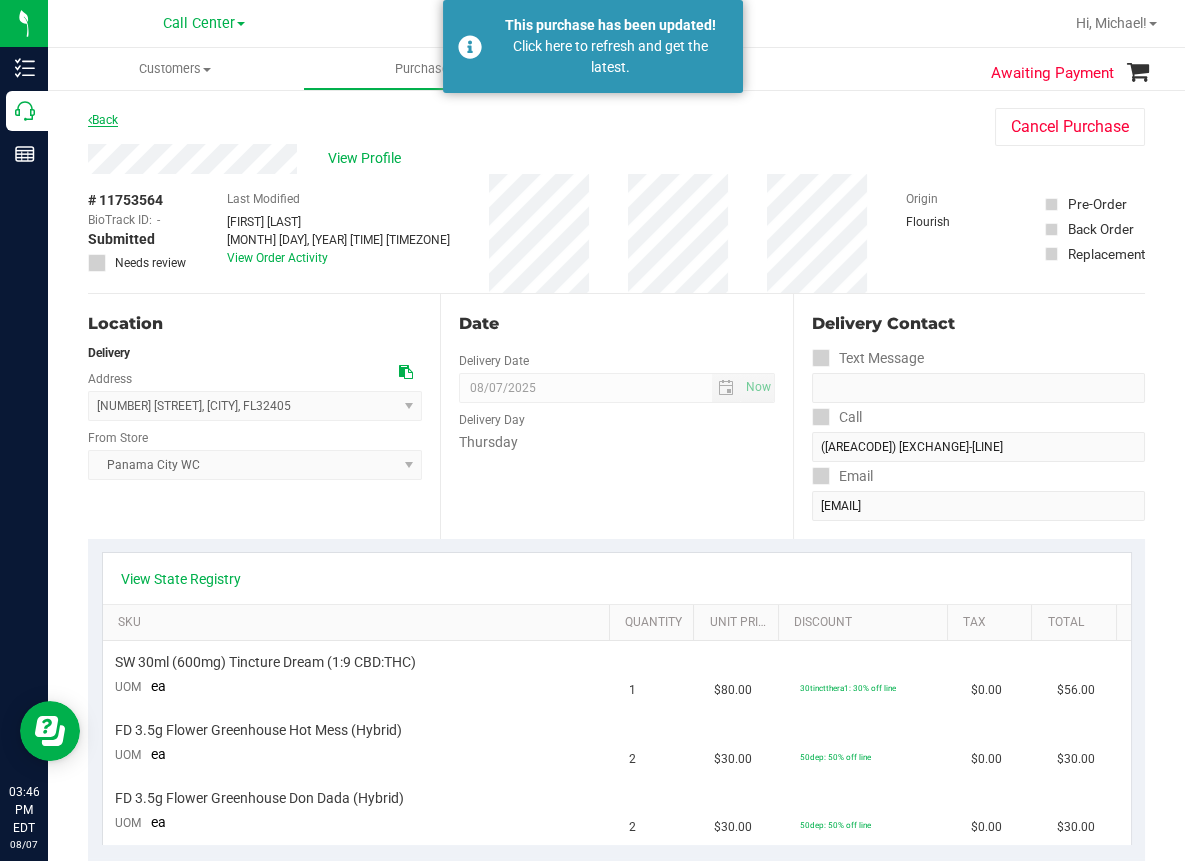 click on "Back" at bounding box center [103, 120] 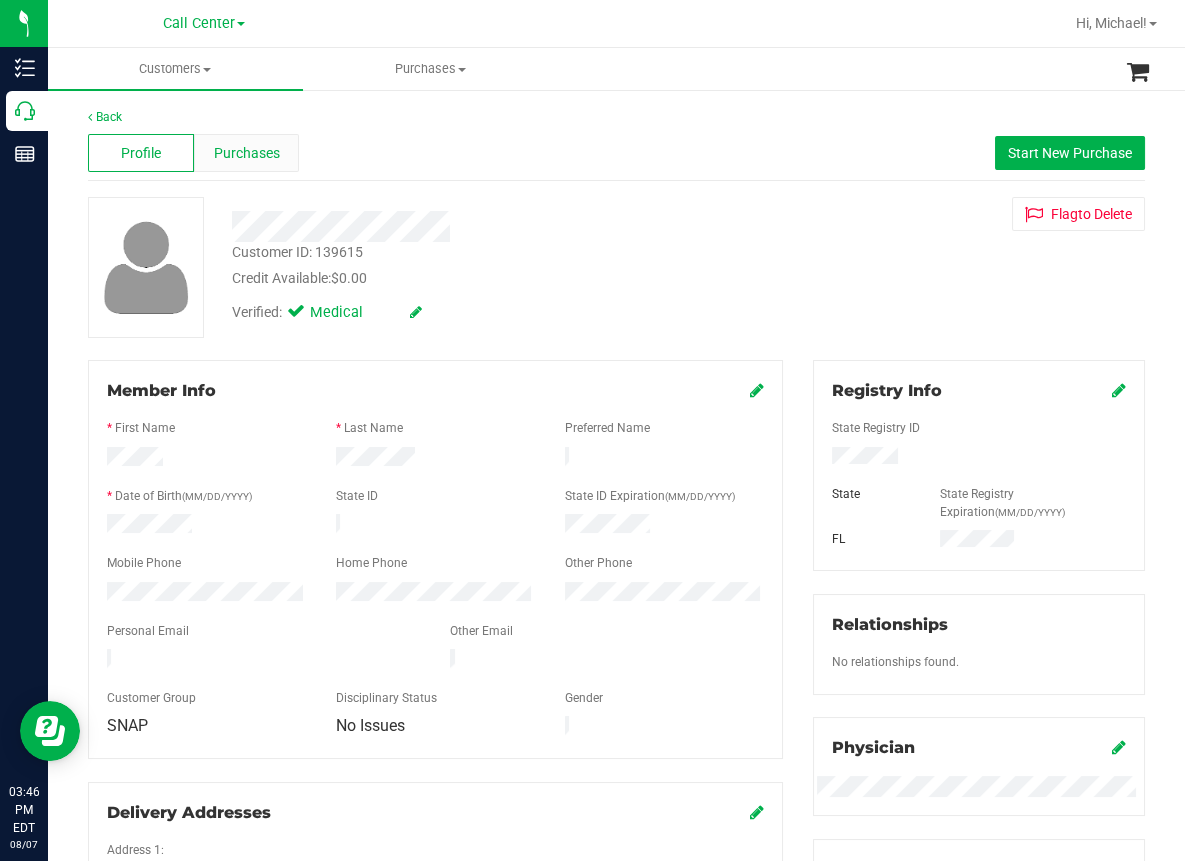 click on "Purchases" at bounding box center [247, 153] 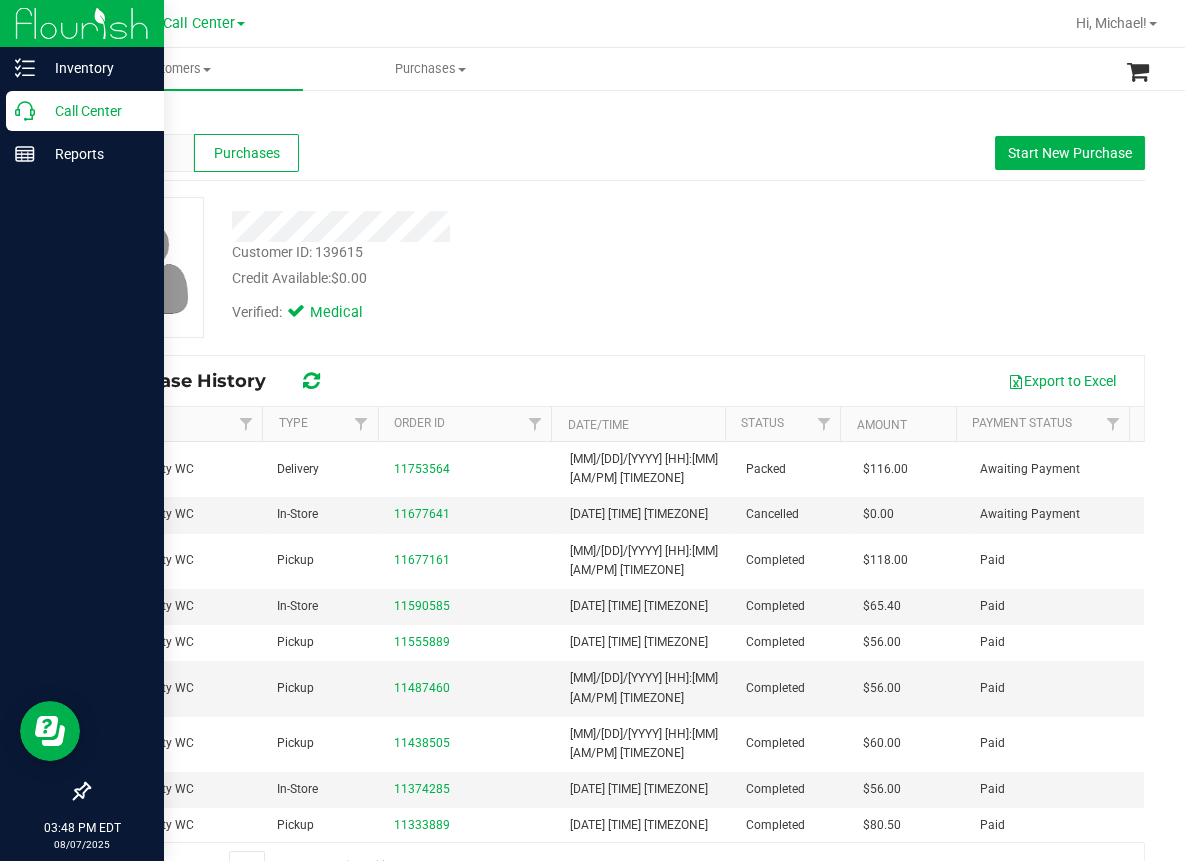 click 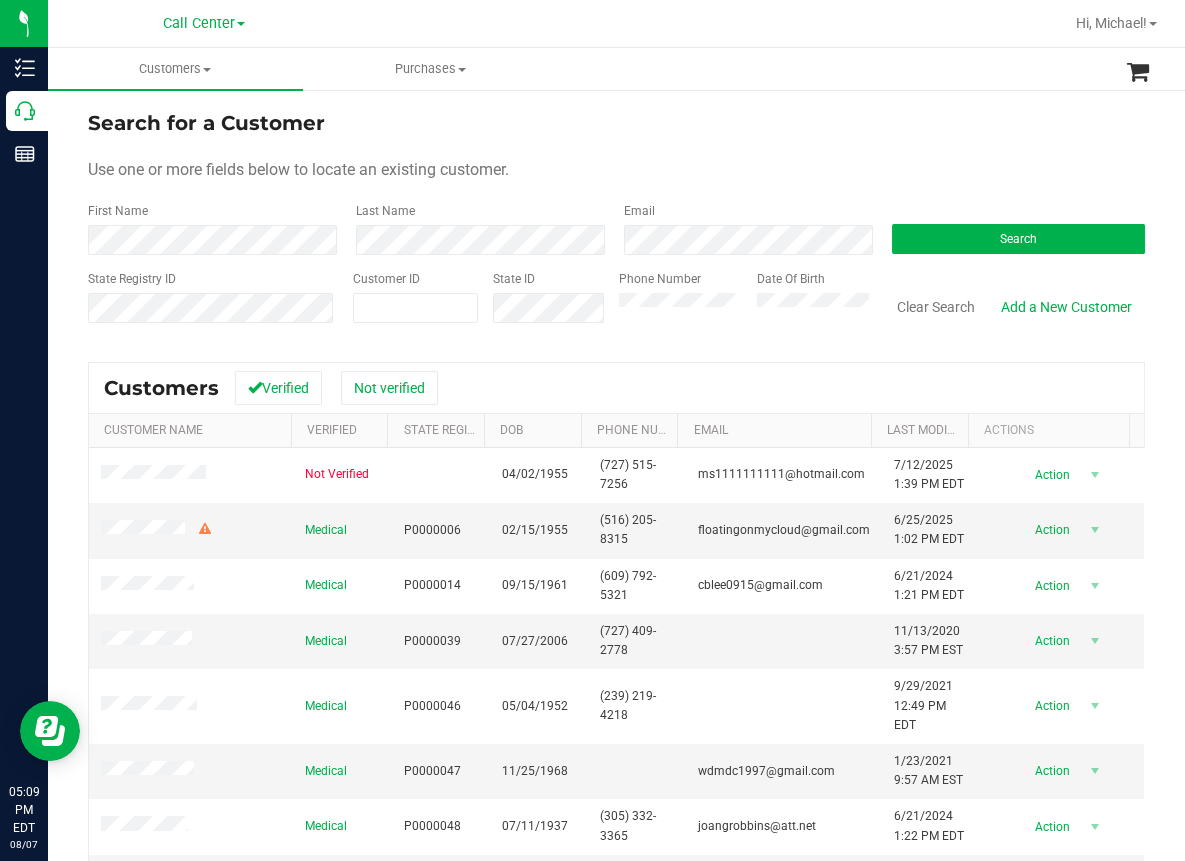 click on "Customers
All customers
Add a new customer
All physicians
Purchases
All purchases" at bounding box center [640, 69] 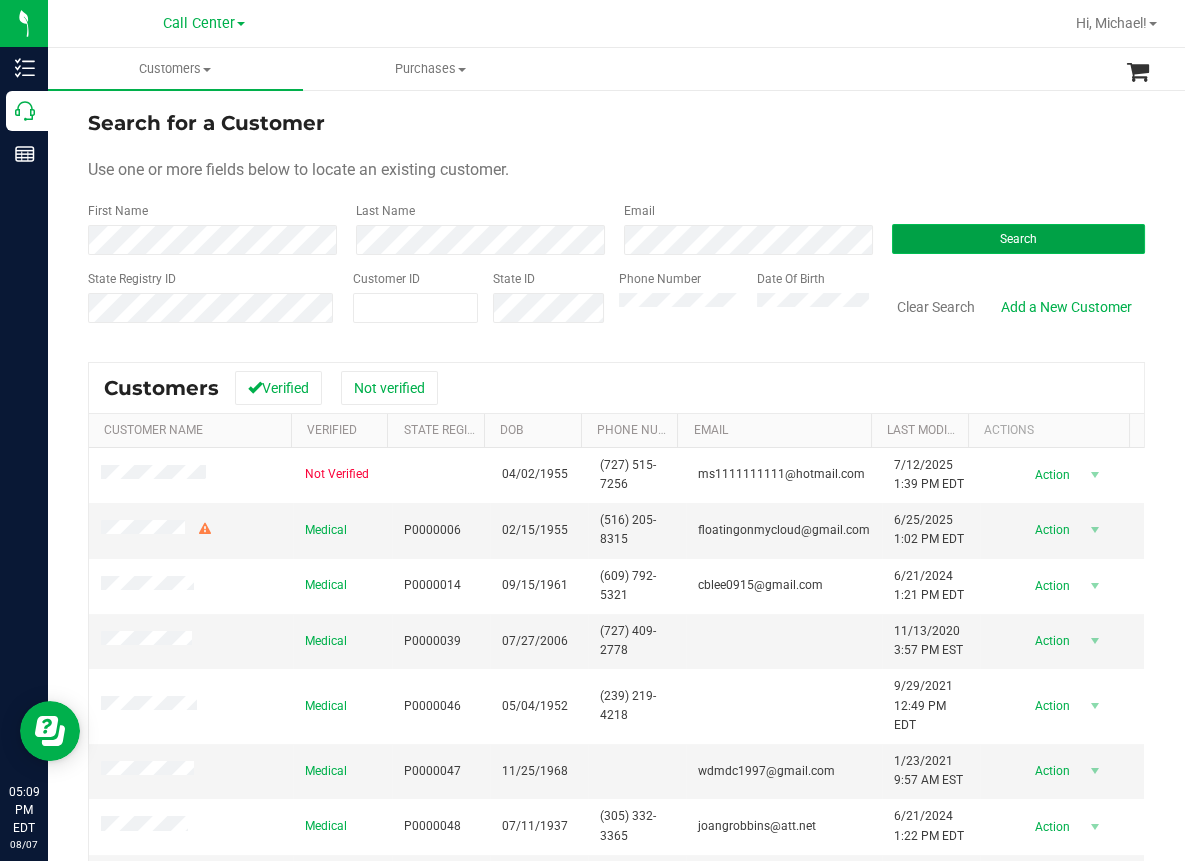 click on "Search" at bounding box center [1018, 239] 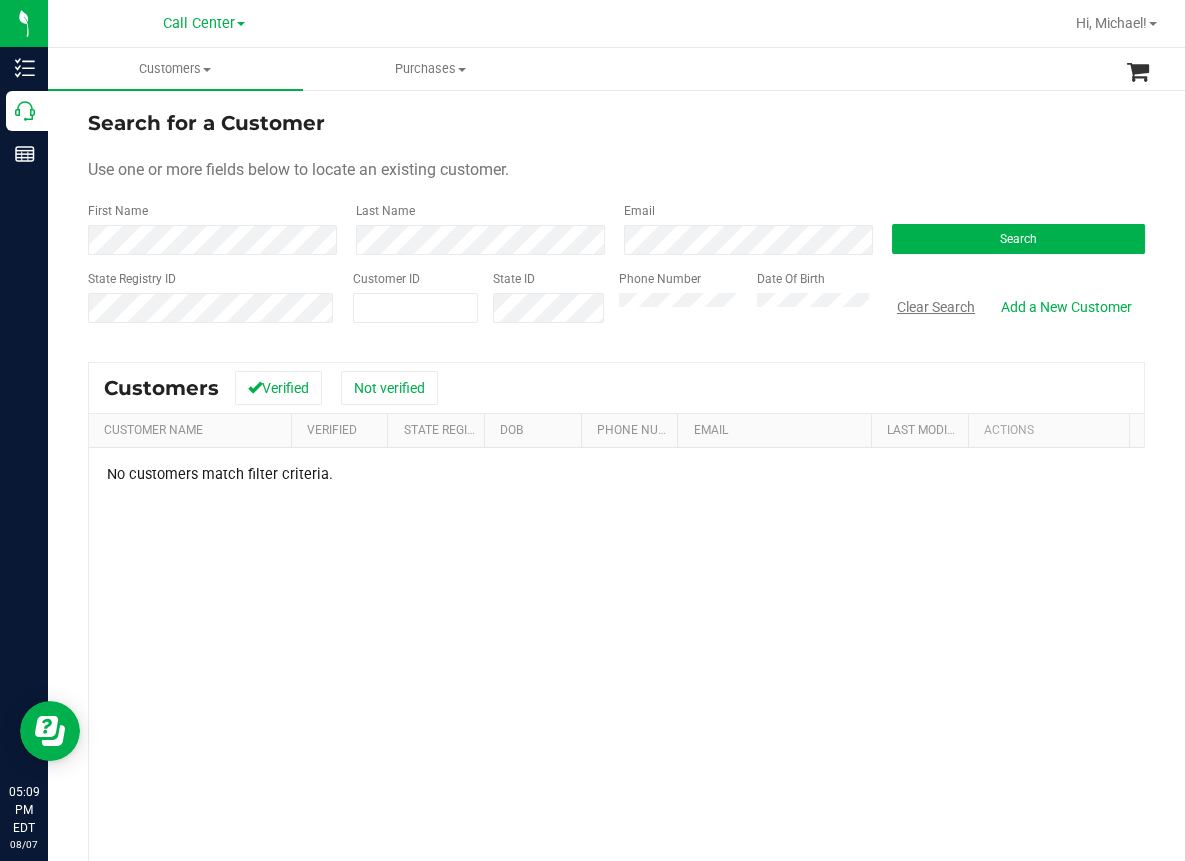 click on "Clear Search" at bounding box center [936, 307] 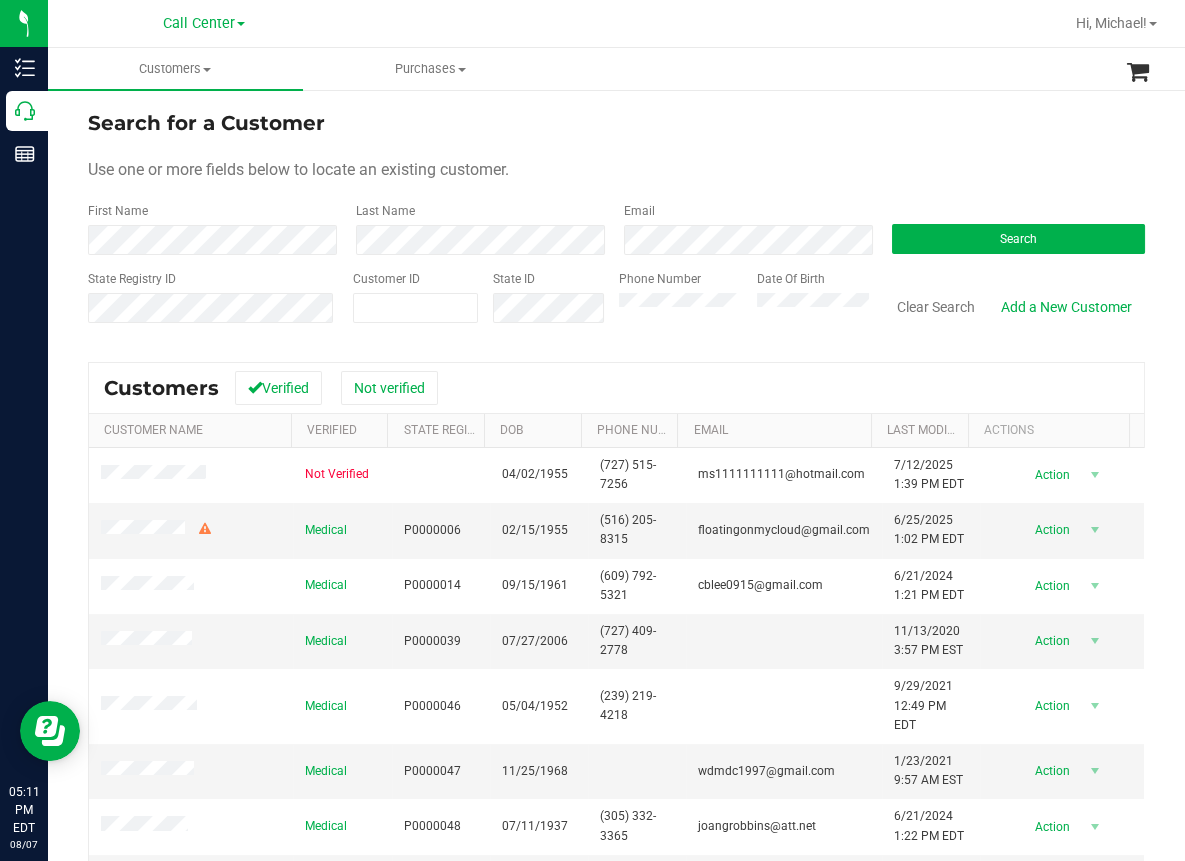 click on "Search for a Customer" at bounding box center [616, 123] 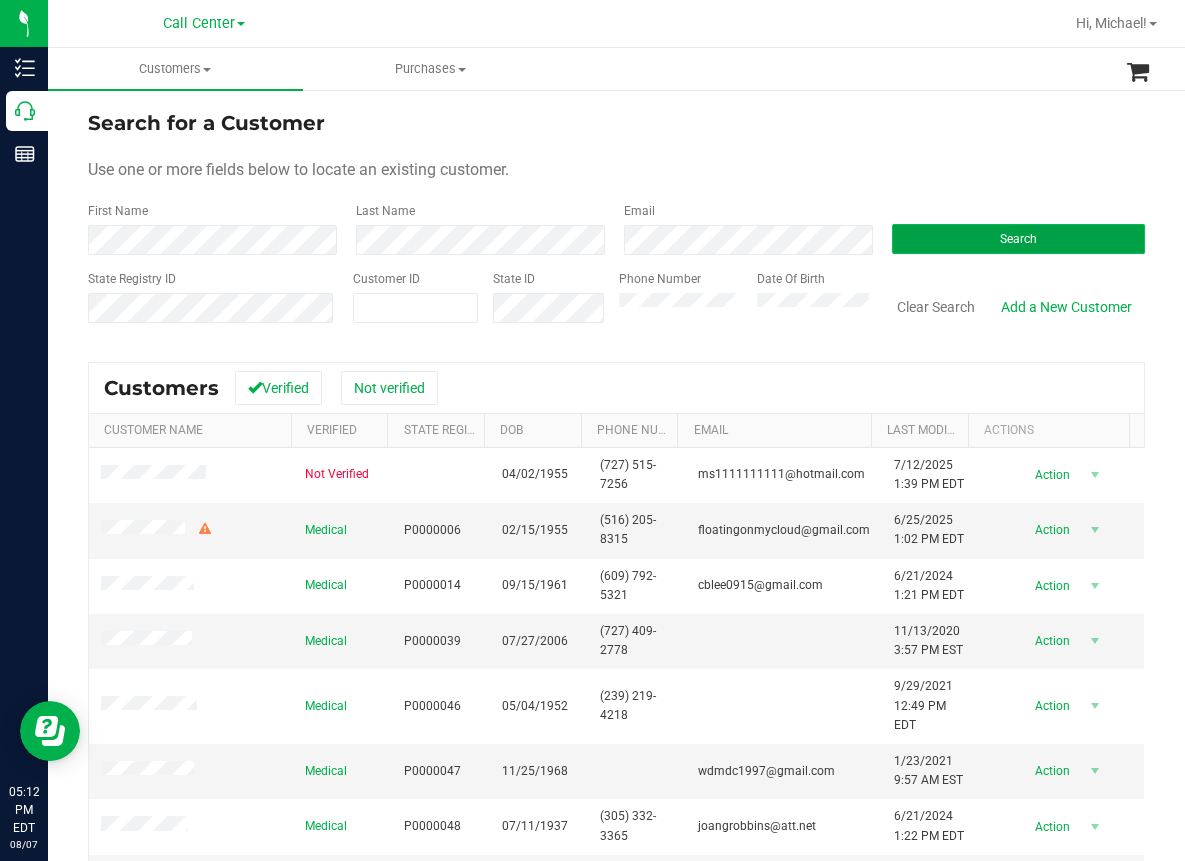 click on "Search" at bounding box center (1018, 239) 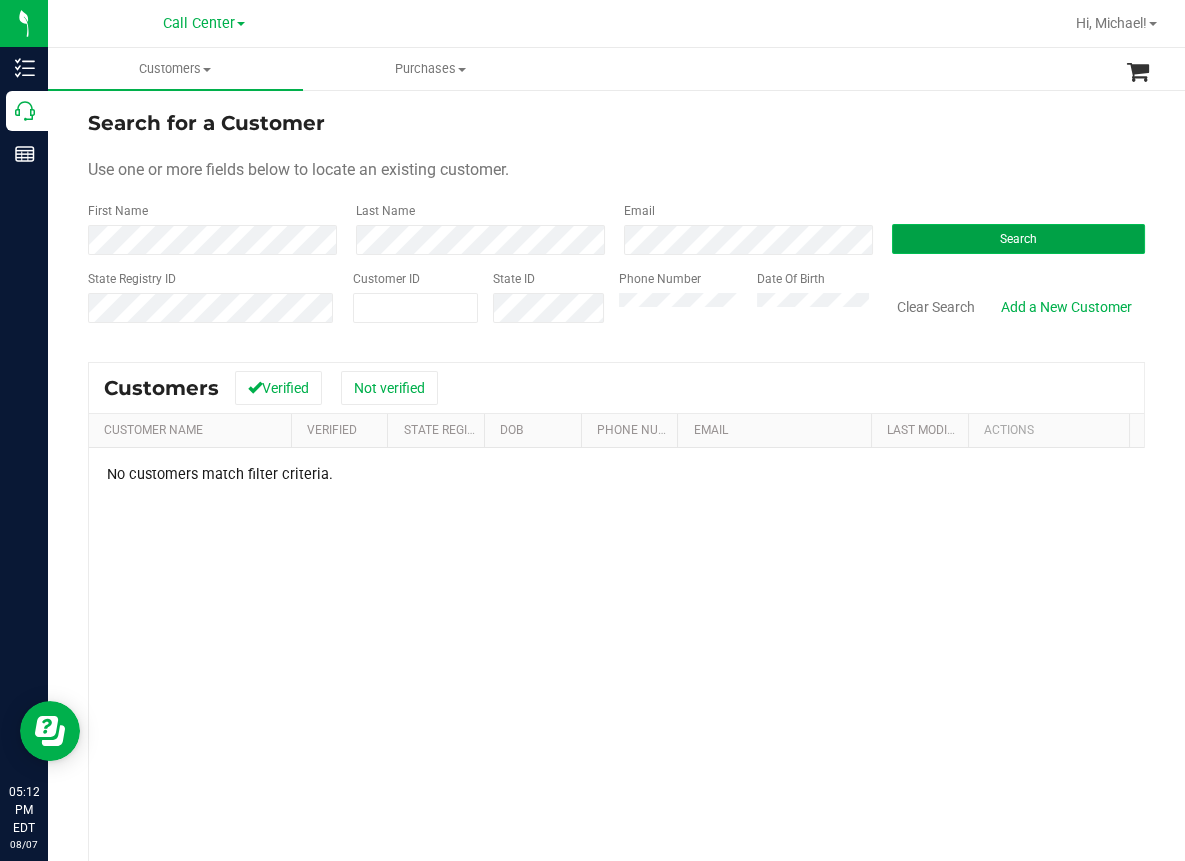 click on "Search" at bounding box center (1018, 239) 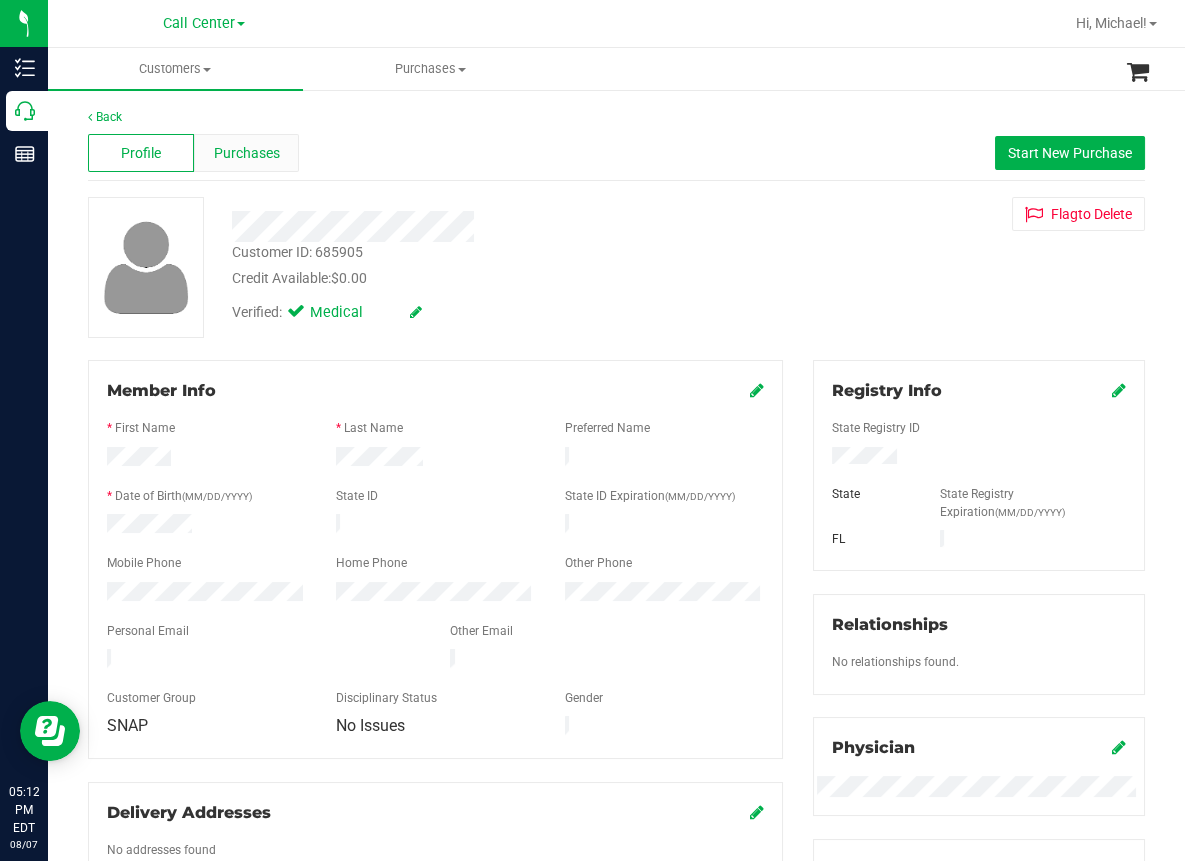 click on "Purchases" at bounding box center (247, 153) 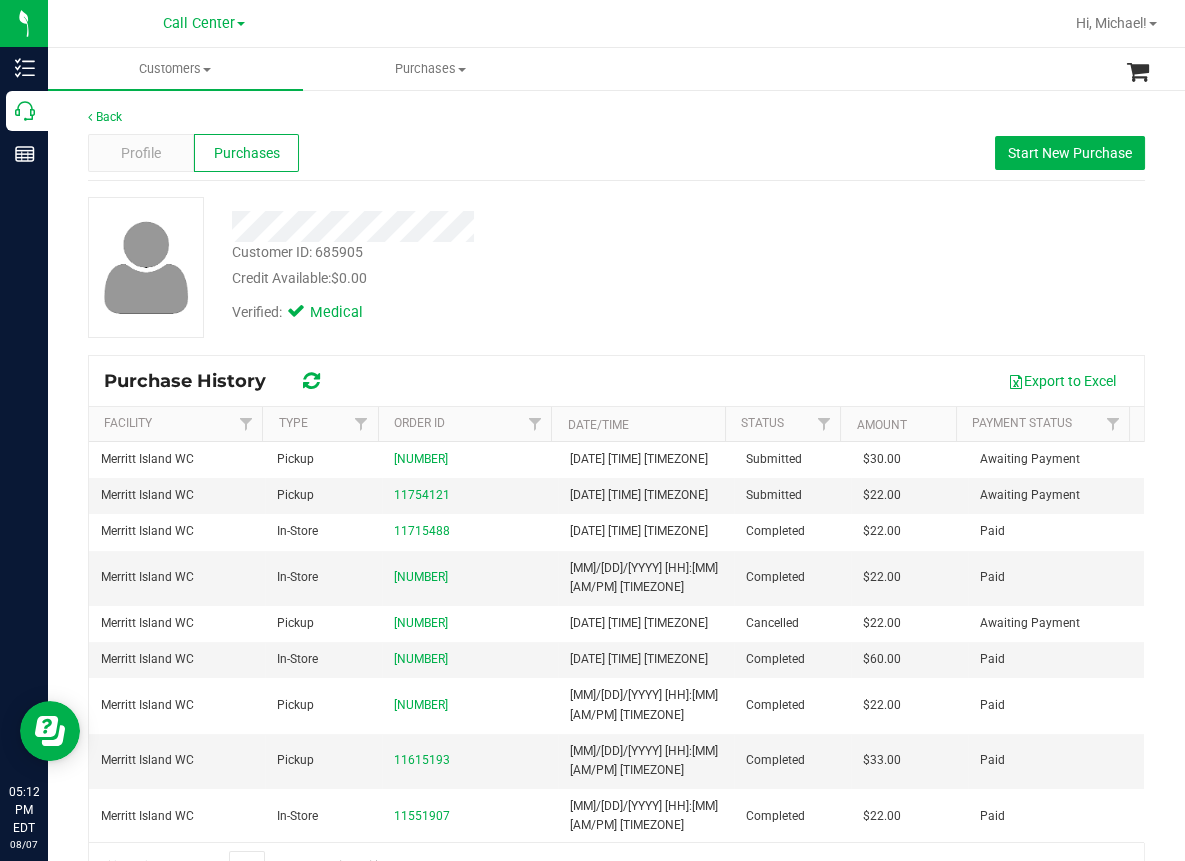 click on "Profile
Purchases
Start New Purchase" at bounding box center (616, 153) 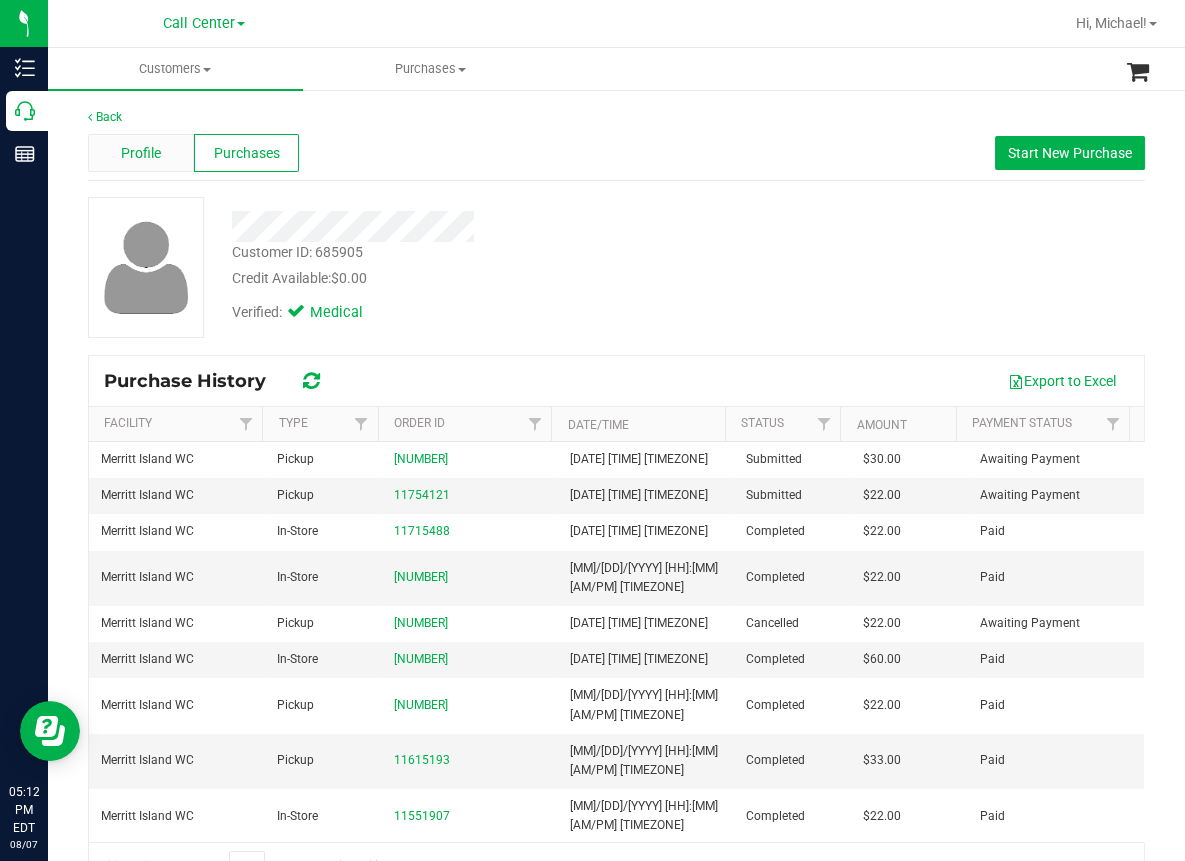 click on "Profile" at bounding box center (141, 153) 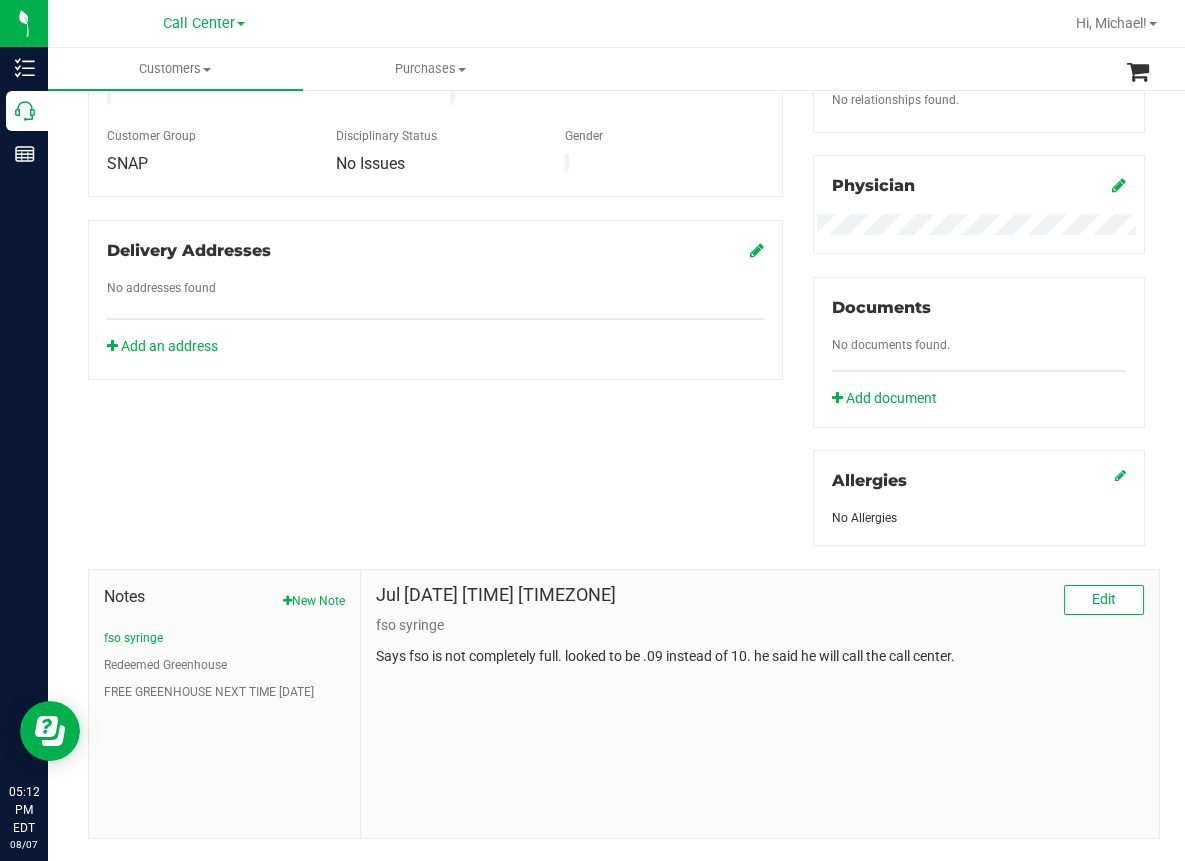 scroll, scrollTop: 600, scrollLeft: 0, axis: vertical 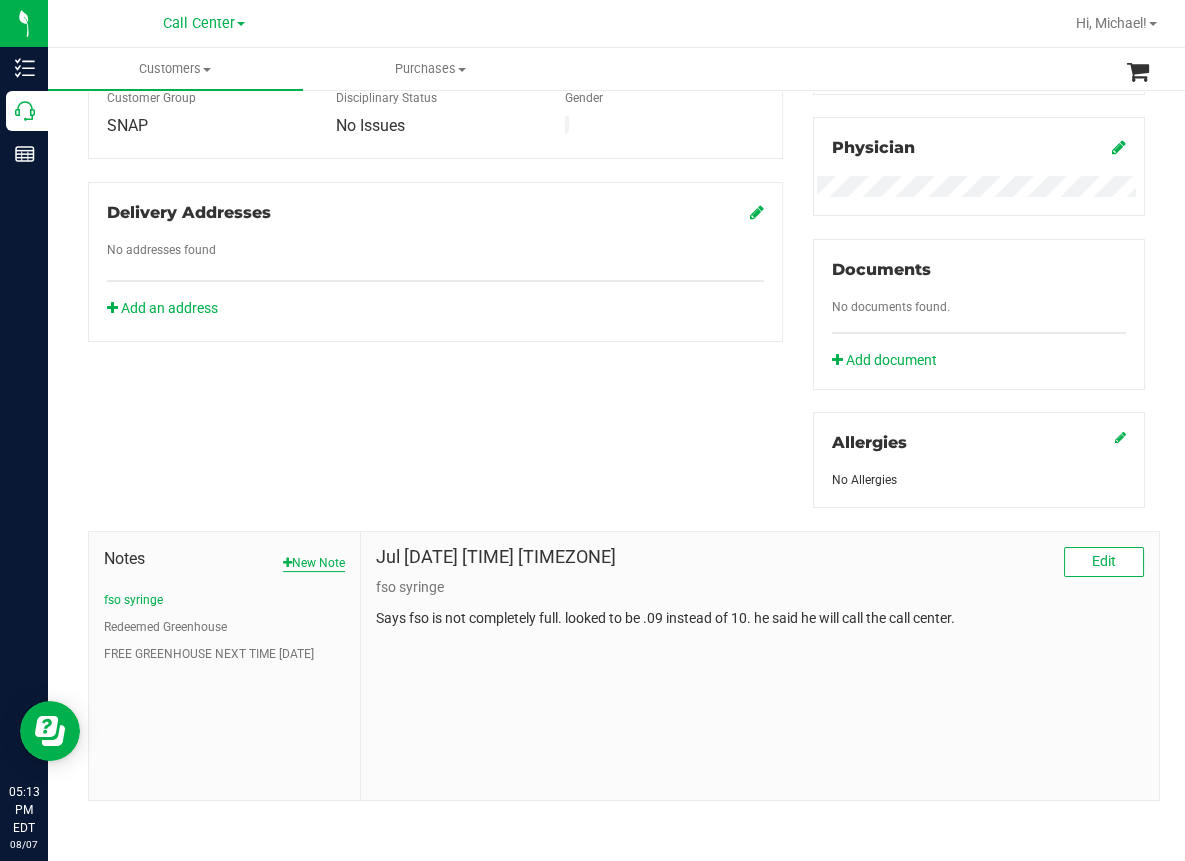 click on "New Note" at bounding box center [314, 563] 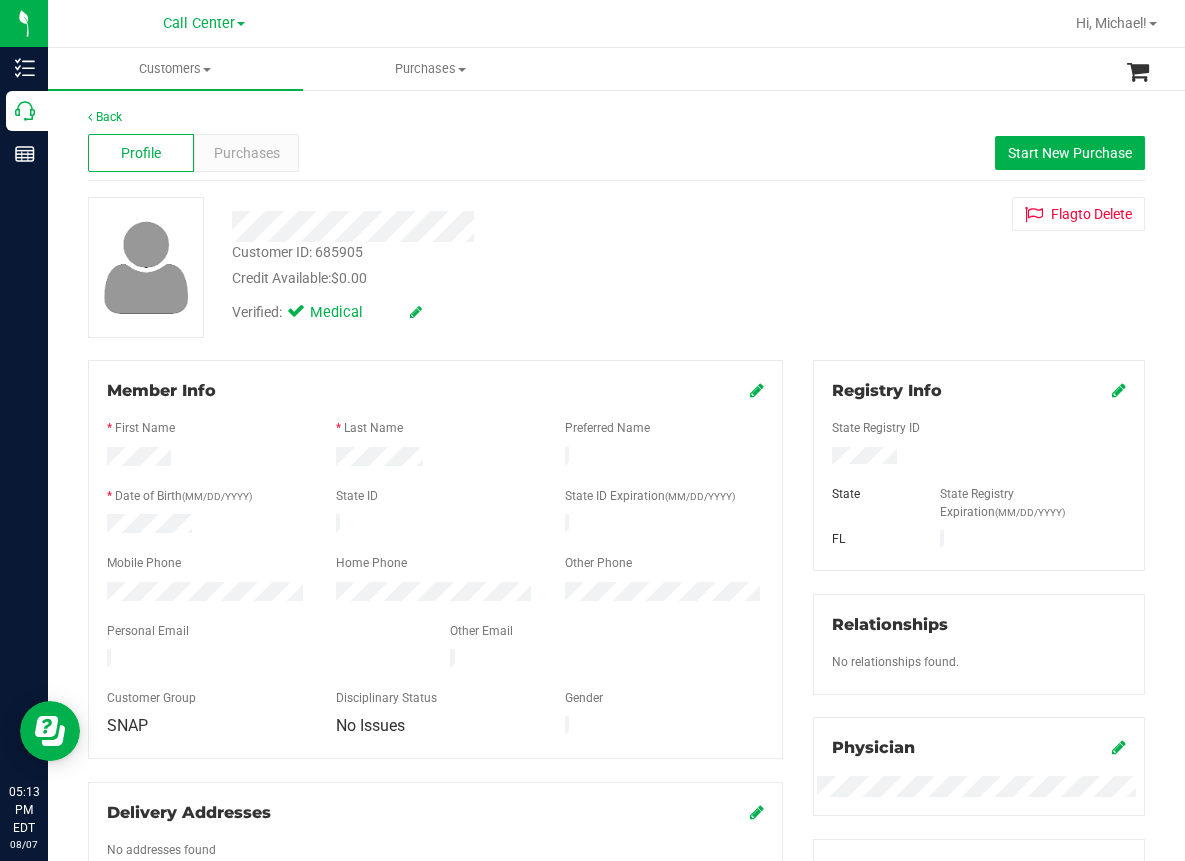 scroll, scrollTop: 0, scrollLeft: 0, axis: both 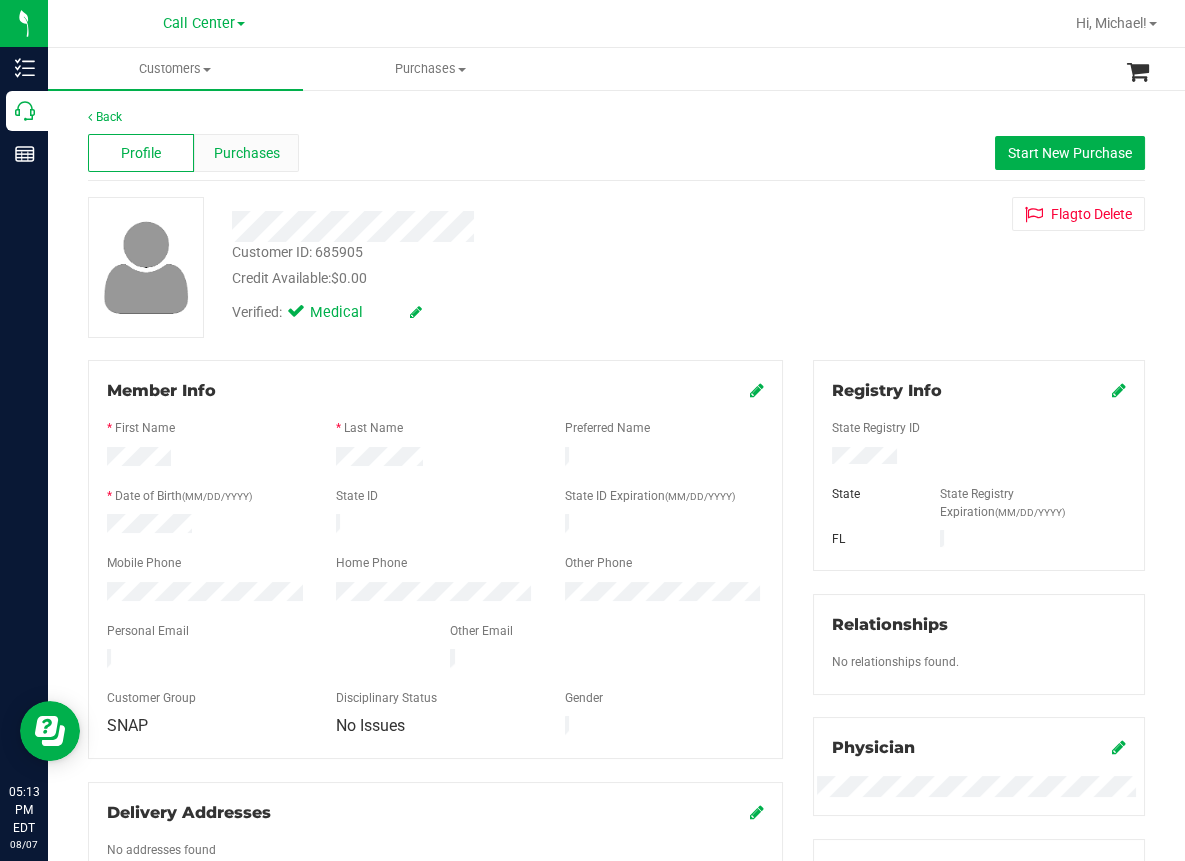 click on "Purchases" at bounding box center (247, 153) 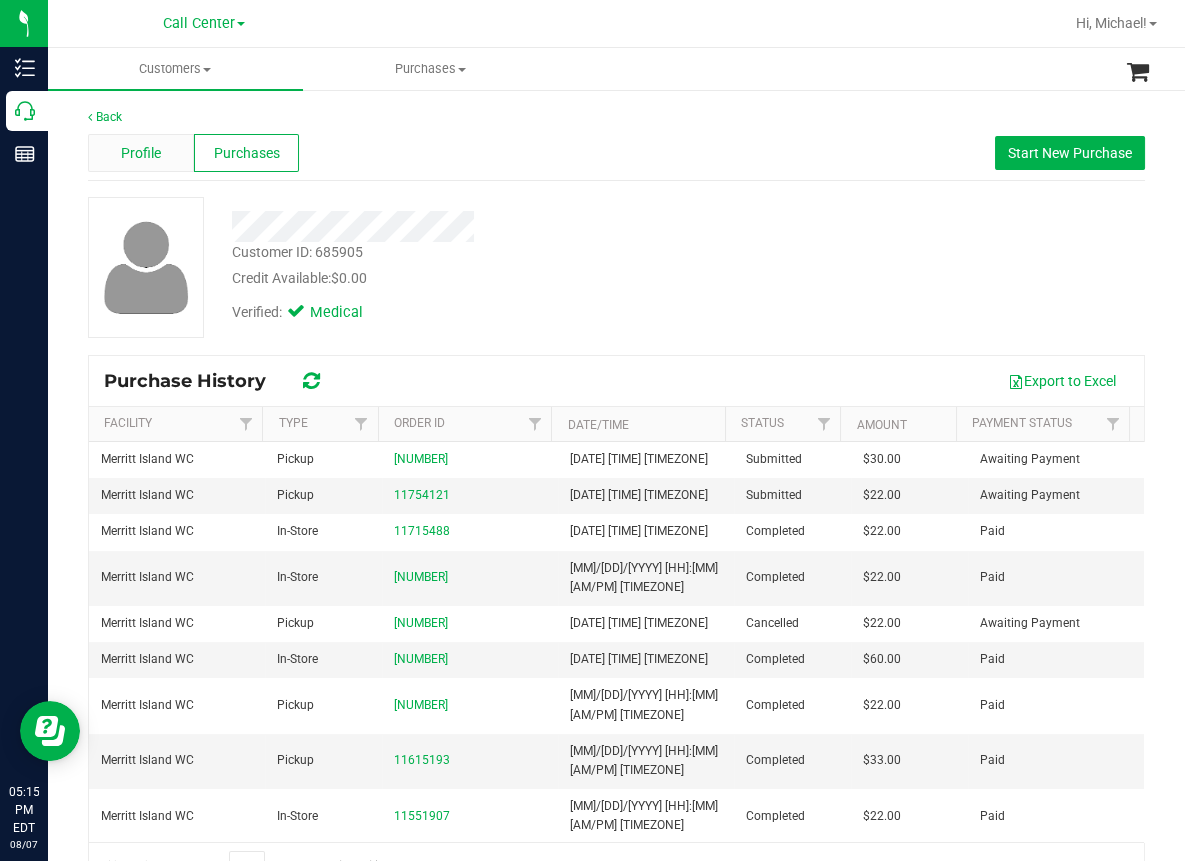 click on "Profile" at bounding box center (141, 153) 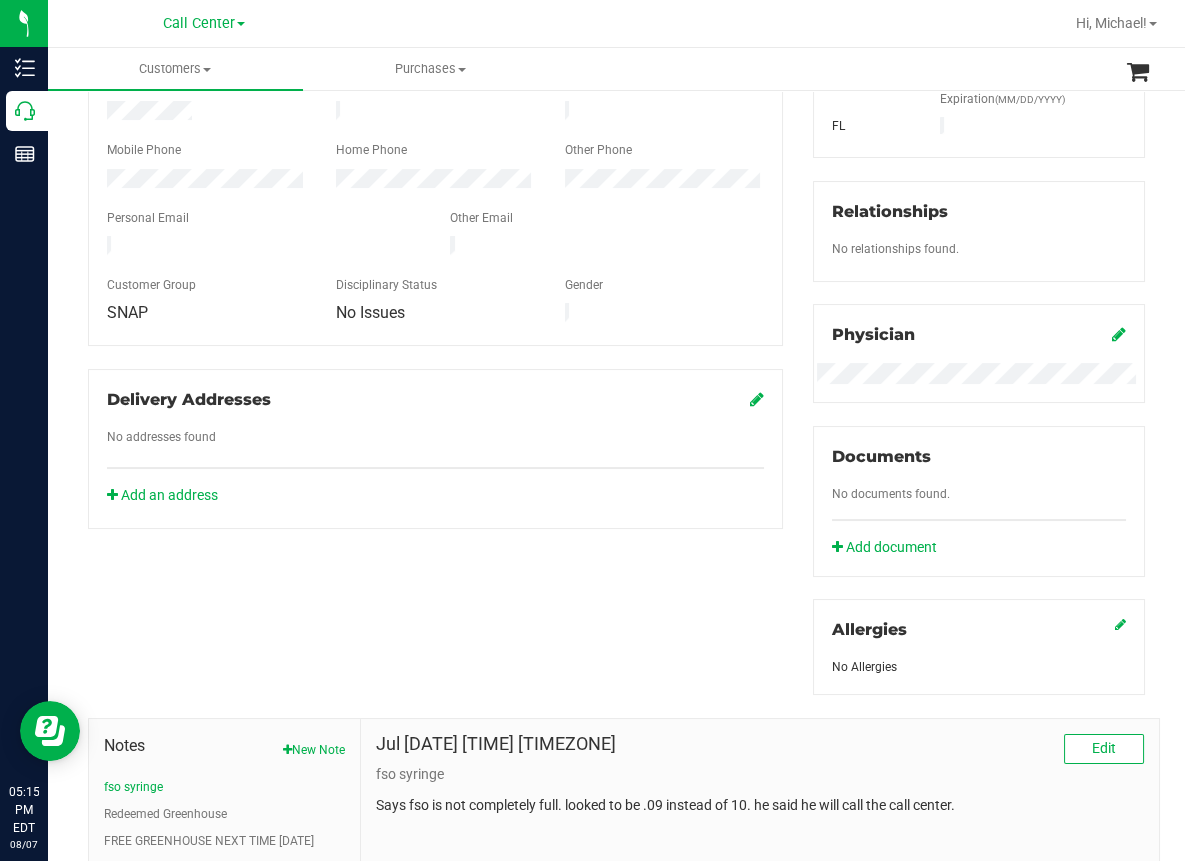 scroll, scrollTop: 600, scrollLeft: 0, axis: vertical 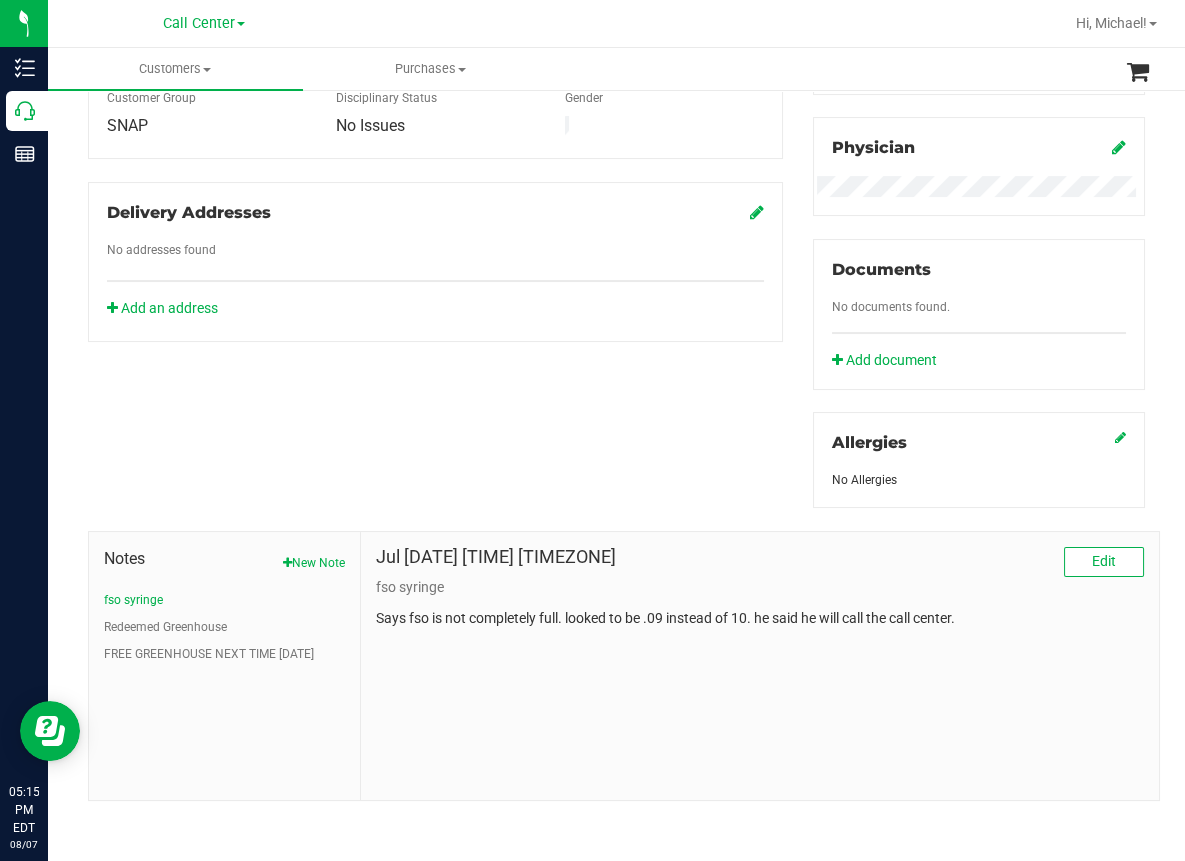 click on "Says fso is not completely full. looked to be .09 instead of 10. he said he will call the call center." at bounding box center (760, 618) 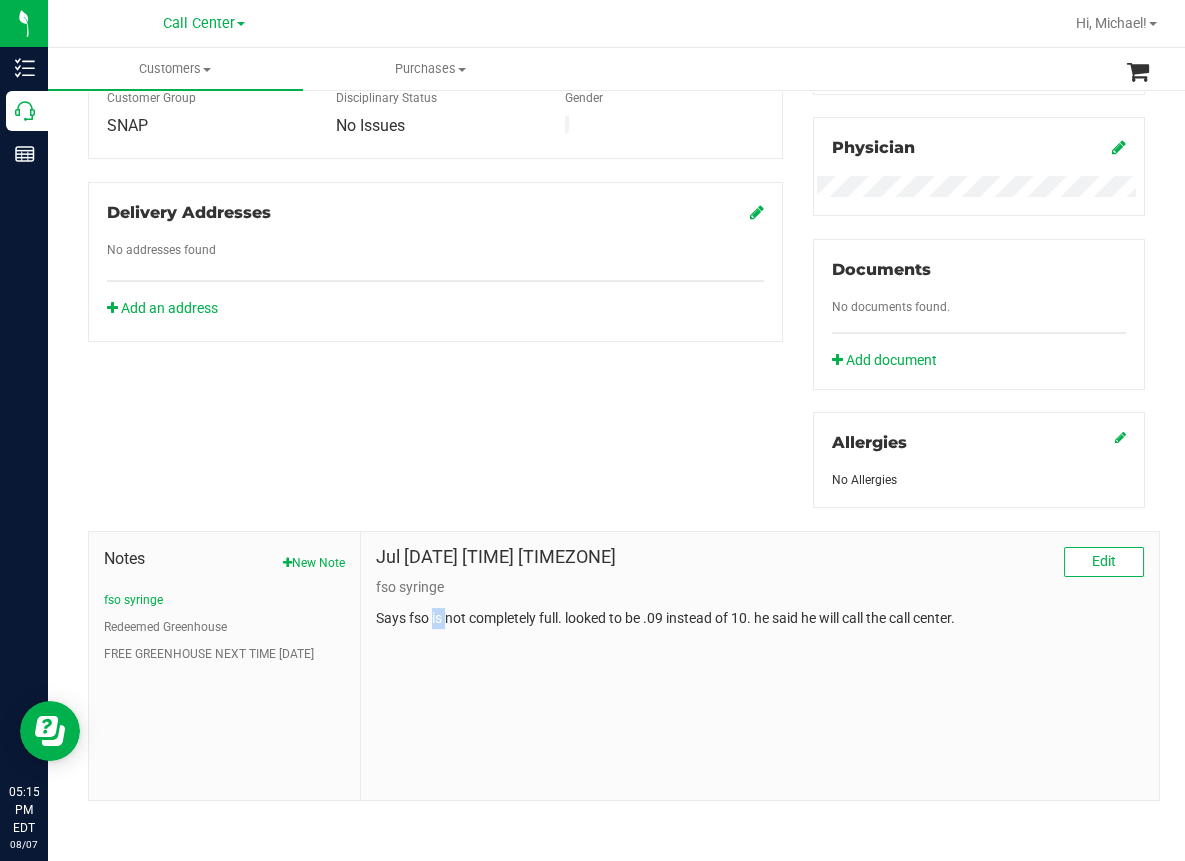 click on "Says fso is not completely full. looked to be .09 instead of 10. he said he will call the call center." at bounding box center (760, 618) 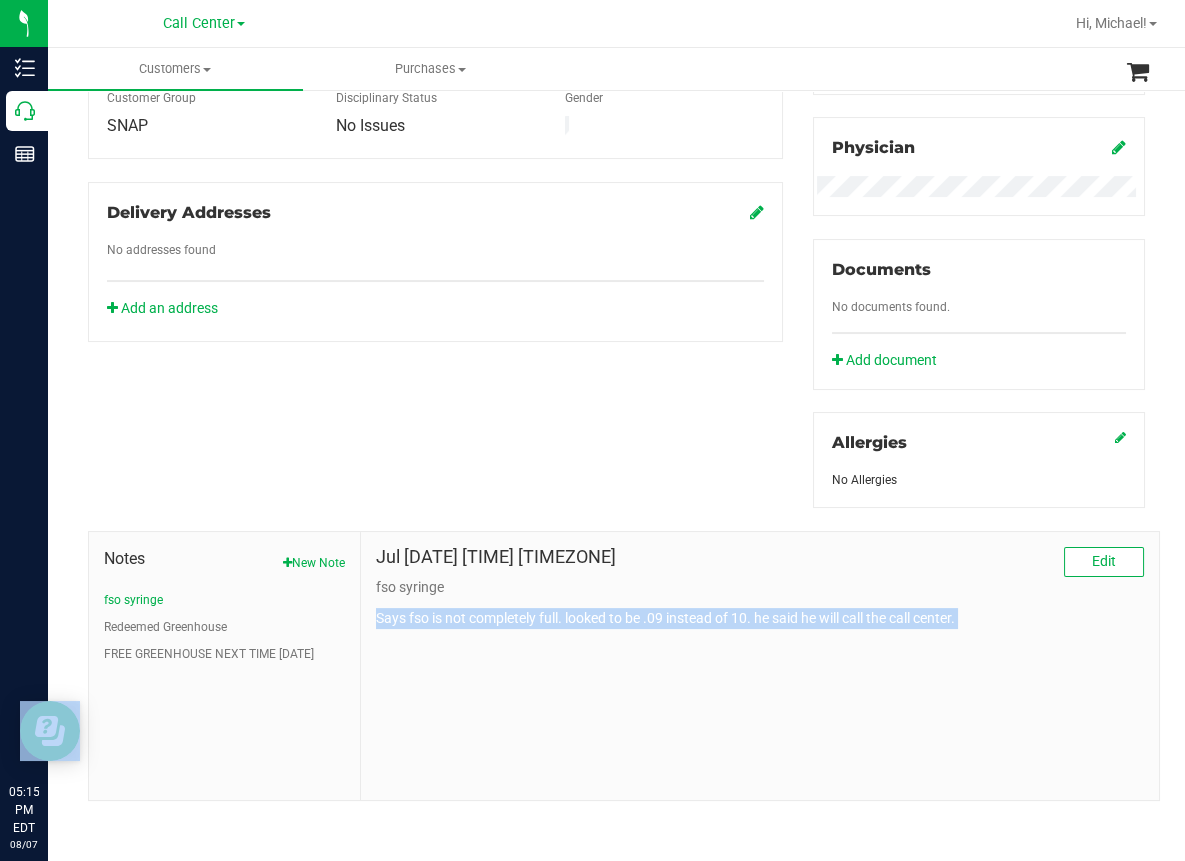 click on "Says fso is not completely full. looked to be .09 instead of 10. he said he will call the call center." at bounding box center (760, 618) 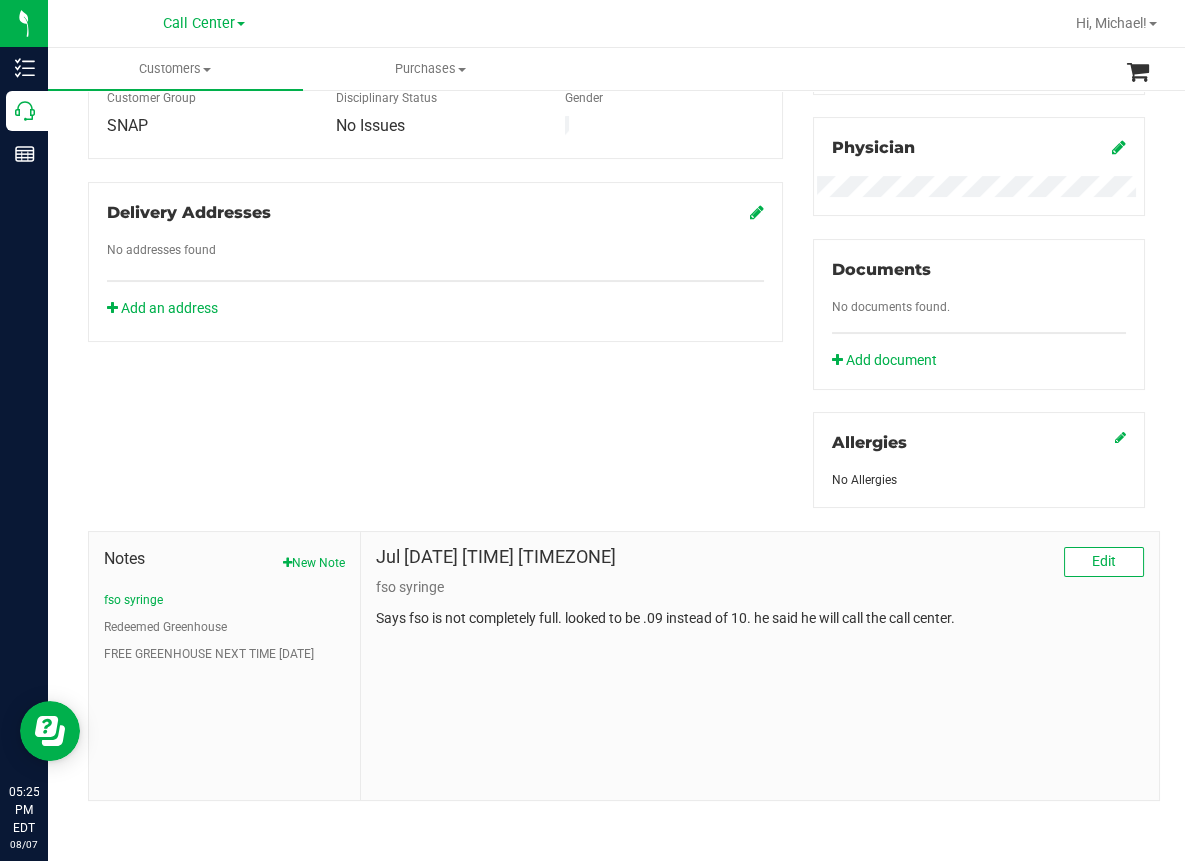 click on "Notes
New Note
fso syringe
Redeemed Greenhouse
FREE GREENHOUSE NEXT TIME [MM]/[DD]/[YYYY]" at bounding box center (225, 666) 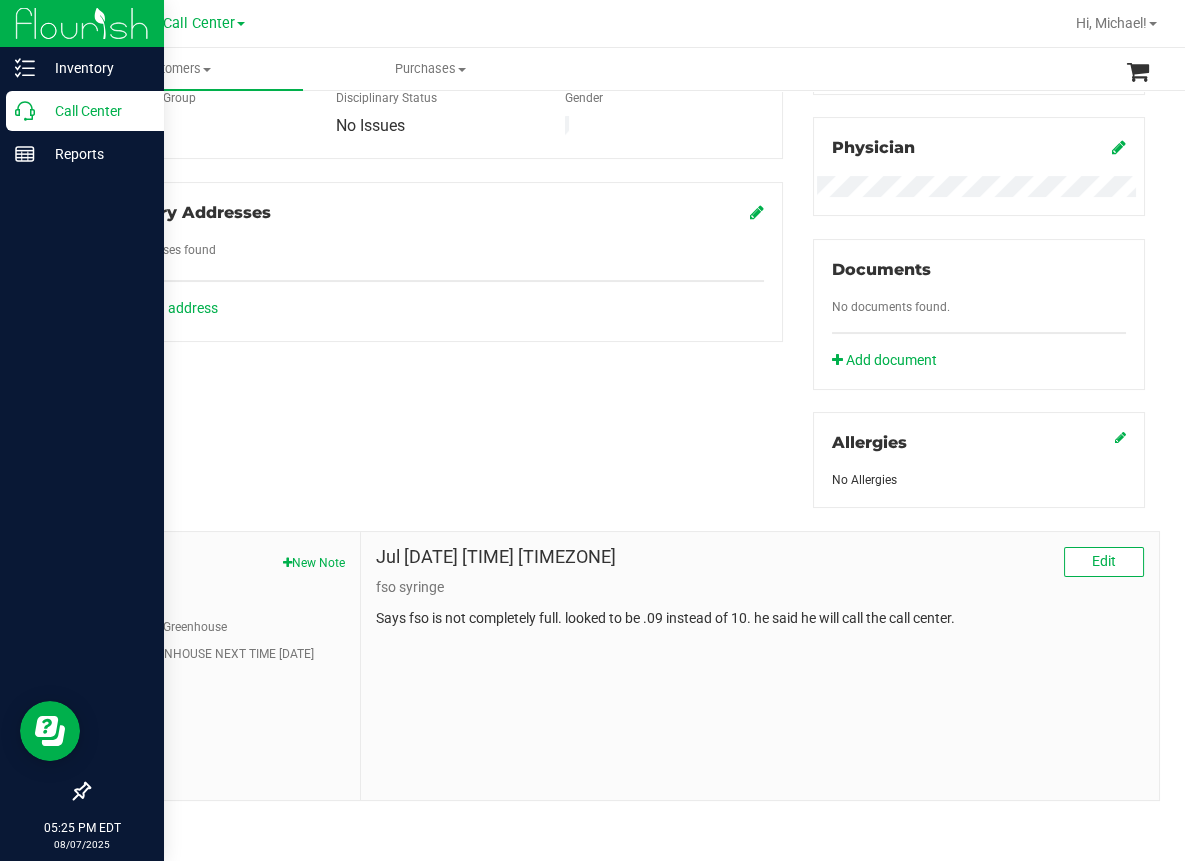 click 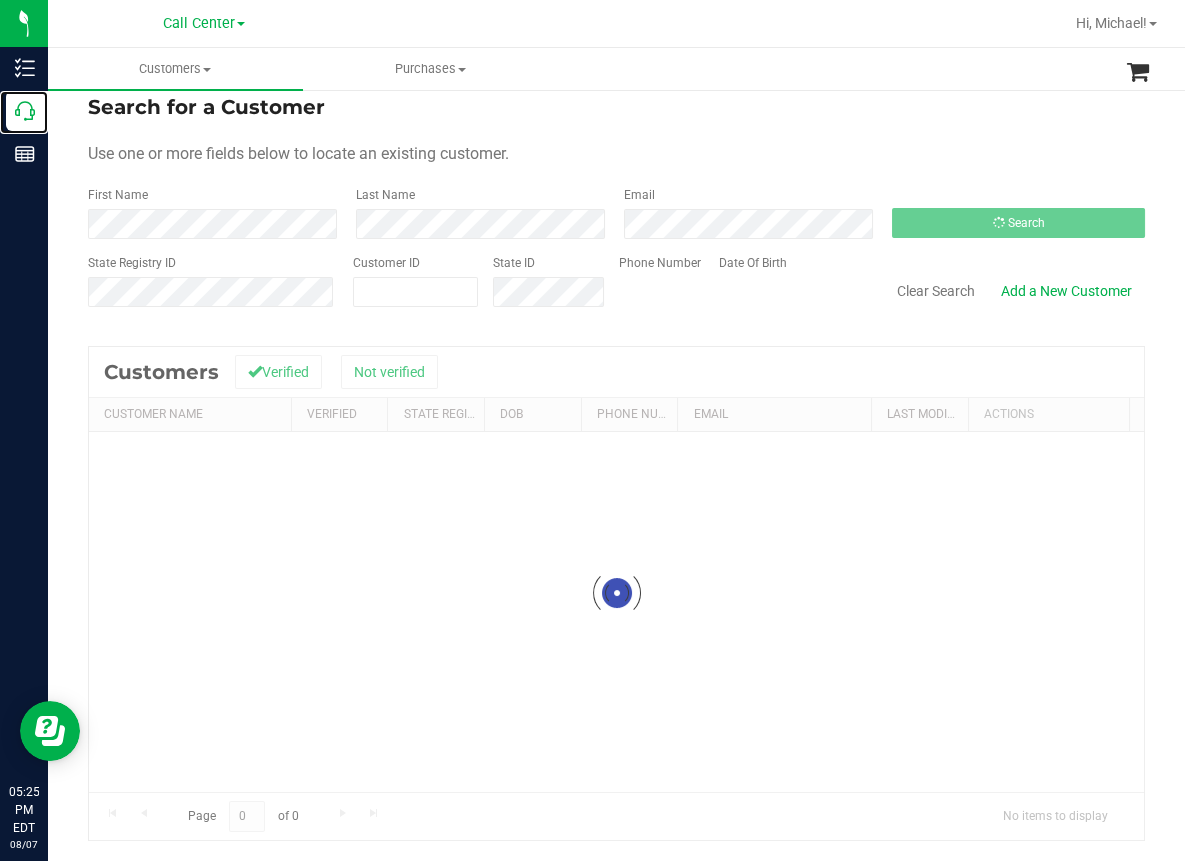 scroll, scrollTop: 0, scrollLeft: 0, axis: both 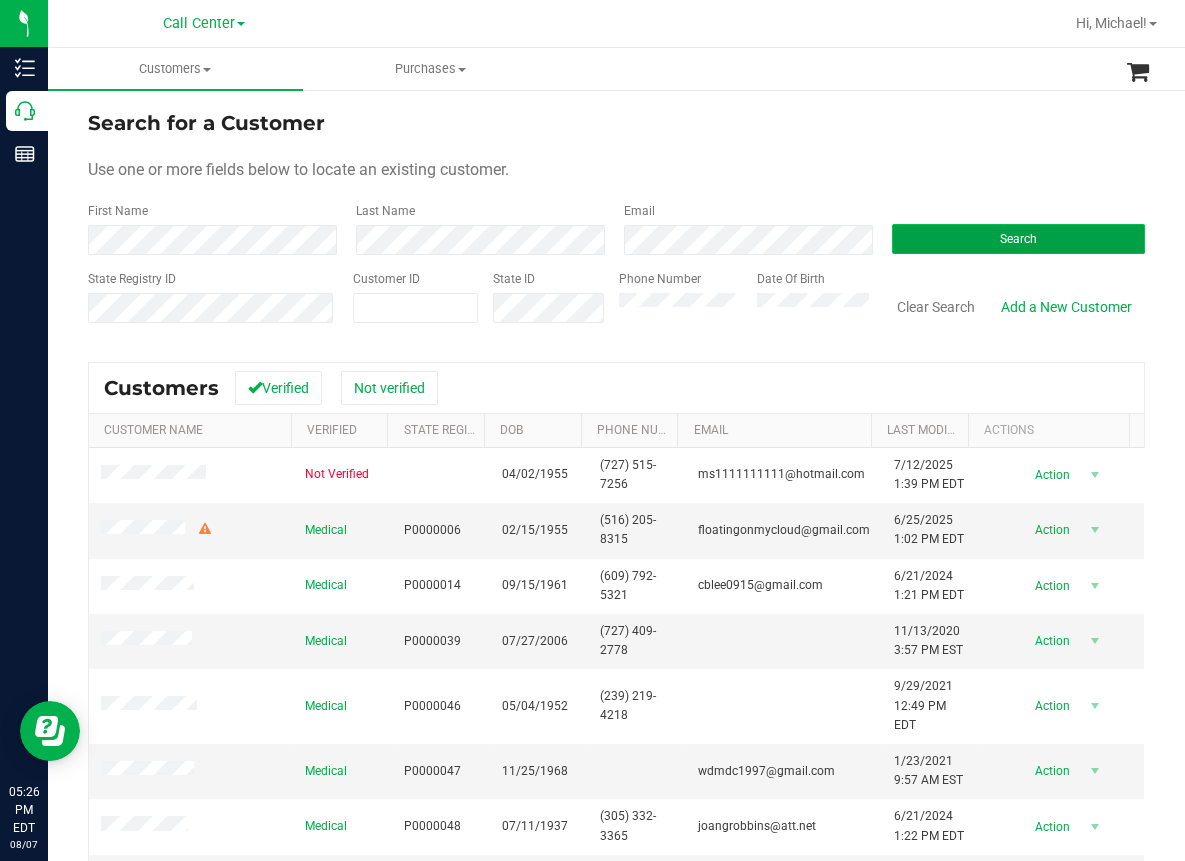 click on "Search" at bounding box center (1018, 239) 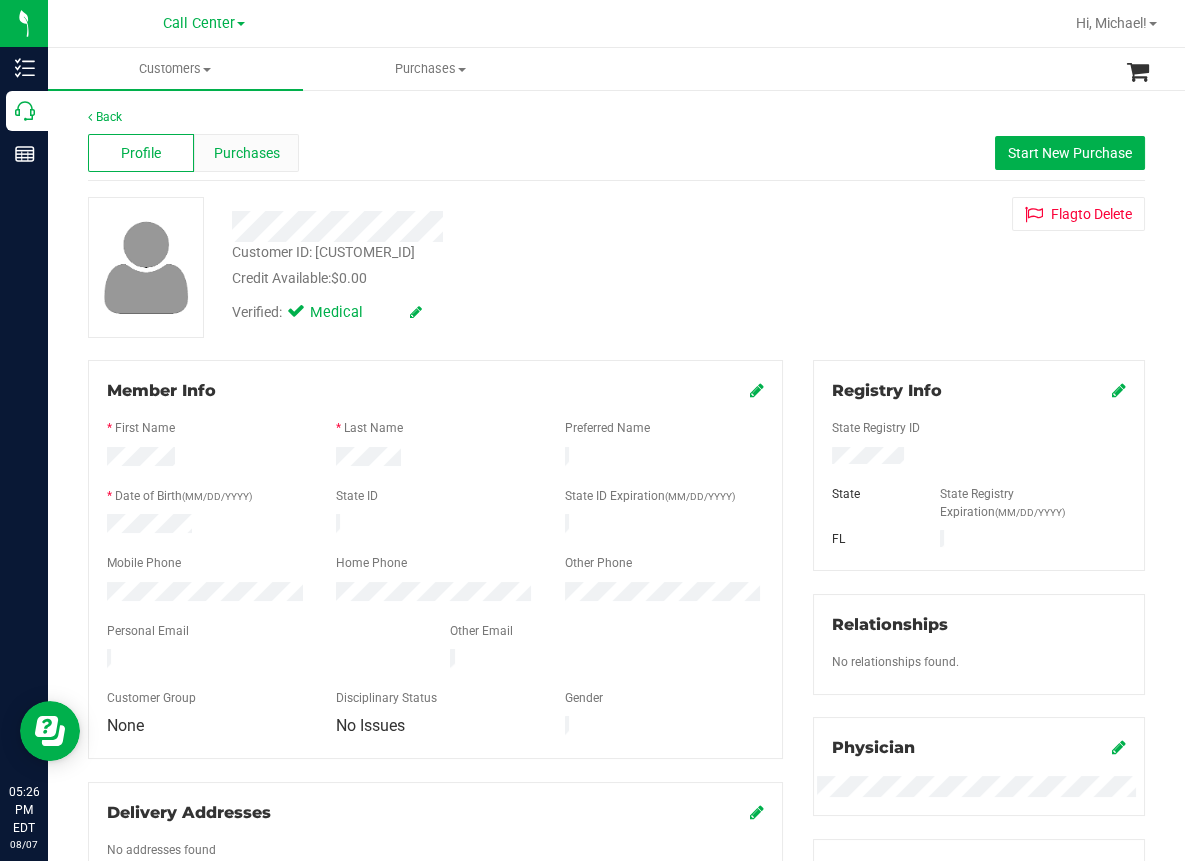 click on "Purchases" at bounding box center (247, 153) 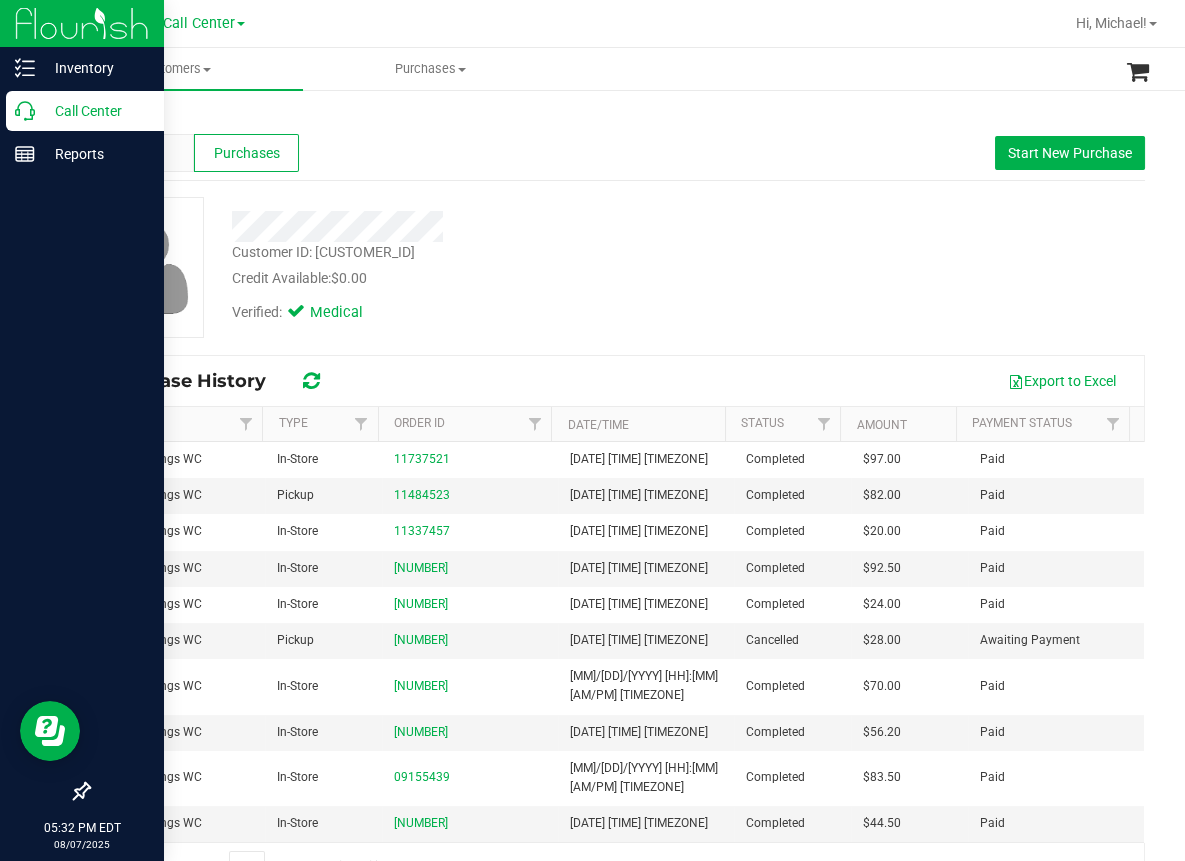 click 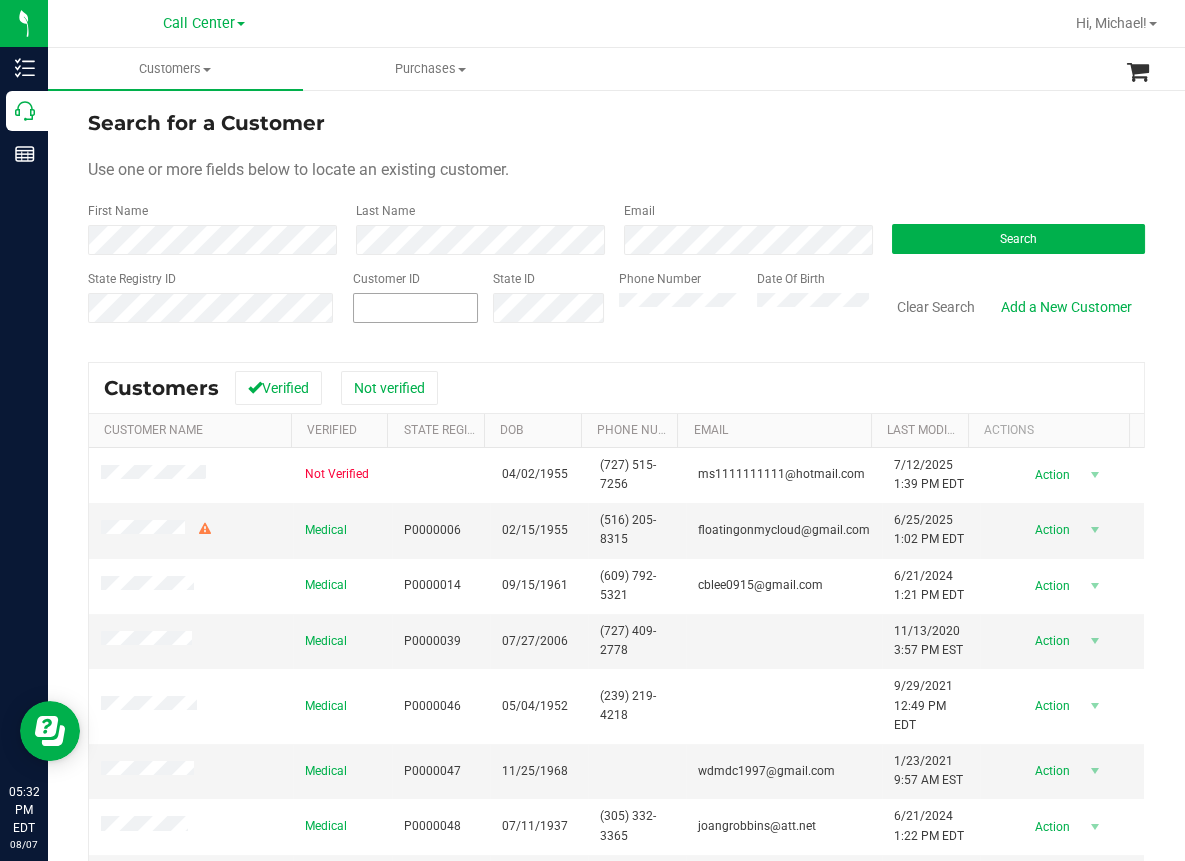 click at bounding box center (0, 0) 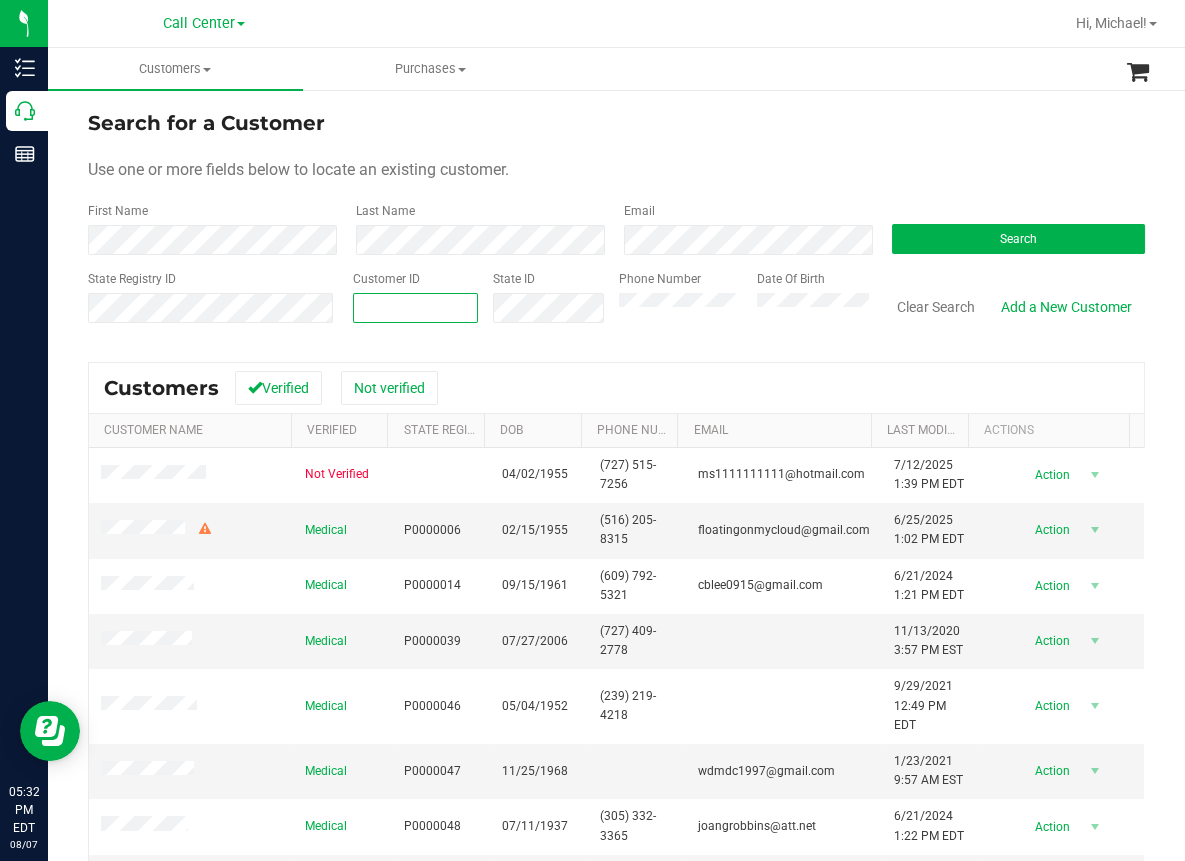 paste on "[NUMBER]" 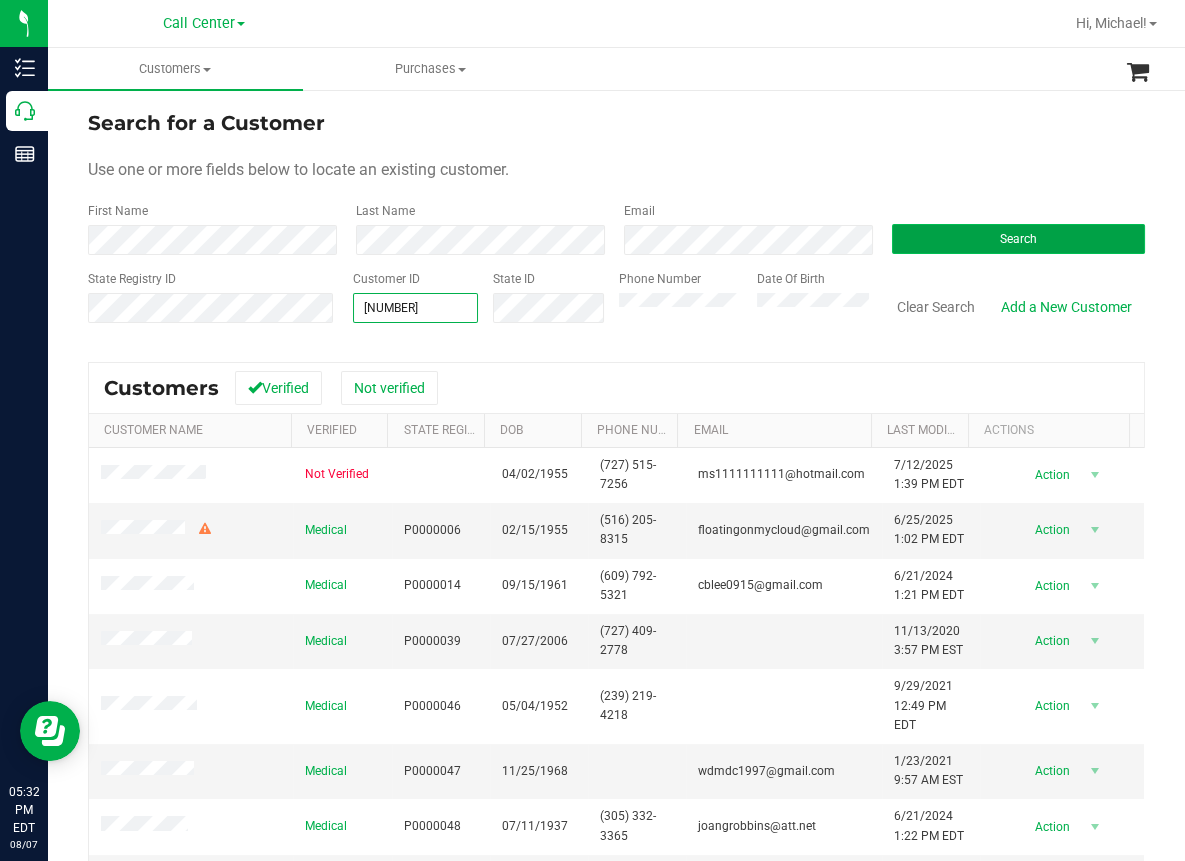 type on "[NUMBER]" 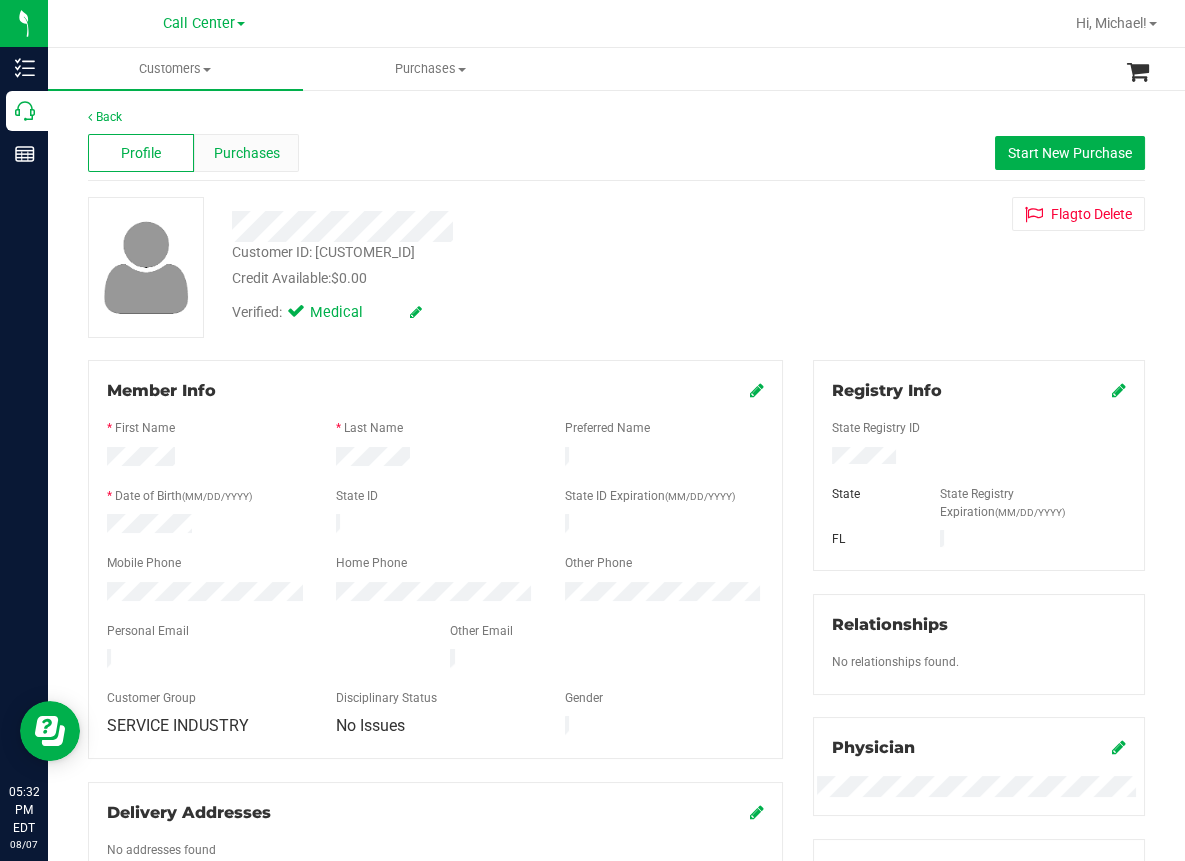 click on "Purchases" at bounding box center [247, 153] 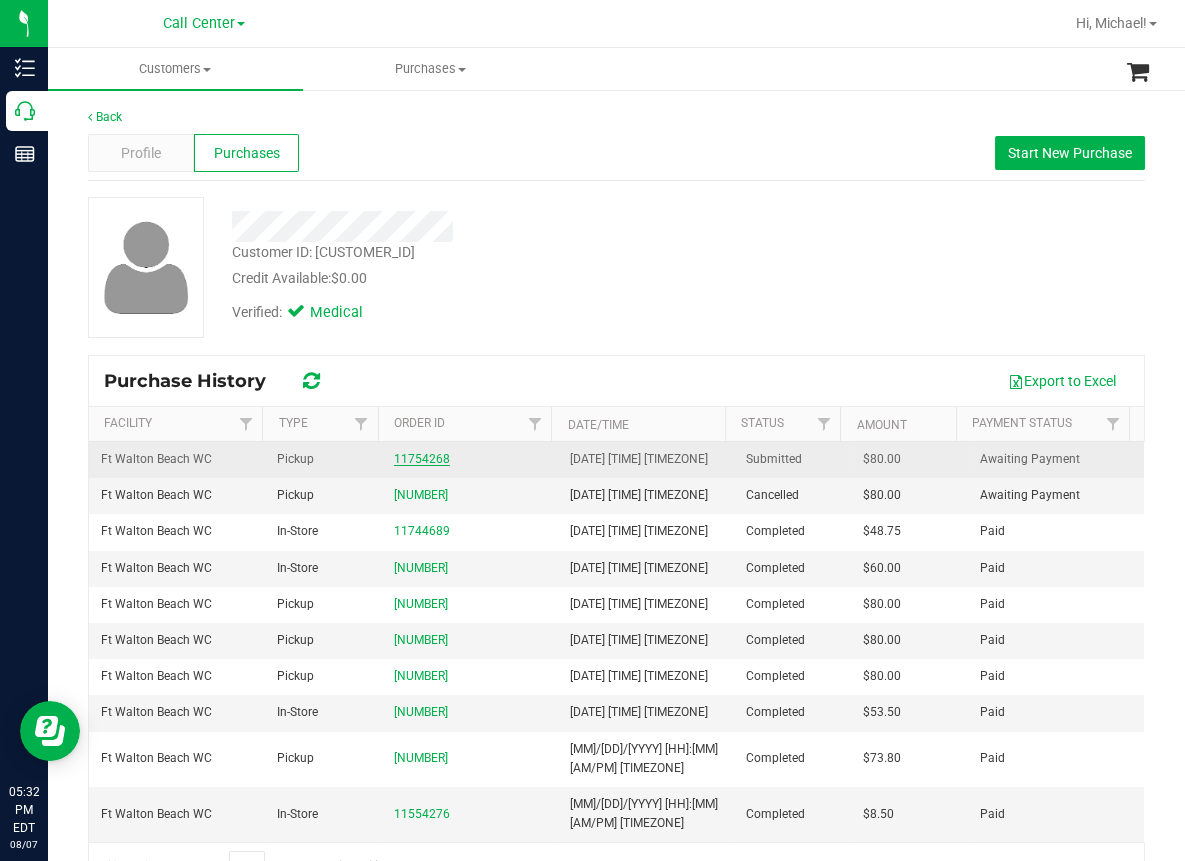 click on "11754268" at bounding box center (422, 459) 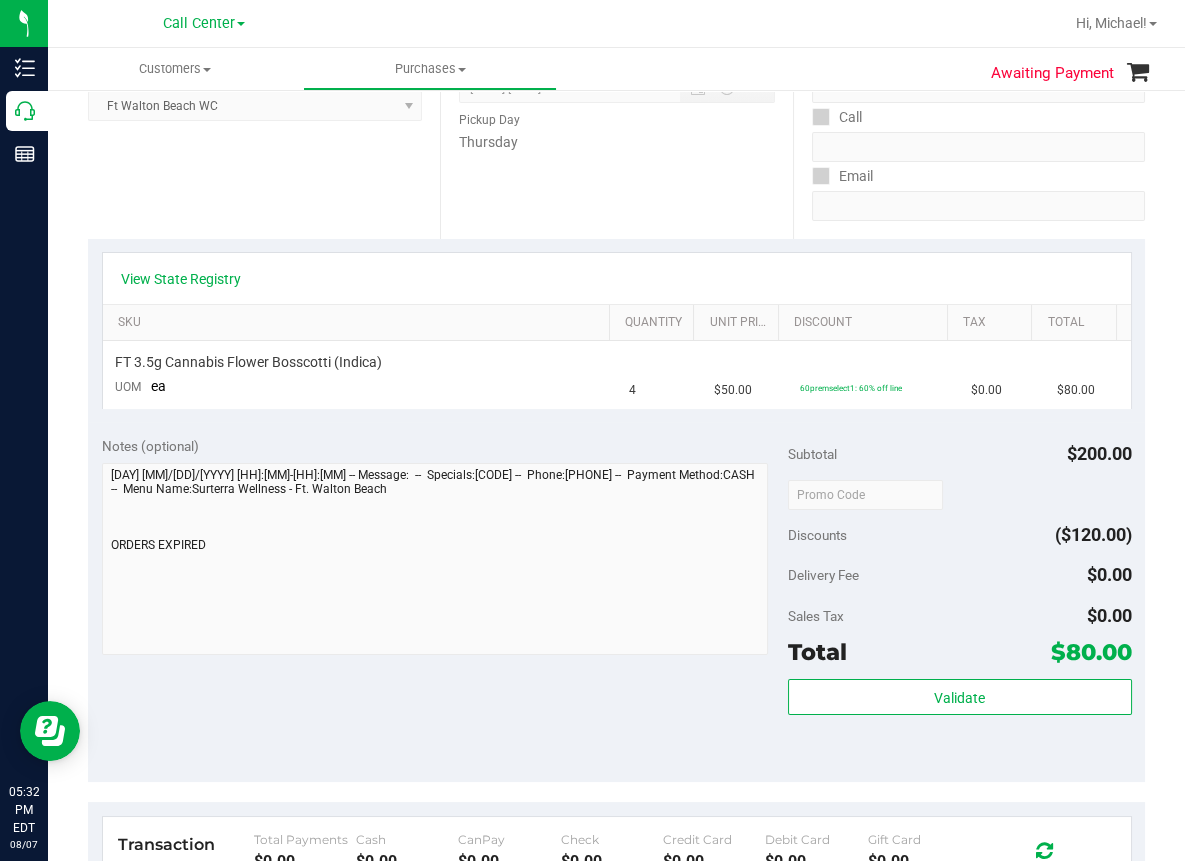 scroll, scrollTop: 200, scrollLeft: 0, axis: vertical 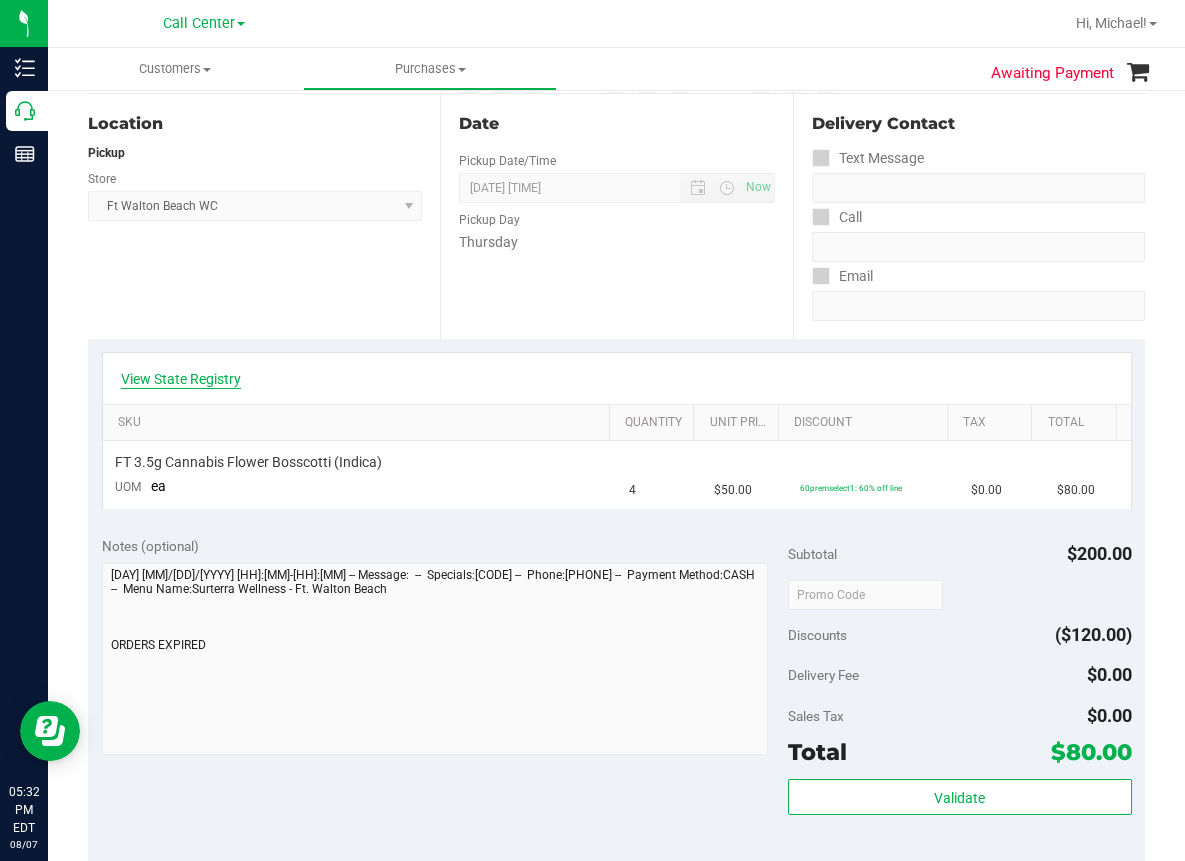 click on "View State Registry" at bounding box center [181, 379] 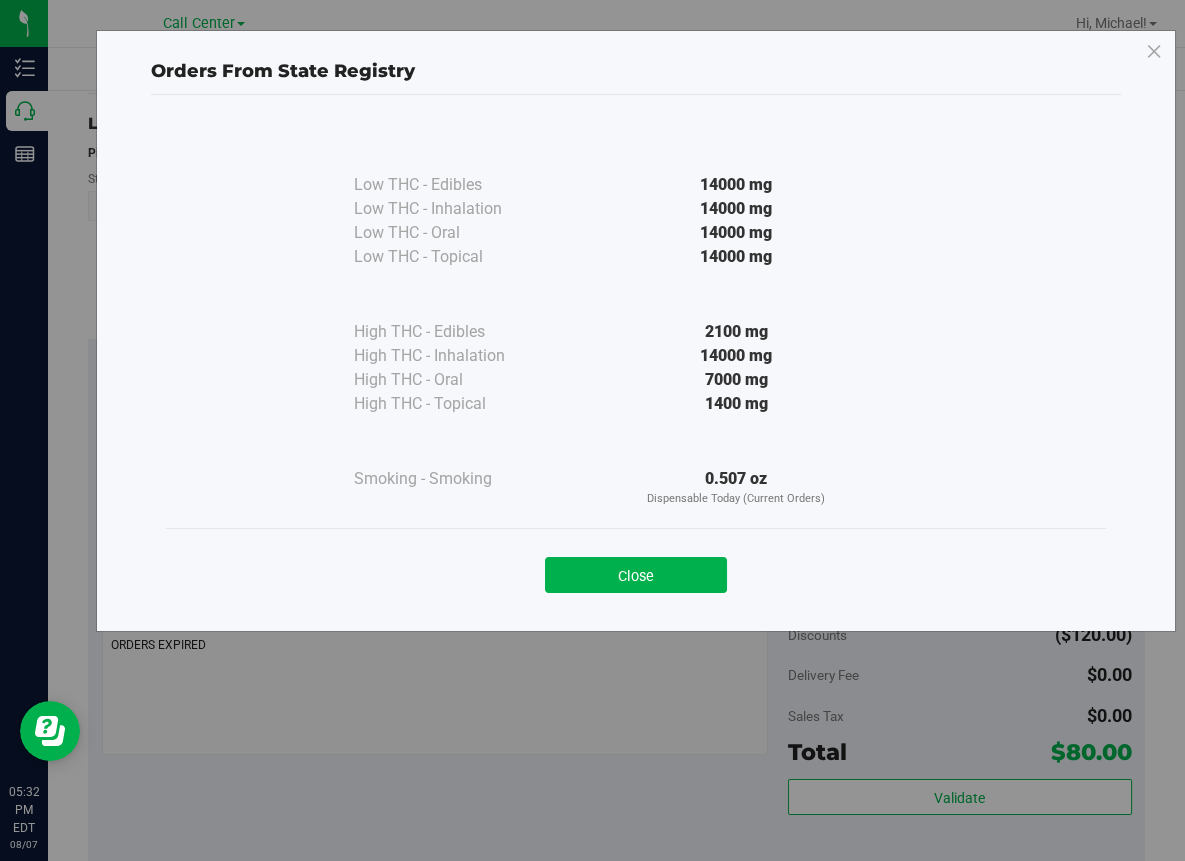 drag, startPoint x: 392, startPoint y: 761, endPoint x: 426, endPoint y: 659, distance: 107.51744 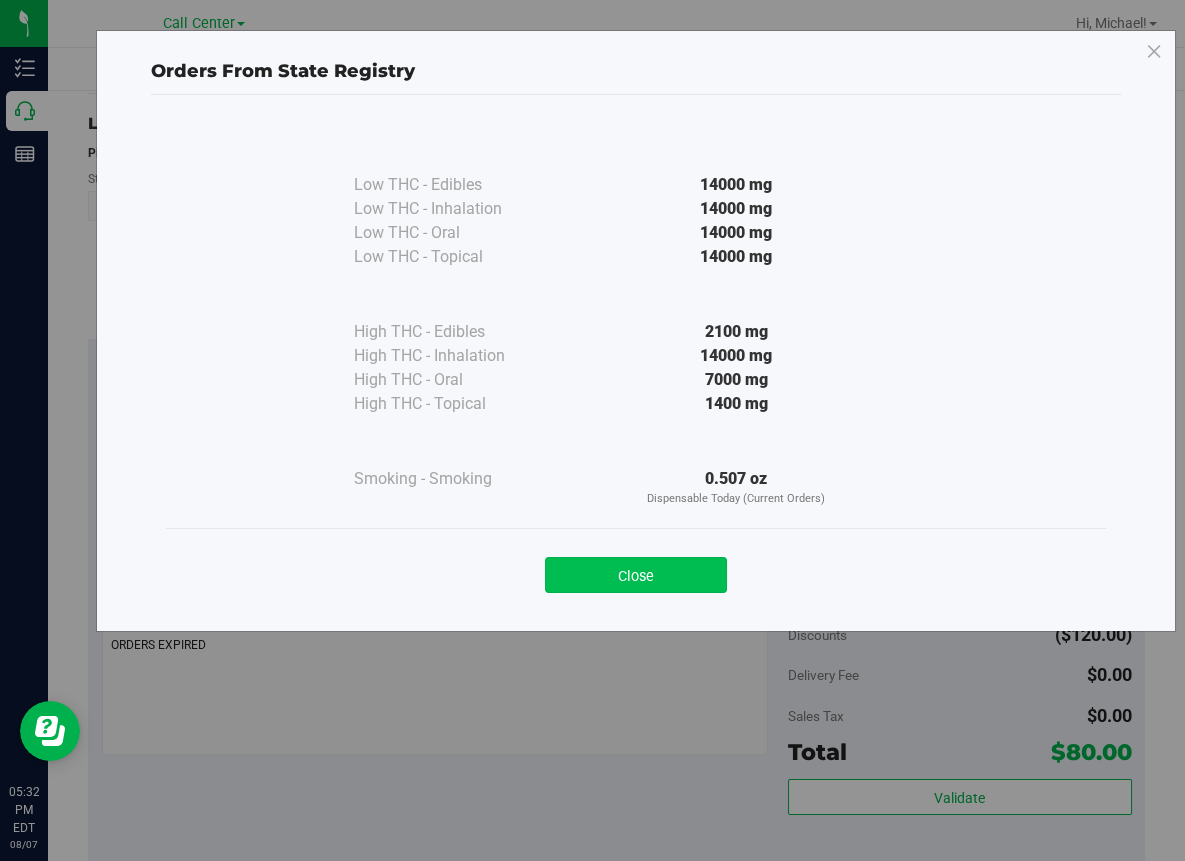 click on "Close" at bounding box center (636, 575) 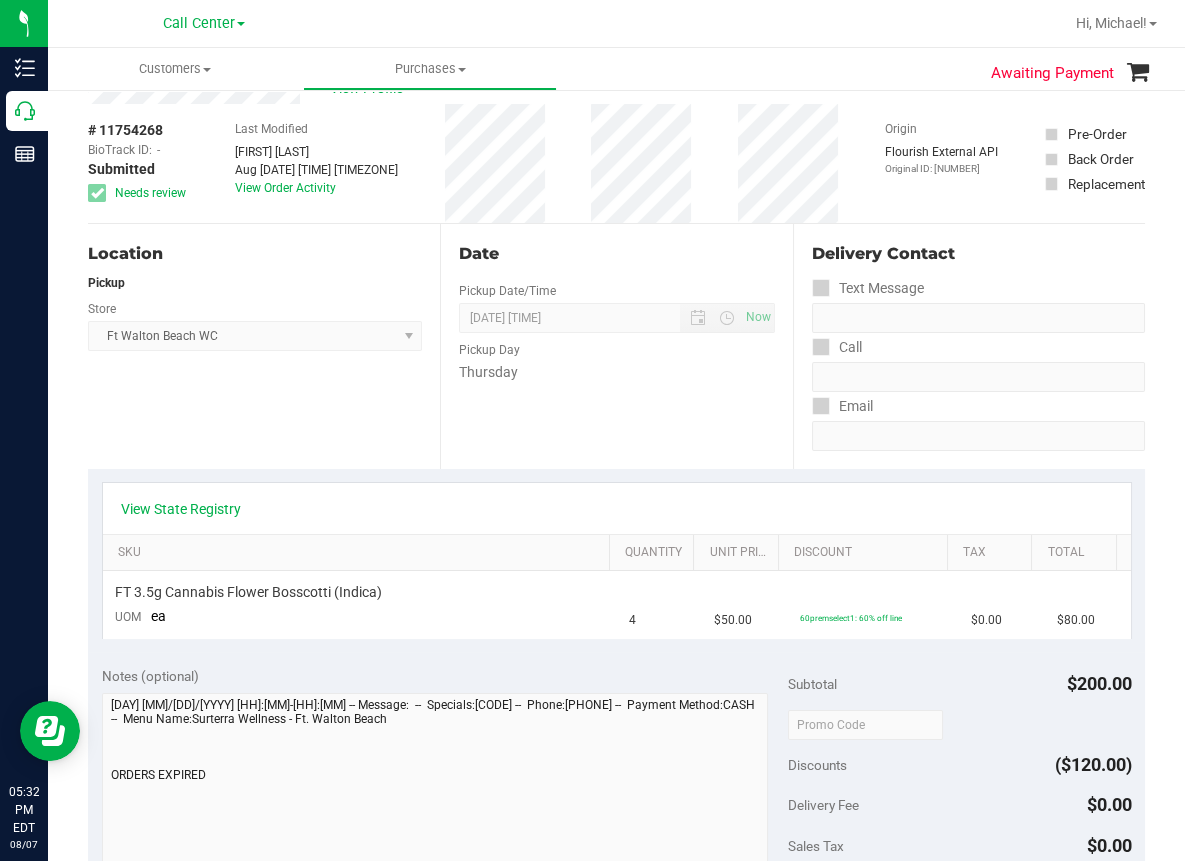 scroll, scrollTop: 0, scrollLeft: 0, axis: both 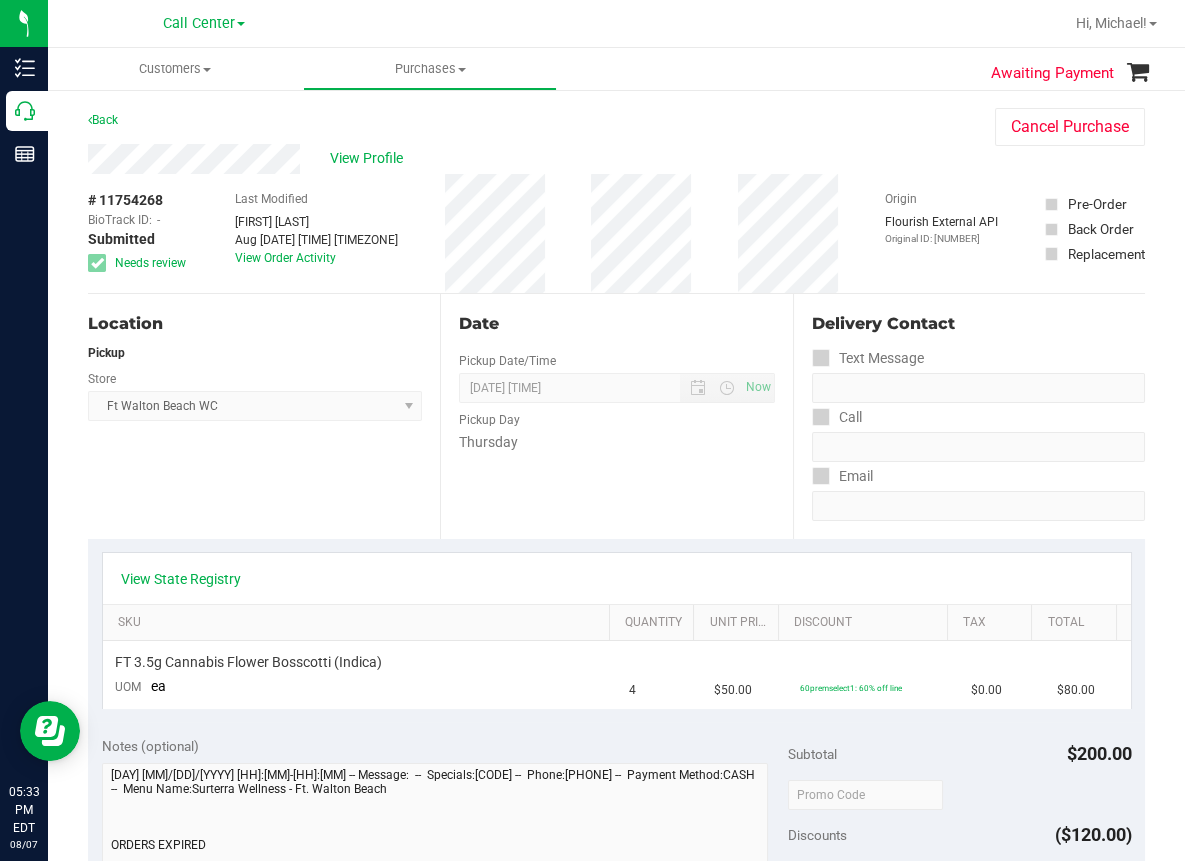 click on "Location
Pickup
Store
Ft Walton Beach WC Select Store Bonita Springs WC Boynton Beach WC Bradenton WC Brandon WC Brooksville WC Call Center Clermont WC Crestview WC Deerfield Beach WC Delray Beach WC Deltona WC Ft Walton Beach WC Ft. Lauderdale WC Ft. Myers WC Gainesville WC Jax Atlantic WC JAX DC REP Jax WC Key West WC Lakeland WC Largo WC Lehigh Acres DC REP Merritt Island WC Miami 72nd WC Miami Beach WC Miami Dadeland WC Miramar DC REP New Port Richey WC North Palm Beach WC North Port WC Ocala WC Orange Park WC Orlando Colonial WC Orlando DC REP Orlando WC Oviedo WC Palm Bay WC Palm Coast WC Panama City WC Pensacola WC Port Orange WC Port St. Lucie WC Sebring WC South Tampa WC St. Pete WC Summerfield WC Tallahassee DC REP Tallahassee WC Tampa DC Testing Tampa Warehouse Tampa WC TX Austin DC TX Plano Retail WPB DC" at bounding box center [264, 416] 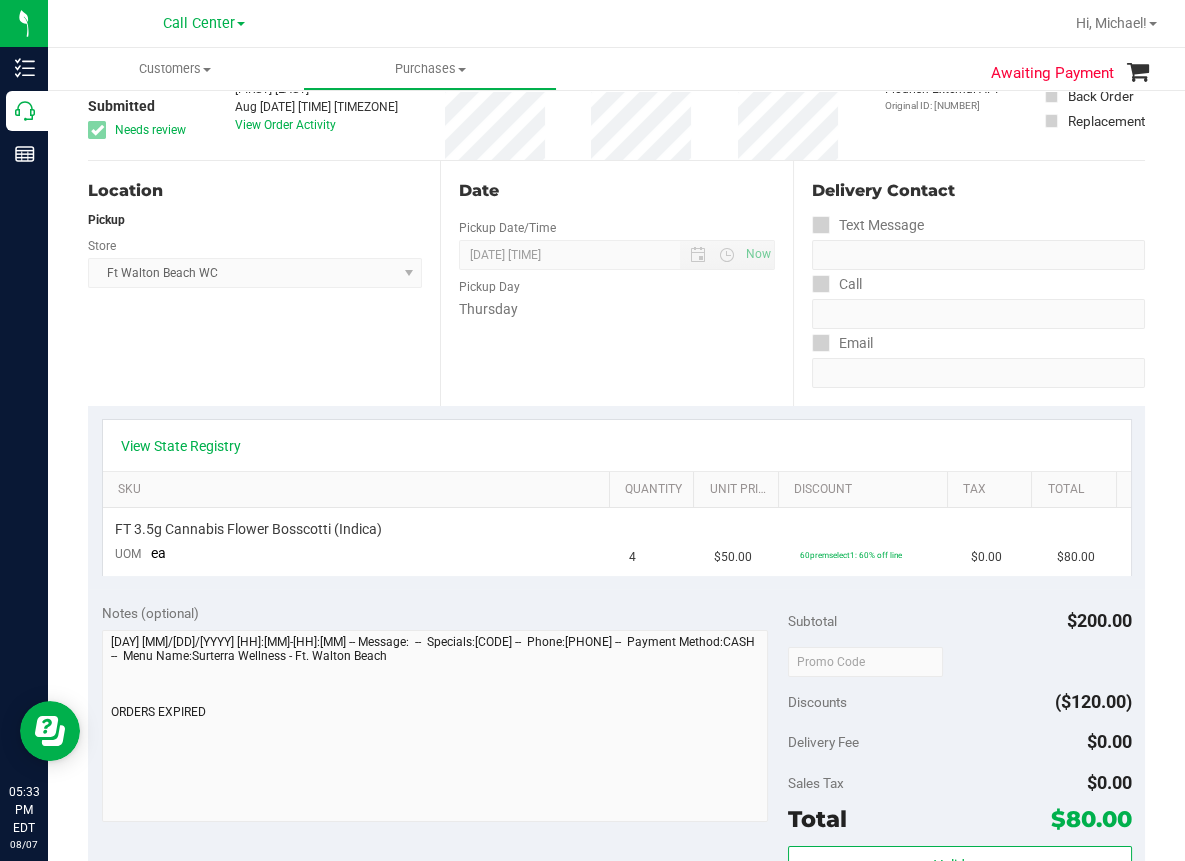 scroll, scrollTop: 0, scrollLeft: 0, axis: both 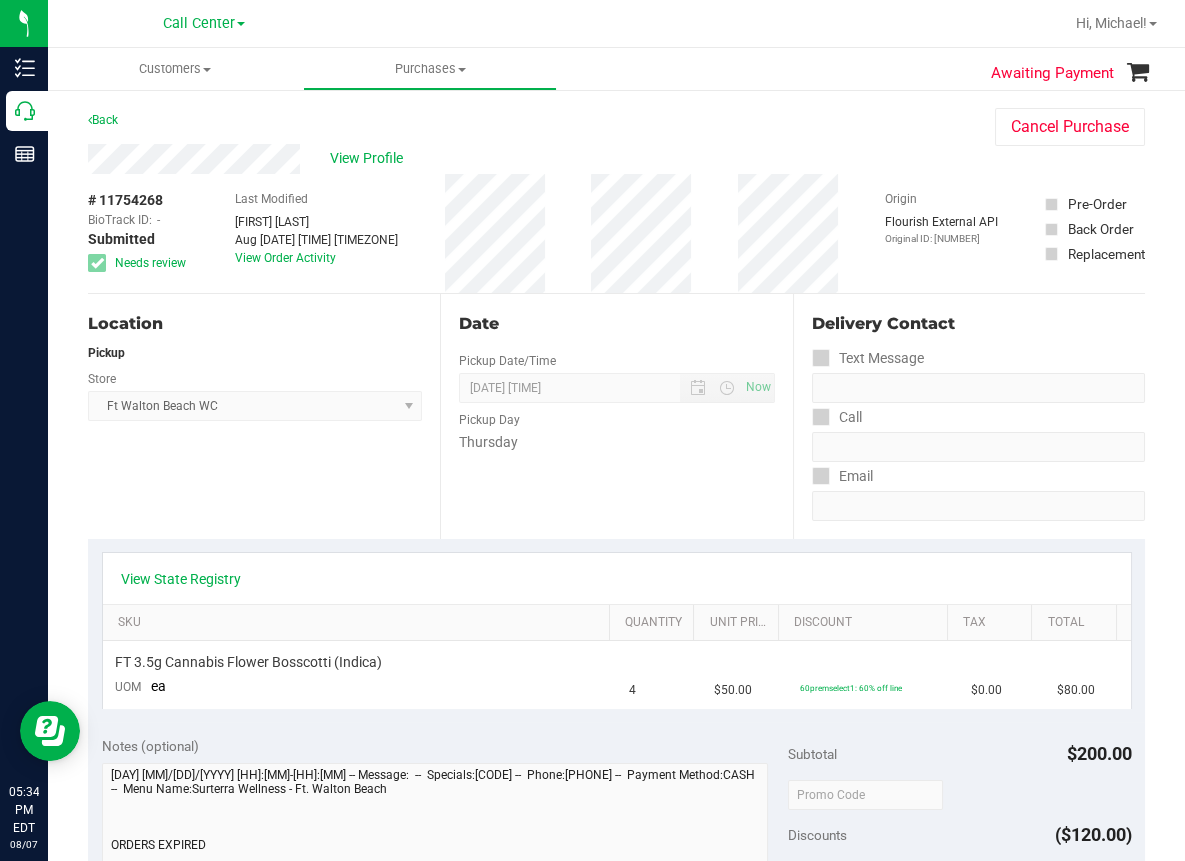 click on "Location
Pickup
Store
Ft Walton Beach WC Select Store Bonita Springs WC Boynton Beach WC Bradenton WC Brandon WC Brooksville WC Call Center Clermont WC Crestview WC Deerfield Beach WC Delray Beach WC Deltona WC Ft Walton Beach WC Ft. Lauderdale WC Ft. Myers WC Gainesville WC Jax Atlantic WC JAX DC REP Jax WC Key West WC Lakeland WC Largo WC Lehigh Acres DC REP Merritt Island WC Miami 72nd WC Miami Beach WC Miami Dadeland WC Miramar DC REP New Port Richey WC North Palm Beach WC North Port WC Ocala WC Orange Park WC Orlando Colonial WC Orlando DC REP Orlando WC Oviedo WC Palm Bay WC Palm Coast WC Panama City WC Pensacola WC Port Orange WC Port St. Lucie WC Sebring WC South Tampa WC St. Pete WC Summerfield WC Tallahassee DC REP Tallahassee WC Tampa DC Testing Tampa Warehouse Tampa WC TX Austin DC TX Plano Retail WPB DC" at bounding box center [264, 416] 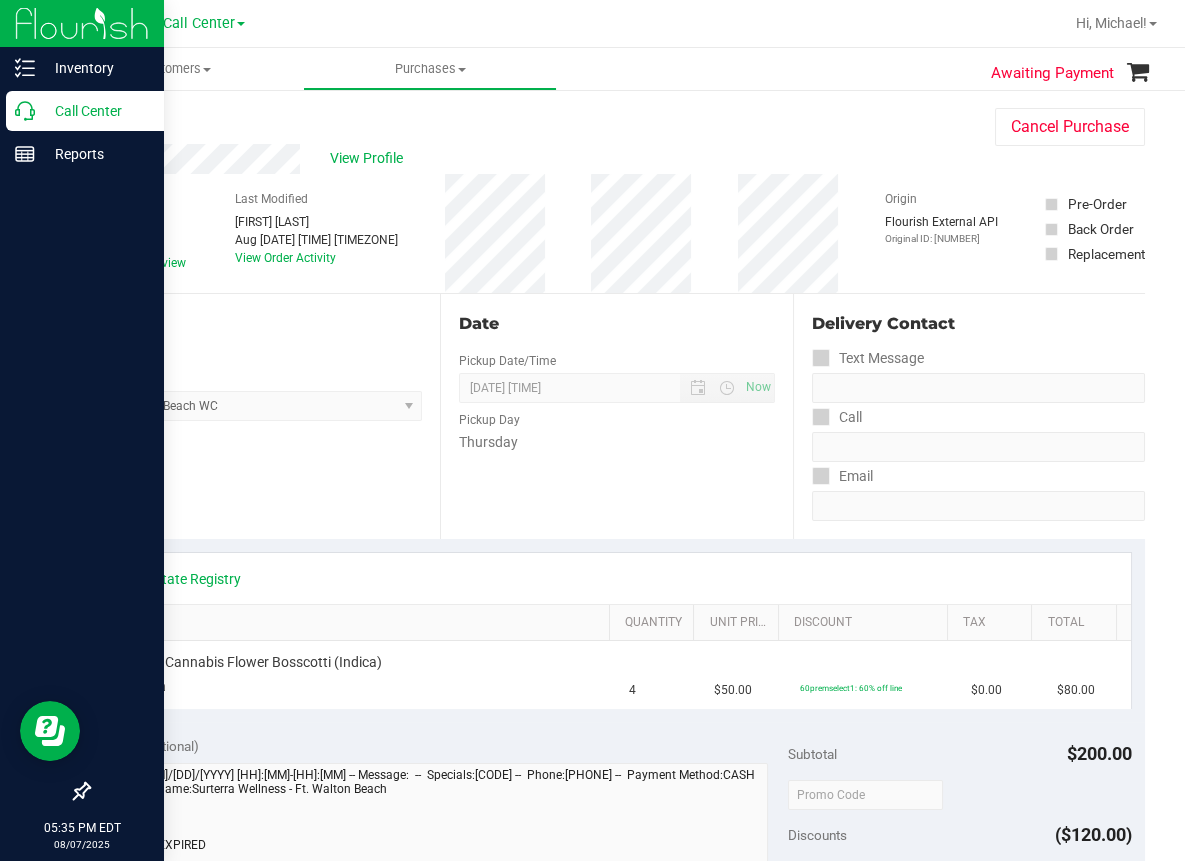 click 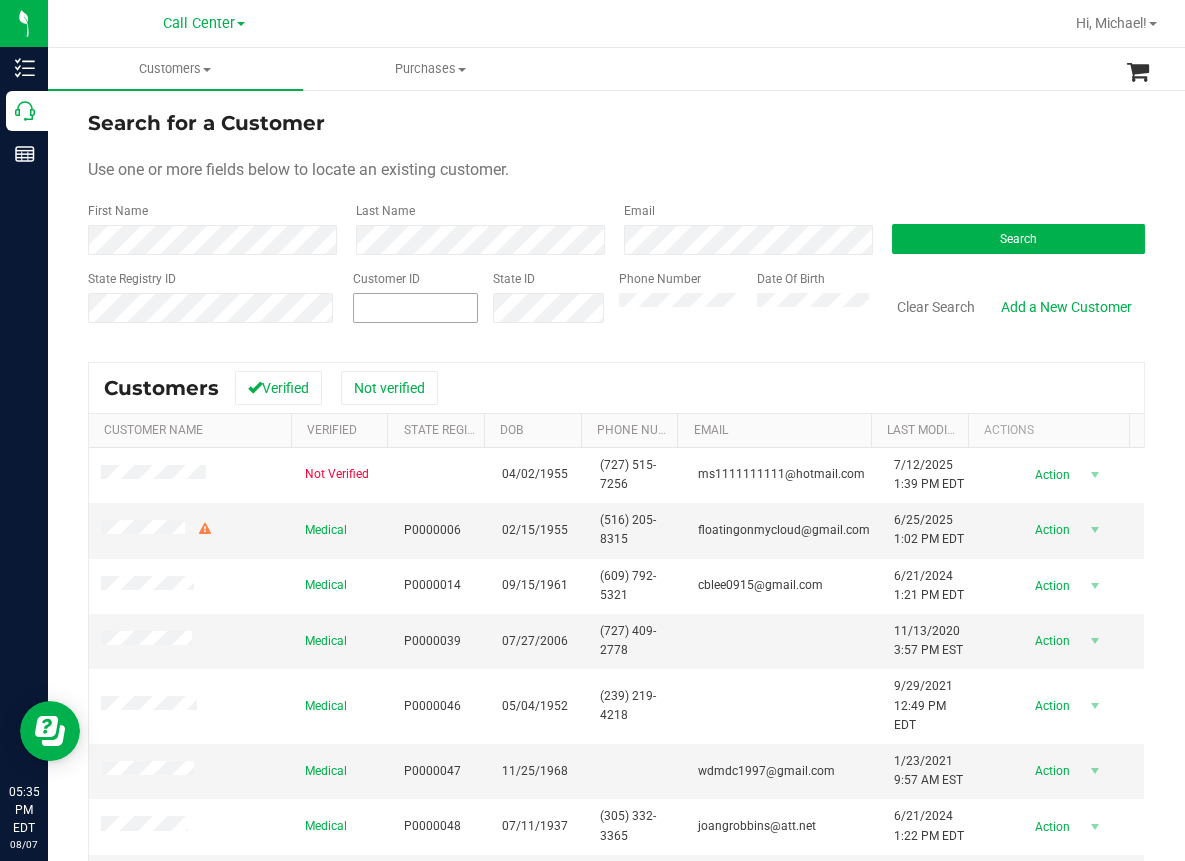 click at bounding box center (0, 0) 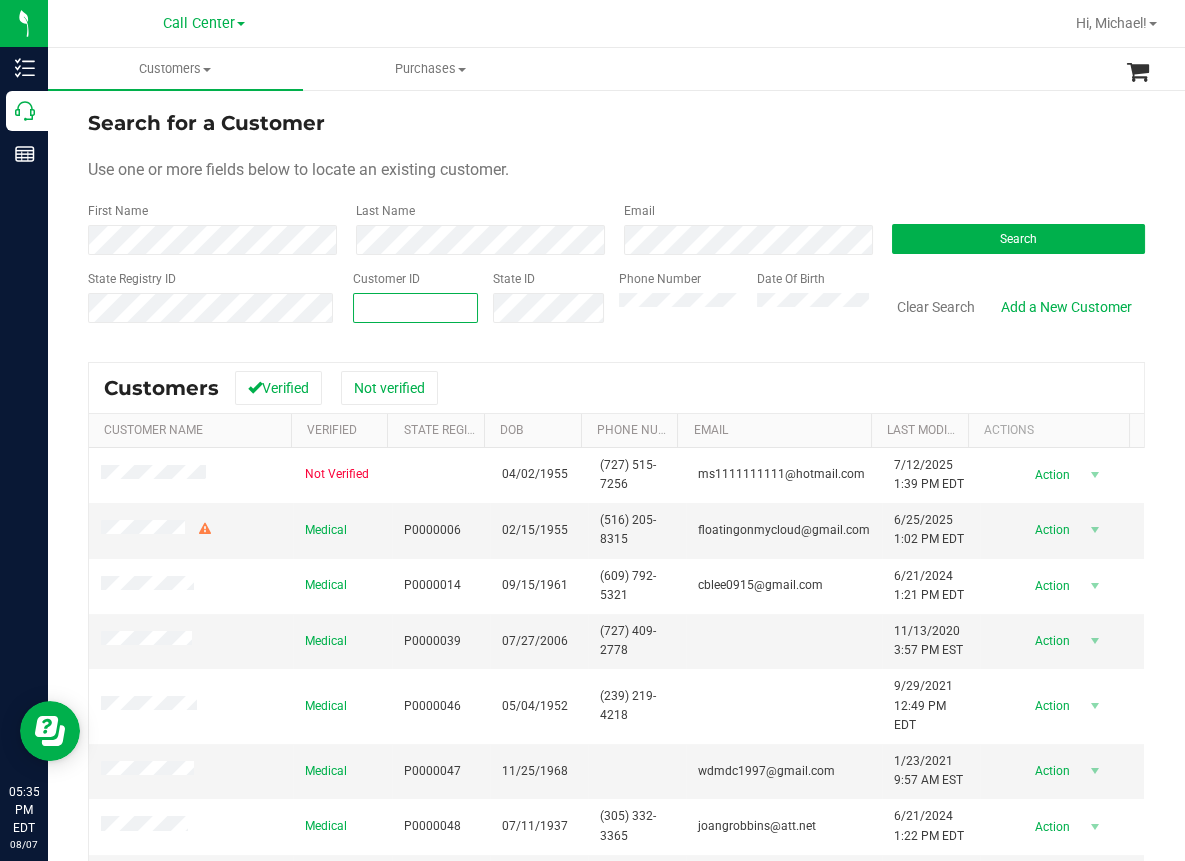 paste on "1606803" 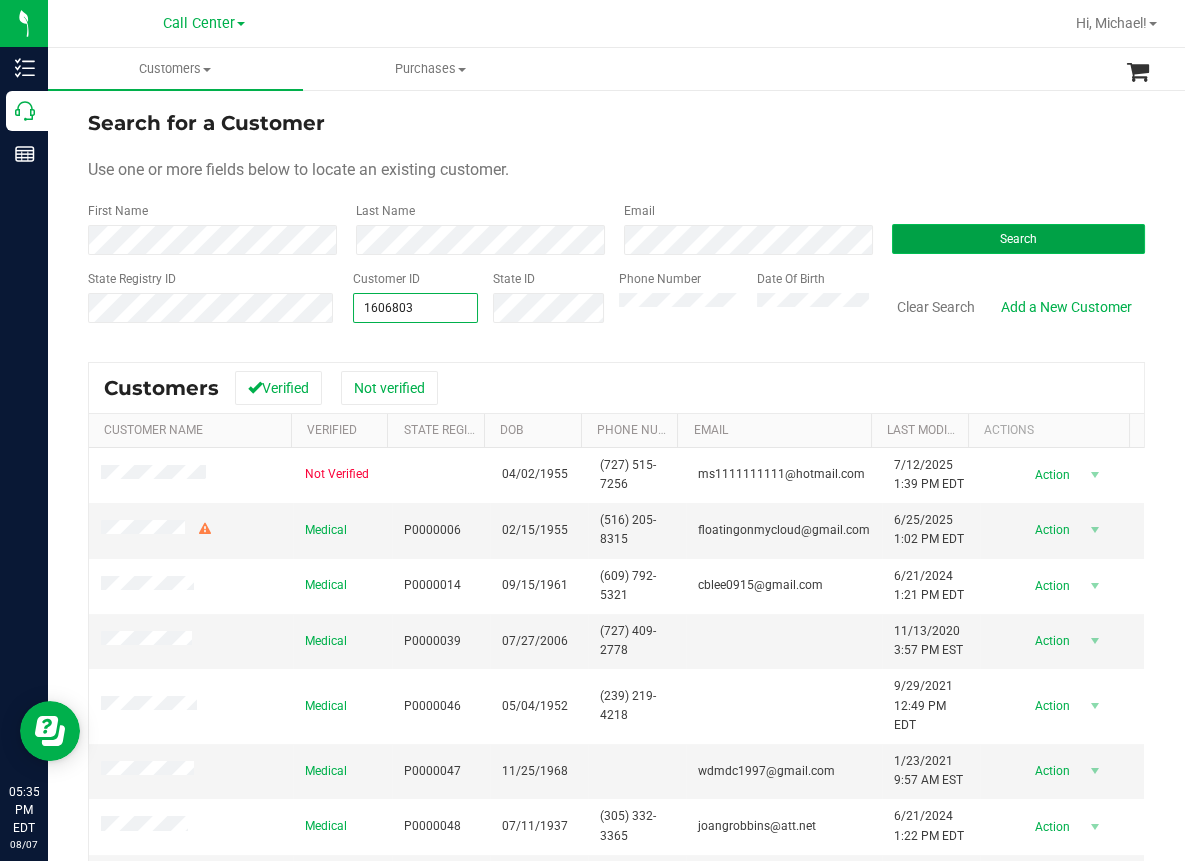 type on "1606803" 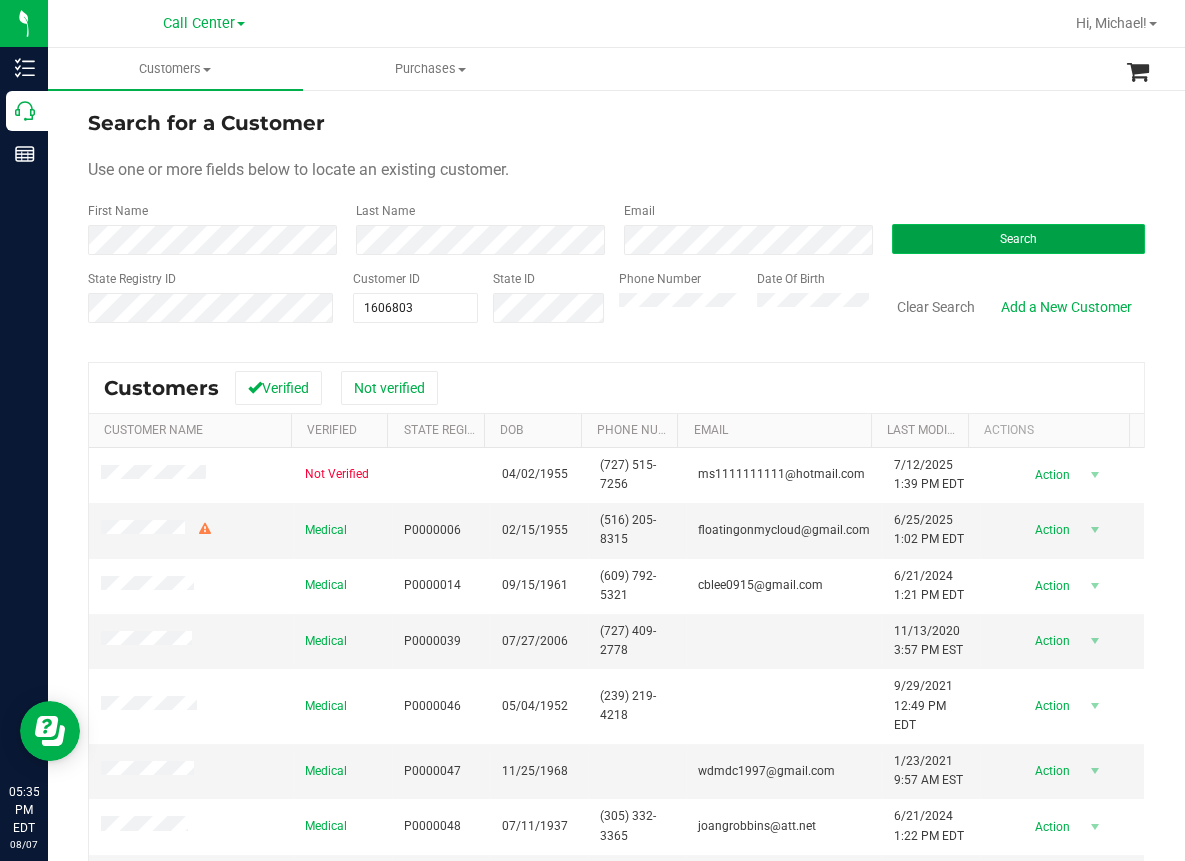 click on "Search" at bounding box center [1018, 239] 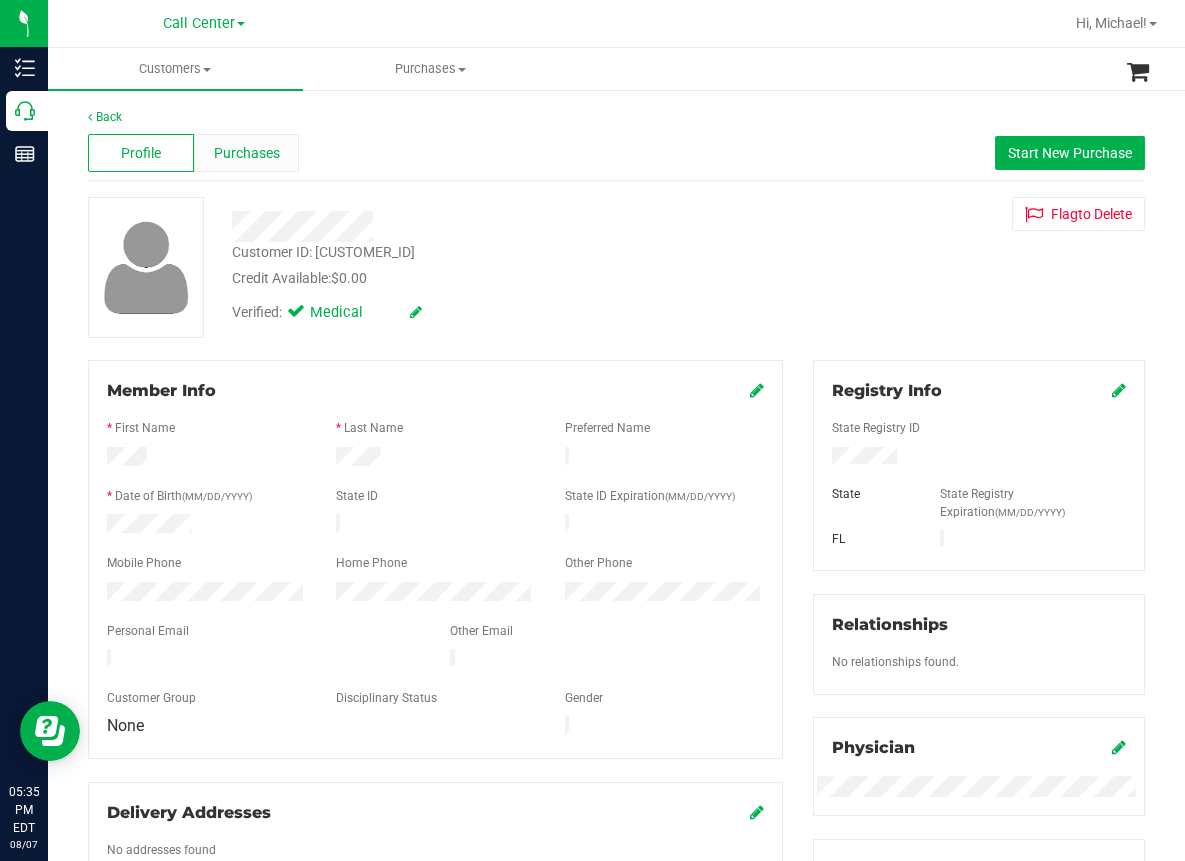 click on "Purchases" at bounding box center [247, 153] 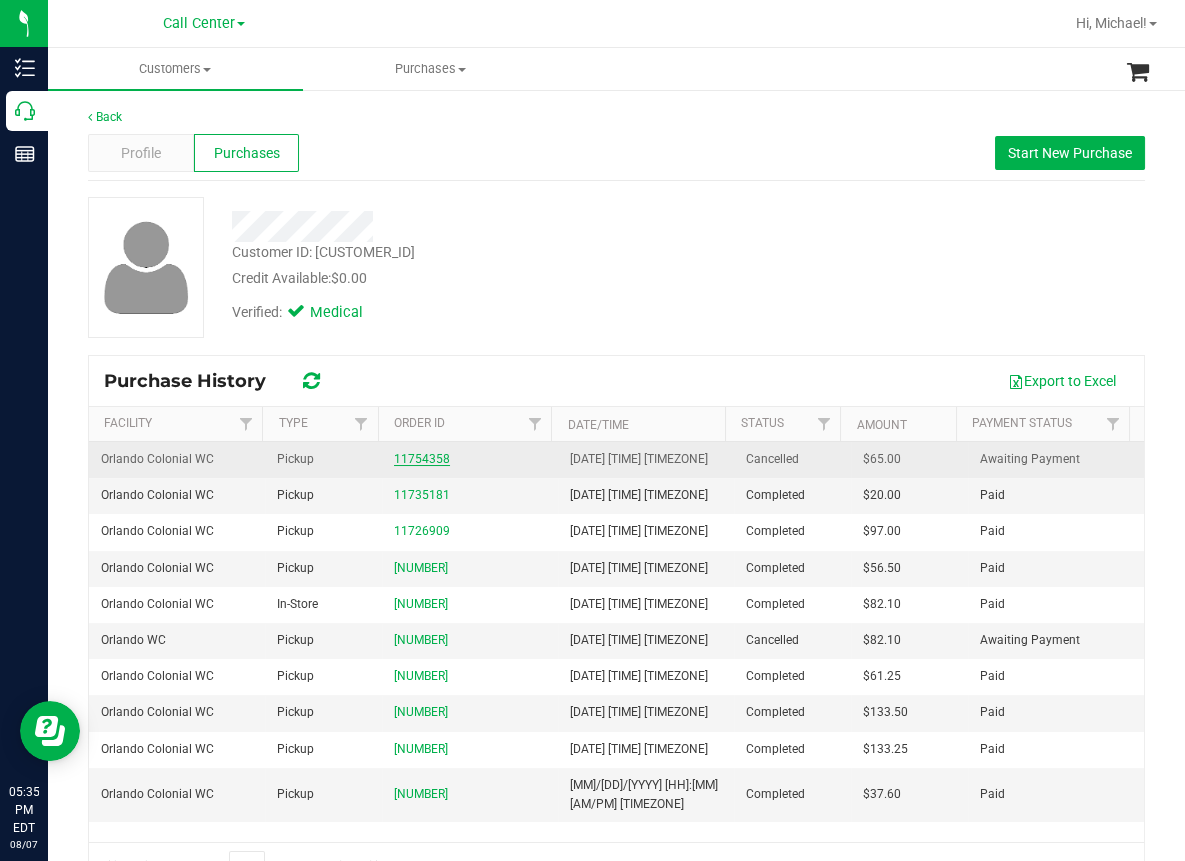 click on "11754358" at bounding box center [422, 459] 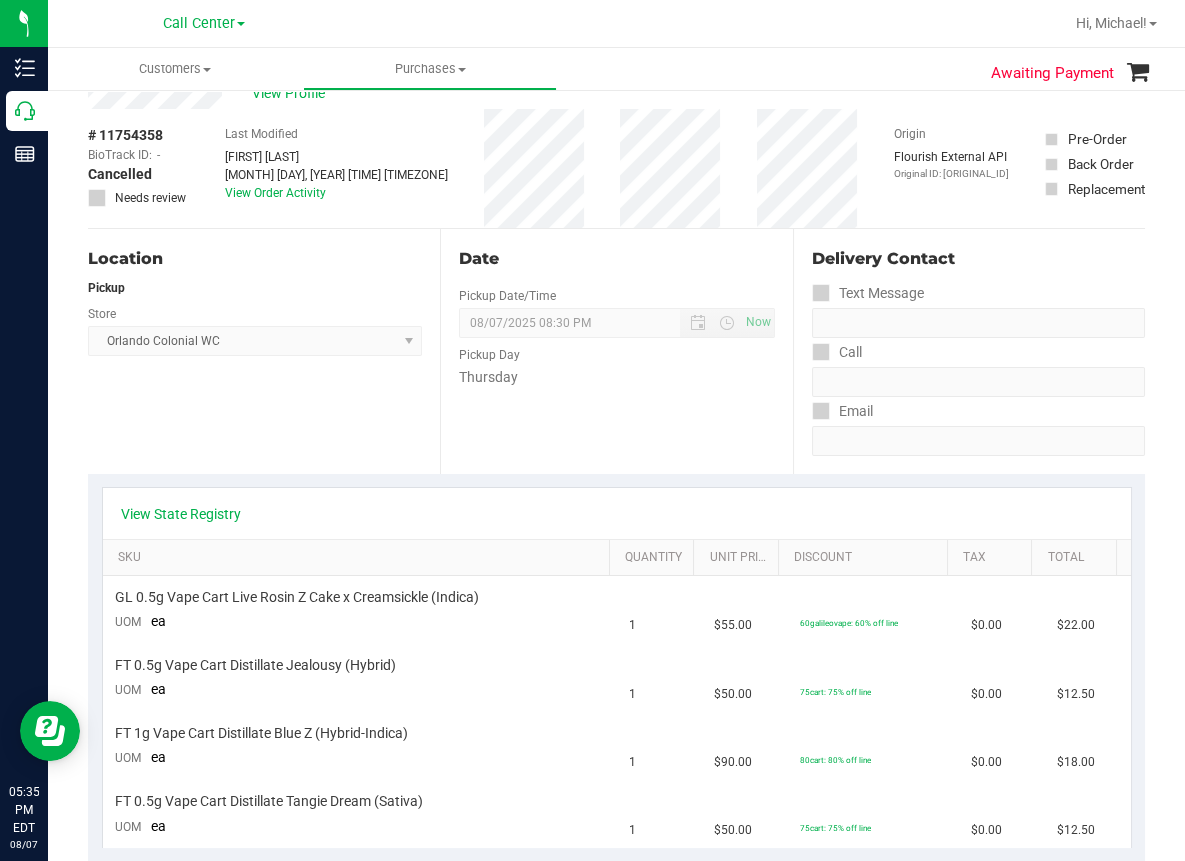 scroll, scrollTop: 100, scrollLeft: 0, axis: vertical 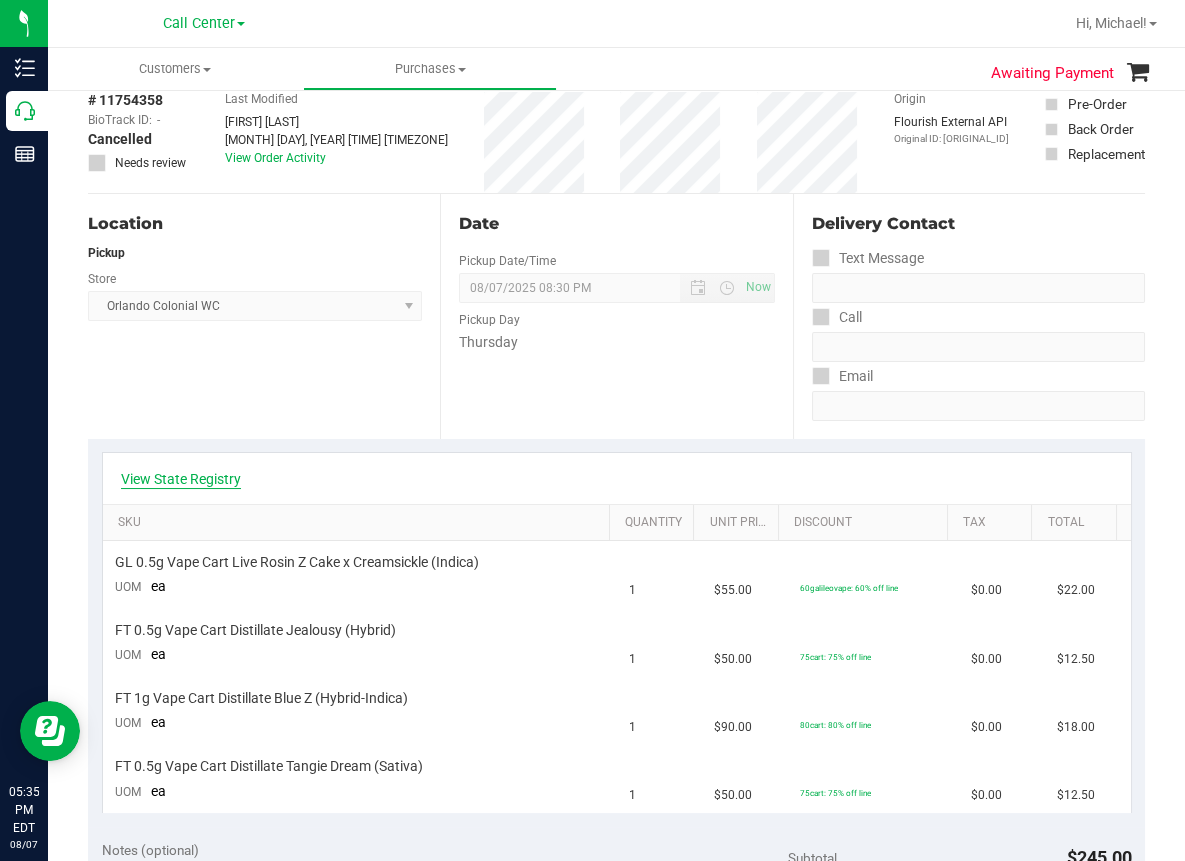 click on "View State Registry" at bounding box center (181, 479) 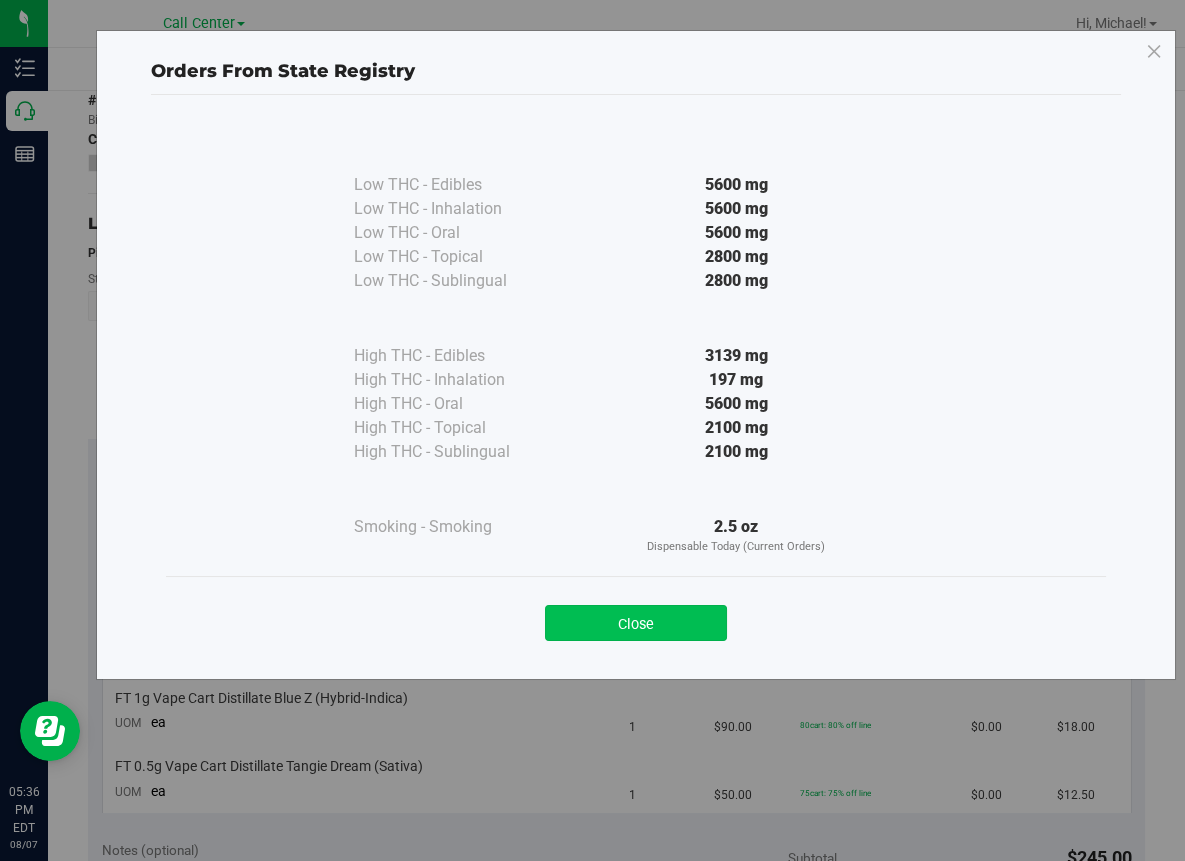 click on "Close" at bounding box center [636, 623] 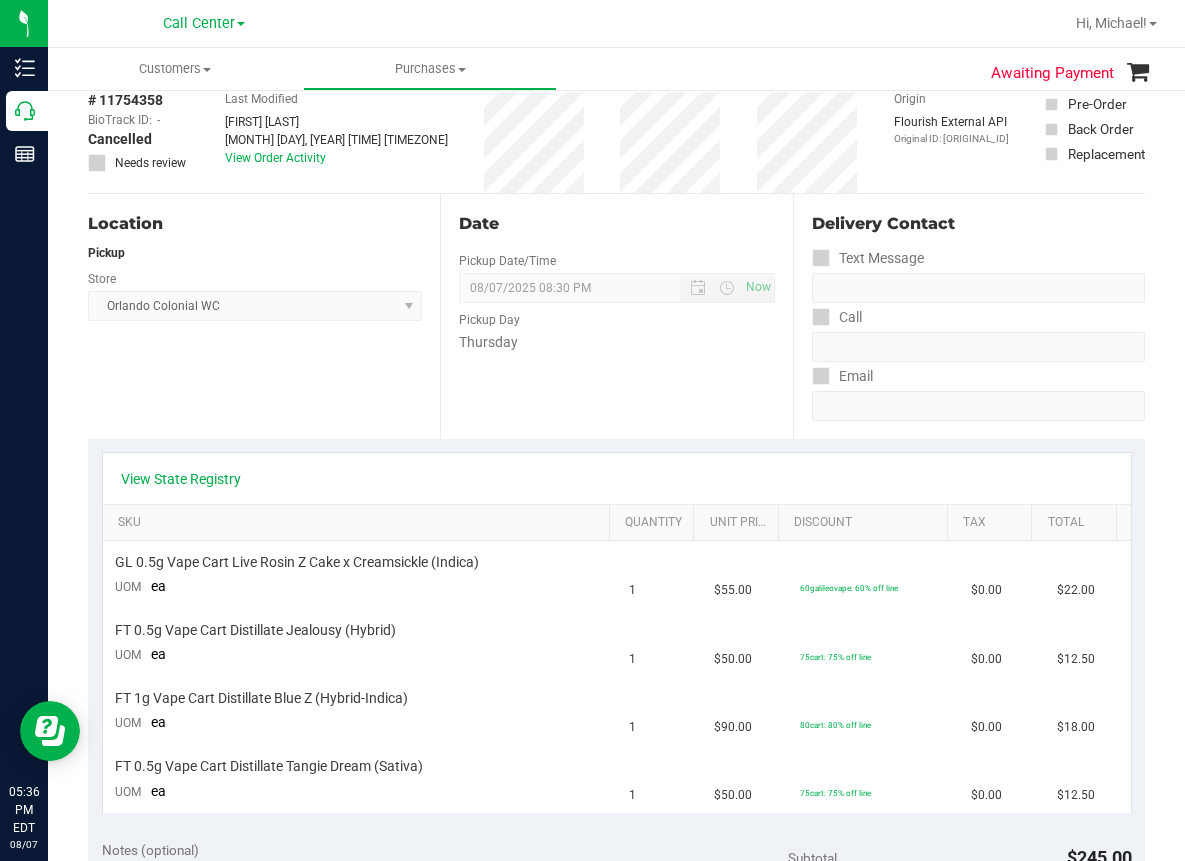 scroll, scrollTop: 0, scrollLeft: 0, axis: both 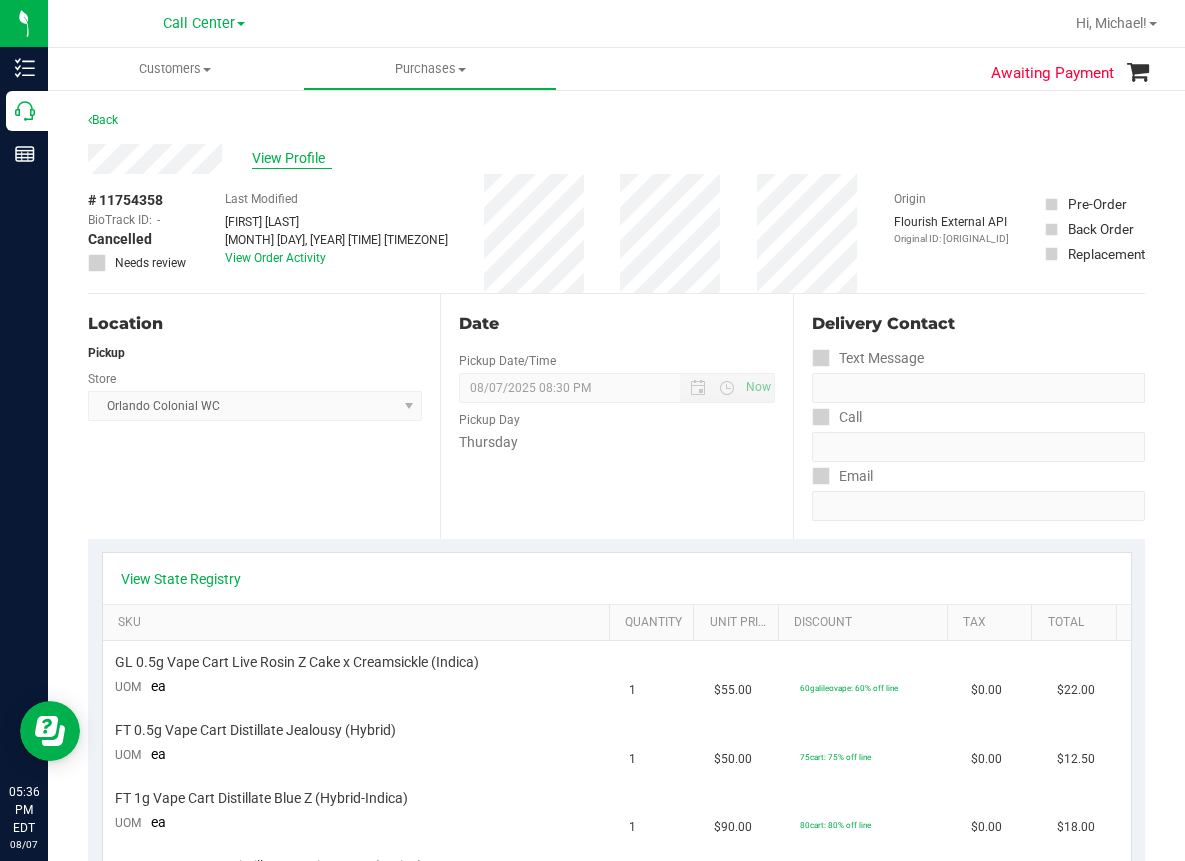 click on "View Profile" at bounding box center (292, 158) 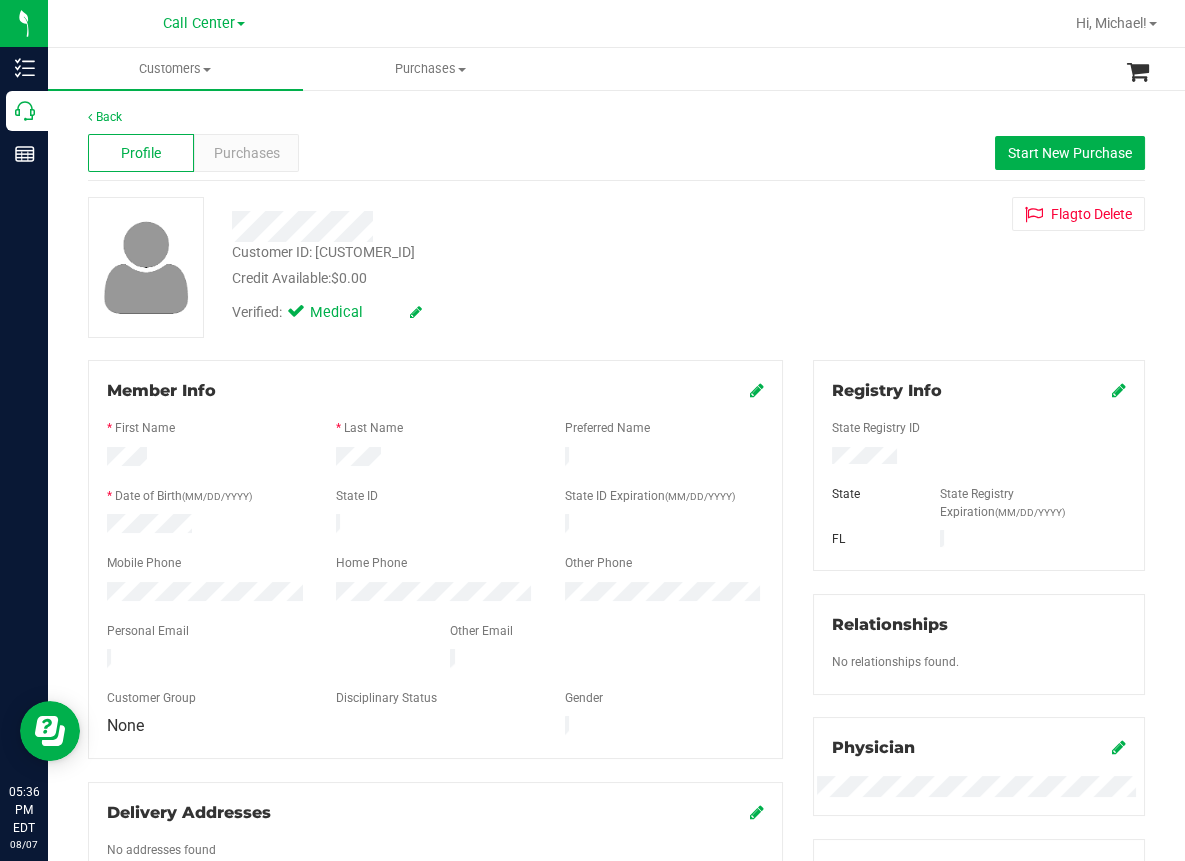 click on "Profile
Purchases
Start New Purchase" at bounding box center (616, 153) 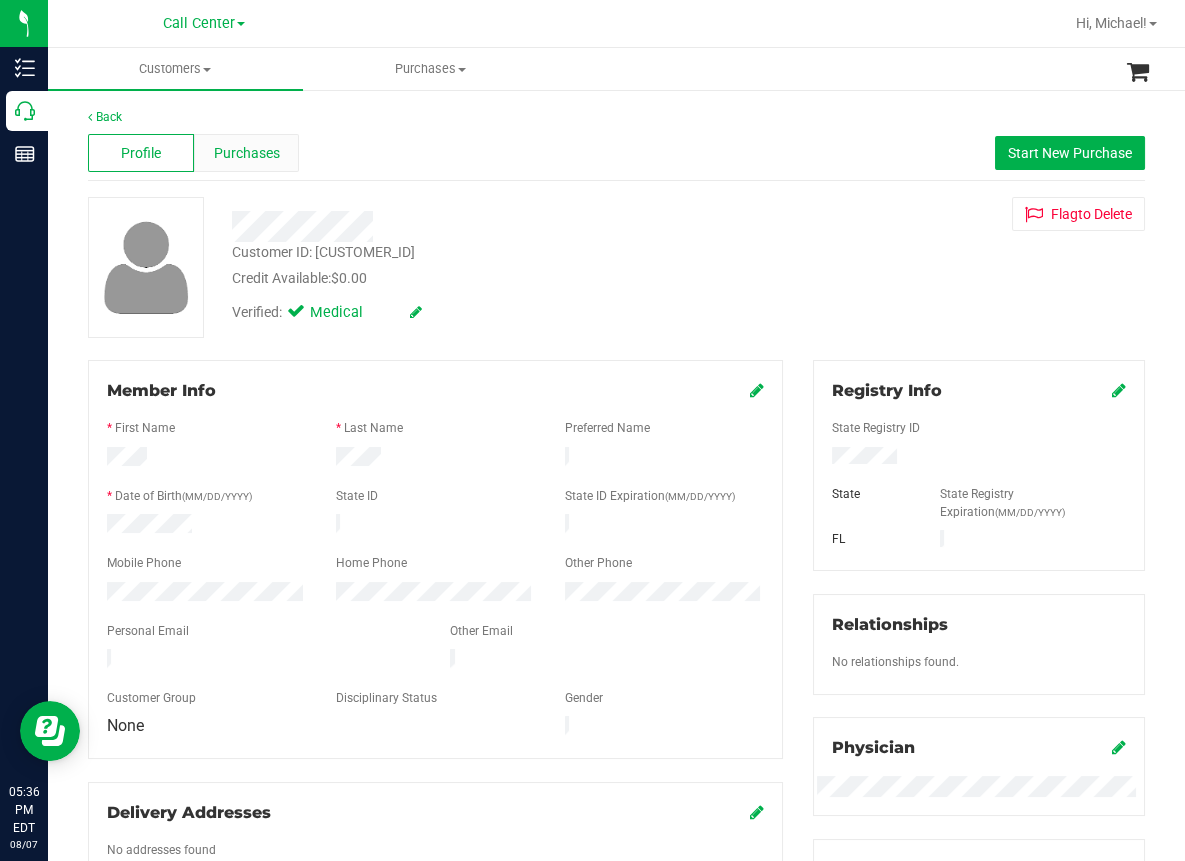 click on "Purchases" at bounding box center (247, 153) 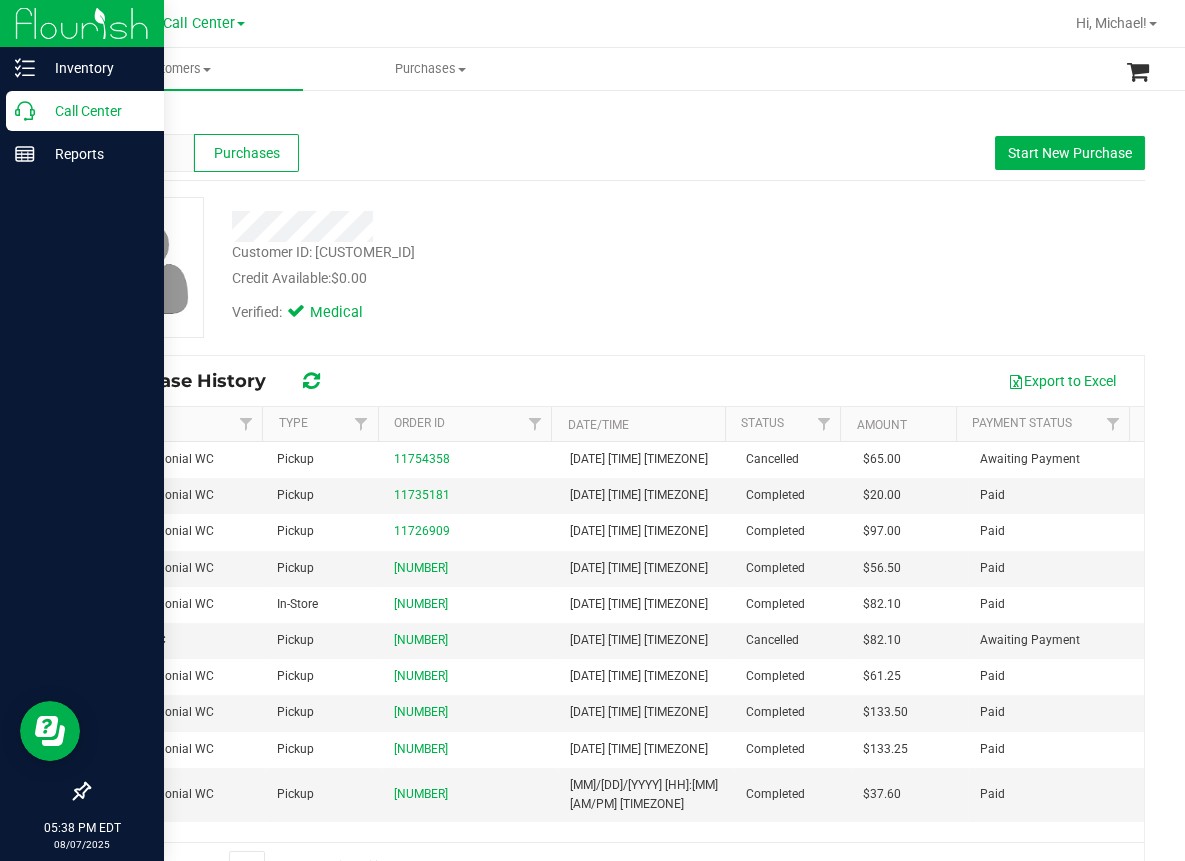 click 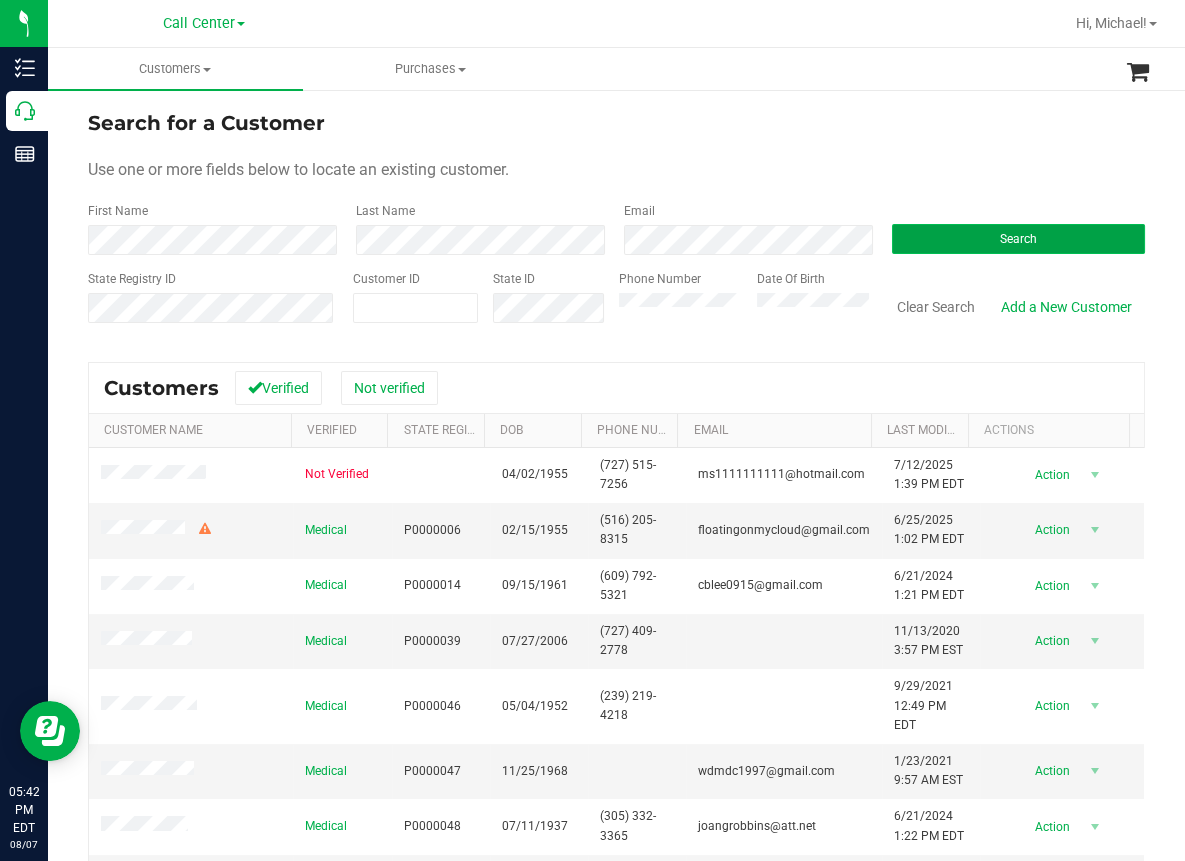 click on "Search" at bounding box center [1018, 239] 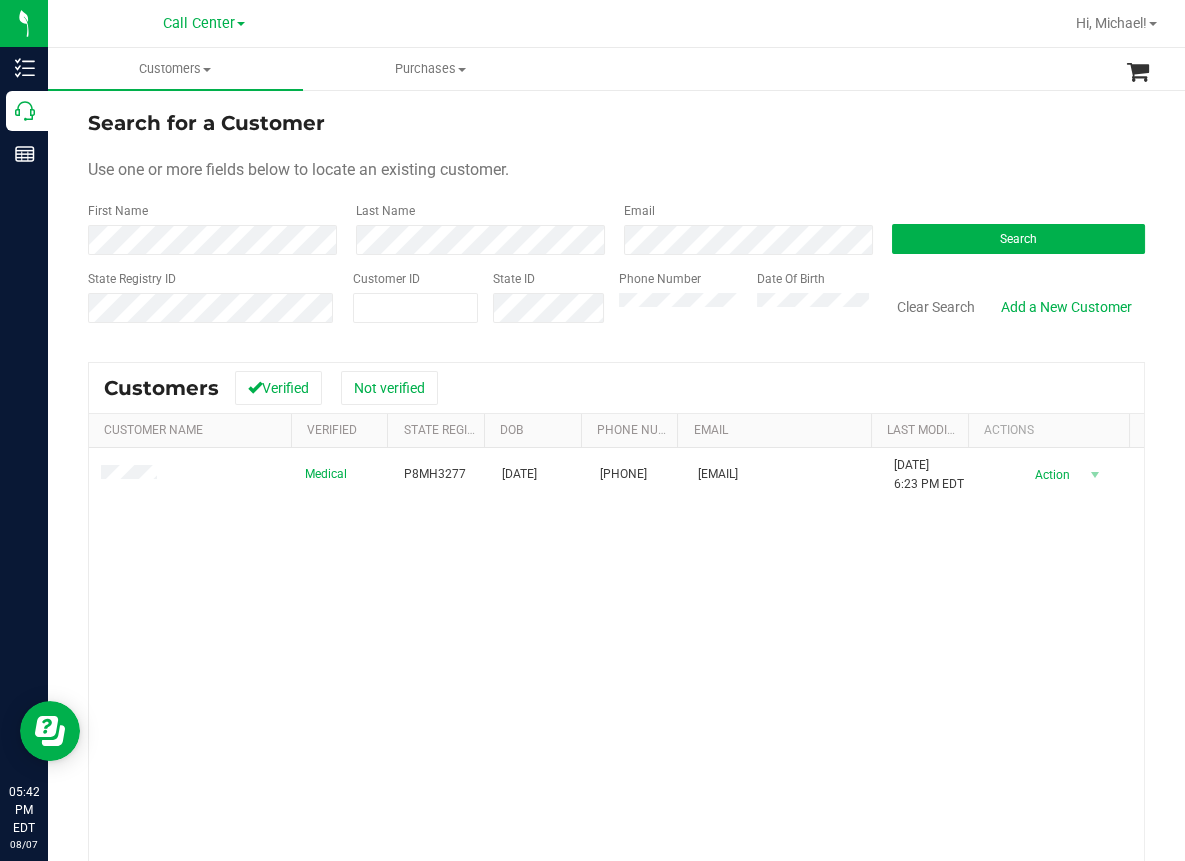 drag, startPoint x: 505, startPoint y: 656, endPoint x: 473, endPoint y: 600, distance: 64.49806 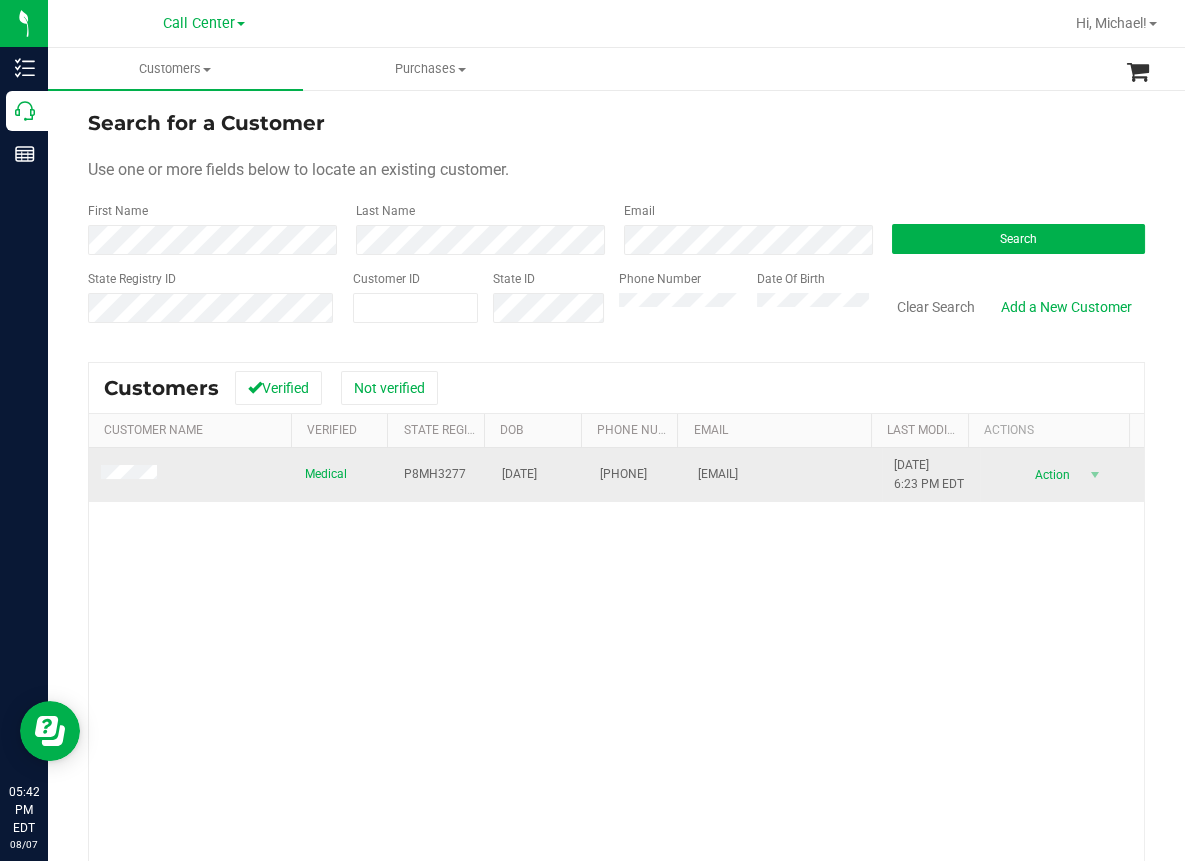 click on "P8MH3277" at bounding box center (435, 474) 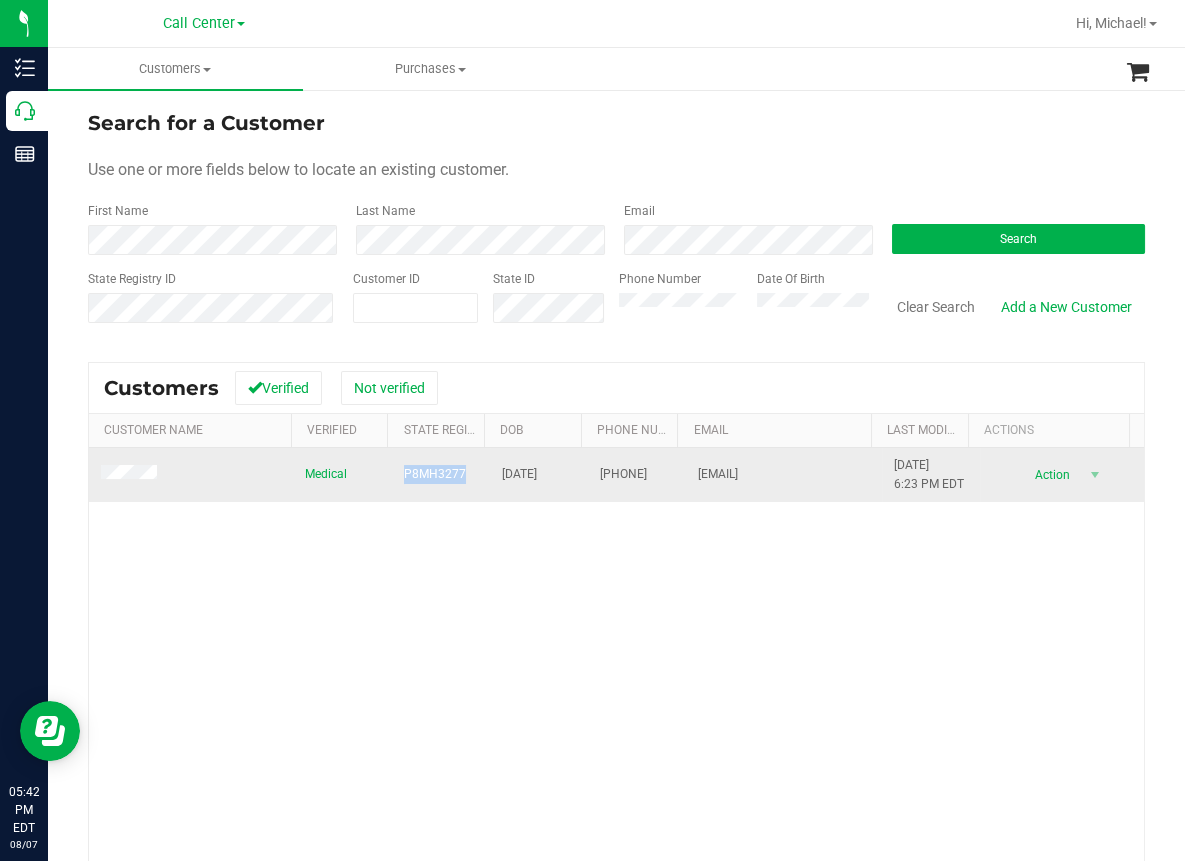 click on "P8MH3277" at bounding box center (435, 474) 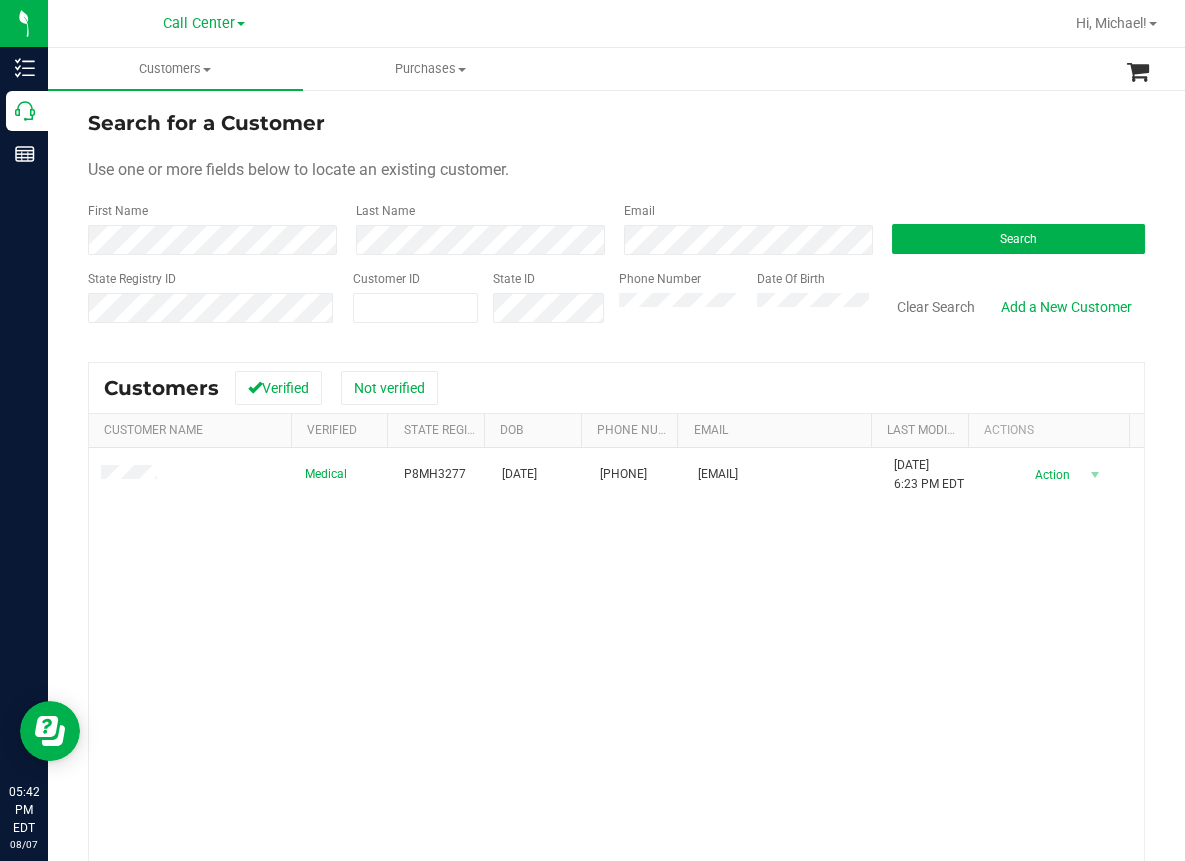 drag, startPoint x: 512, startPoint y: 570, endPoint x: 519, endPoint y: 484, distance: 86.28442 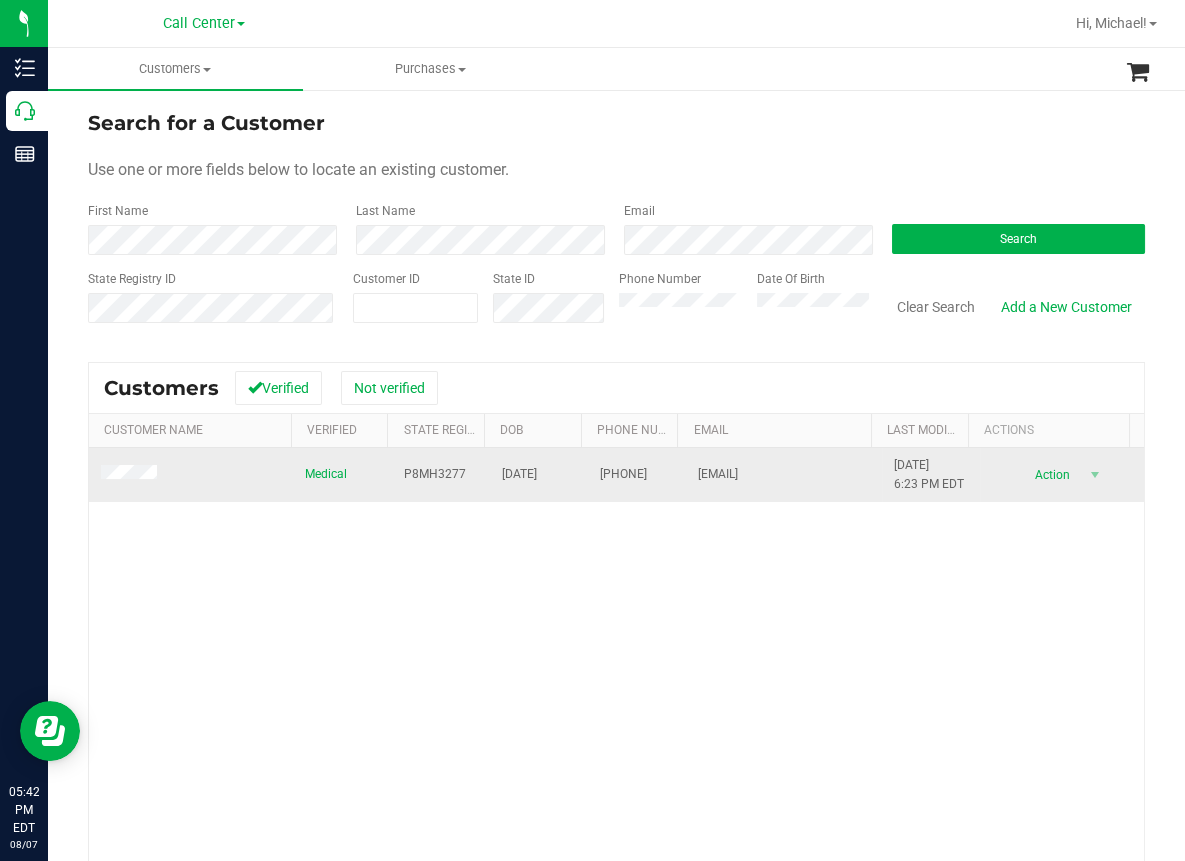 click on "[DATE]" at bounding box center [519, 474] 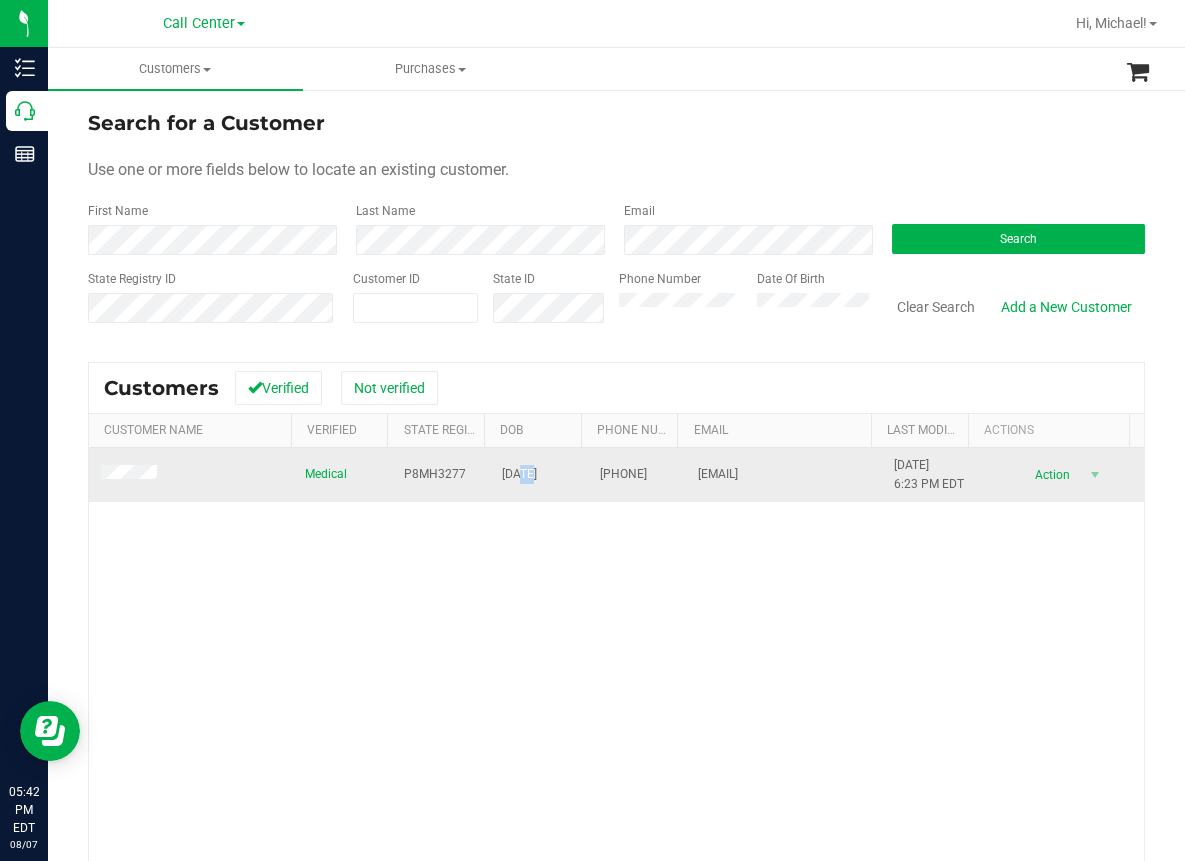 click on "[DATE]" at bounding box center (519, 474) 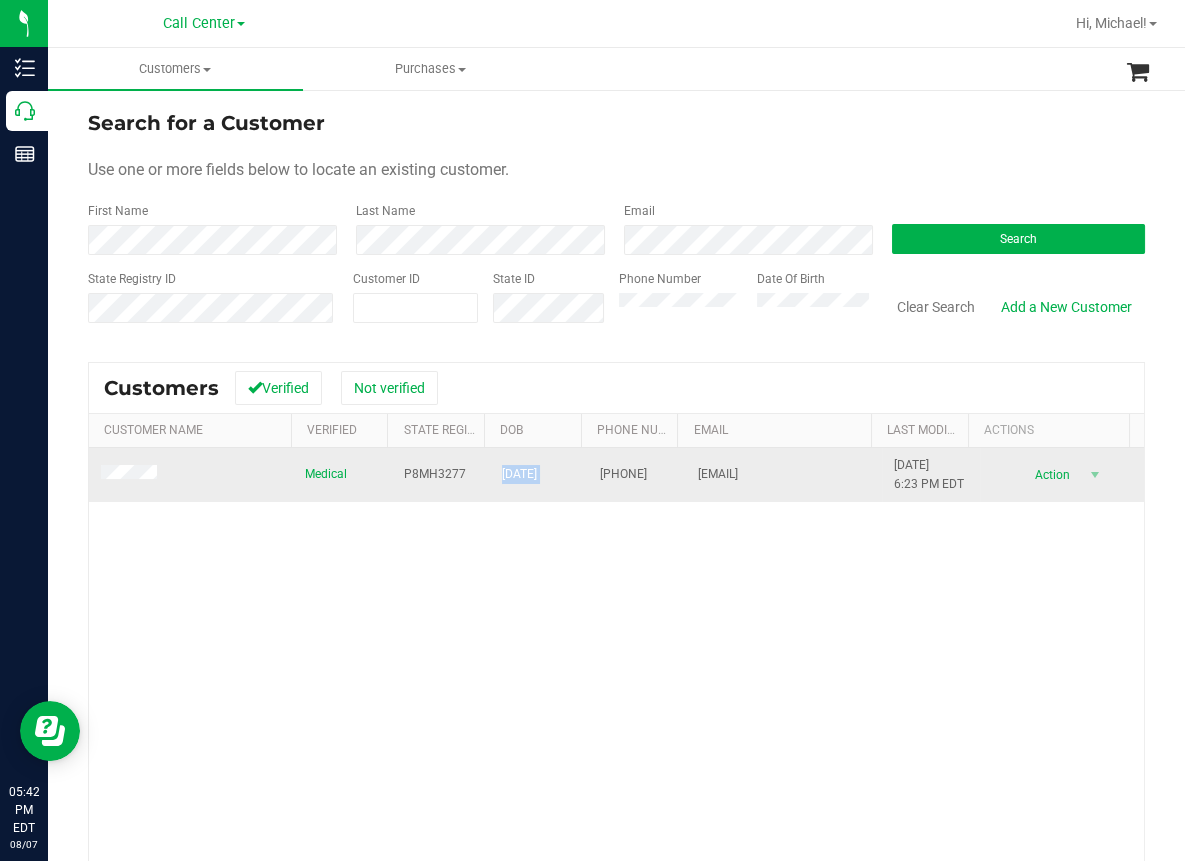 click on "[DATE]" at bounding box center [519, 474] 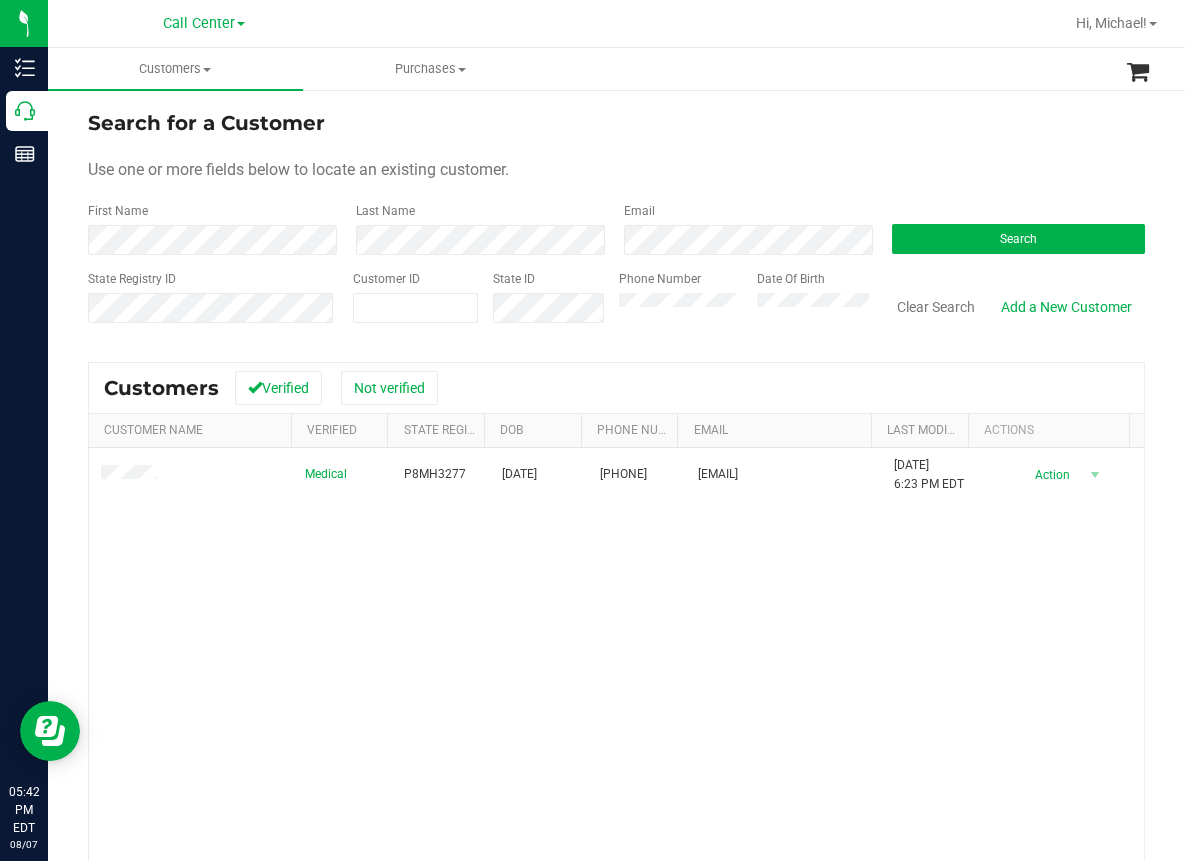 drag, startPoint x: 349, startPoint y: 632, endPoint x: 200, endPoint y: 526, distance: 182.85786 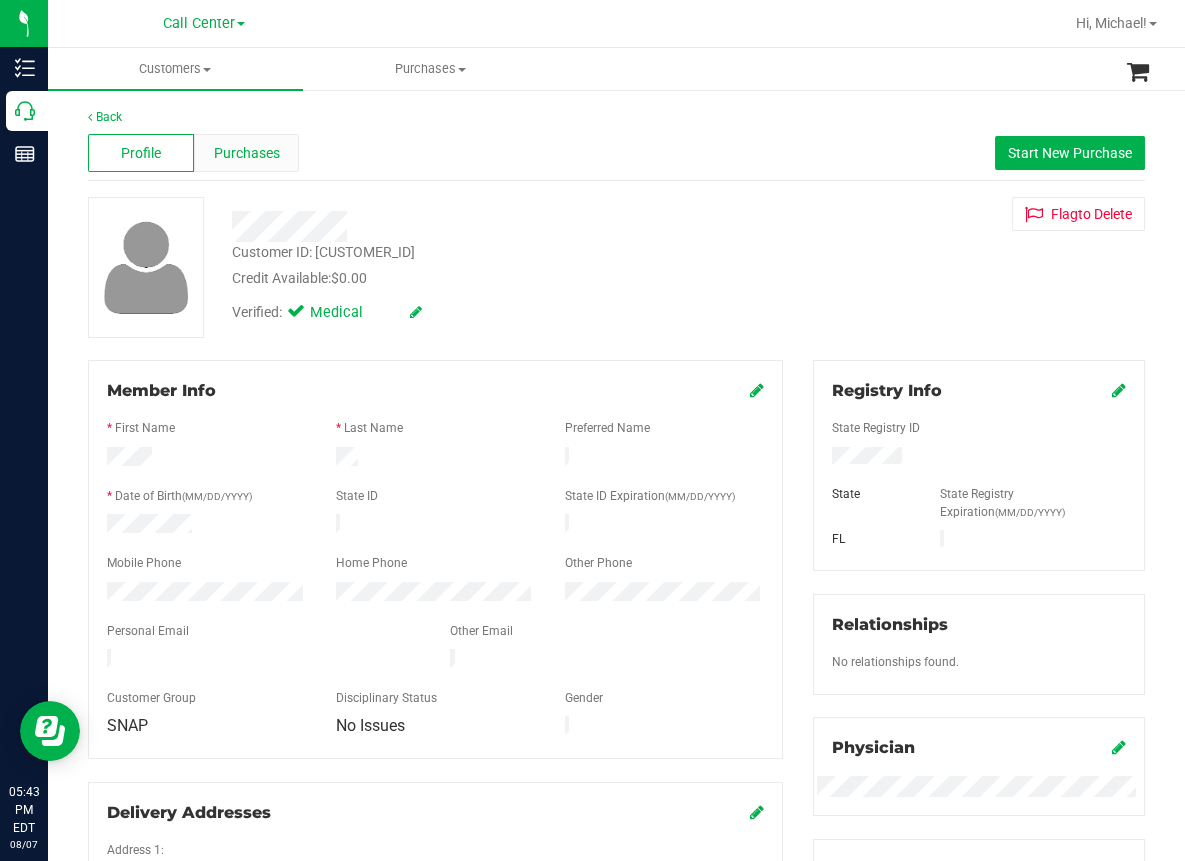 click on "Purchases" at bounding box center [247, 153] 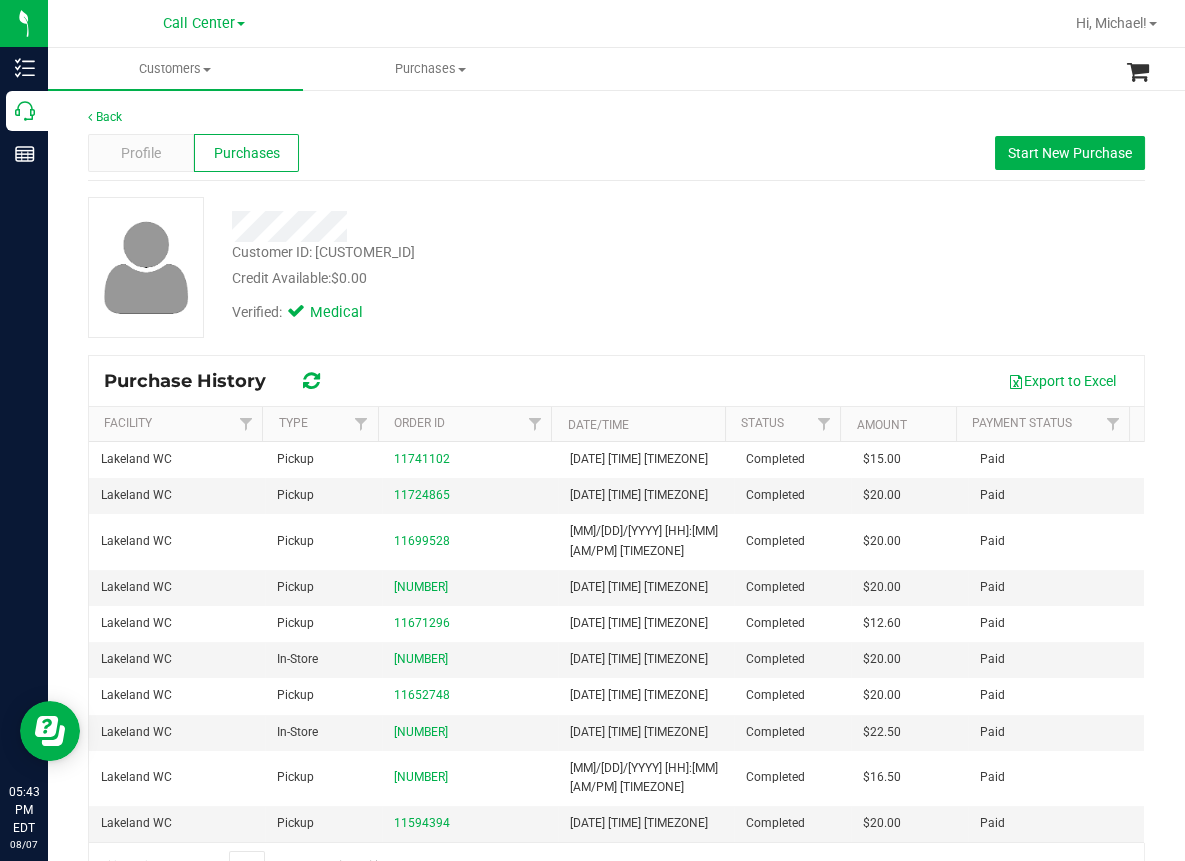 click on "Profile
Purchases
Start New Purchase" at bounding box center [616, 153] 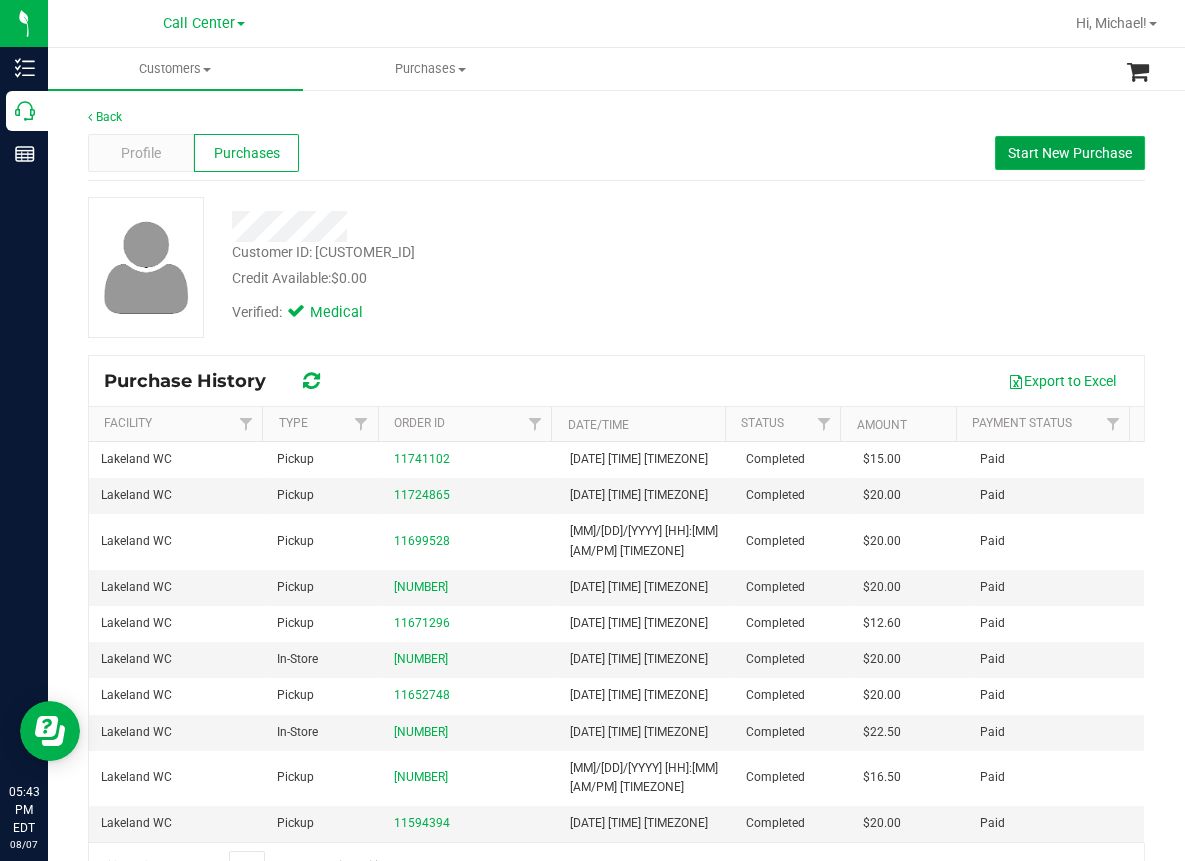click on "Start New Purchase" at bounding box center [1070, 153] 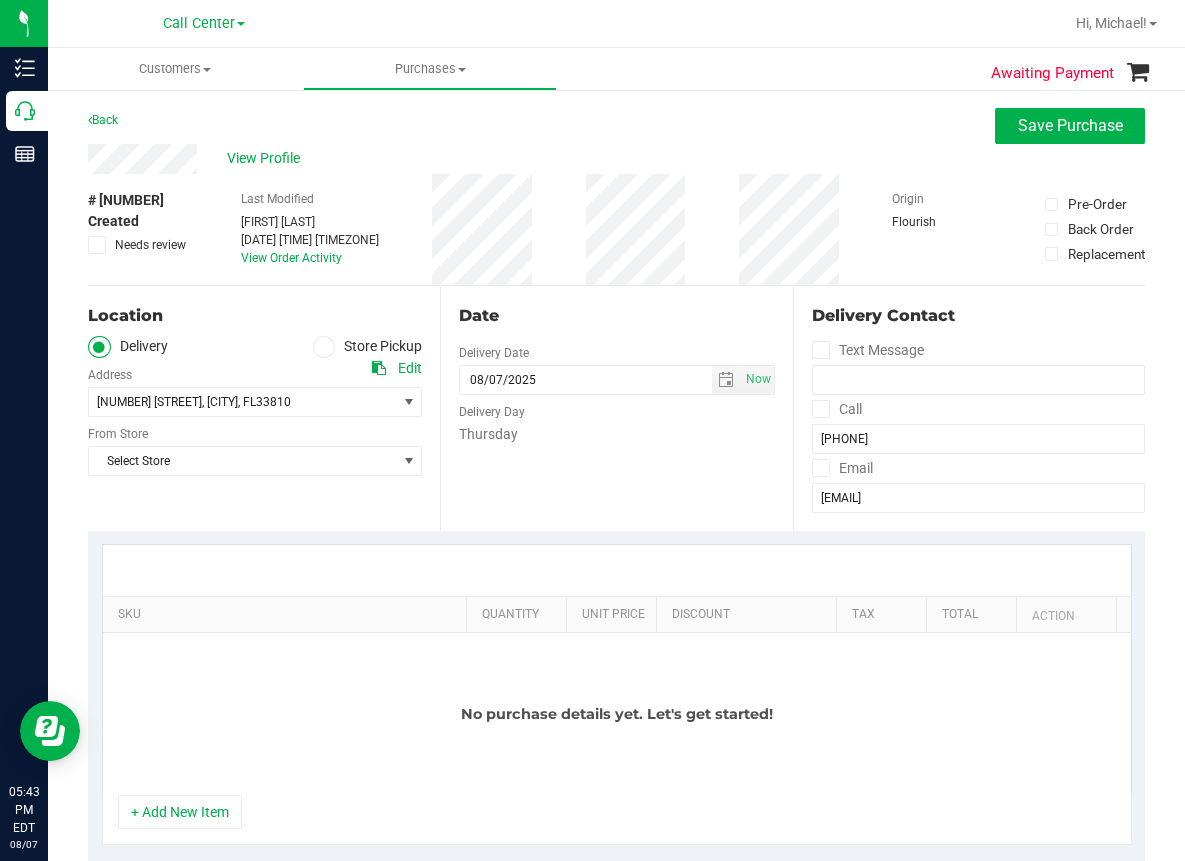 click at bounding box center [324, 347] 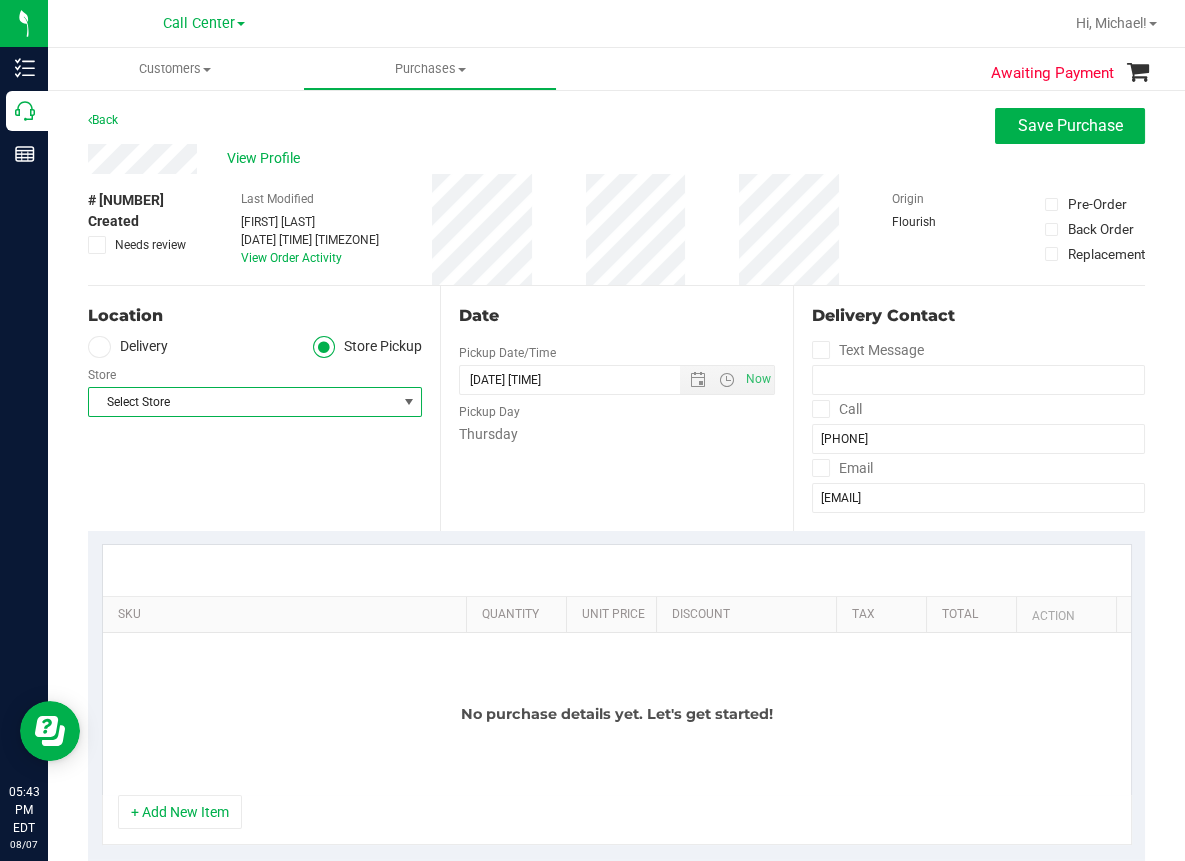 click on "Select Store" at bounding box center [242, 402] 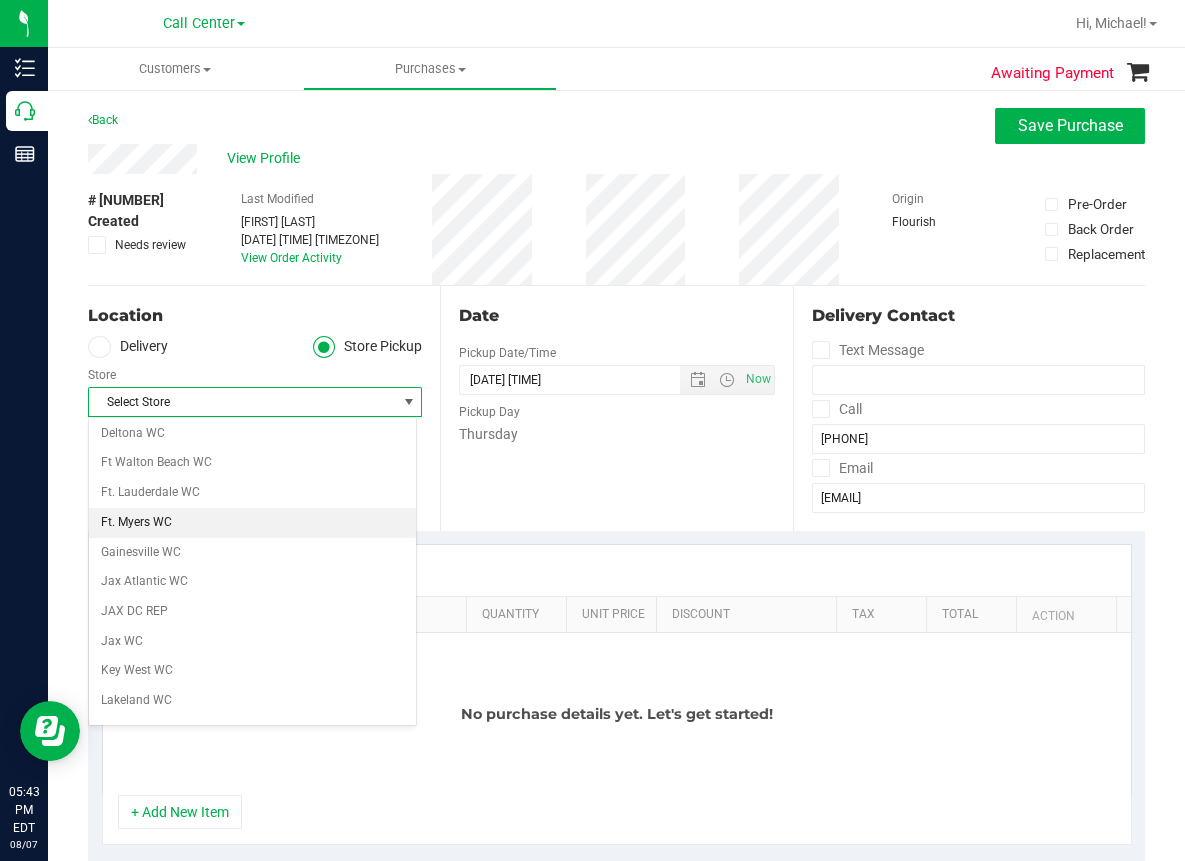 scroll, scrollTop: 400, scrollLeft: 0, axis: vertical 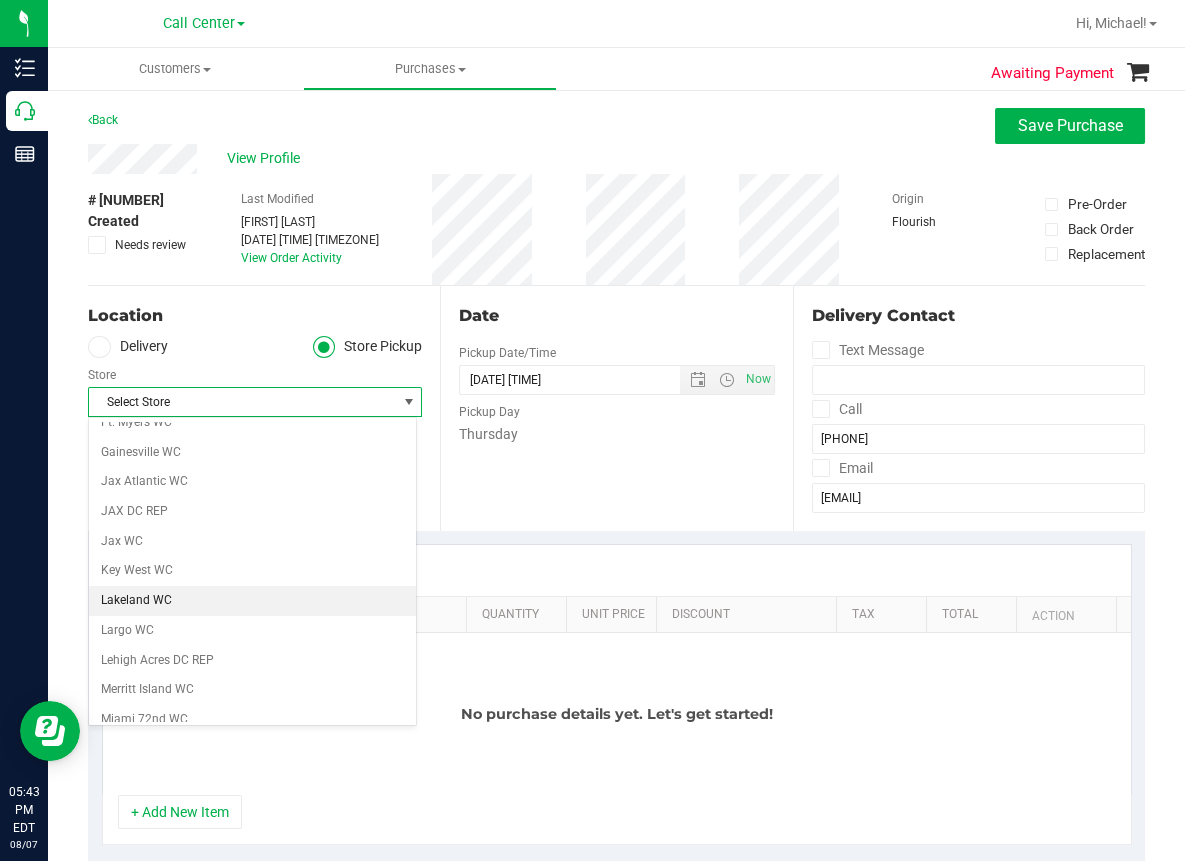 click on "Lakeland WC" at bounding box center [252, 601] 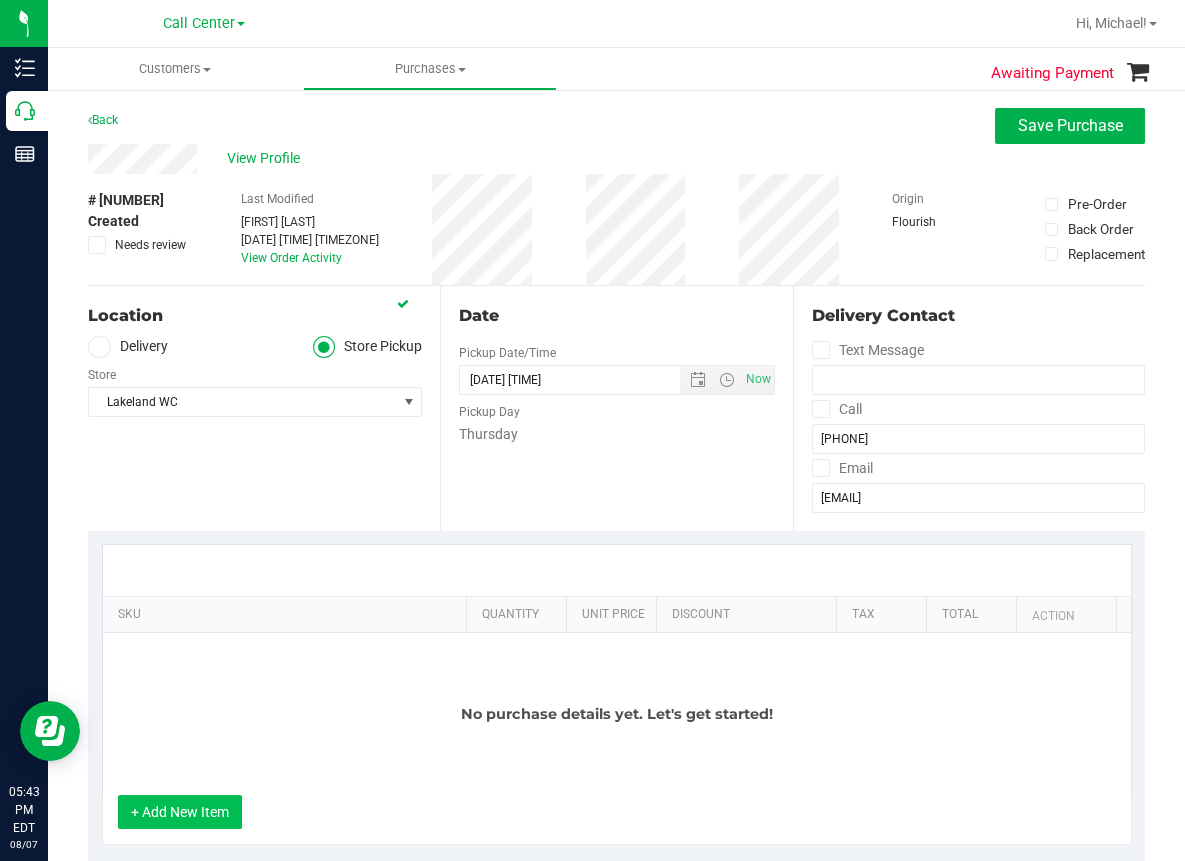 click on "+ Add New Item" at bounding box center (180, 812) 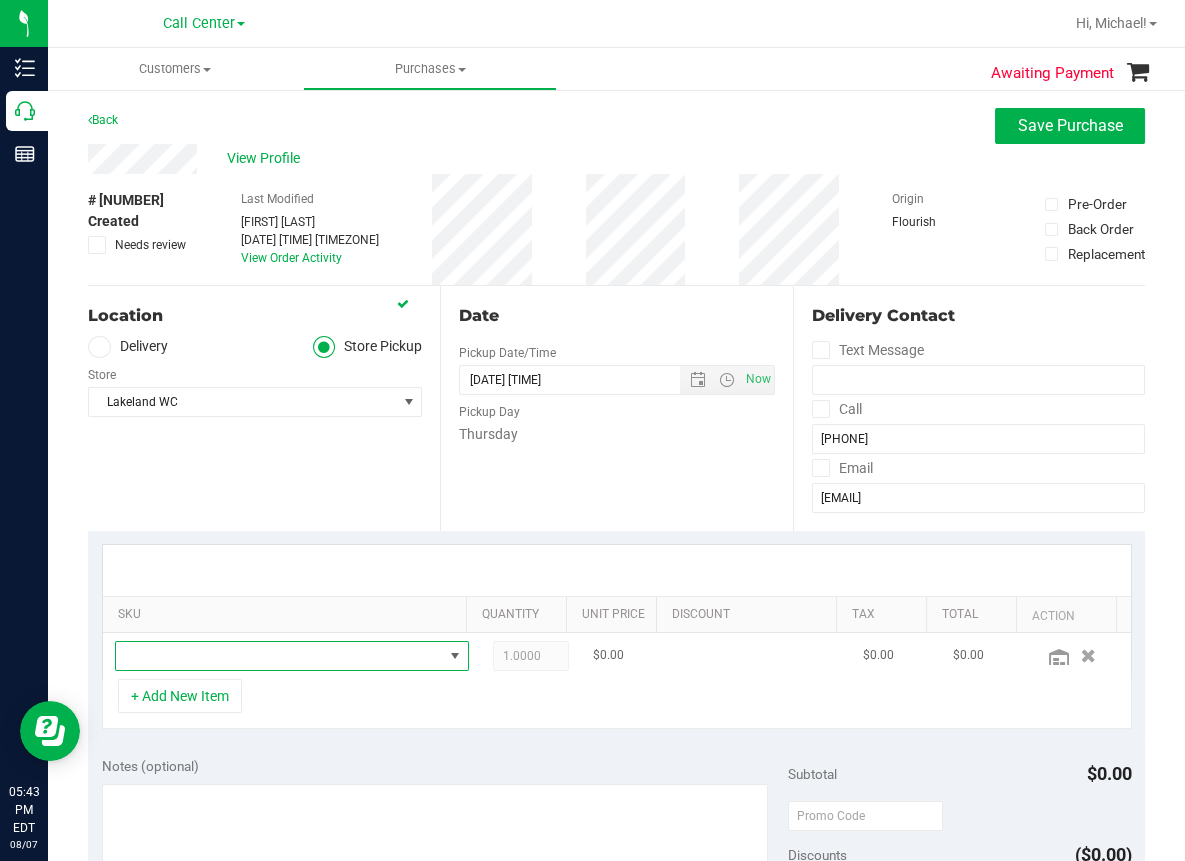 click at bounding box center (279, 656) 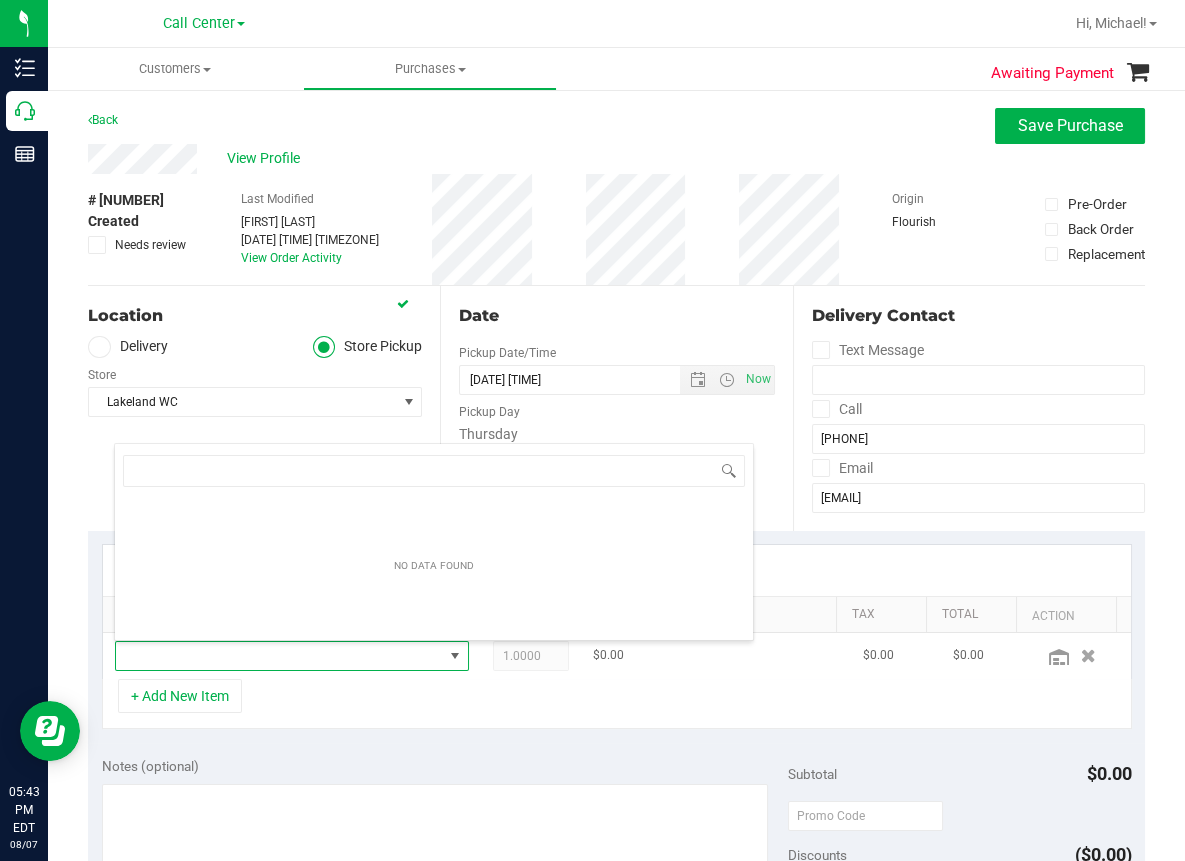scroll, scrollTop: 99969, scrollLeft: 99676, axis: both 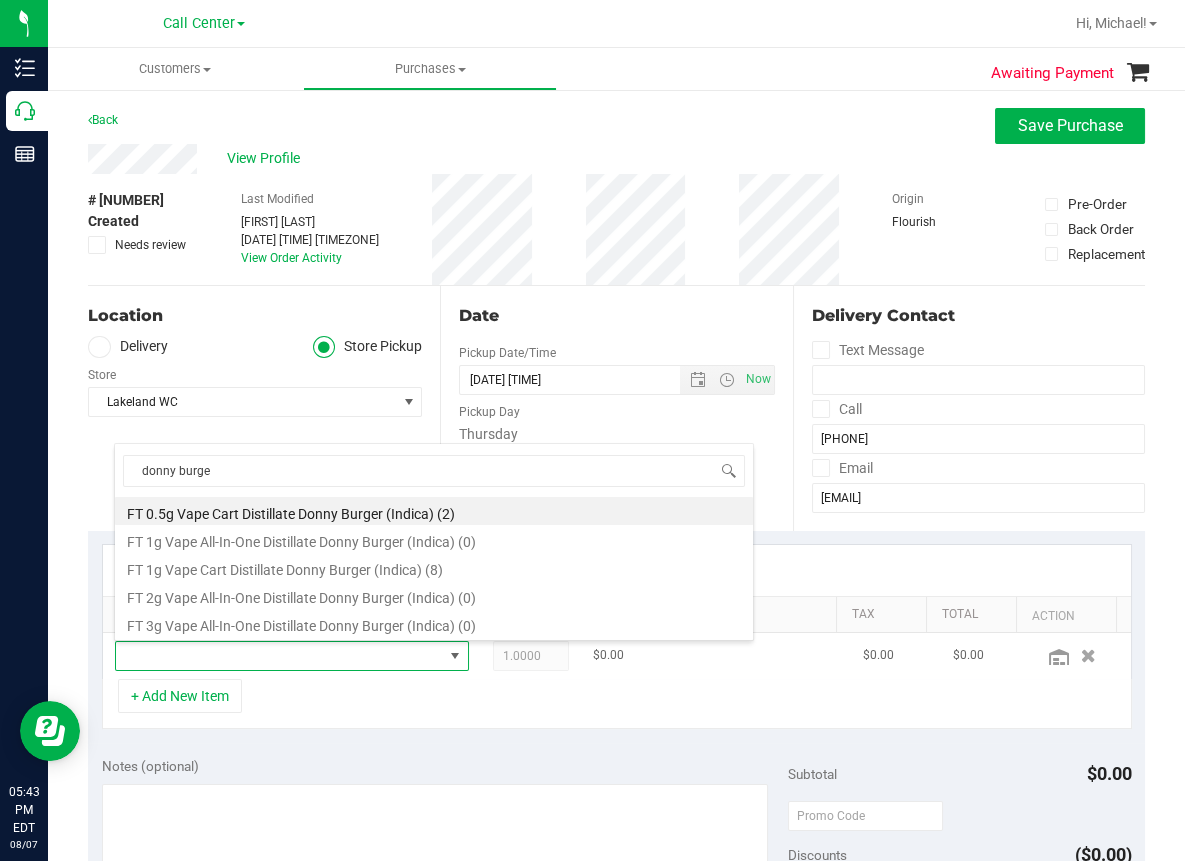 type on "donny burger" 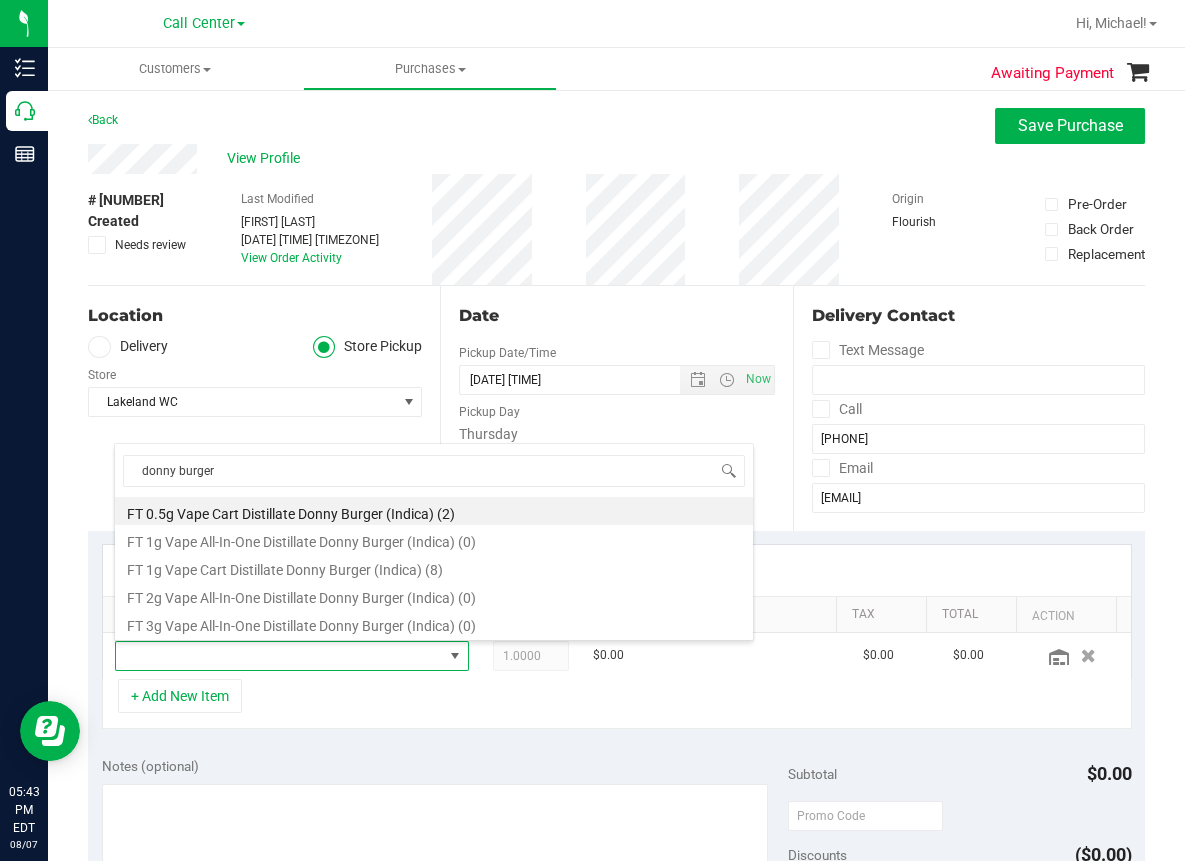 click on "FT 0.5g Vape Cart Distillate Donny Burger (Indica) (2)" at bounding box center (434, 511) 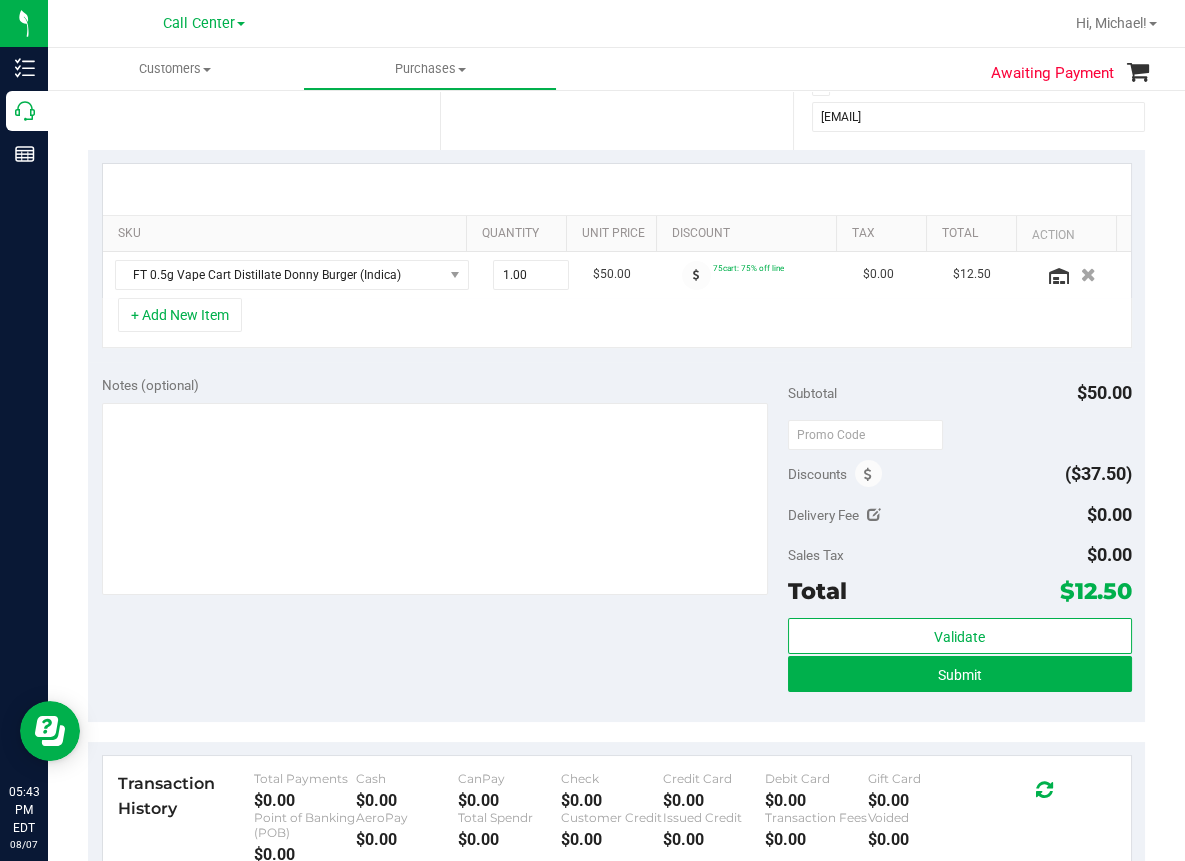 scroll, scrollTop: 400, scrollLeft: 0, axis: vertical 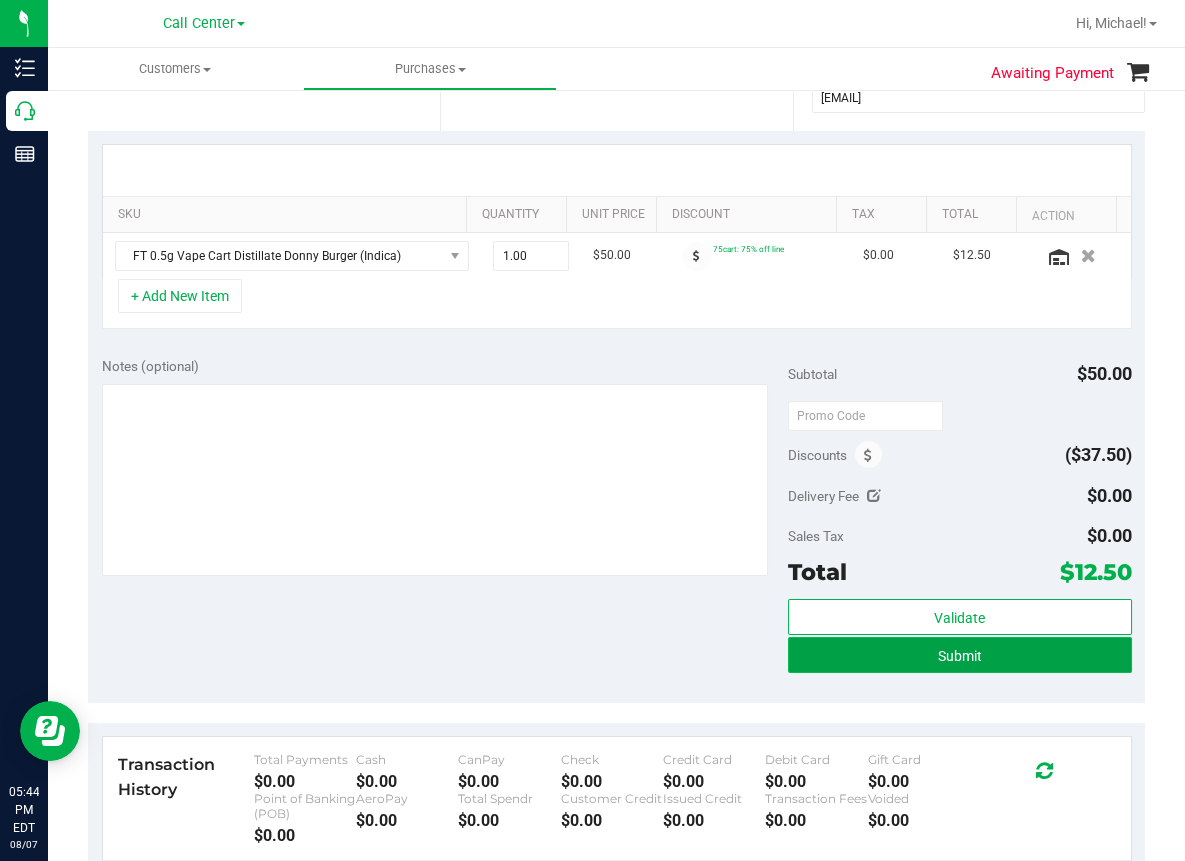 click on "Submit" at bounding box center (959, 655) 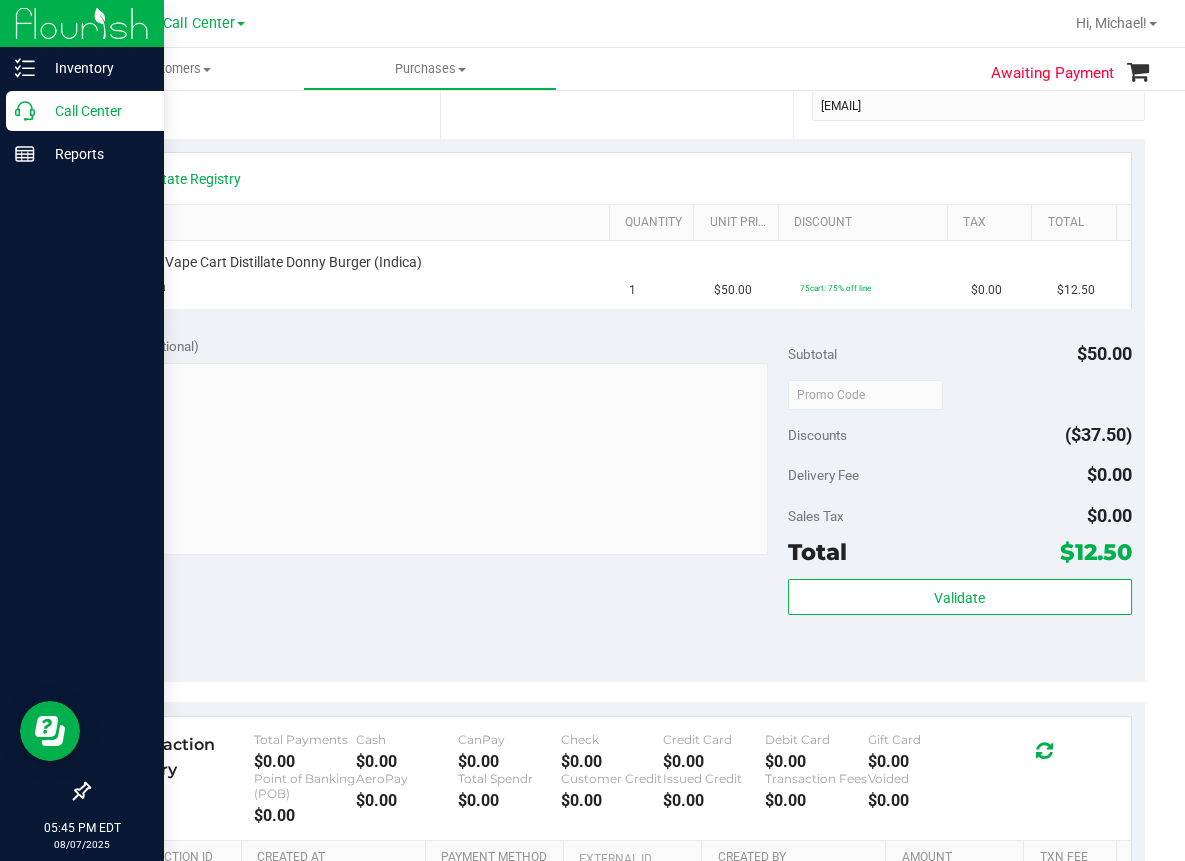 click on "Call Center" at bounding box center (85, 111) 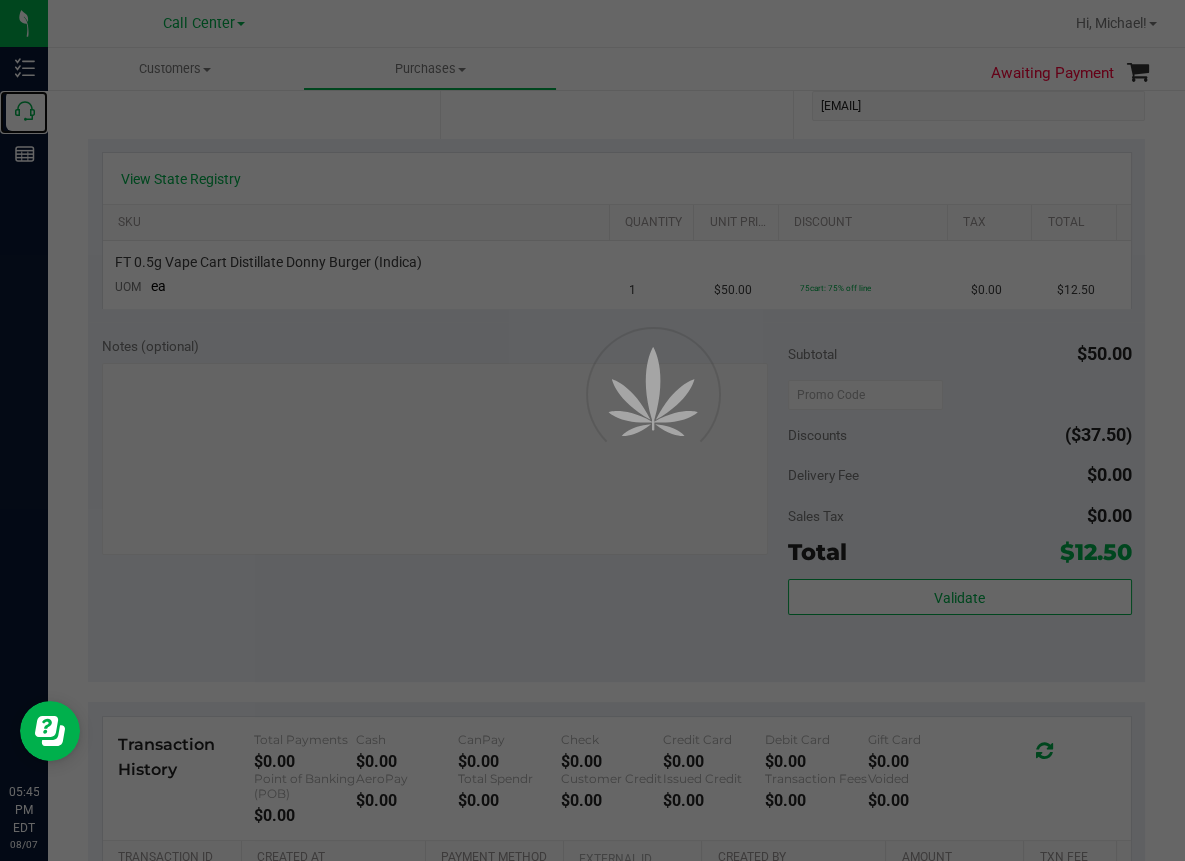 scroll, scrollTop: 0, scrollLeft: 0, axis: both 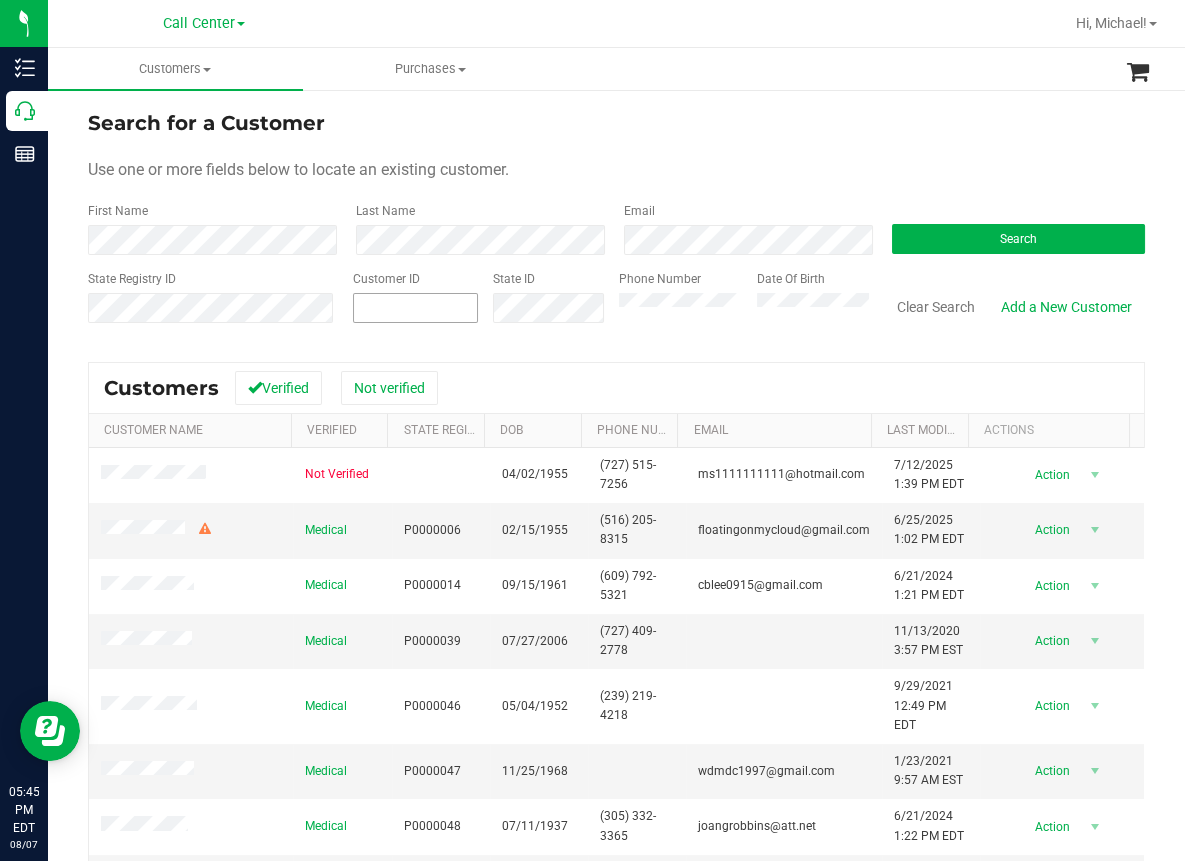 click on "Customer ID
State ID" at bounding box center [470, 305] 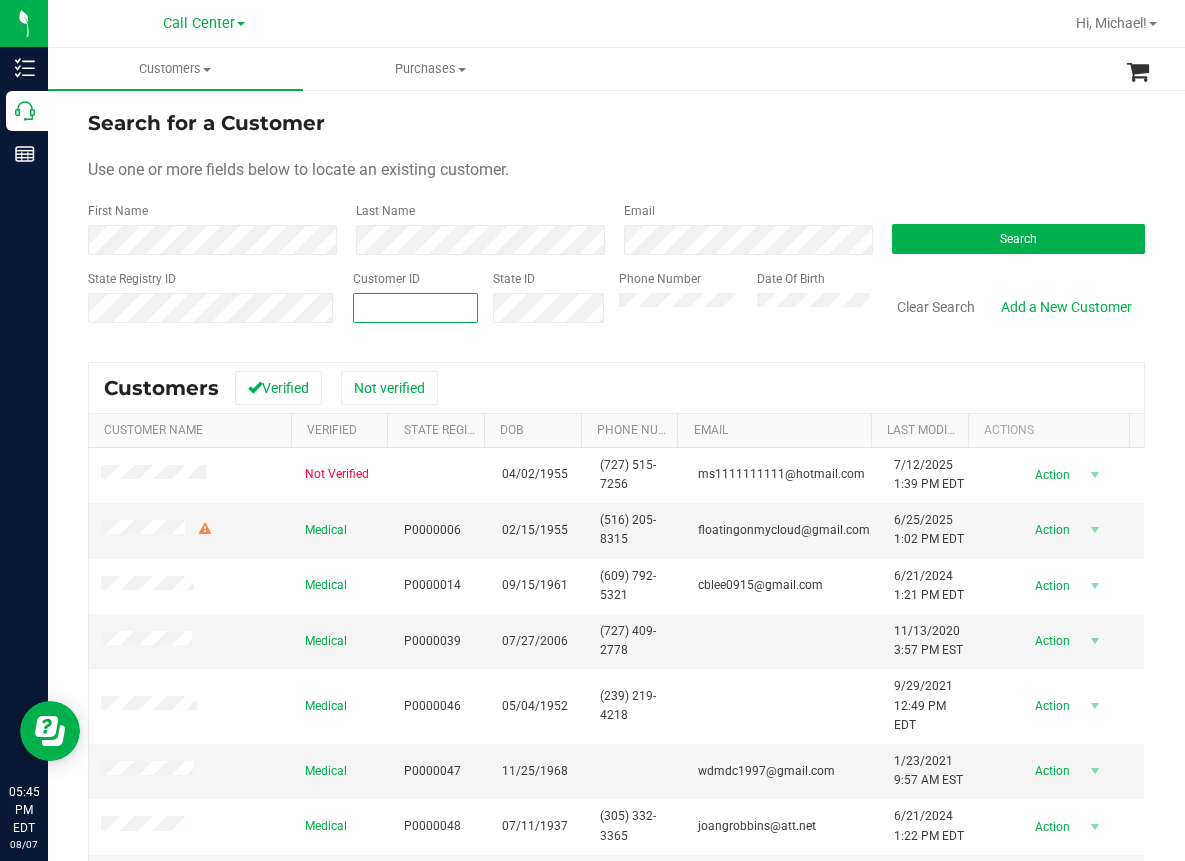 paste on "[CUSTOMER_ID]" 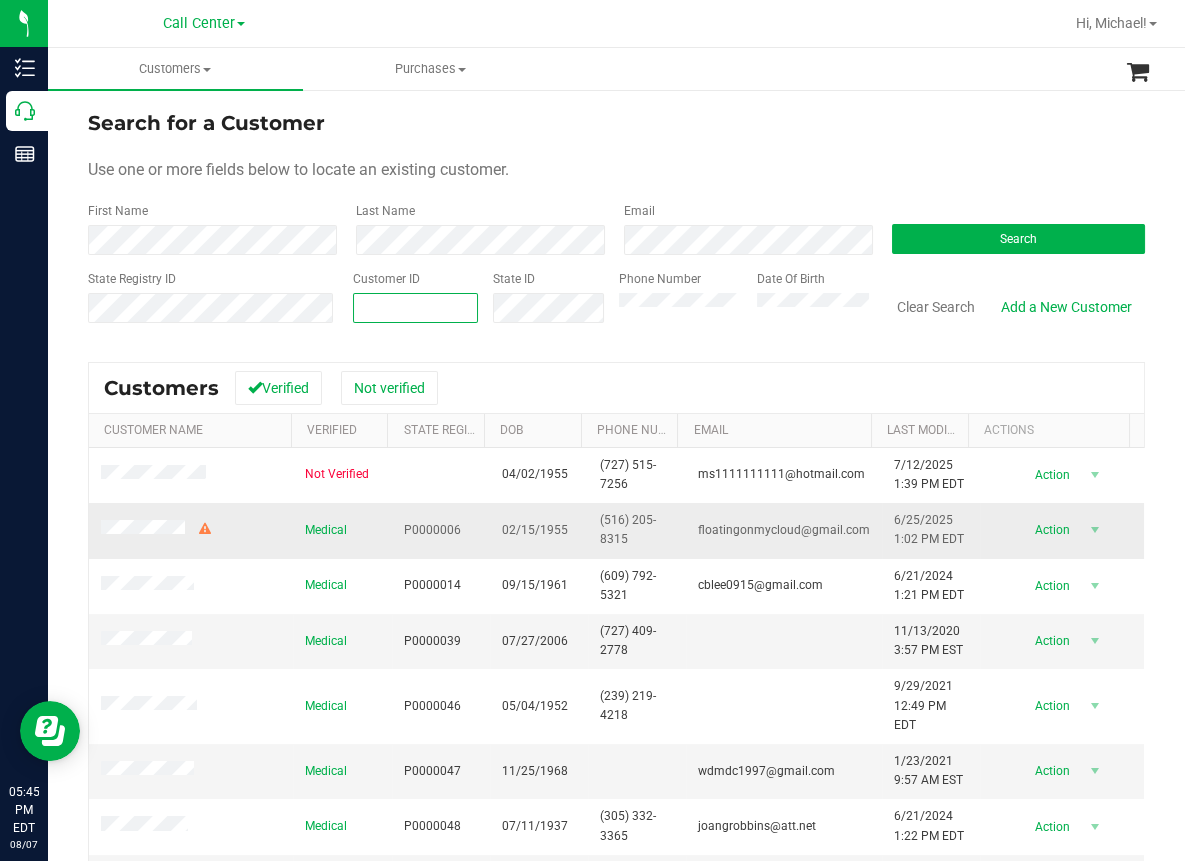 type on "[CUSTOMER_ID]" 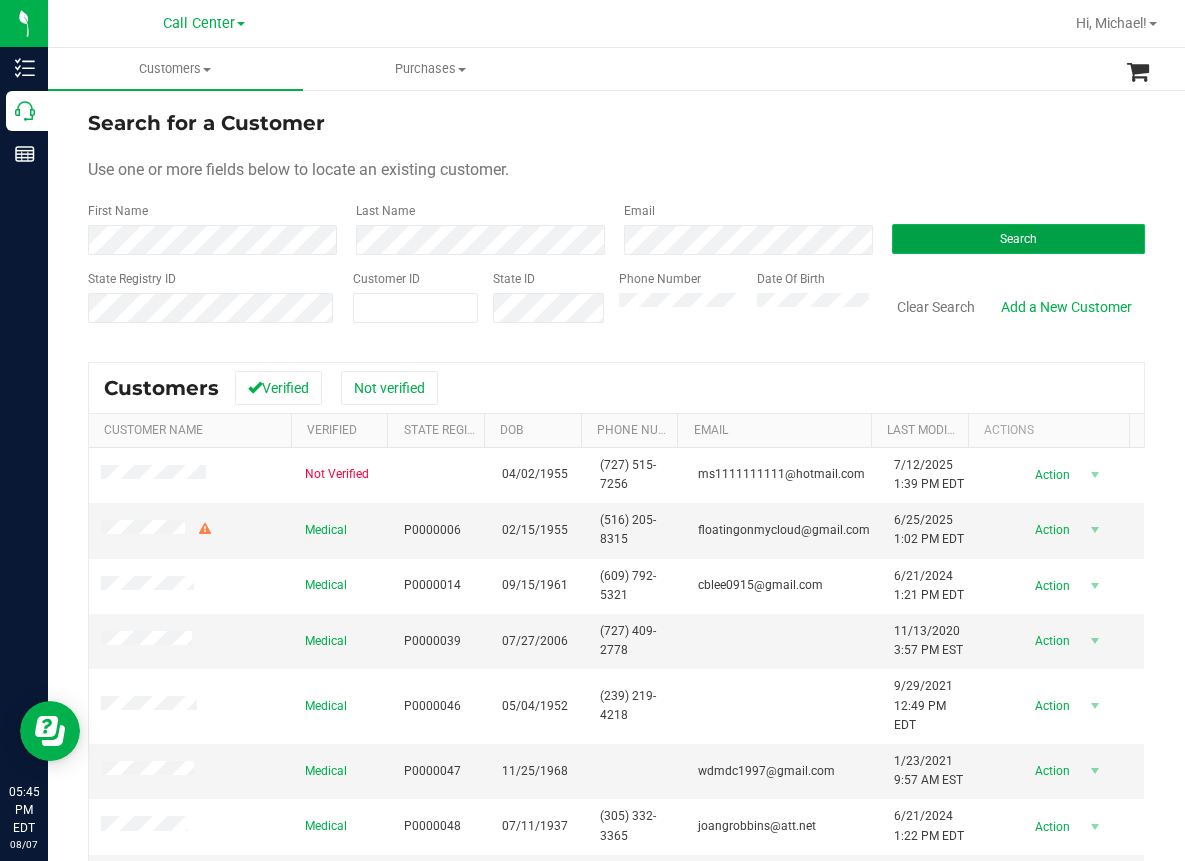 type on "[CUSTOMER_ID]" 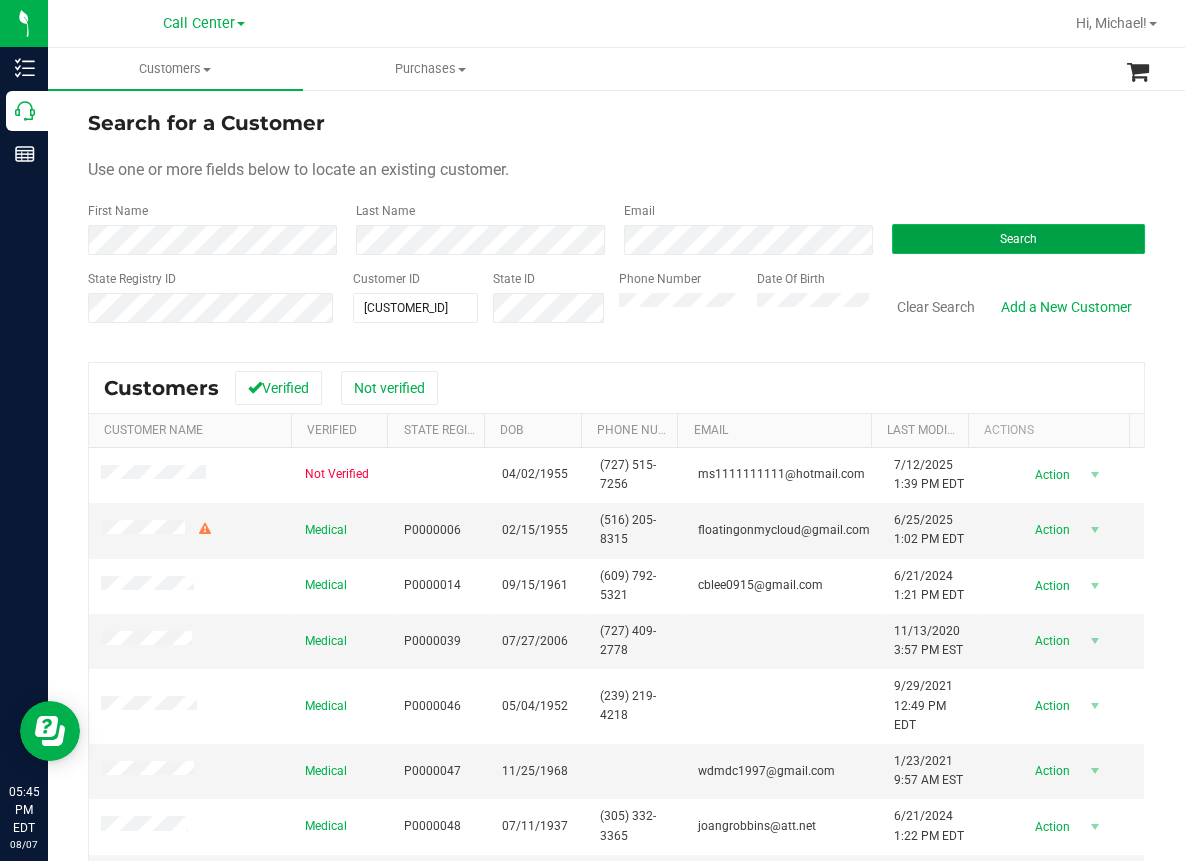 click on "Search" at bounding box center [1018, 239] 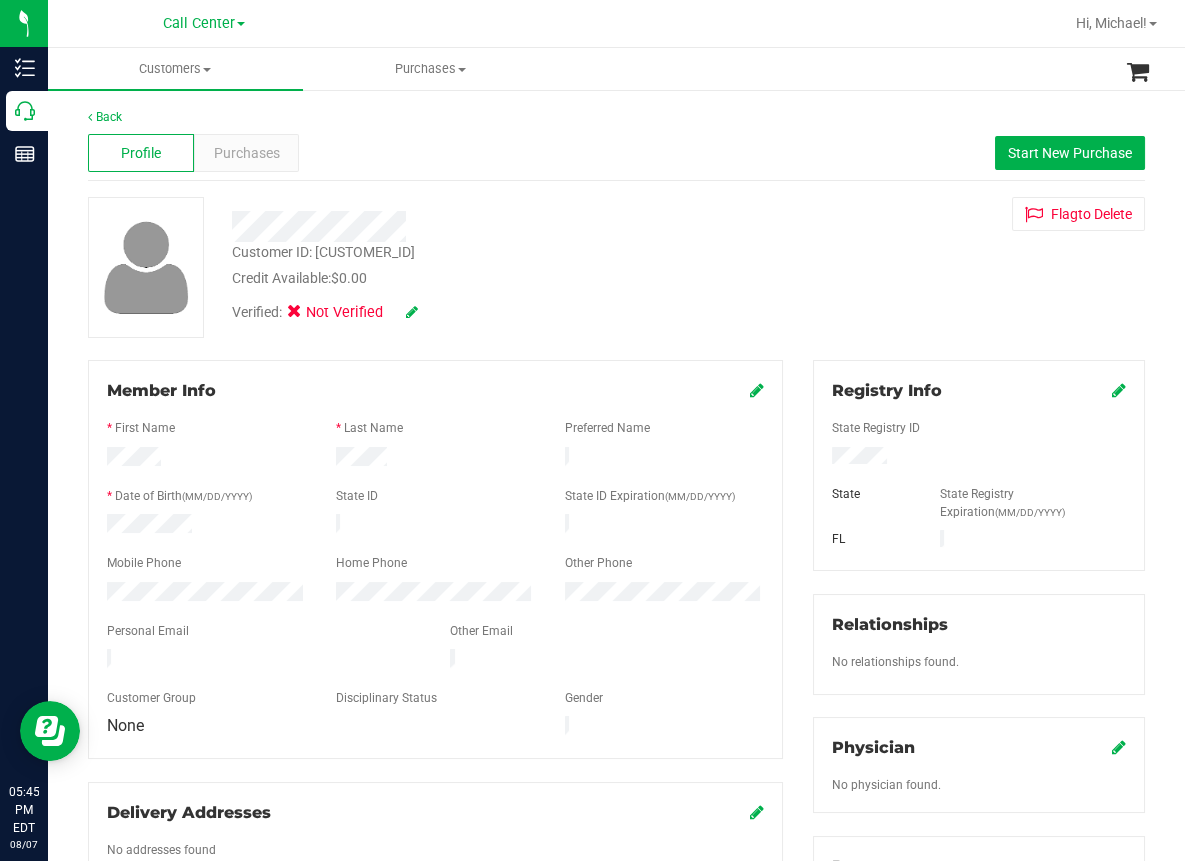 click on "Customers
All customers
Add a new customer
All physicians
Purchases
All purchases" at bounding box center [640, 69] 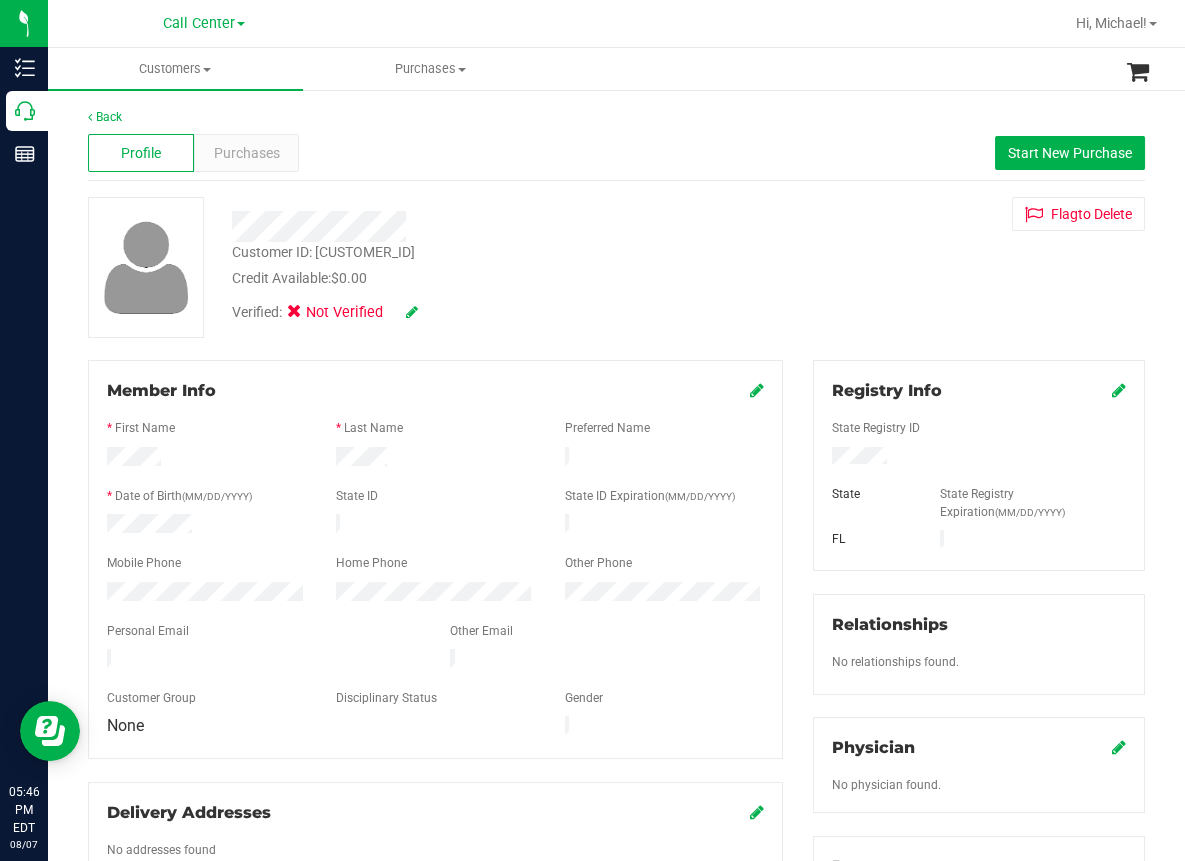 click on "Profile
Purchases
Start New Purchase" at bounding box center (616, 153) 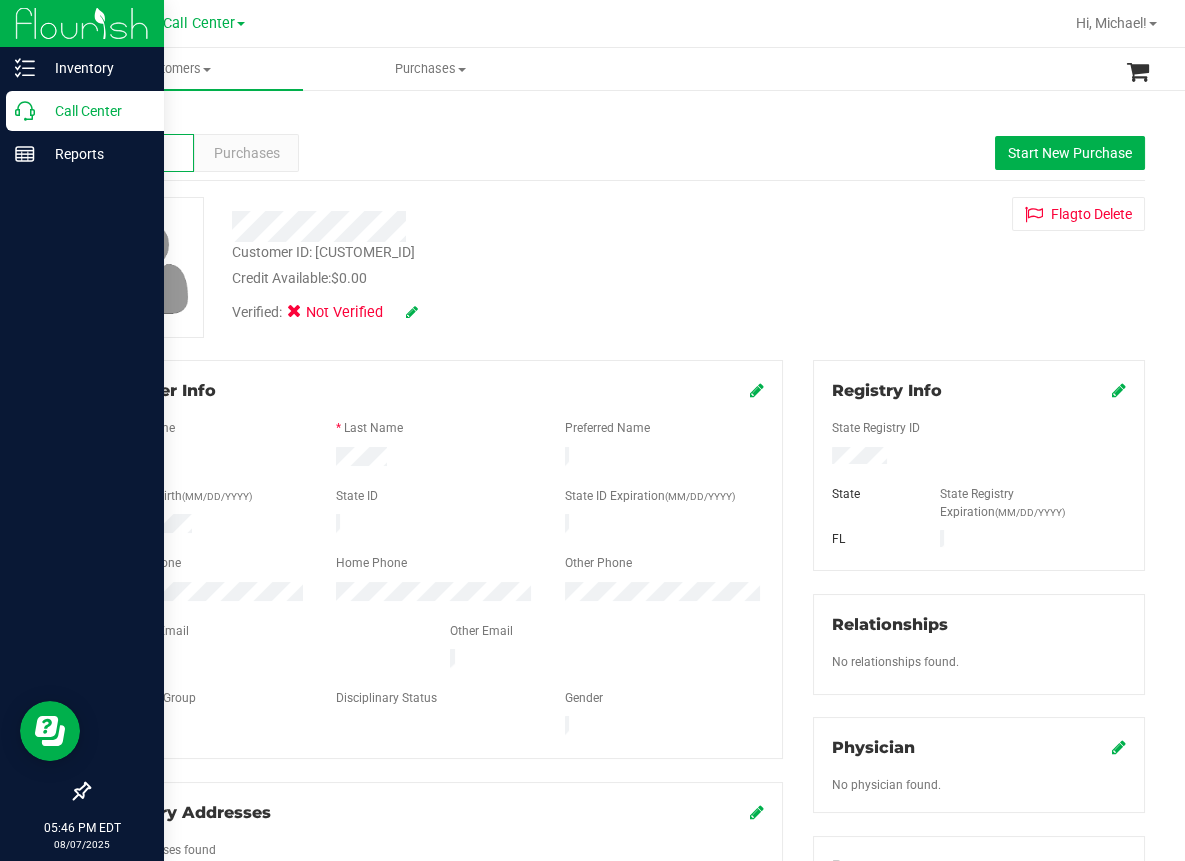 click 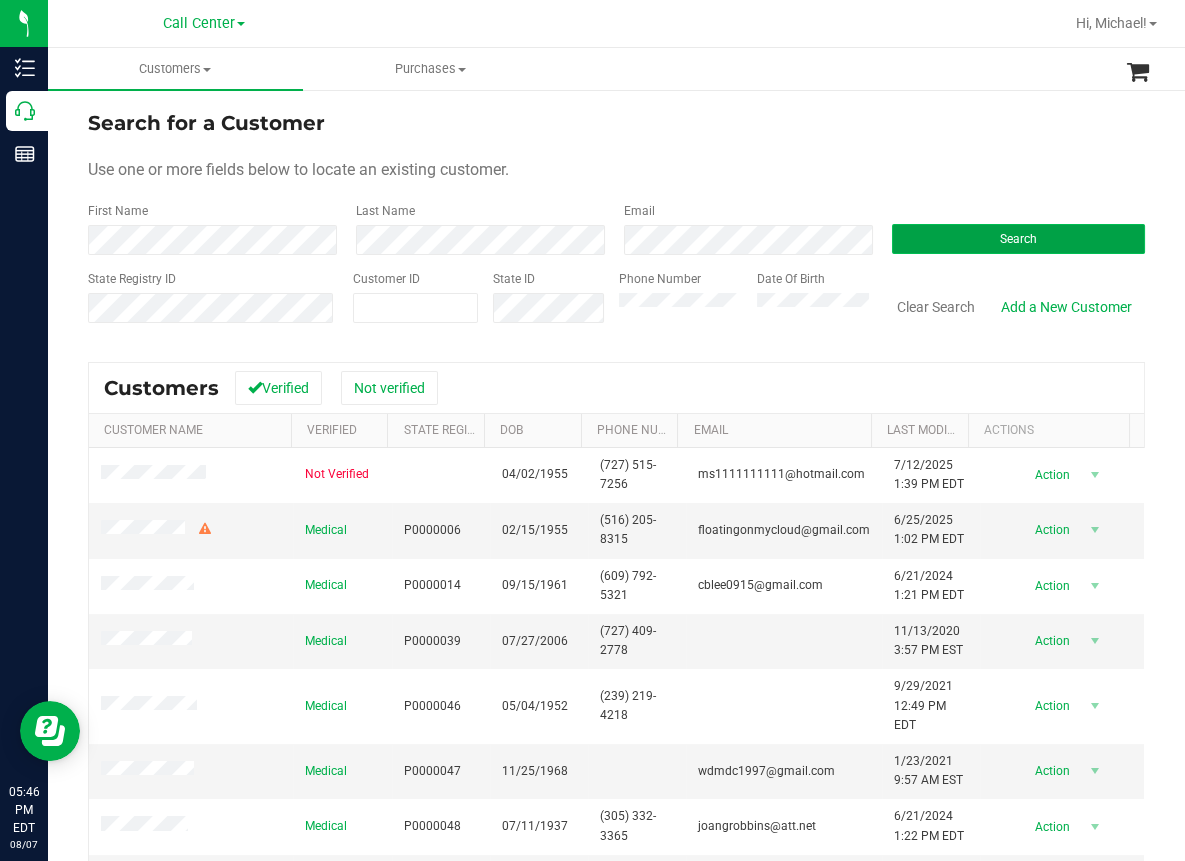 click on "Search" at bounding box center [1018, 239] 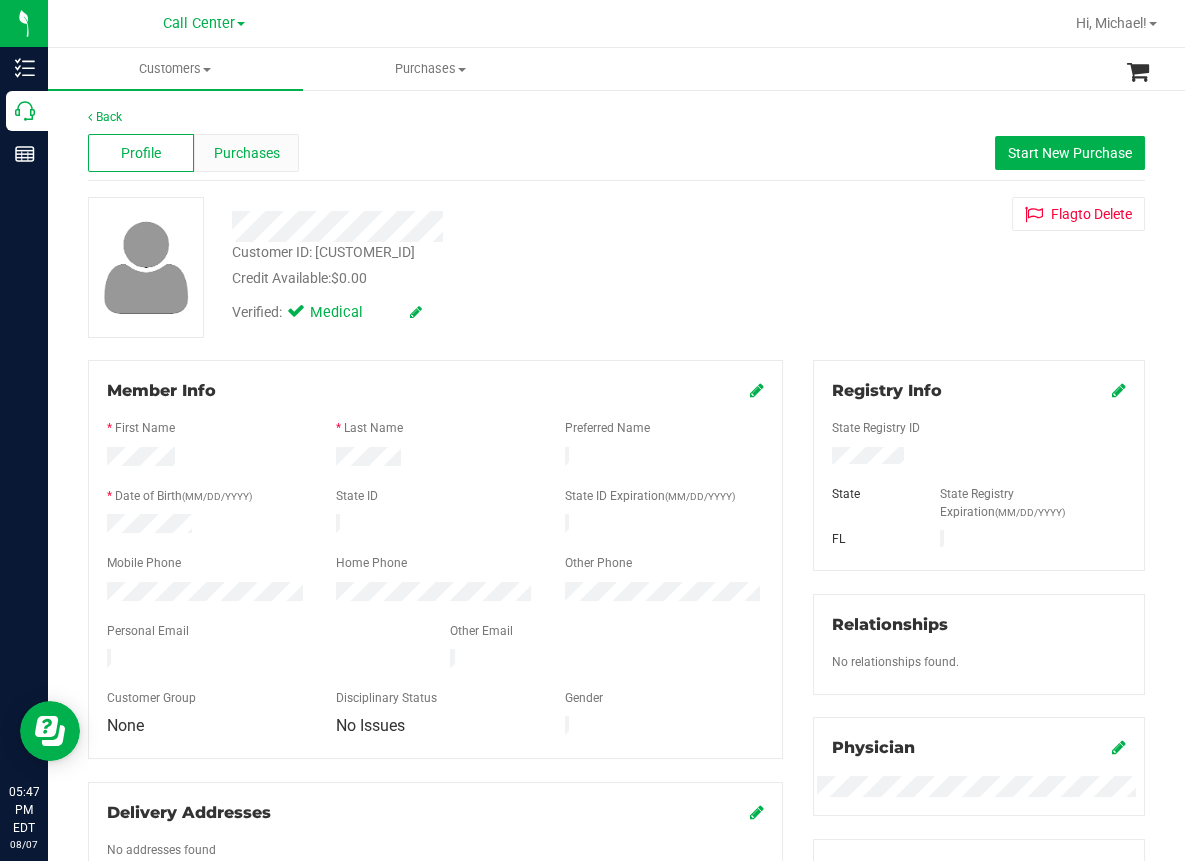 click on "Purchases" at bounding box center [247, 153] 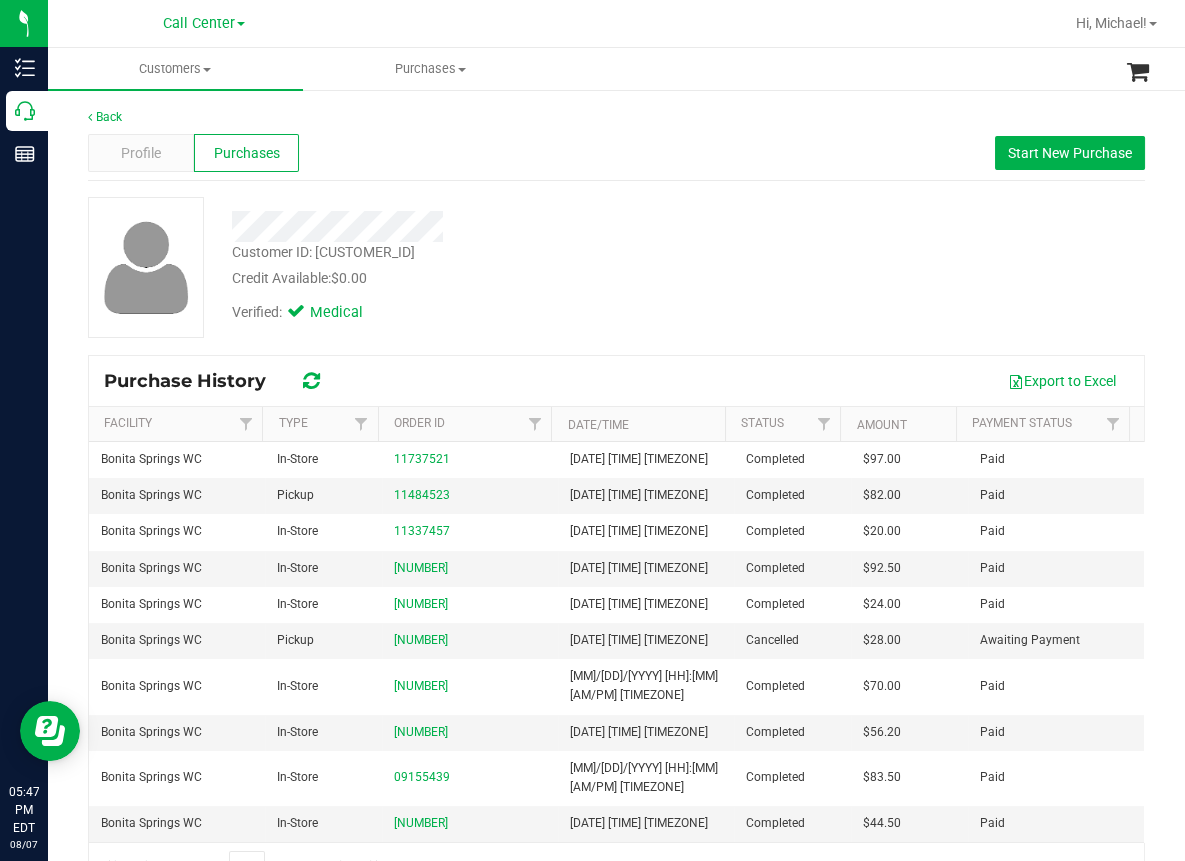 click at bounding box center [489, 226] 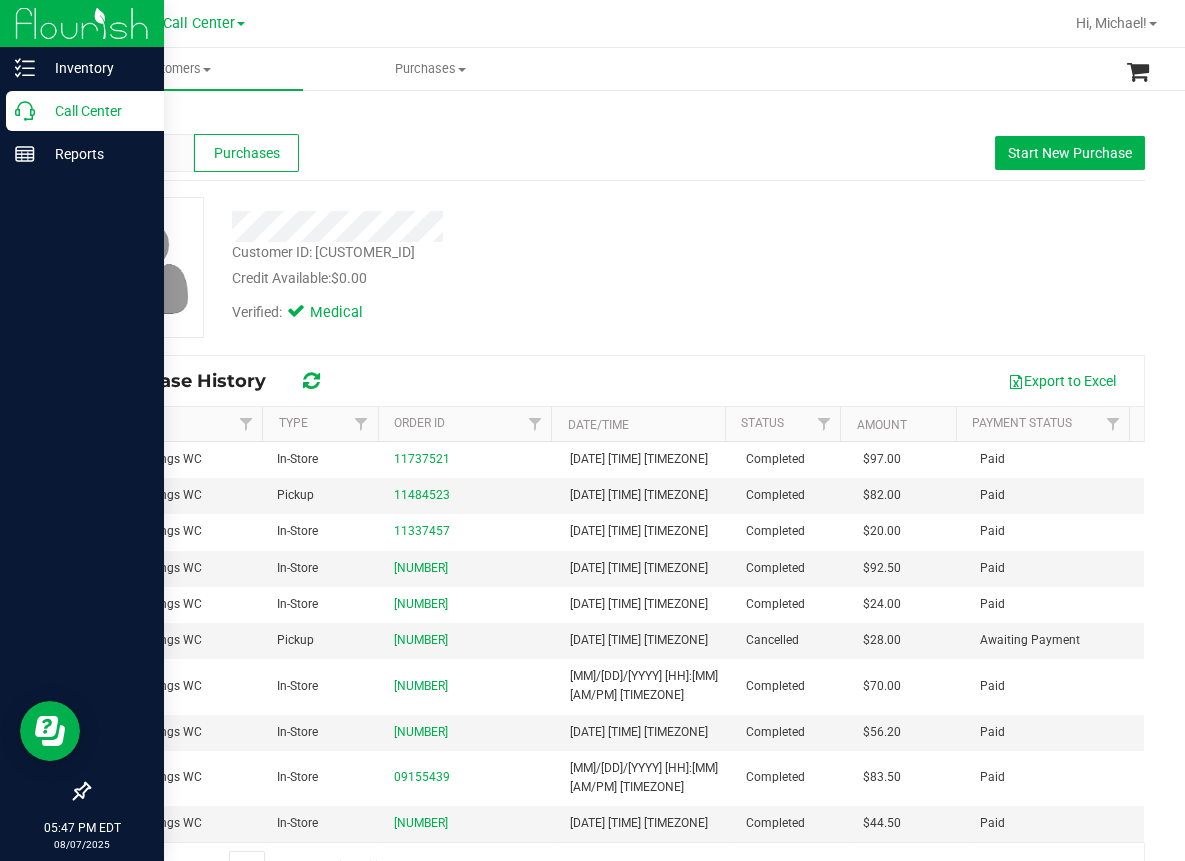 click 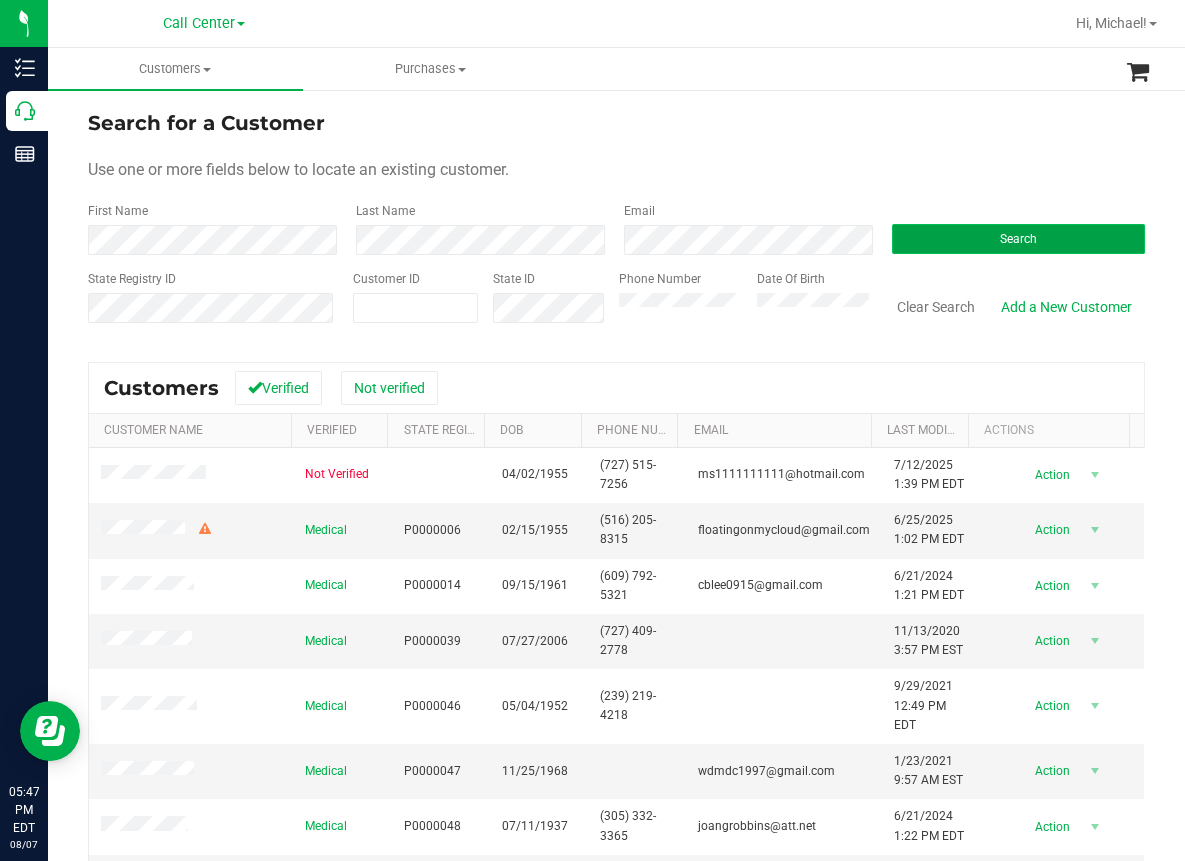 click on "Search" at bounding box center (1018, 239) 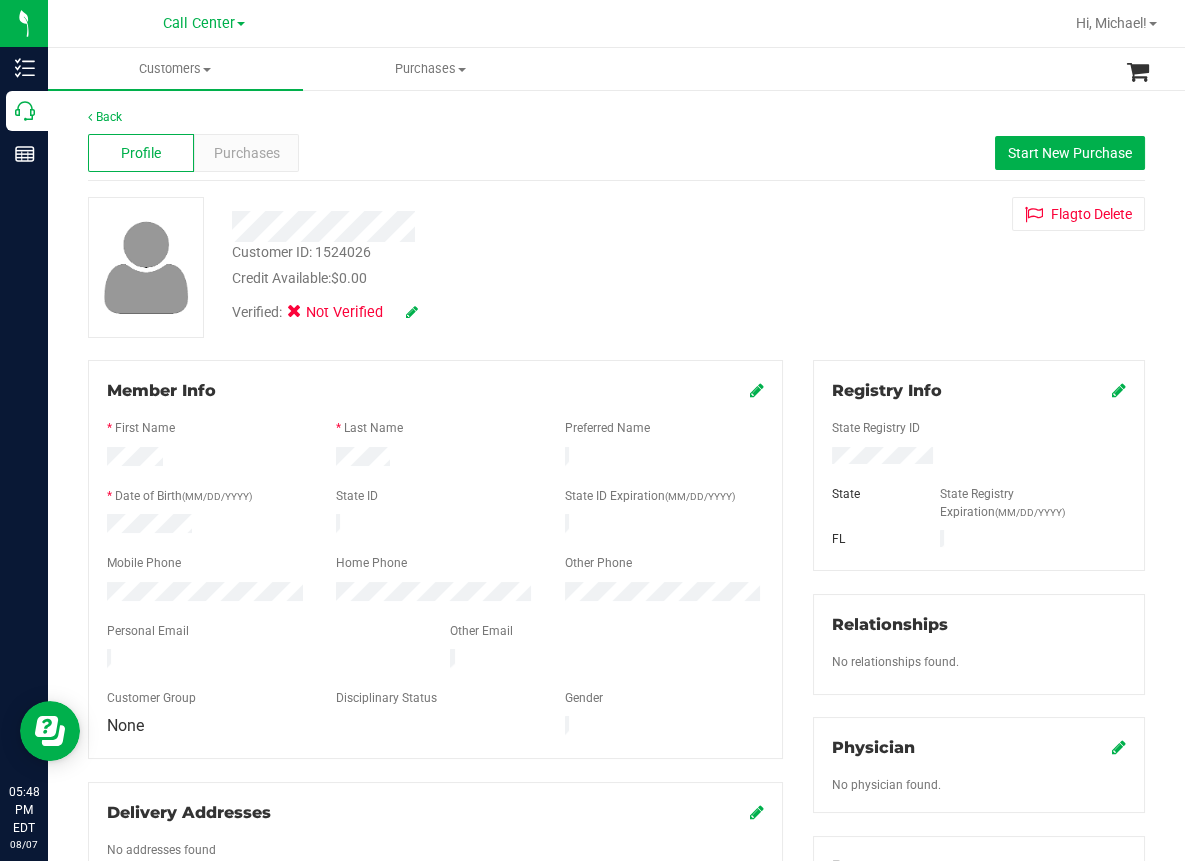 drag, startPoint x: 587, startPoint y: 194, endPoint x: 379, endPoint y: 166, distance: 209.87616 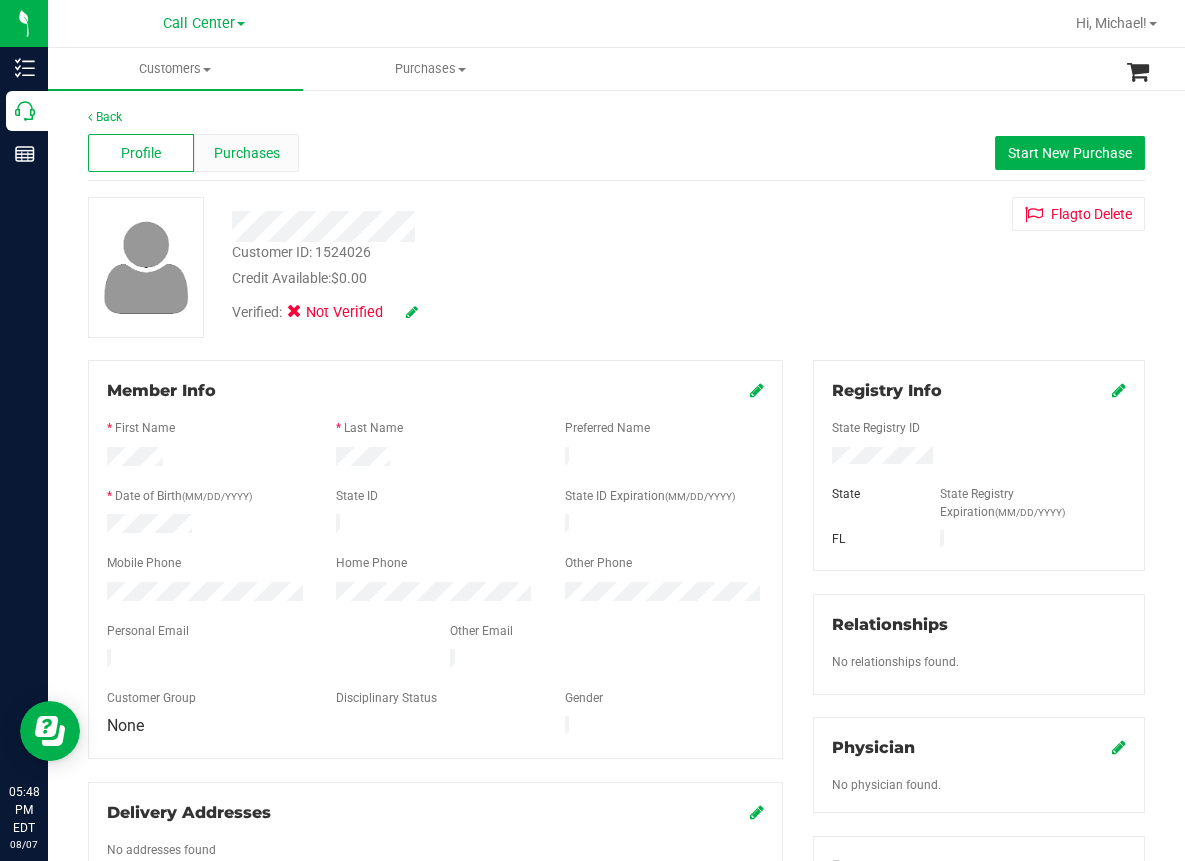 click on "Purchases" at bounding box center (247, 153) 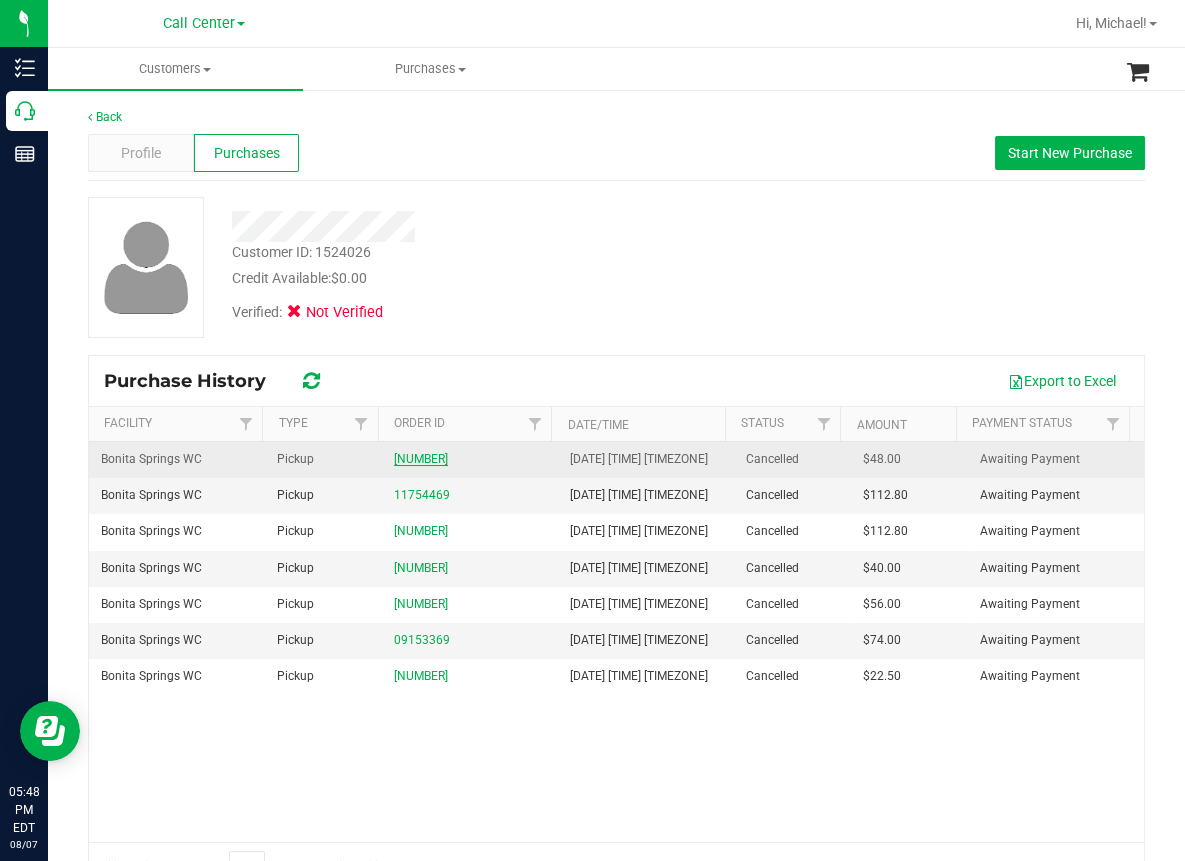 click on "[NUMBER]" at bounding box center [421, 459] 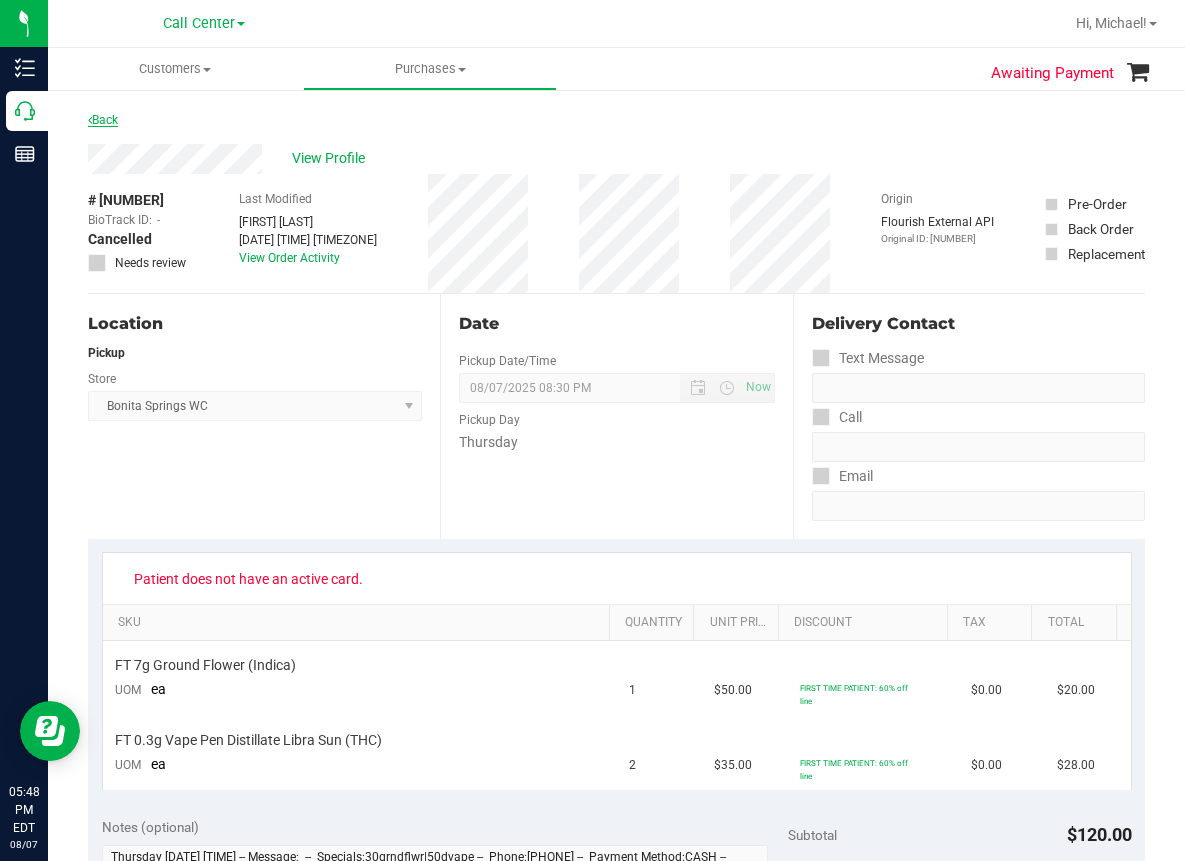 click on "Back" at bounding box center [103, 120] 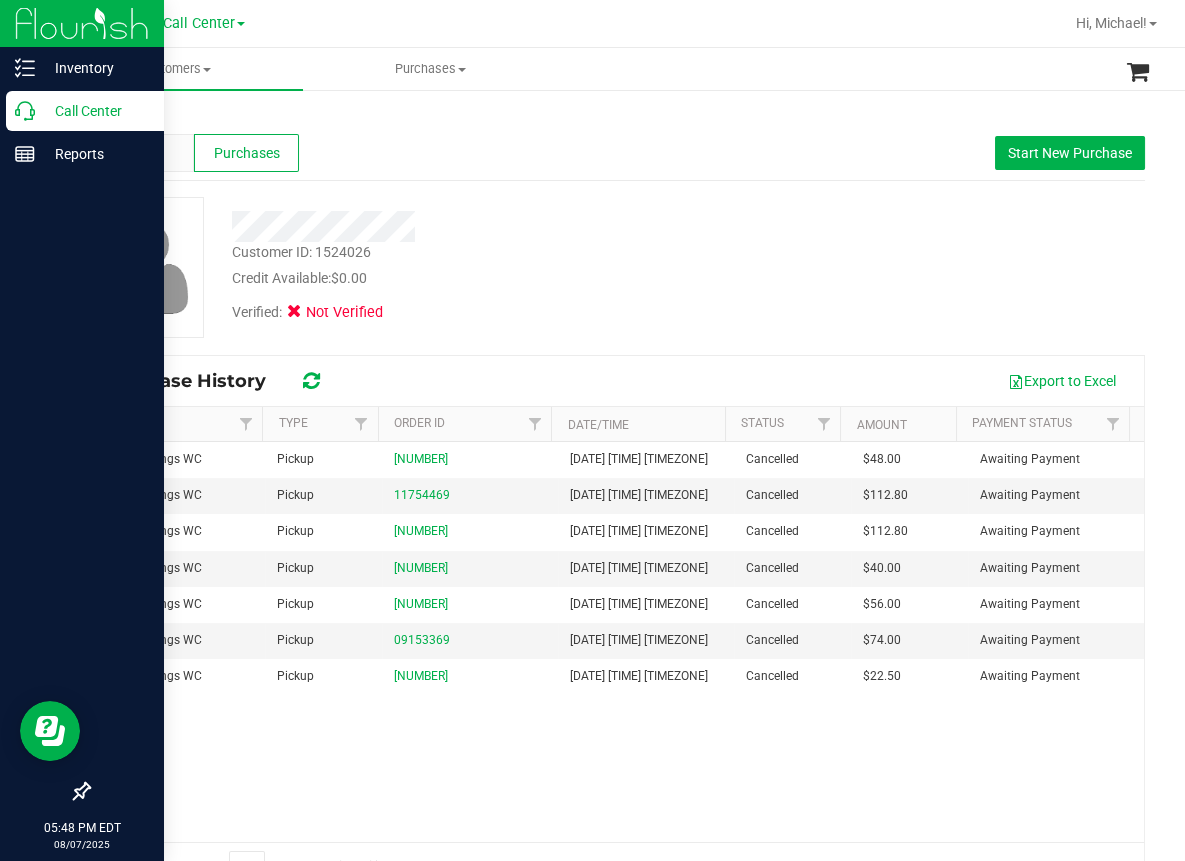 click 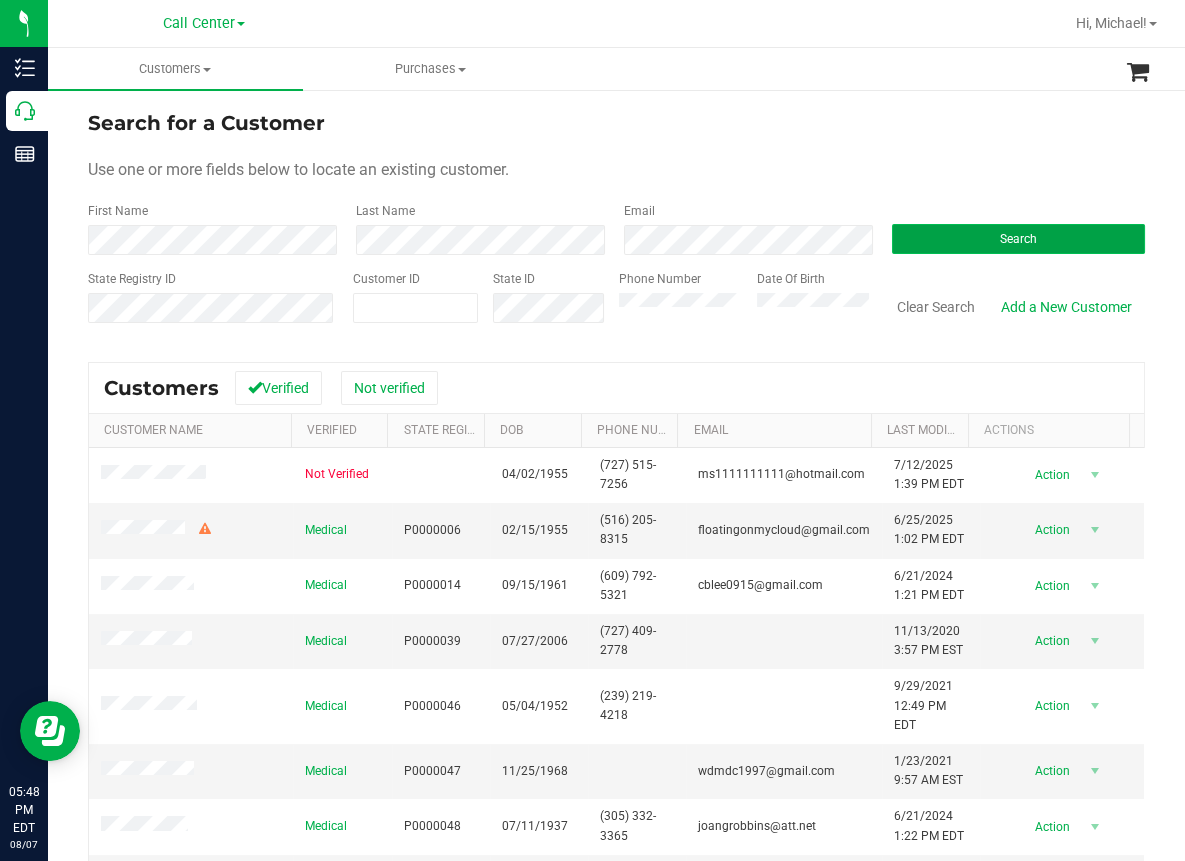 click on "Search" at bounding box center (1018, 239) 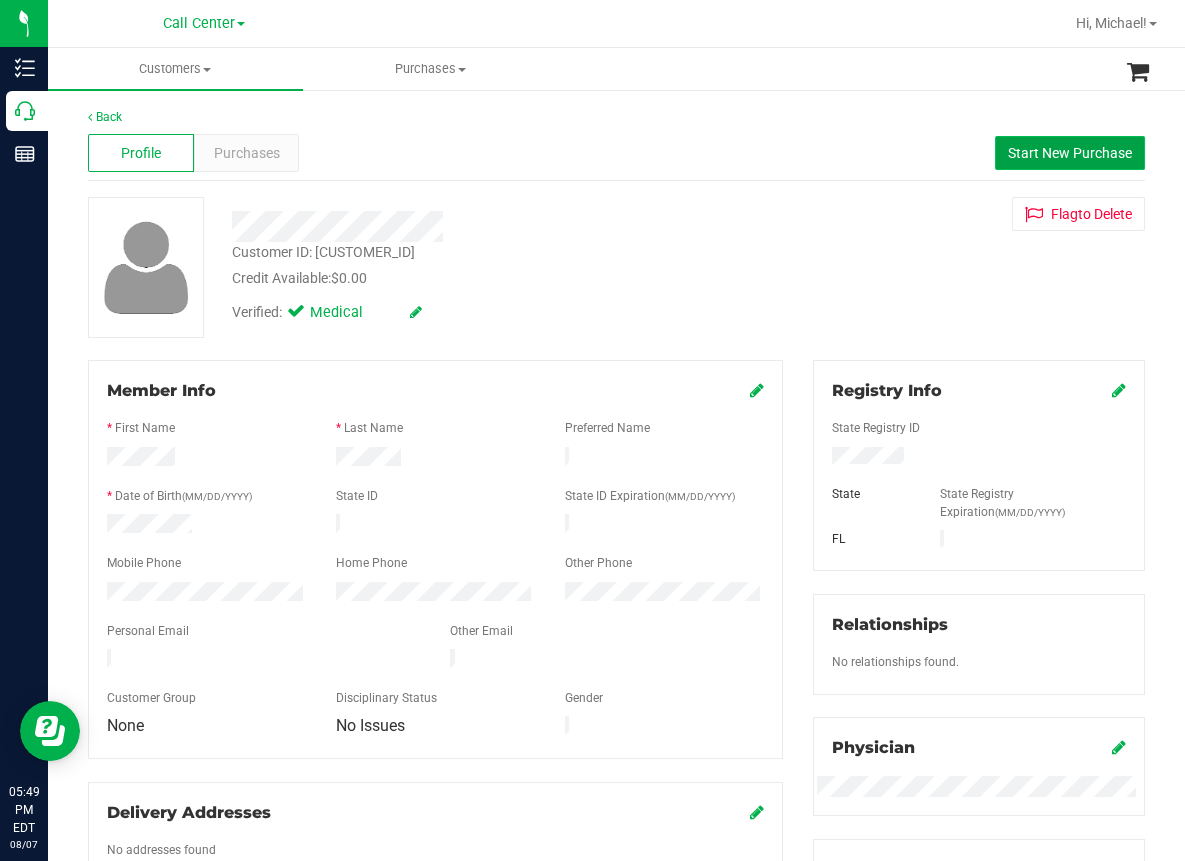 click on "Start New Purchase" at bounding box center [1070, 153] 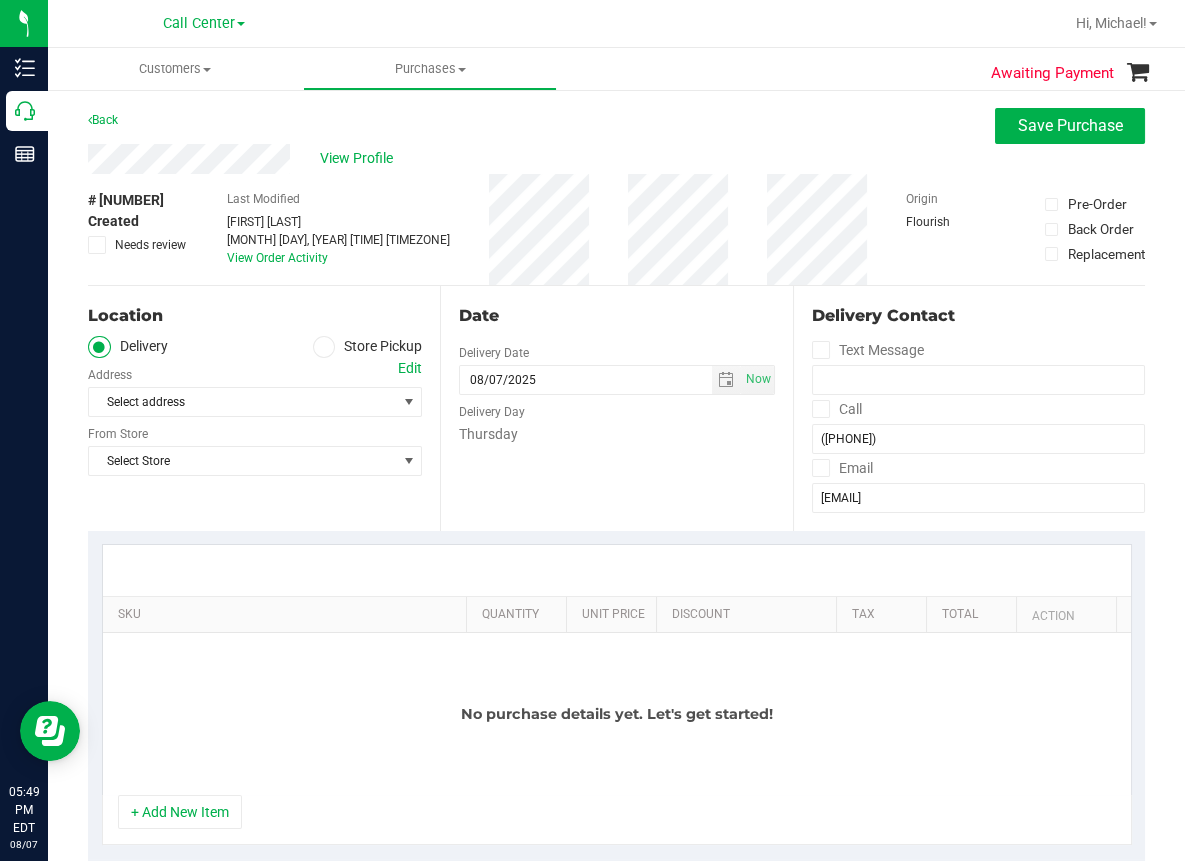 click at bounding box center (324, 347) 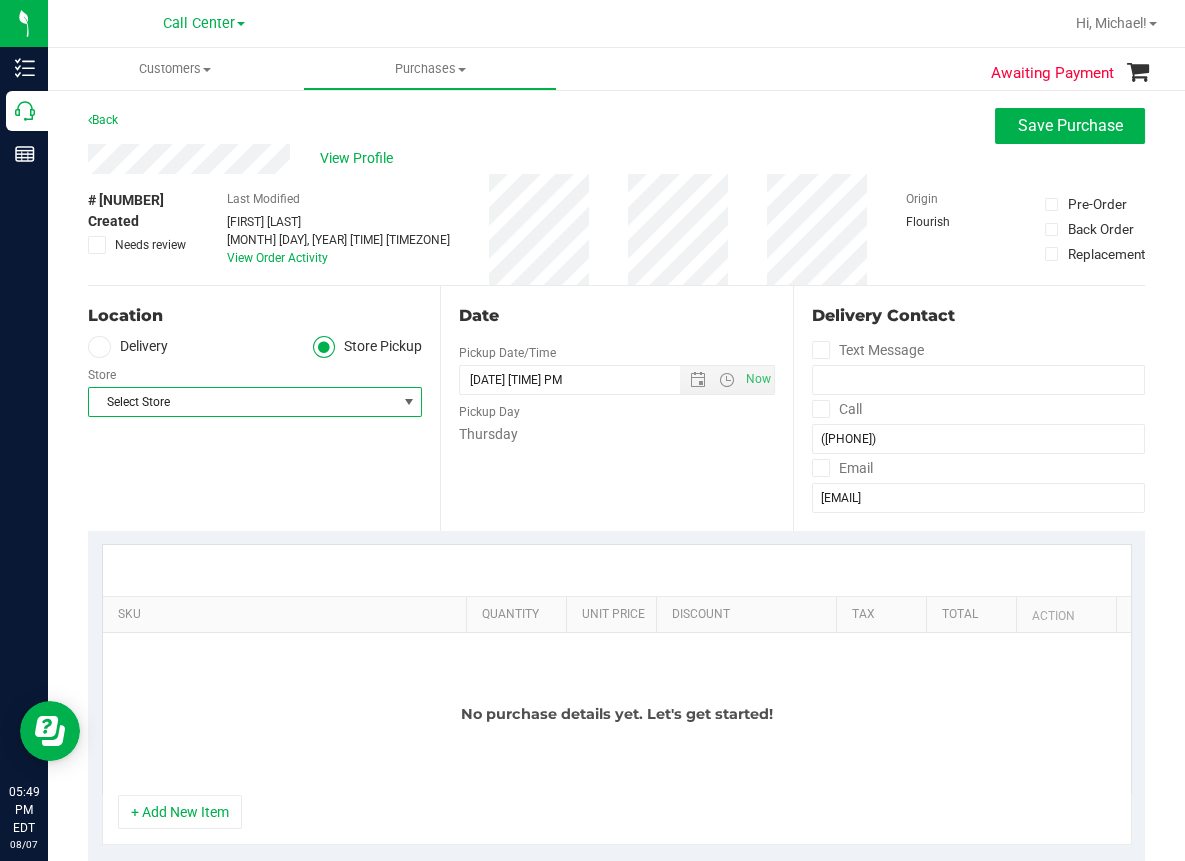 click on "Select Store" at bounding box center (242, 402) 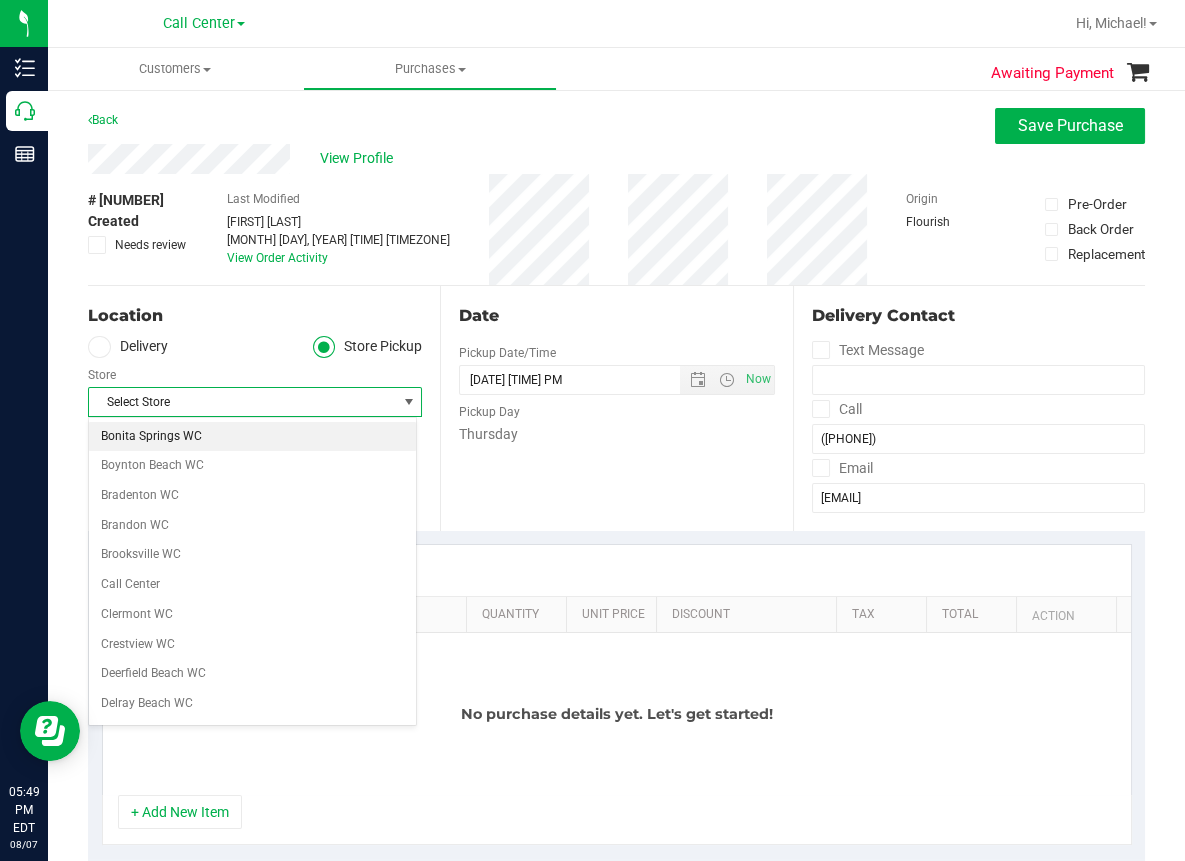 click on "Bonita Springs WC" at bounding box center [252, 437] 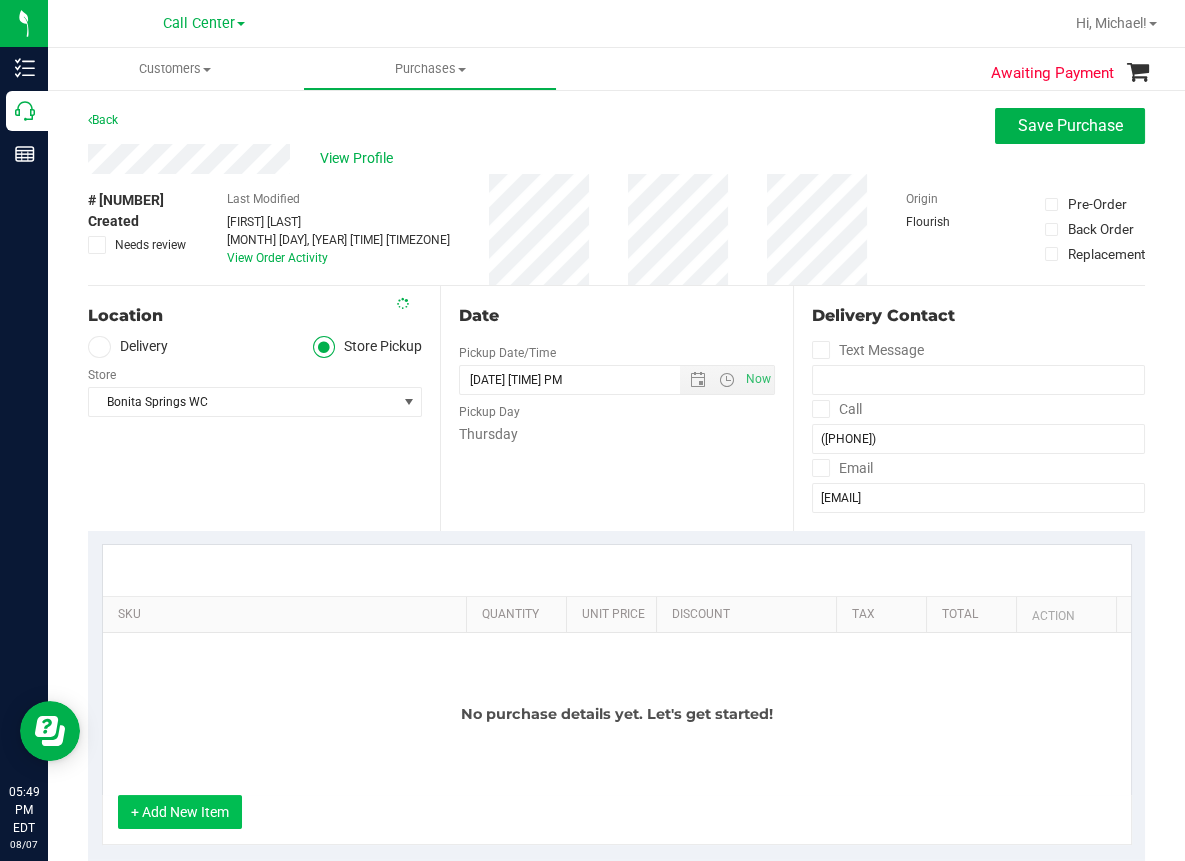click on "+ Add New Item" at bounding box center (180, 812) 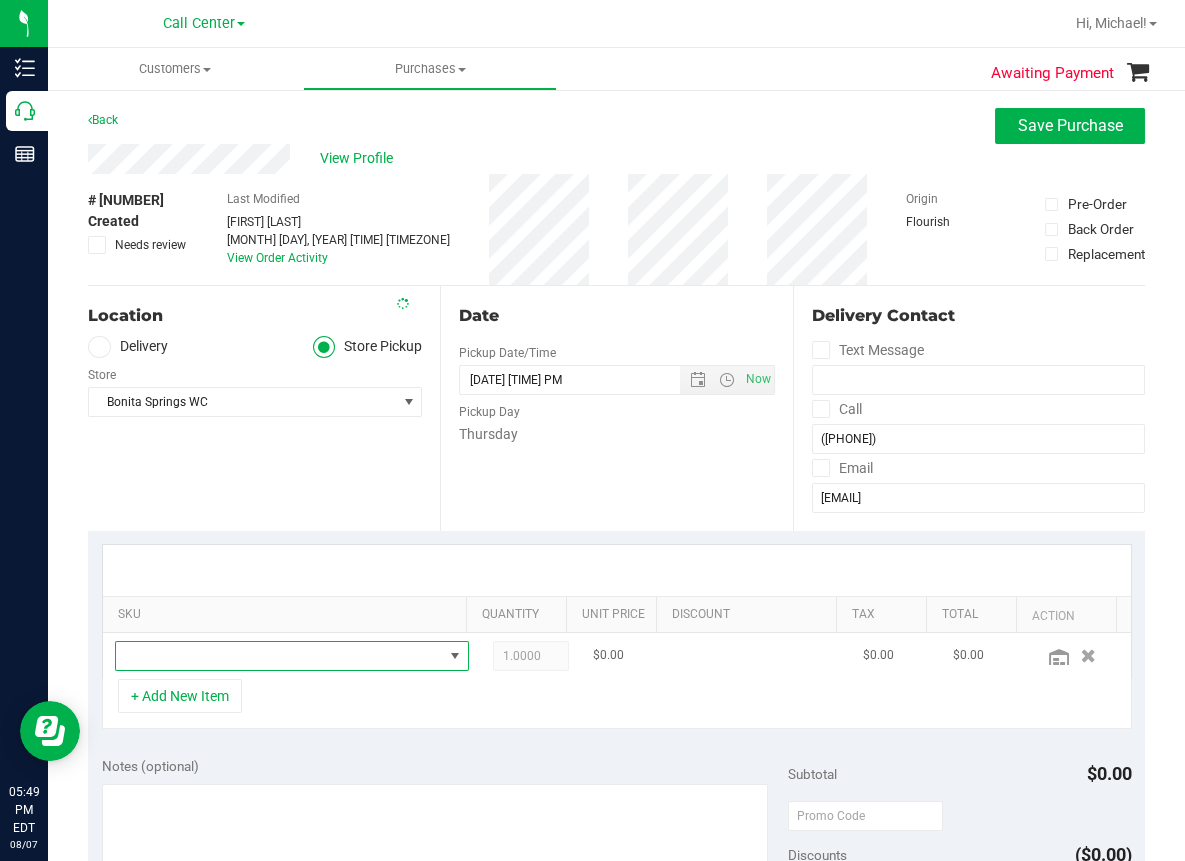 click at bounding box center [279, 656] 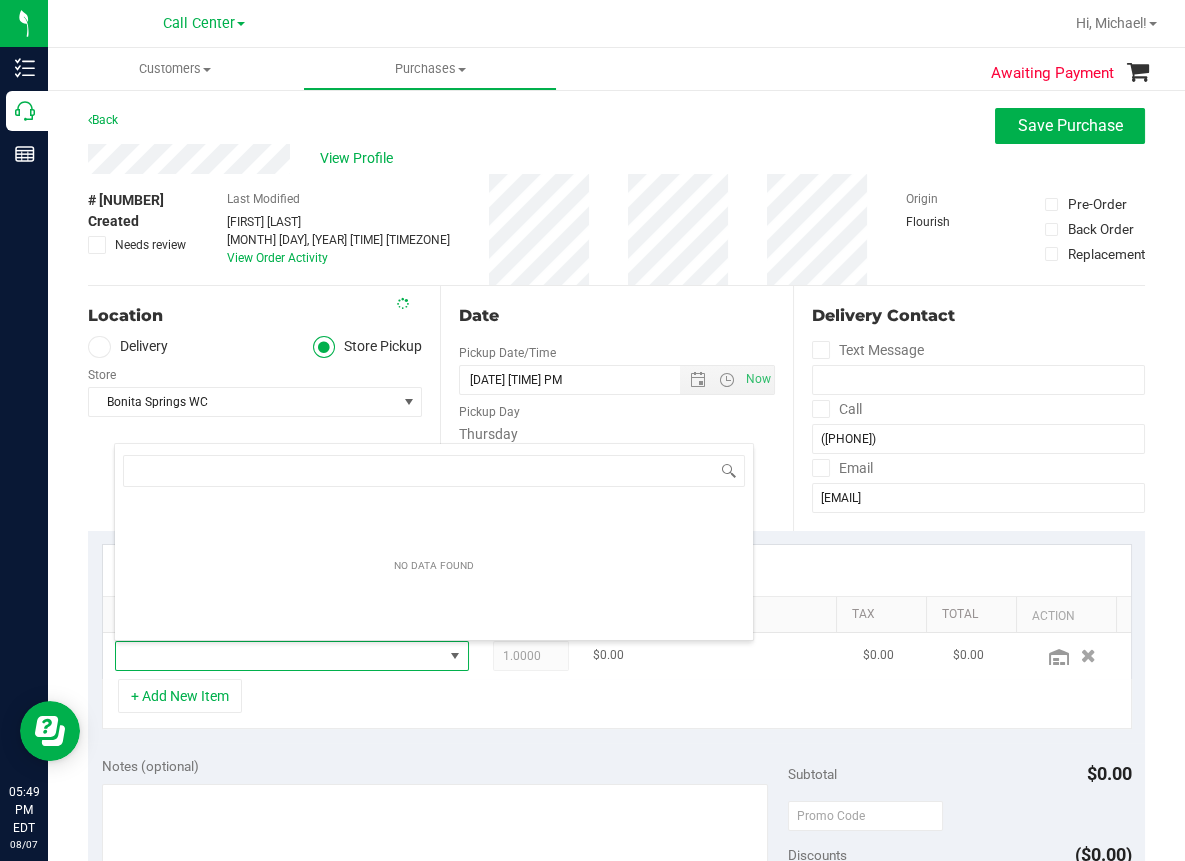 scroll, scrollTop: 99969, scrollLeft: 99676, axis: both 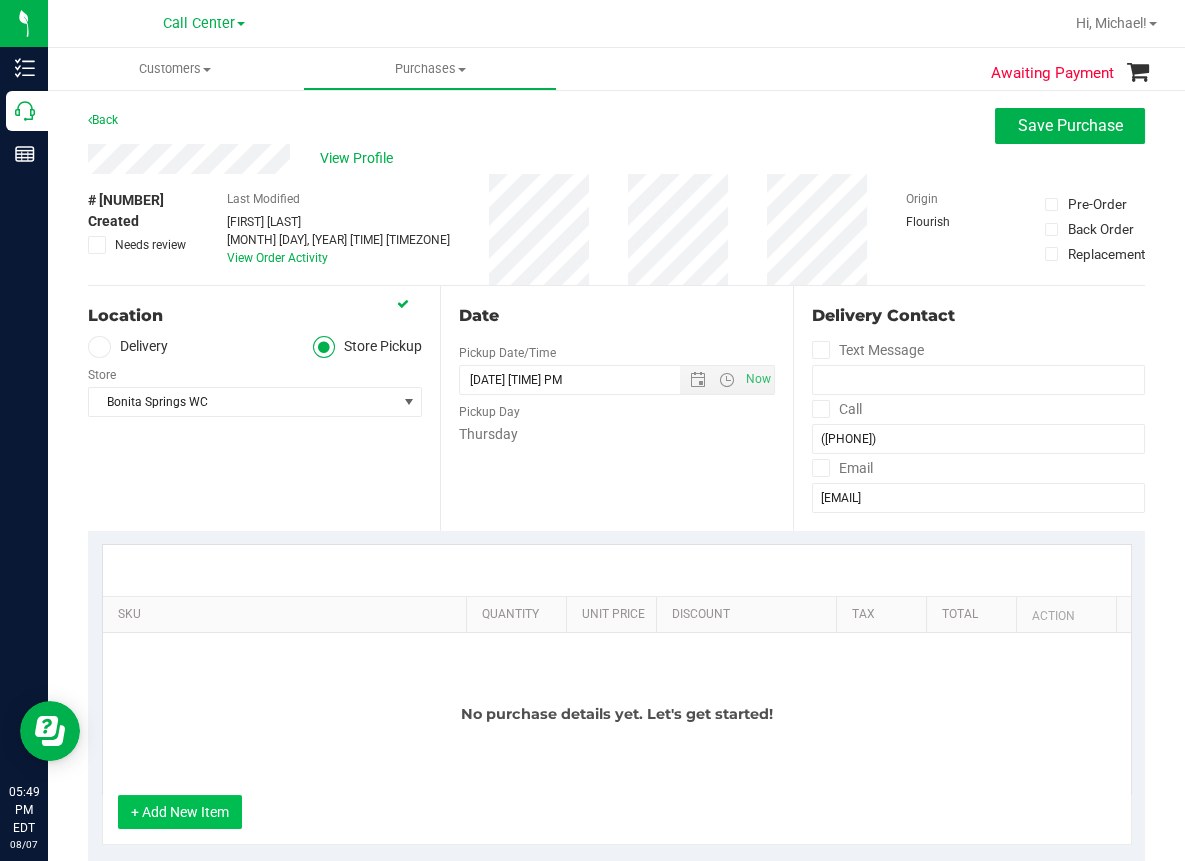 click on "+ Add New Item" at bounding box center (180, 812) 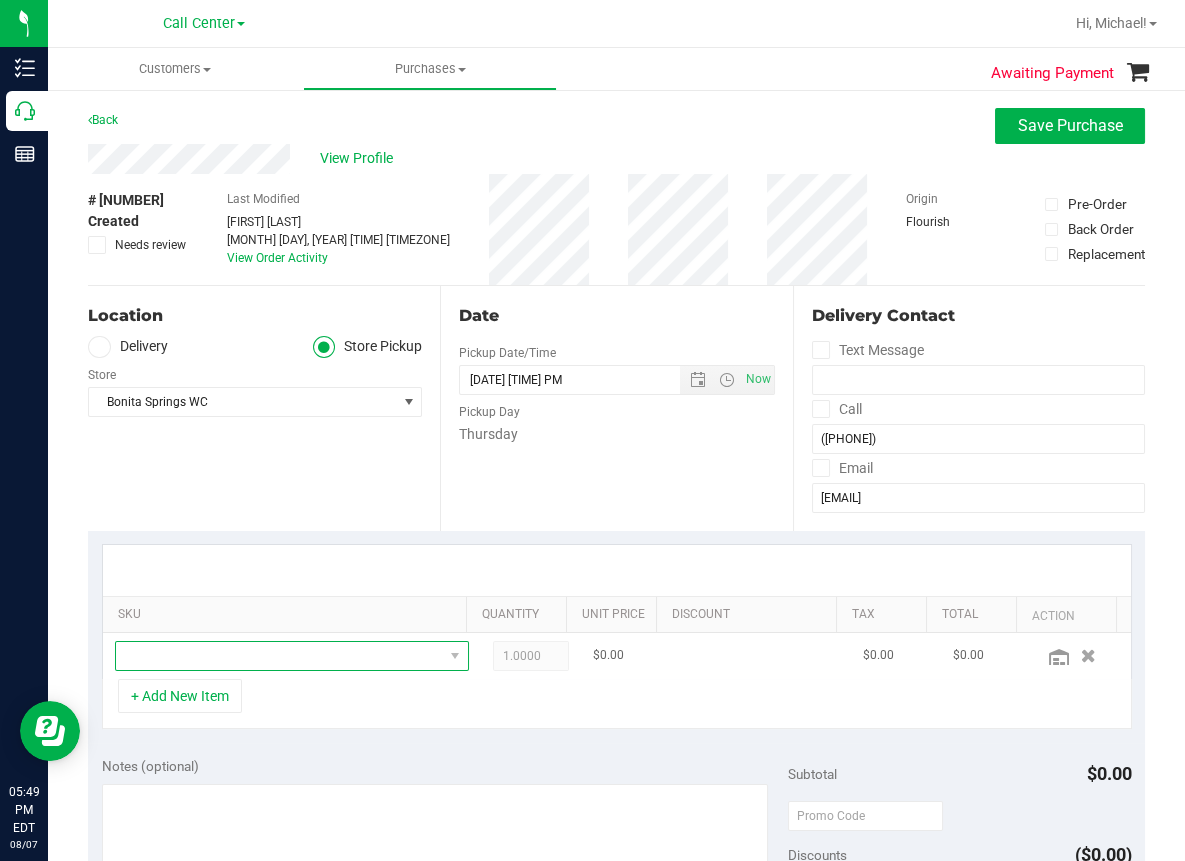 click at bounding box center [279, 656] 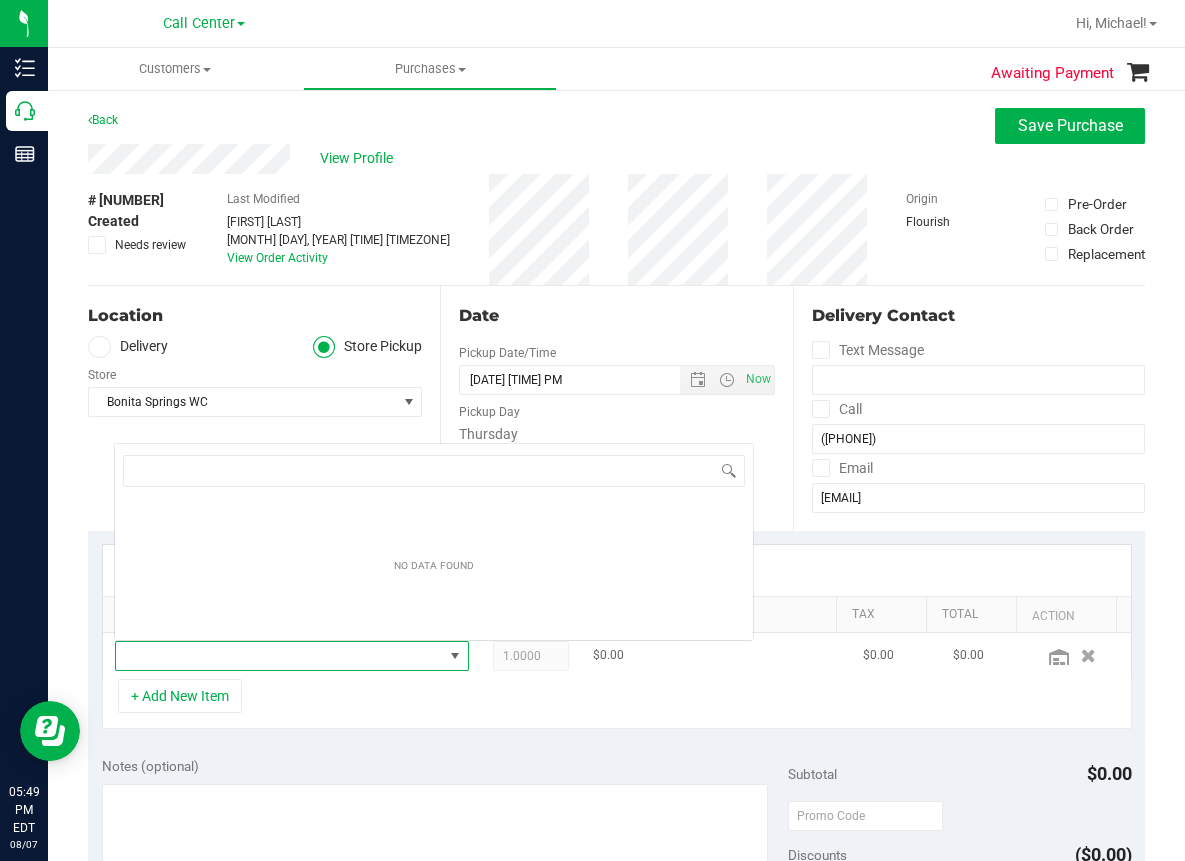 scroll, scrollTop: 0, scrollLeft: 0, axis: both 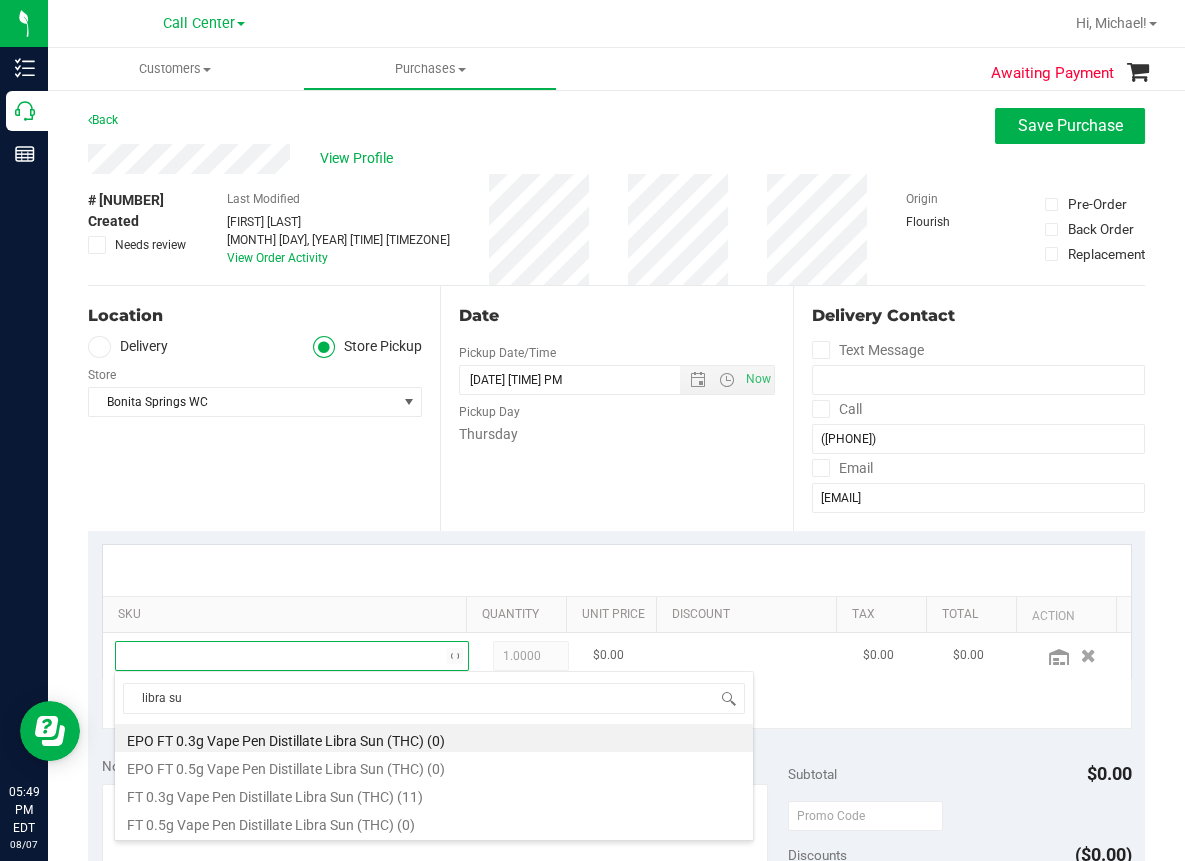 type on "libra sun" 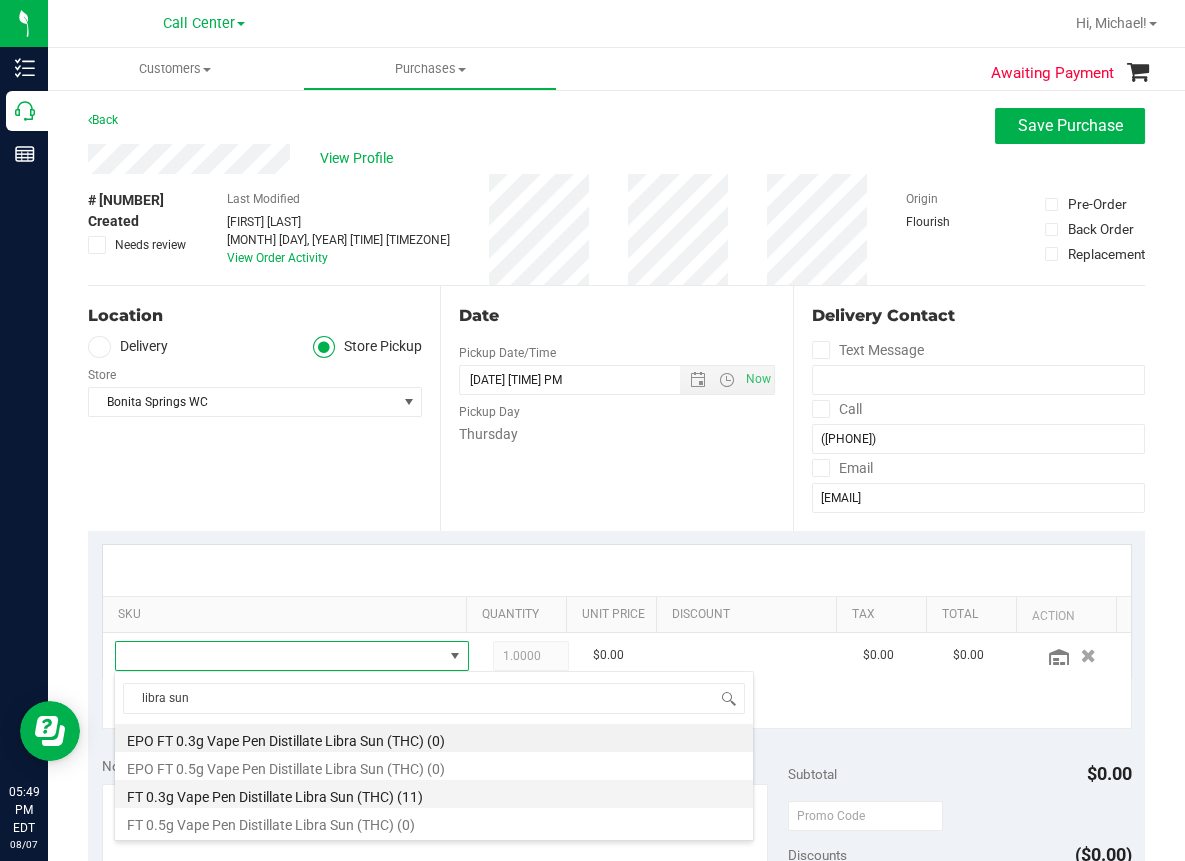 click on "FT 0.3g Vape Pen Distillate Libra Sun (THC) (11)" at bounding box center [434, 794] 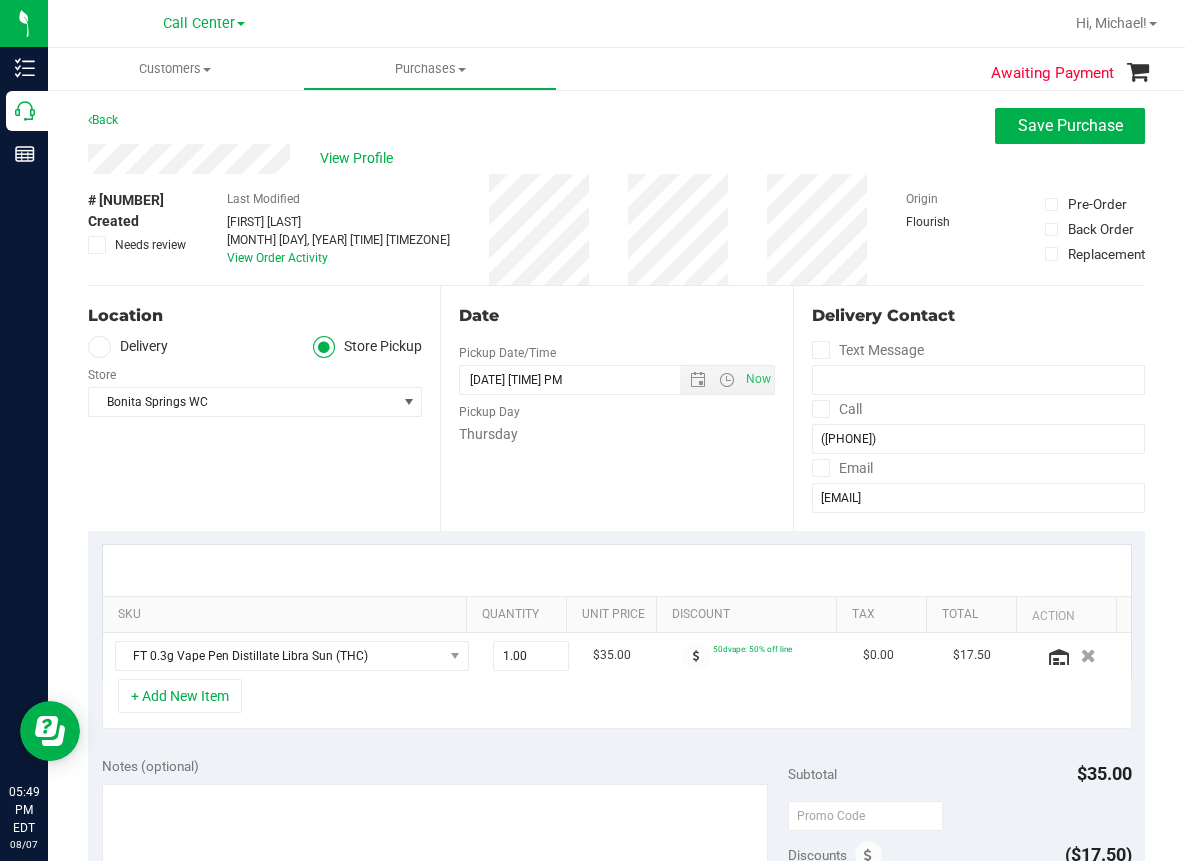 click on "Awaiting Payment
Back
Save Purchase
View Profile
# [NUMBER]
Created
Needs review
Last Modified
[FIRST] [LAST]
[DATE] [TIME] [TIMEZONE]
View Order Activity" at bounding box center [616, 819] 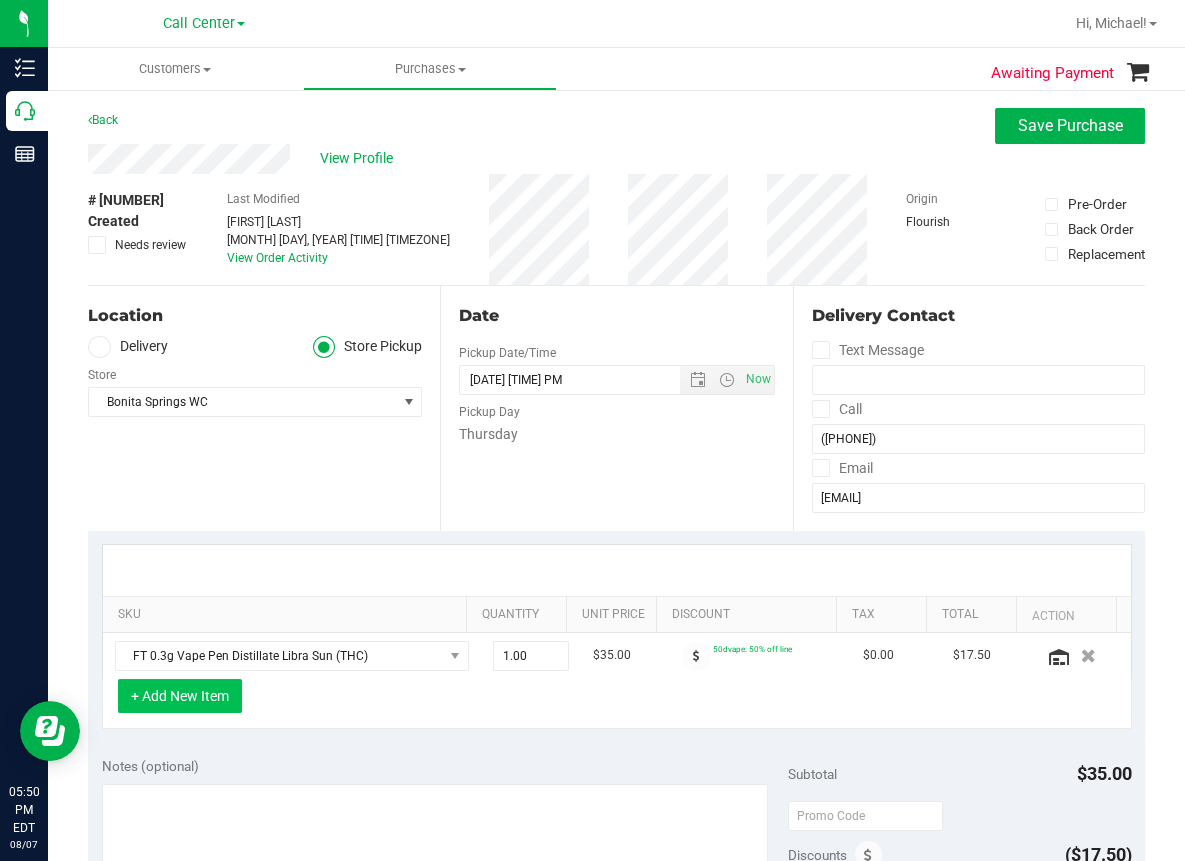 click on "+ Add New Item" at bounding box center (180, 696) 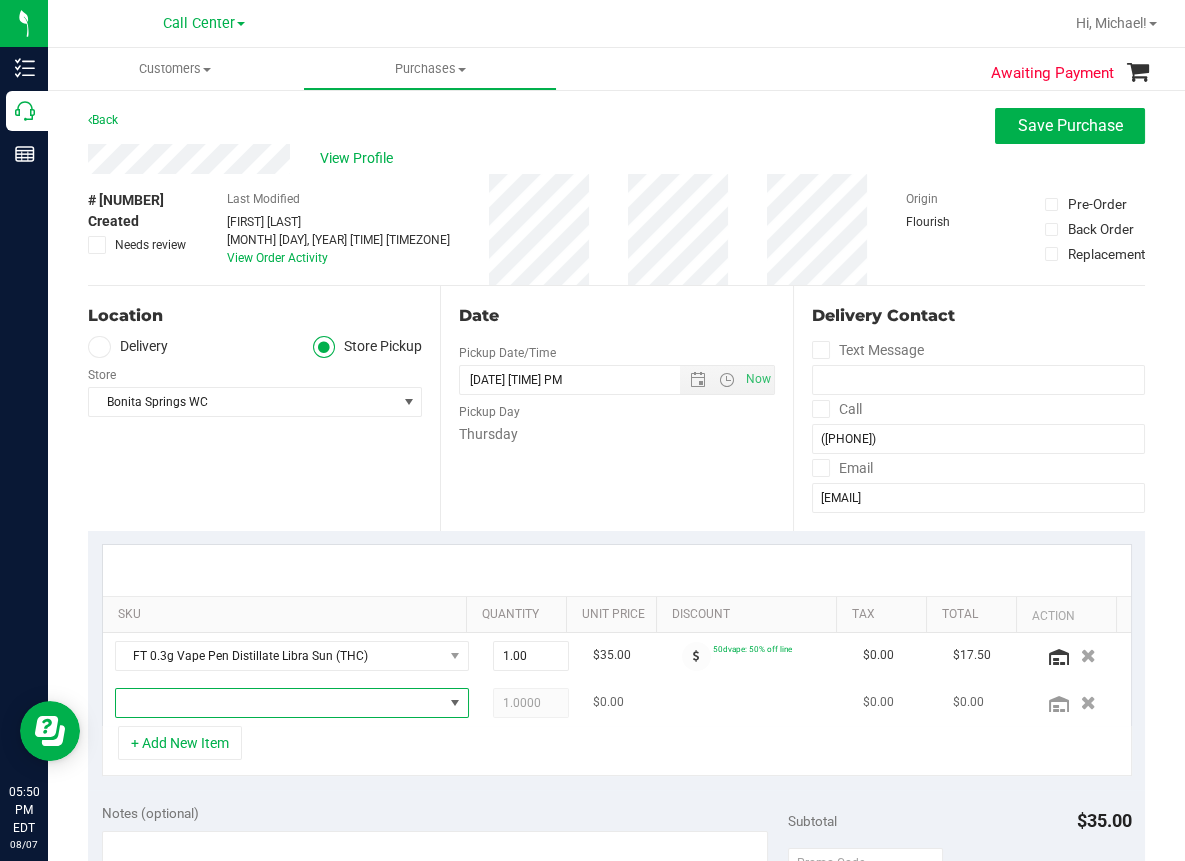 click at bounding box center [279, 703] 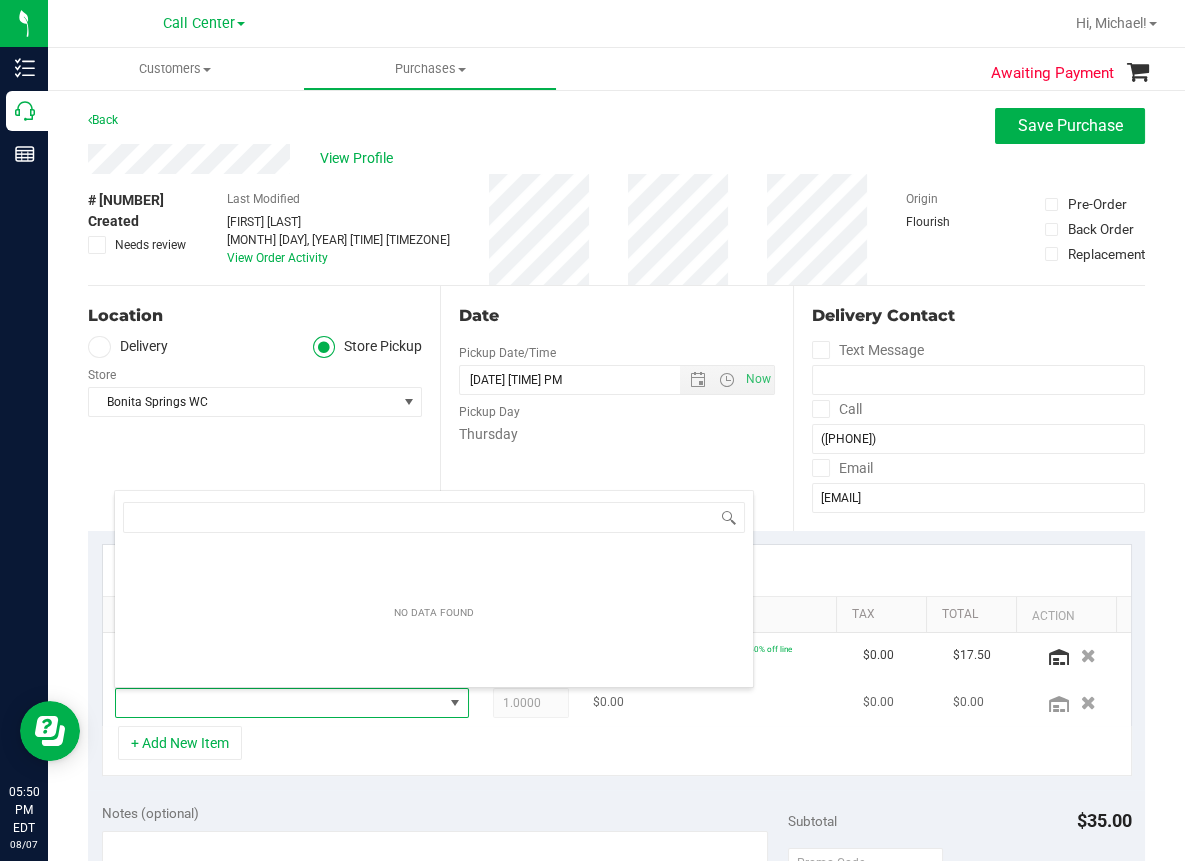 scroll, scrollTop: 99969, scrollLeft: 99676, axis: both 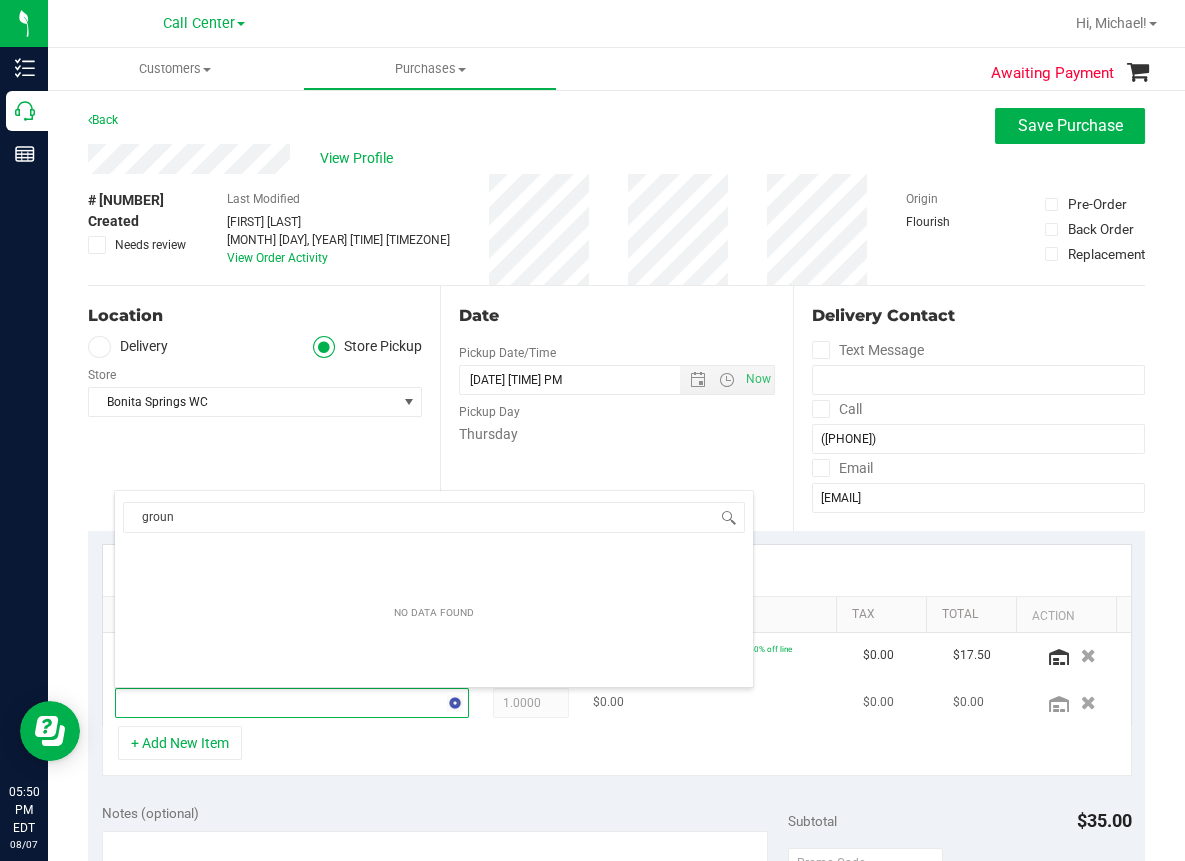 type on "ground" 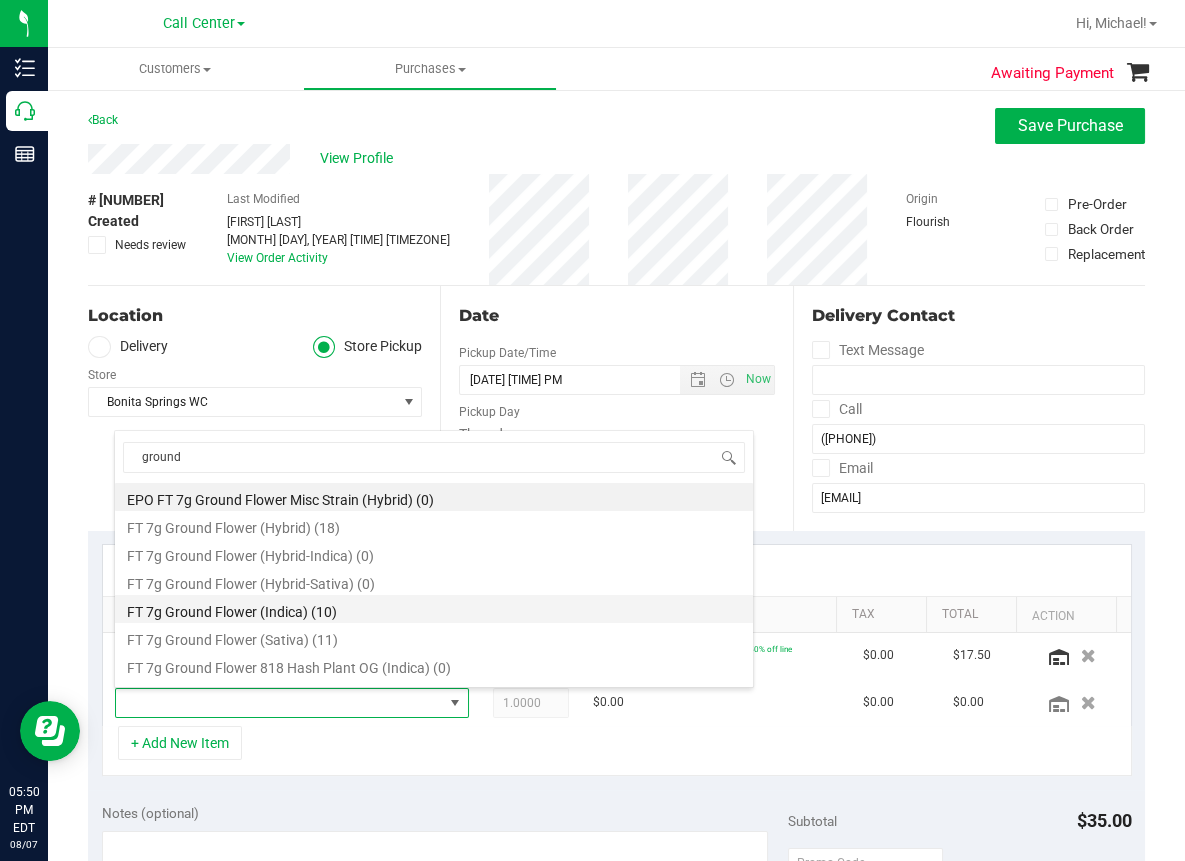 click on "FT 7g Ground Flower (Indica) (10)" at bounding box center (434, 609) 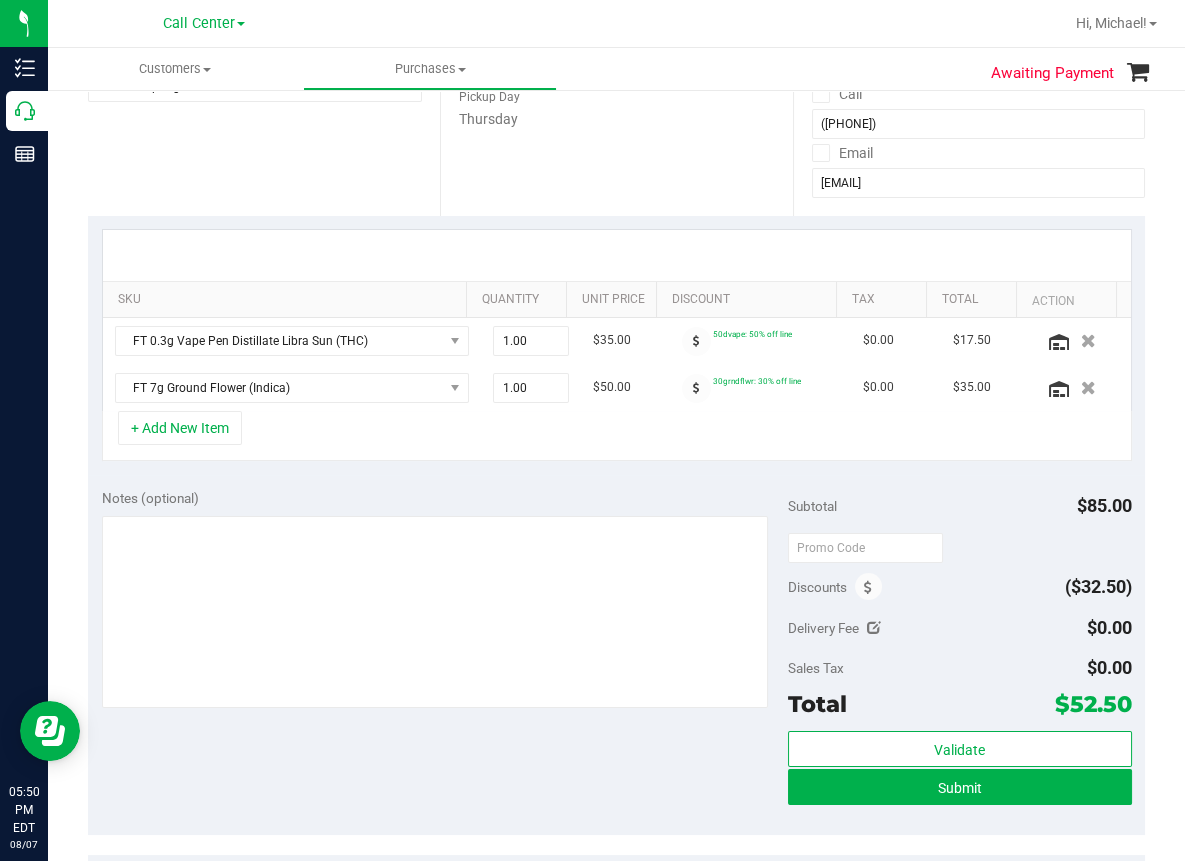 scroll, scrollTop: 400, scrollLeft: 0, axis: vertical 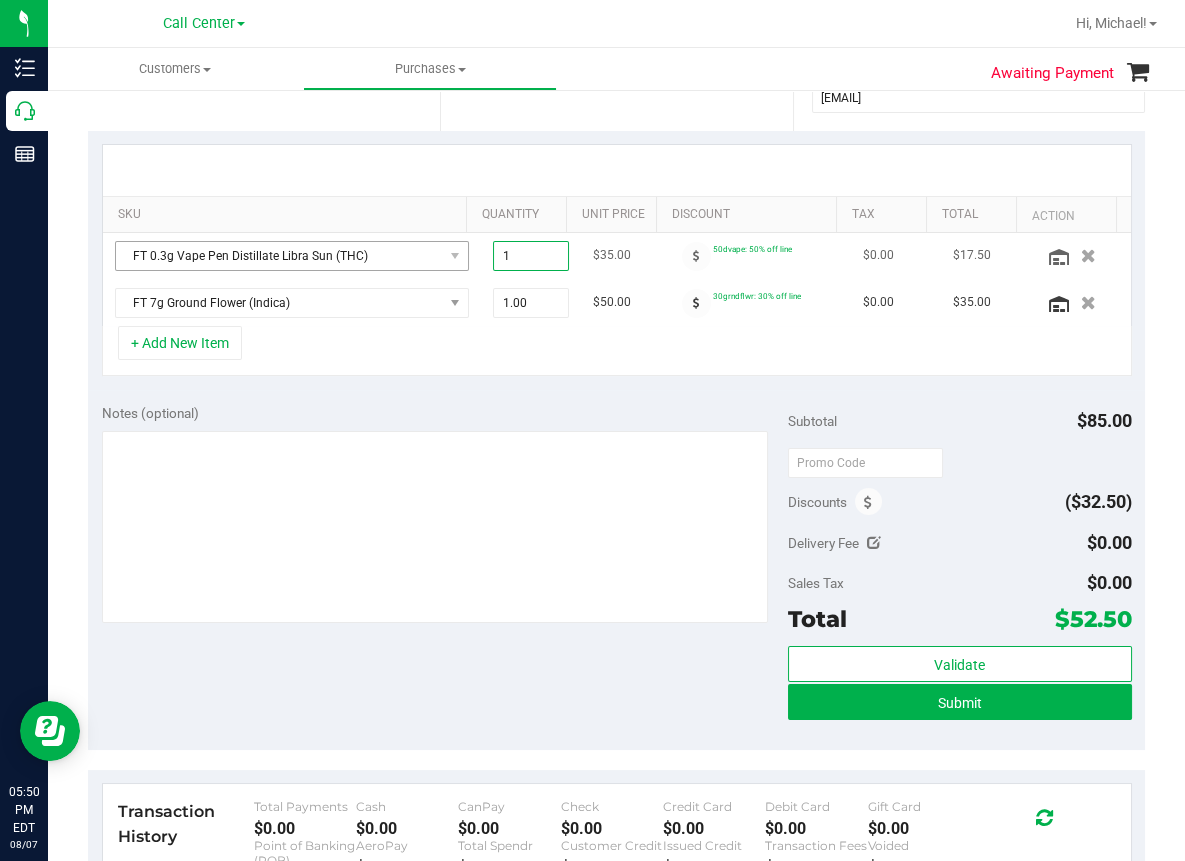 drag, startPoint x: 512, startPoint y: 250, endPoint x: 435, endPoint y: 261, distance: 77.781746 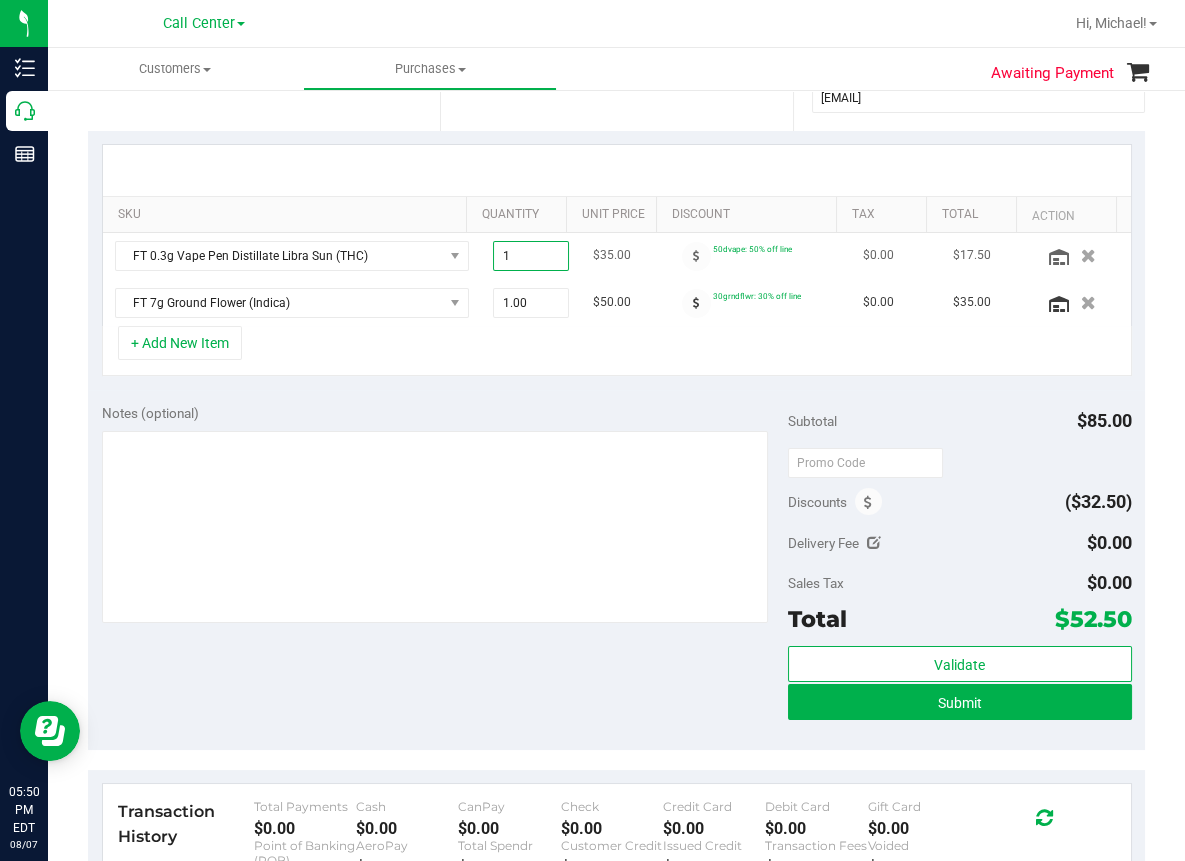 type on "4" 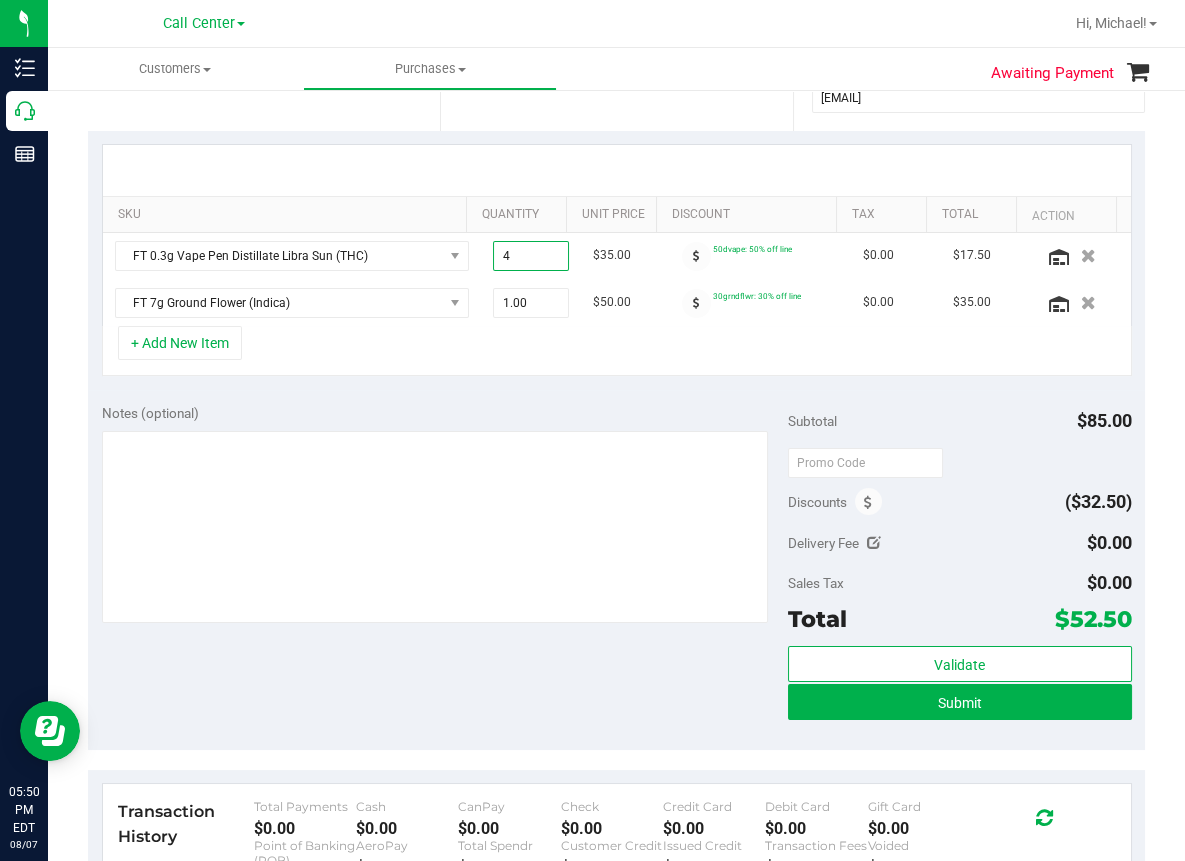 type on "4.00" 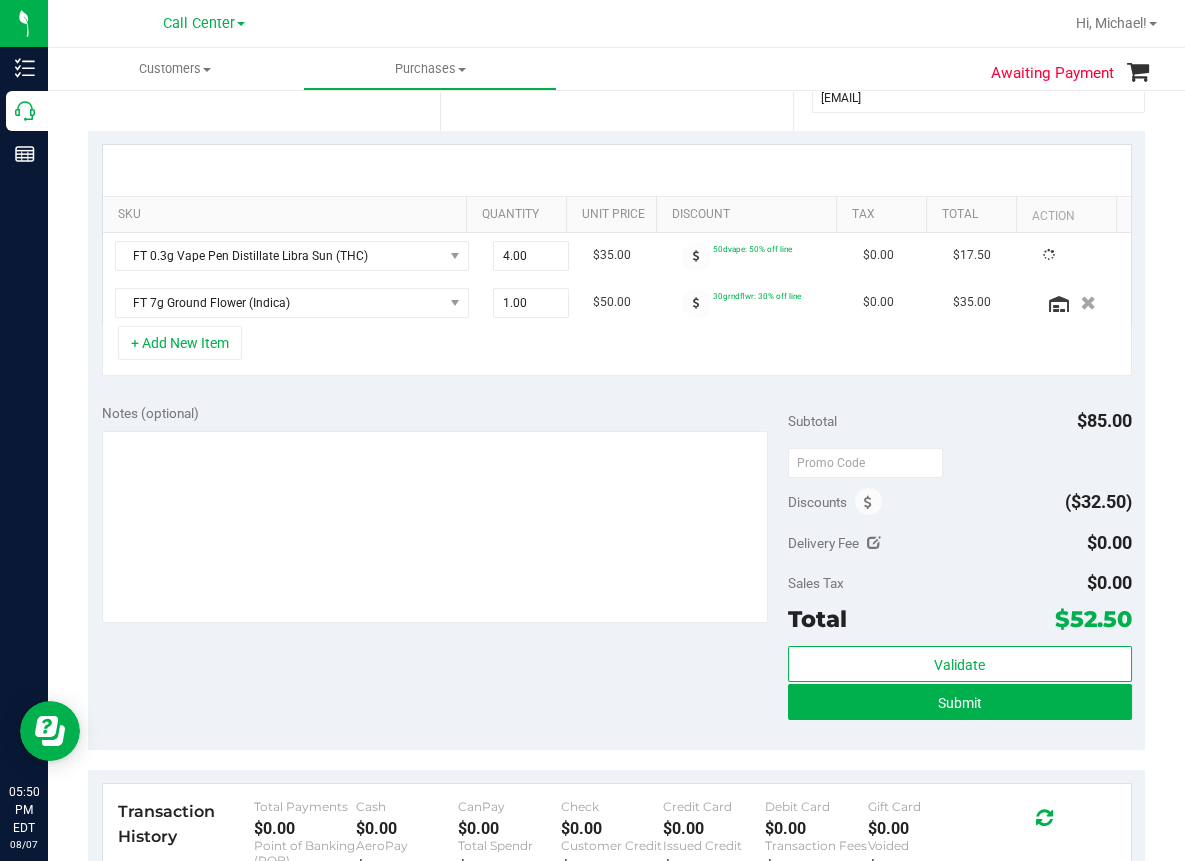 click on "+ Add New Item" at bounding box center (617, 351) 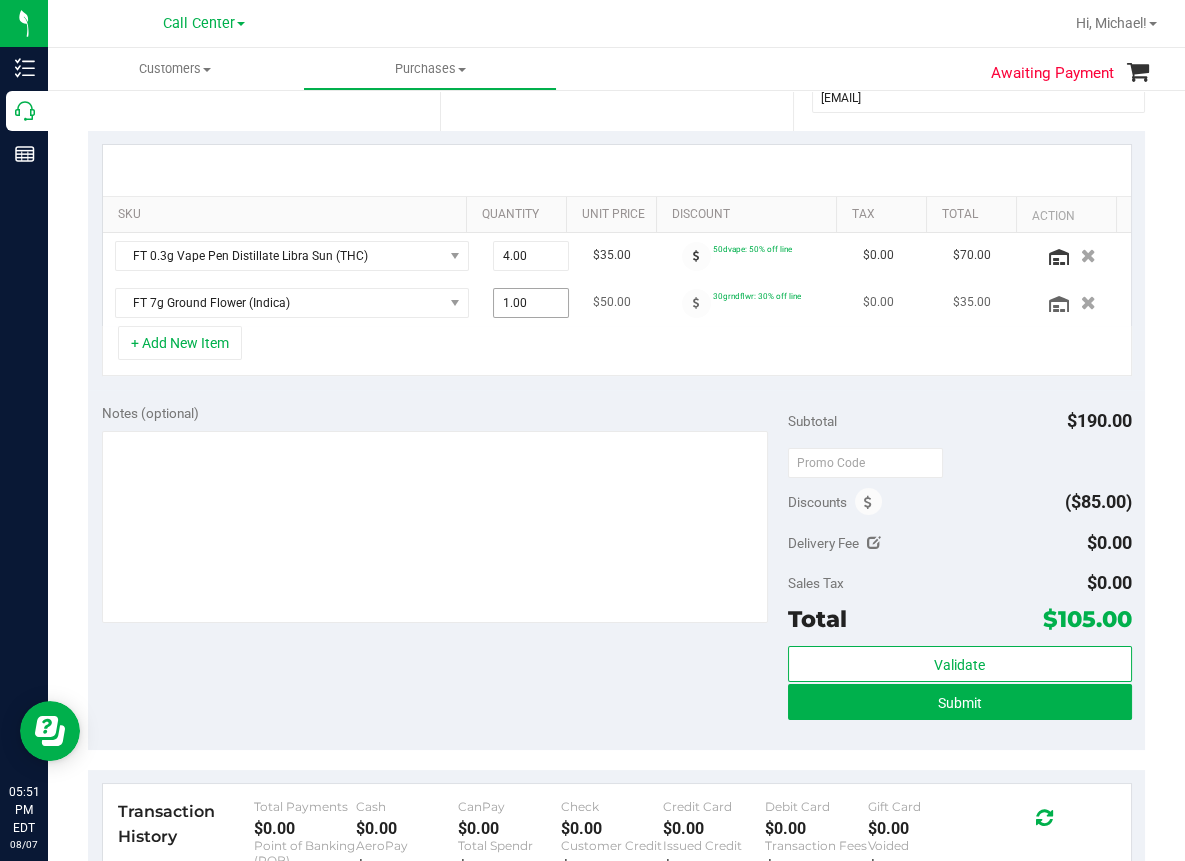click on "1.00 1" at bounding box center (531, 303) 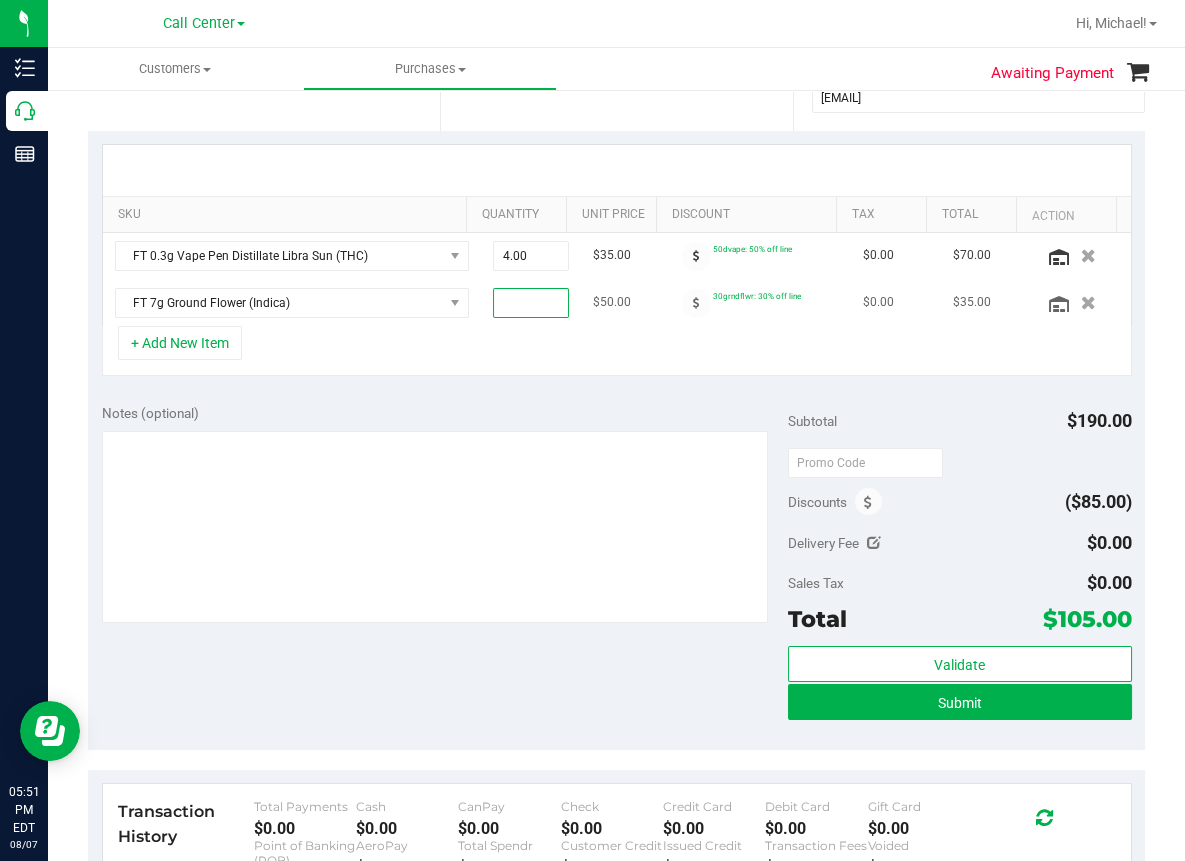 type on "2" 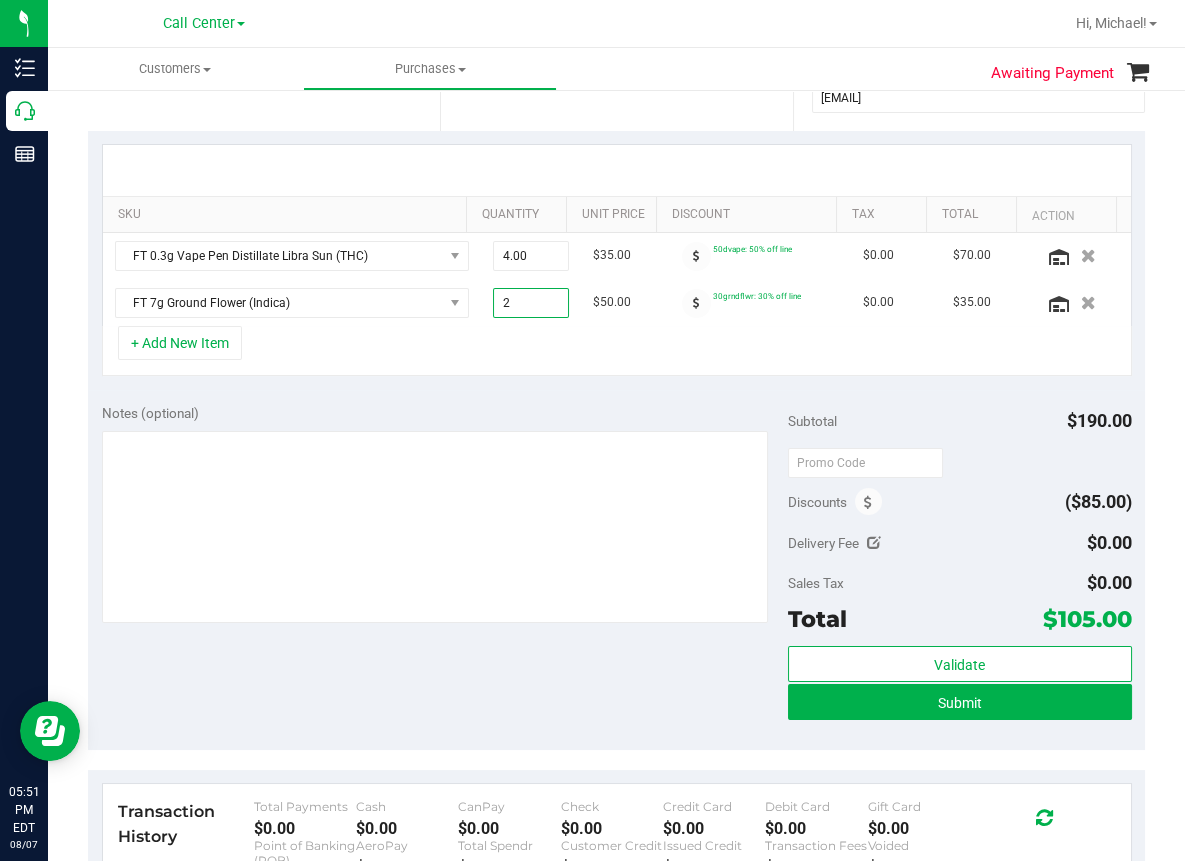 type on "2.00" 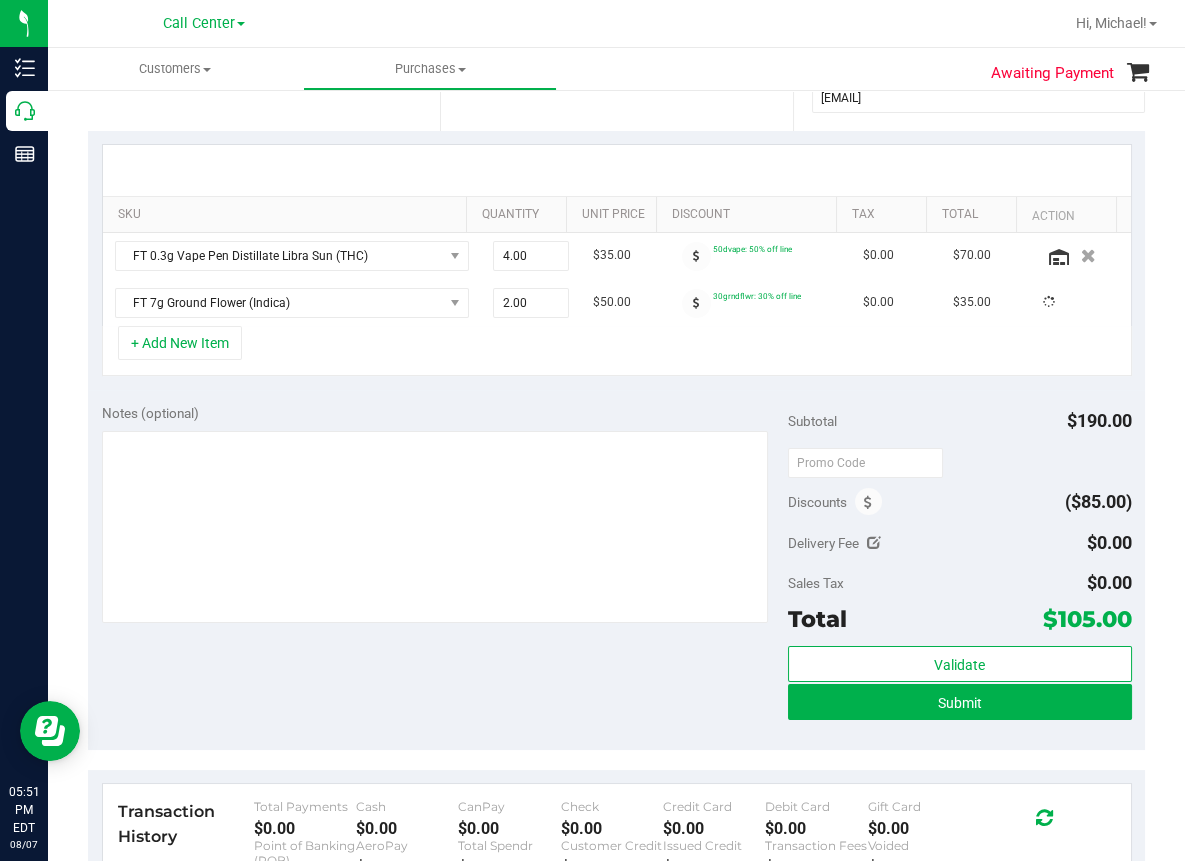 click on "+ Add New Item" at bounding box center [617, 351] 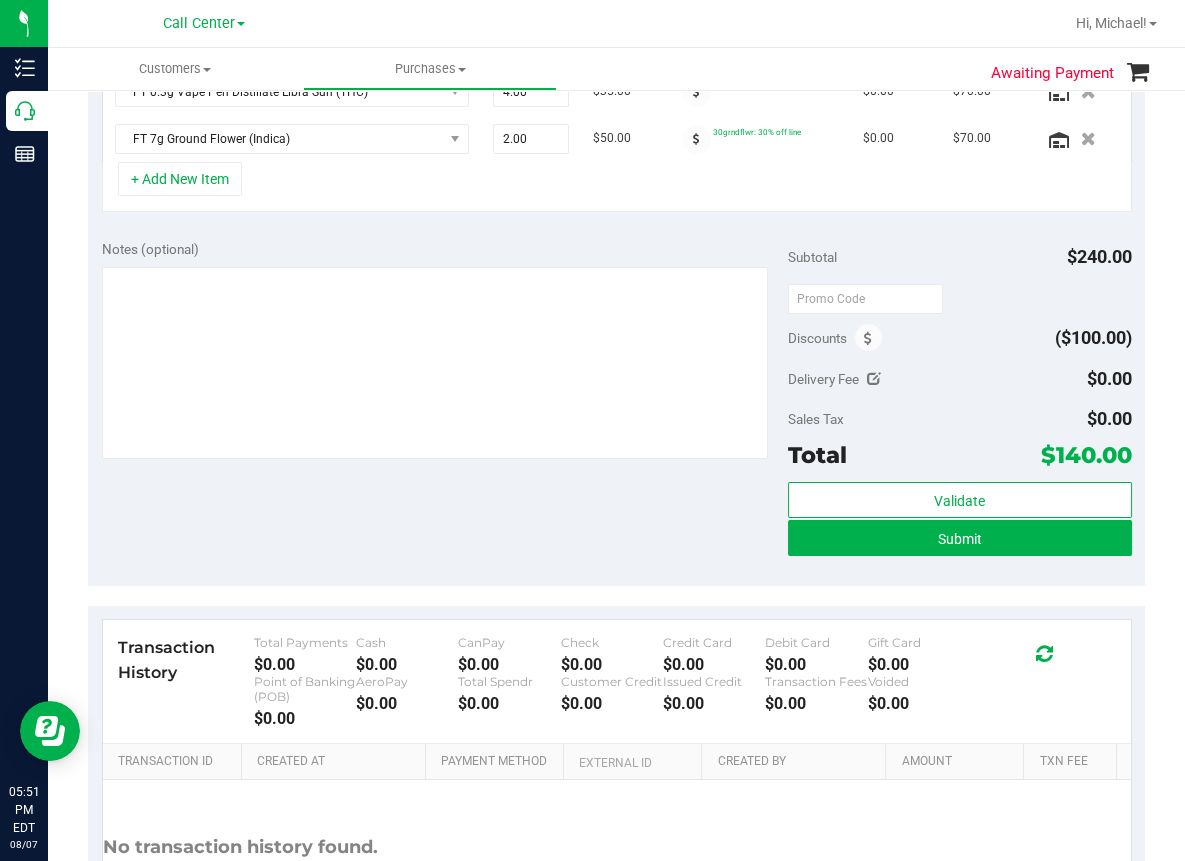 scroll, scrollTop: 600, scrollLeft: 0, axis: vertical 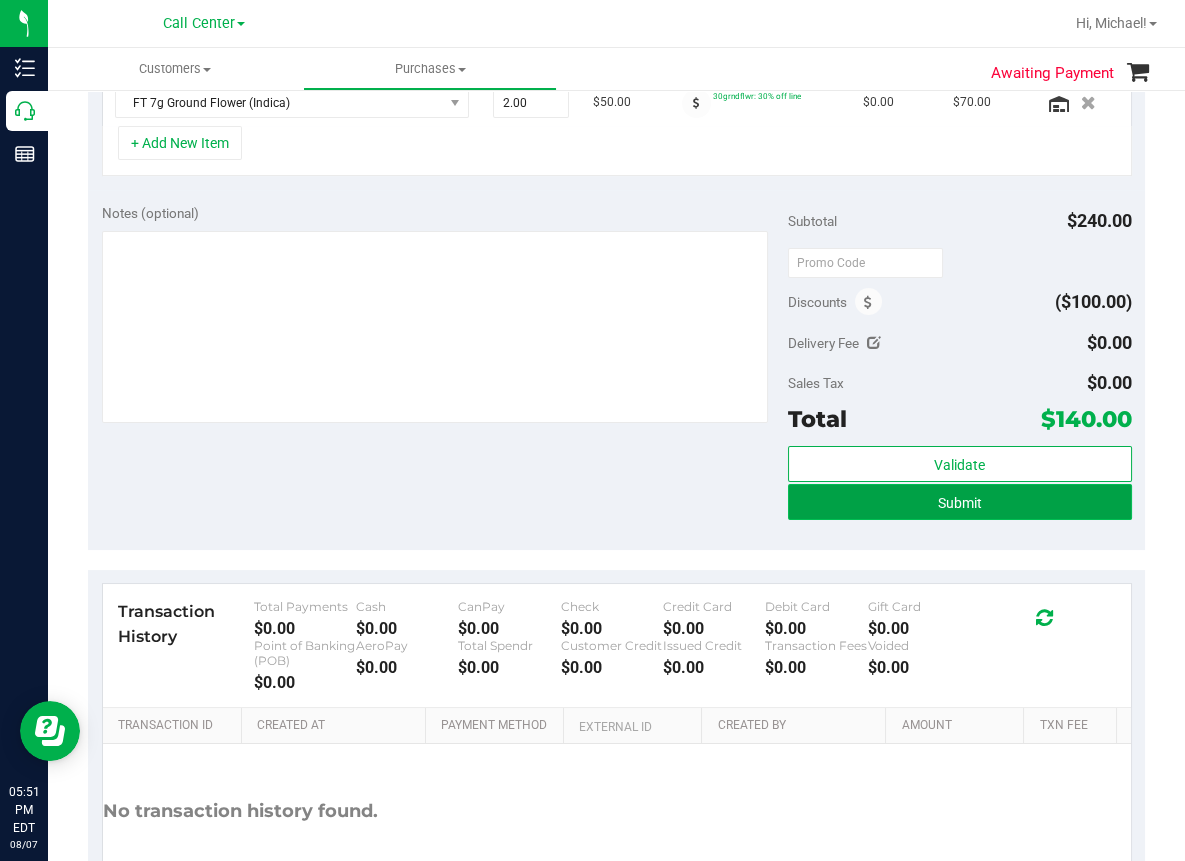click on "Submit" at bounding box center [959, 502] 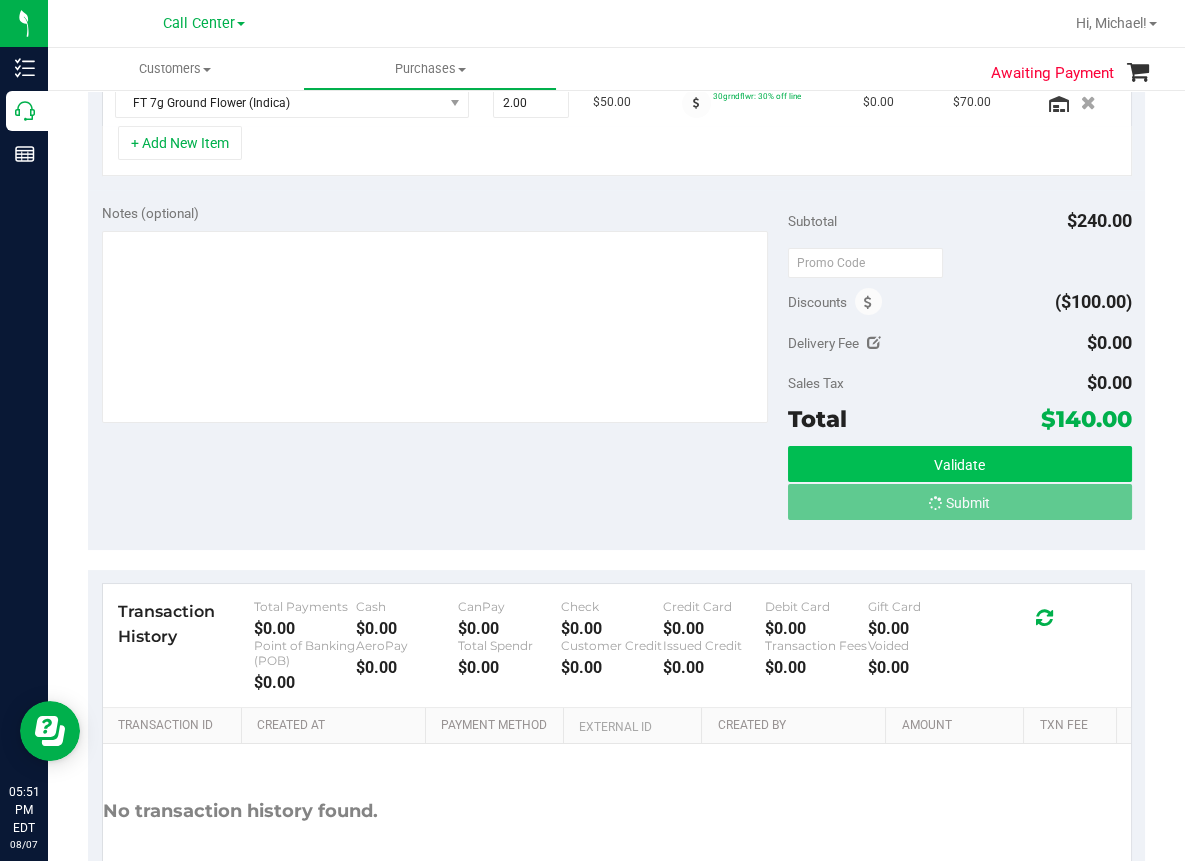scroll, scrollTop: 568, scrollLeft: 0, axis: vertical 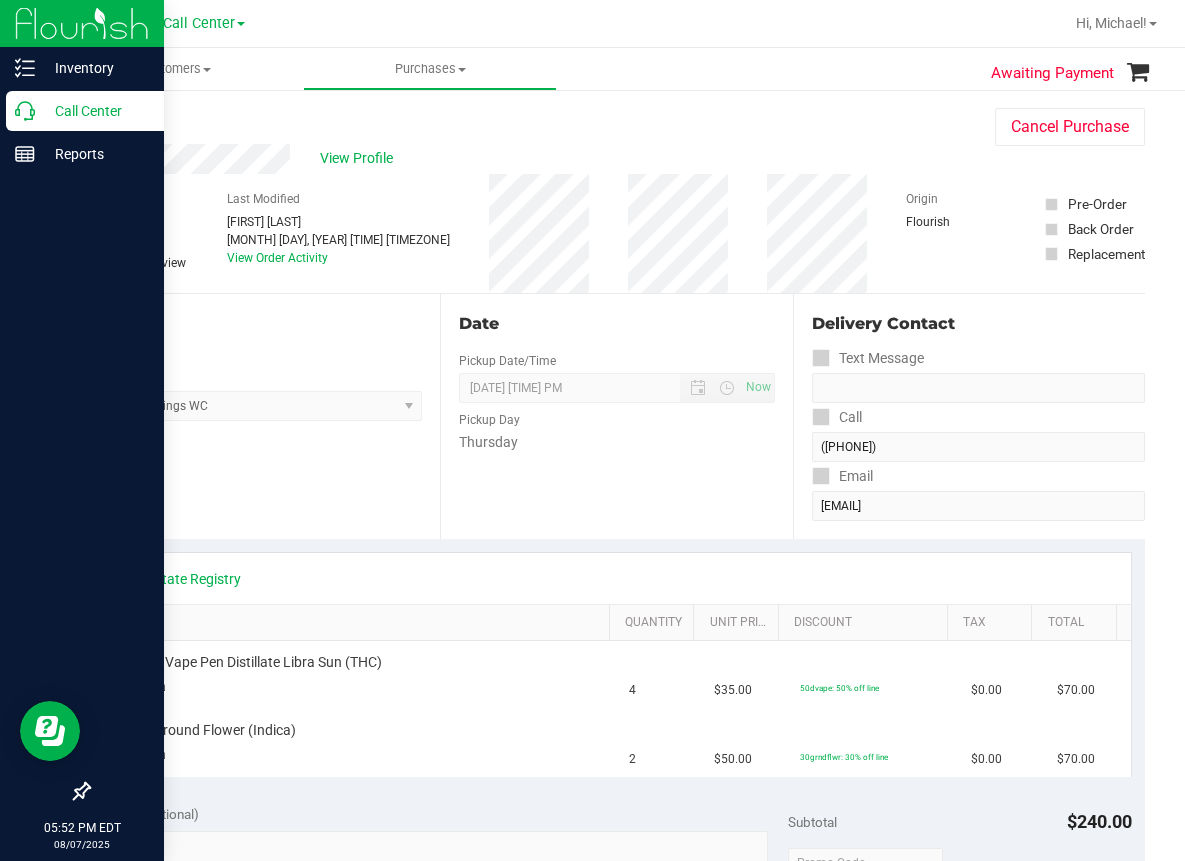 click 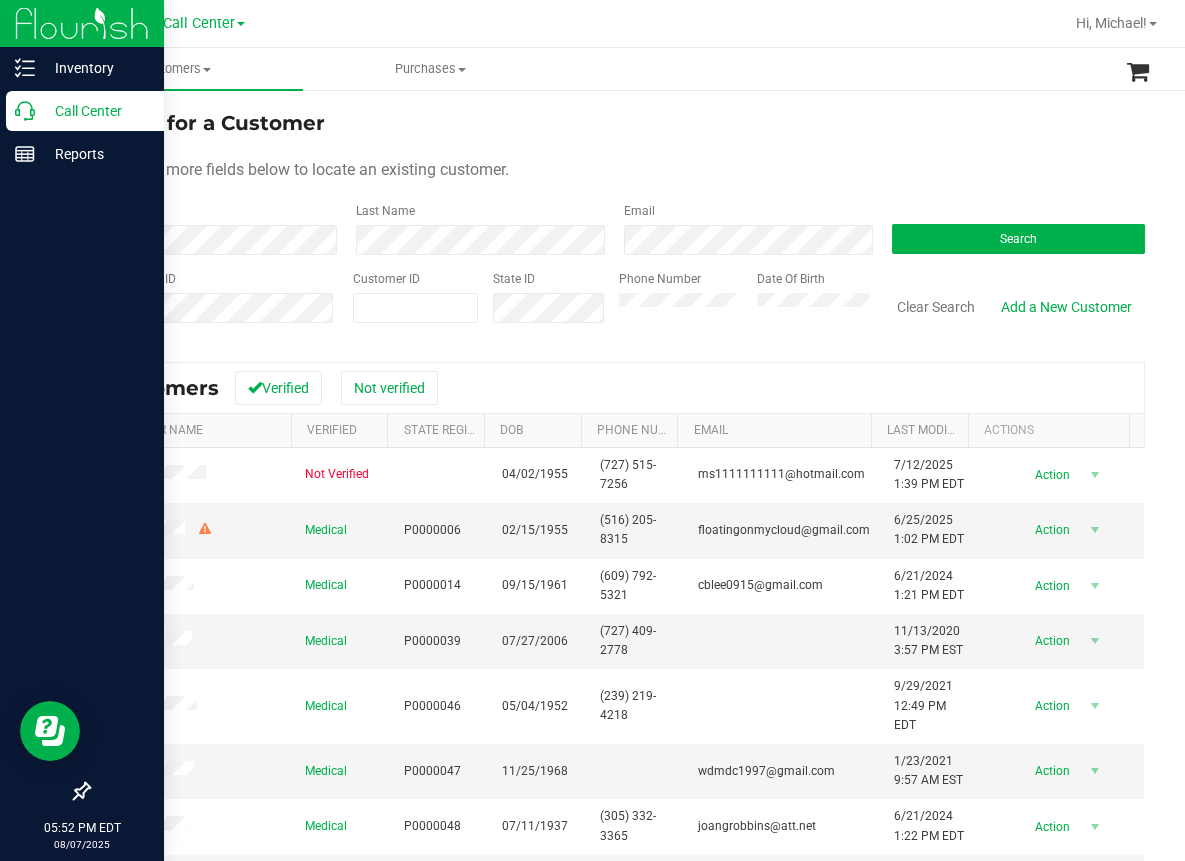 type on "[NUMBER]" 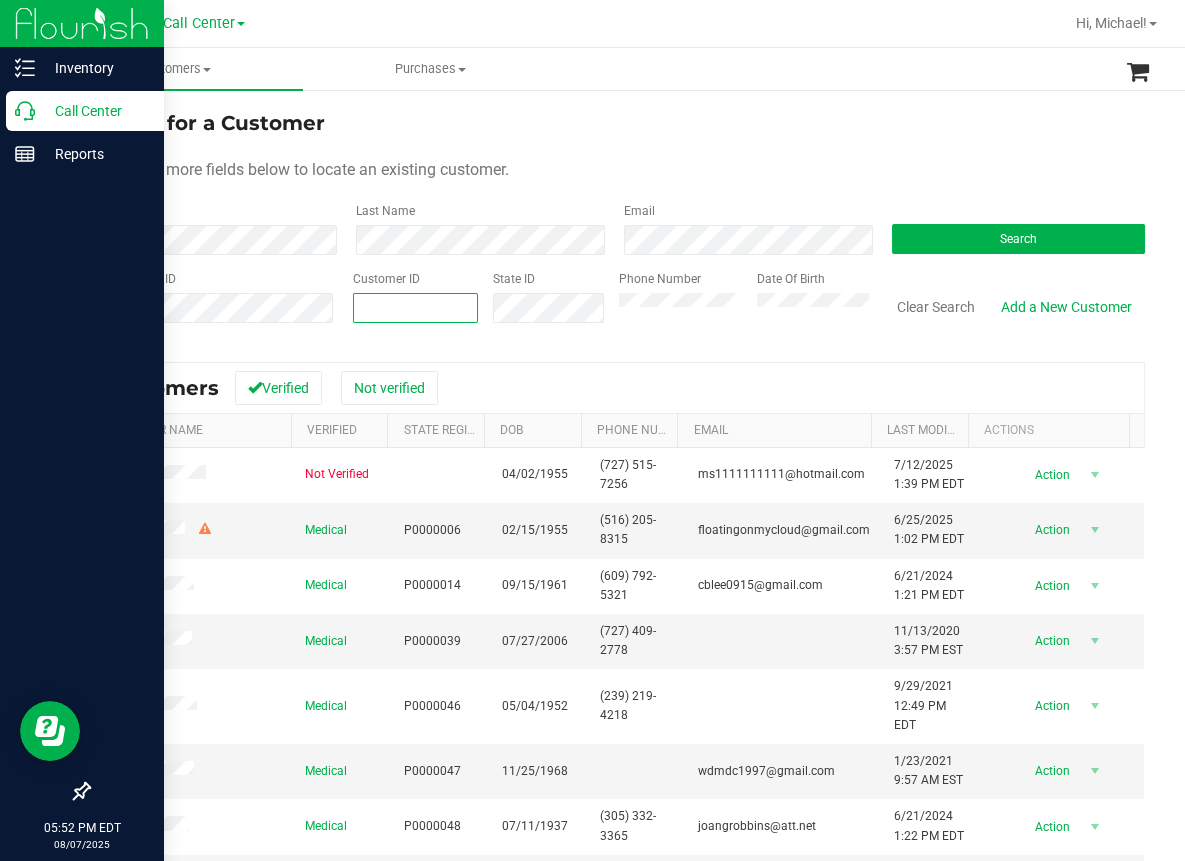 type 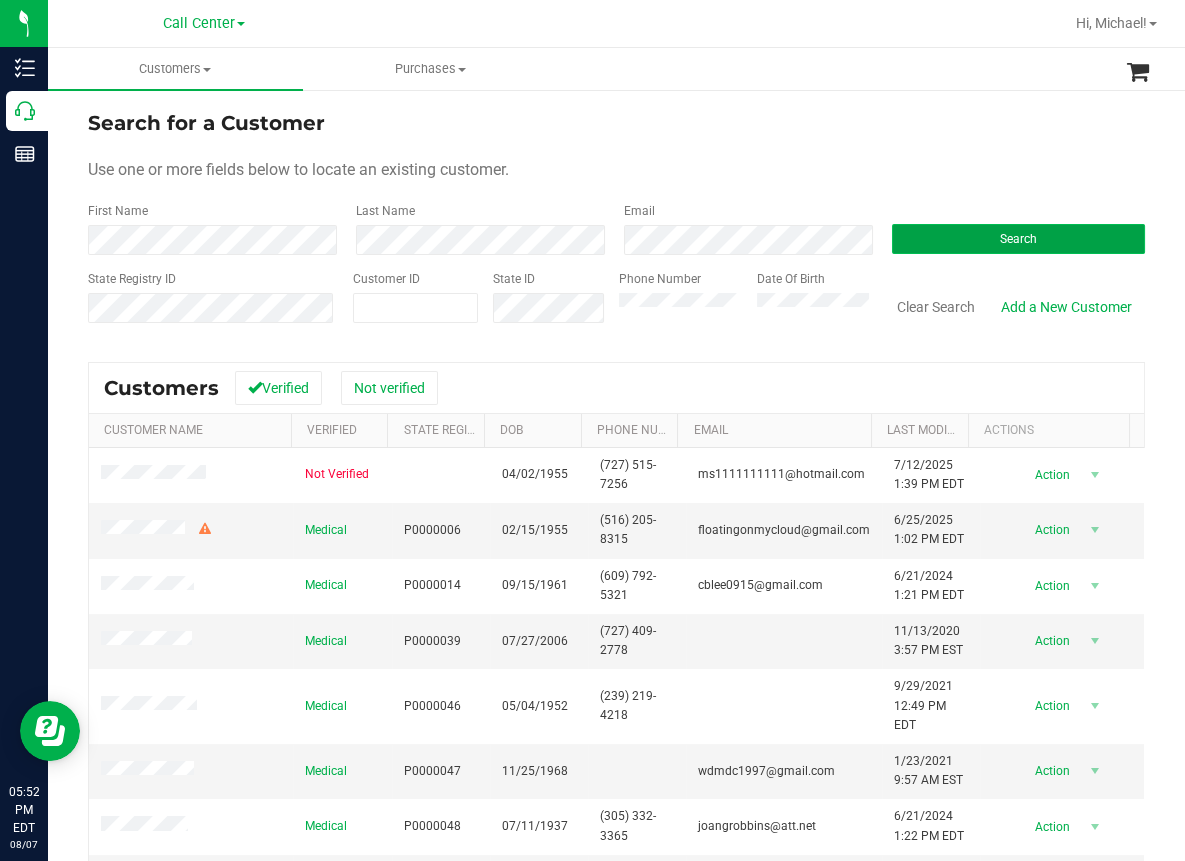 click on "Search" at bounding box center [1018, 239] 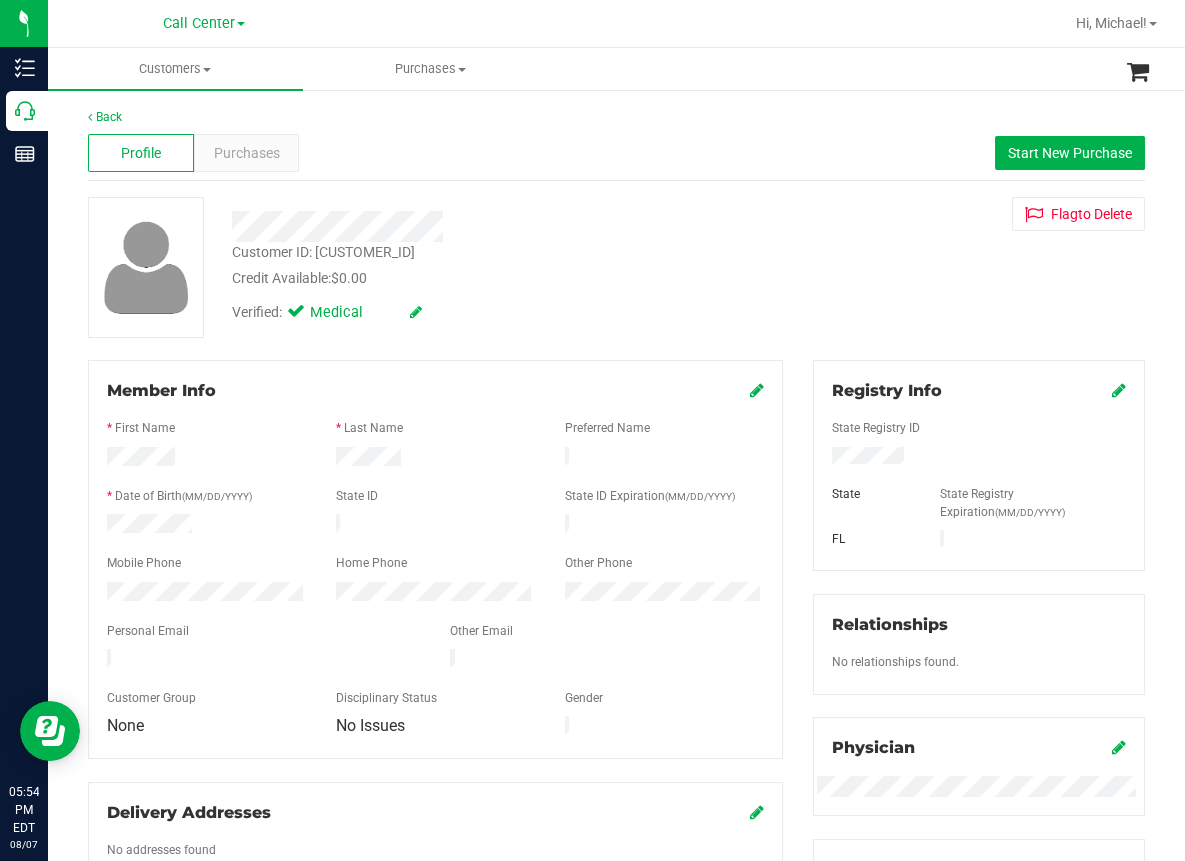 click on "Customer ID: [CUSTOMER_ID]" at bounding box center (323, 252) 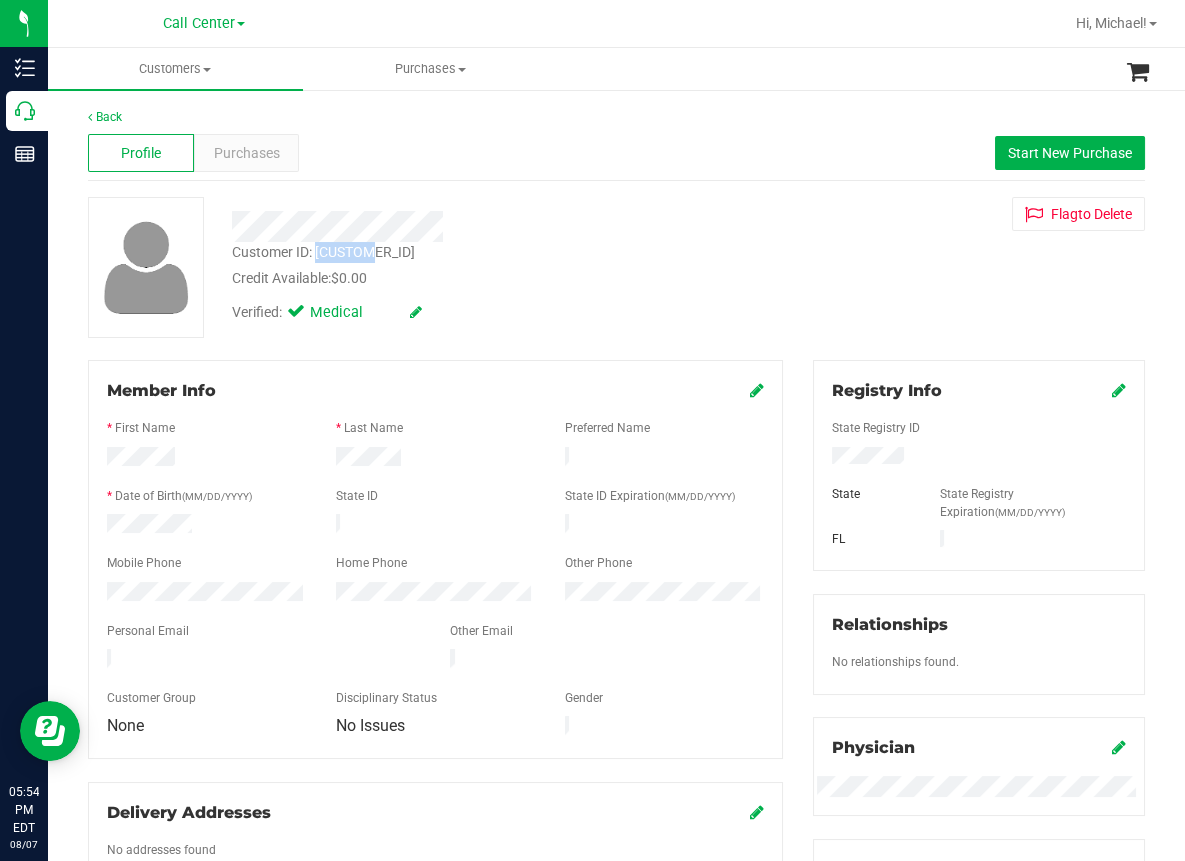 click on "Customer ID: [CUSTOMER_ID]" at bounding box center (323, 252) 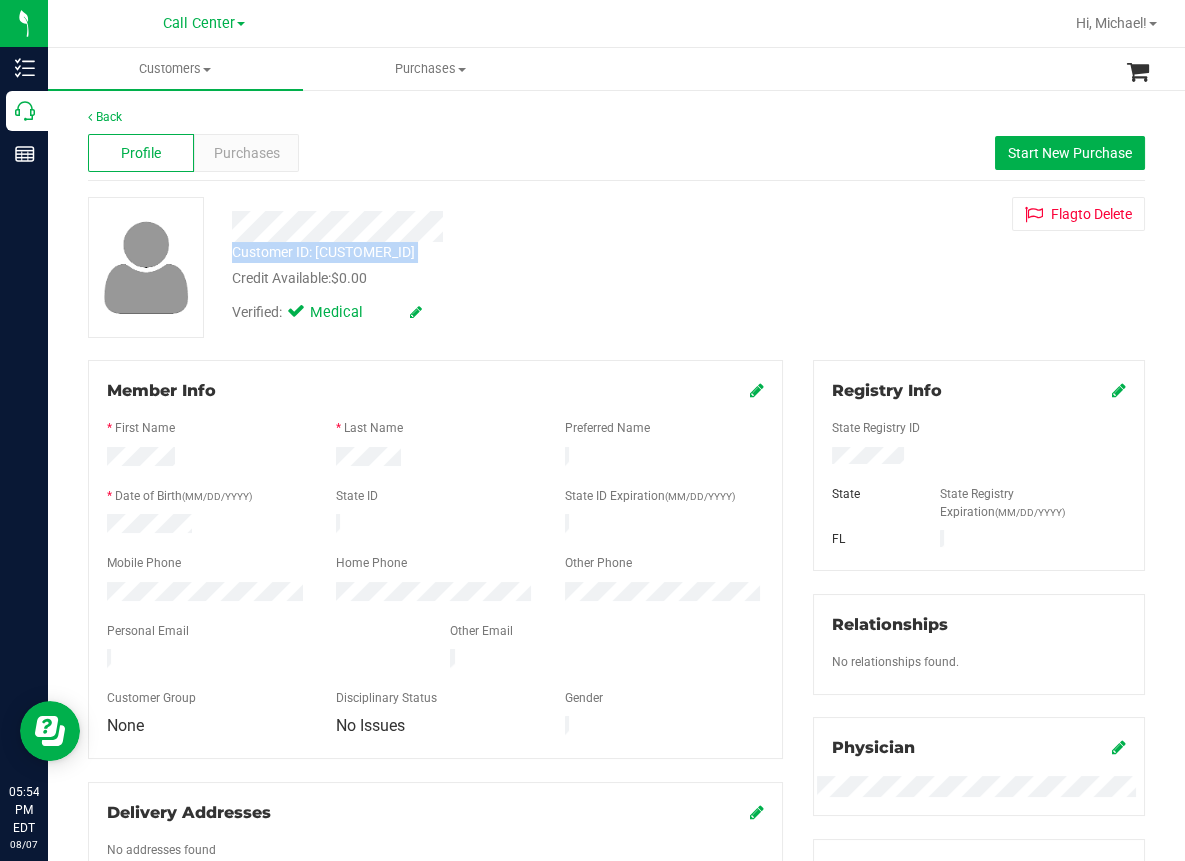 click on "Customer ID: [CUSTOMER_ID]" at bounding box center (323, 252) 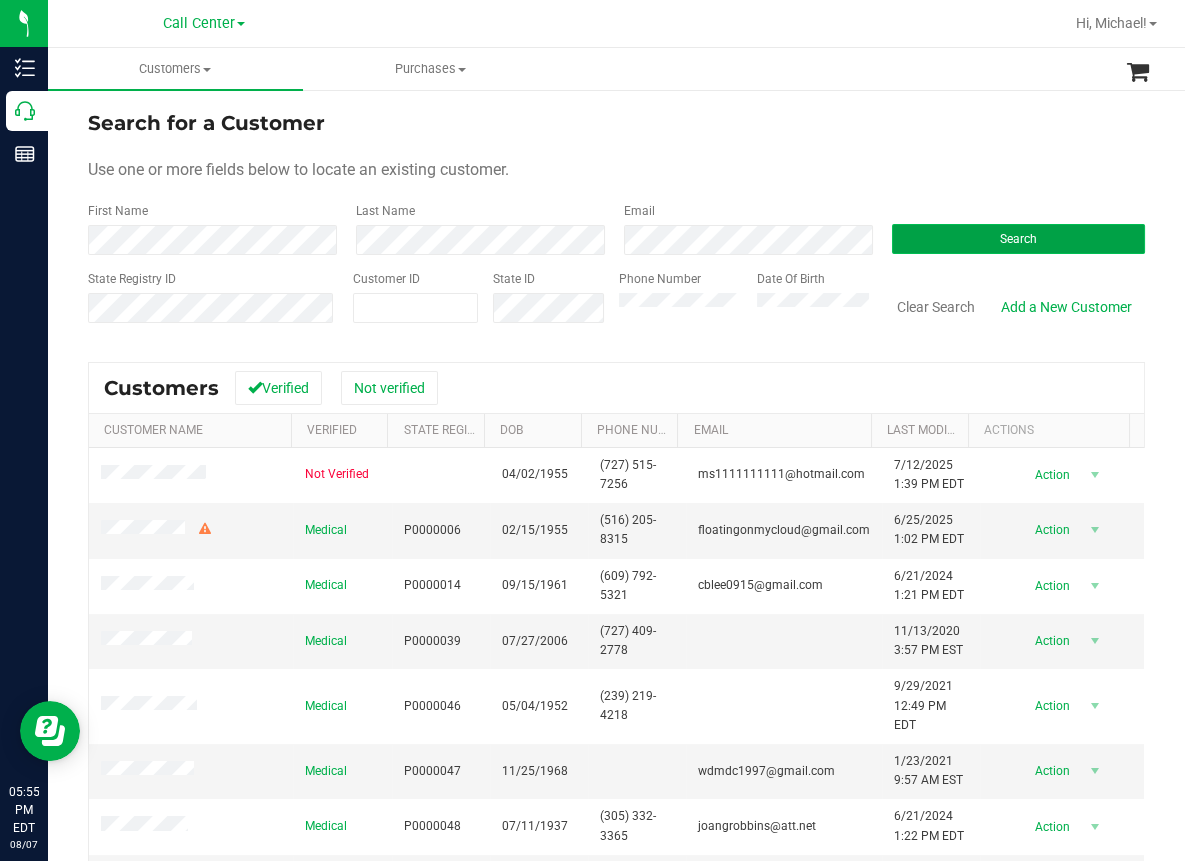 click on "Search" at bounding box center [1018, 239] 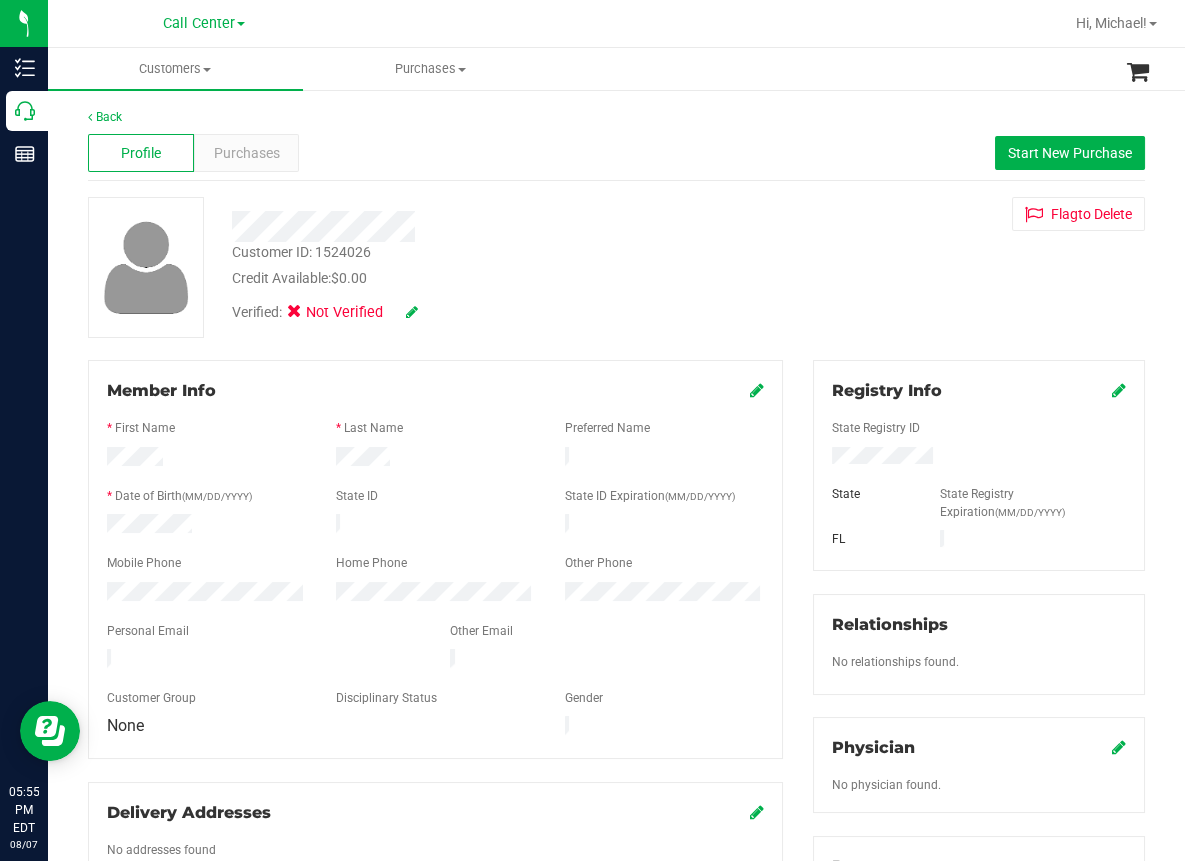 click on "Customer ID: 1524026" at bounding box center (301, 252) 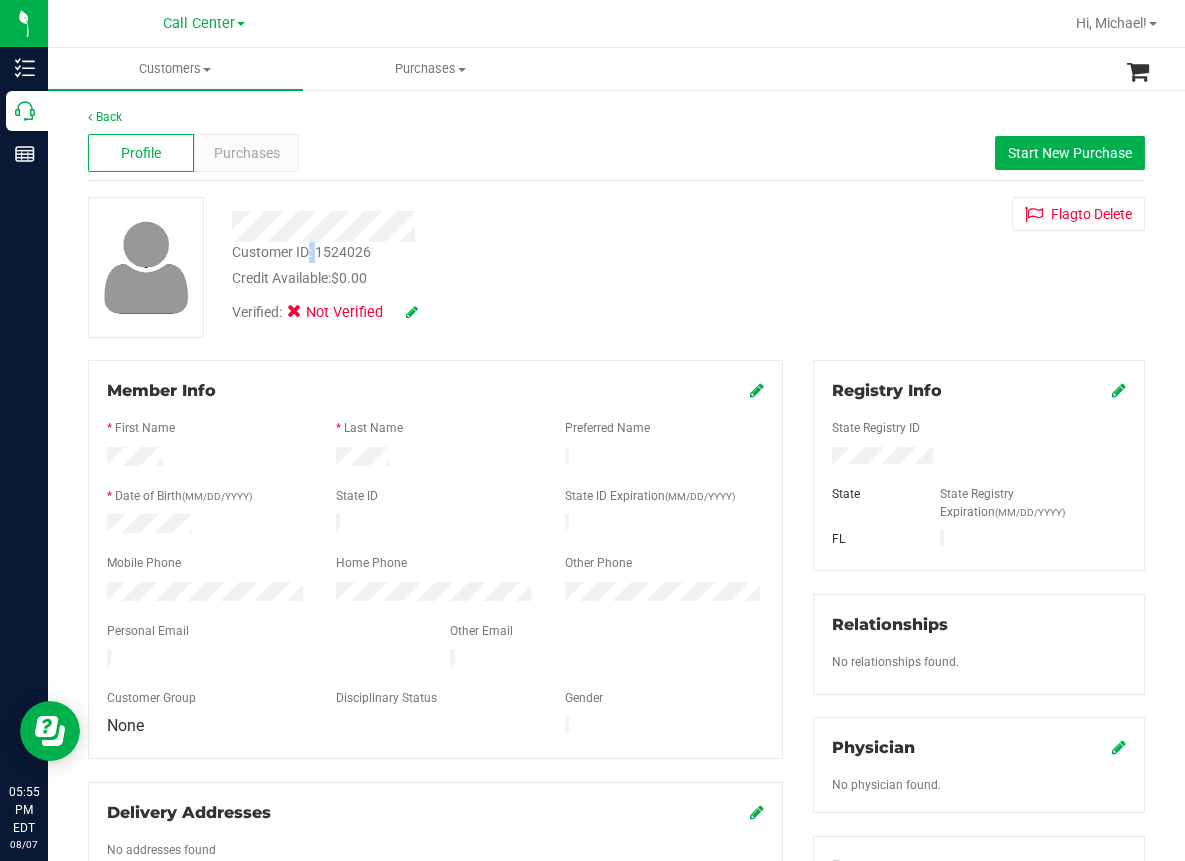 click on "Customer ID: 1524026" at bounding box center [301, 252] 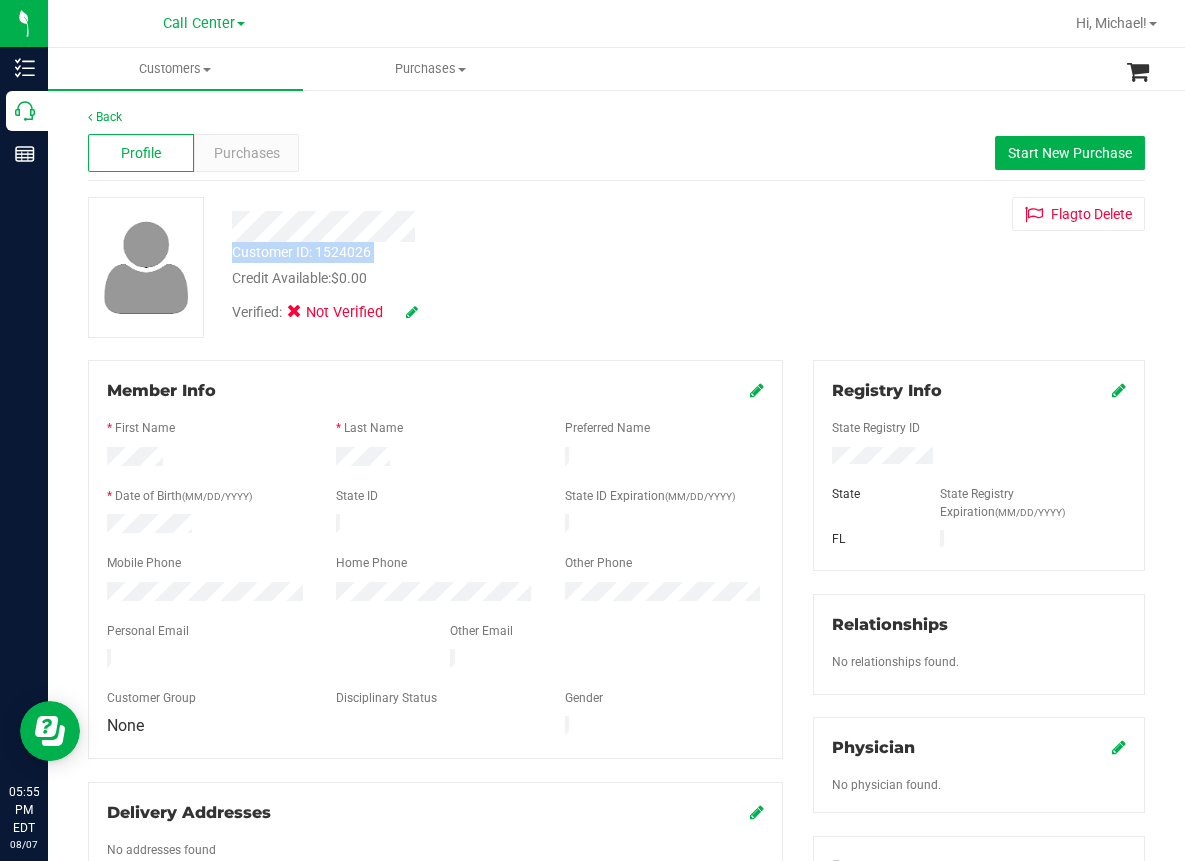 click on "Customer ID: 1524026" at bounding box center [301, 252] 